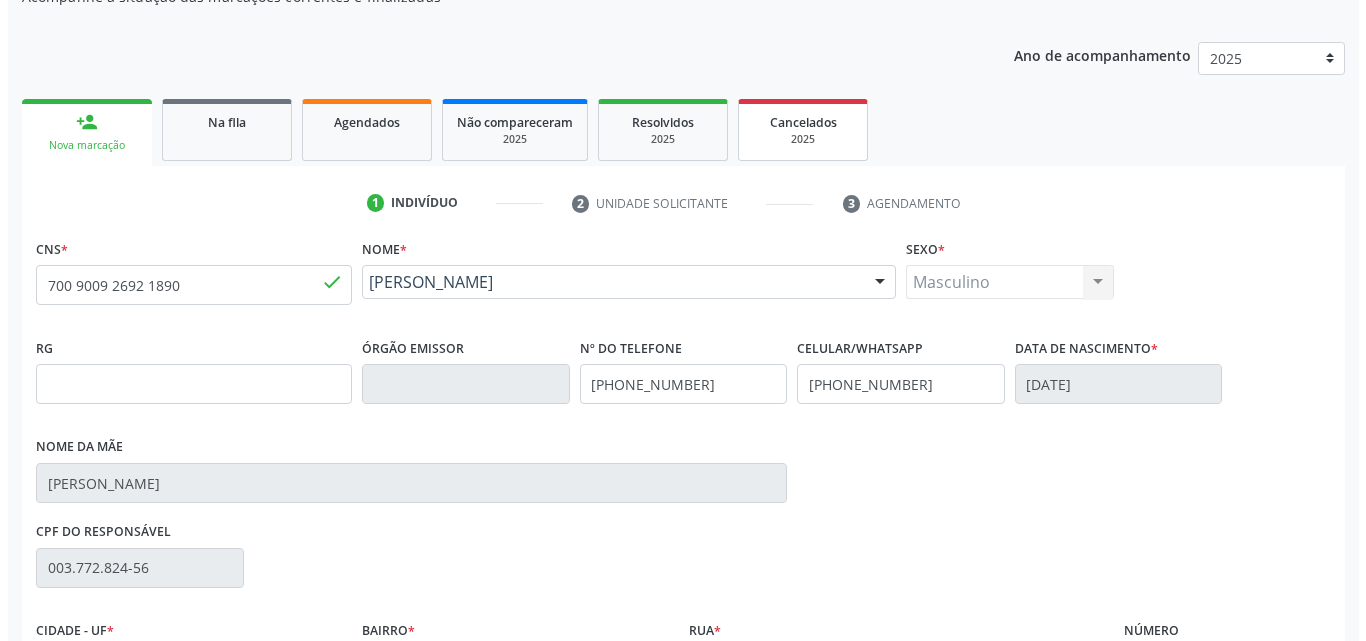 scroll, scrollTop: 0, scrollLeft: 0, axis: both 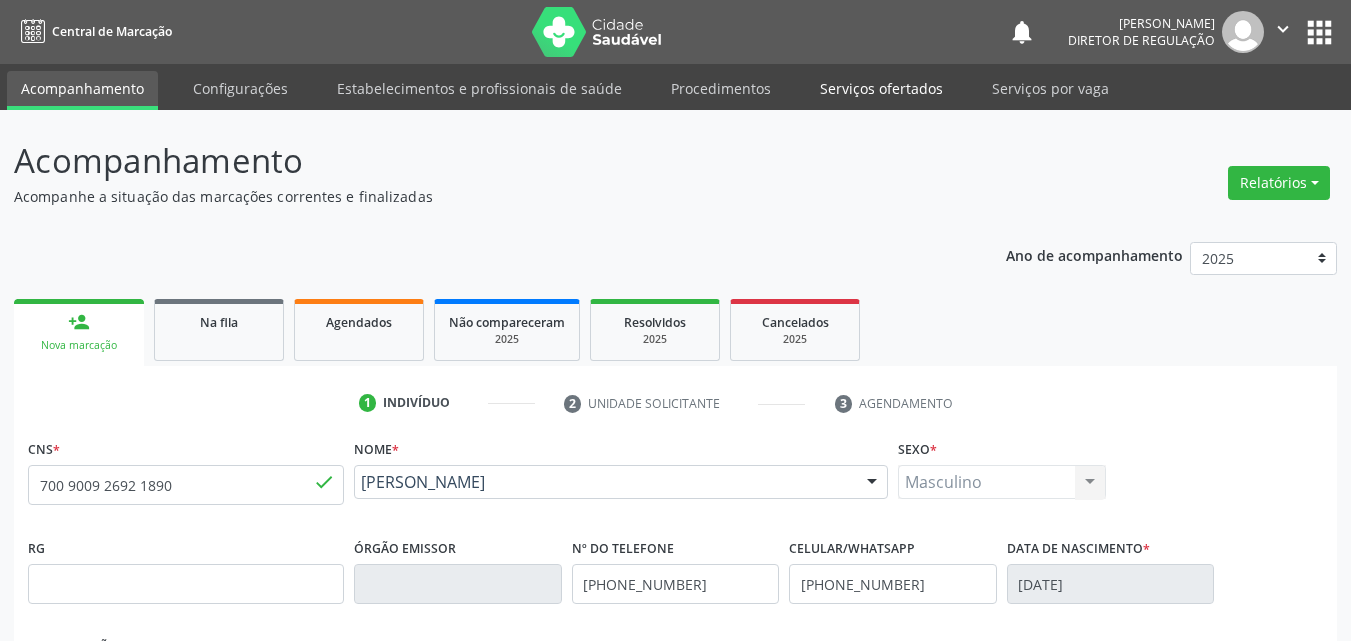 click on "Serviços ofertados" at bounding box center [881, 88] 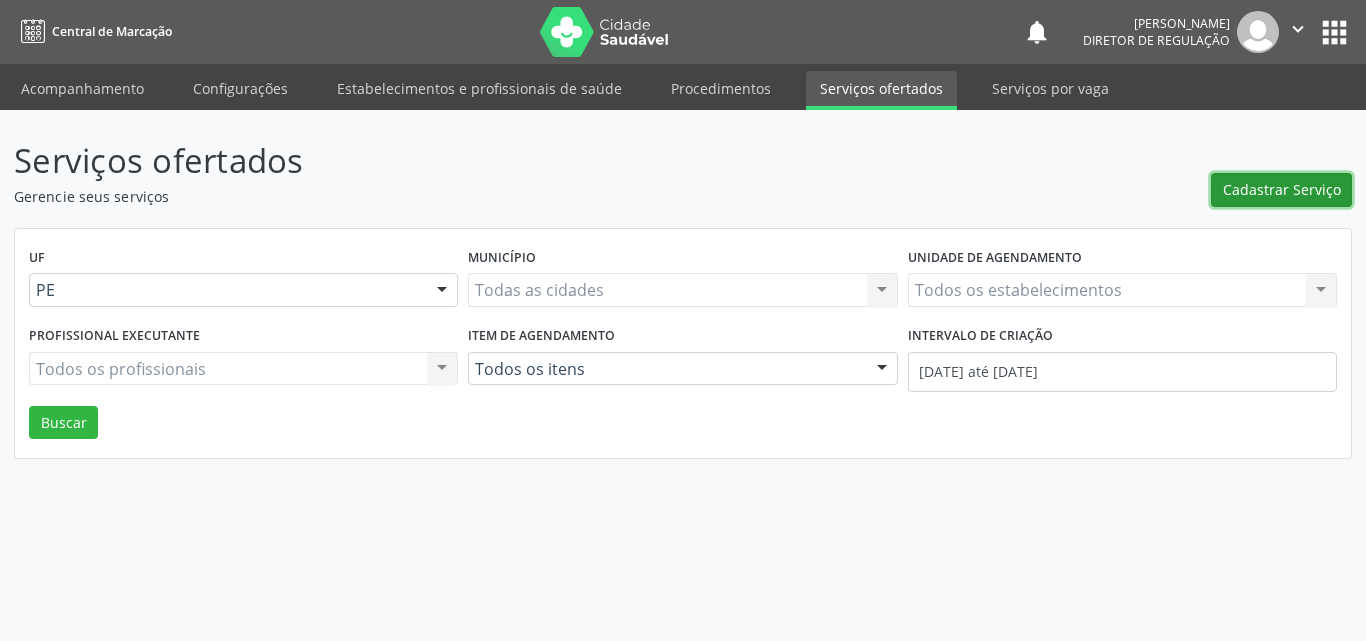 click on "Cadastrar Serviço" at bounding box center (1282, 189) 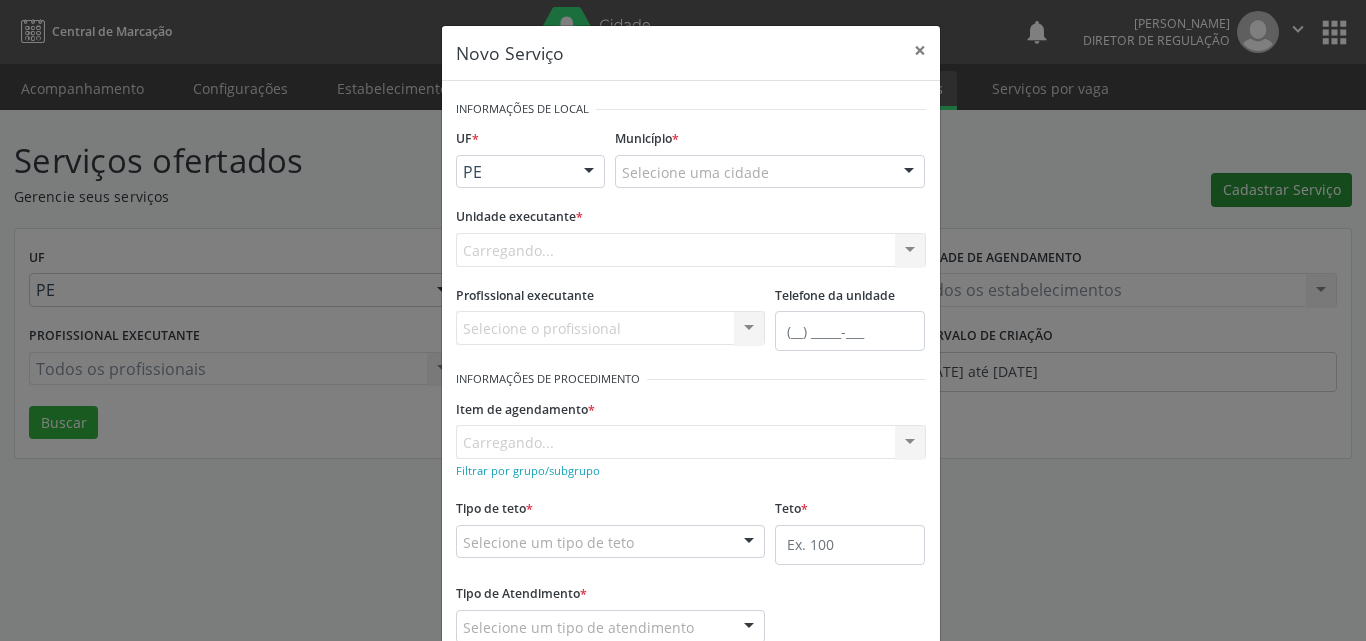 scroll, scrollTop: 0, scrollLeft: 0, axis: both 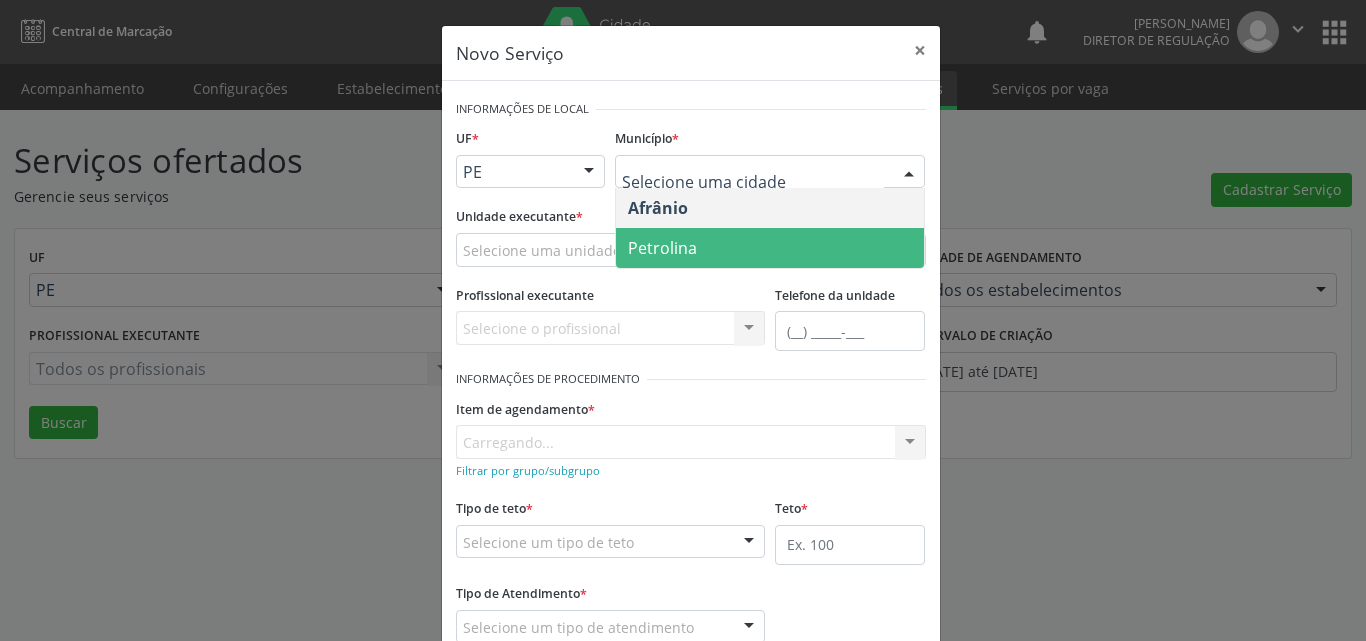 click on "Petrolina" at bounding box center [770, 248] 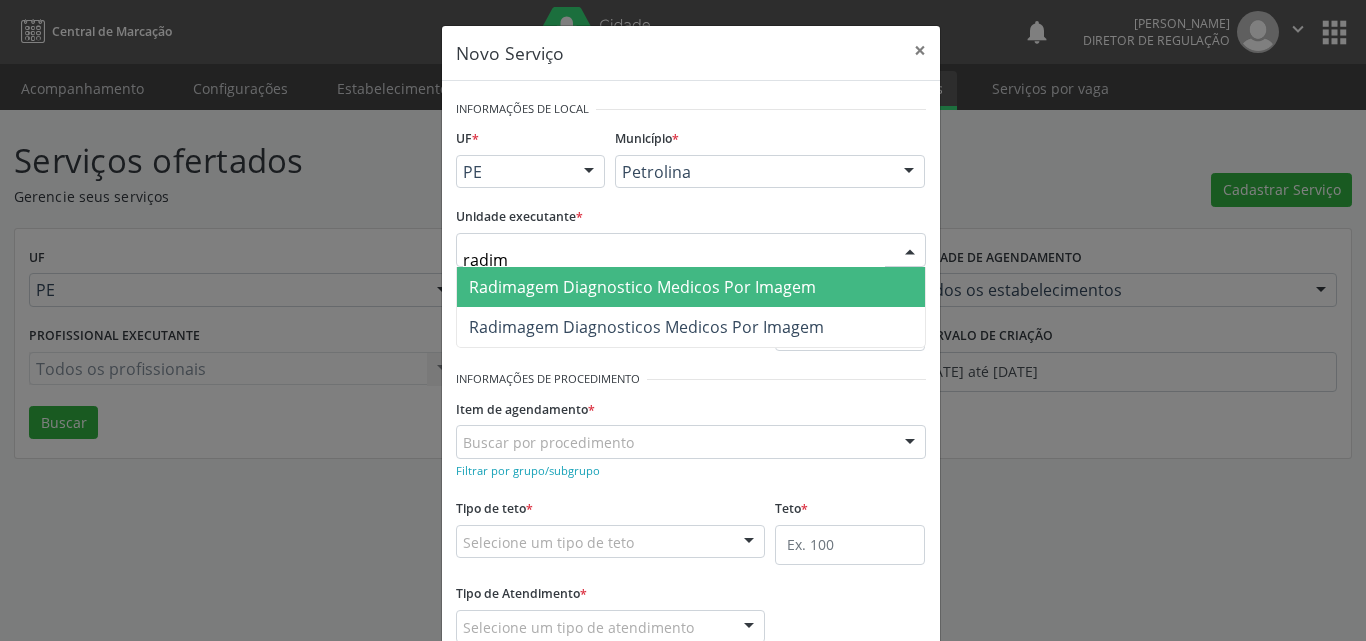 type on "radima" 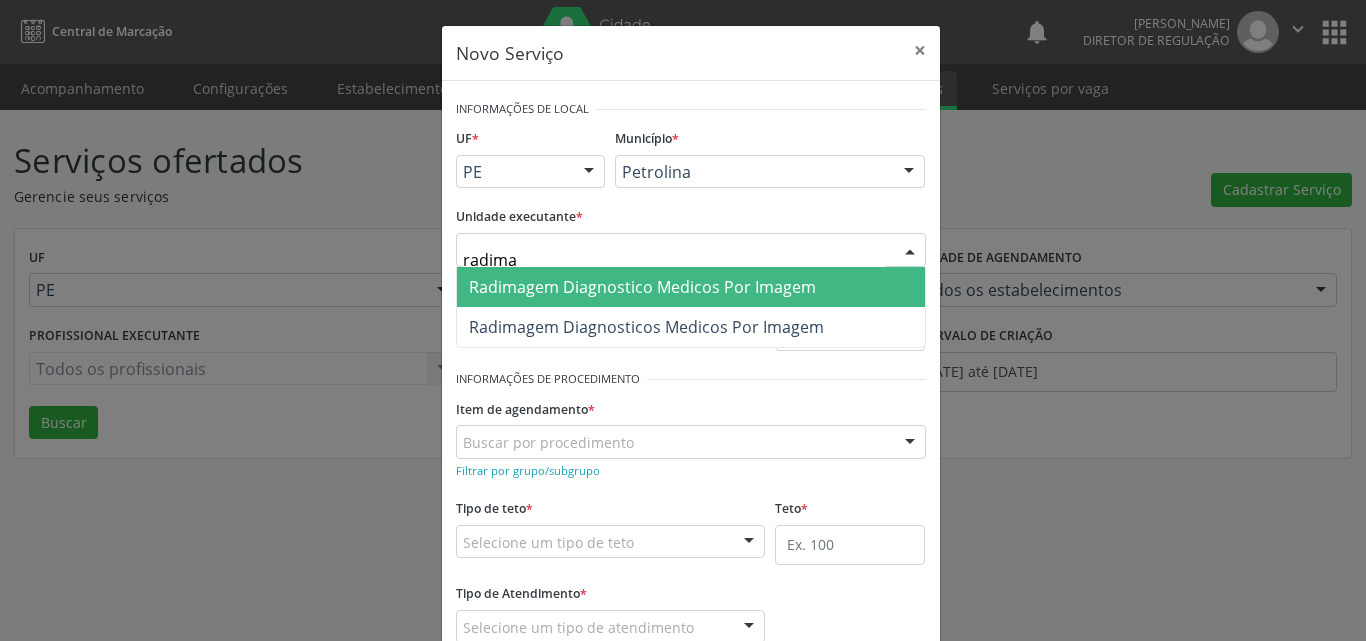 click on "Radimagem Diagnostico Medicos Por Imagem" at bounding box center [691, 287] 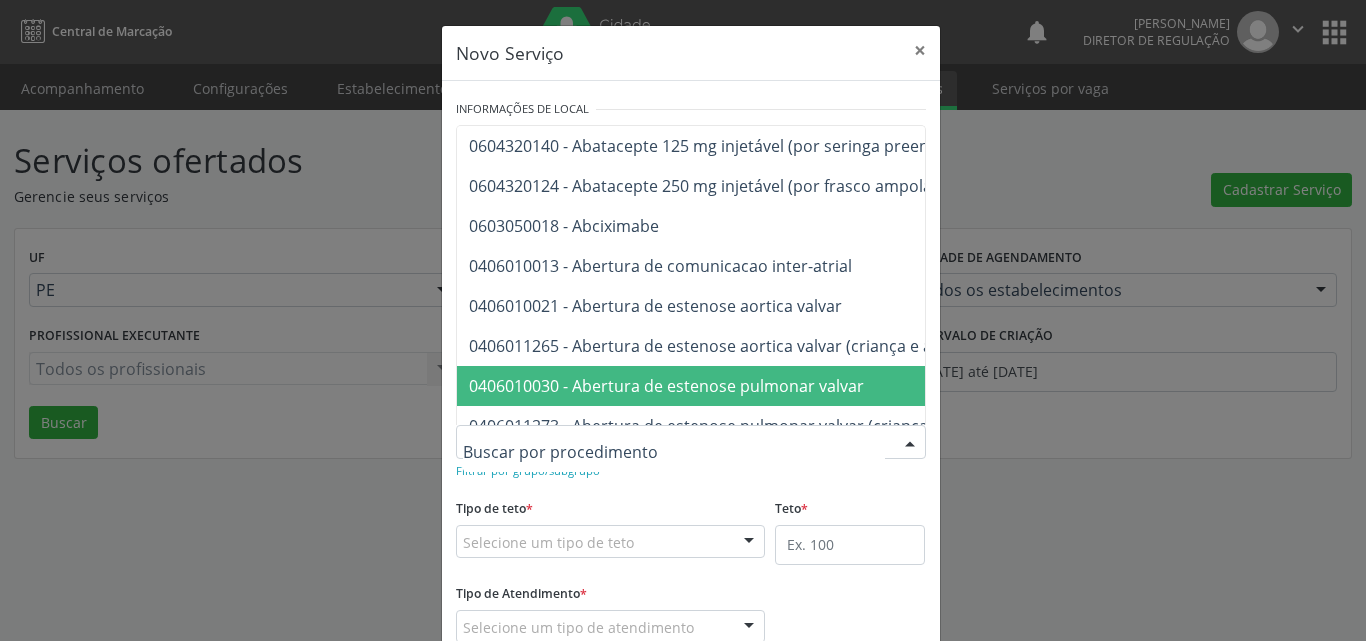 click at bounding box center [691, 442] 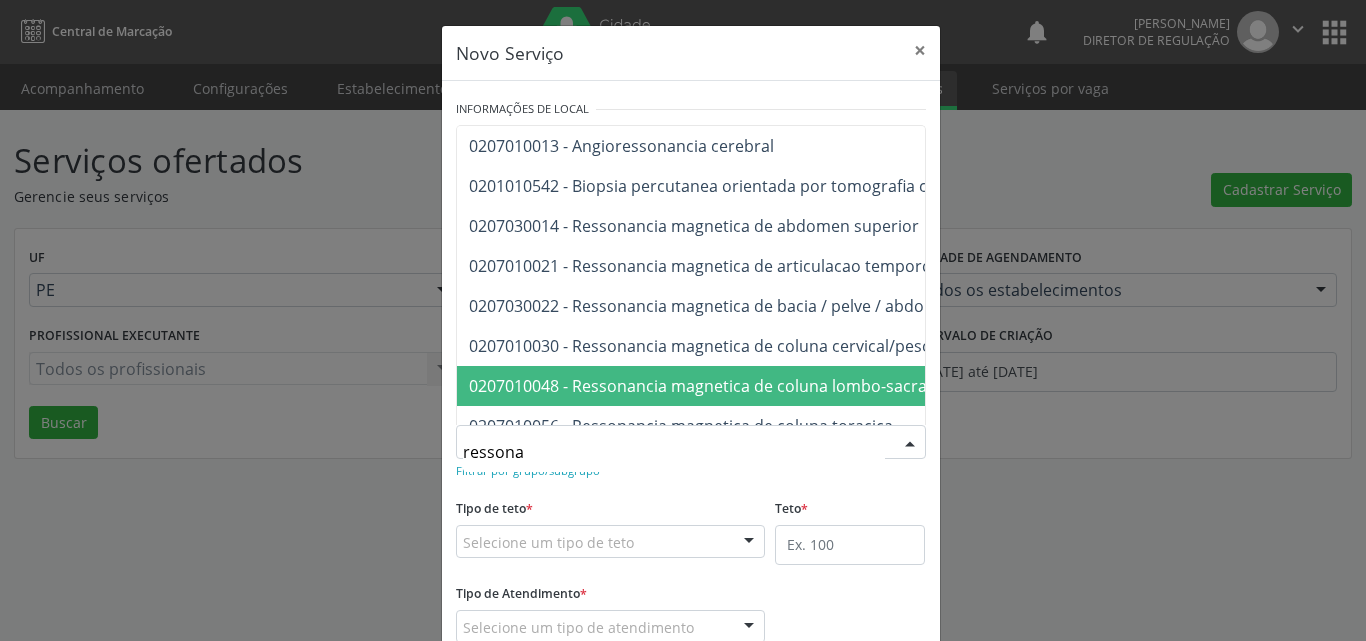 type on "ressonan" 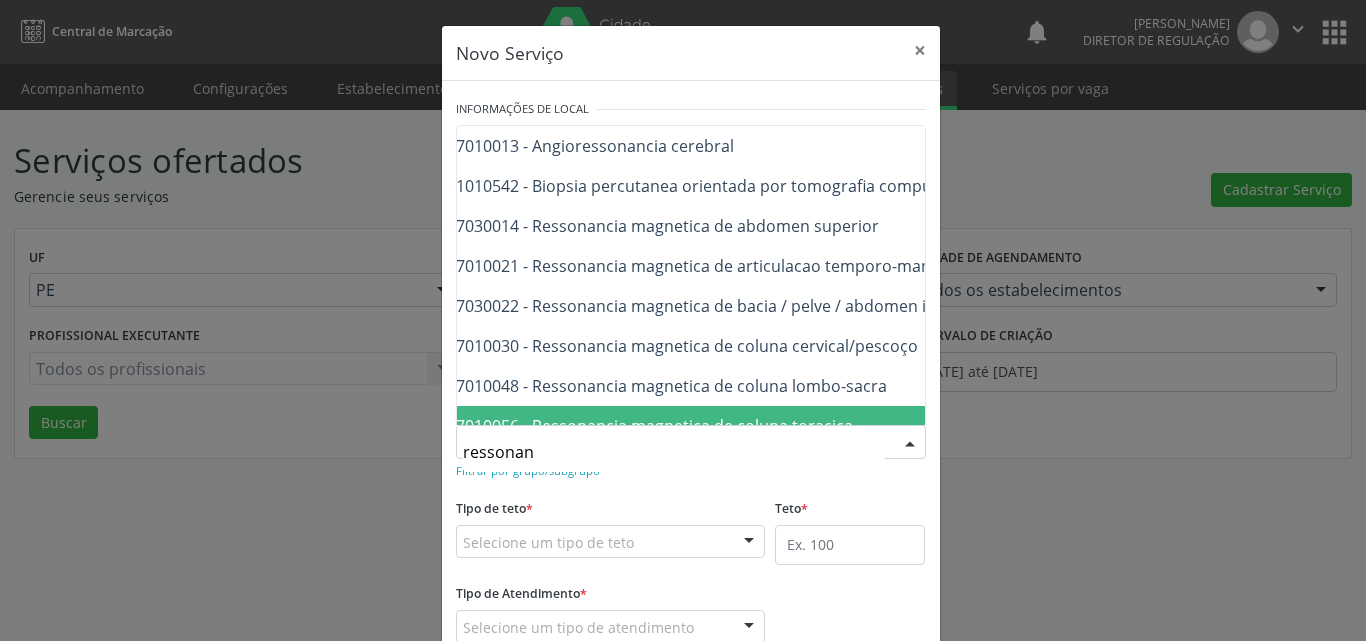 scroll, scrollTop: 0, scrollLeft: 80, axis: horizontal 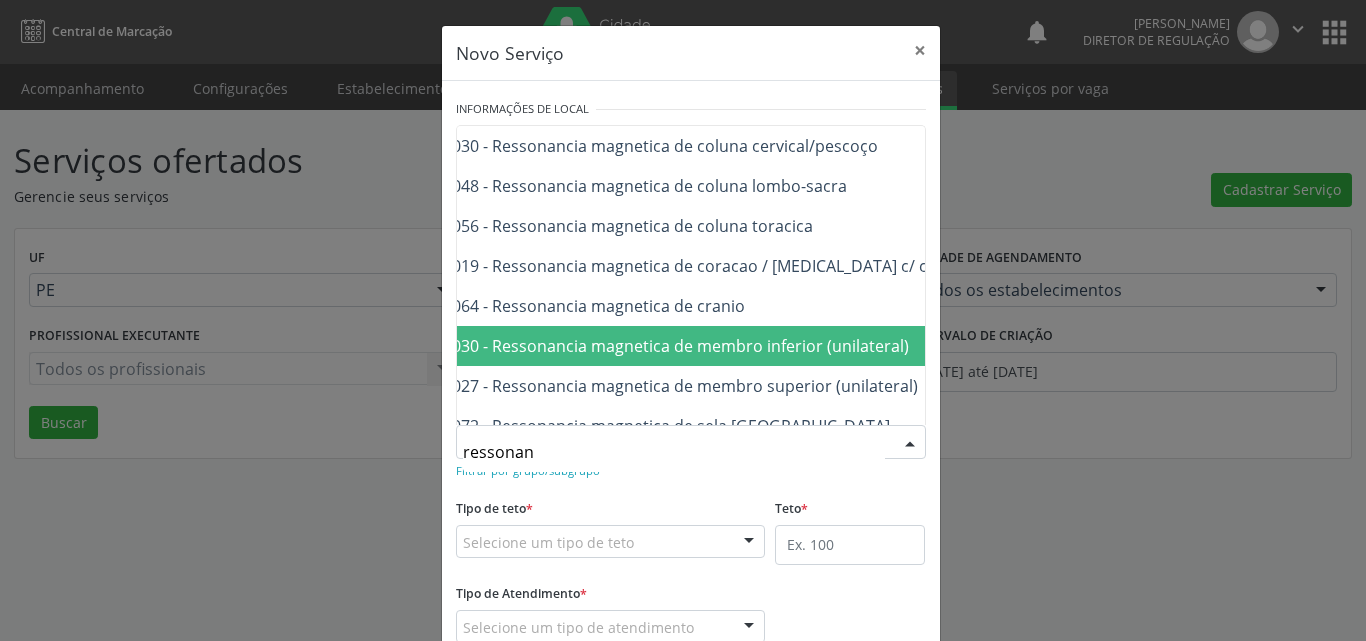 click on "0207030030 - Ressonancia magnetica de membro inferior (unilateral)" at bounding box center (649, 346) 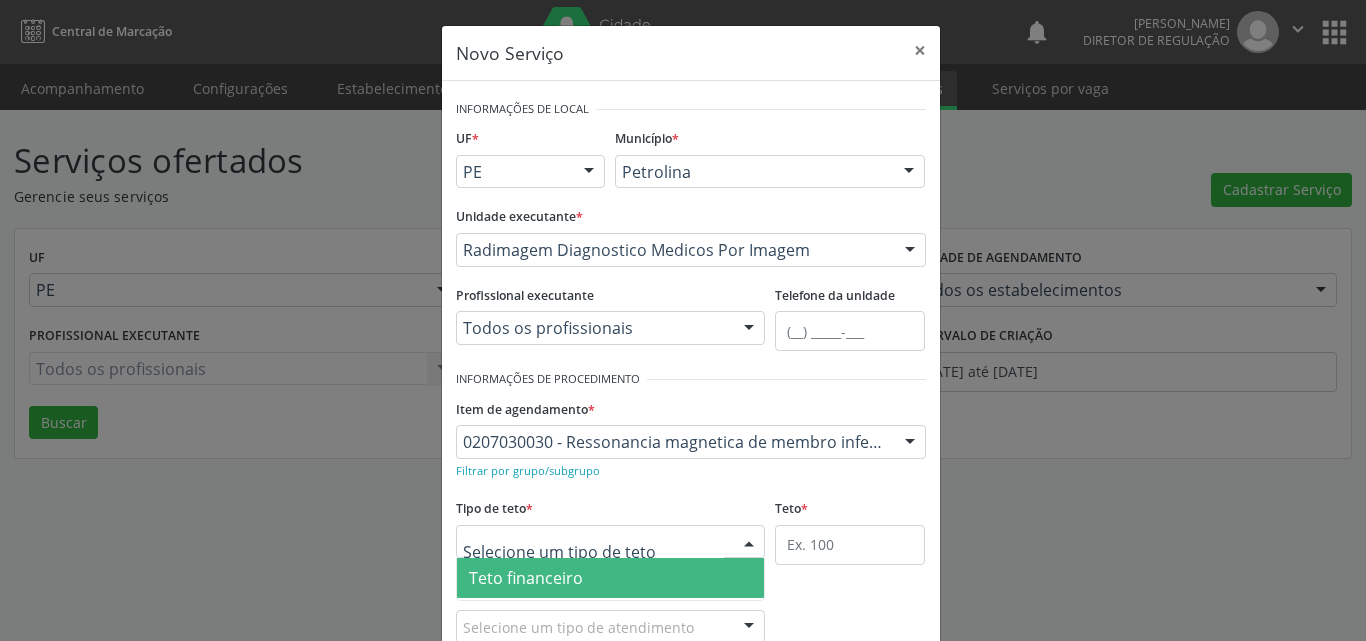 scroll, scrollTop: 38, scrollLeft: 0, axis: vertical 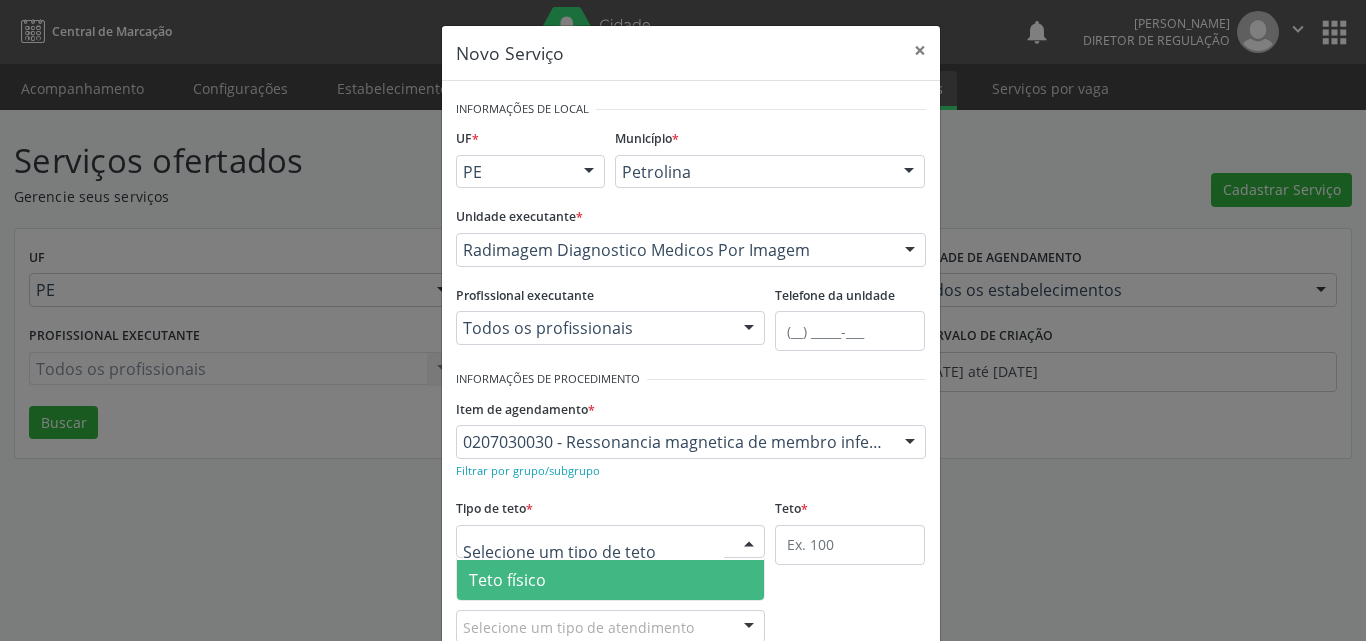 click on "Teto físico" at bounding box center [611, 580] 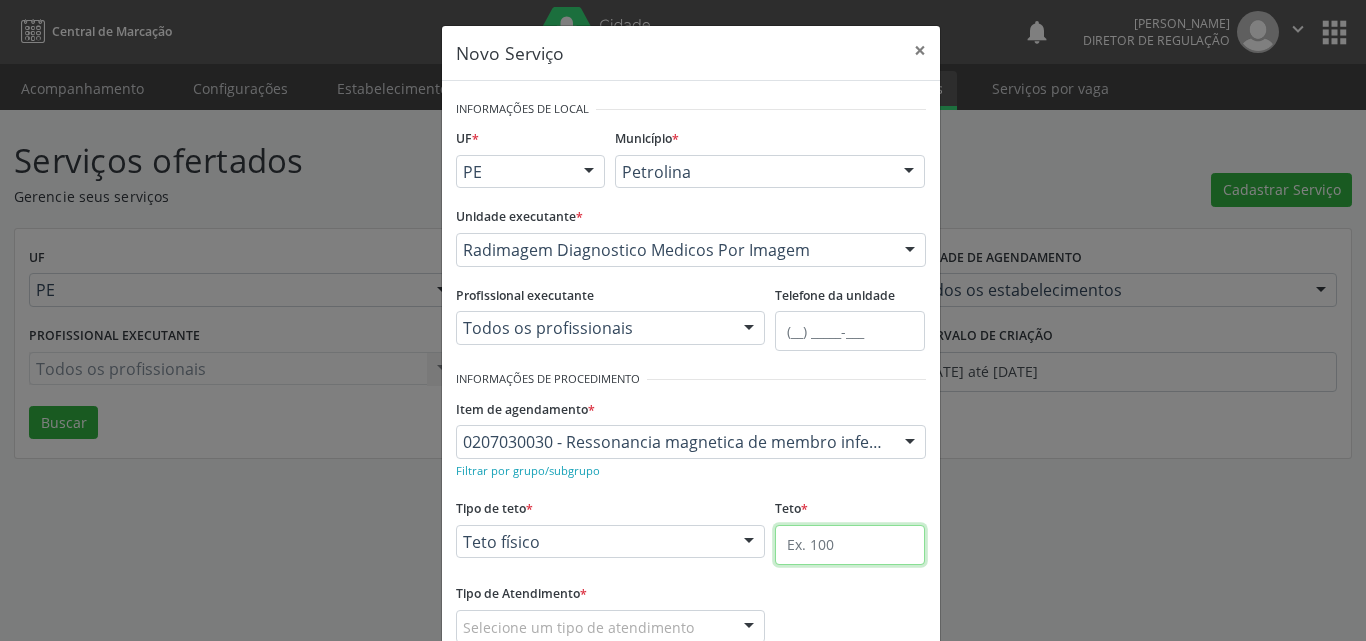 click at bounding box center (850, 545) 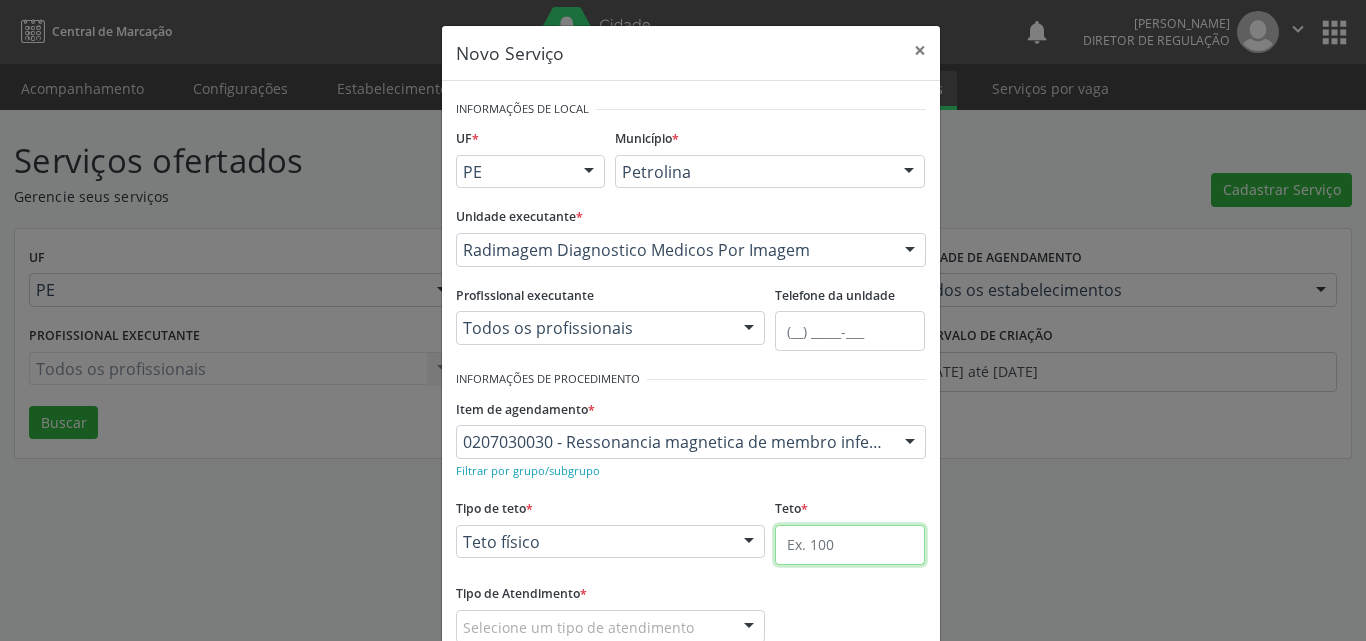 type on "1" 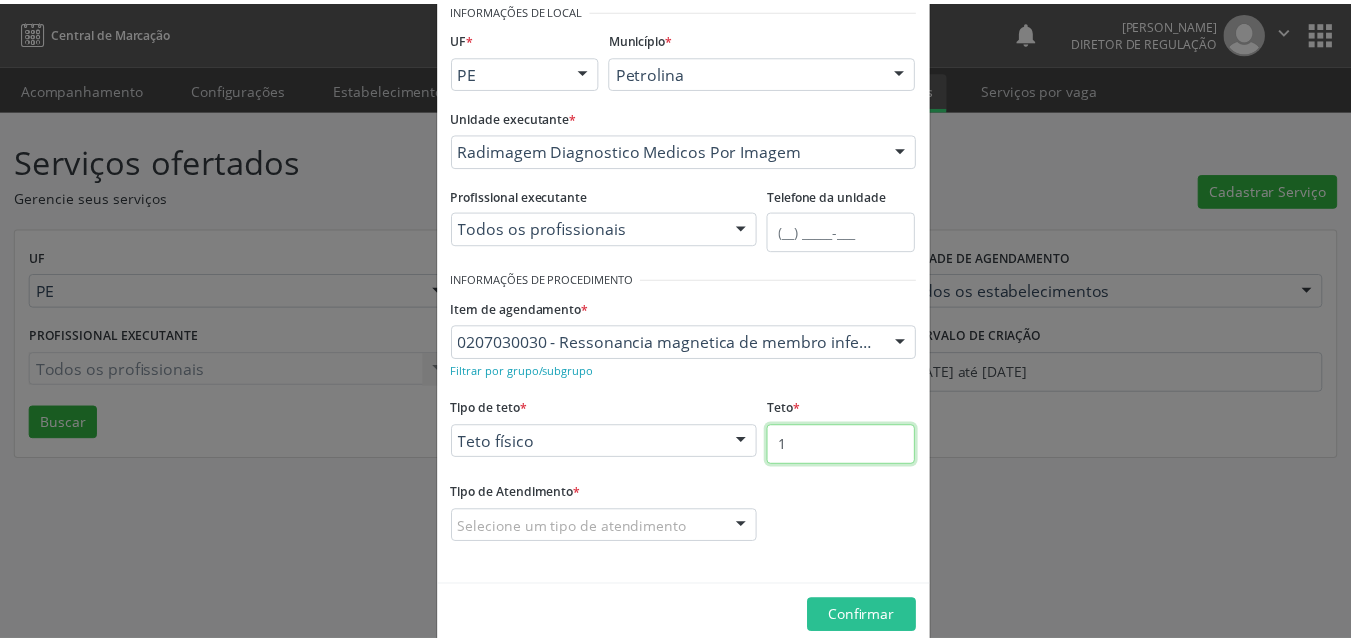 scroll, scrollTop: 132, scrollLeft: 0, axis: vertical 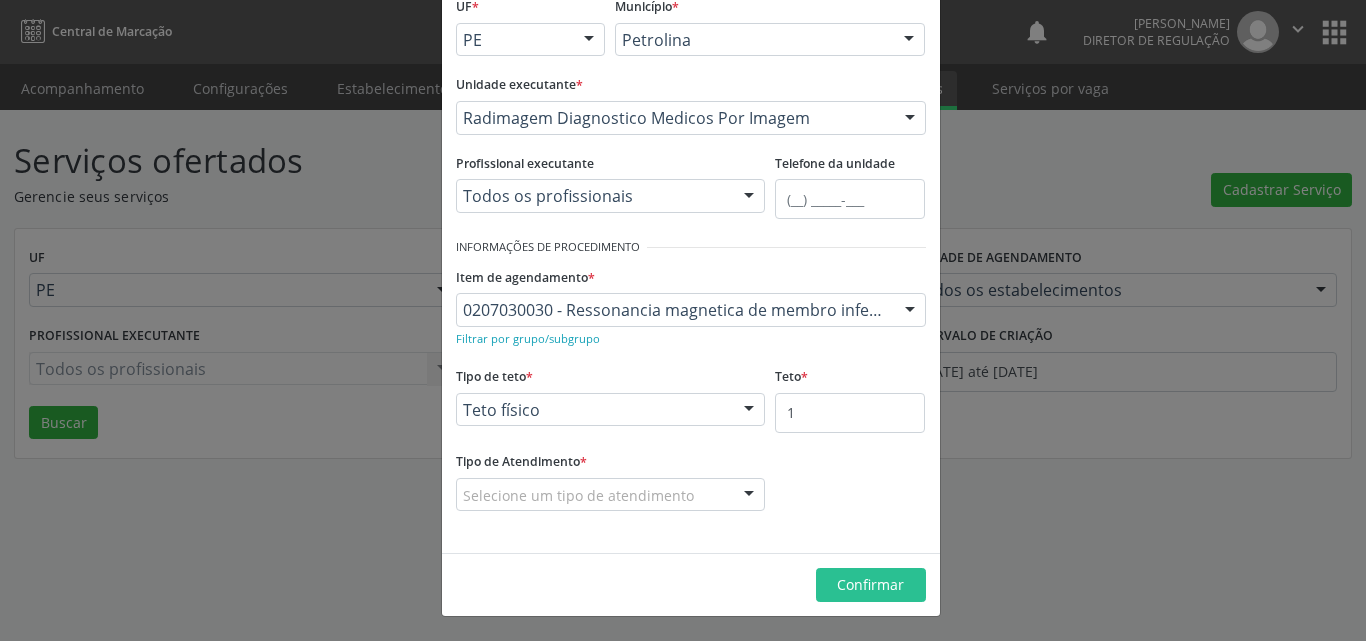 click on "Selecione um tipo de atendimento" at bounding box center (611, 495) 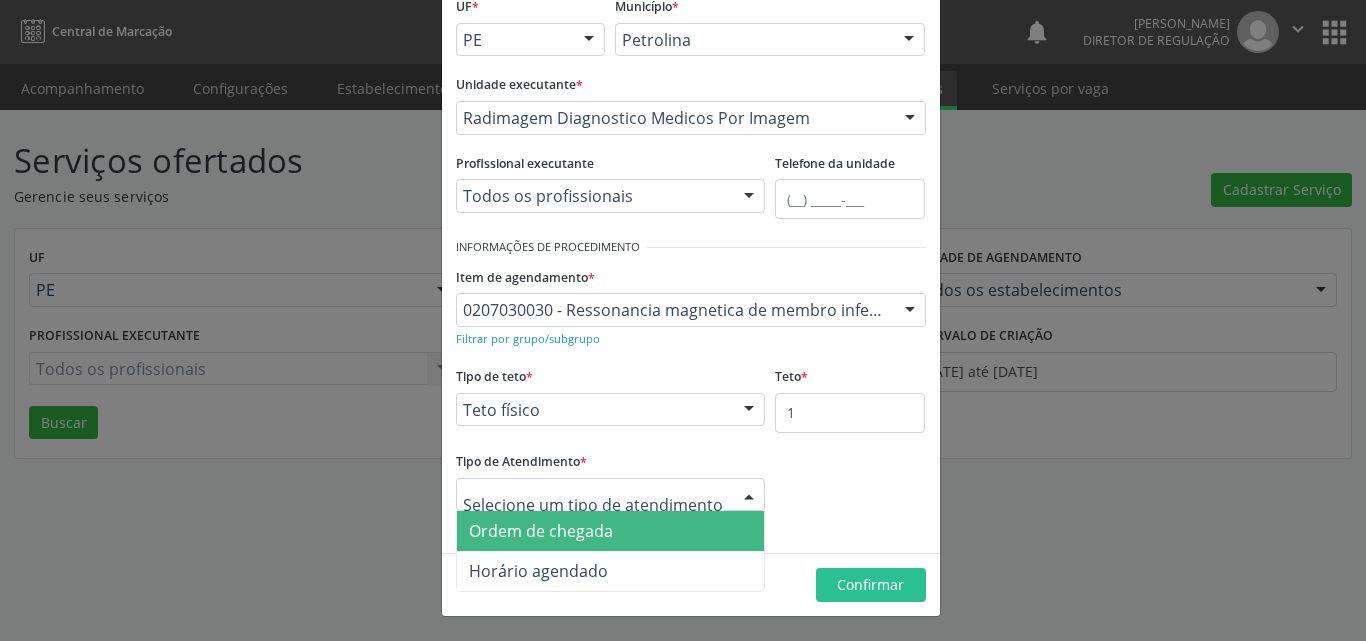 click on "Ordem de chegada" at bounding box center (611, 531) 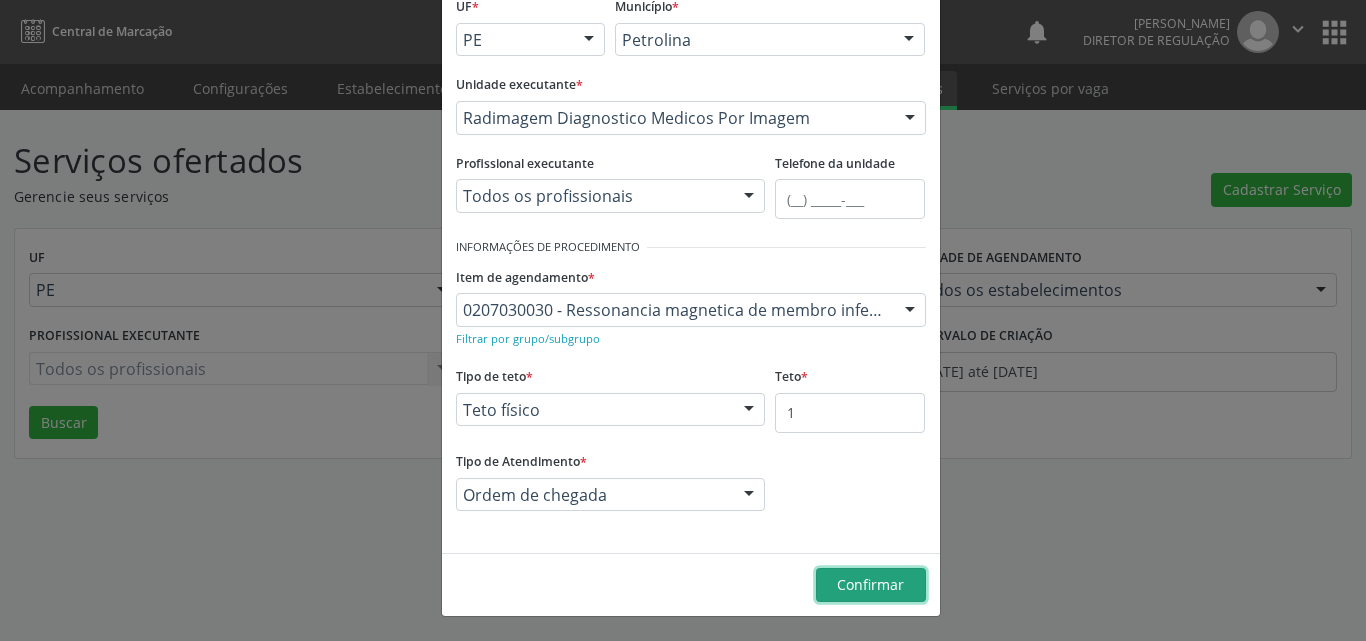click on "Confirmar" at bounding box center [870, 584] 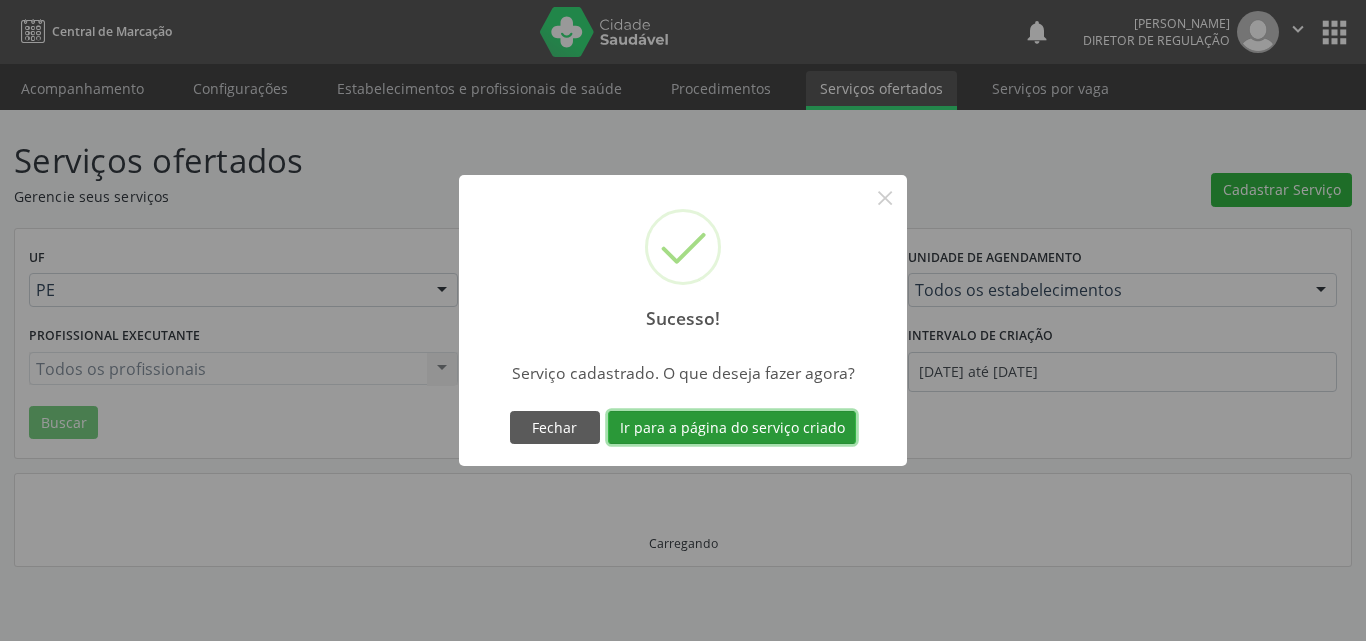 click on "Ir para a página do serviço criado" at bounding box center [732, 428] 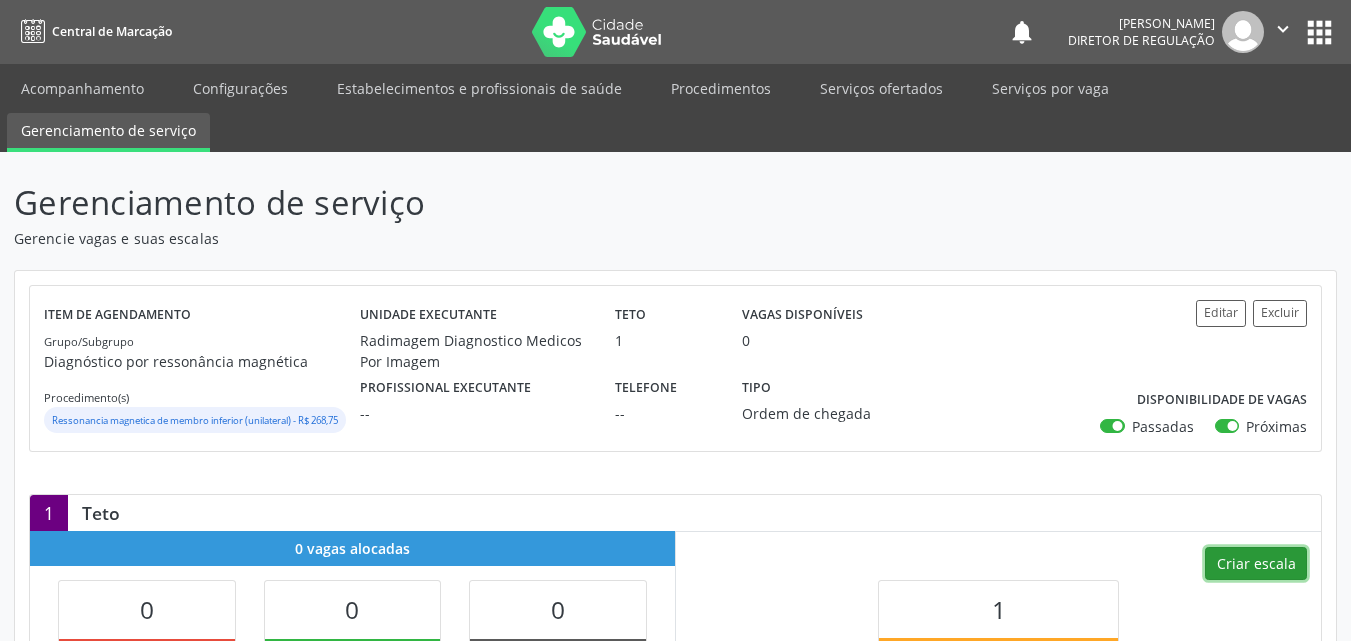 click on "Criar escala" at bounding box center [1256, 564] 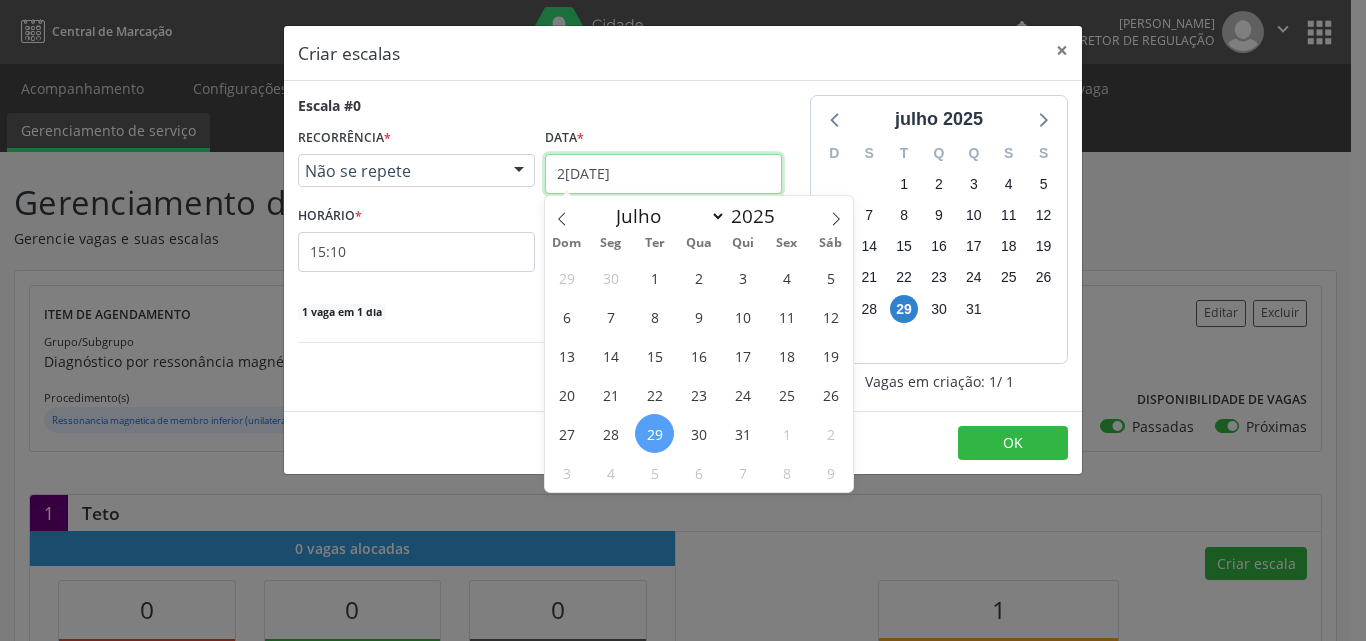 click on "[DATE]" at bounding box center (663, 174) 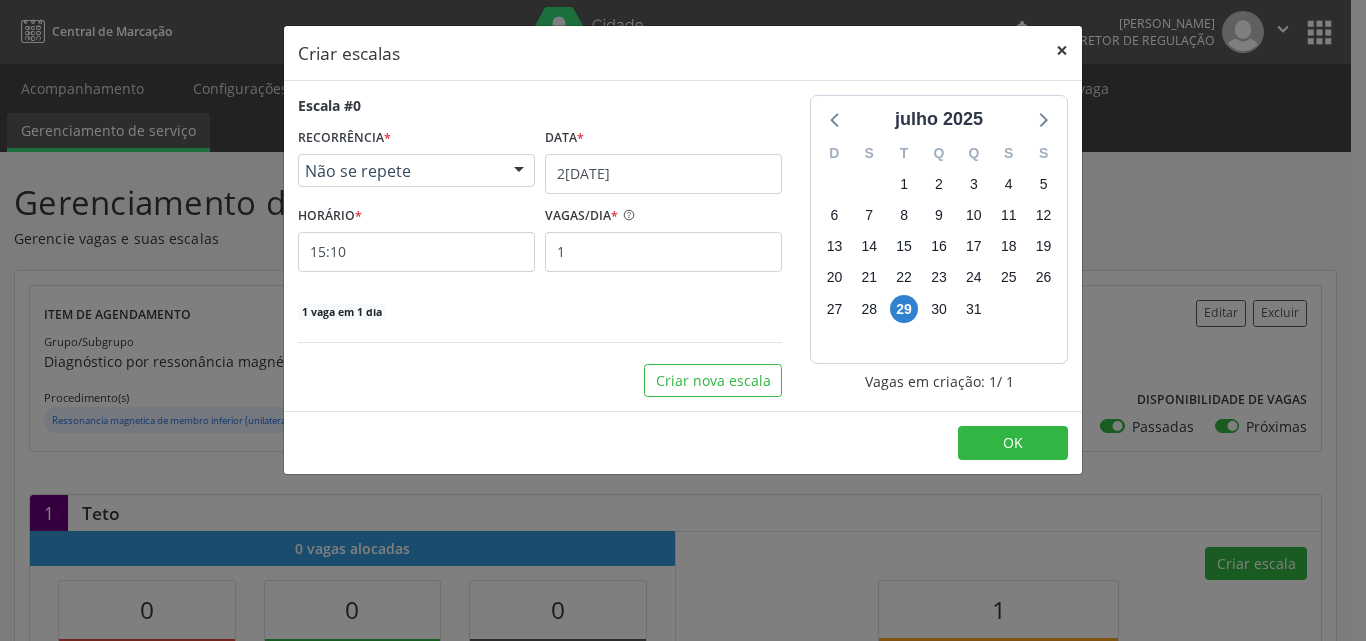 click on "×" at bounding box center [1062, 50] 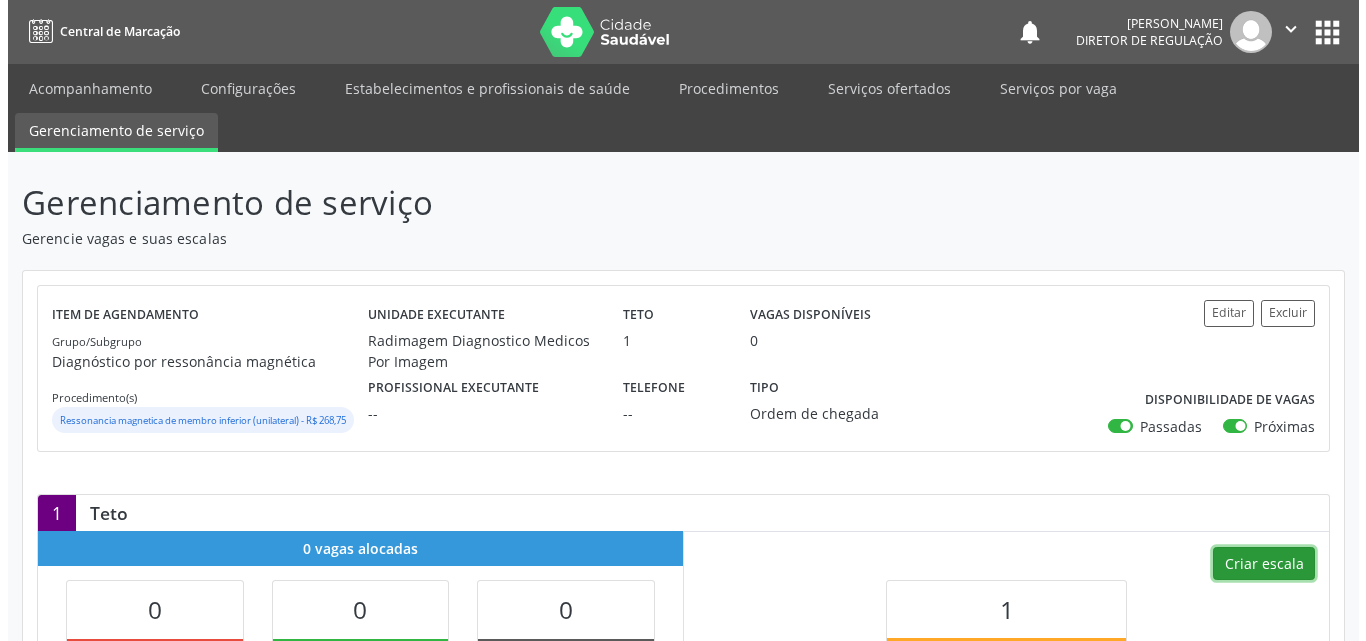 scroll, scrollTop: 100, scrollLeft: 0, axis: vertical 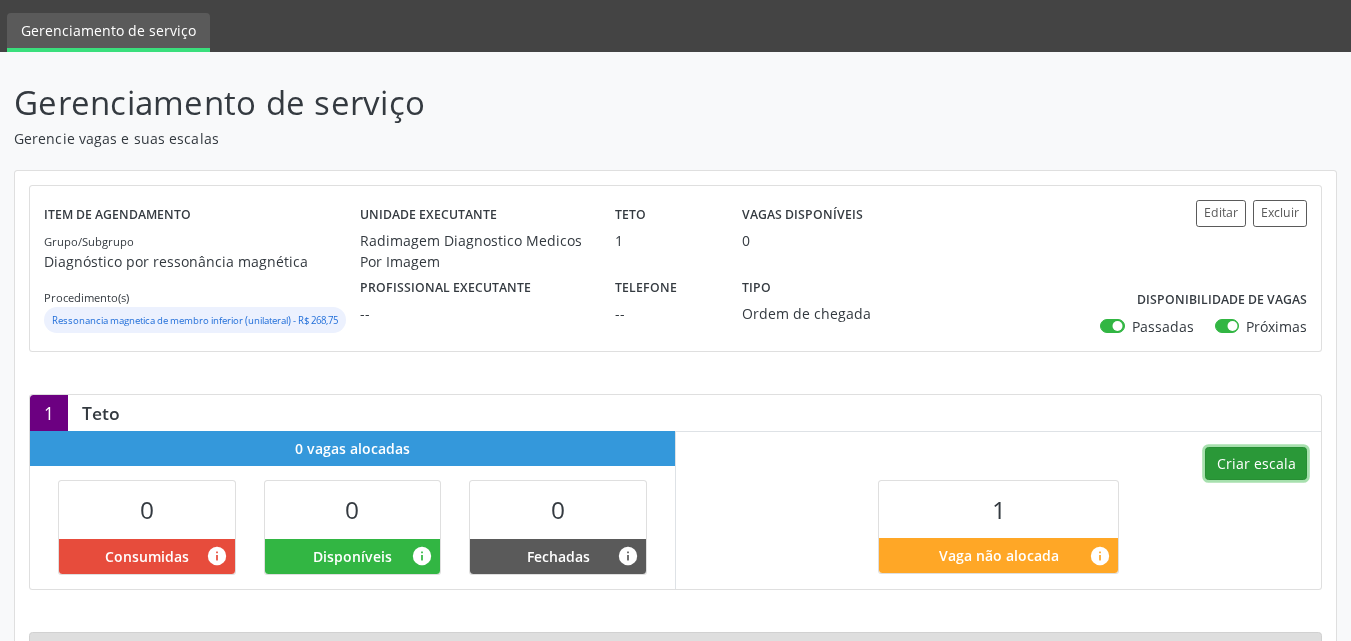 click on "Criar escala" at bounding box center (1256, 464) 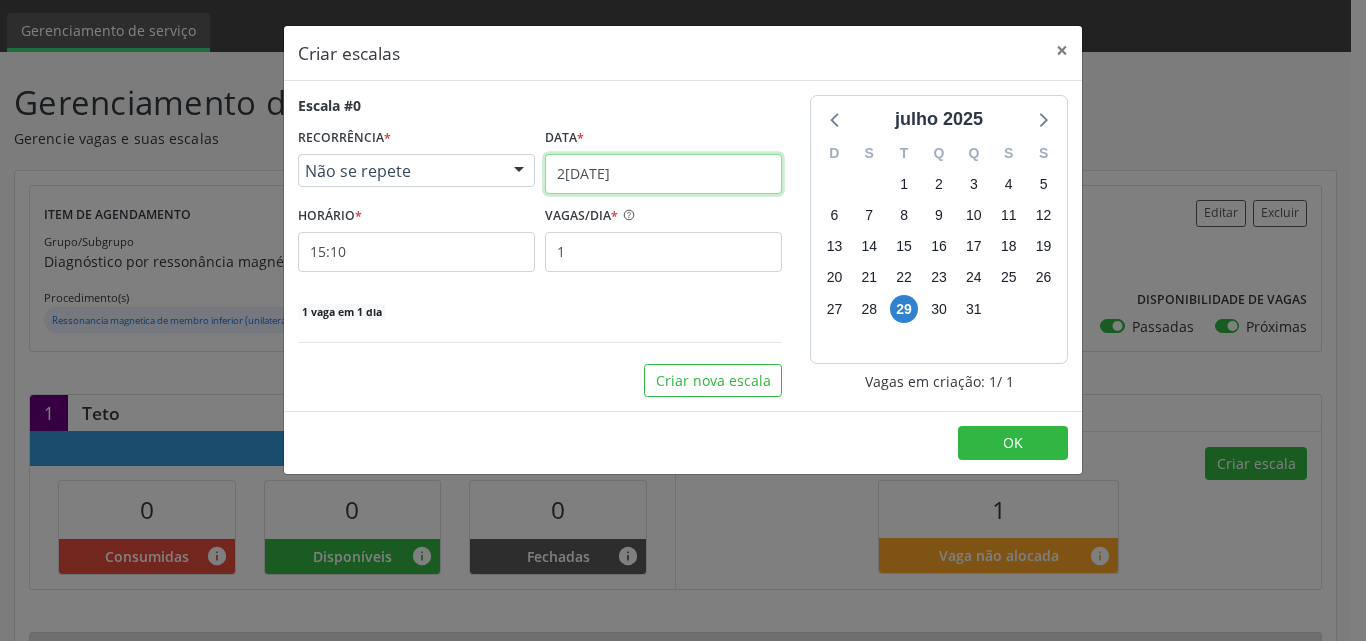 click on "[DATE]" at bounding box center (663, 174) 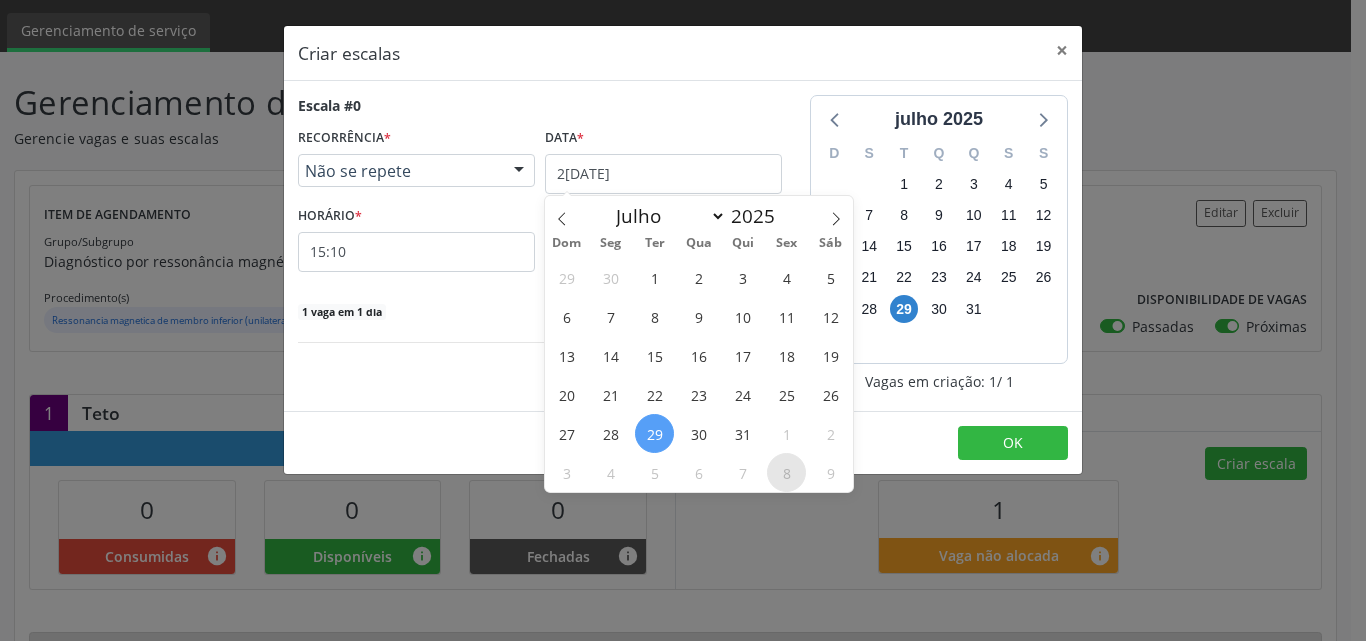click on "8" at bounding box center (786, 472) 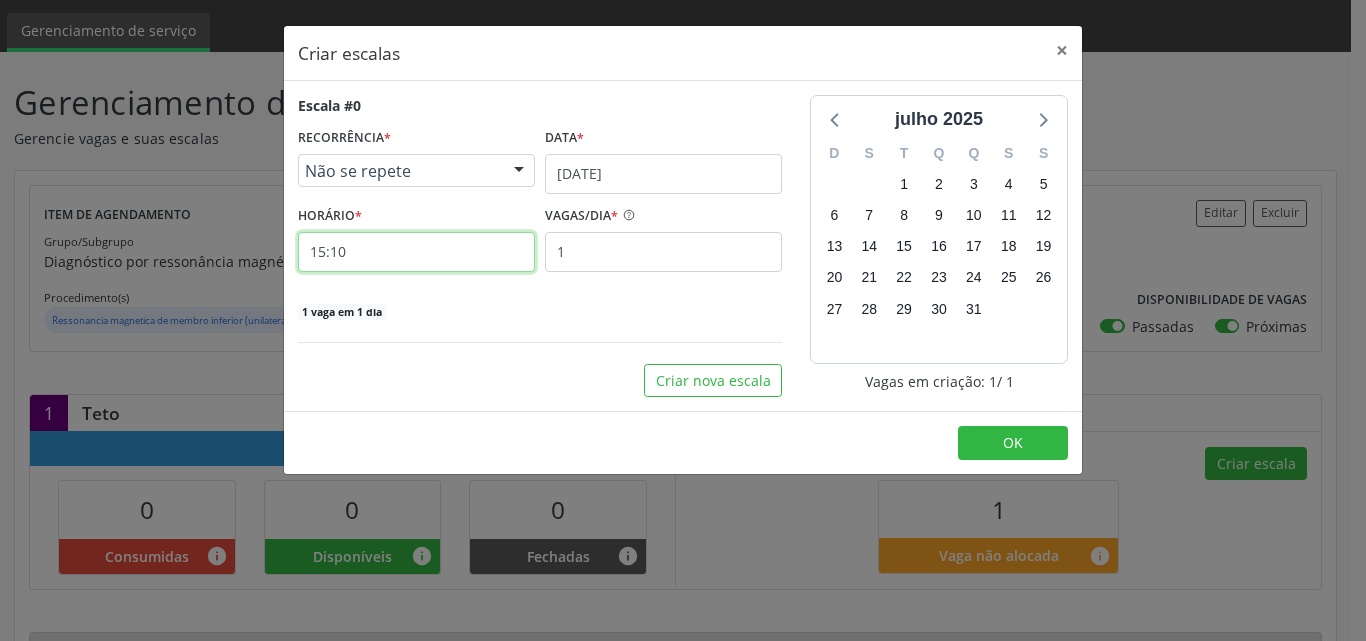 click on "15:10" at bounding box center (416, 252) 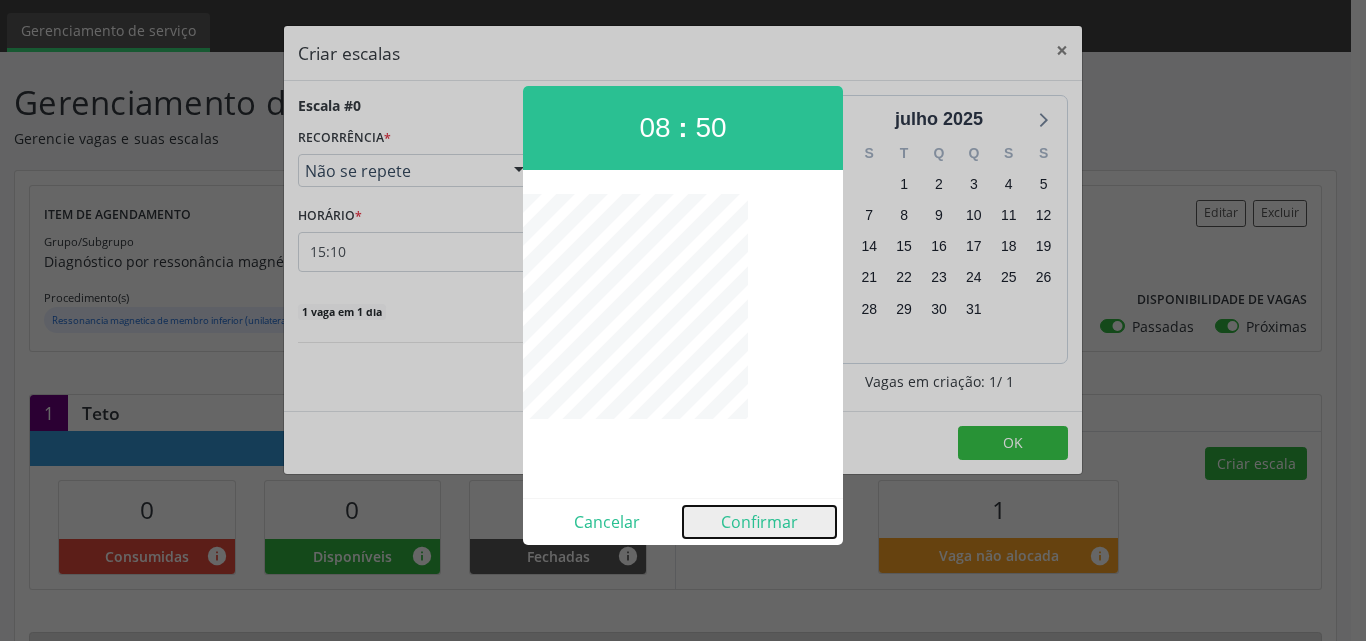 click on "Confirmar" at bounding box center (759, 522) 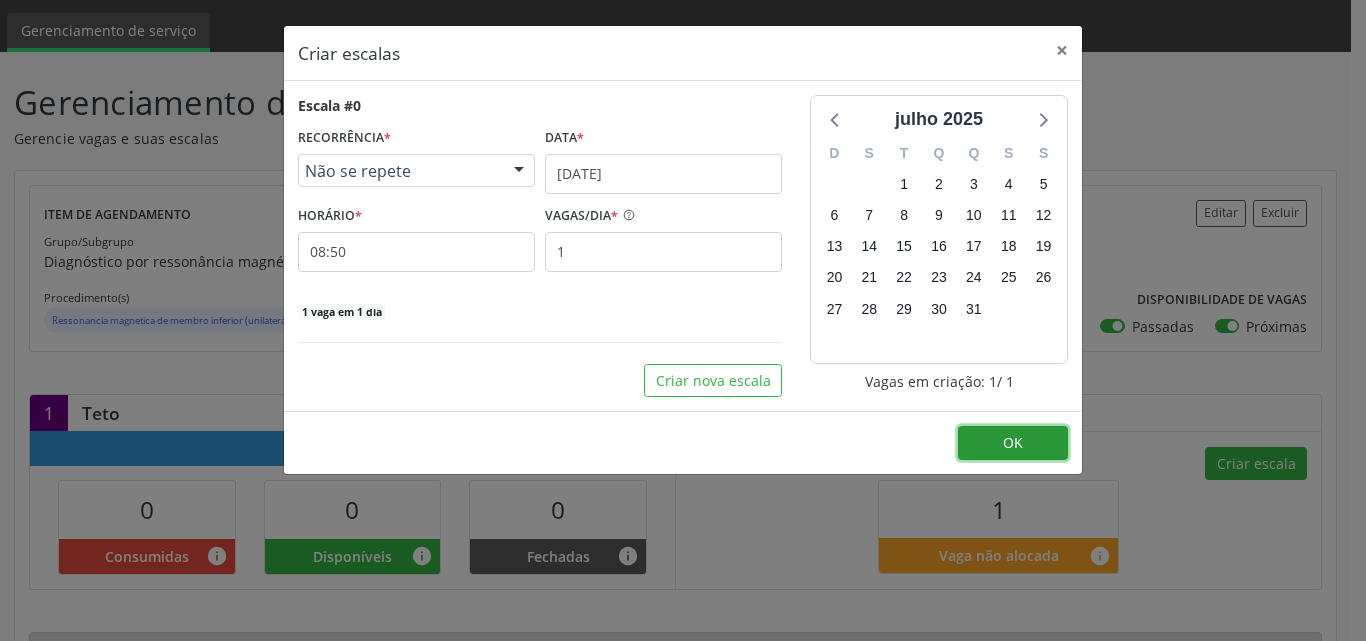 click on "OK" at bounding box center [1013, 443] 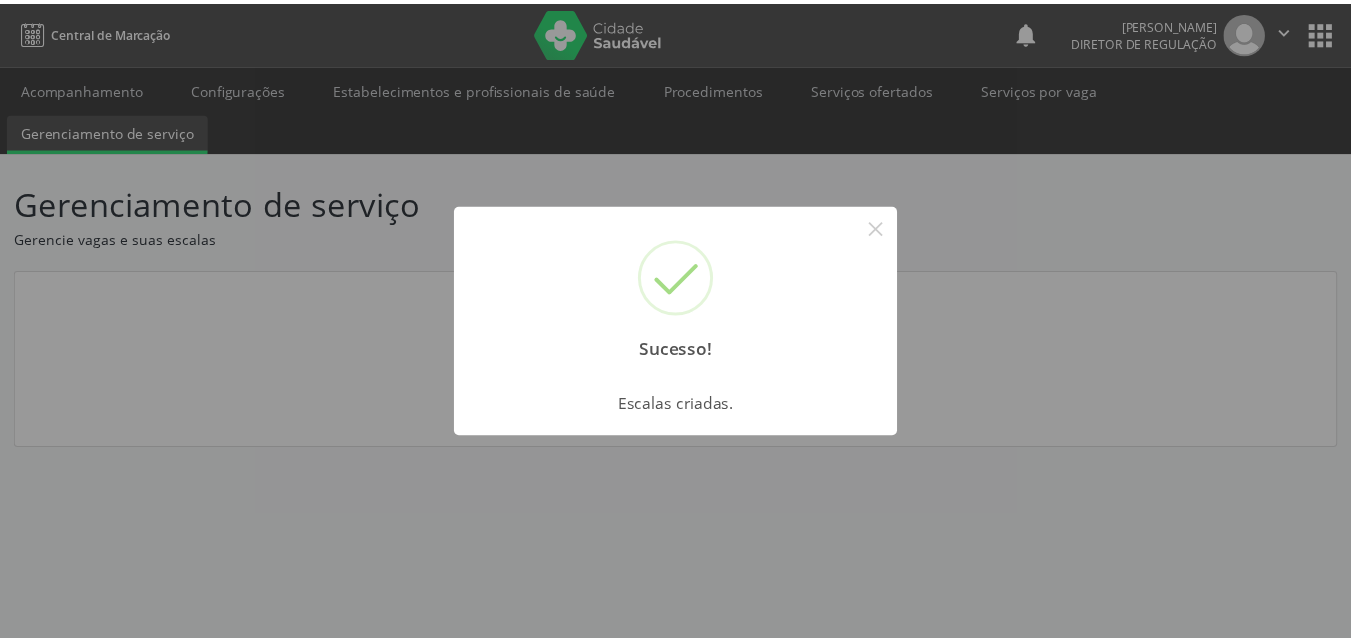 scroll, scrollTop: 0, scrollLeft: 0, axis: both 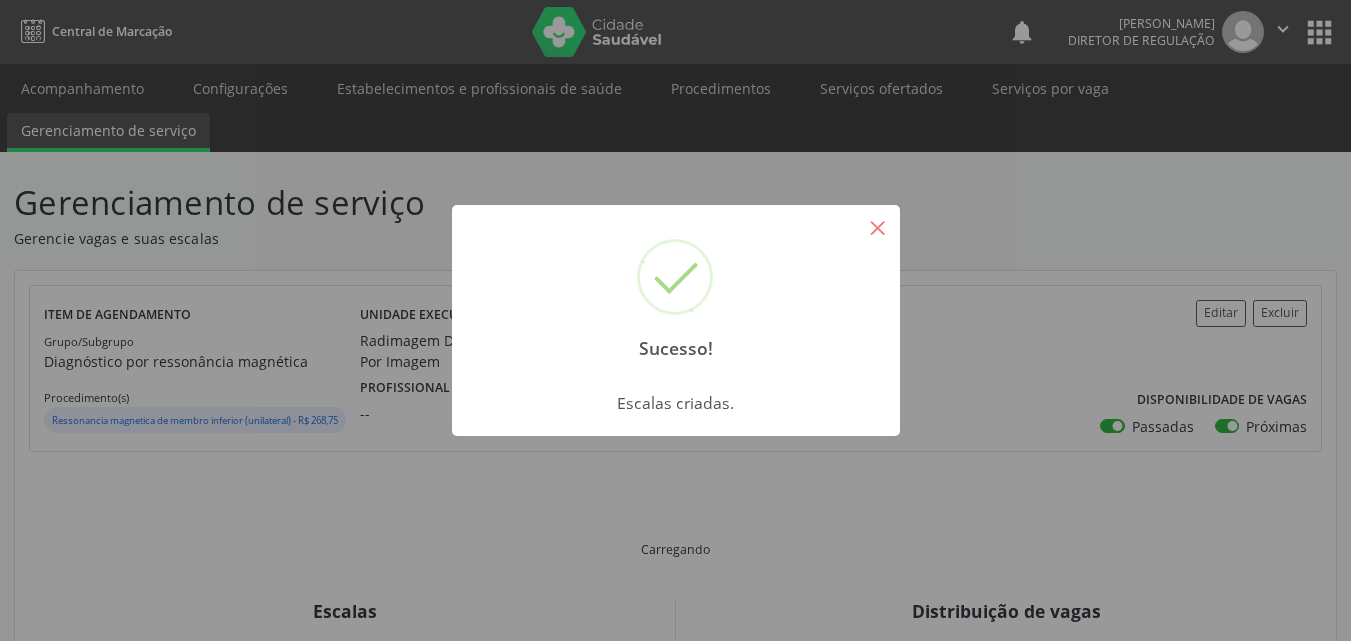 click on "×" at bounding box center [878, 227] 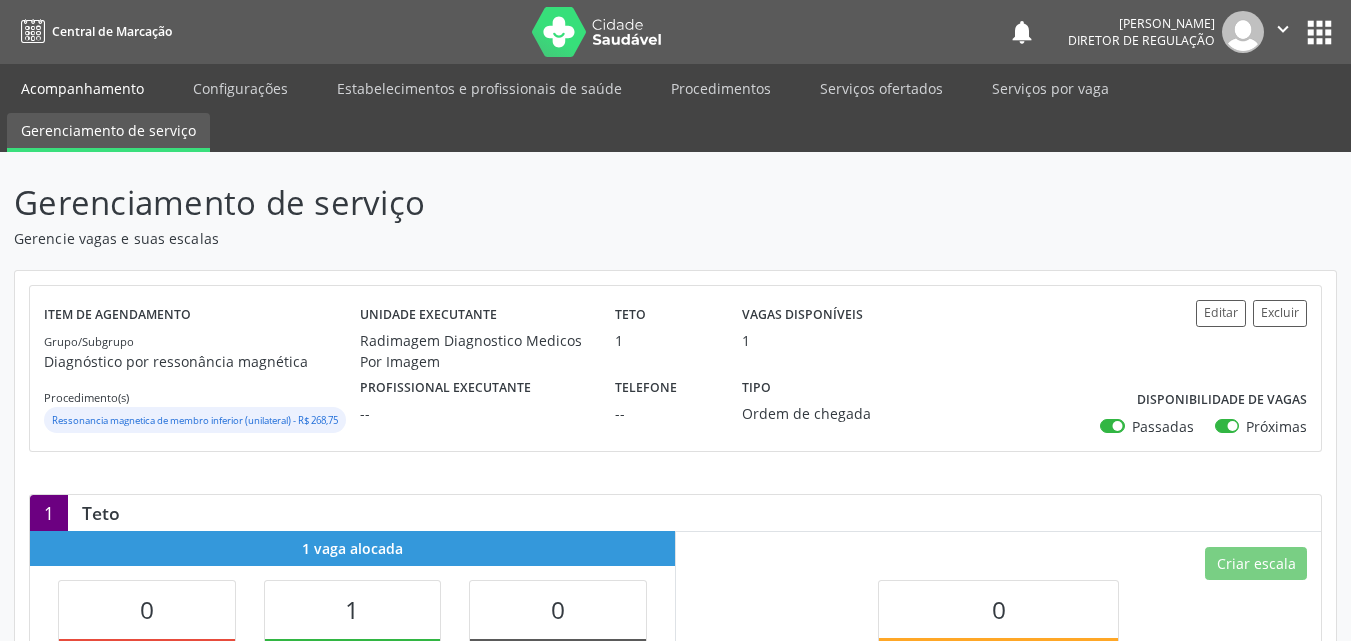 click on "Acompanhamento" at bounding box center (82, 88) 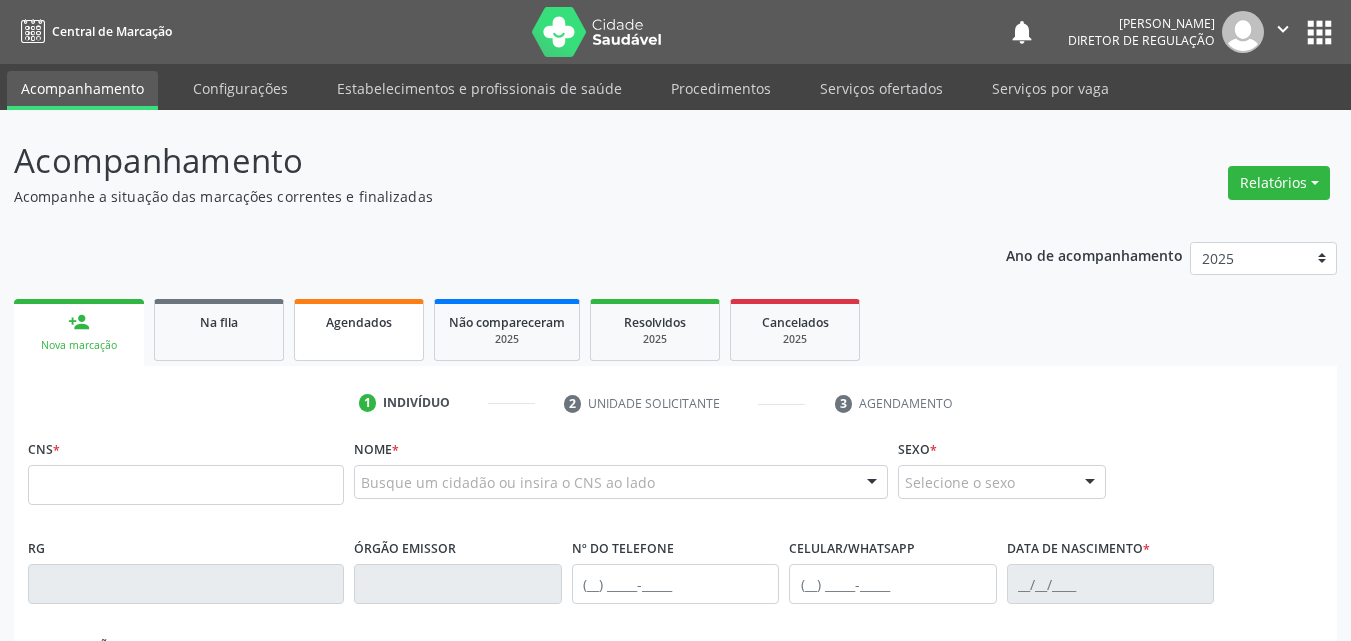 click on "Agendados" at bounding box center (359, 322) 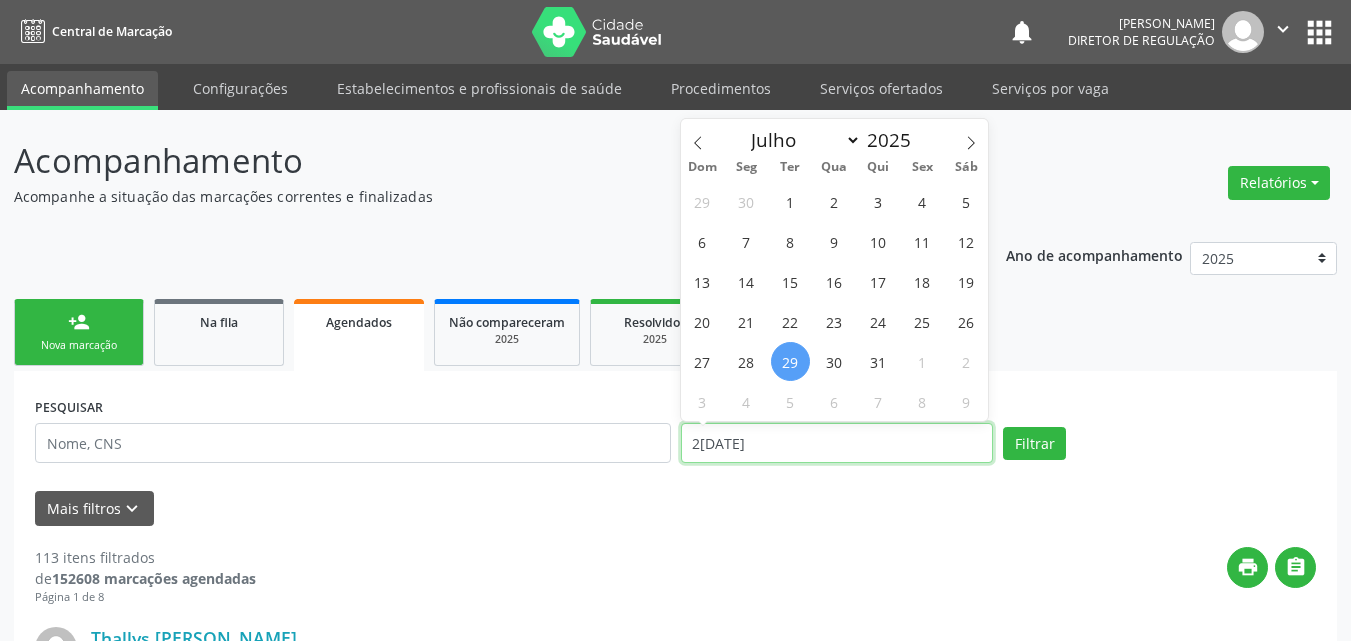 click on "[DATE]" at bounding box center (837, 443) 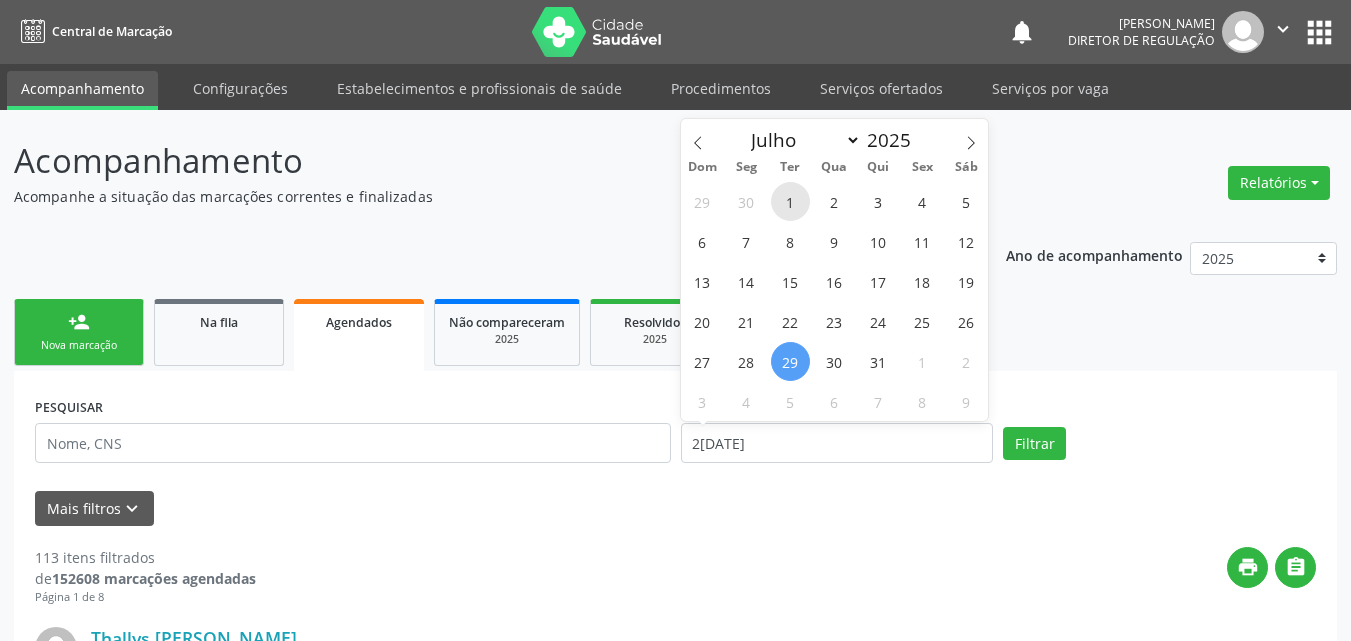 click on "1" at bounding box center [790, 201] 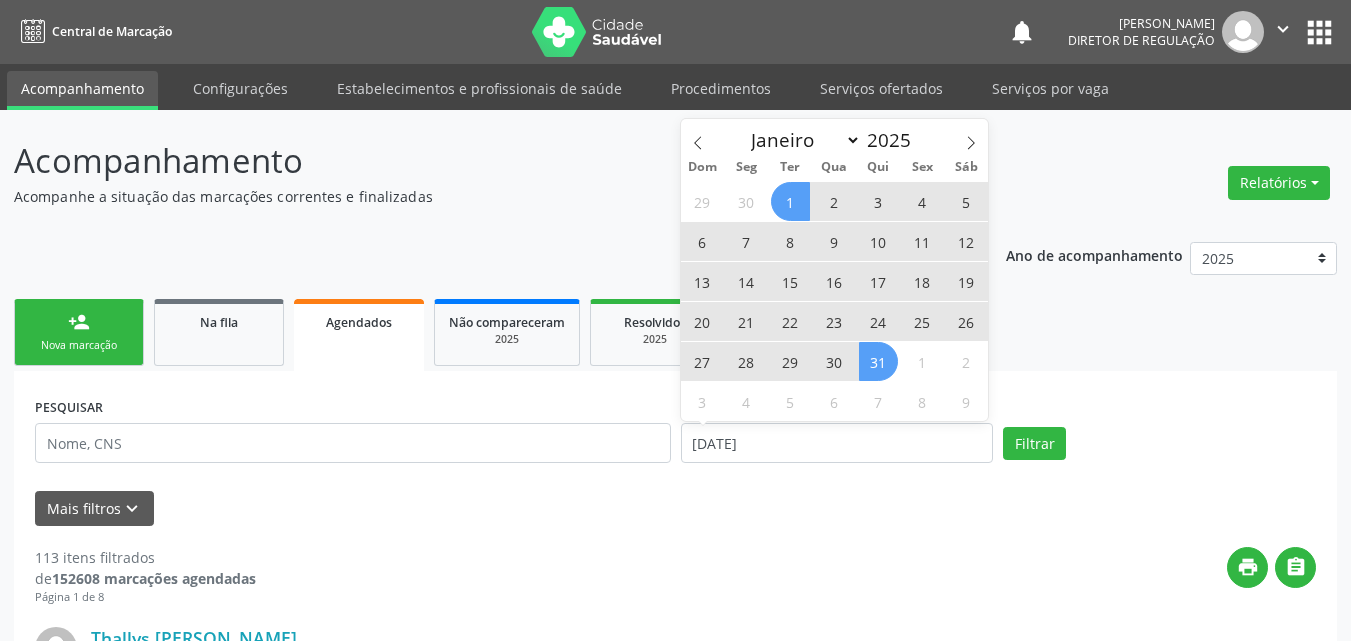 click on "31" at bounding box center [878, 361] 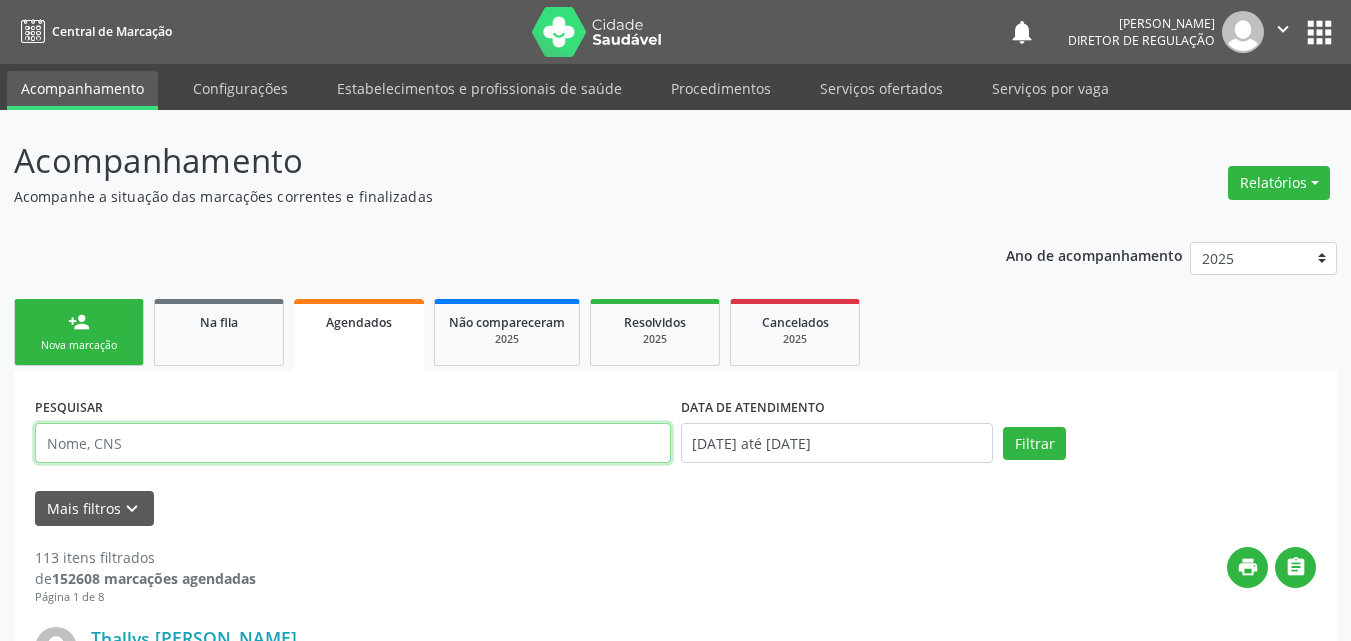 click at bounding box center [353, 443] 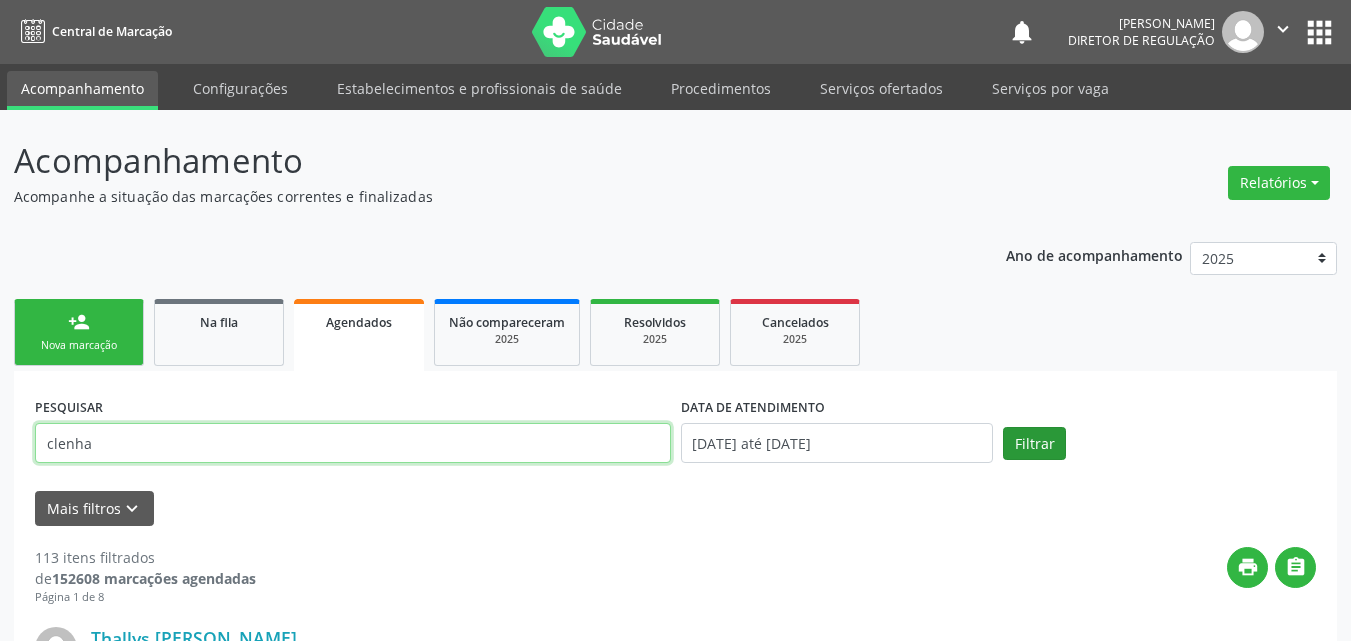 type on "clenha" 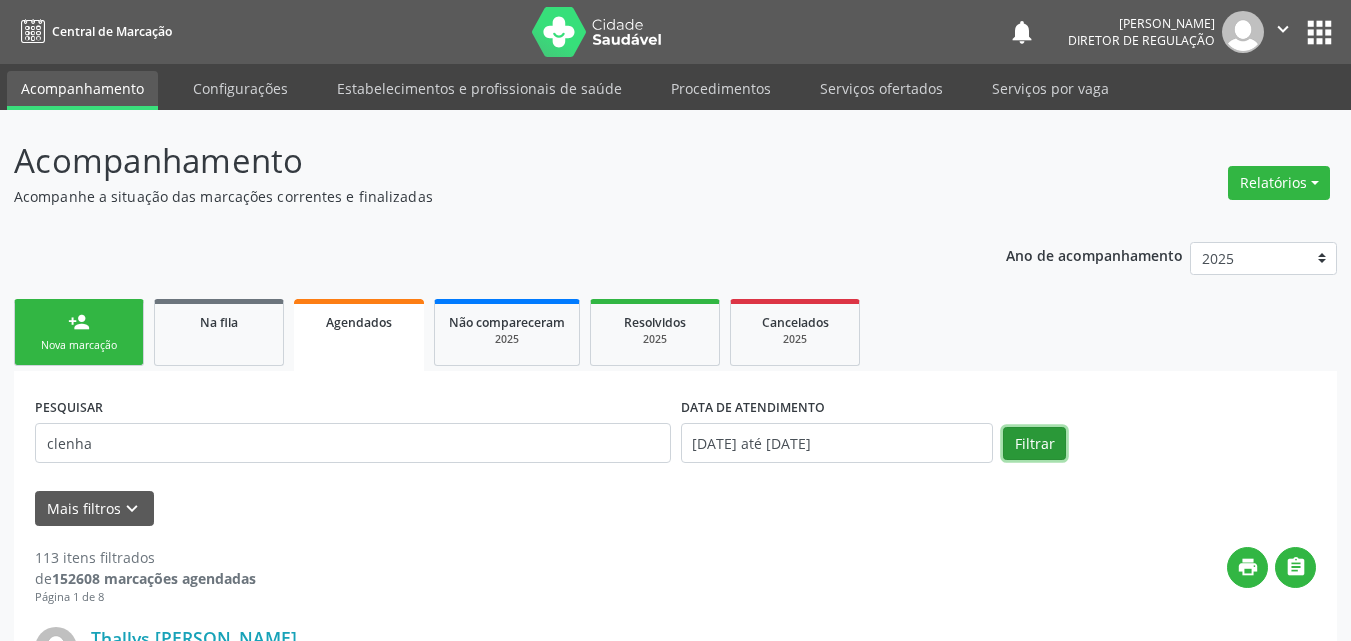 click on "Filtrar" at bounding box center (1034, 444) 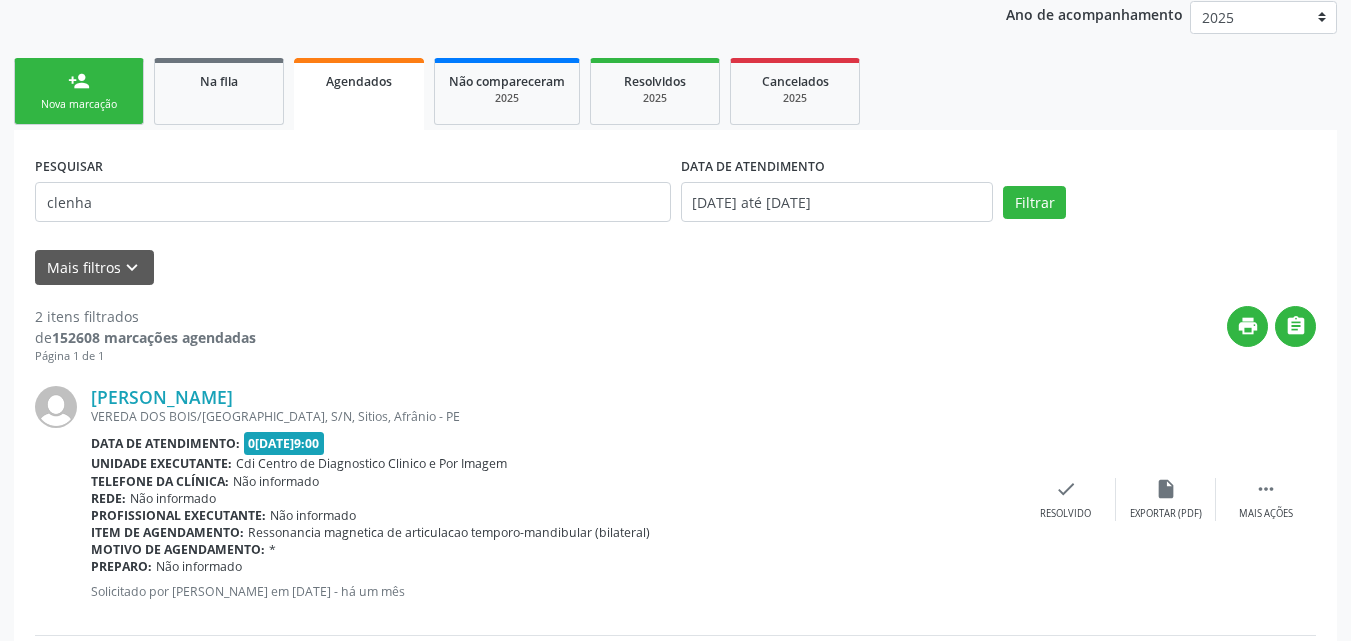 scroll, scrollTop: 141, scrollLeft: 0, axis: vertical 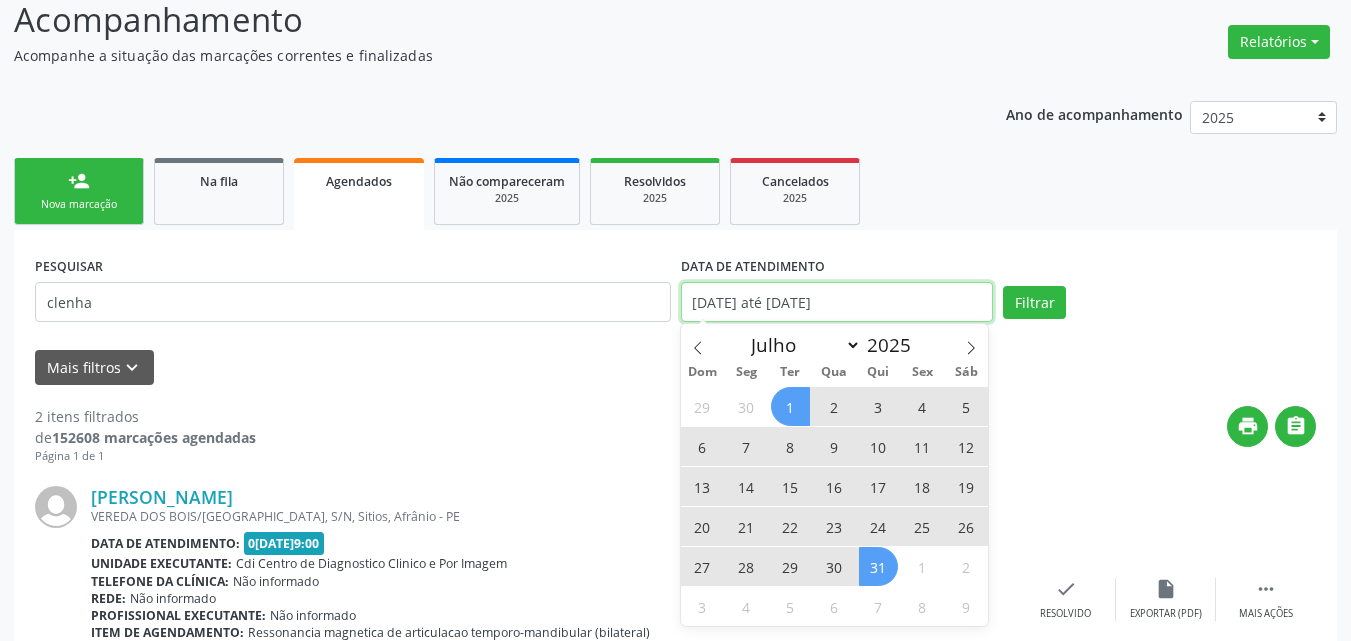 click on "01/07/2025 até 31/07/2025" at bounding box center (837, 302) 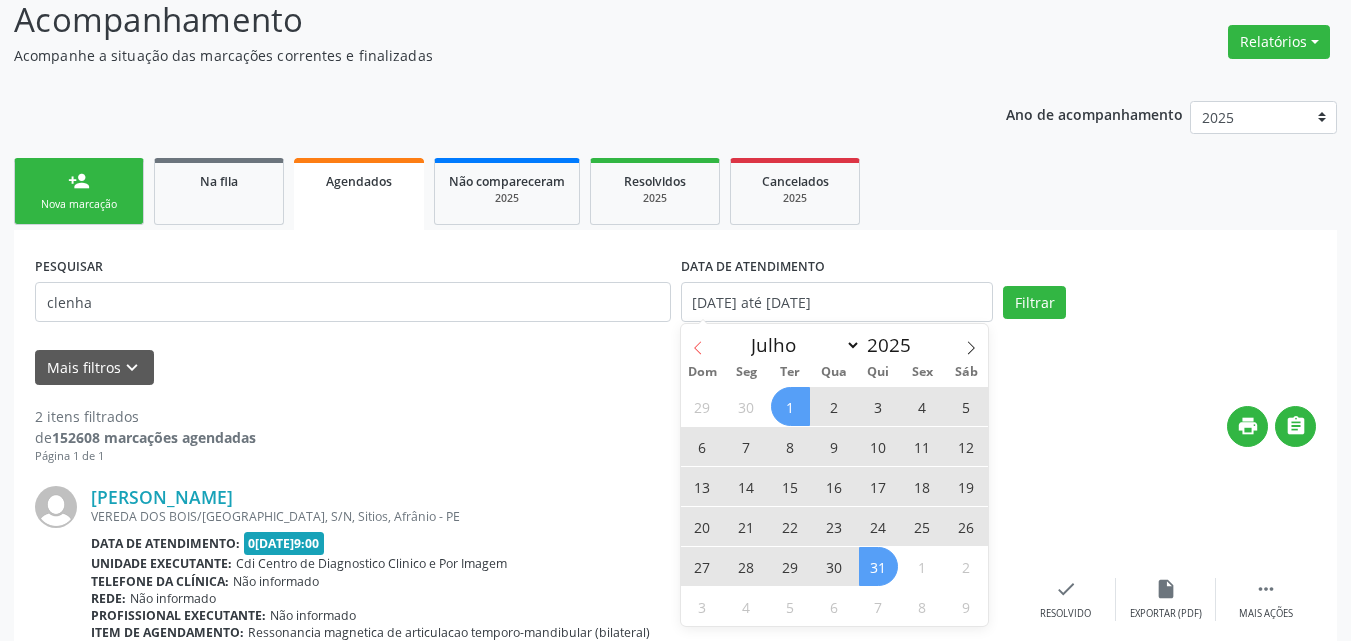 click 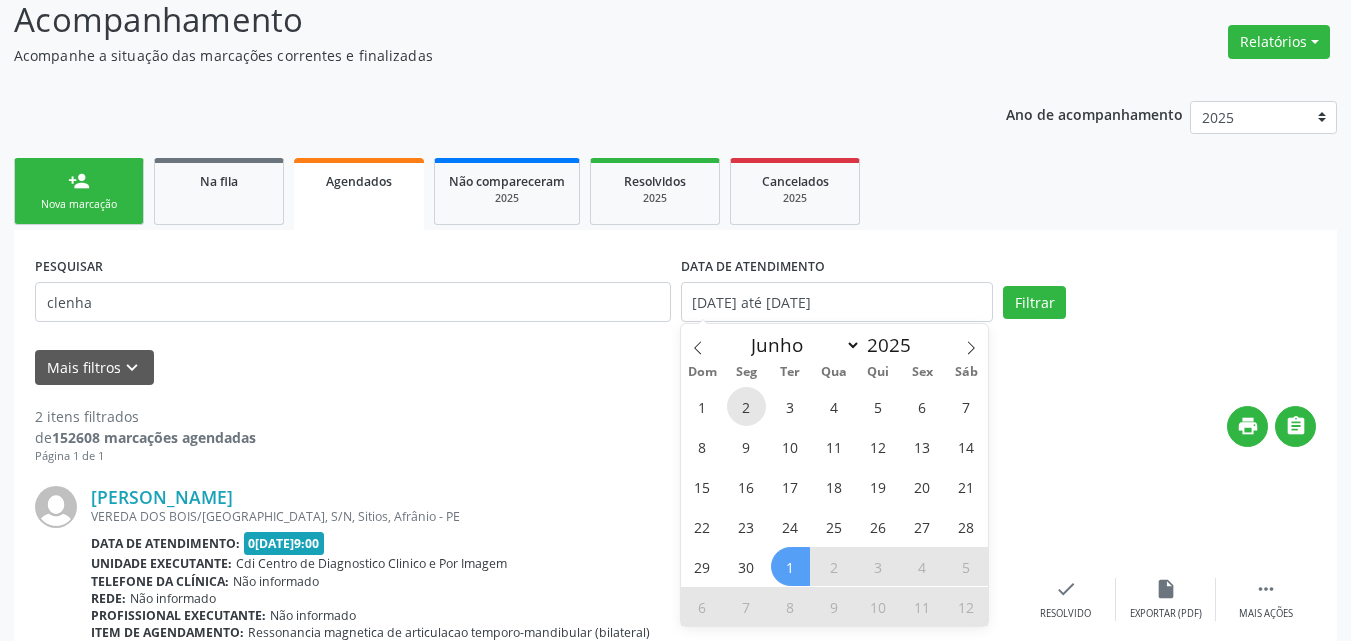 click on "2" at bounding box center [746, 406] 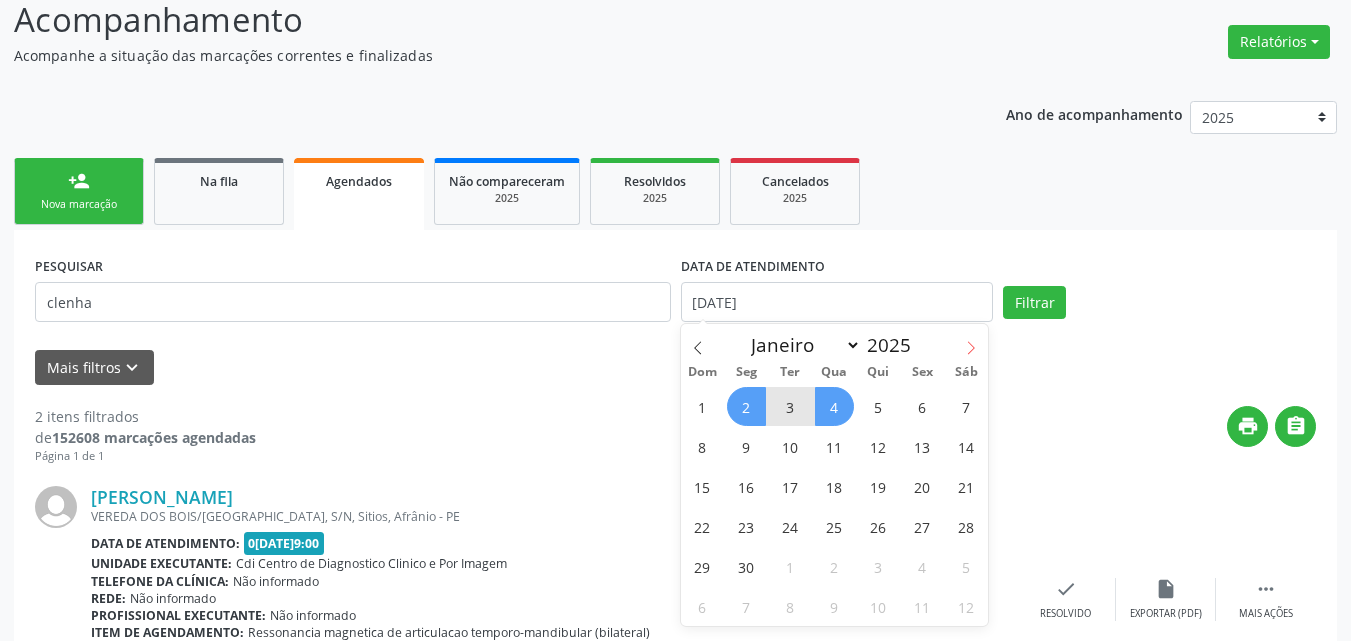 click 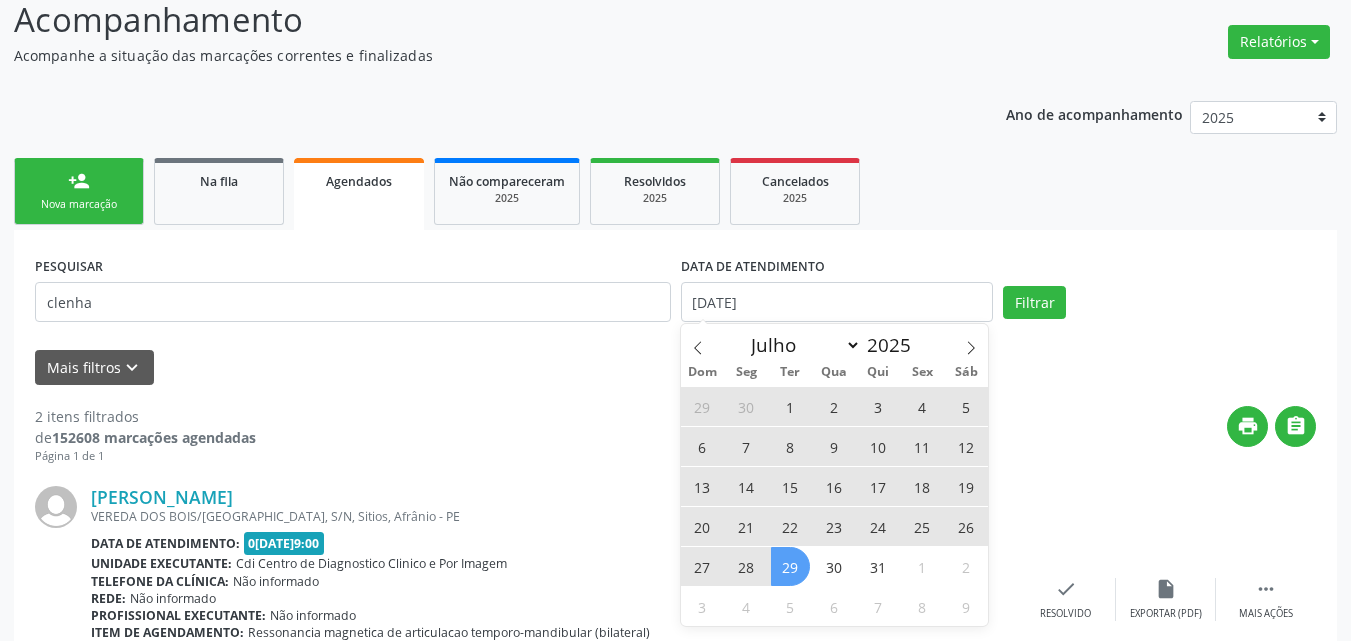 click on "29" at bounding box center [790, 566] 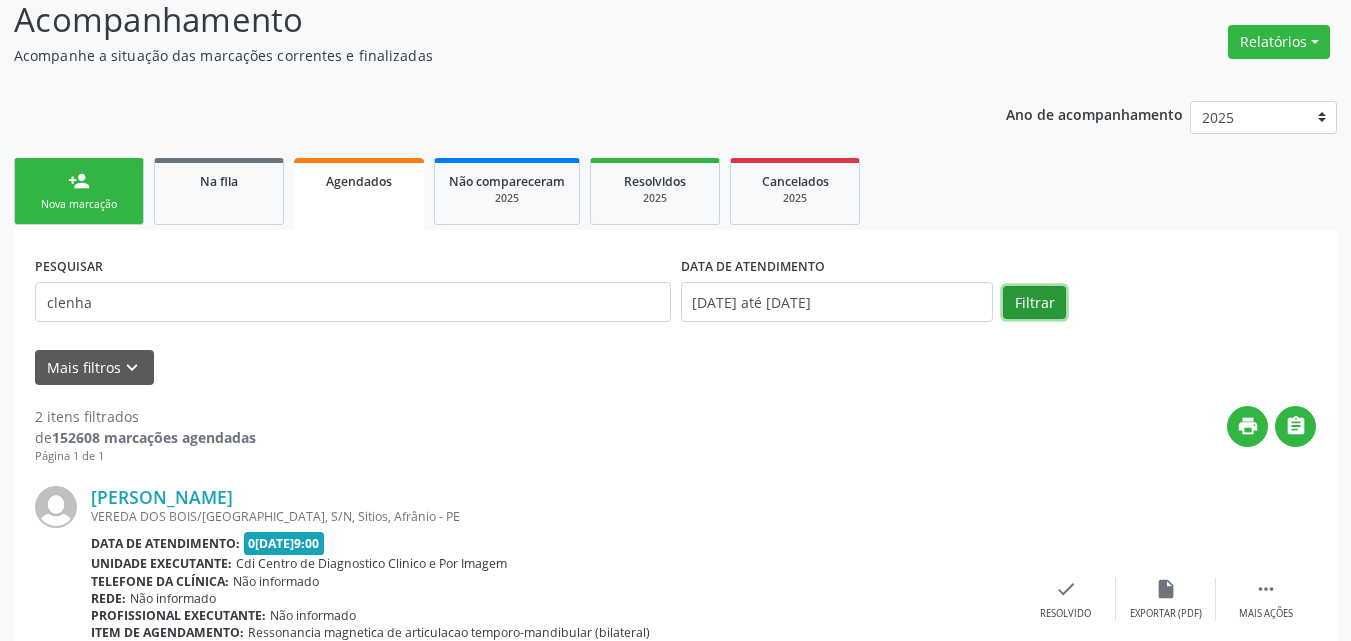 click on "Filtrar" at bounding box center (1034, 303) 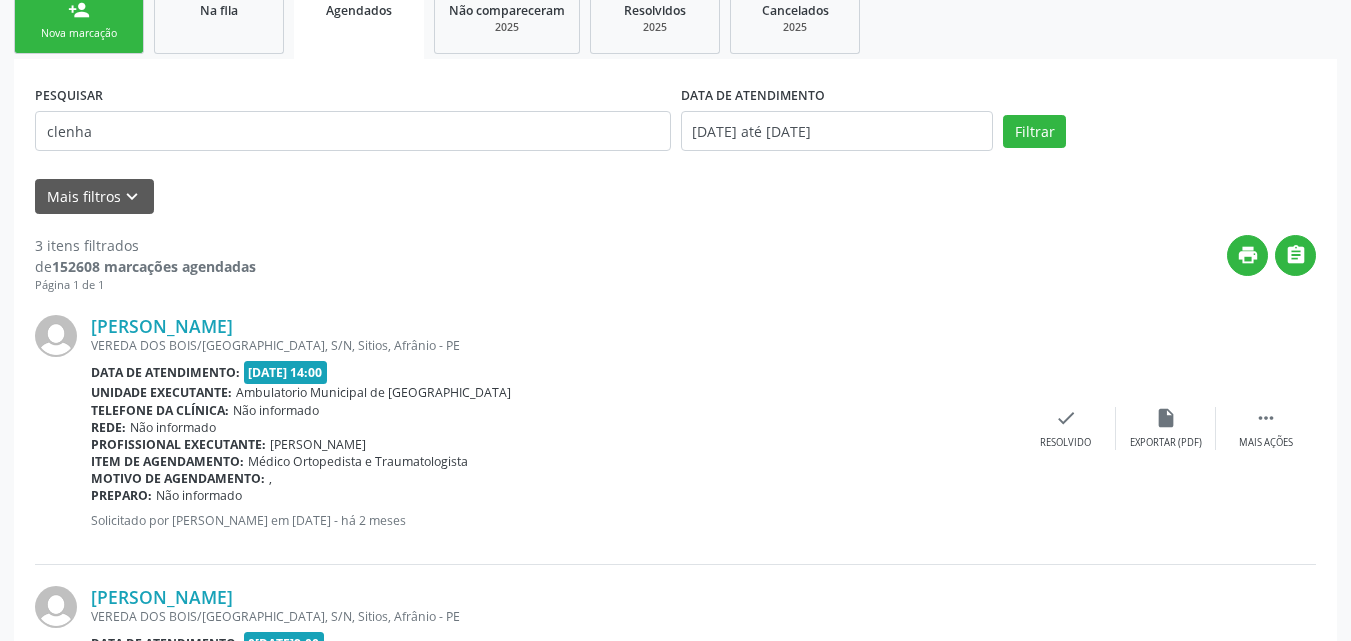 scroll, scrollTop: 112, scrollLeft: 0, axis: vertical 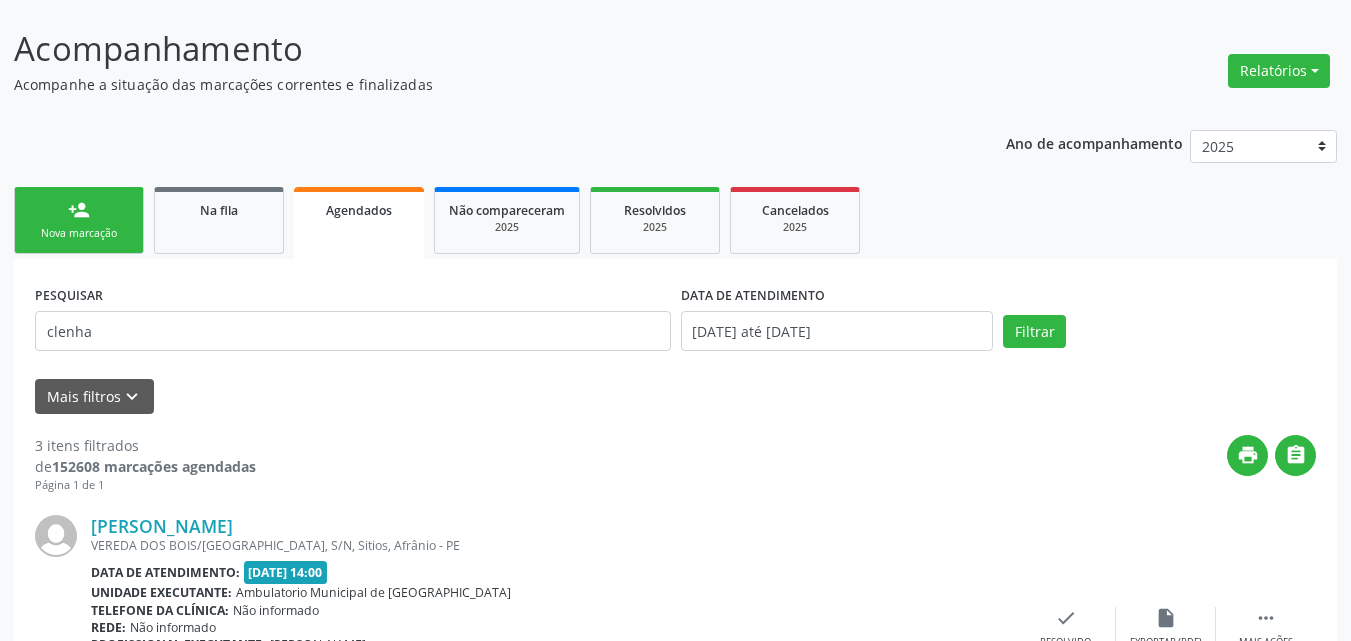 click on "Nova marcação" at bounding box center (79, 233) 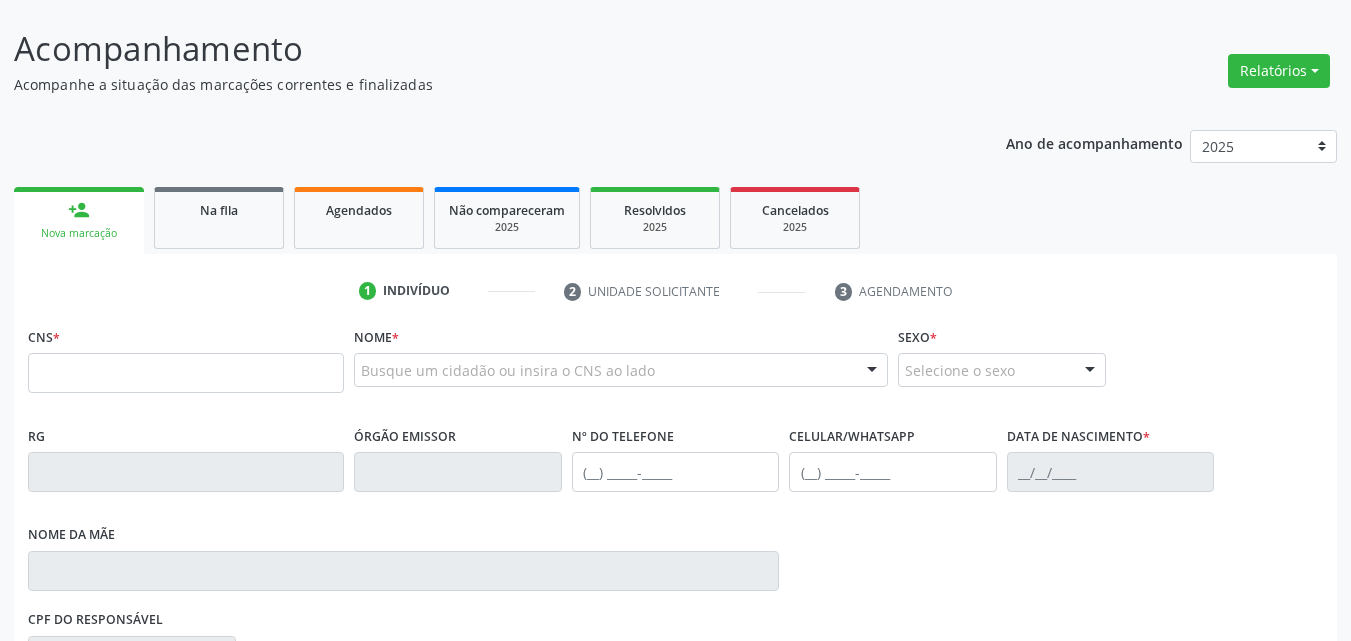 scroll, scrollTop: 0, scrollLeft: 0, axis: both 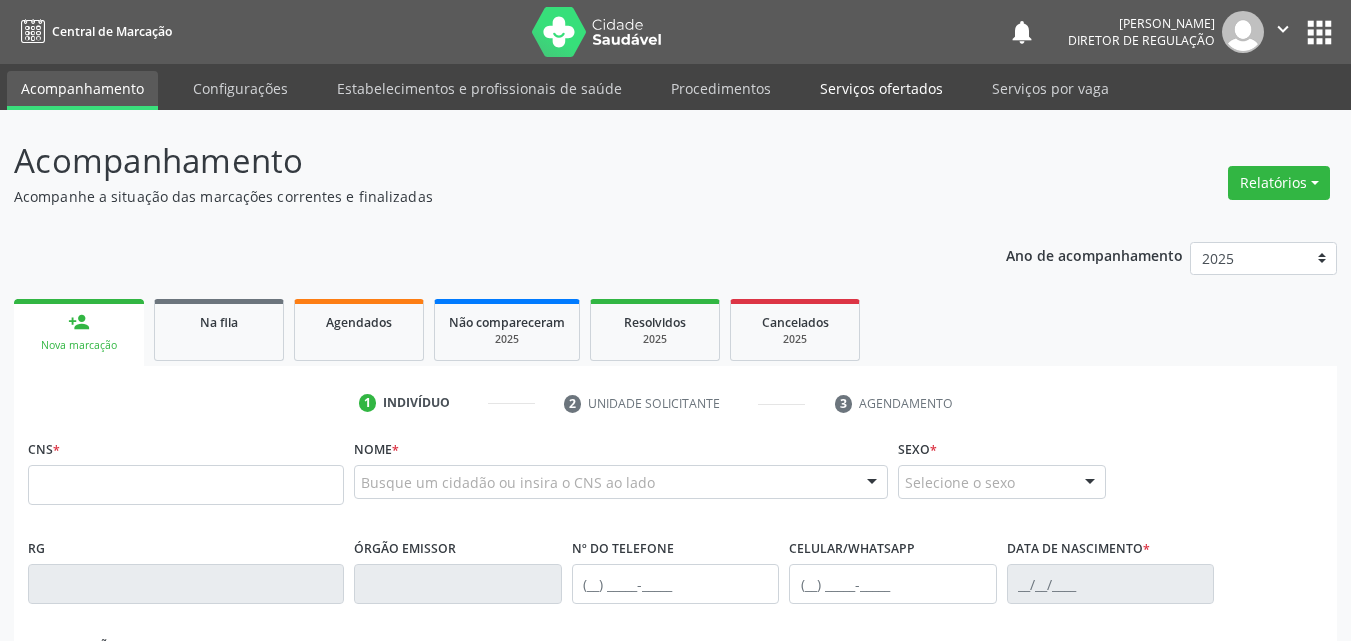 click on "Serviços ofertados" at bounding box center [881, 88] 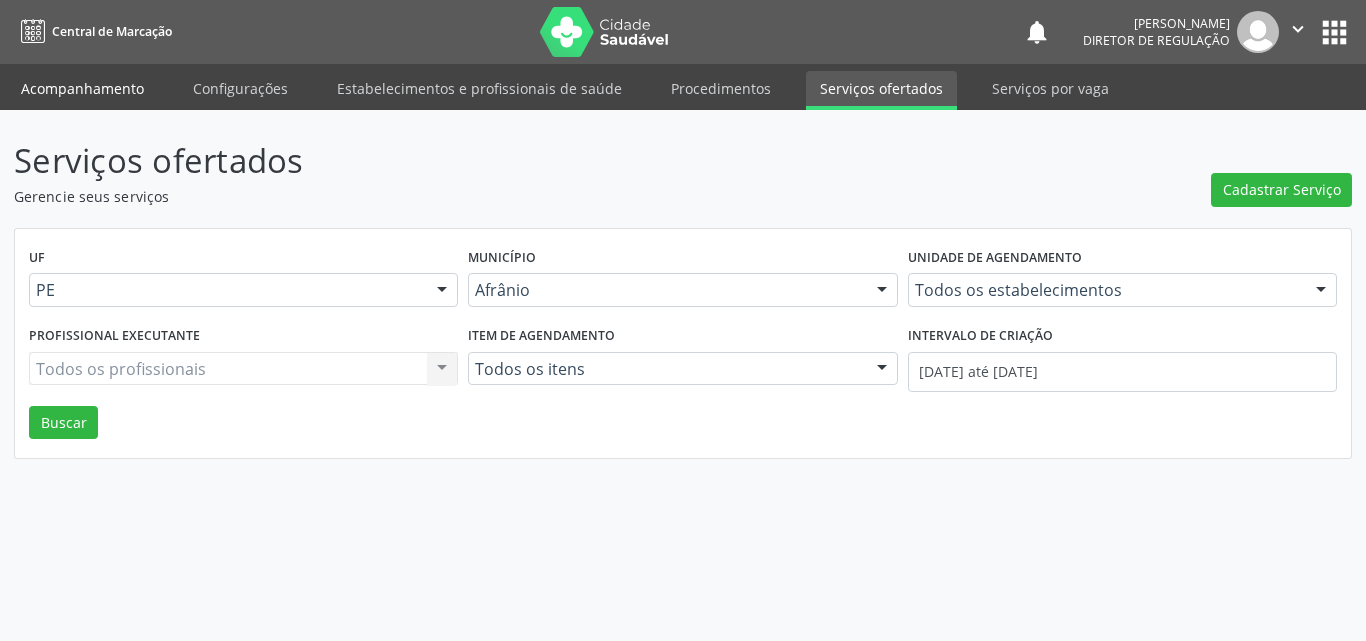 click on "Acompanhamento" at bounding box center [82, 88] 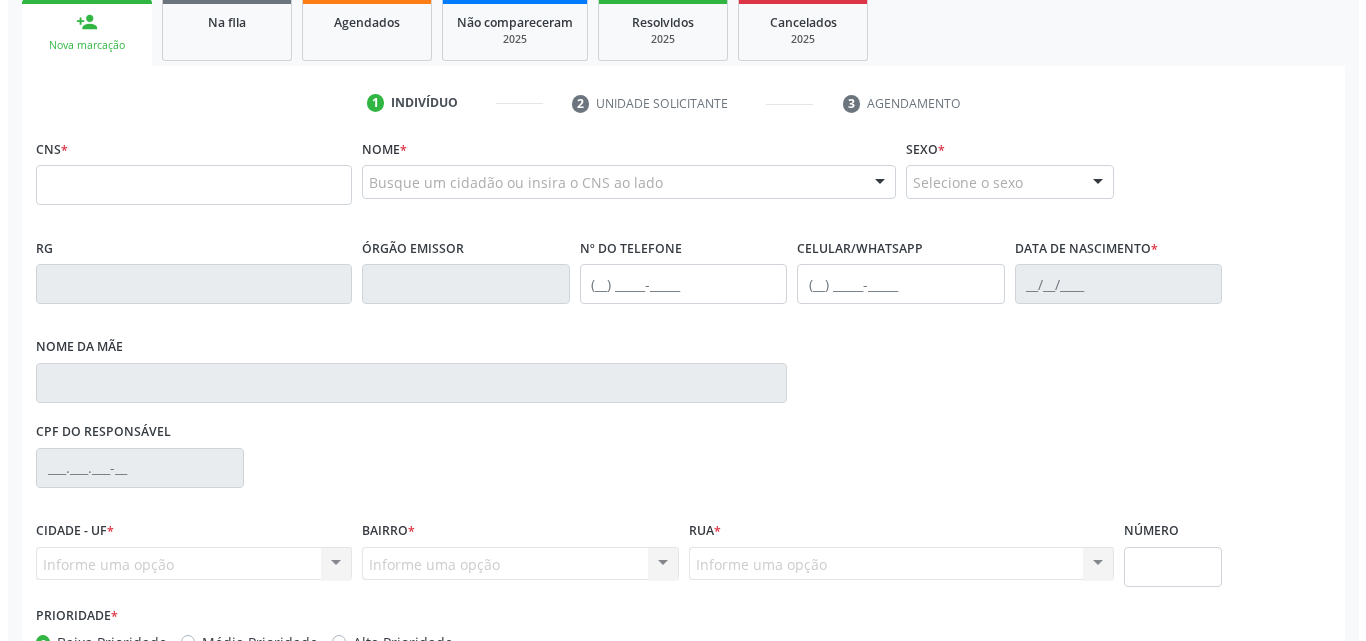 scroll, scrollTop: 0, scrollLeft: 0, axis: both 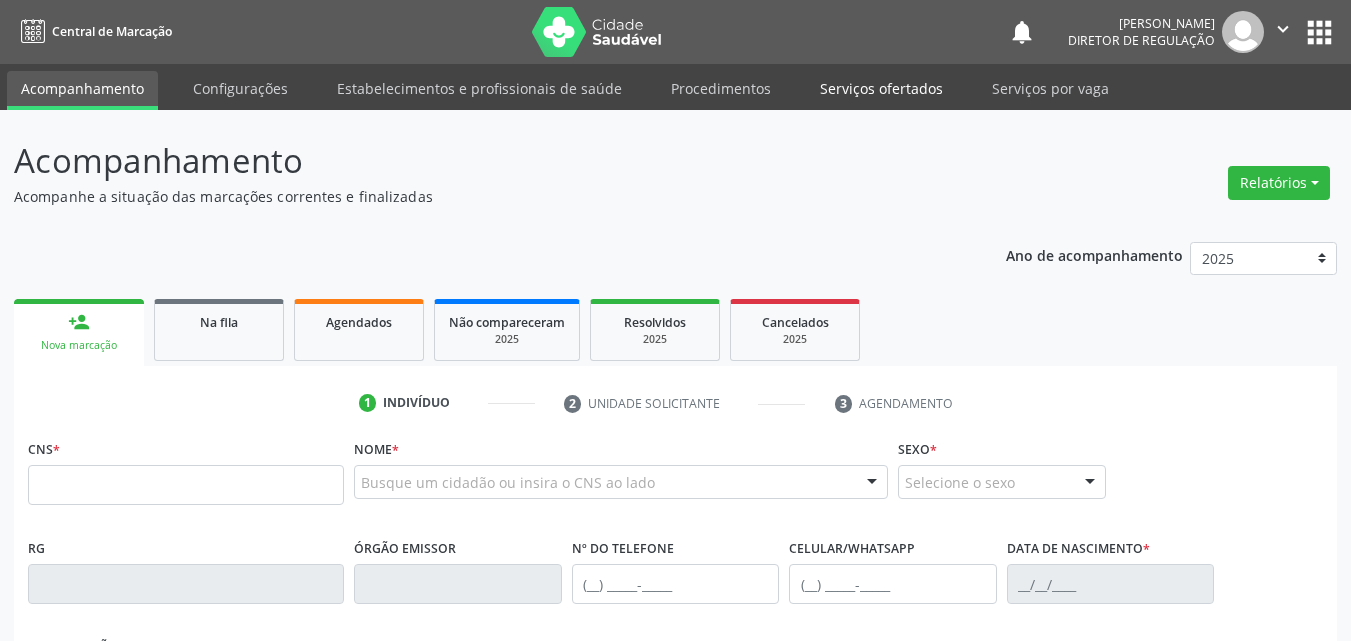 click on "Serviços ofertados" at bounding box center [881, 88] 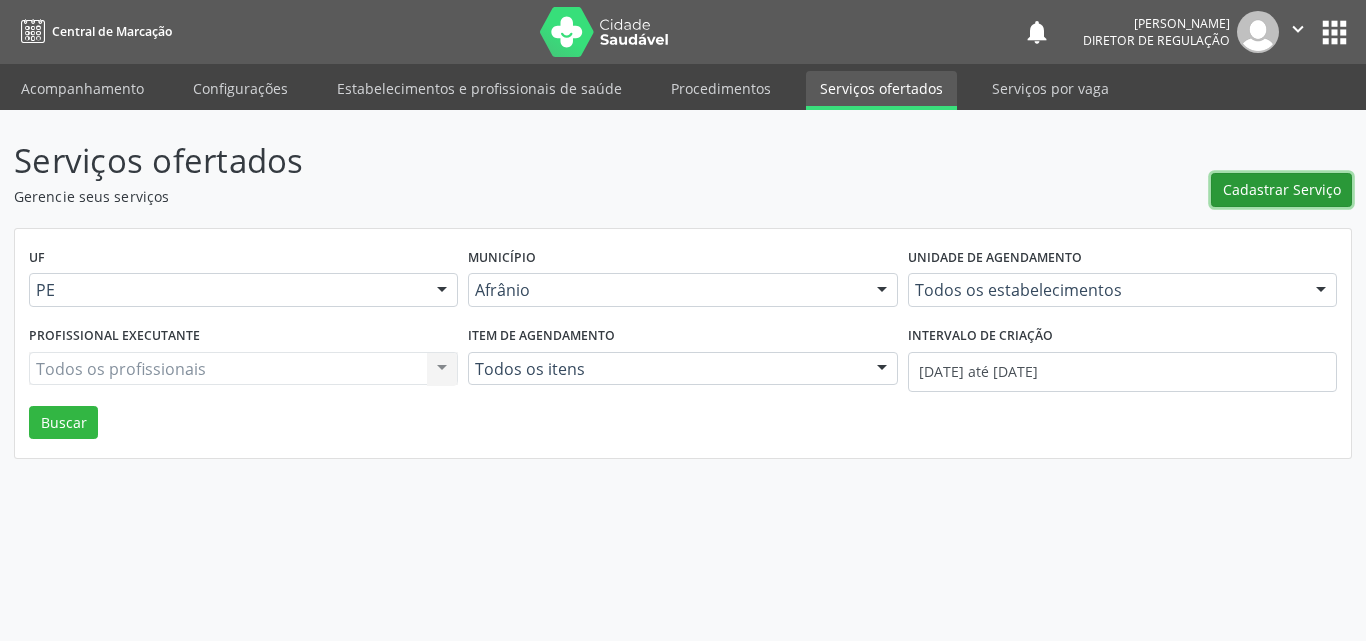 click on "Cadastrar Serviço" at bounding box center (1282, 189) 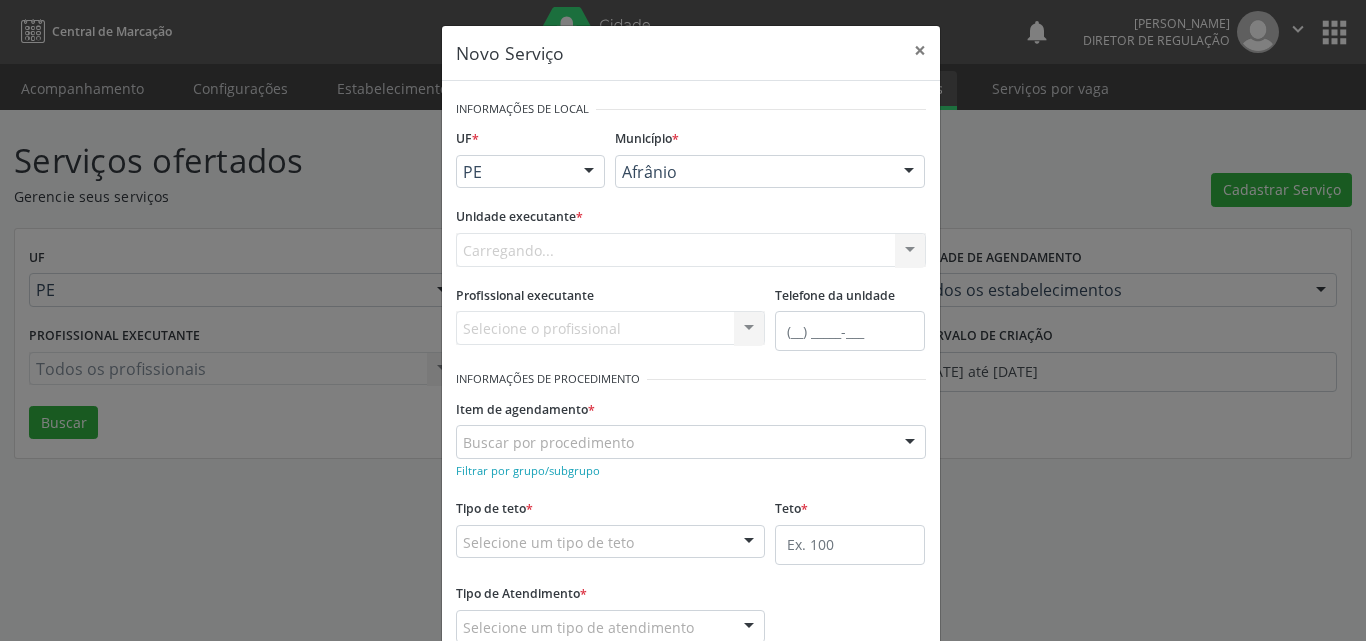 scroll, scrollTop: 0, scrollLeft: 0, axis: both 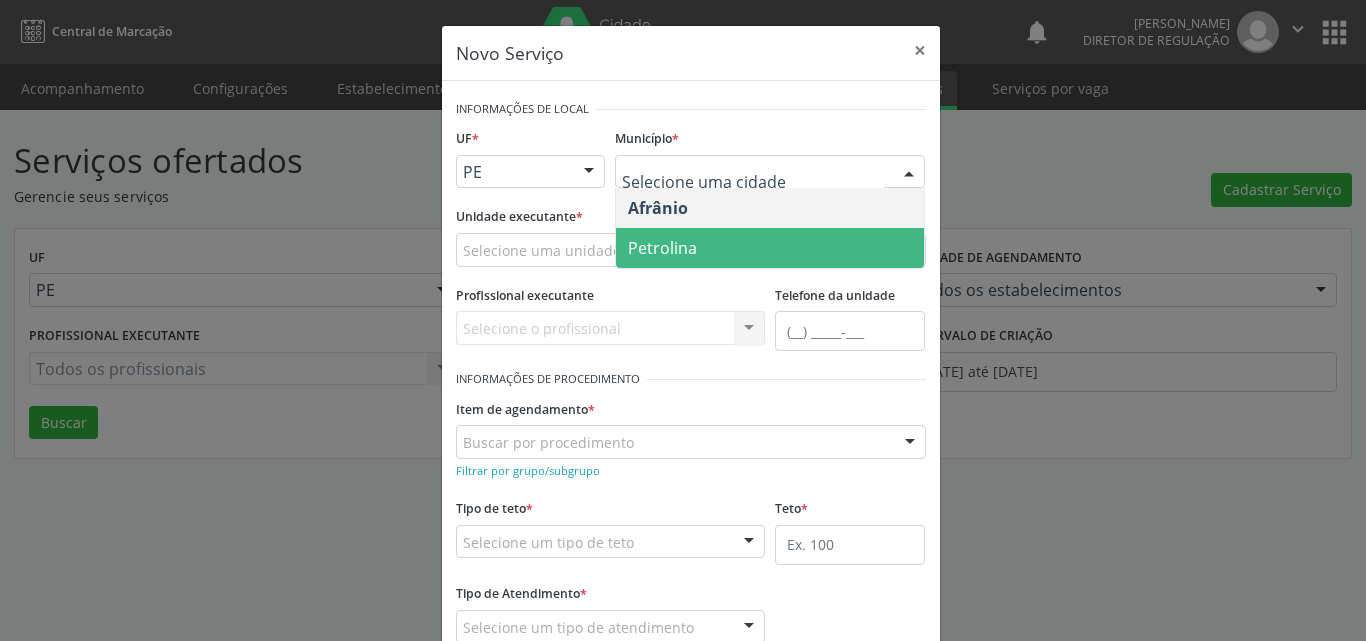 click on "Petrolina" at bounding box center [770, 248] 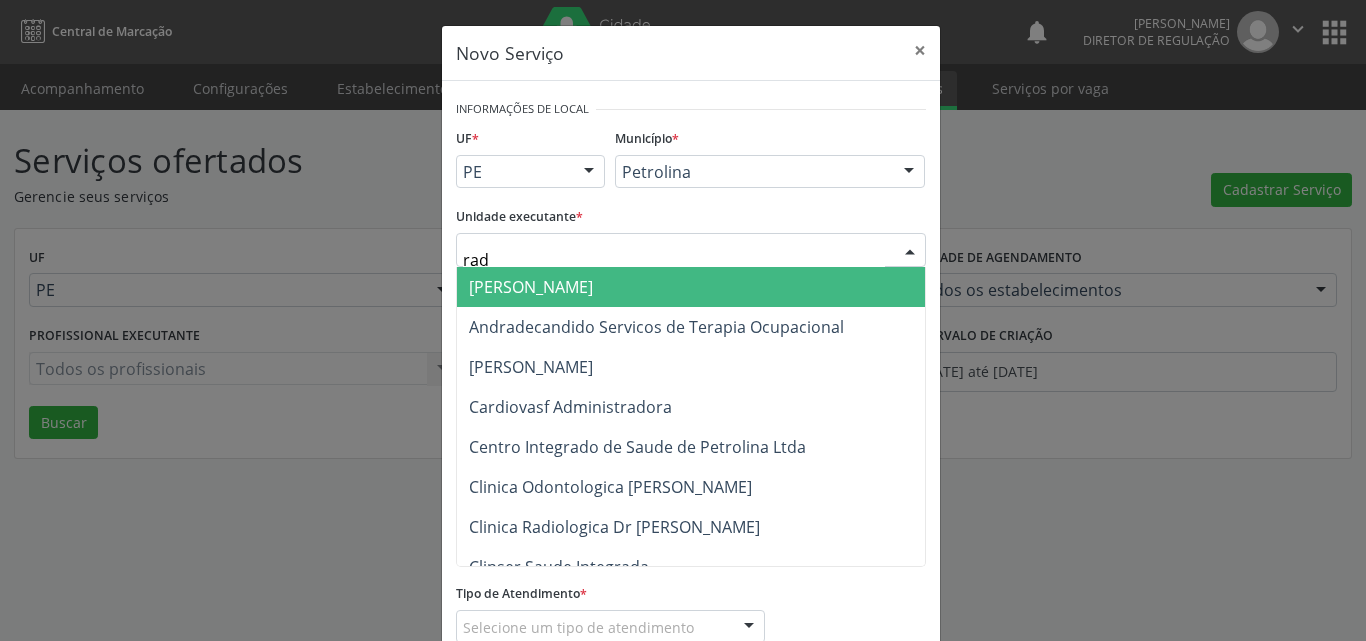type on "radi" 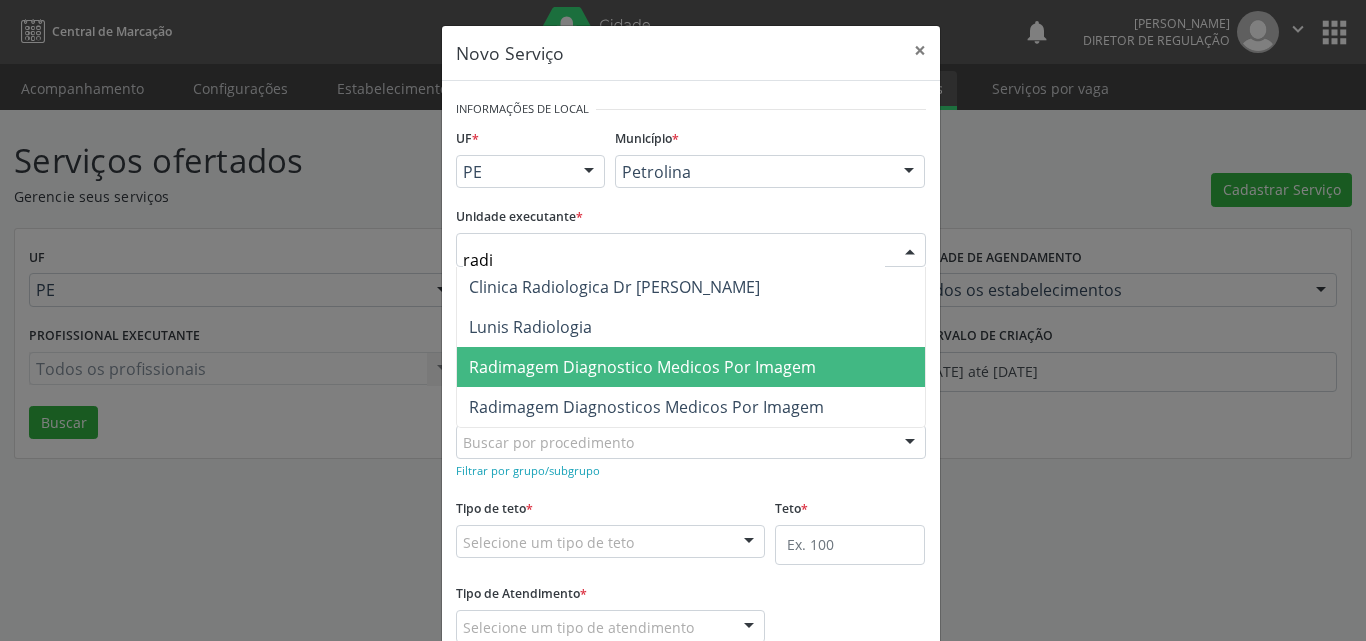 click on "Radimagem Diagnostico Medicos Por Imagem" at bounding box center (642, 367) 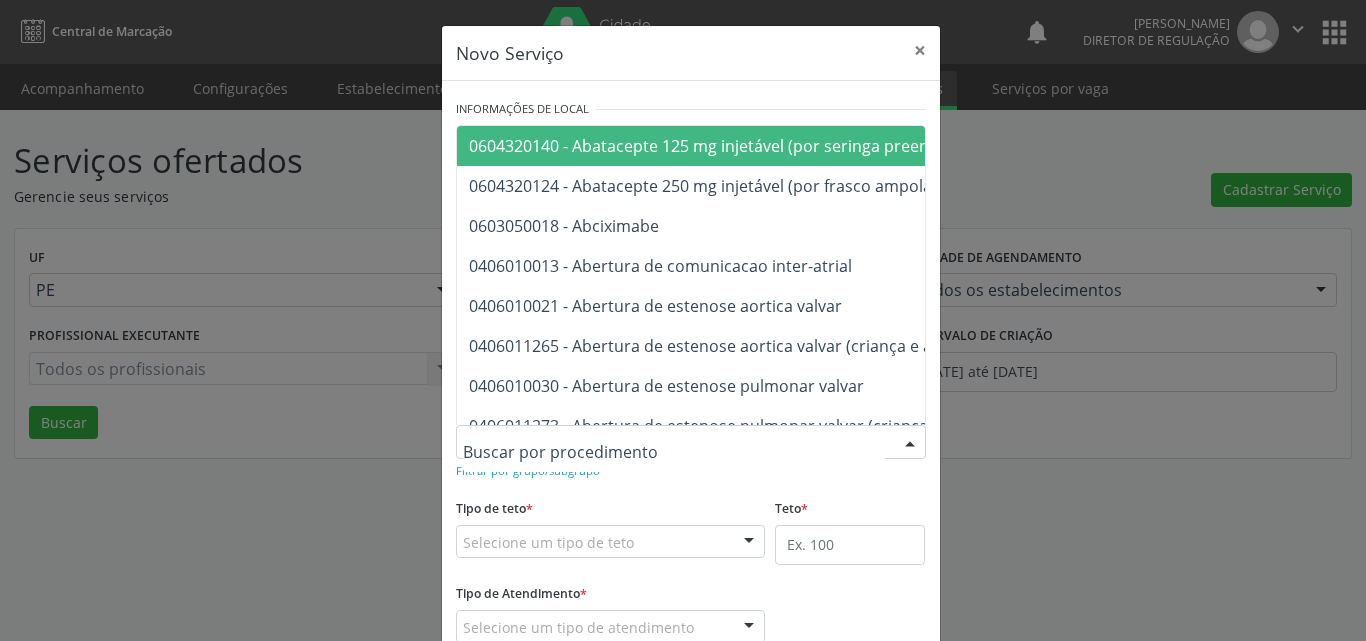 click at bounding box center (691, 442) 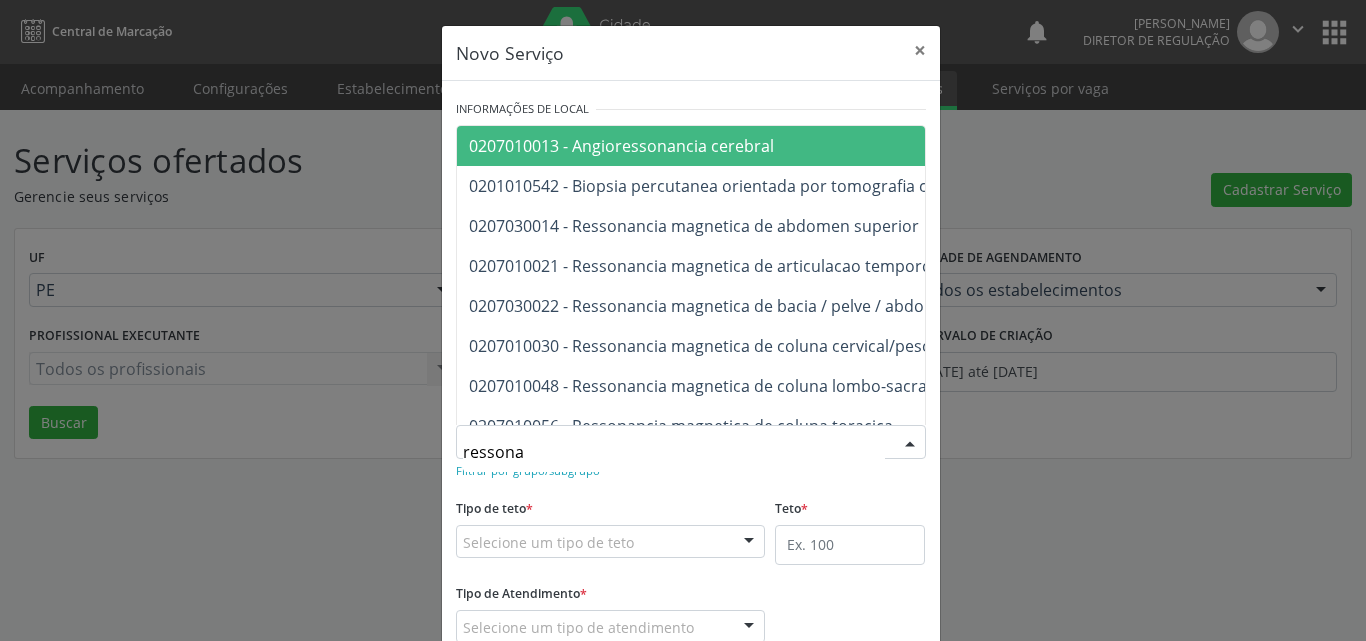 type on "ressonan" 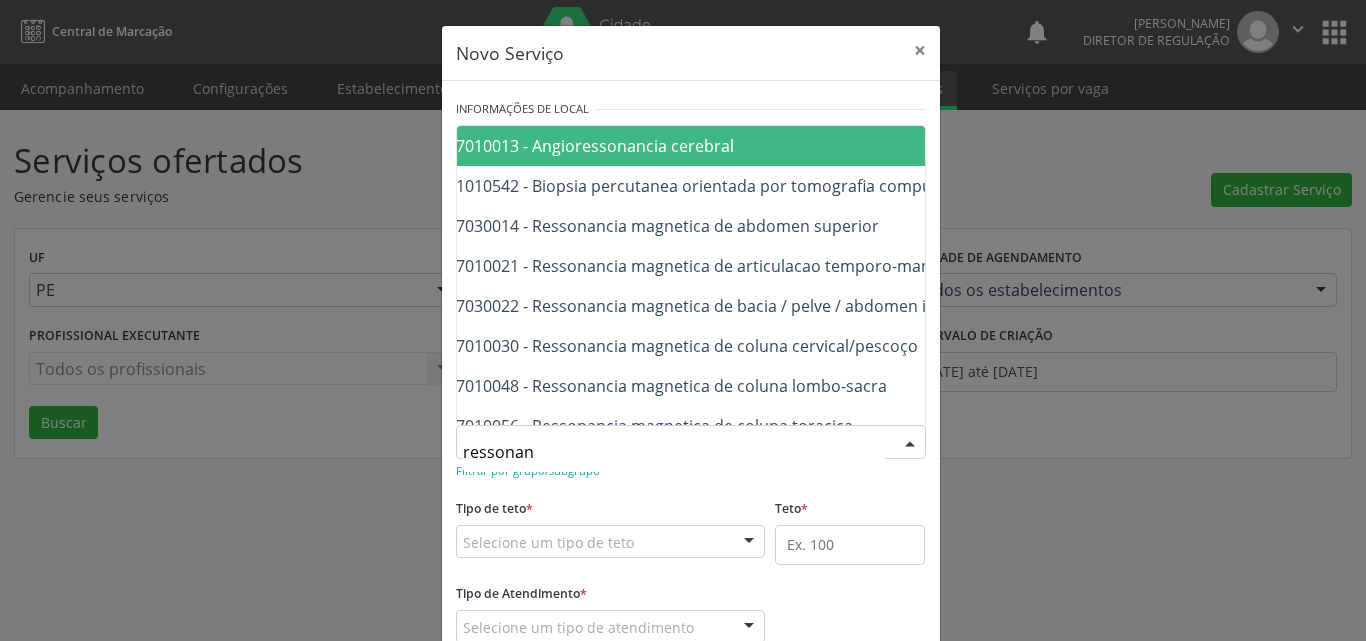 scroll, scrollTop: 0, scrollLeft: 80, axis: horizontal 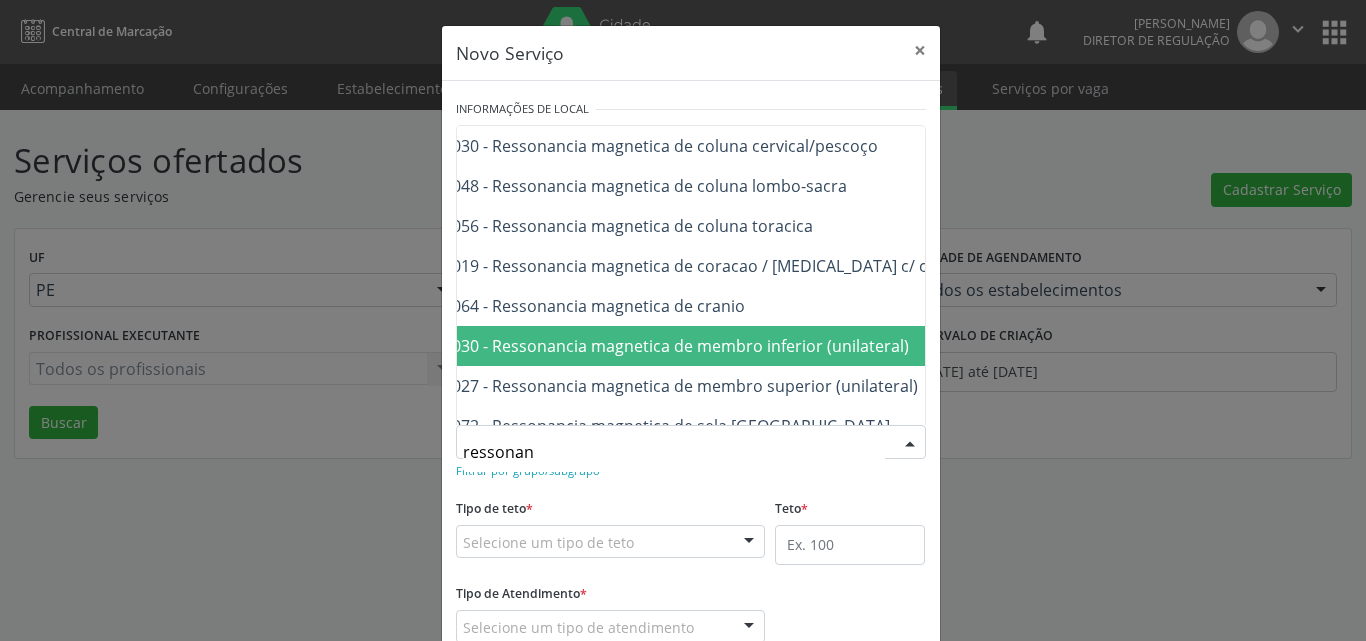 click on "0207030030 - Ressonancia magnetica de membro inferior (unilateral)" at bounding box center (649, 346) 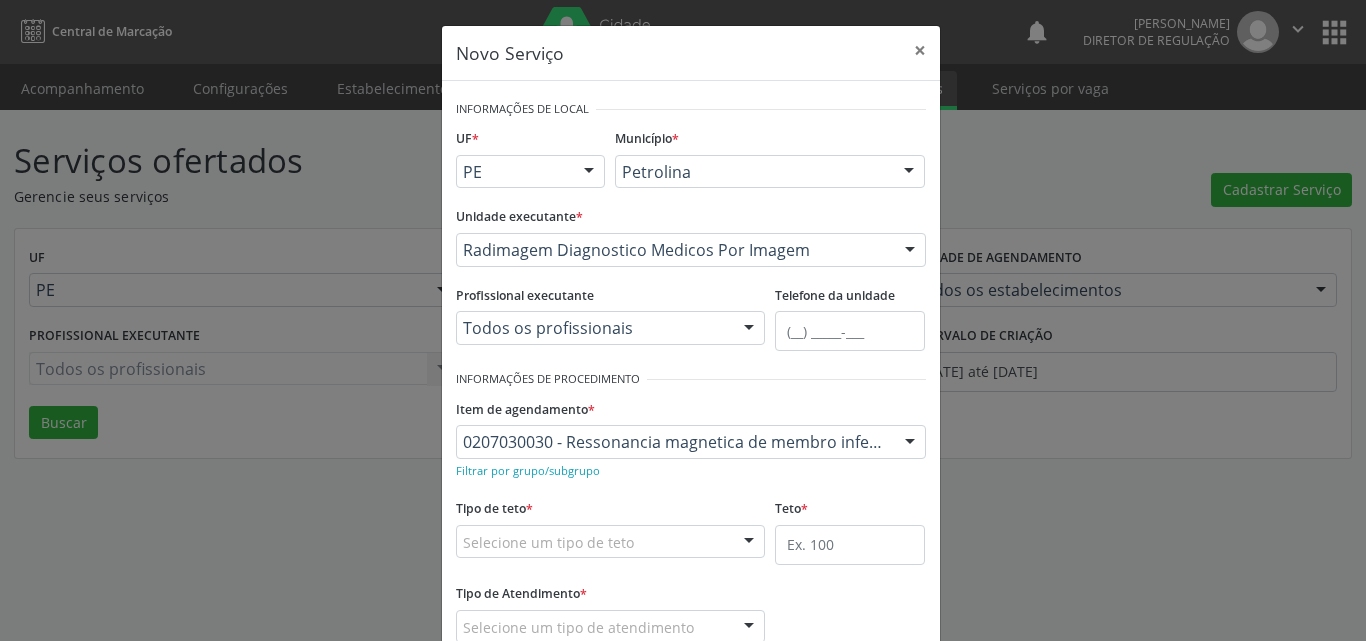 click on "Selecione um tipo de teto" at bounding box center (611, 542) 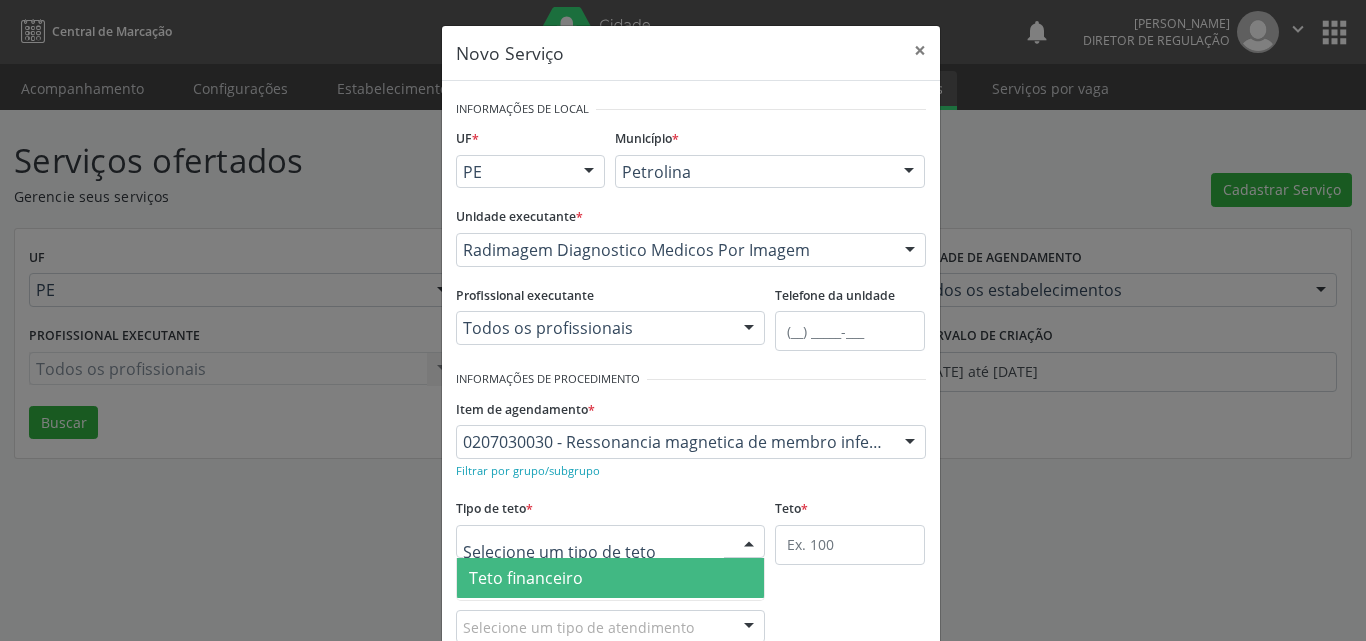 scroll, scrollTop: 38, scrollLeft: 0, axis: vertical 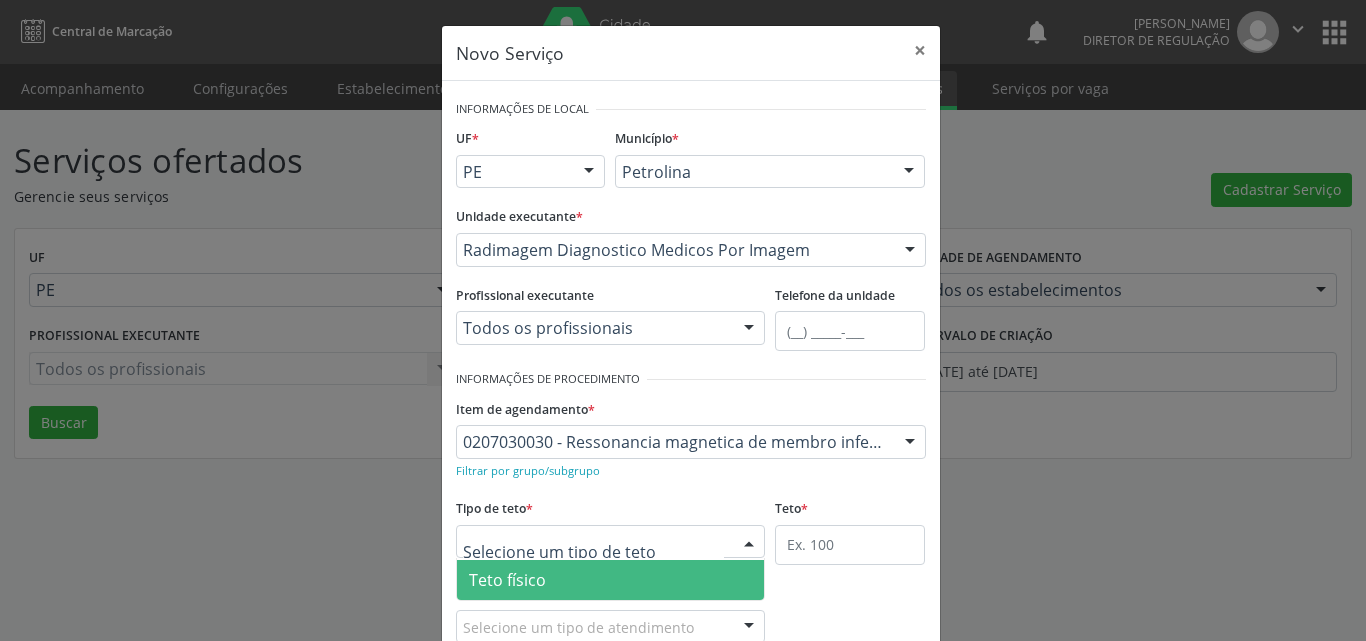 click on "Teto físico" at bounding box center [611, 580] 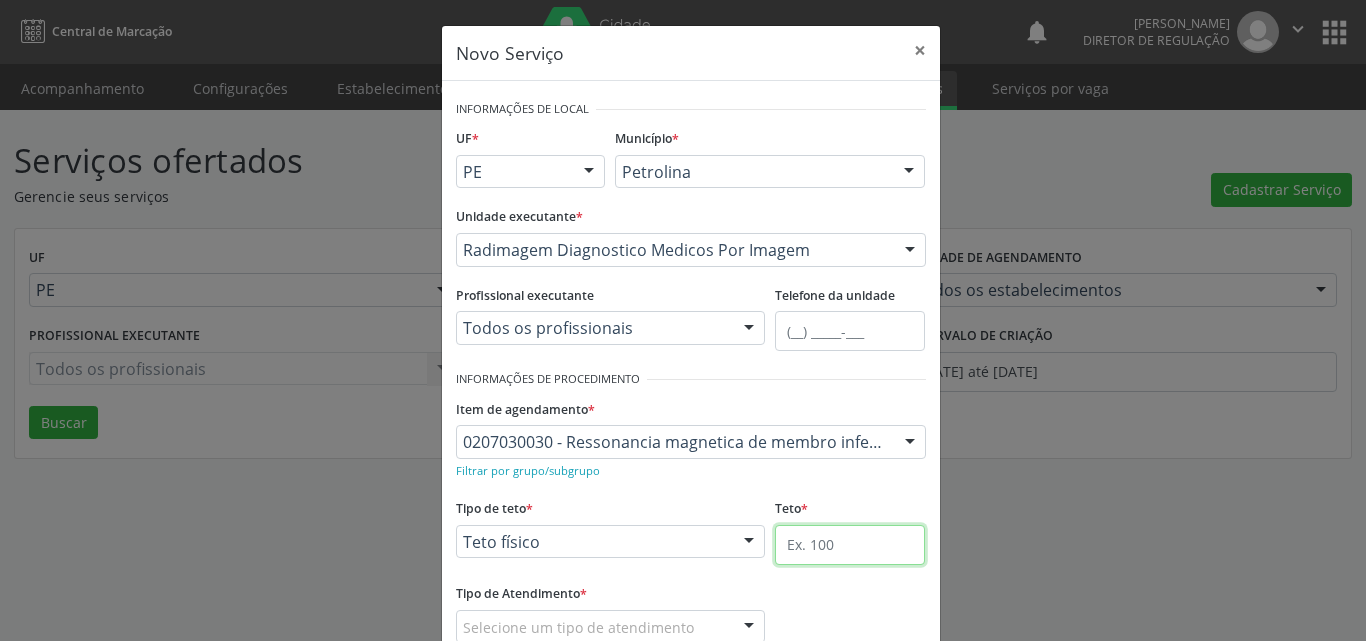 click at bounding box center (850, 545) 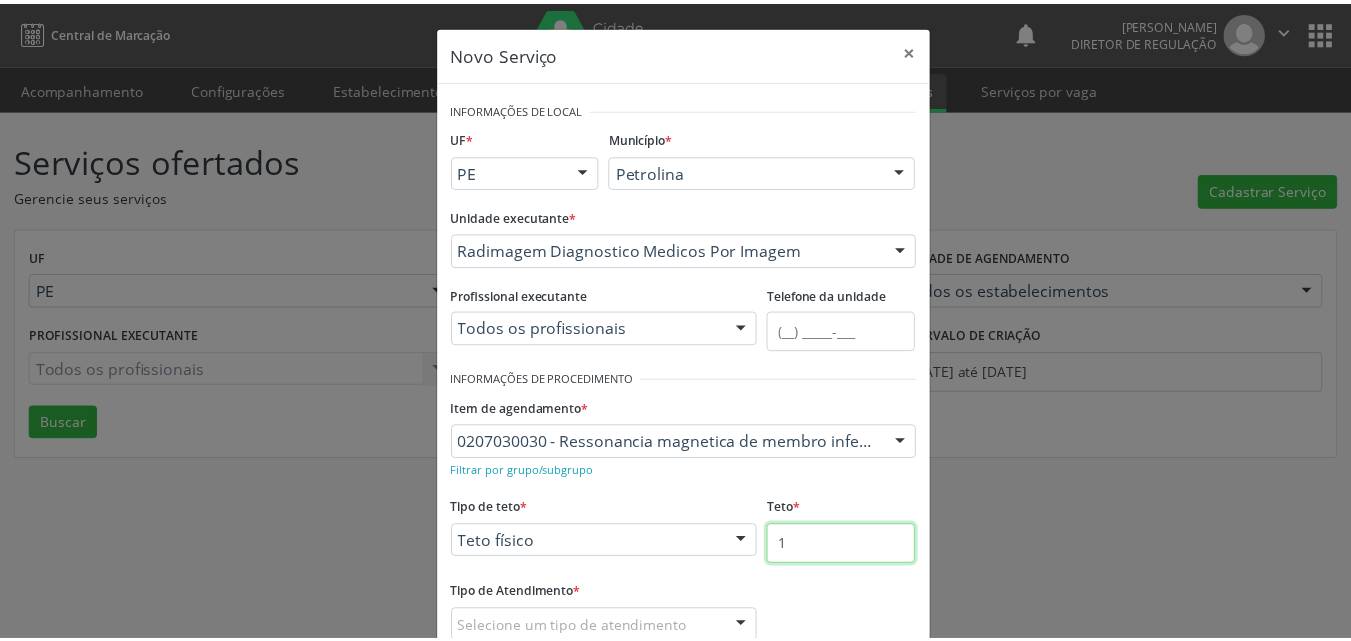 scroll, scrollTop: 132, scrollLeft: 0, axis: vertical 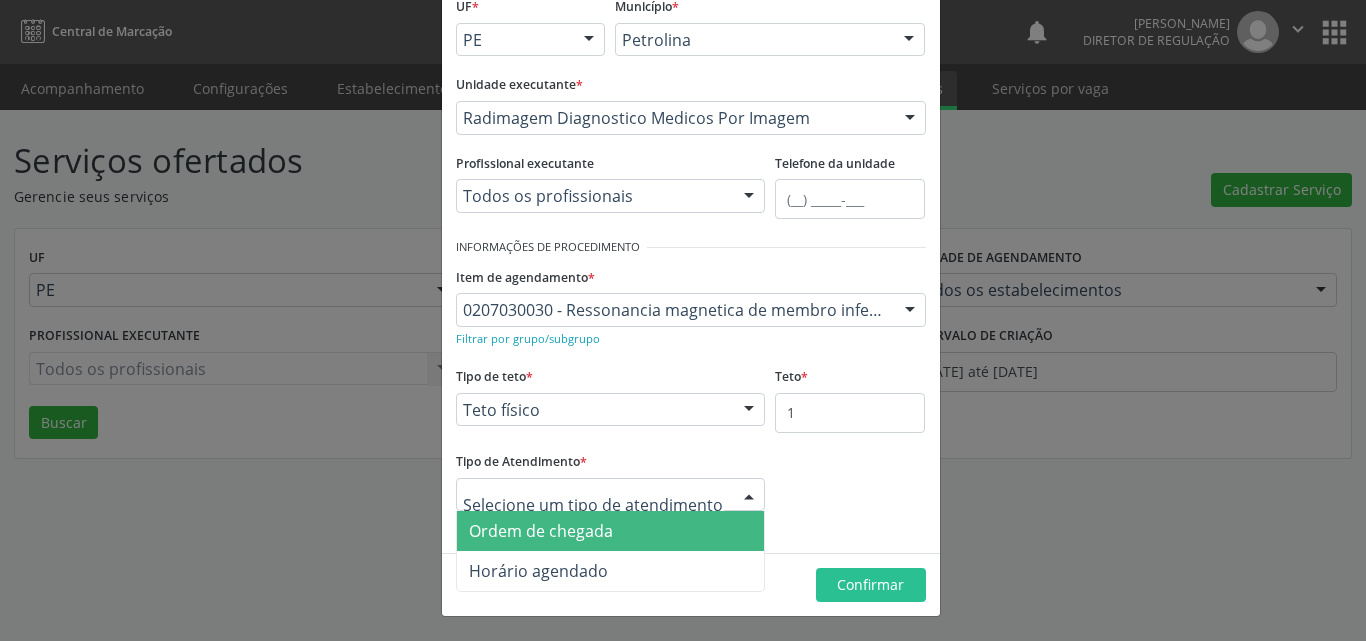 click on "Ordem de chegada" at bounding box center [611, 531] 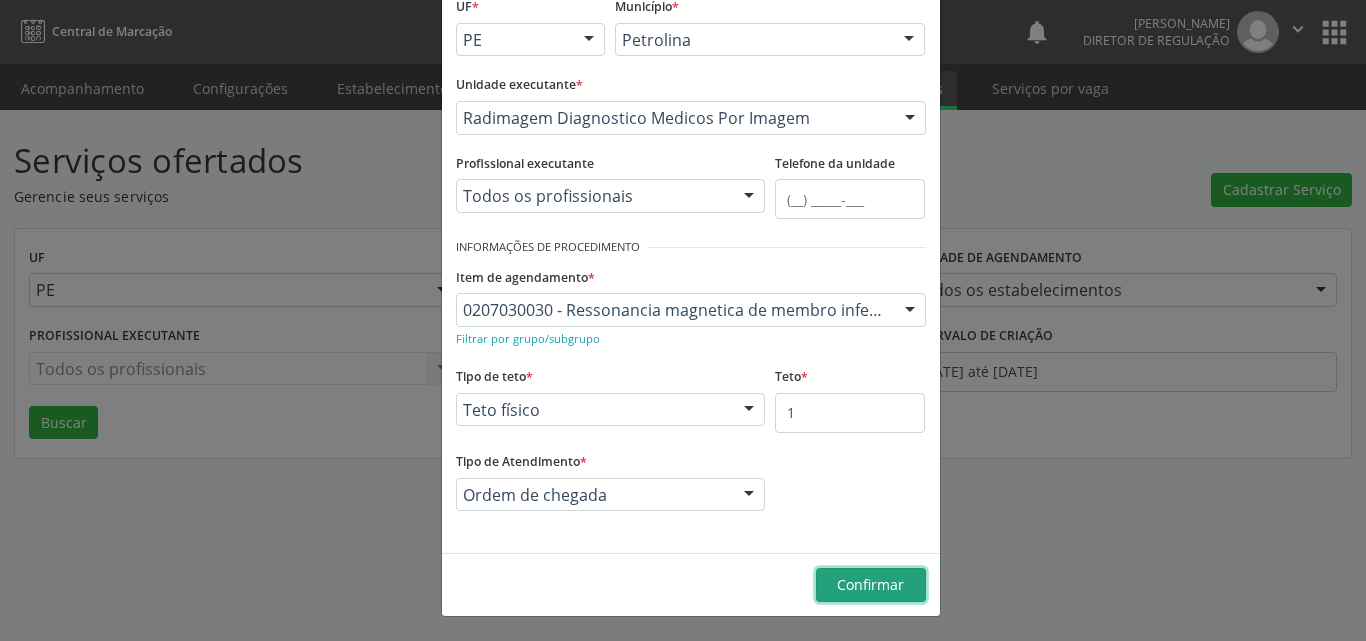 click on "Confirmar" at bounding box center [870, 584] 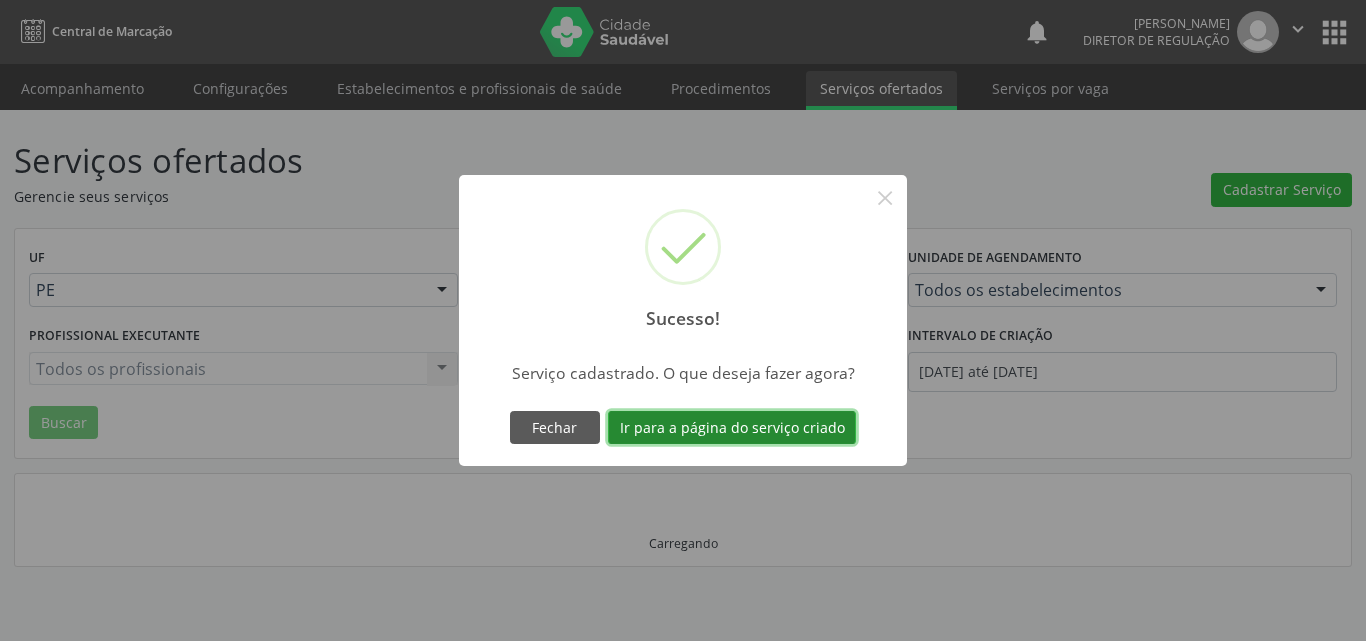 click on "Ir para a página do serviço criado" at bounding box center [732, 428] 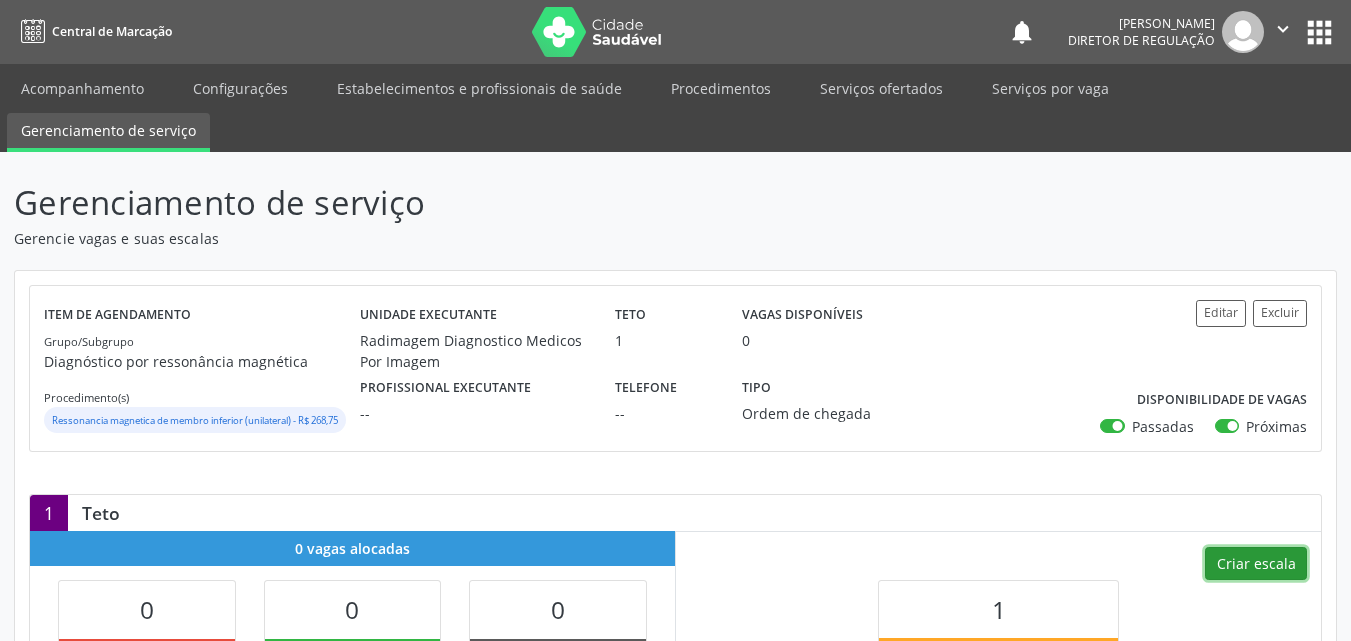 click on "Criar escala" at bounding box center (1256, 564) 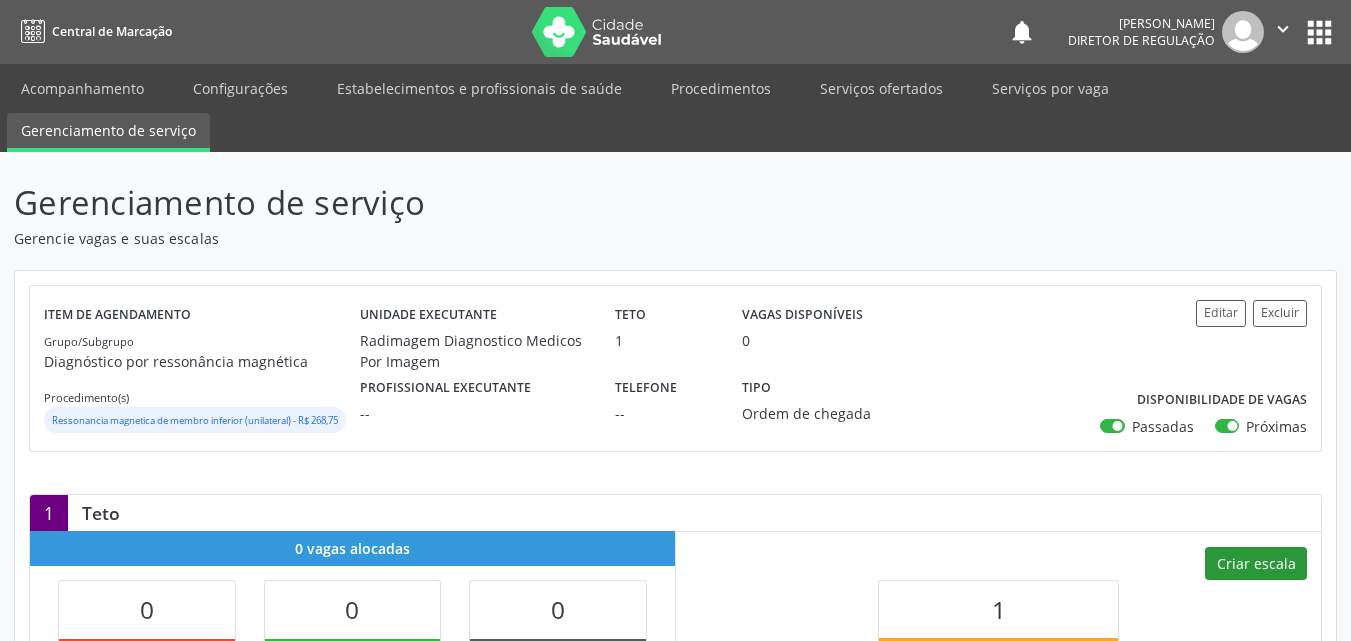 select on "6" 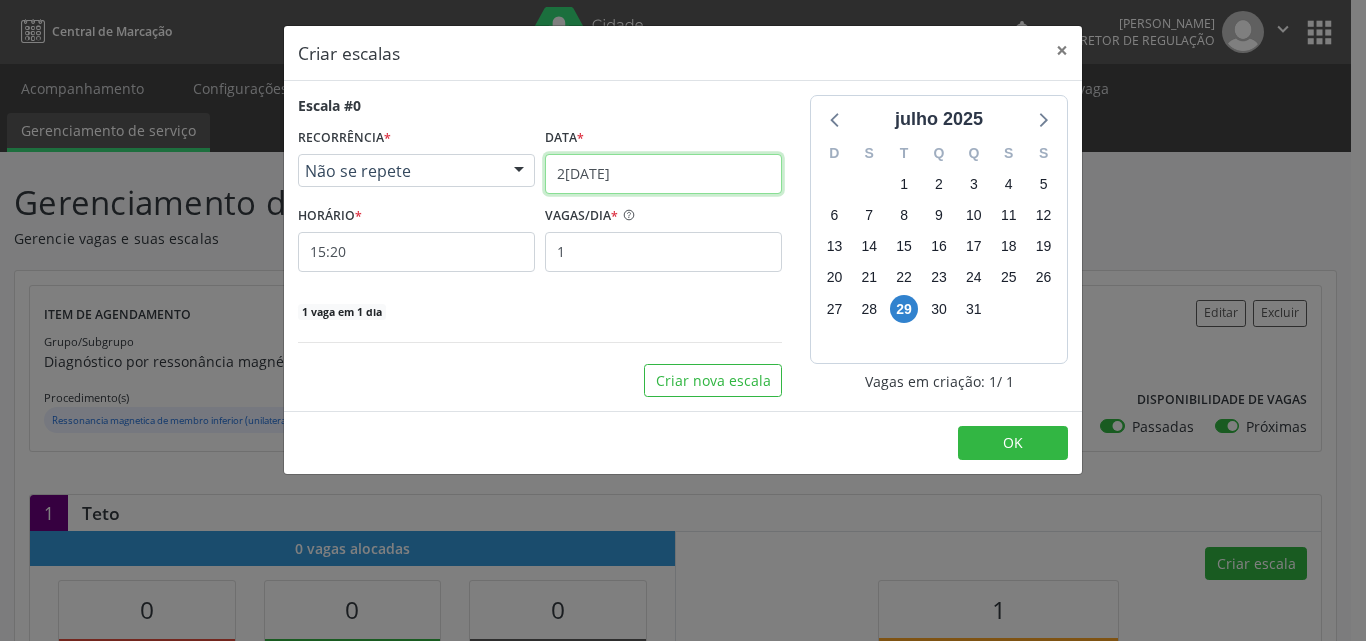 click on "[DATE]" at bounding box center [663, 174] 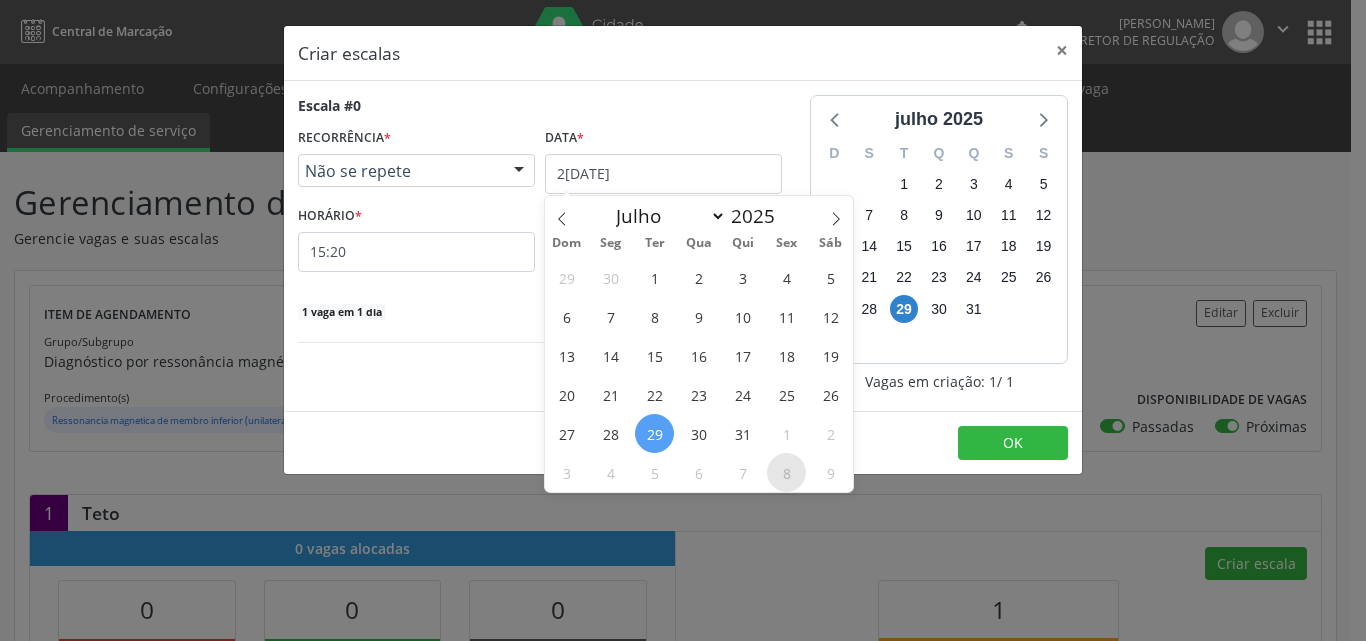 click on "8" at bounding box center (786, 472) 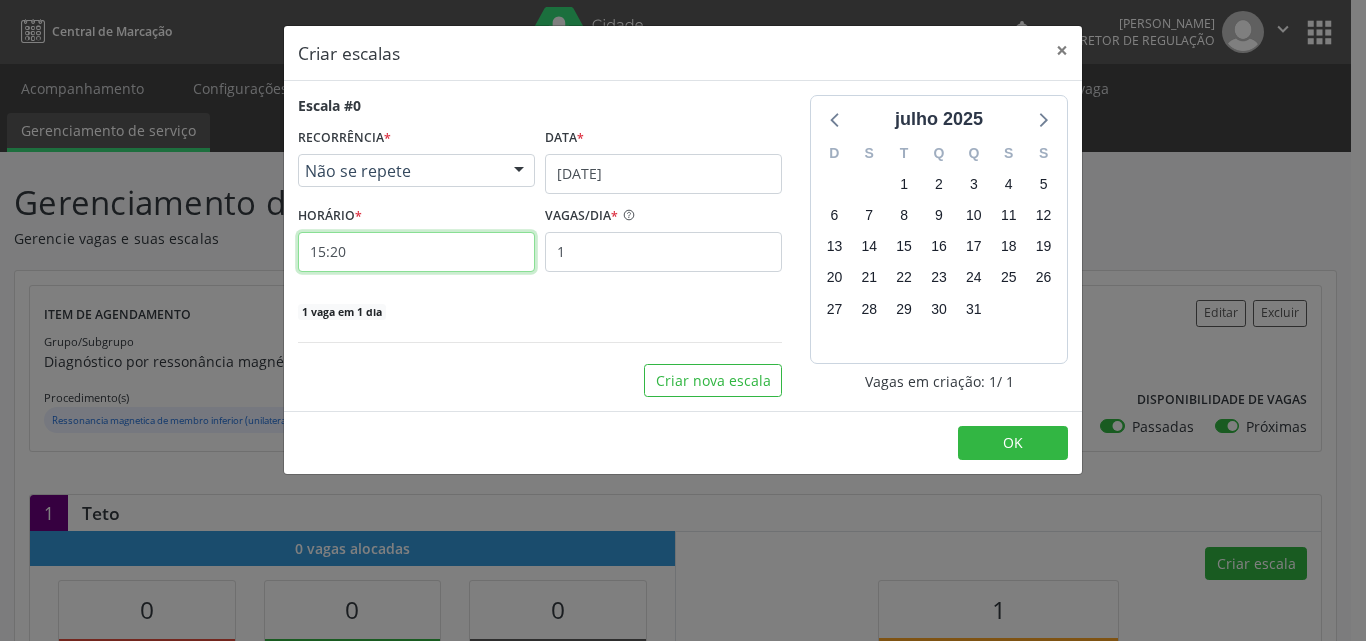 click on "15:20" at bounding box center (416, 252) 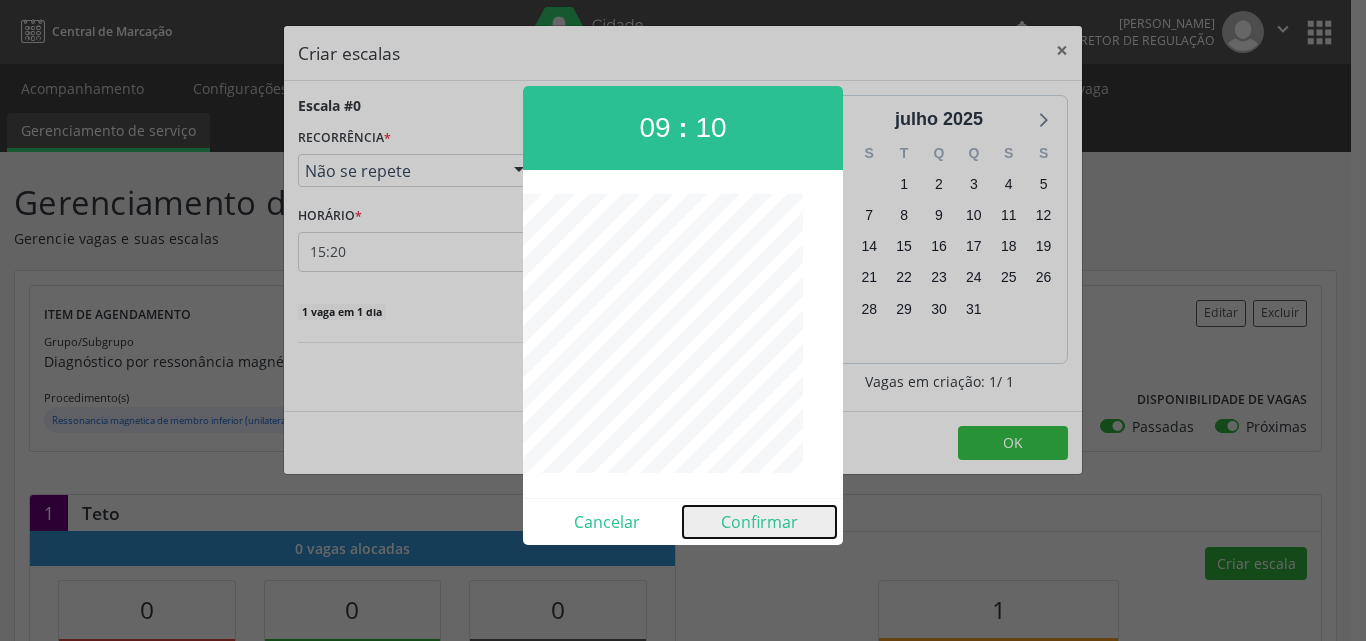 click on "Confirmar" at bounding box center [759, 522] 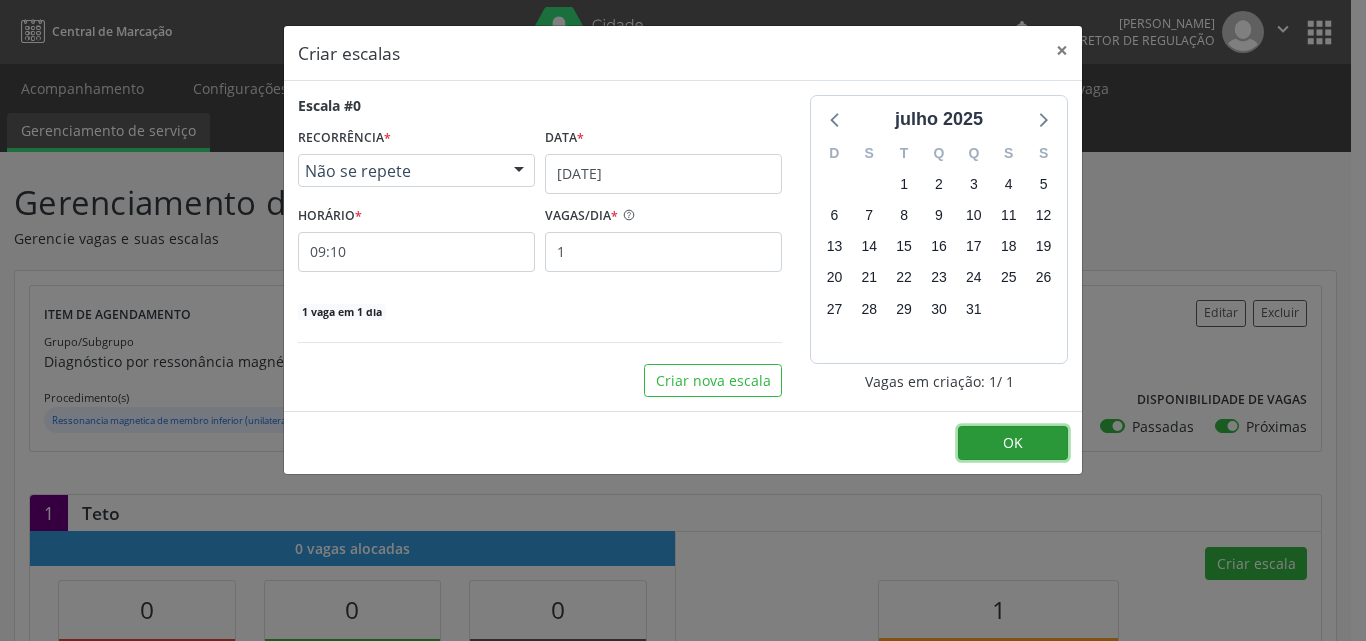 click on "OK" at bounding box center [1013, 443] 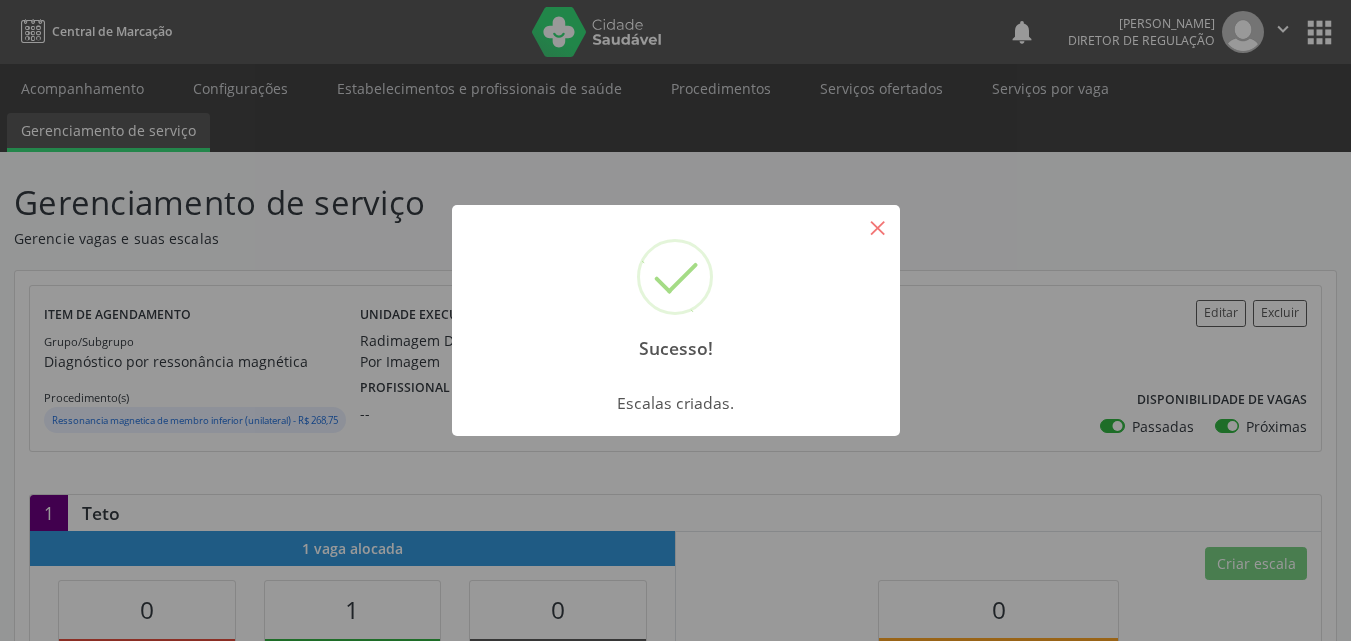 click on "×" at bounding box center [878, 227] 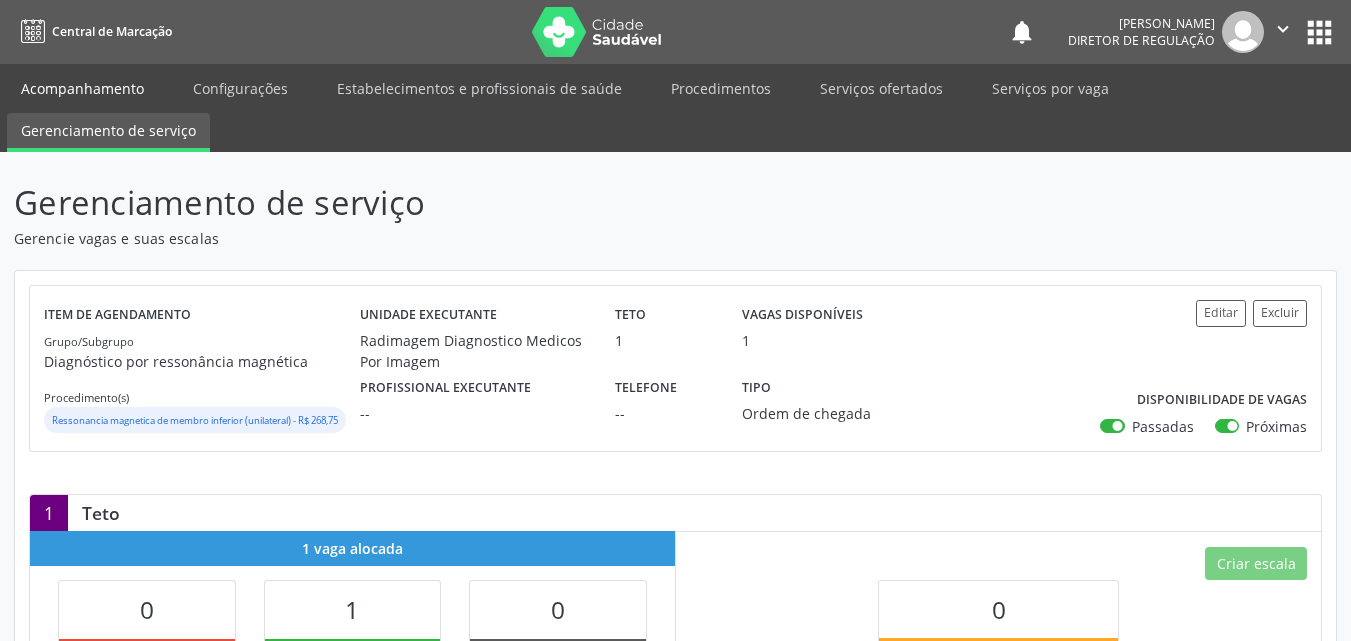 click on "Acompanhamento" at bounding box center (82, 88) 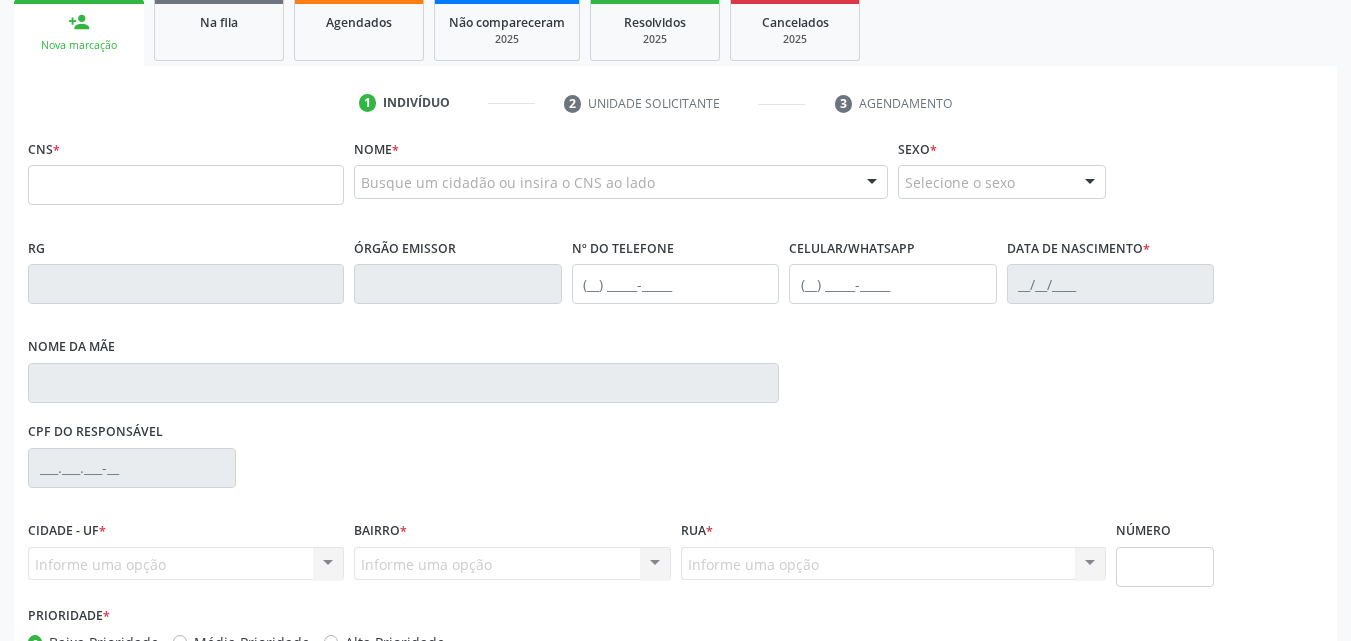 scroll, scrollTop: 200, scrollLeft: 0, axis: vertical 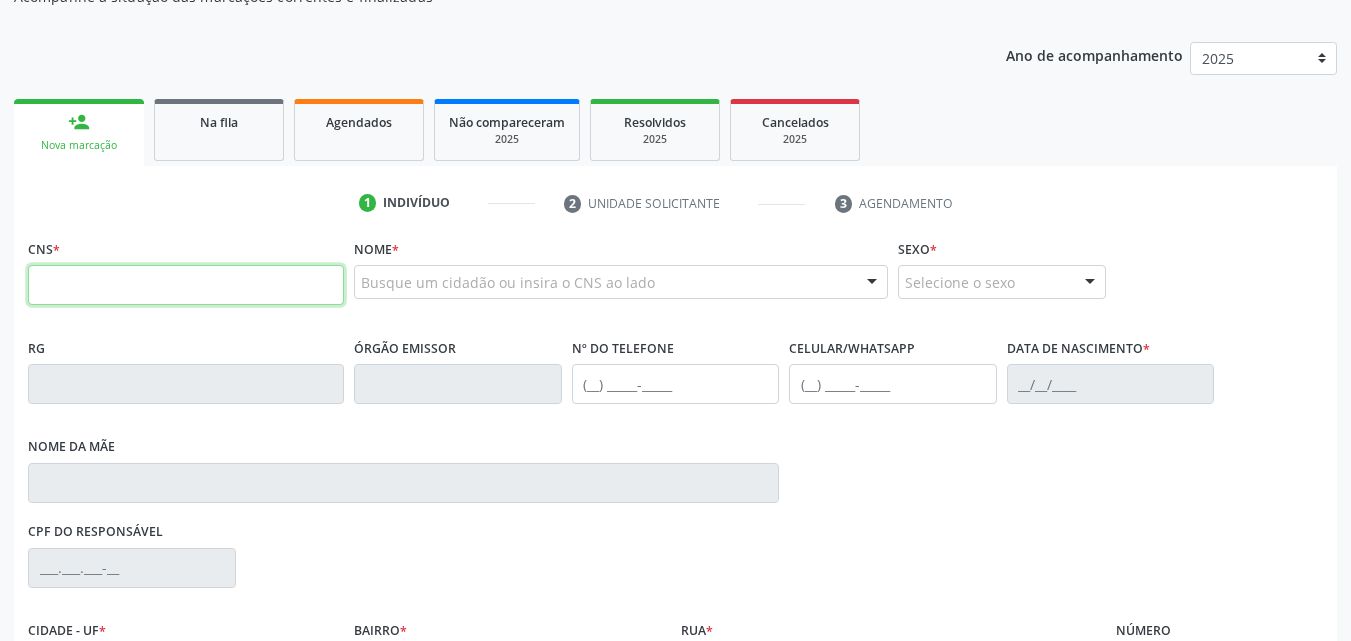 click at bounding box center (186, 285) 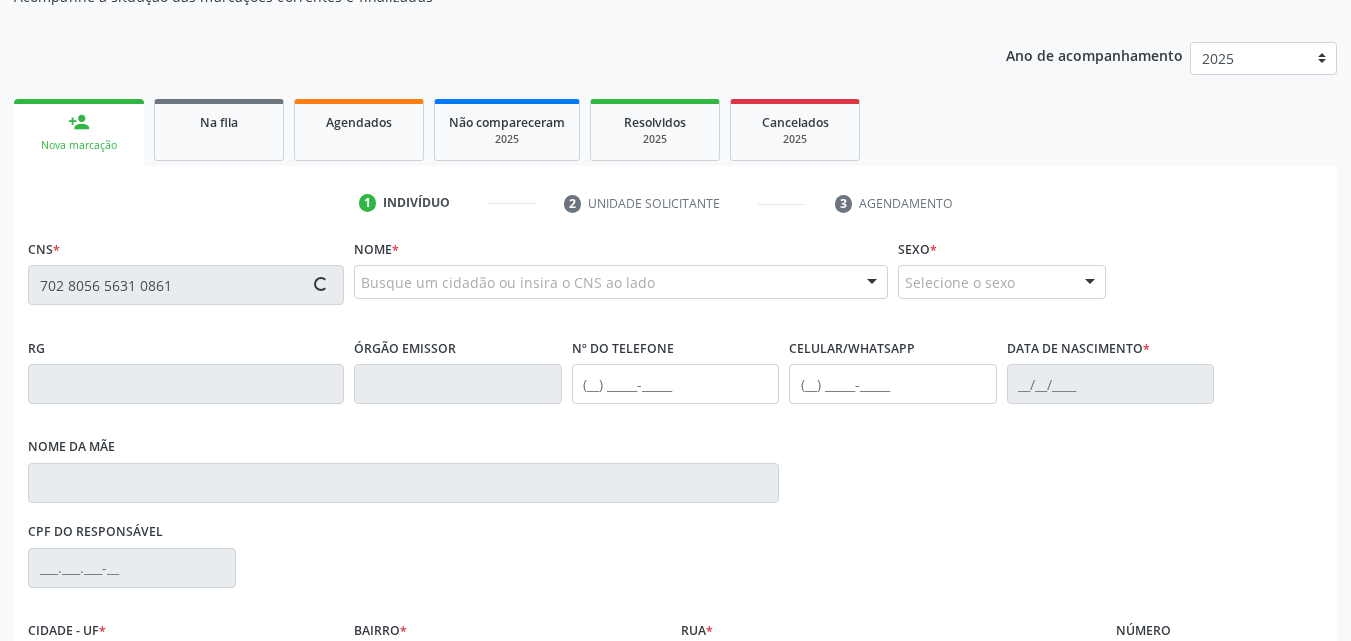 type on "702 8056 5631 0861" 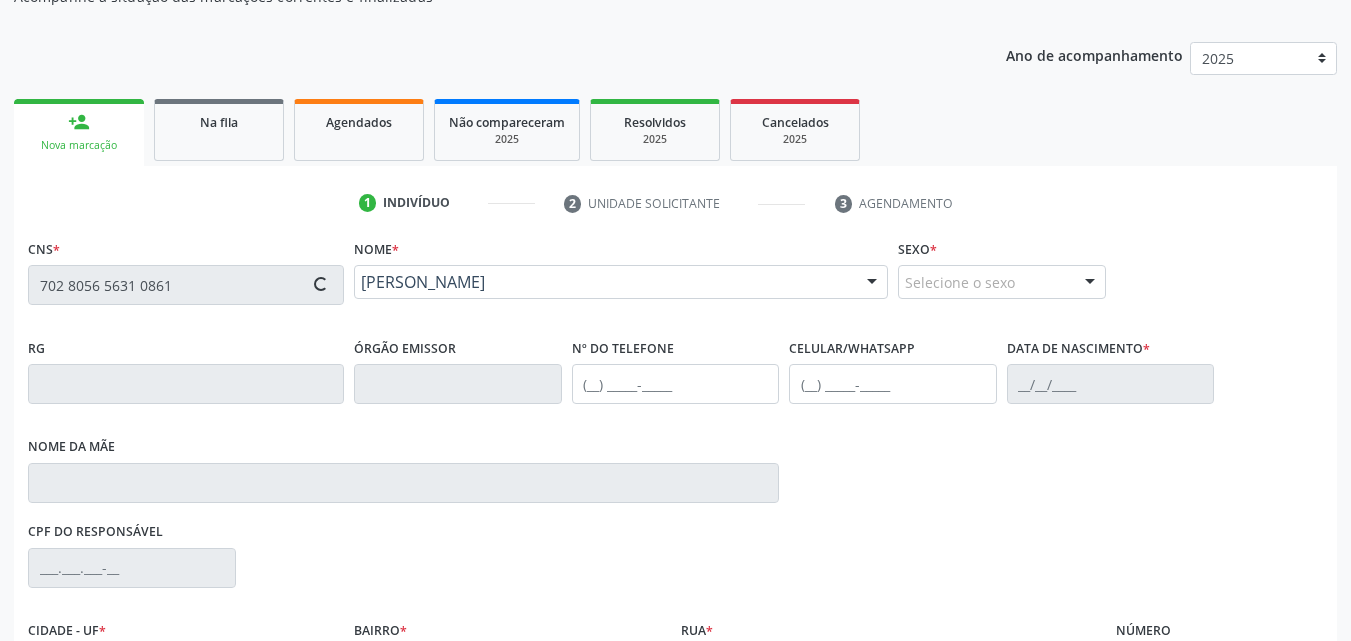 scroll, scrollTop: 429, scrollLeft: 0, axis: vertical 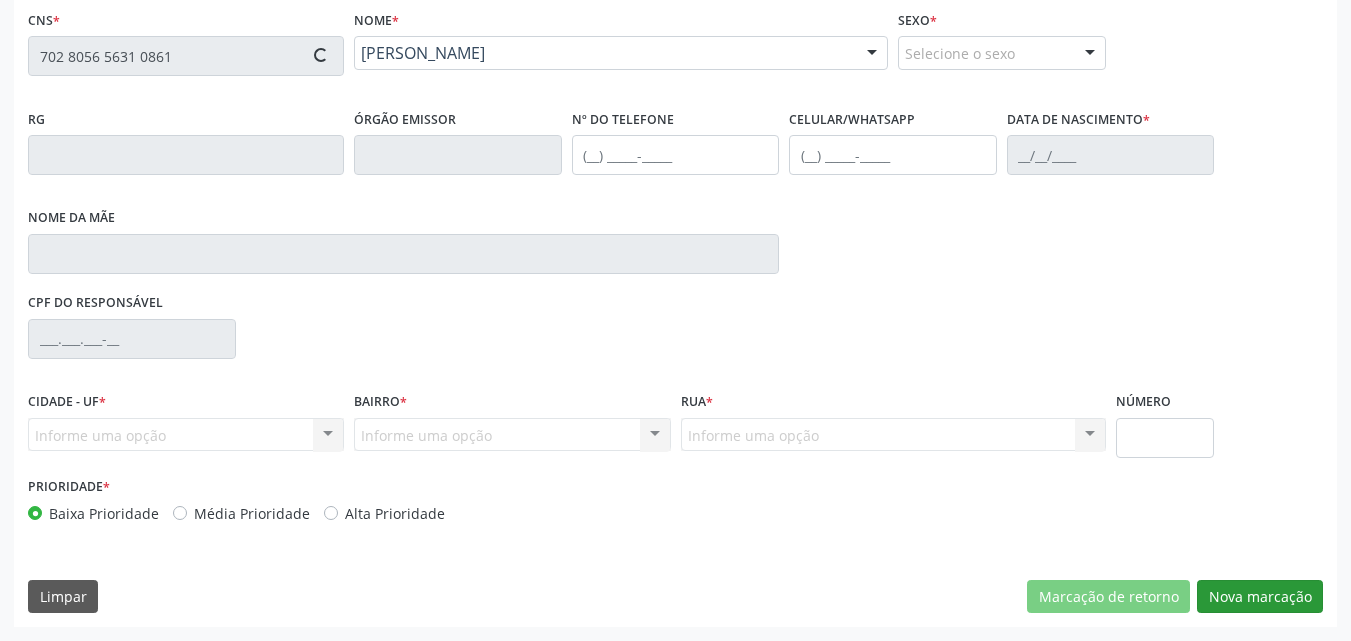 type on "(87) 98855-8409" 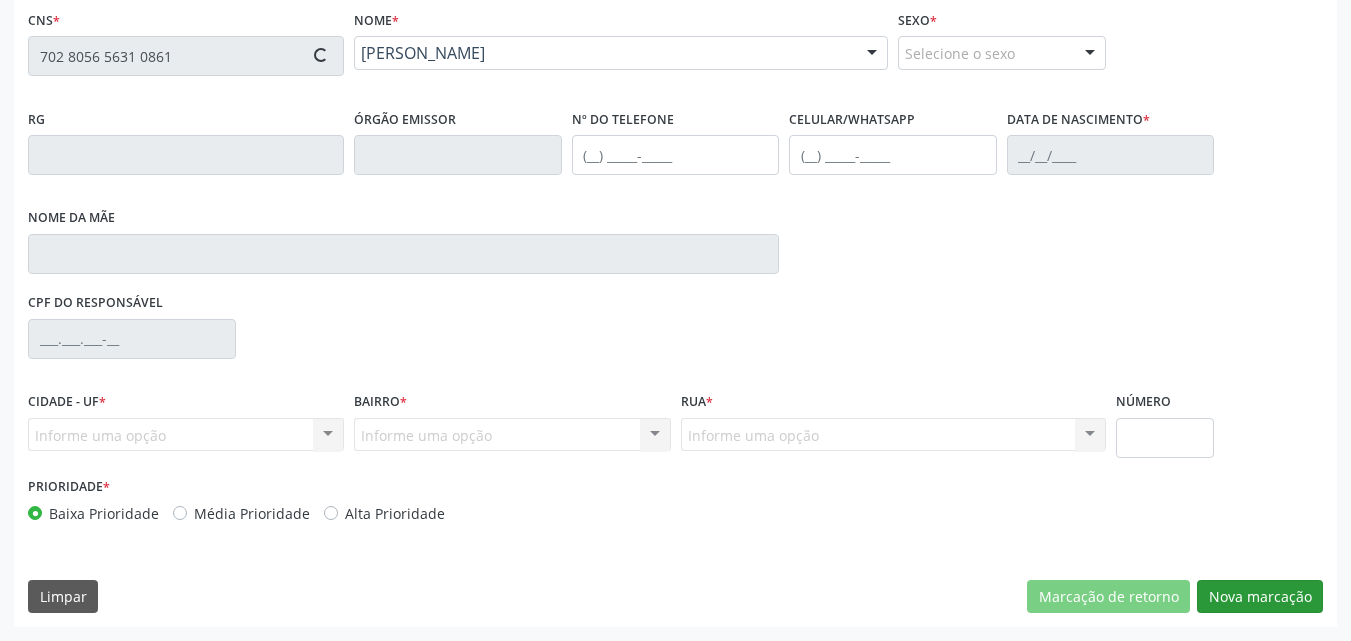 type on "(87) 98855-8409" 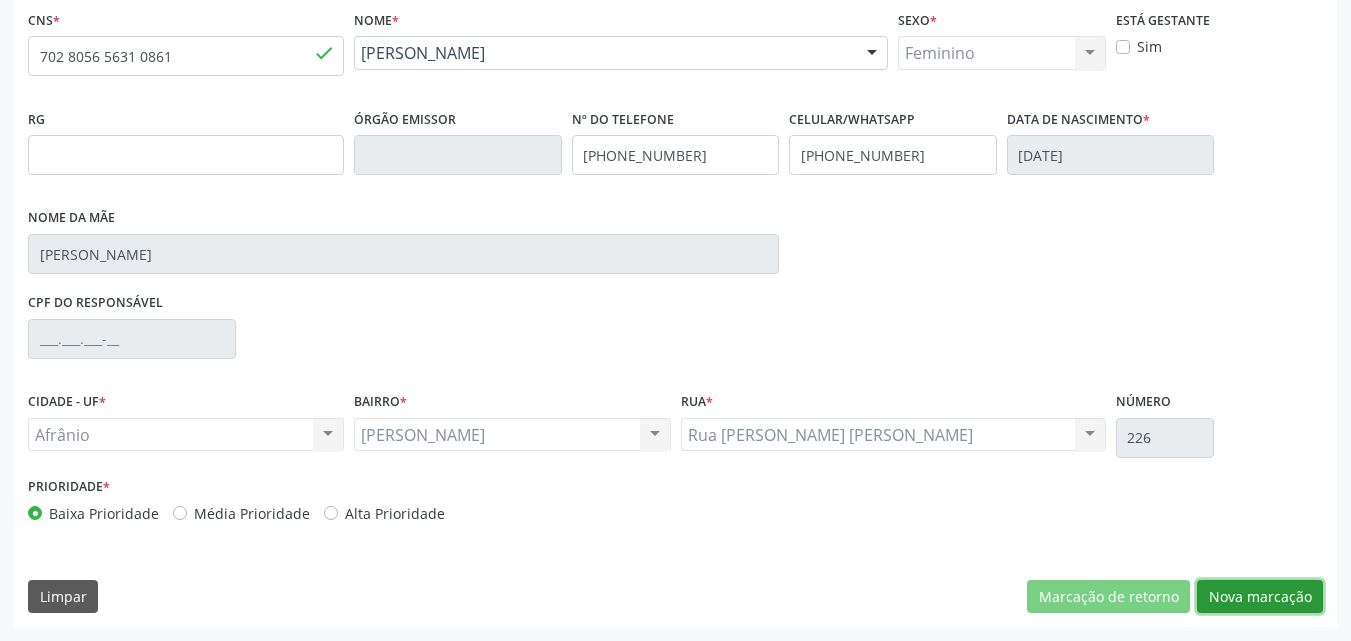 click on "Nova marcação" at bounding box center (1260, 597) 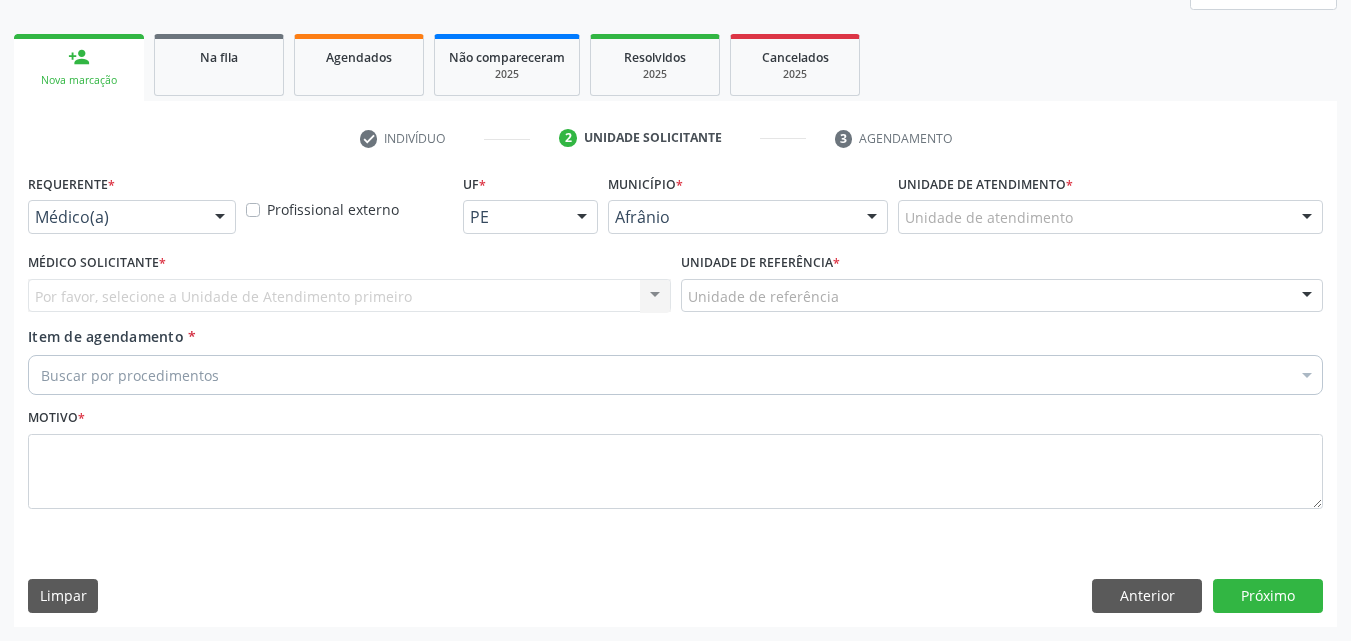 scroll, scrollTop: 265, scrollLeft: 0, axis: vertical 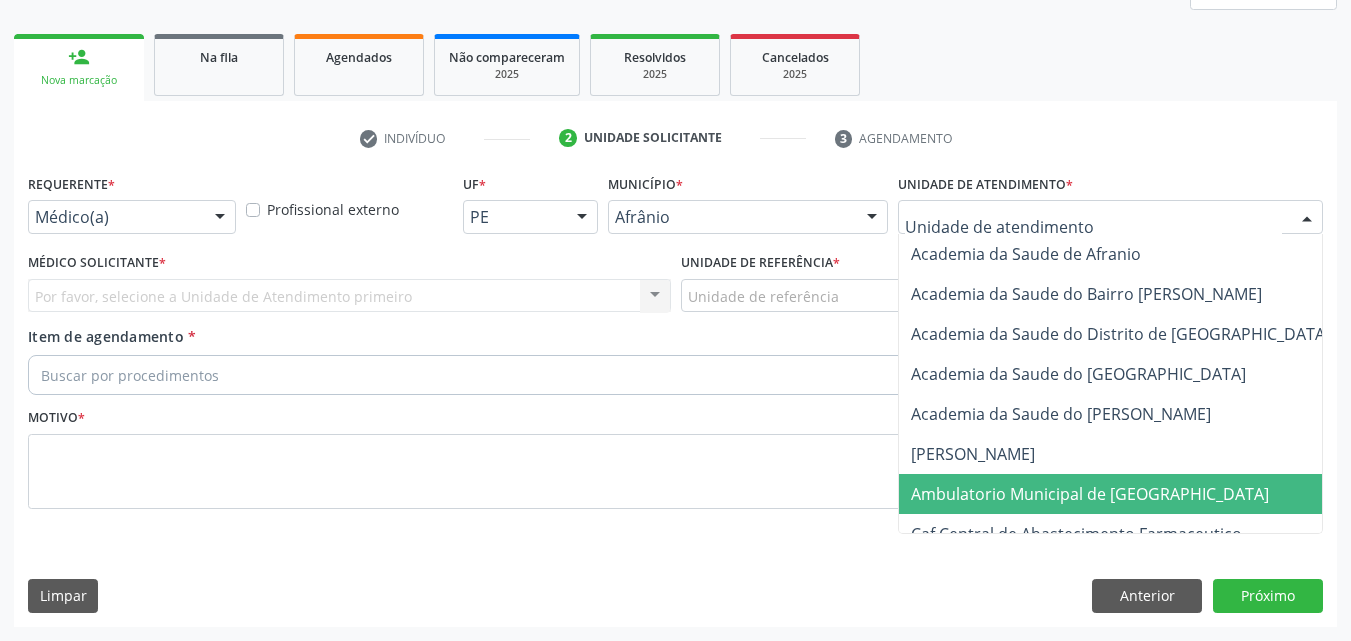 click on "Ambulatorio Municipal de [GEOGRAPHIC_DATA]" at bounding box center (1090, 494) 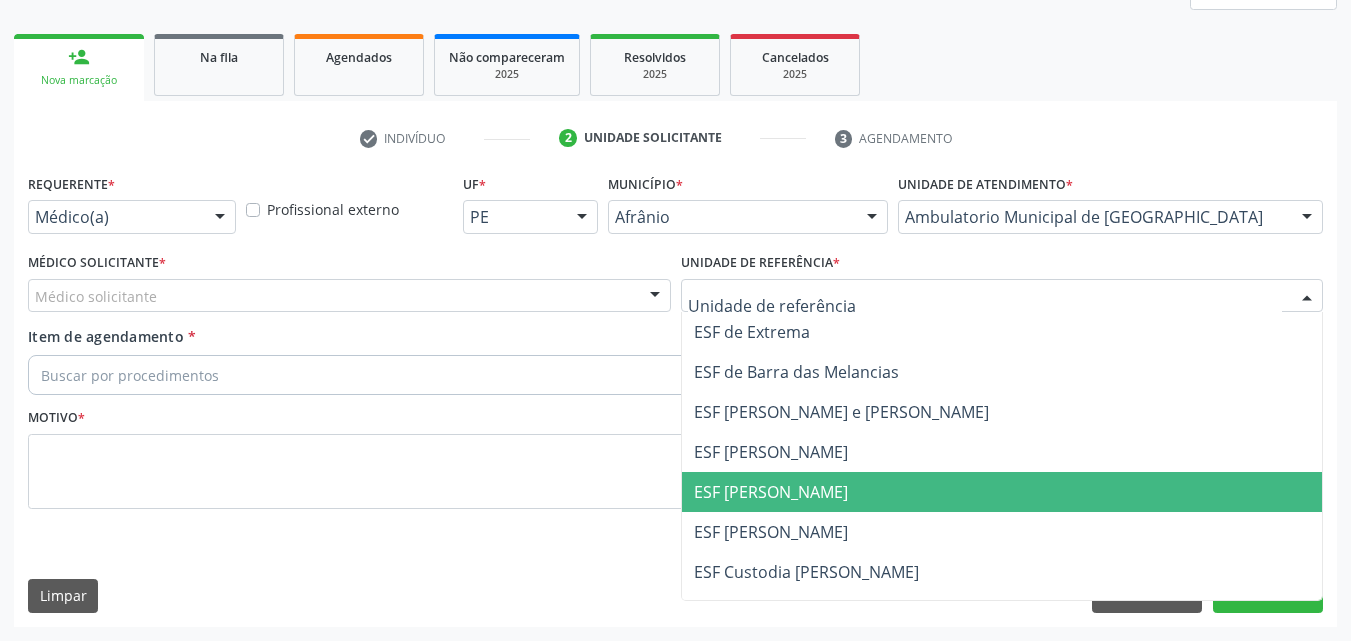 click on "ESF [PERSON_NAME]" at bounding box center [771, 492] 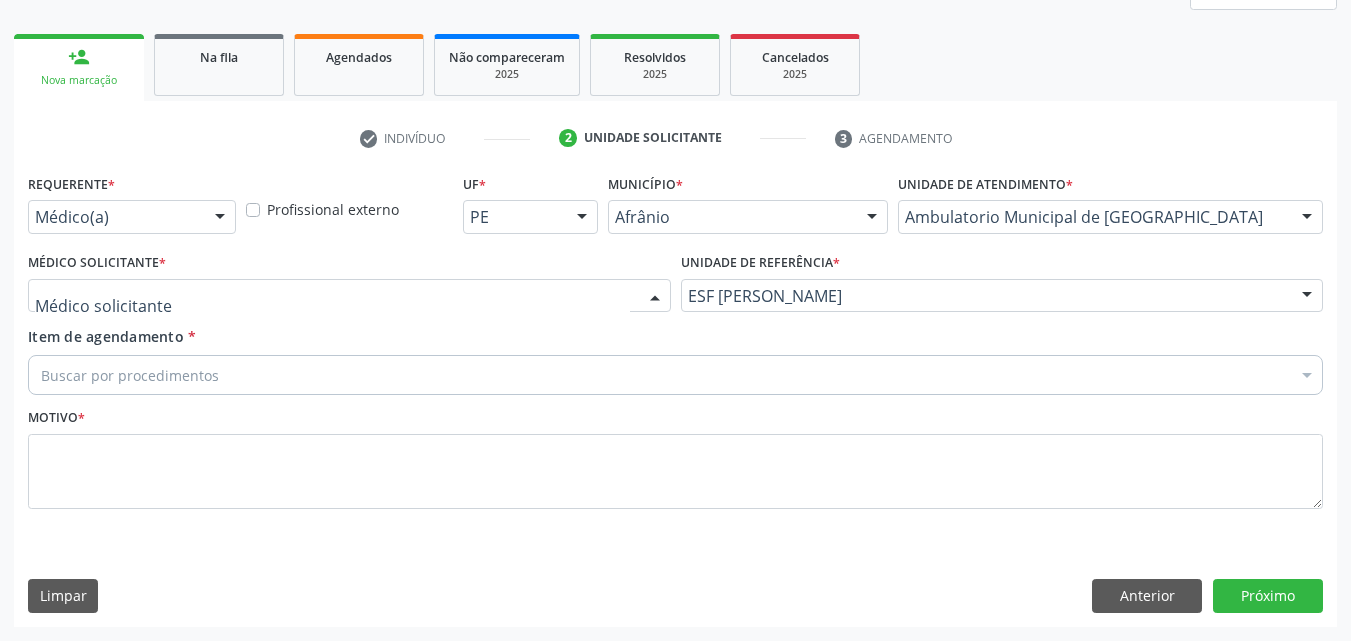 click at bounding box center [349, 296] 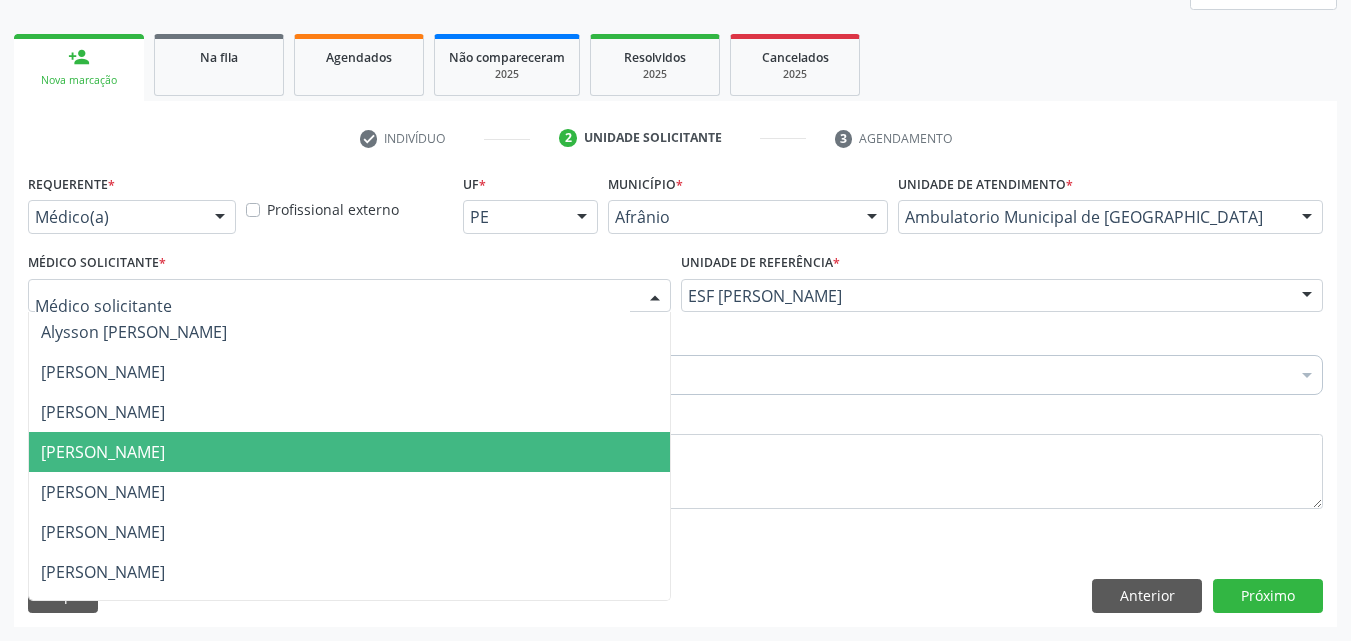 click on "[PERSON_NAME]" at bounding box center [349, 452] 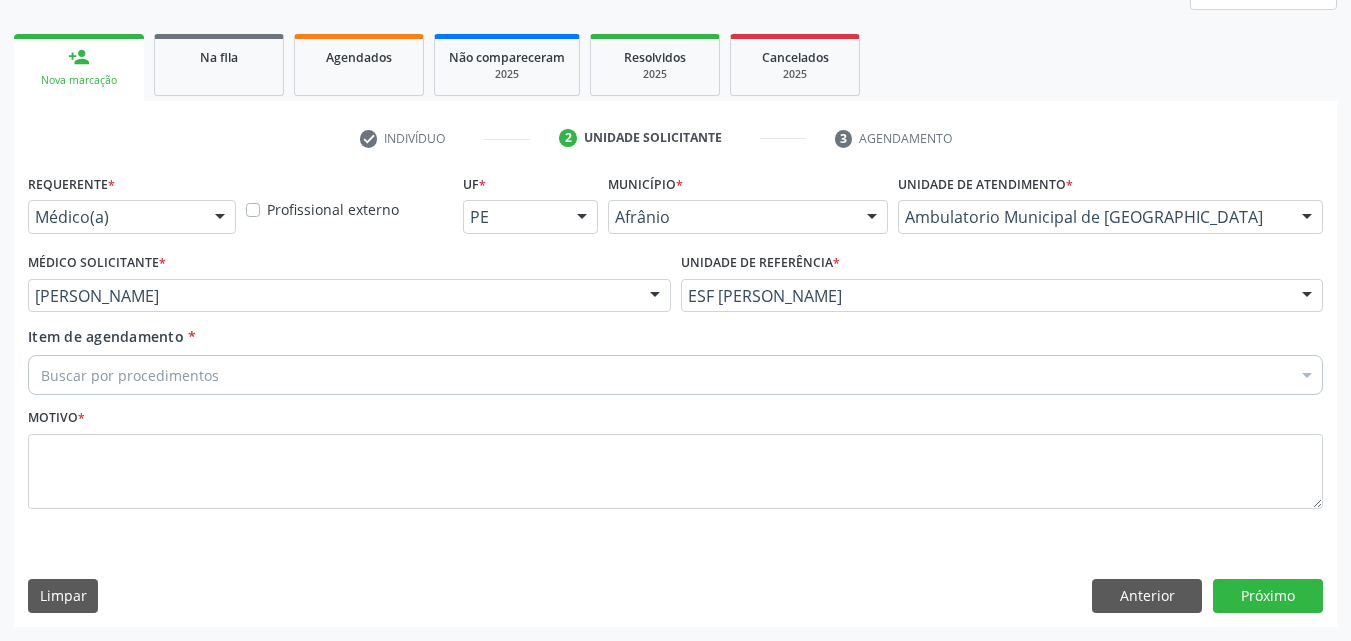 click on "Buscar por procedimentos" at bounding box center (675, 375) 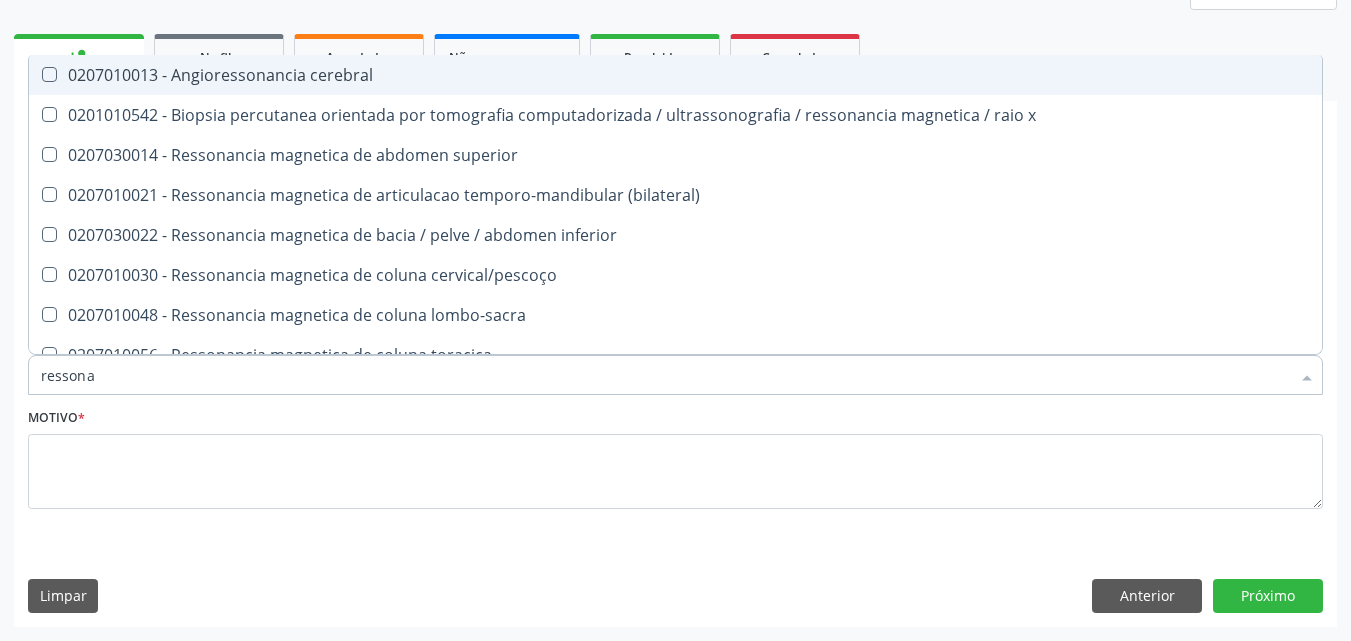 type on "ressonan" 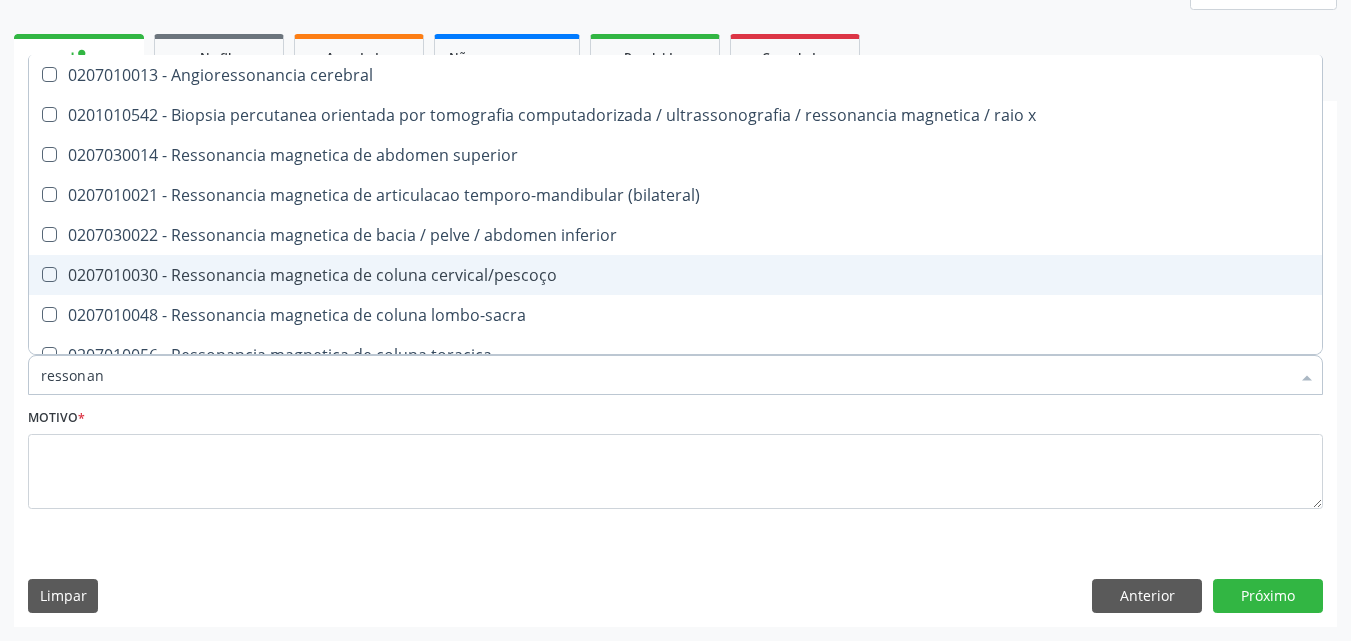 scroll, scrollTop: 200, scrollLeft: 0, axis: vertical 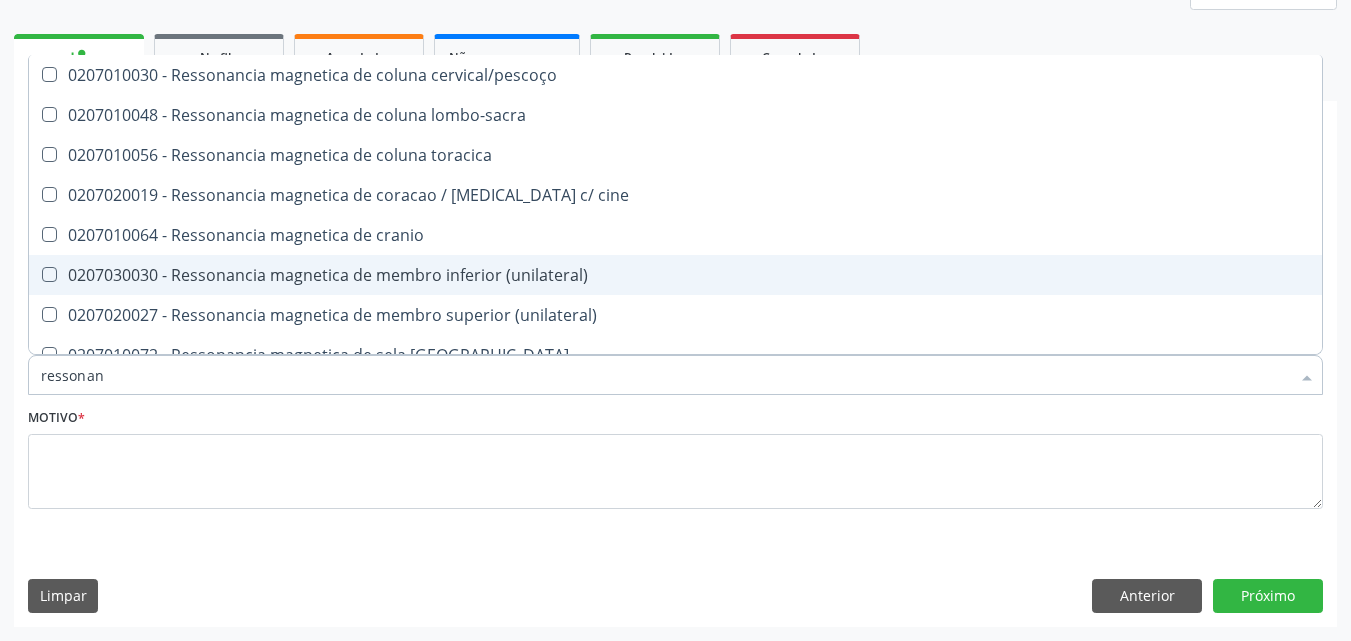 click on "0207030030 - Ressonancia magnetica de membro inferior (unilateral)" at bounding box center [675, 275] 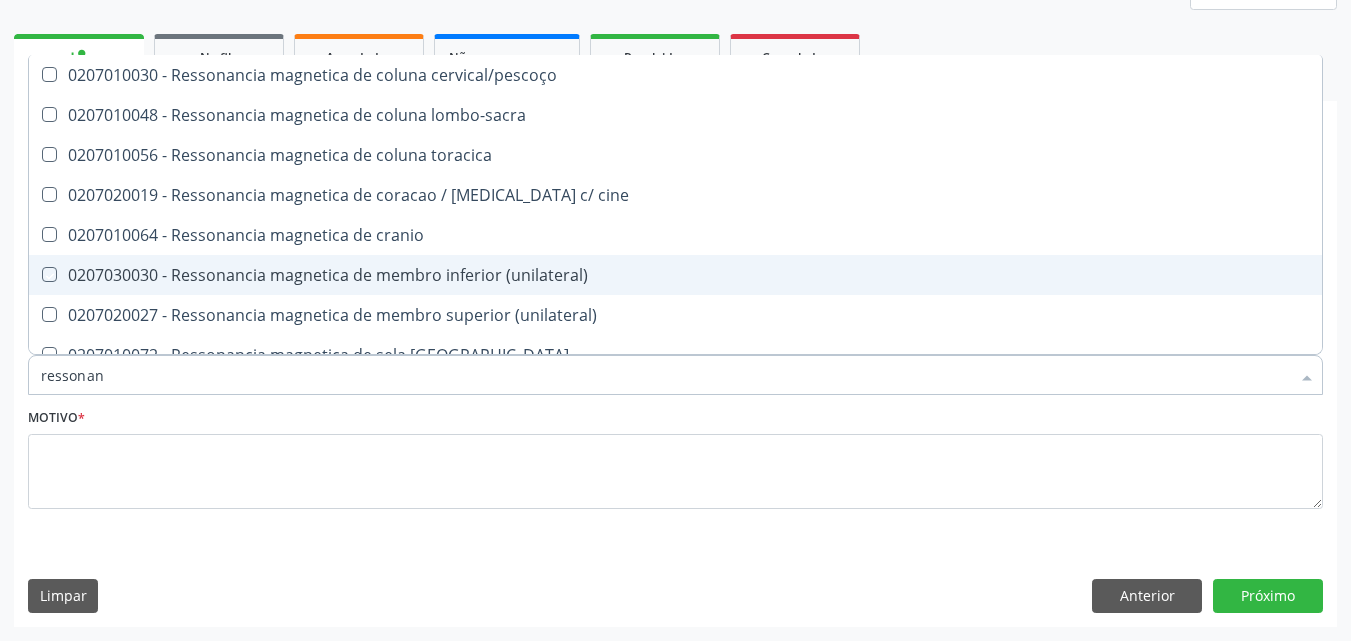 checkbox on "true" 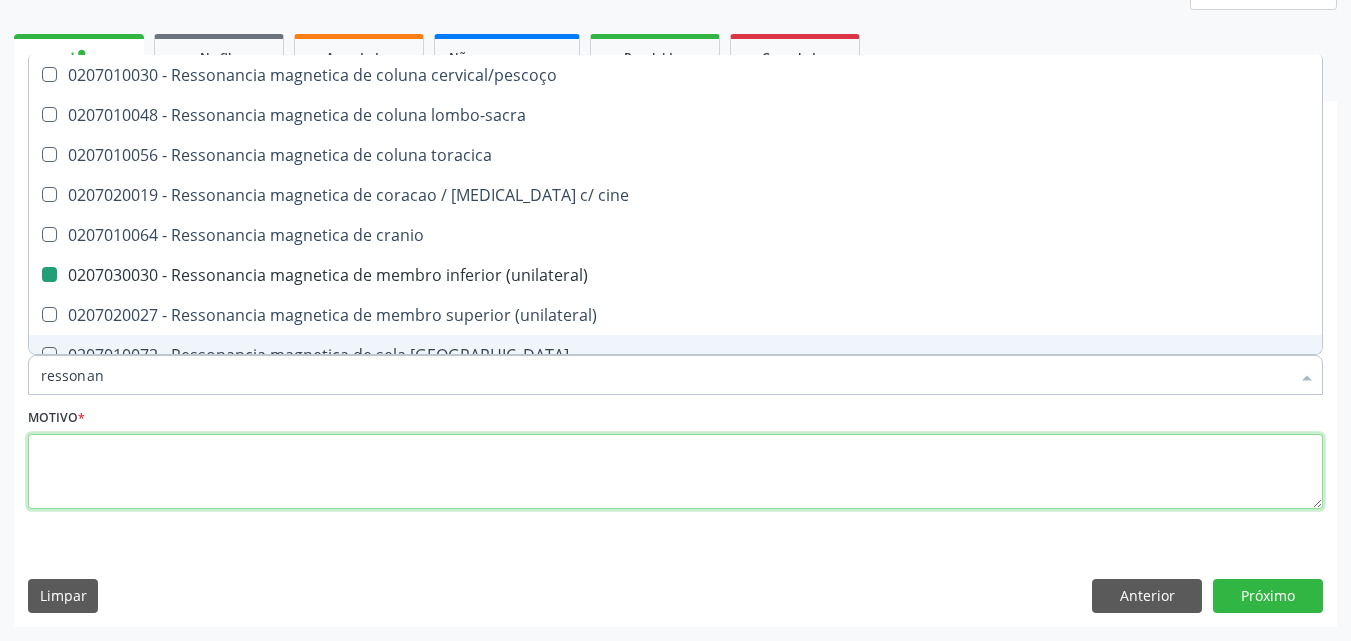 click at bounding box center [675, 472] 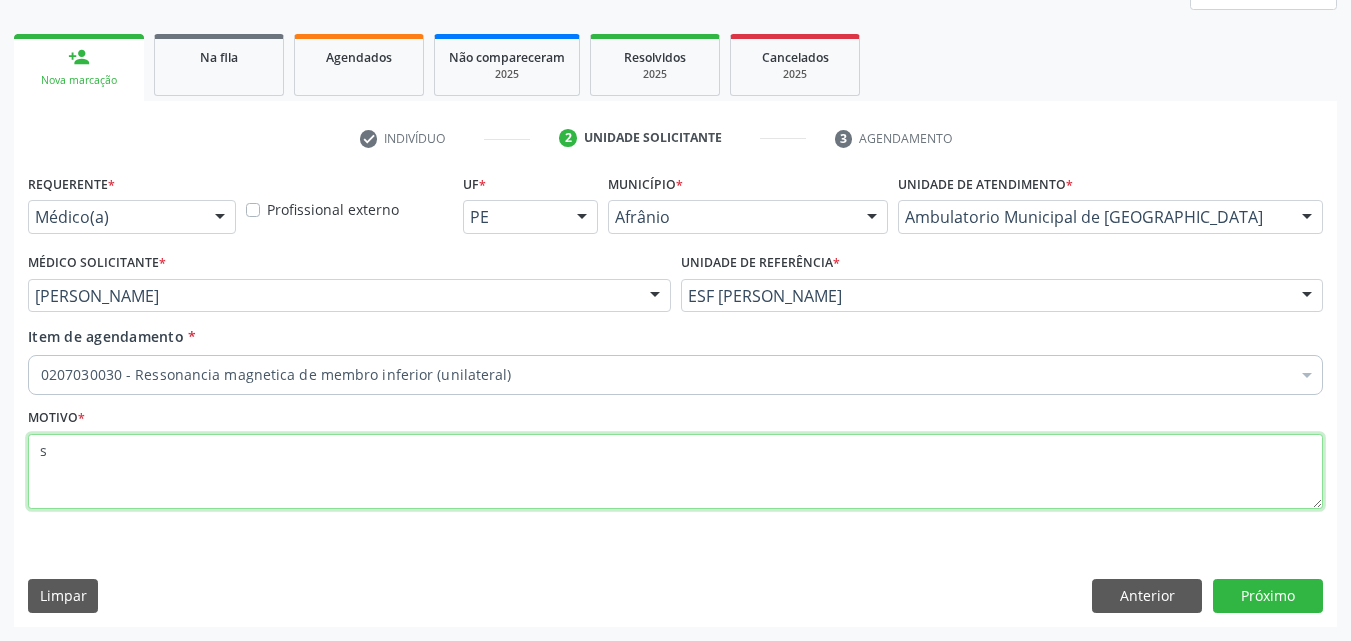 scroll, scrollTop: 0, scrollLeft: 0, axis: both 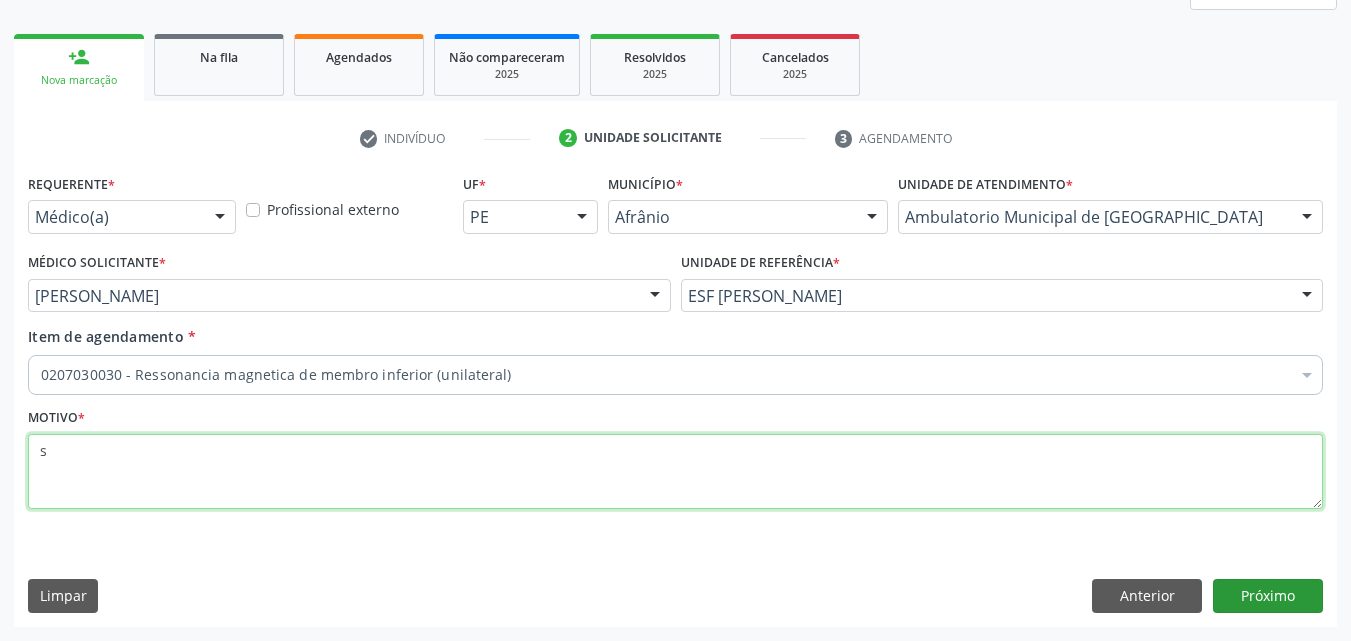 type on "s" 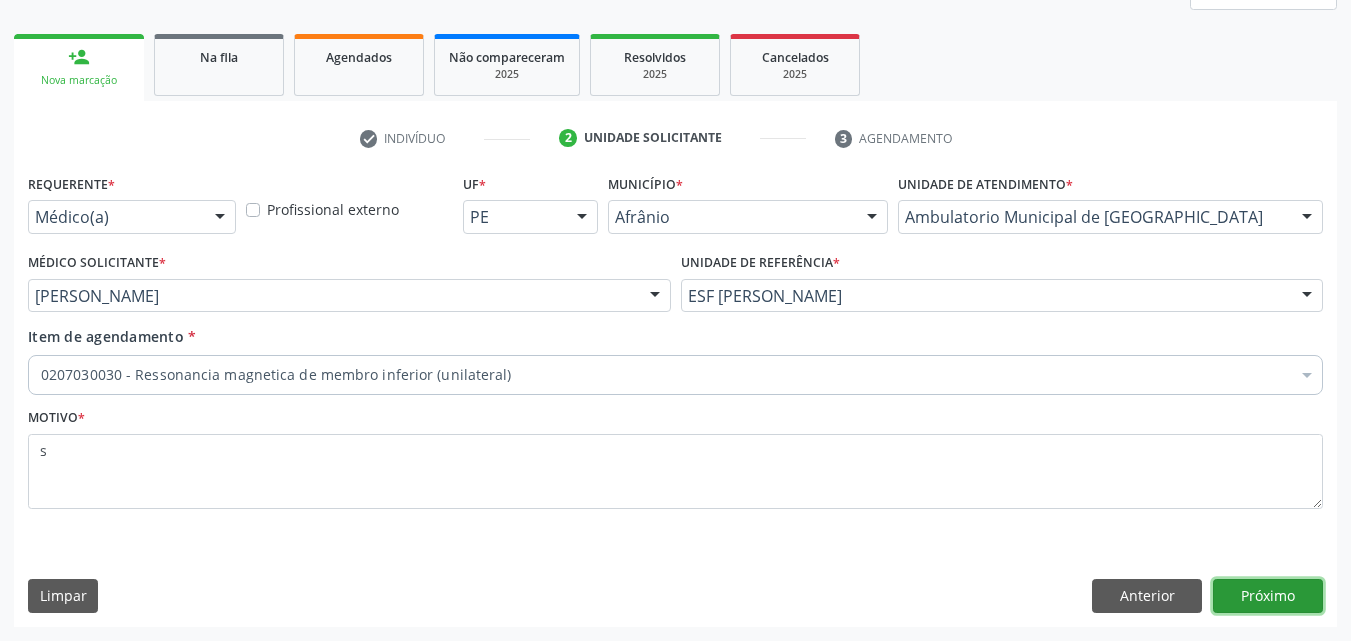 click on "Próximo" at bounding box center [1268, 596] 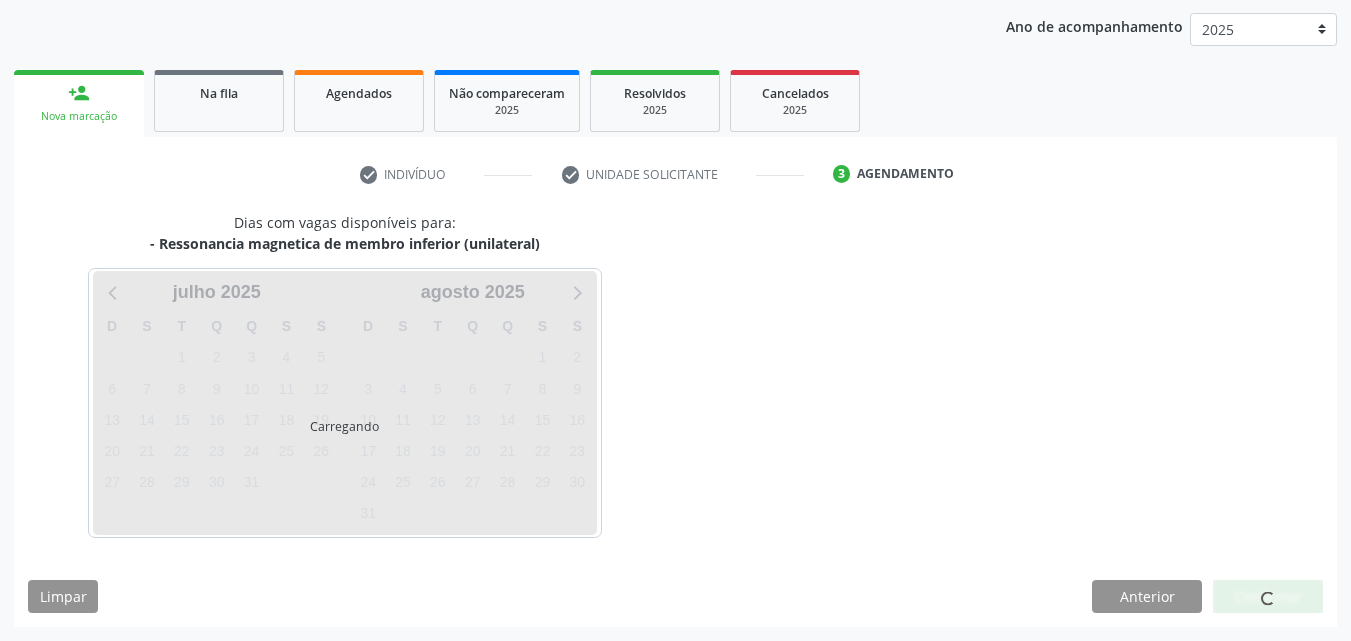 scroll, scrollTop: 229, scrollLeft: 0, axis: vertical 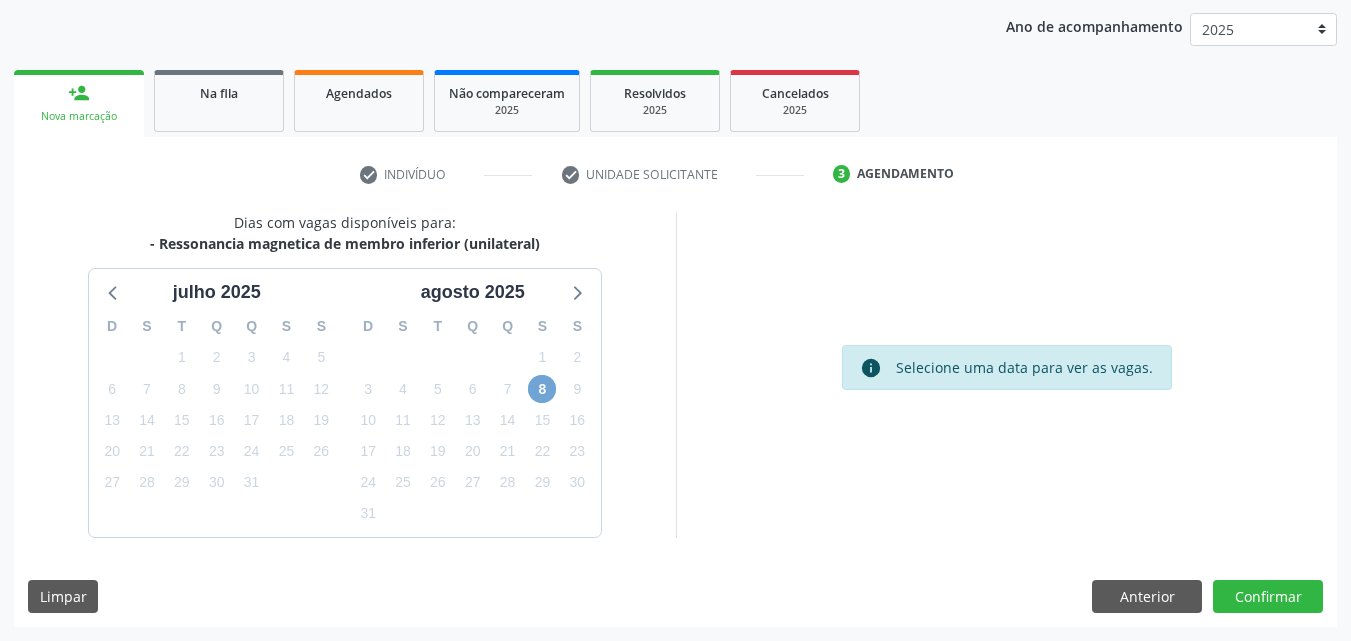 click on "8" at bounding box center [542, 389] 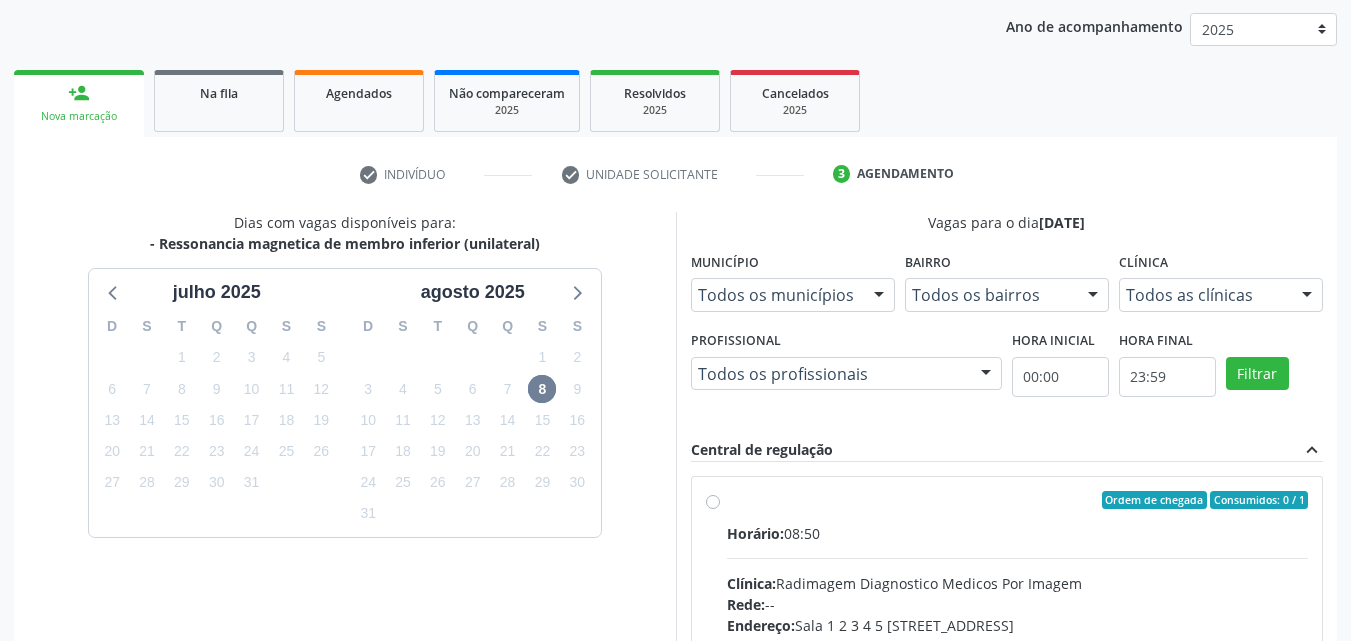 click on "Ordem de chegada
Consumidos: 0 / 1" at bounding box center (1018, 500) 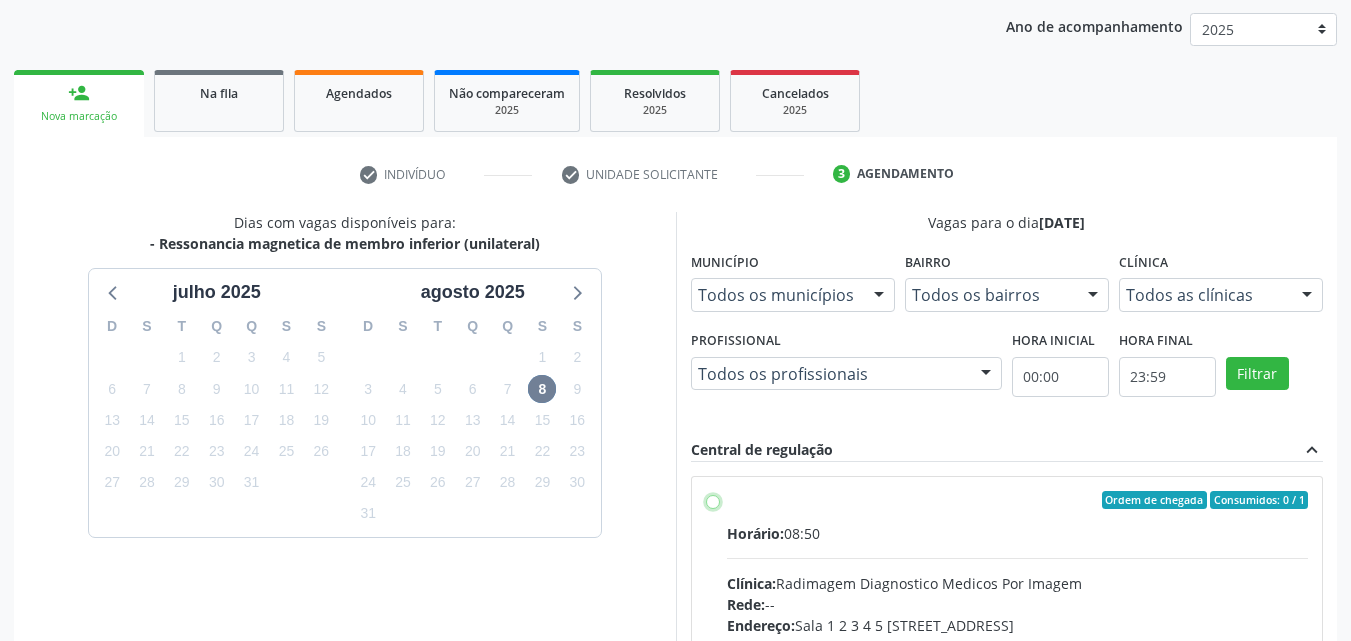 click on "Ordem de chegada
Consumidos: 0 / 1
Horário:   08:50
Clínica:  Radimagem Diagnostico Medicos Por Imagem
Rede:
--
Endereço:   Sala 1 2 3 4 5 E7, nº 159, Centro, Petrolina - PE
Telefone:   (87) 38613324
Profissional:
--
Informações adicionais sobre o atendimento
Idade de atendimento:
Sem restrição
Gênero(s) atendido(s):
Sem restrição
Informações adicionais:
--" at bounding box center (713, 500) 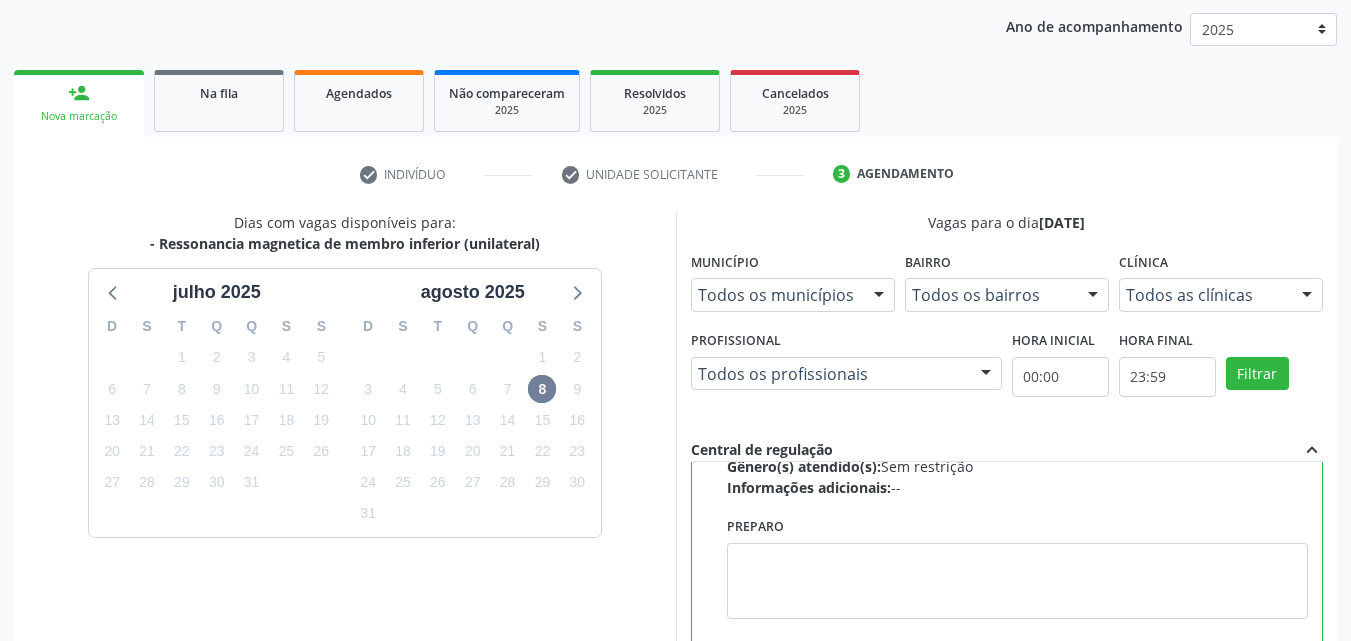 scroll, scrollTop: 450, scrollLeft: 0, axis: vertical 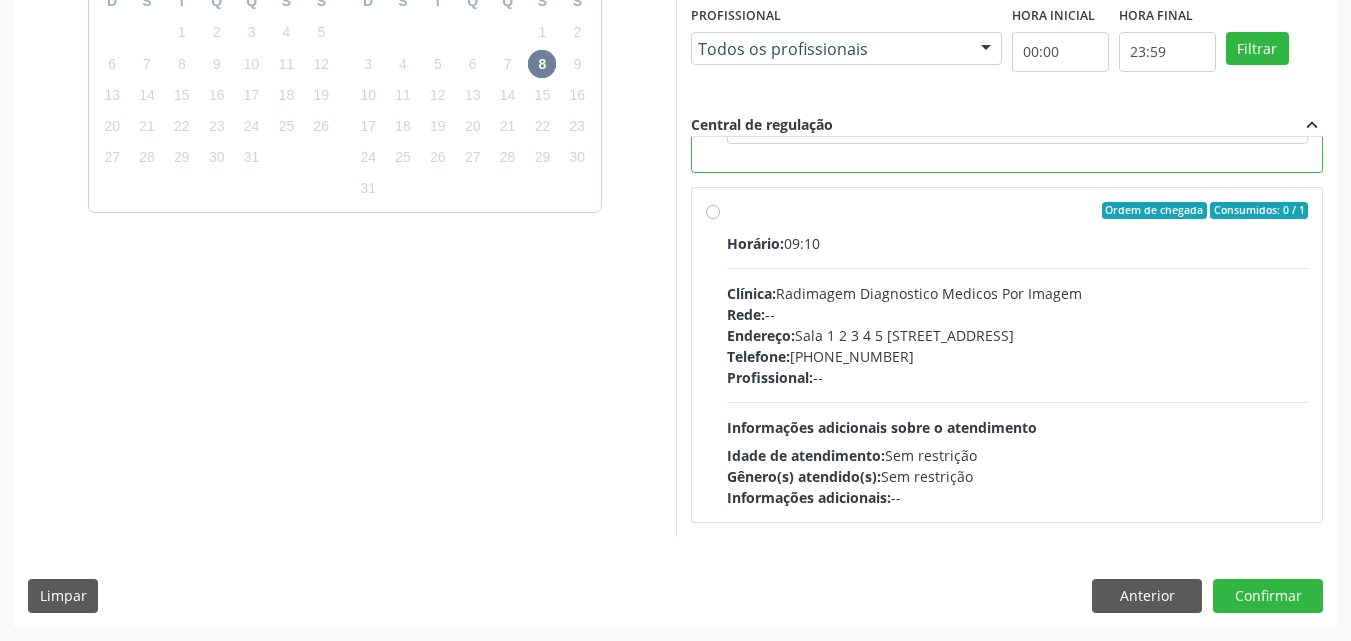 click on "Horário:   09:10" at bounding box center (1018, 243) 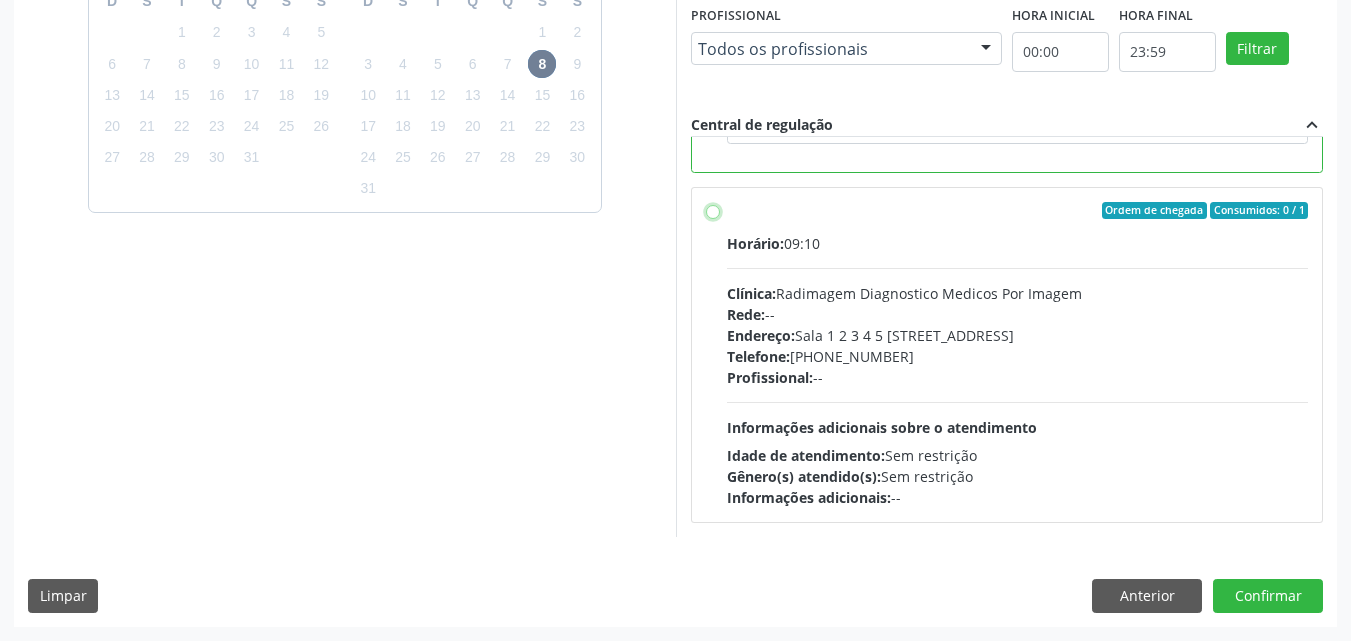 click on "Ordem de chegada
Consumidos: 0 / 1
Horário:   09:10
Clínica:  Radimagem Diagnostico Medicos Por Imagem
Rede:
--
Endereço:   Sala 1 2 3 4 5 E7, nº 159, Centro, Petrolina - PE
Telefone:   (87) 38613324
Profissional:
--
Informações adicionais sobre o atendimento
Idade de atendimento:
Sem restrição
Gênero(s) atendido(s):
Sem restrição
Informações adicionais:
--" at bounding box center [713, 211] 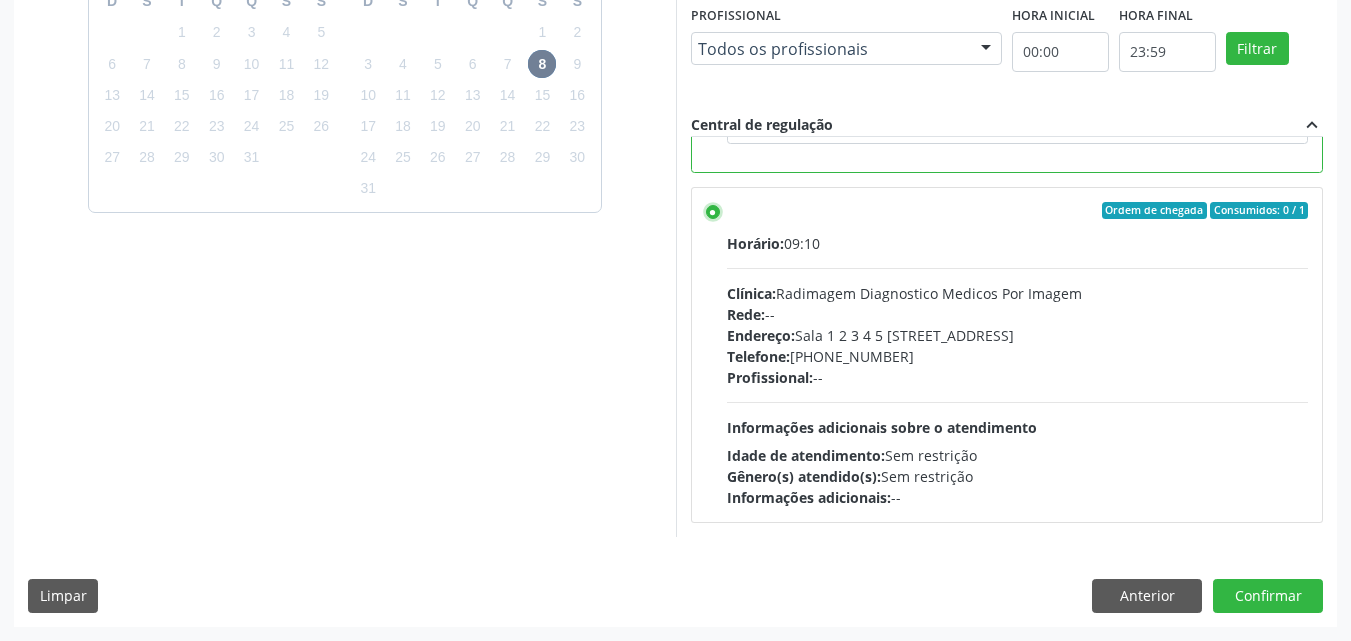 scroll, scrollTop: 188, scrollLeft: 0, axis: vertical 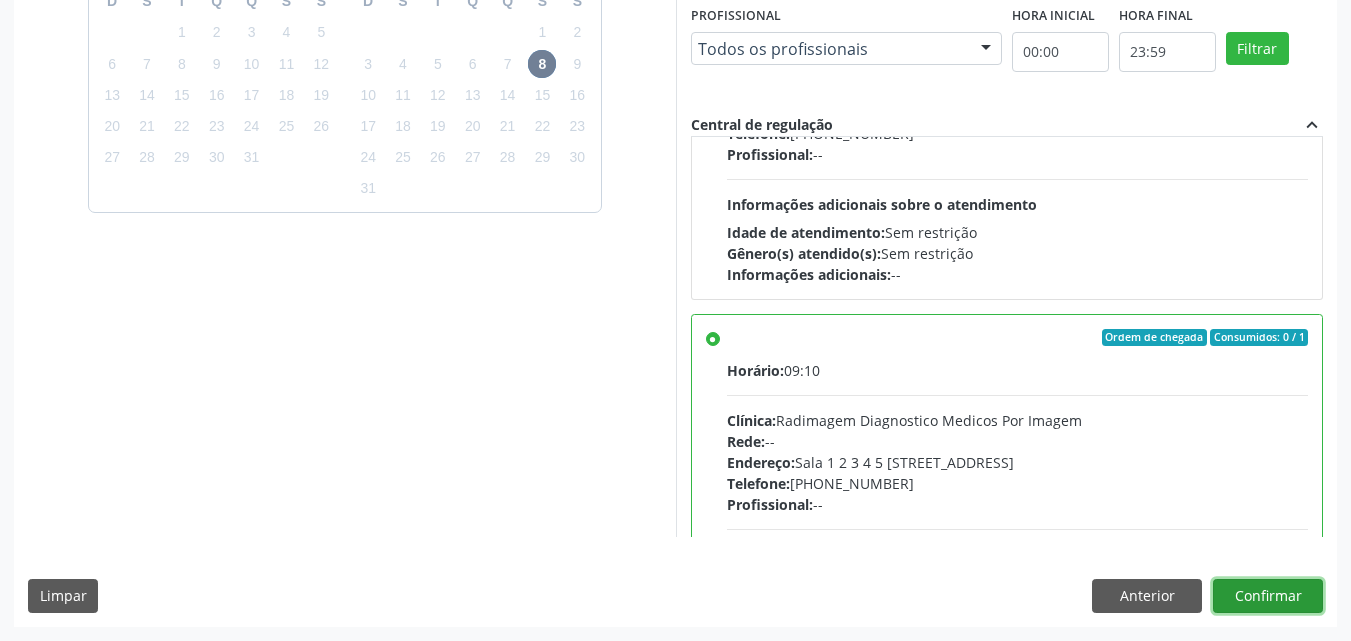 click on "Confirmar" at bounding box center (1268, 596) 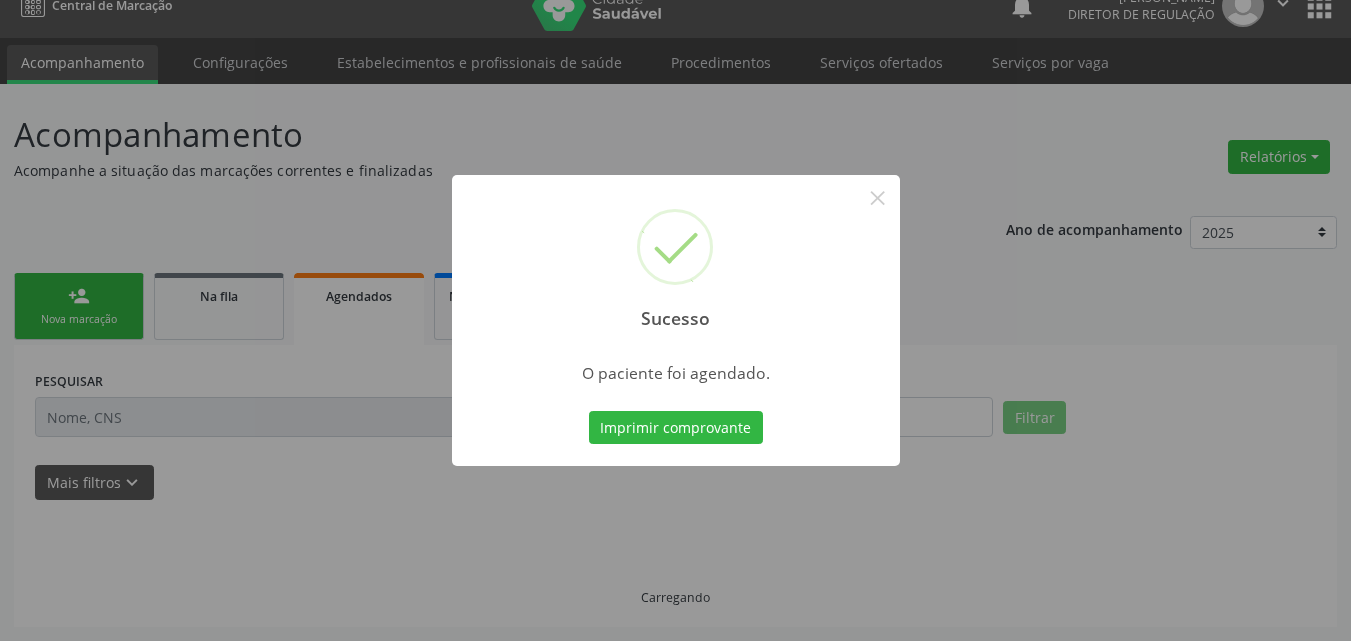 scroll, scrollTop: 26, scrollLeft: 0, axis: vertical 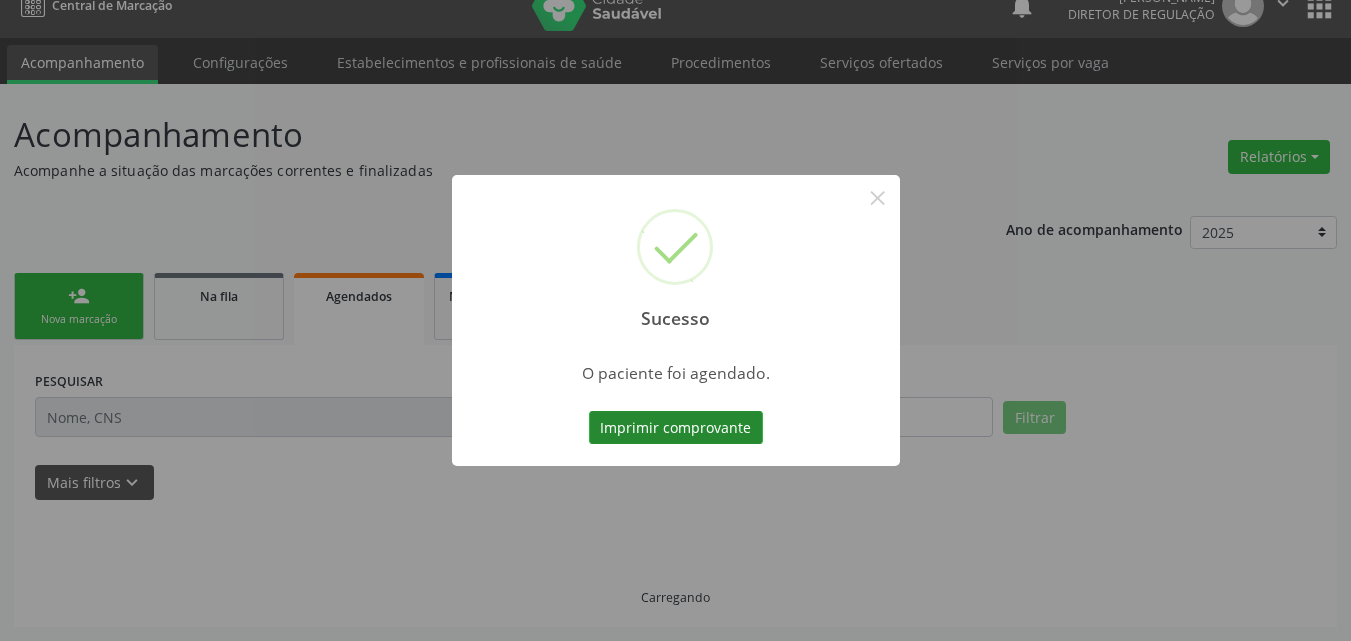 click on "Imprimir comprovante" at bounding box center (676, 428) 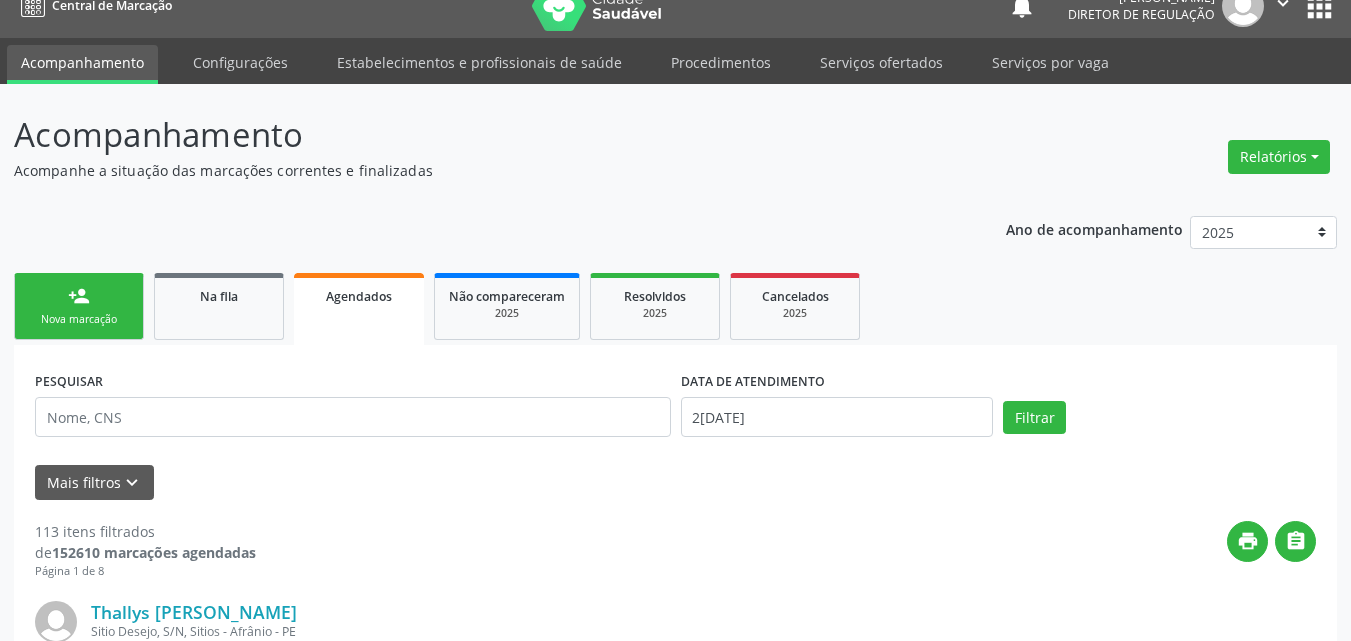 click on "Nova marcação" at bounding box center (79, 319) 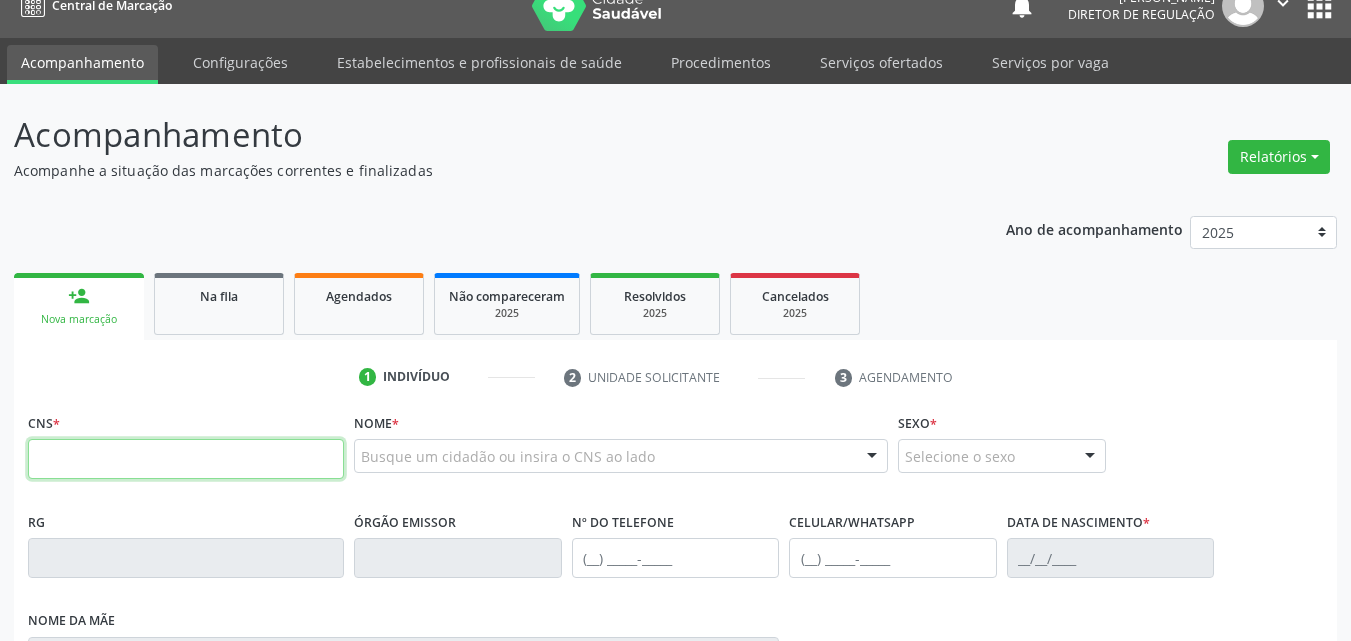 click at bounding box center (186, 459) 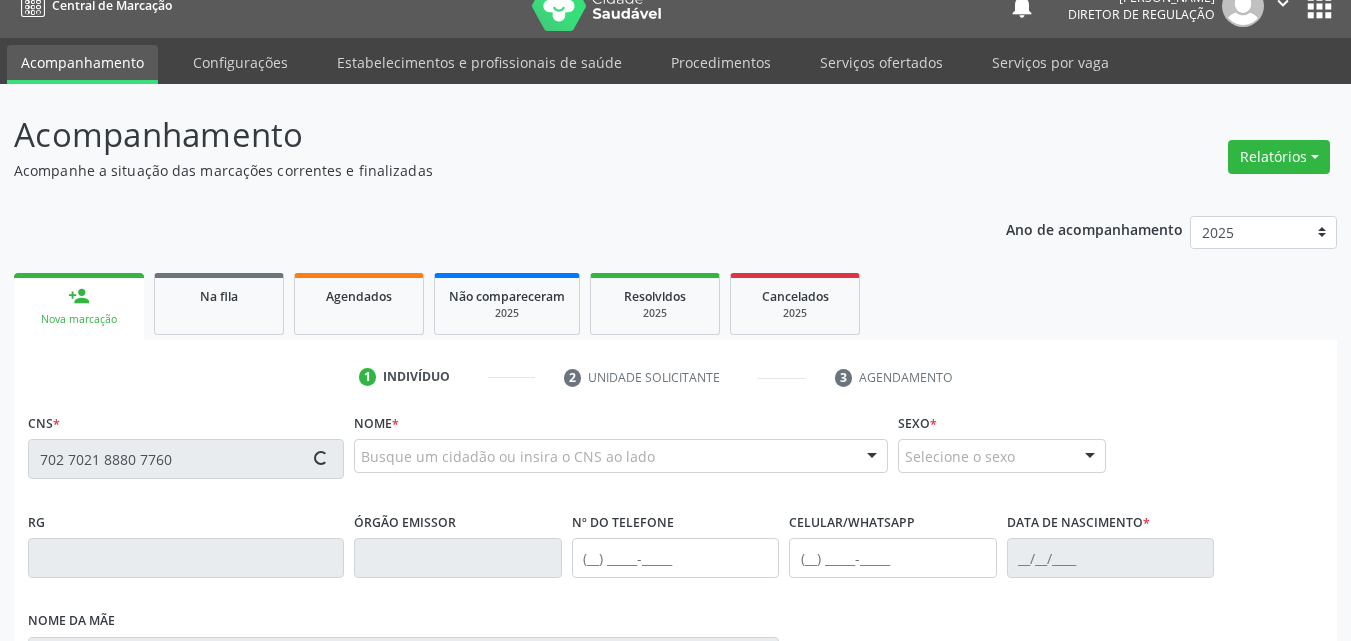 type on "702 7021 8880 7760" 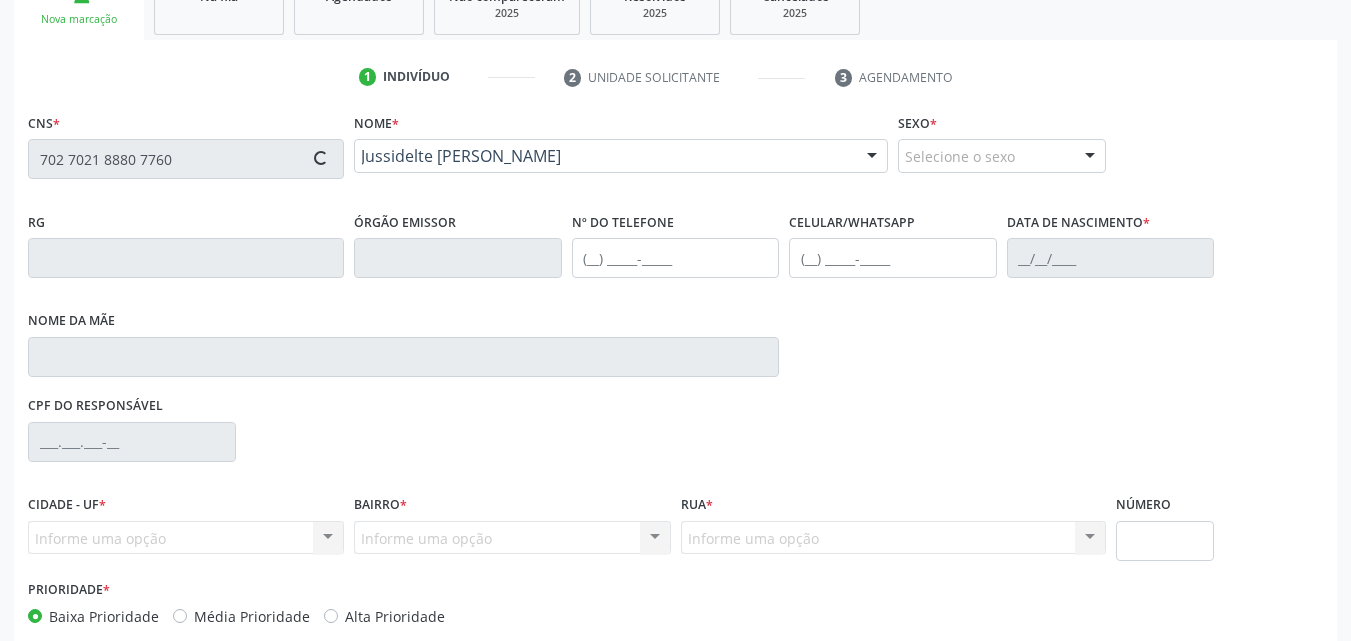 type on "[PHONE_NUMBER]" 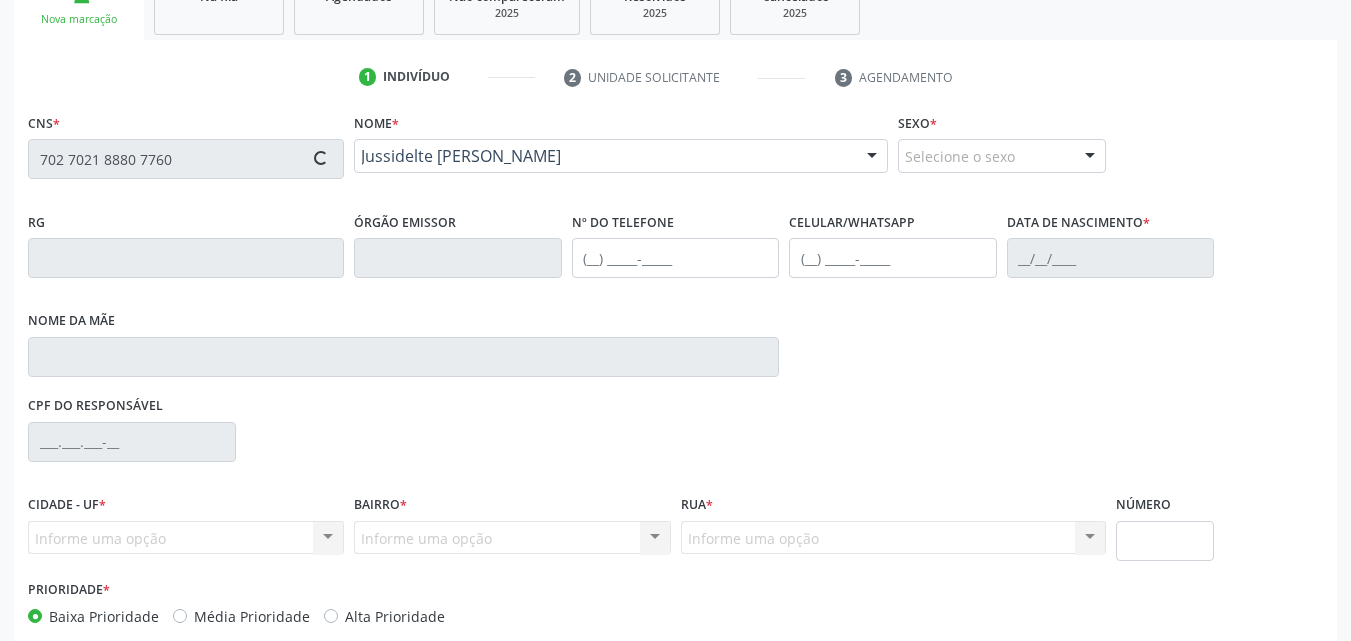 type on "[PHONE_NUMBER]" 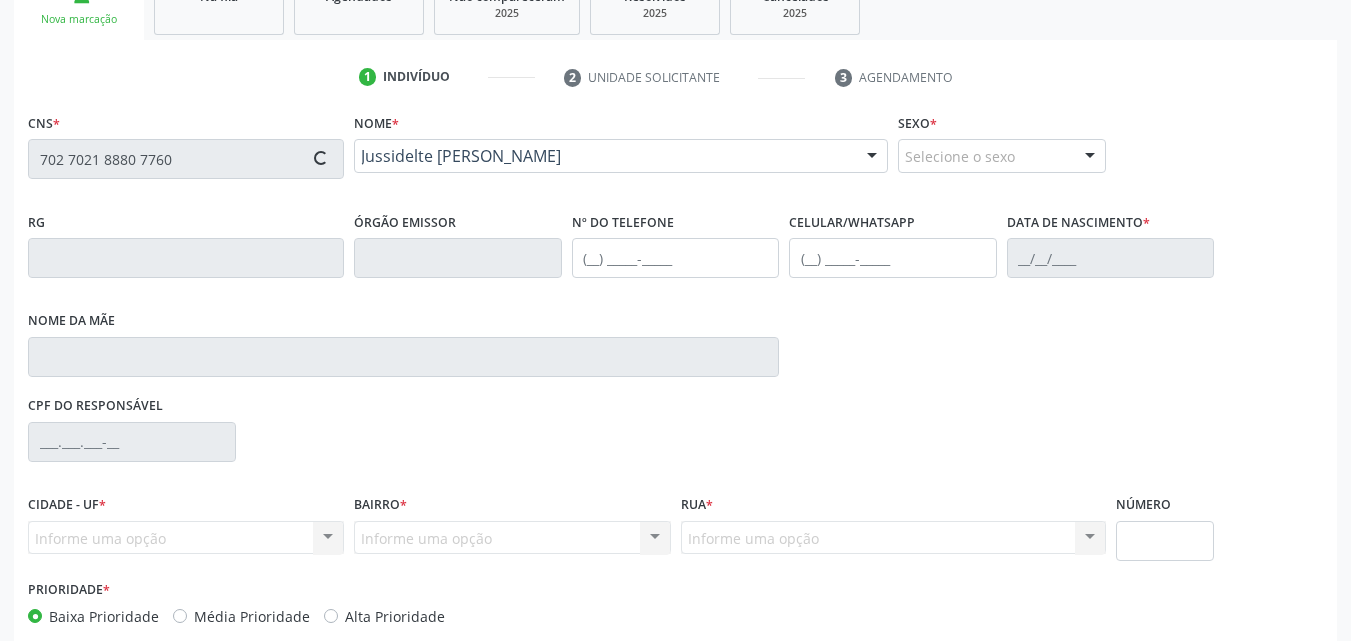 type on "[DATE]" 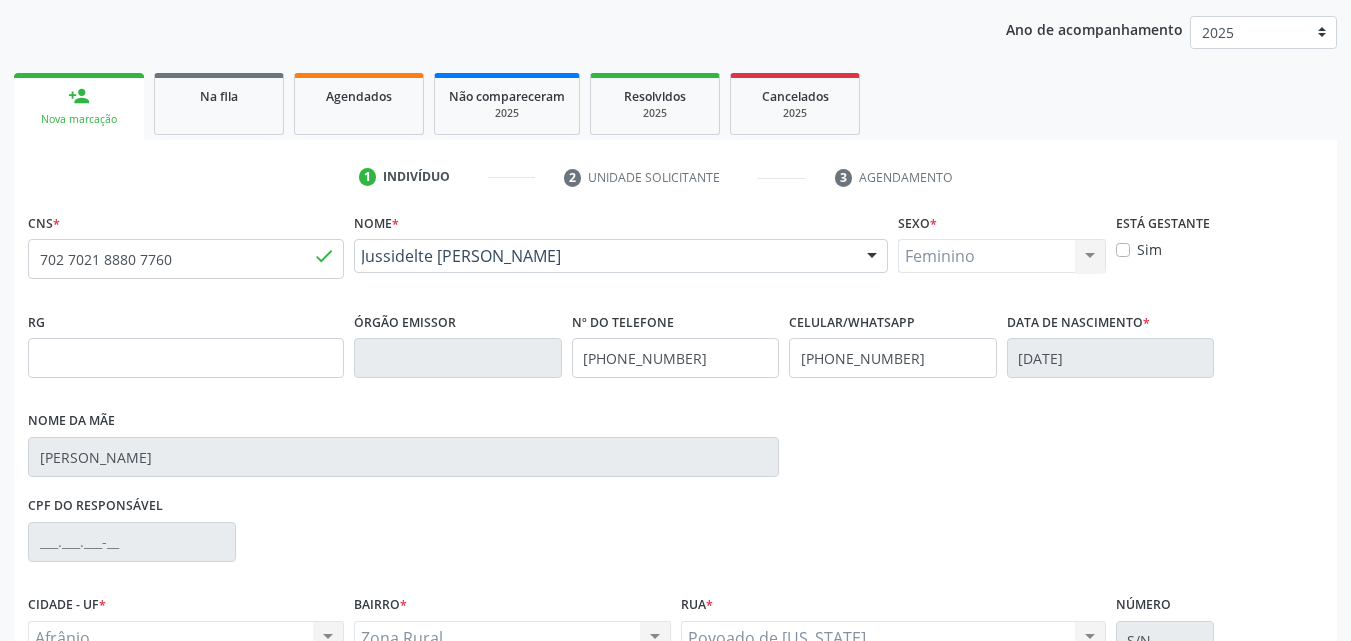 scroll, scrollTop: 429, scrollLeft: 0, axis: vertical 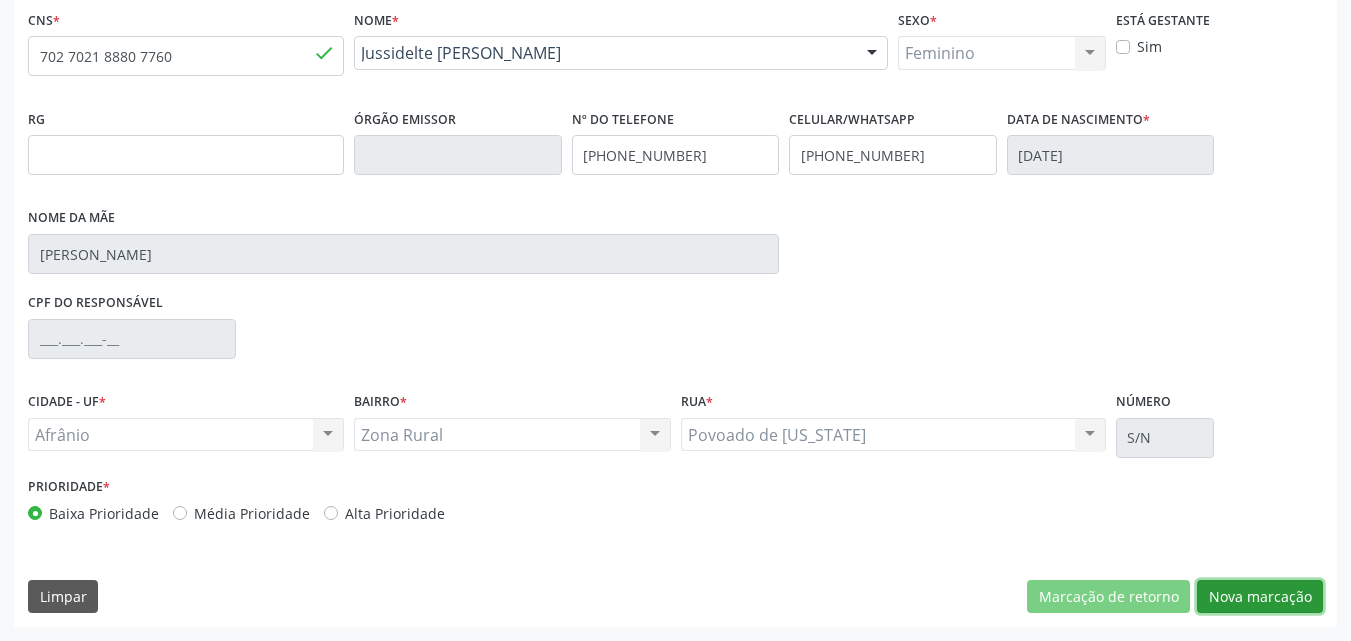 click on "Nova marcação" at bounding box center [1260, 597] 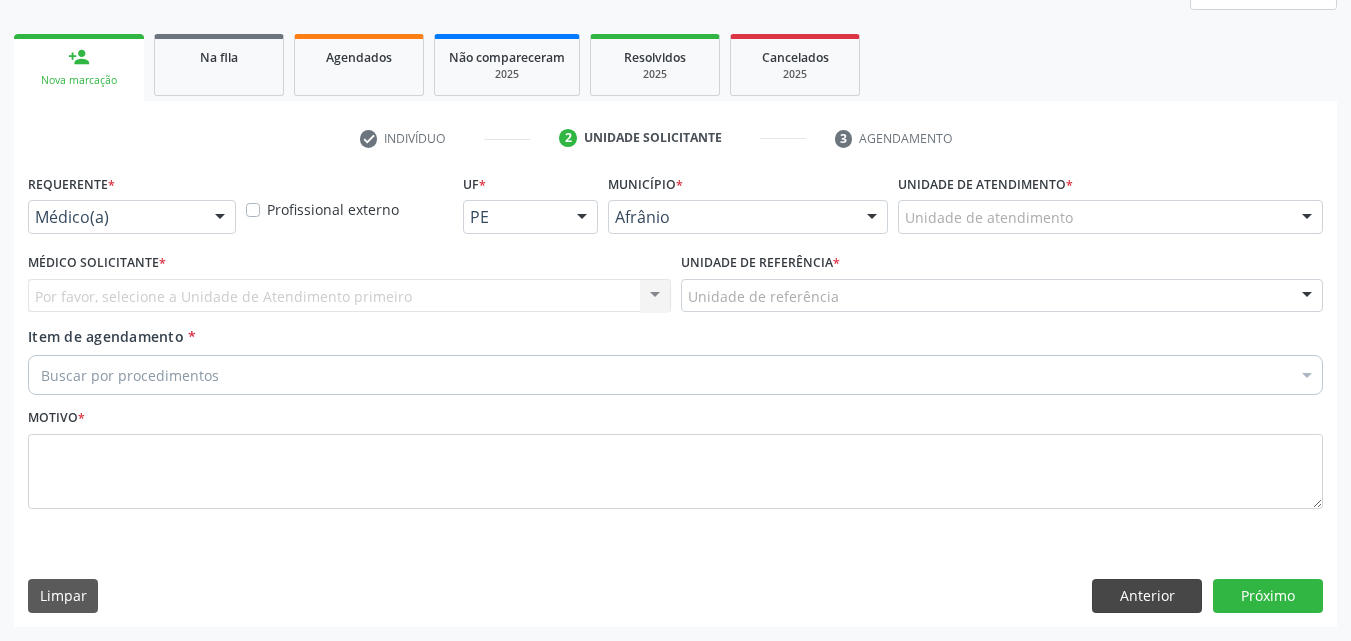 scroll, scrollTop: 265, scrollLeft: 0, axis: vertical 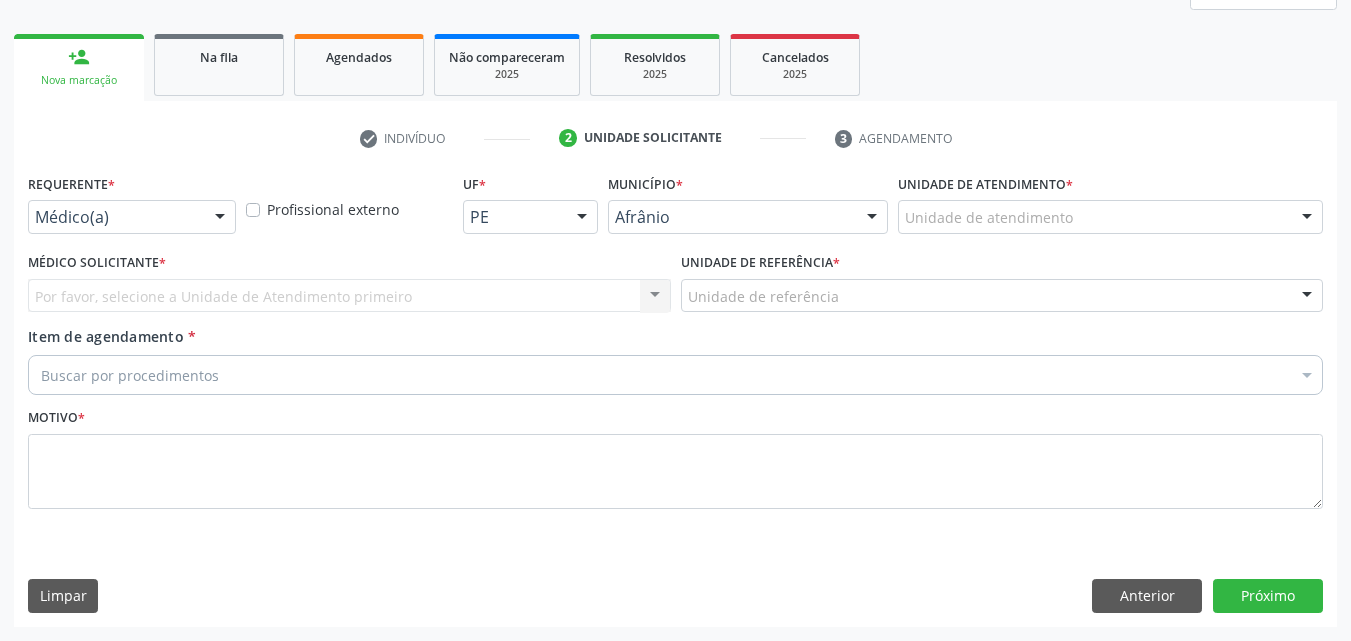 click on "Unidade de atendimento" at bounding box center (1110, 217) 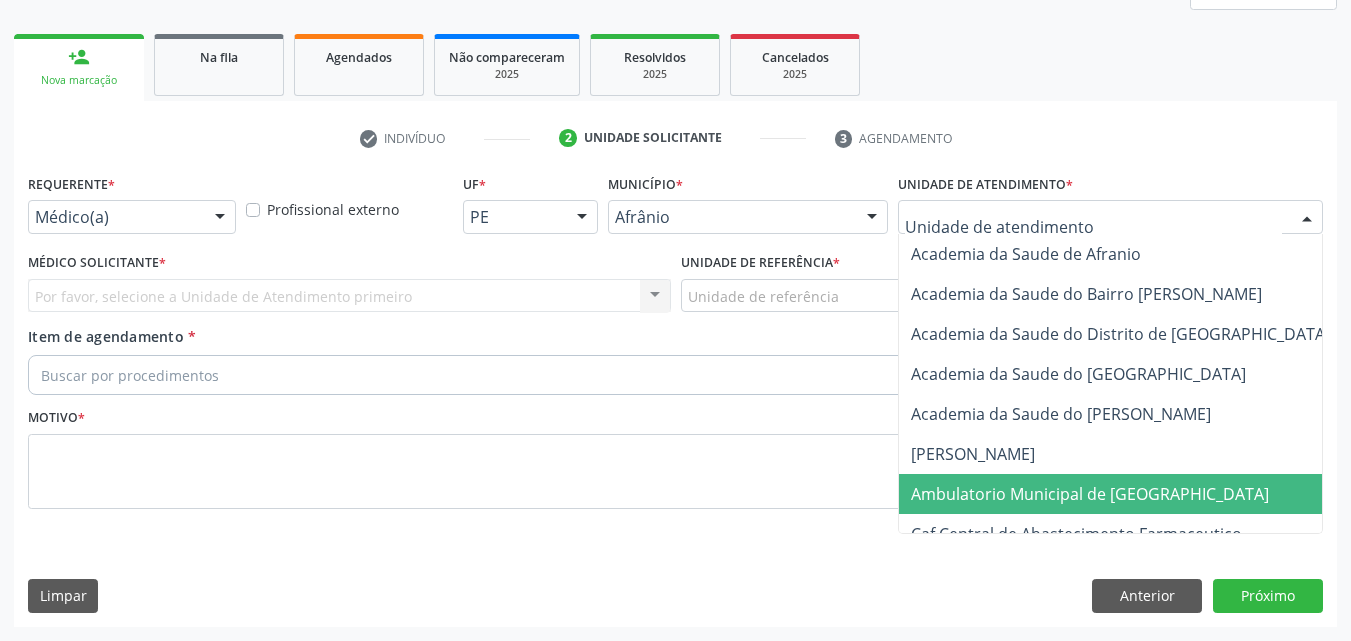 click on "Ambulatorio Municipal de [GEOGRAPHIC_DATA]" at bounding box center (1090, 494) 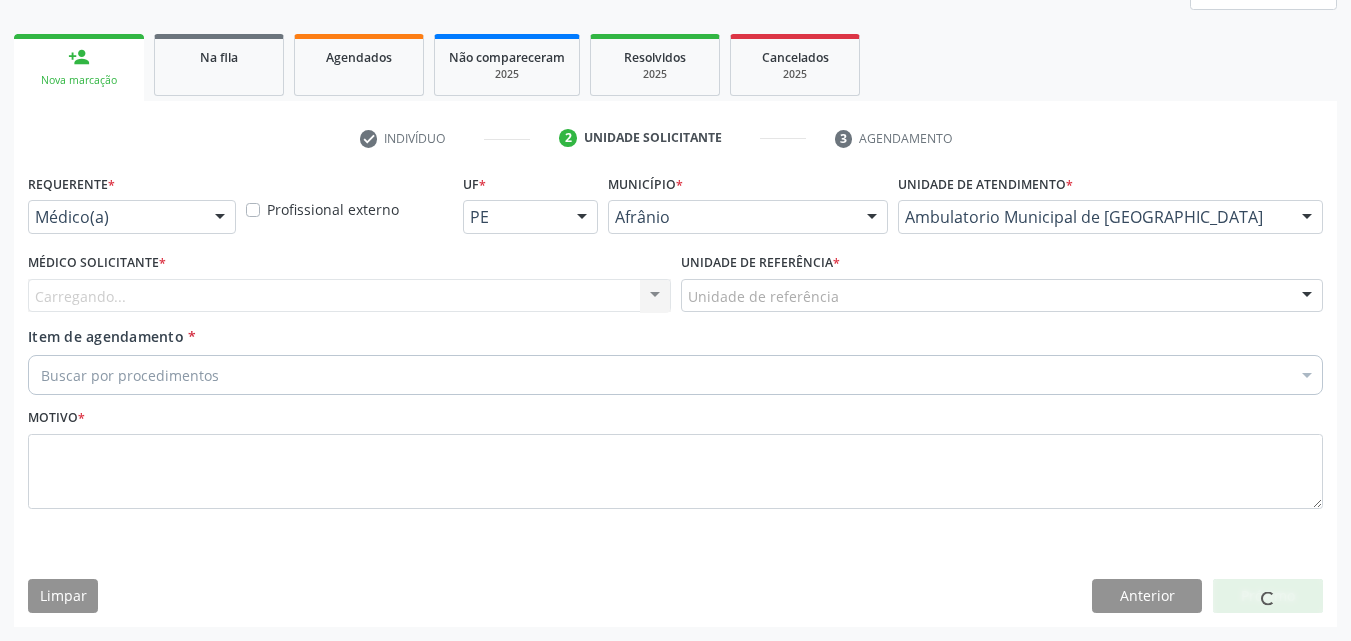 click on "Unidade de referência" at bounding box center [1002, 296] 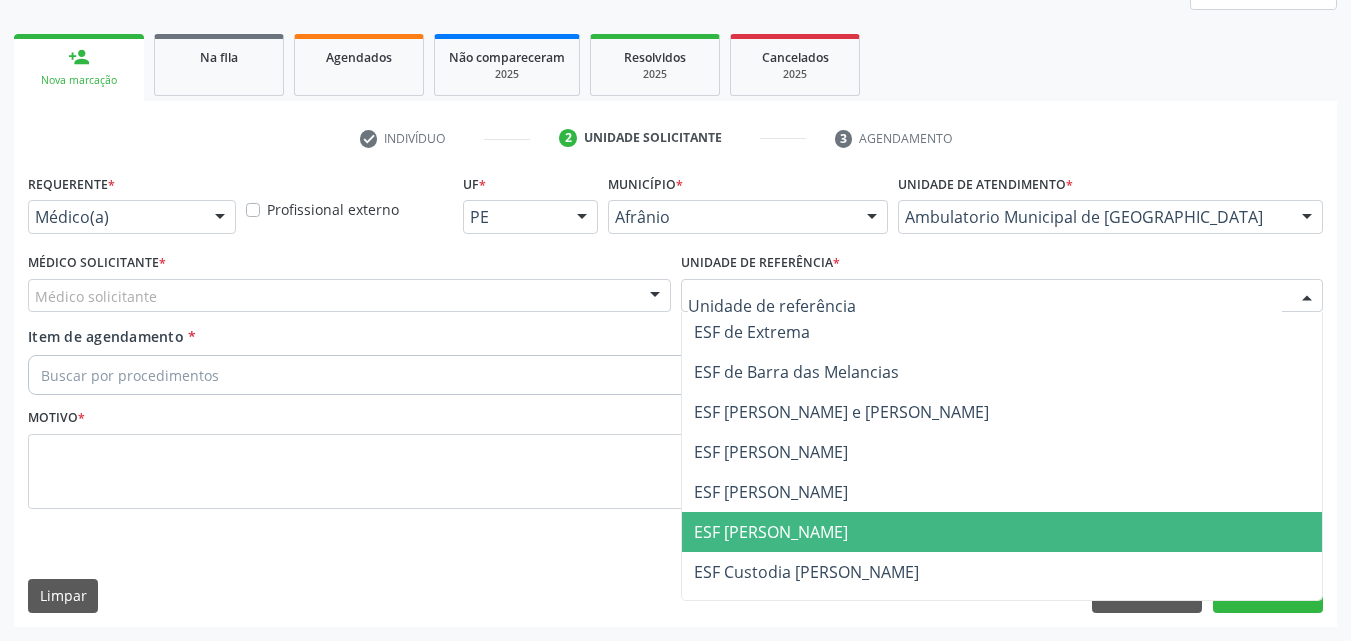 click on "ESF [PERSON_NAME]" at bounding box center (1002, 532) 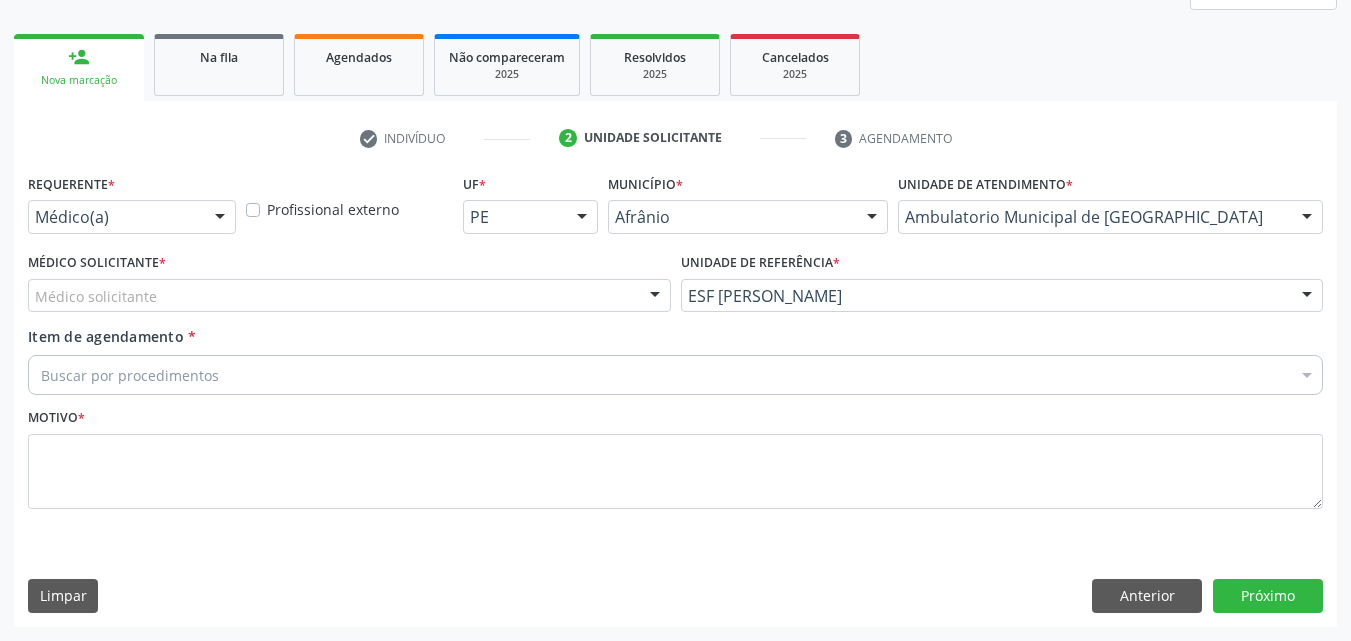 click on "Médico solicitante" at bounding box center (349, 296) 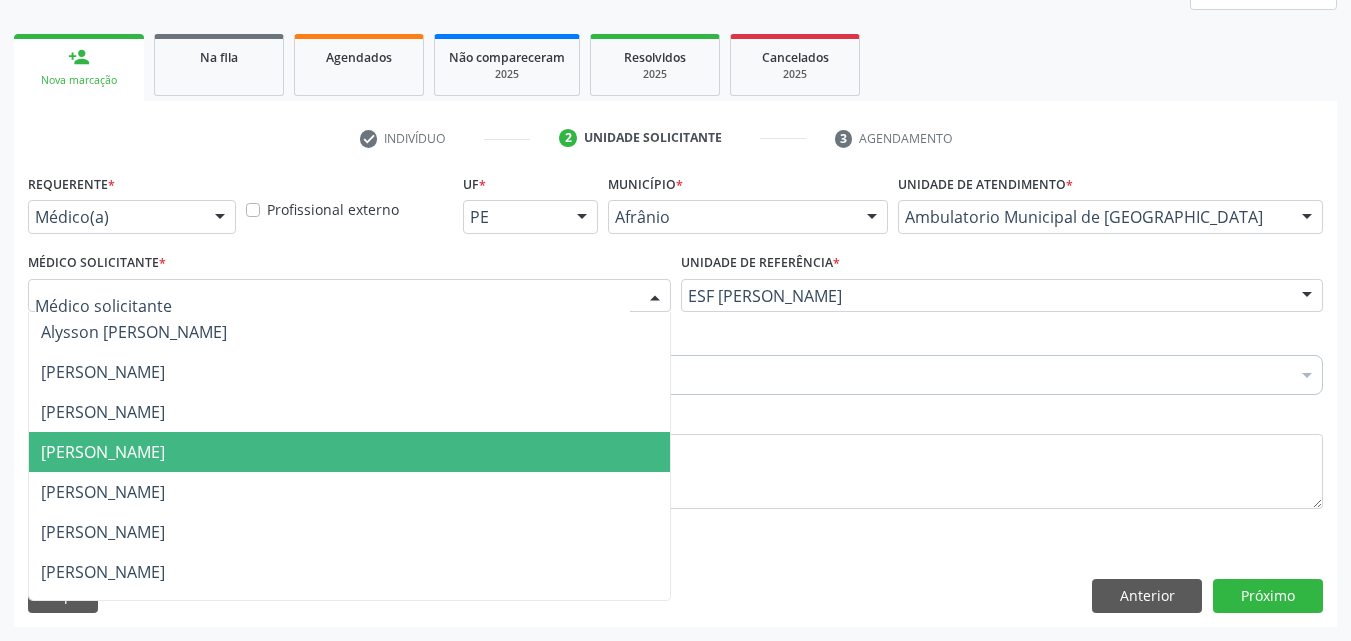 click on "[PERSON_NAME]" at bounding box center (349, 452) 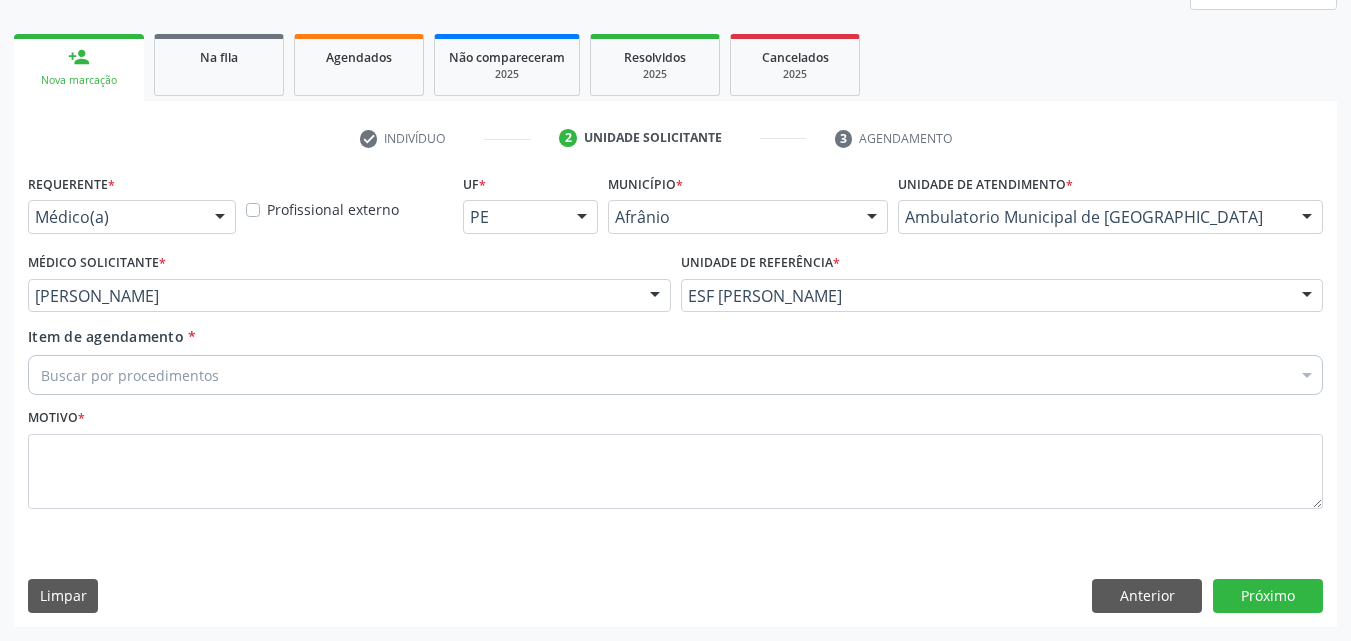 click on "Buscar por procedimentos" at bounding box center (675, 375) 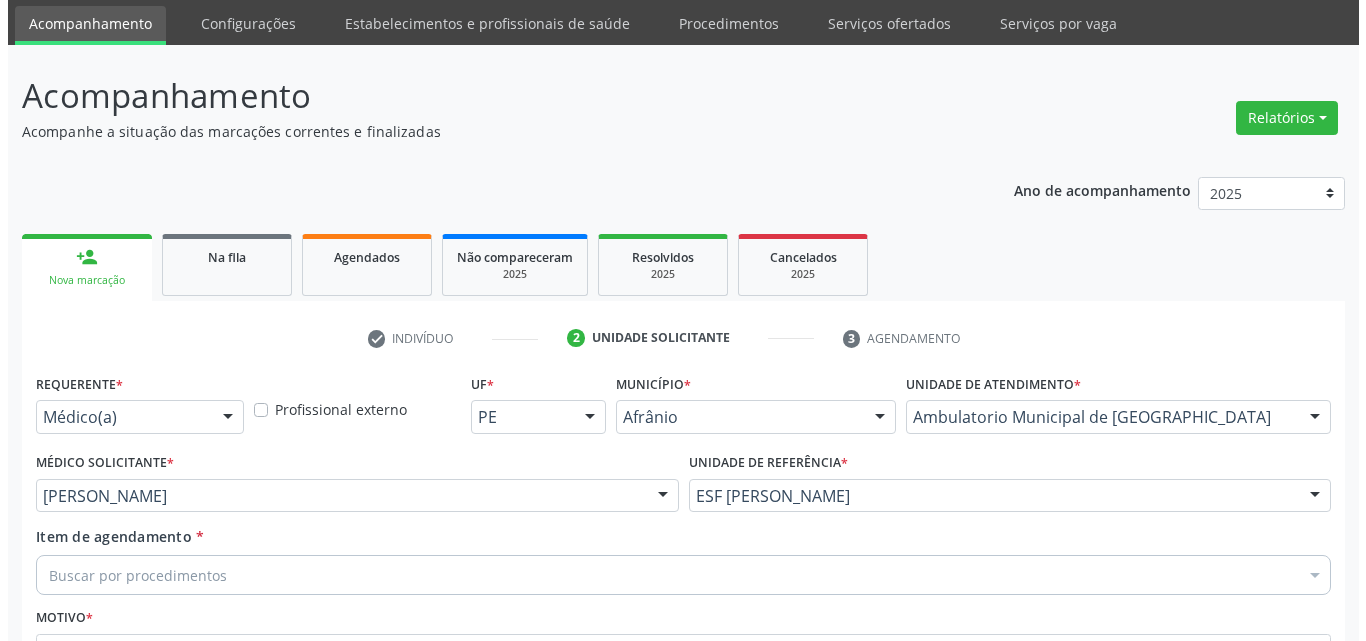 scroll, scrollTop: 0, scrollLeft: 0, axis: both 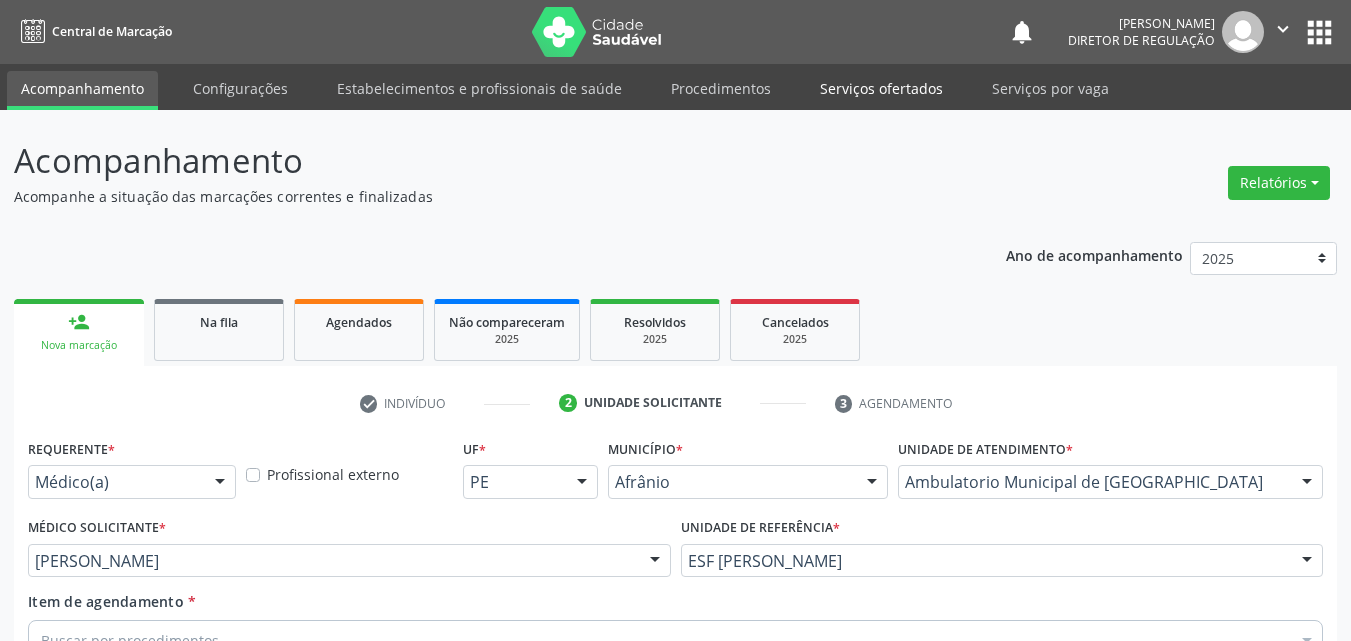 click on "Serviços ofertados" at bounding box center (881, 88) 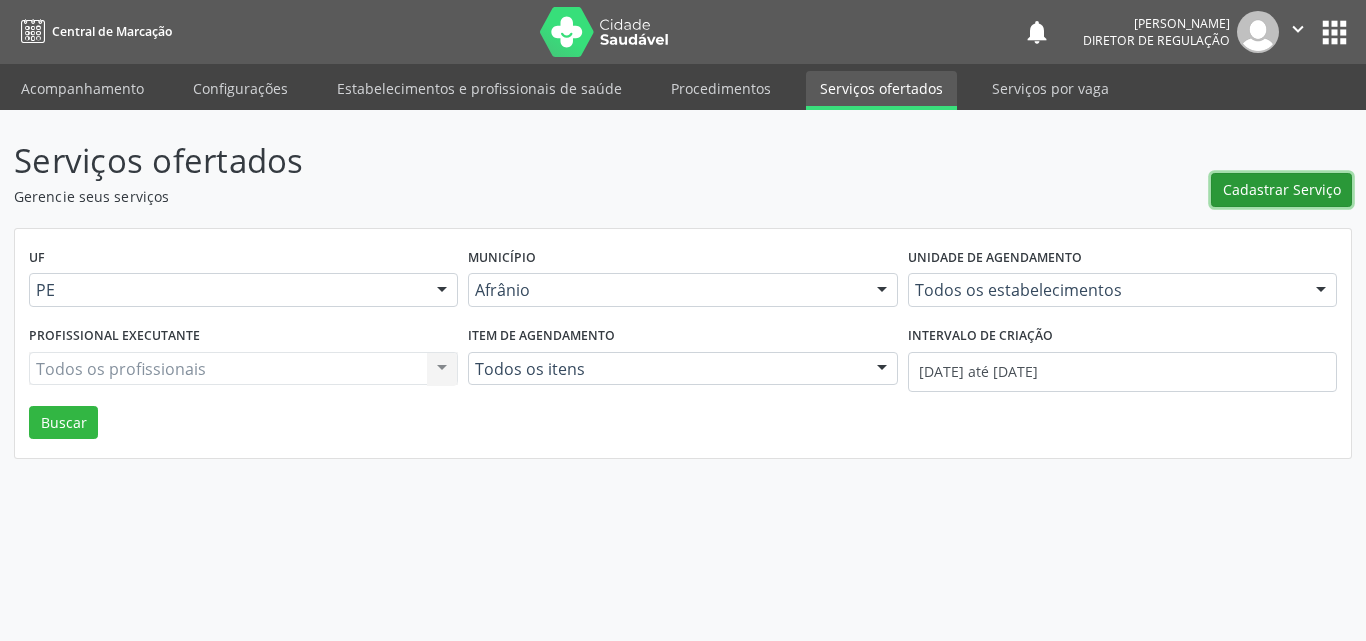 click on "Cadastrar Serviço" at bounding box center [1282, 189] 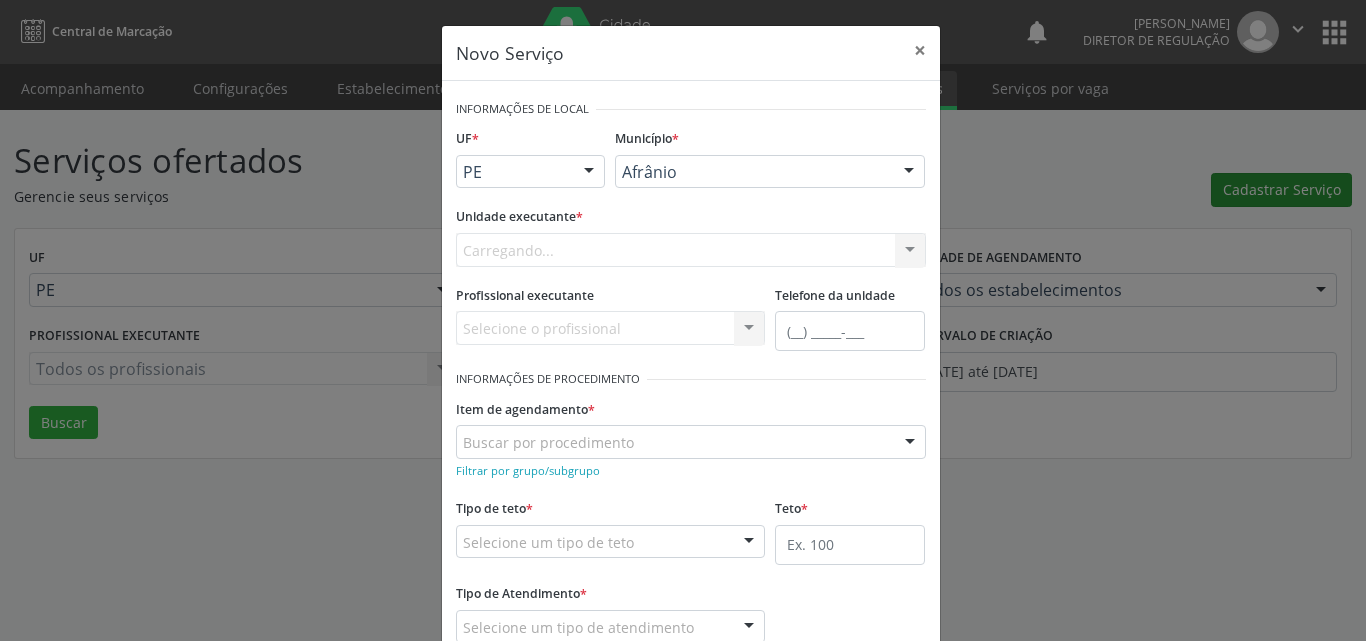 scroll, scrollTop: 0, scrollLeft: 0, axis: both 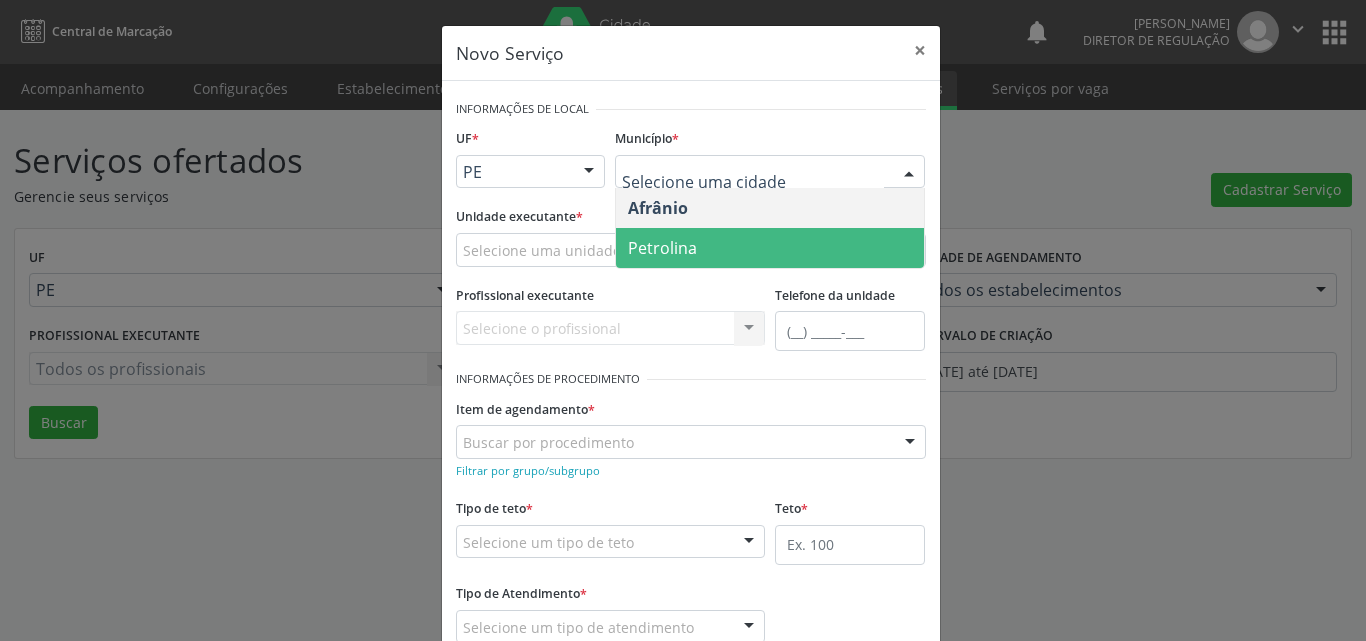 click on "Petrolina" at bounding box center [770, 248] 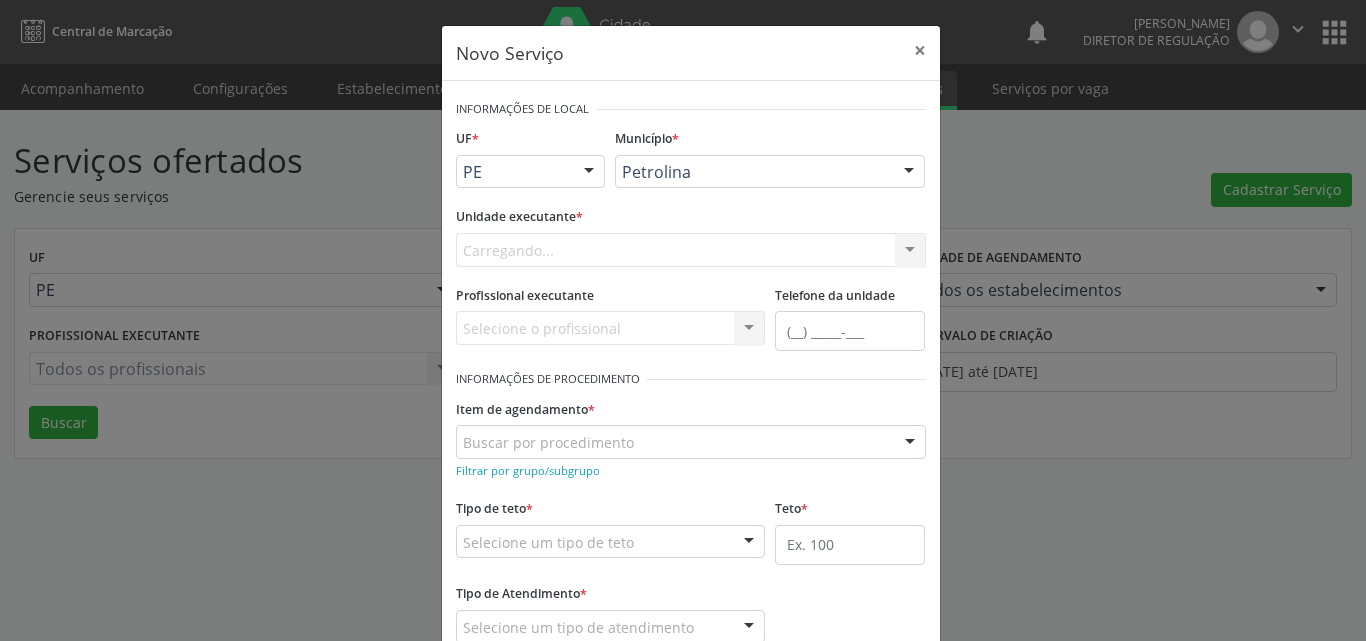 click on "Carregando...
Academia da Saude de Afranio   Academia da Saude do Bairro [PERSON_NAME]   Academia da Saude do Distrito de [GEOGRAPHIC_DATA] do Distrito de Extrema   [GEOGRAPHIC_DATA] do [PERSON_NAME]   Ambulatorio Municipal de Saude   Caf Central de Abastecimento Farmaceutico   Centro de Atencao Psicossocial de Afranio Pe   Centro de Especialidades   Cime   Cuidar   Equipe de Atencao Basica Prisional Tipo I com Saude Mental   Esf [PERSON_NAME] Nonato   Esf Custodia Maria da Conceicao   Esf [PERSON_NAME] e [PERSON_NAME]   Esf [PERSON_NAME]   Esf de Barra das Melancias   Esf de Extrema   Farmacia Basica do Municipio de [GEOGRAPHIC_DATA][PERSON_NAME] [MEDICAL_DATA] Ambulatorio Municipal   Laboratorio de Protese Dentario   Lid Laboratorio de Investigacoes e Diagnosticos               Selac" at bounding box center (691, 250) 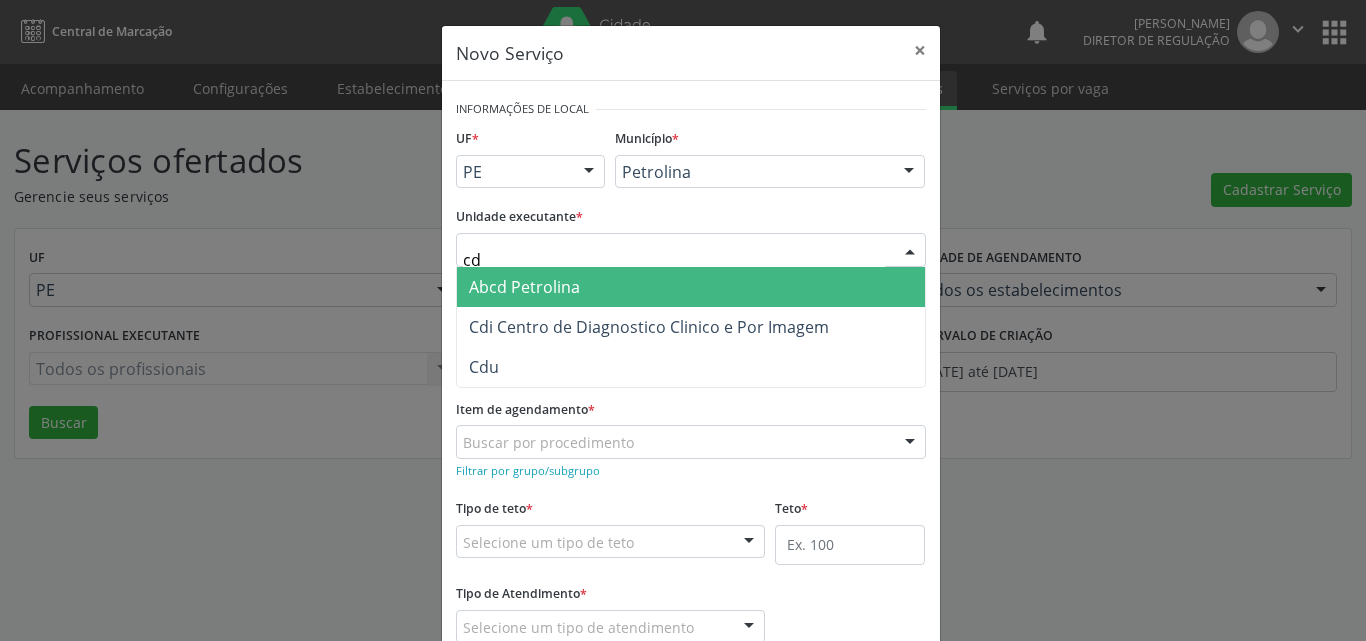 type on "cdi" 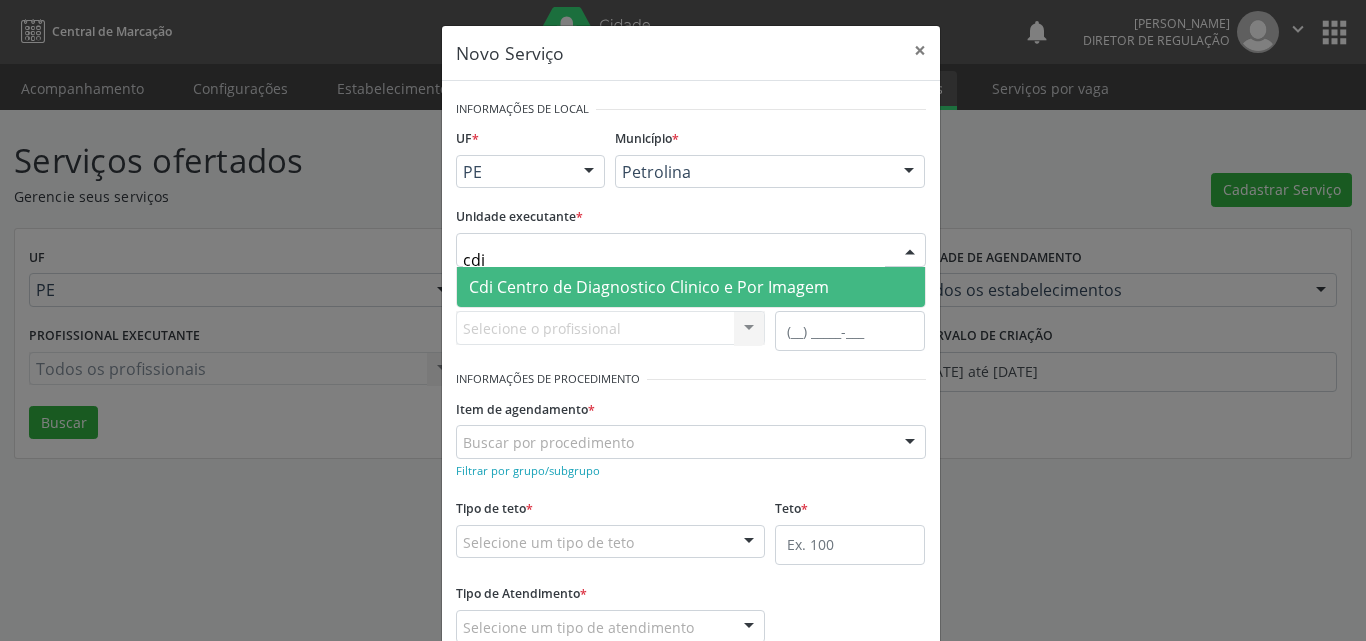 click on "Cdi Centro de Diagnostico Clinico e Por Imagem" at bounding box center (649, 287) 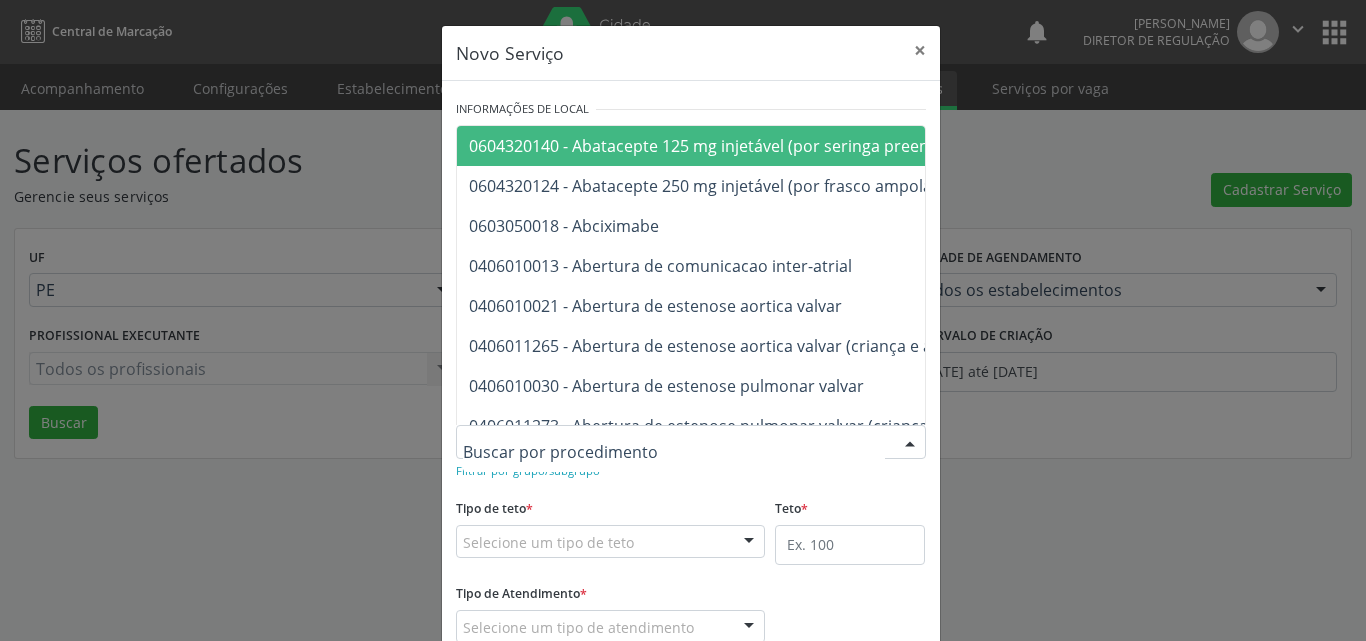 click at bounding box center (691, 442) 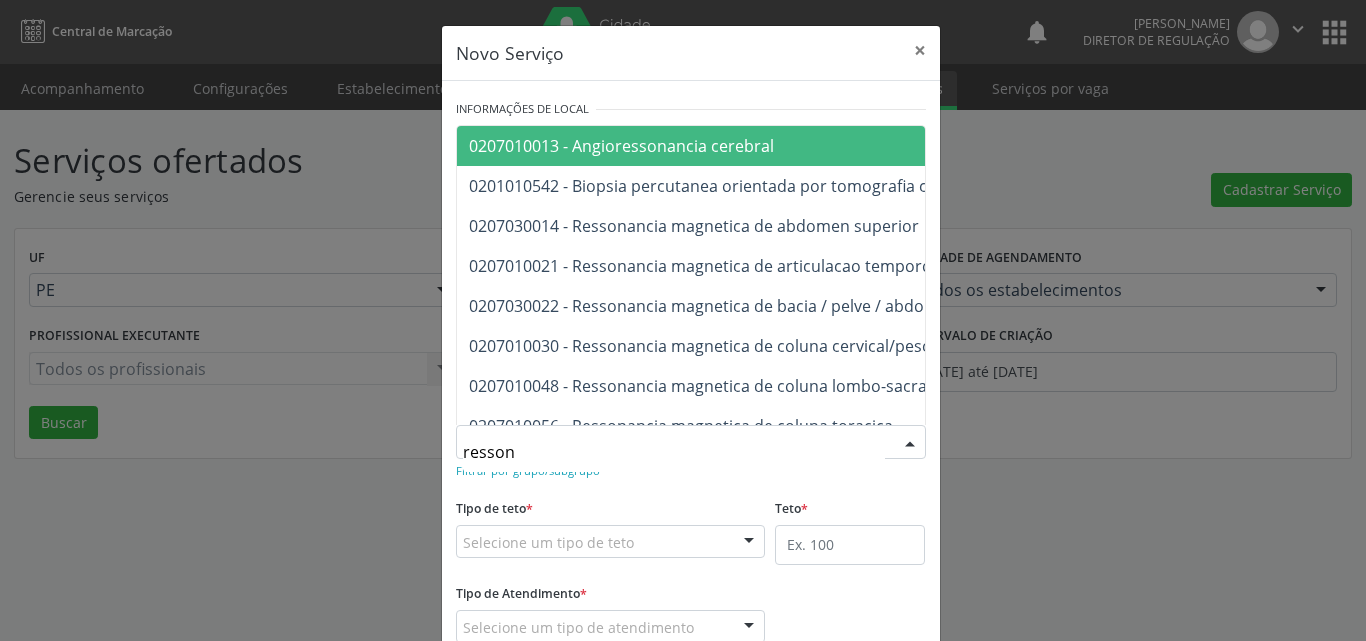 type on "ressona" 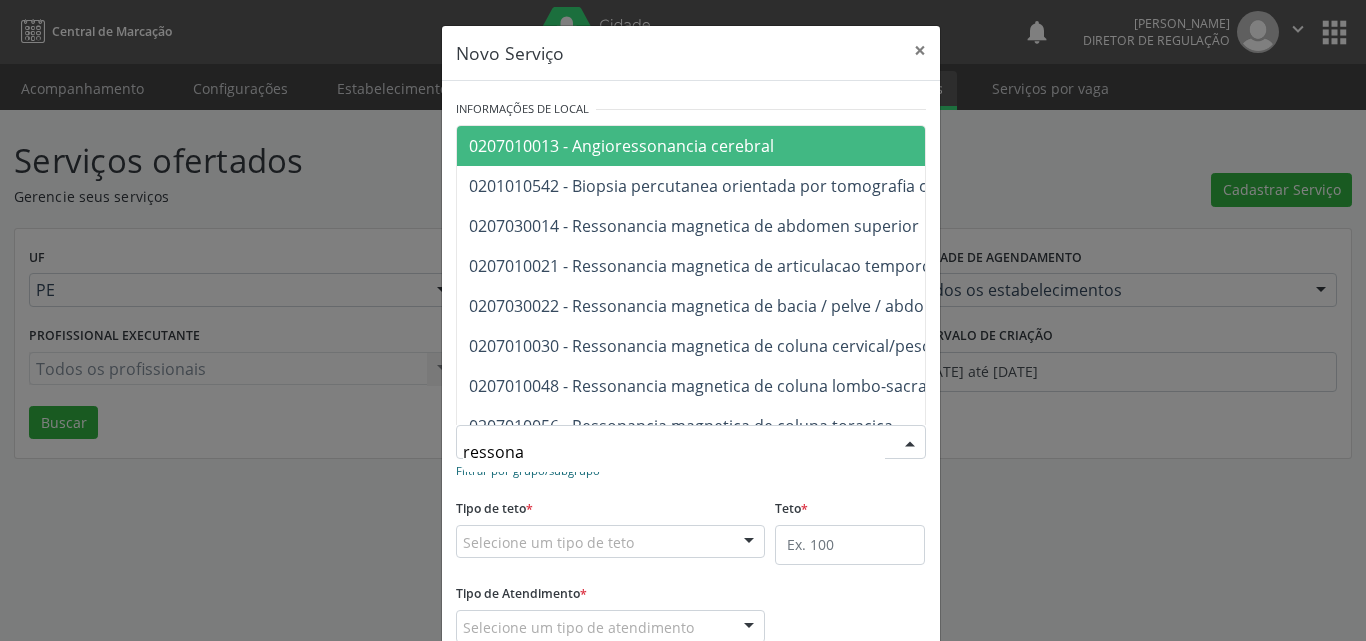click on "Filtrar por grupo/subgrupo" at bounding box center (528, 470) 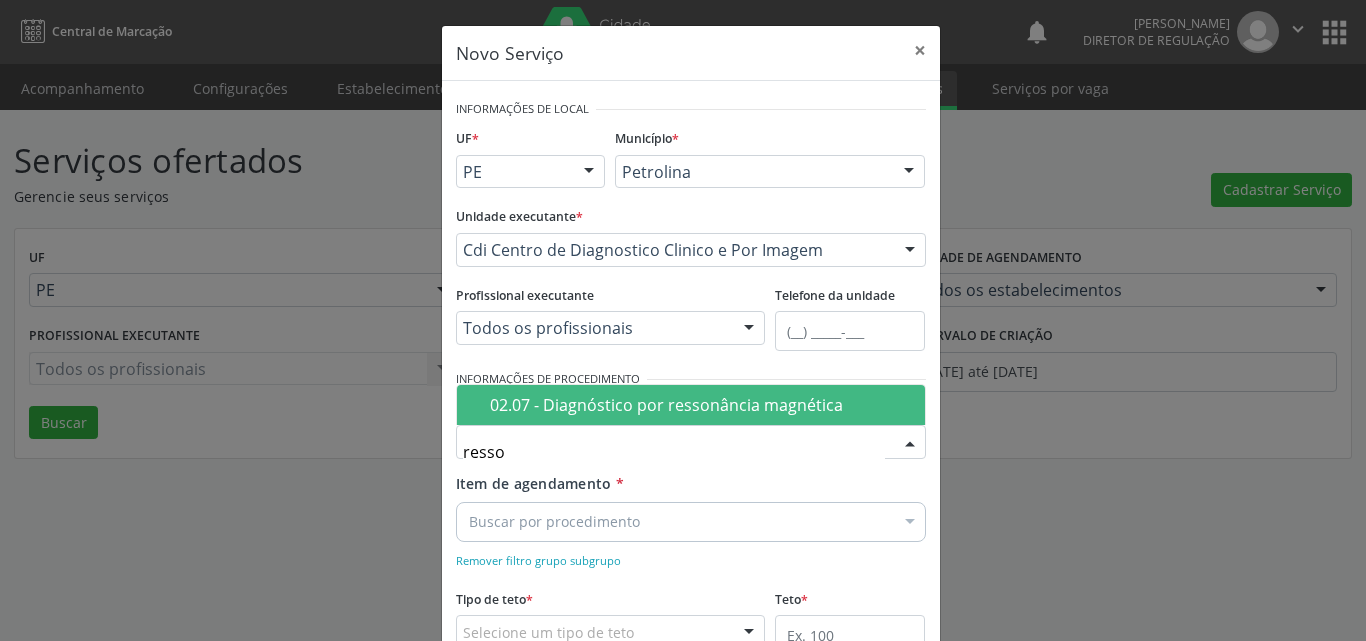 type on "resson" 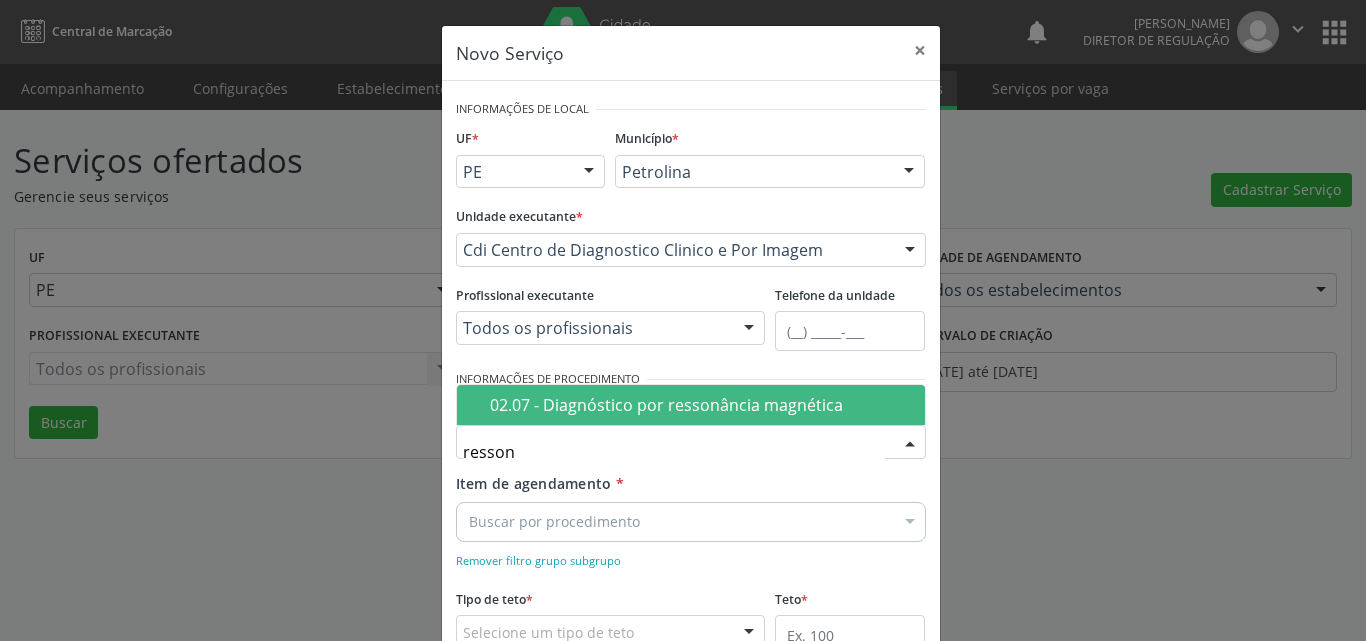 click on "02.07 - Diagnóstico por ressonância magnética" at bounding box center (701, 405) 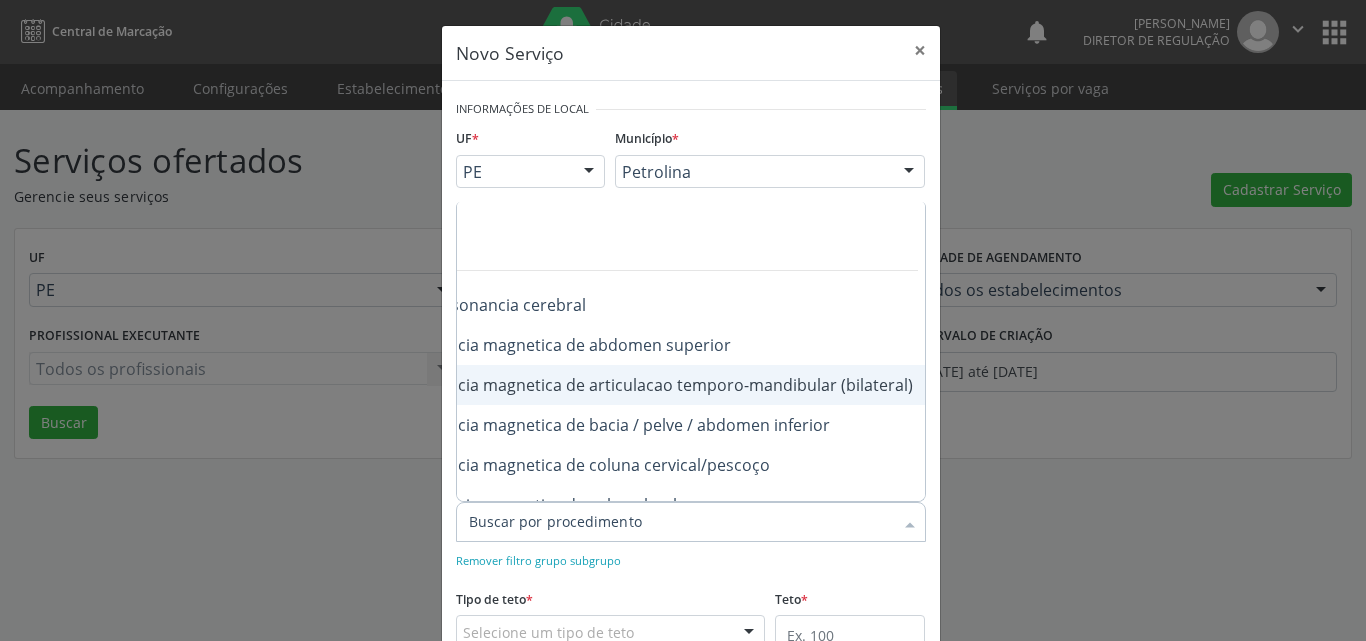 scroll, scrollTop: 100, scrollLeft: 222, axis: both 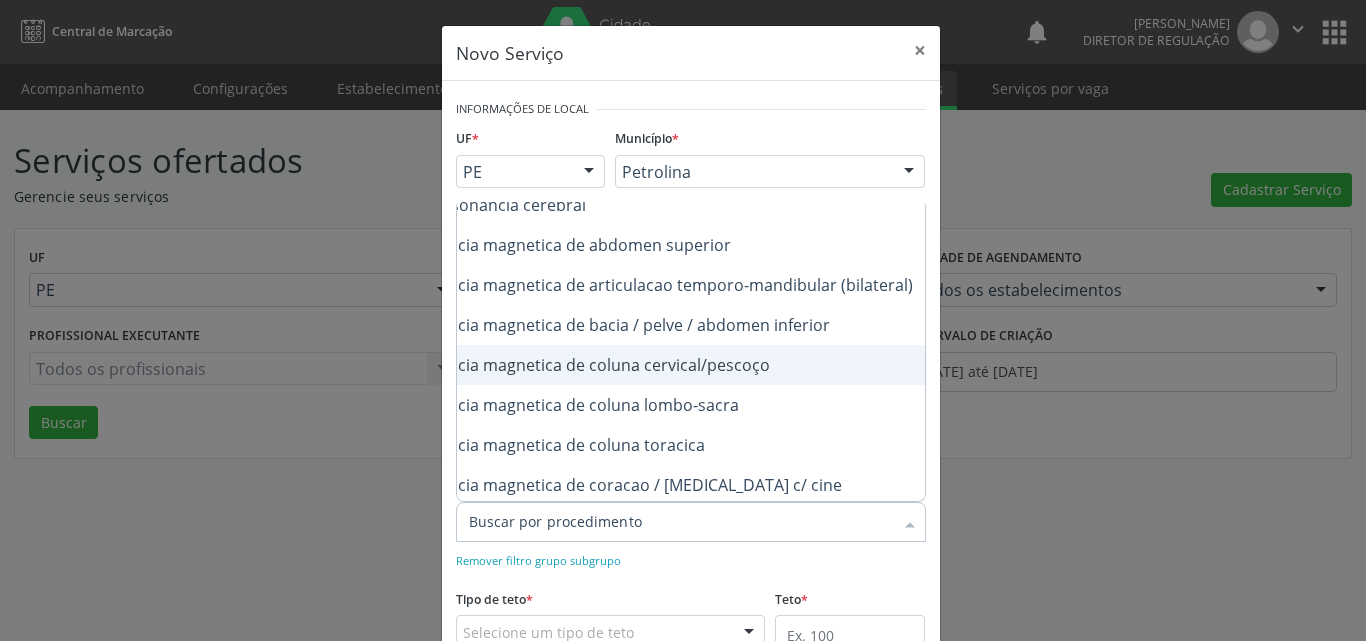 click on "0207010030 - Ressonancia magnetica de coluna cervical/pescoço" at bounding box center [583, 365] 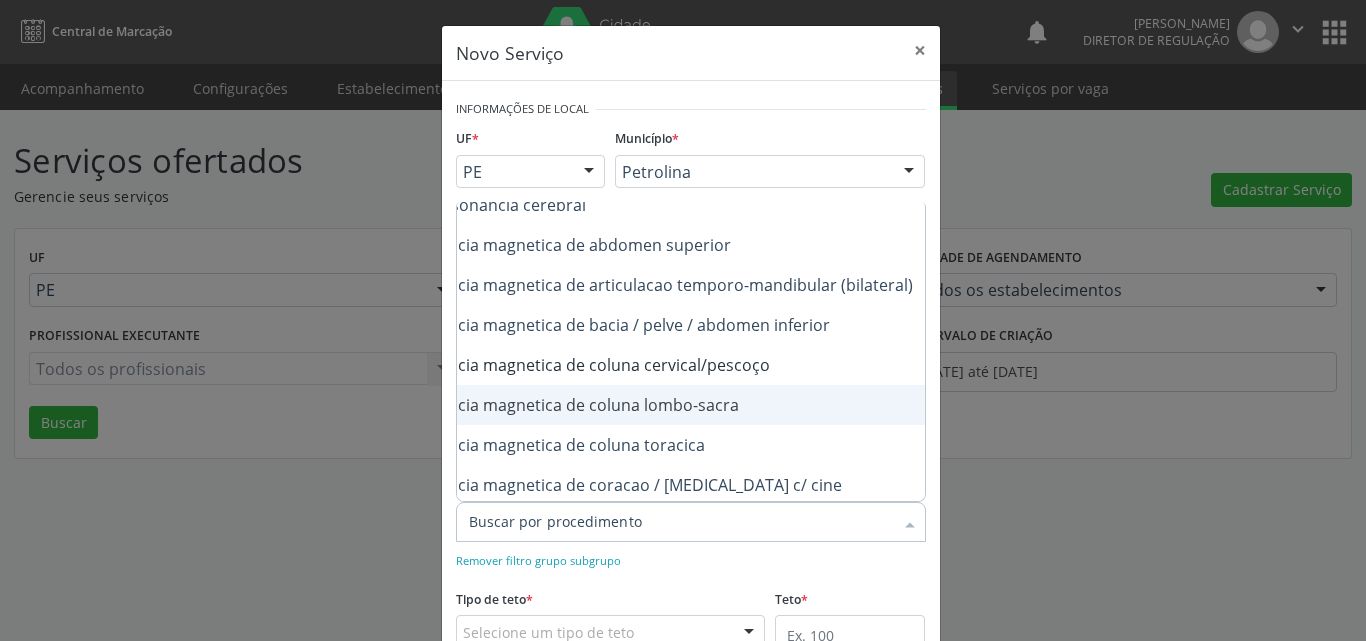 click on "0207010048 - Ressonancia magnetica de coluna lombo-sacra" at bounding box center (583, 405) 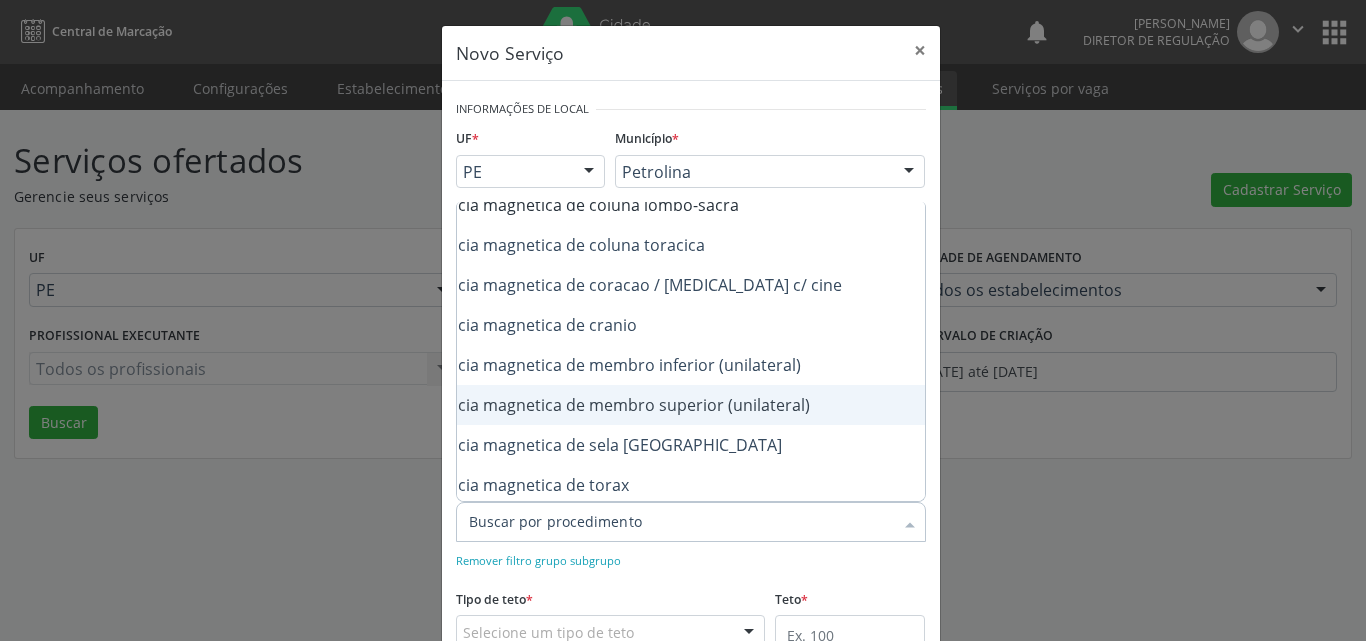 scroll, scrollTop: 359, scrollLeft: 222, axis: both 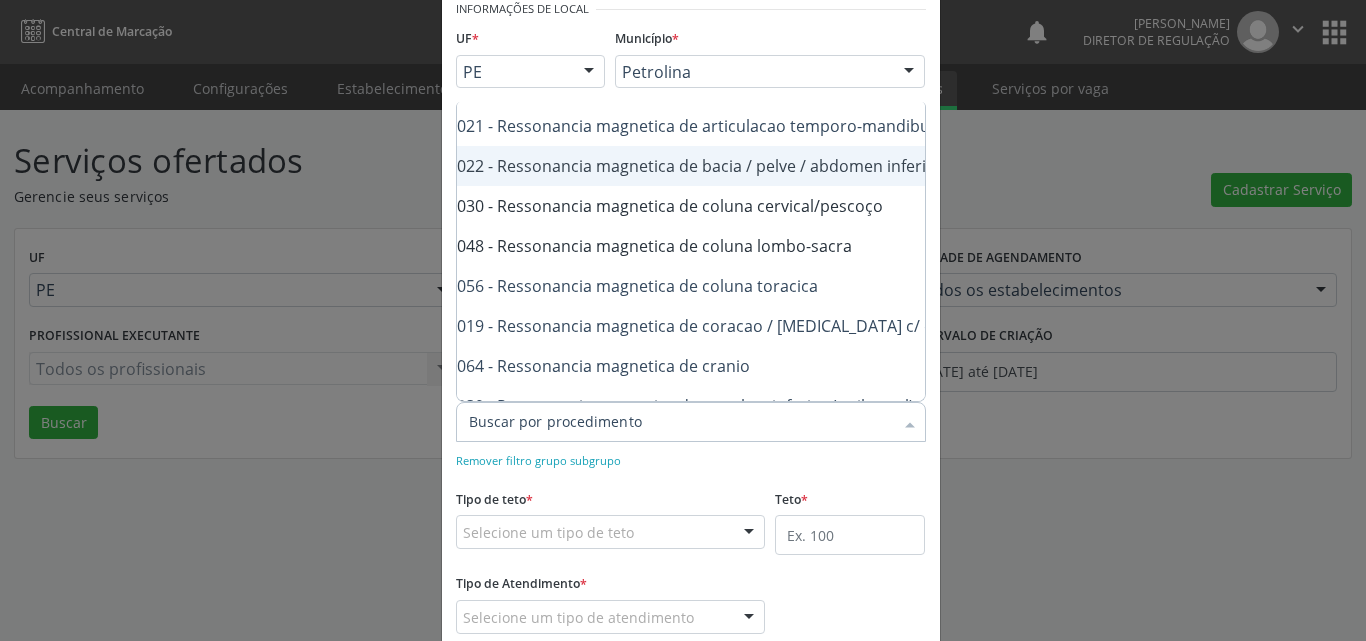 click on "0207030022 - Ressonancia magnetica de bacia / pelve / abdomen inferior" at bounding box center (696, 166) 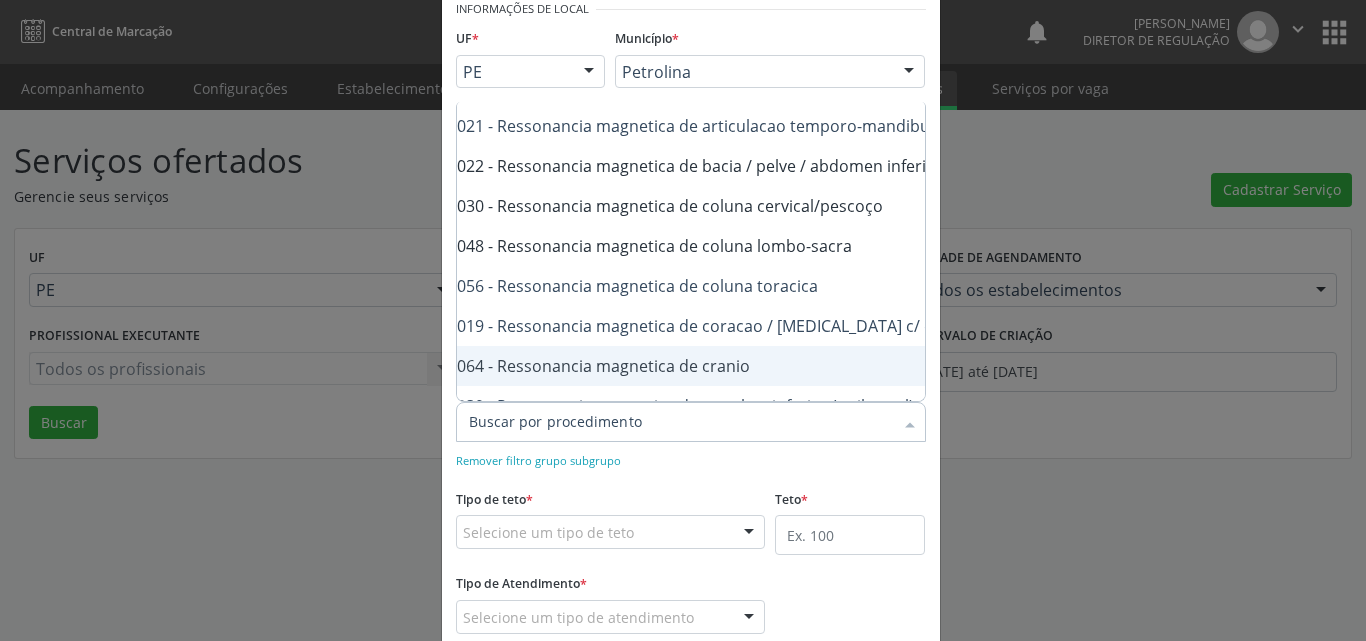 checkbox on "true" 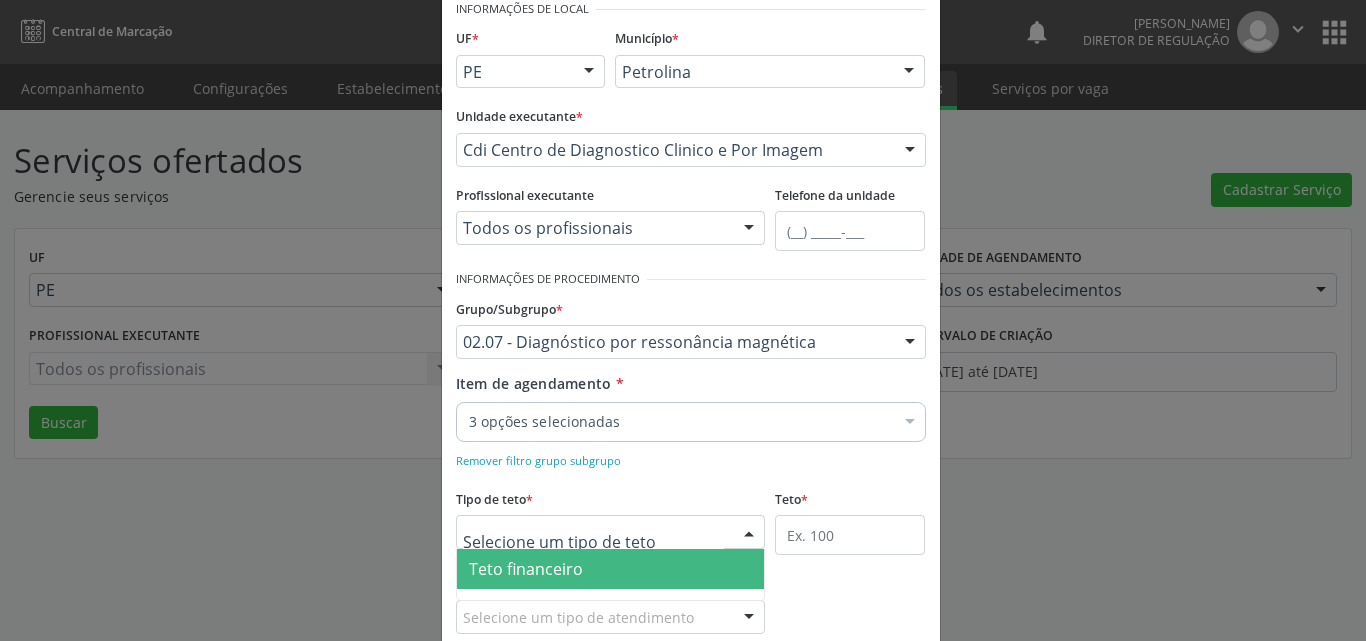 click at bounding box center (611, 532) 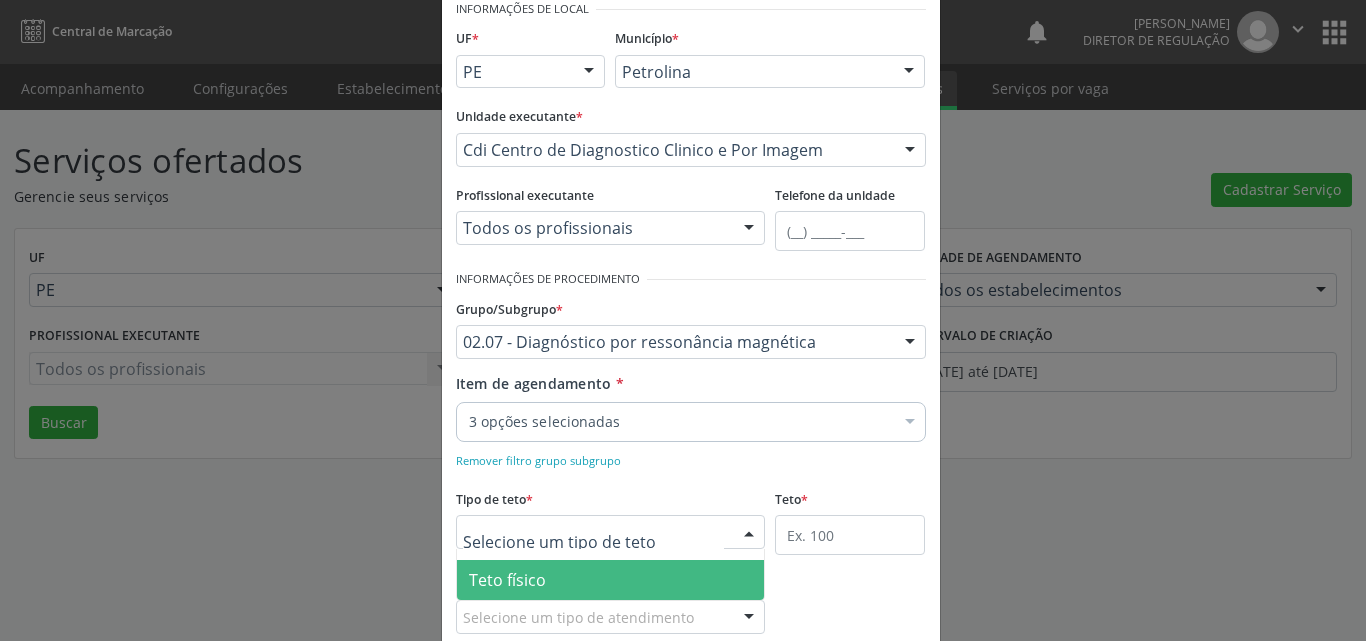 drag, startPoint x: 620, startPoint y: 575, endPoint x: 698, endPoint y: 560, distance: 79.429214 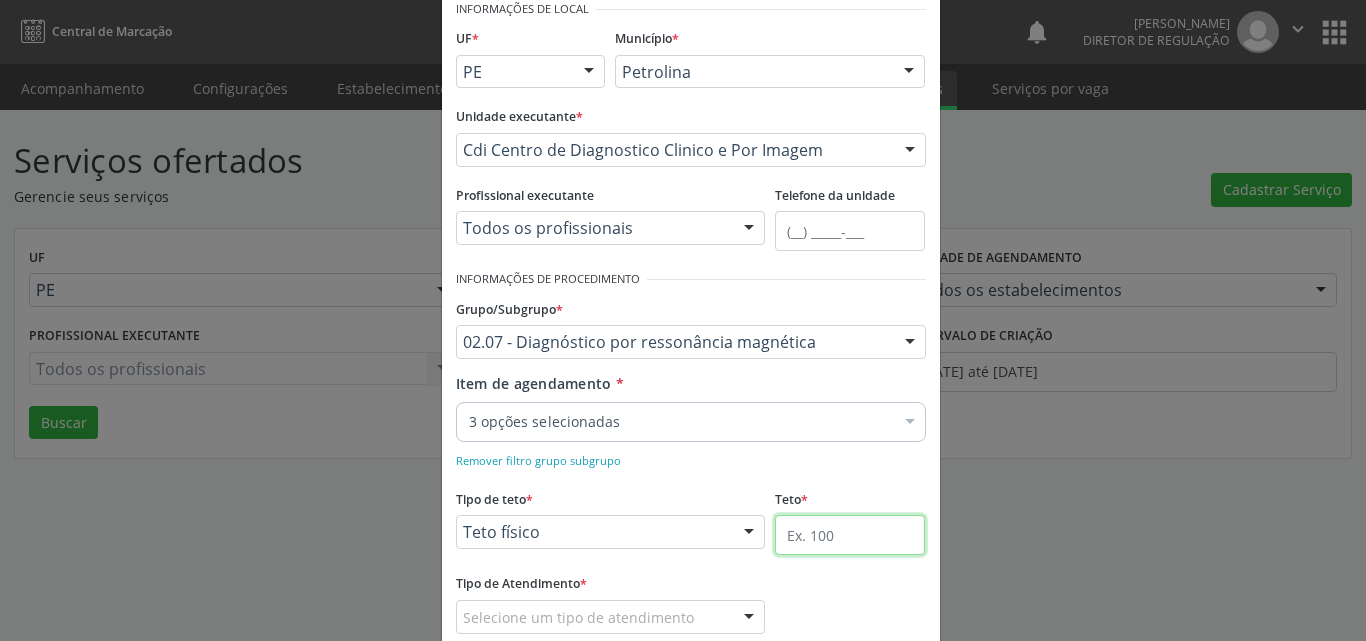 click at bounding box center [850, 535] 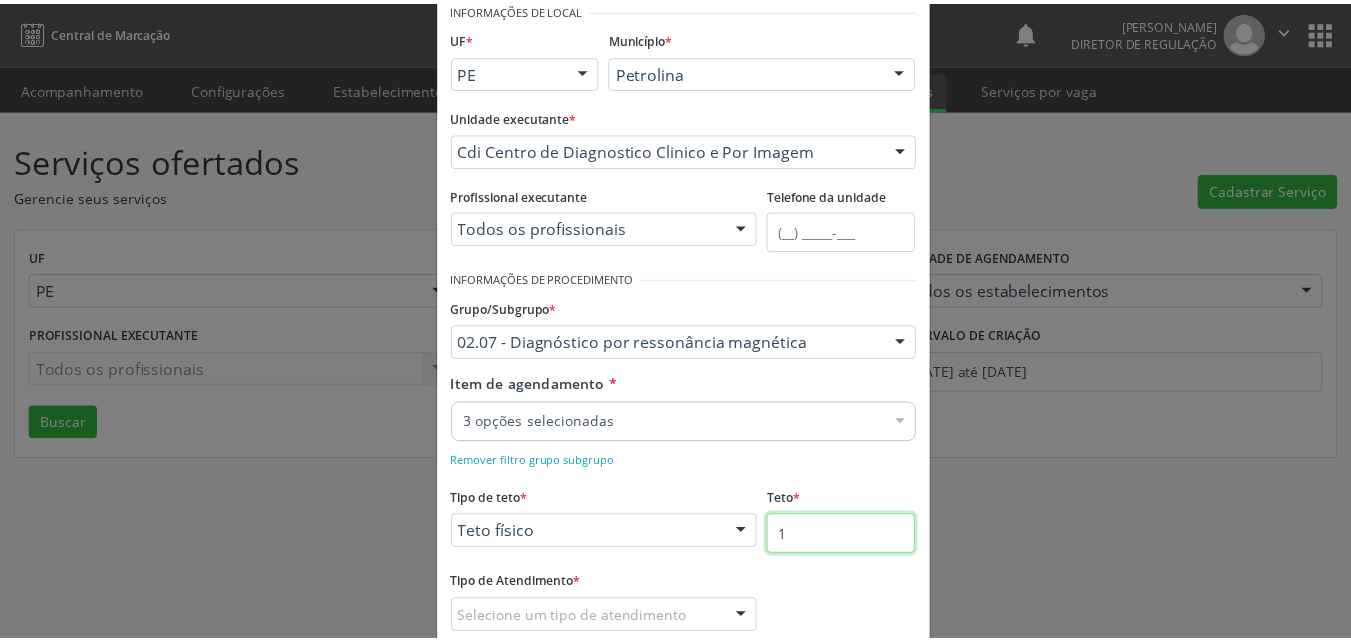 scroll, scrollTop: 223, scrollLeft: 0, axis: vertical 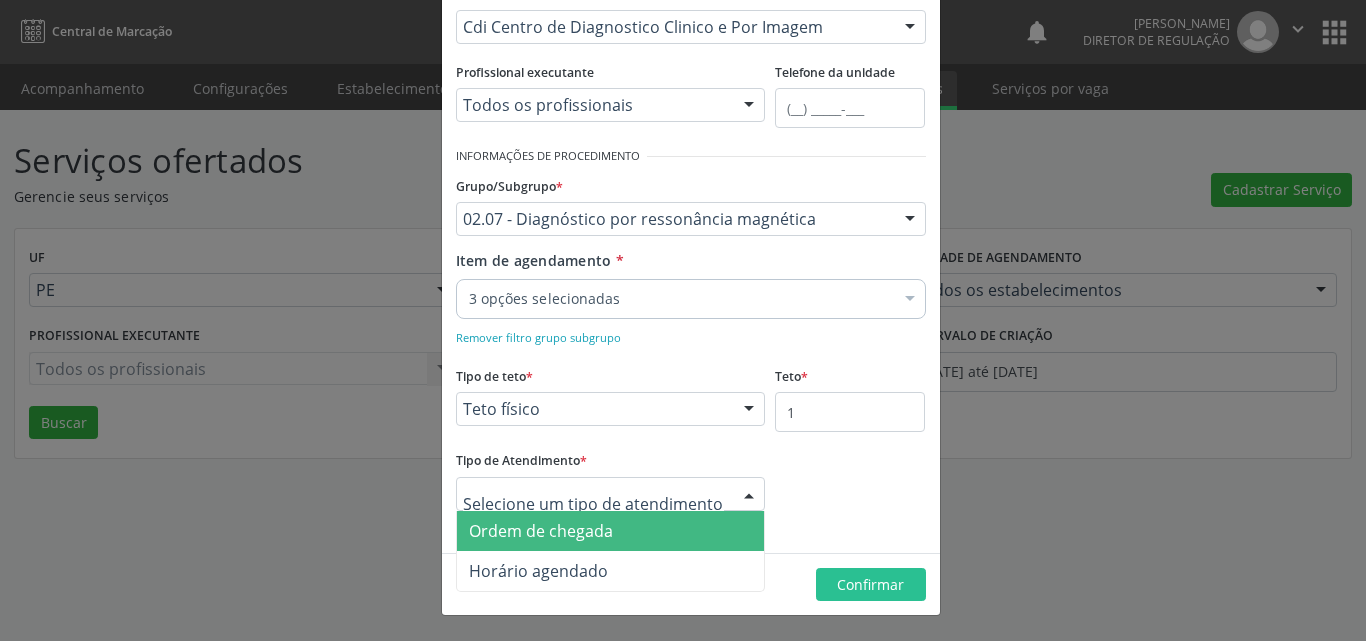 click on "Ordem de chegada" at bounding box center [541, 531] 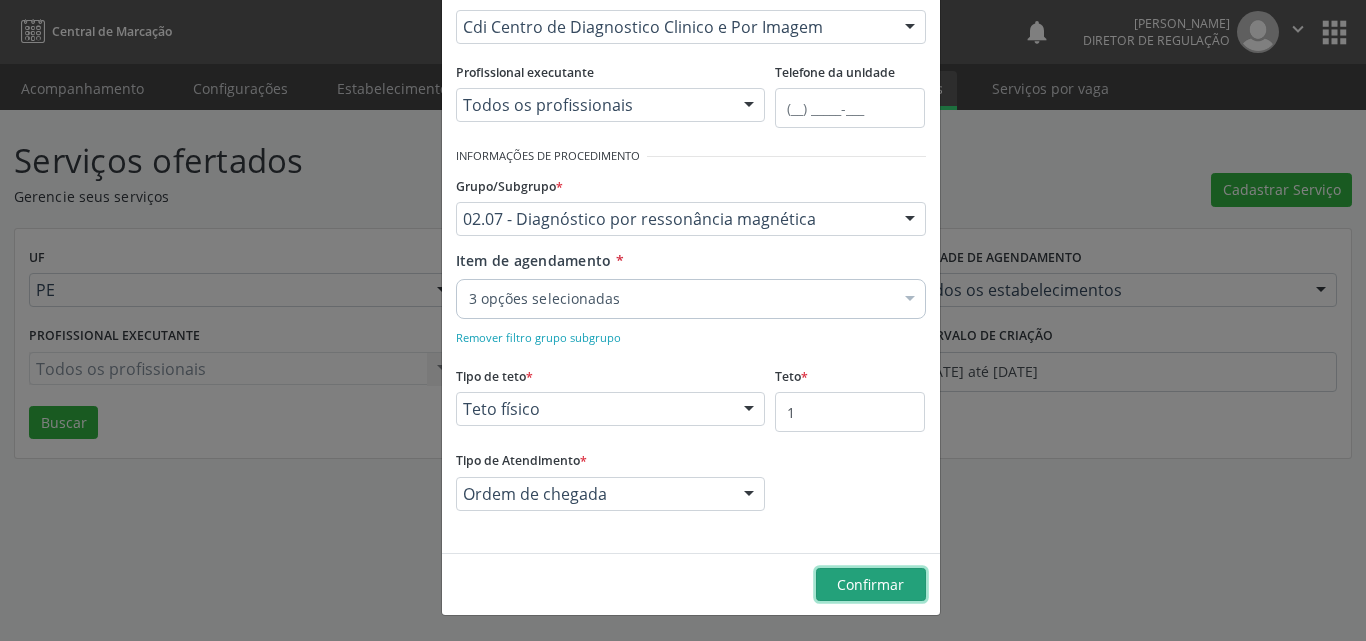 click on "Confirmar" at bounding box center [870, 584] 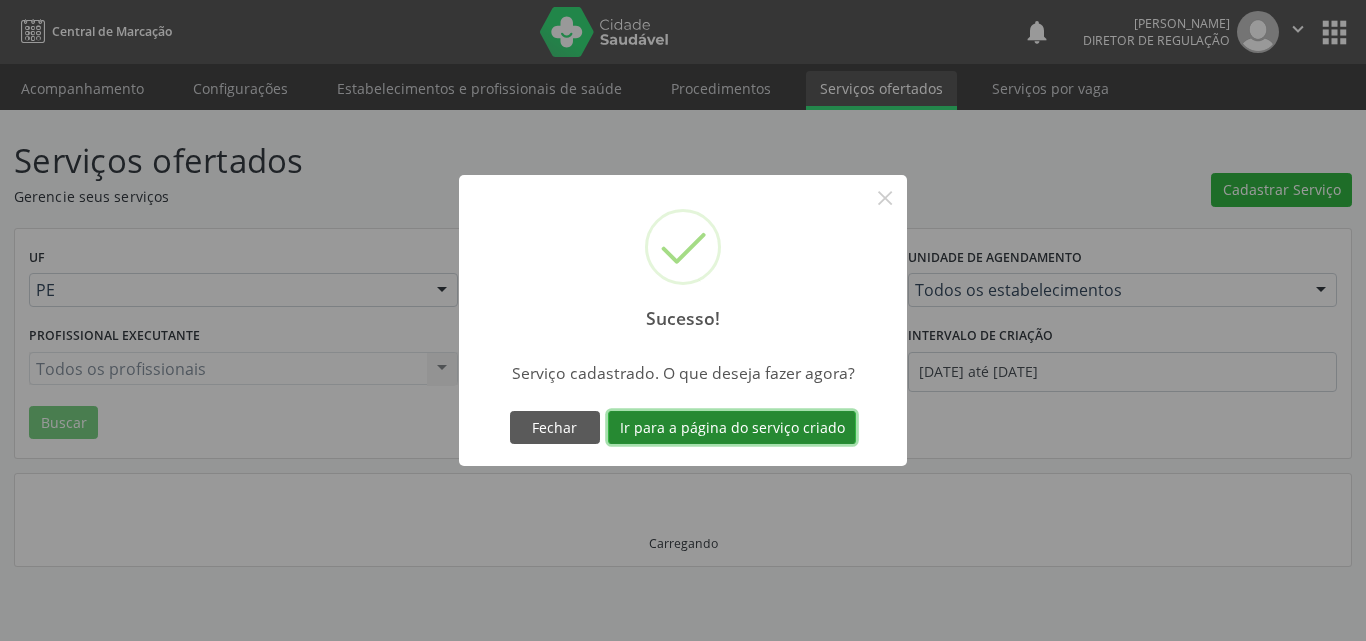 click on "Ir para a página do serviço criado" at bounding box center [732, 428] 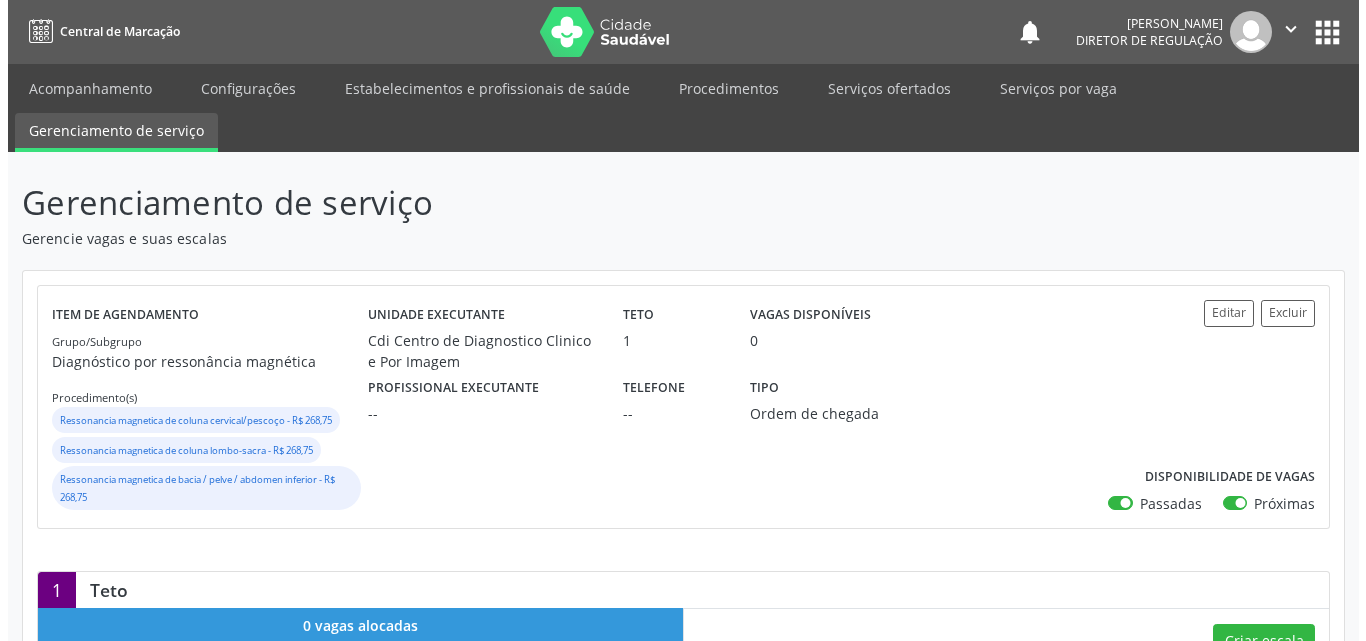 scroll, scrollTop: 200, scrollLeft: 0, axis: vertical 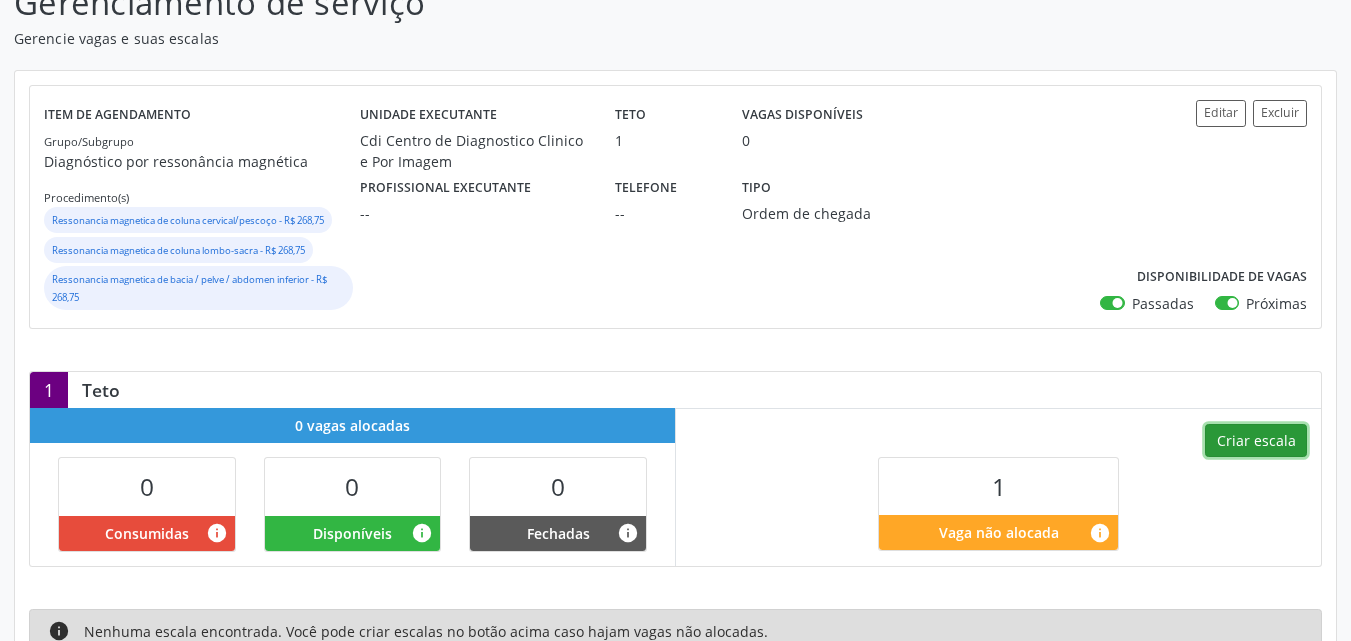 click on "Criar escala" at bounding box center (1256, 441) 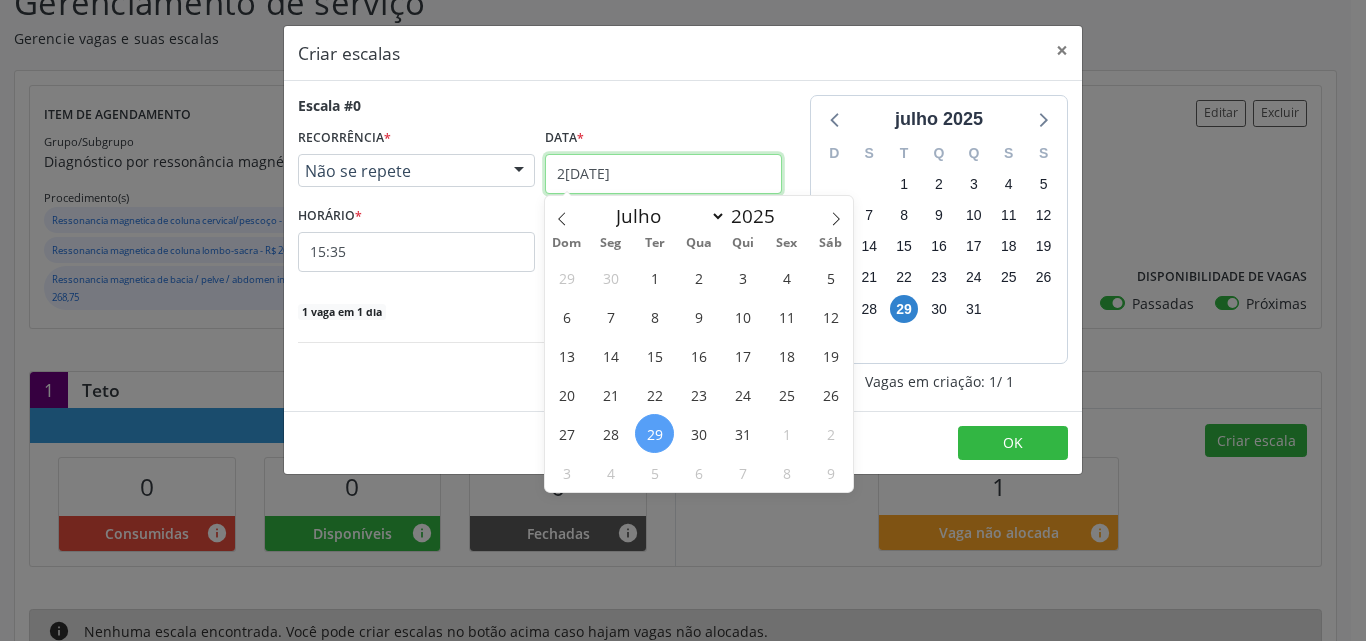 click on "[DATE]" at bounding box center (663, 174) 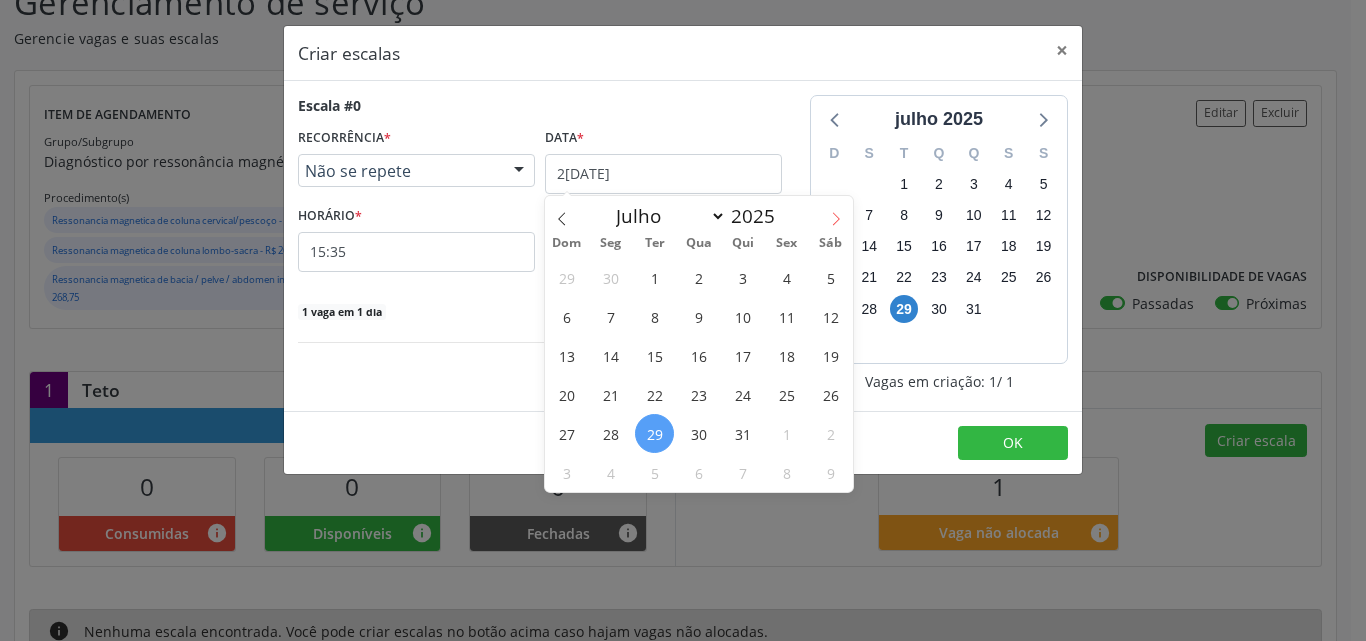 click 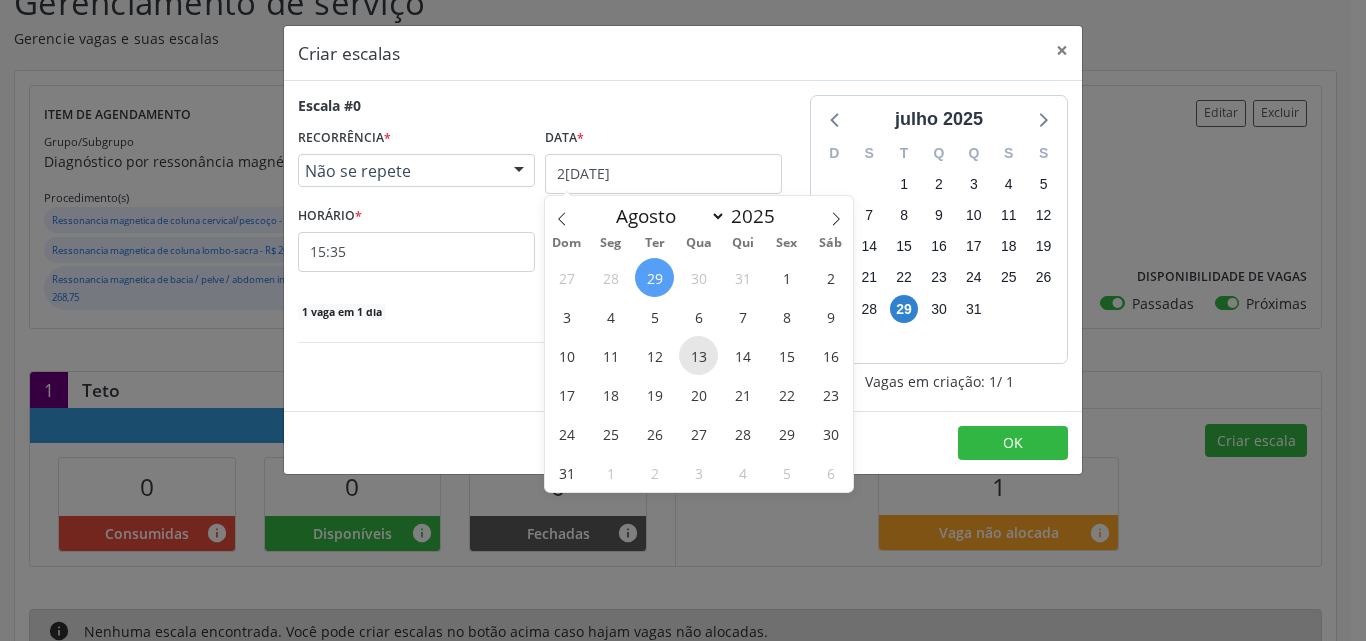 click on "13" at bounding box center (698, 355) 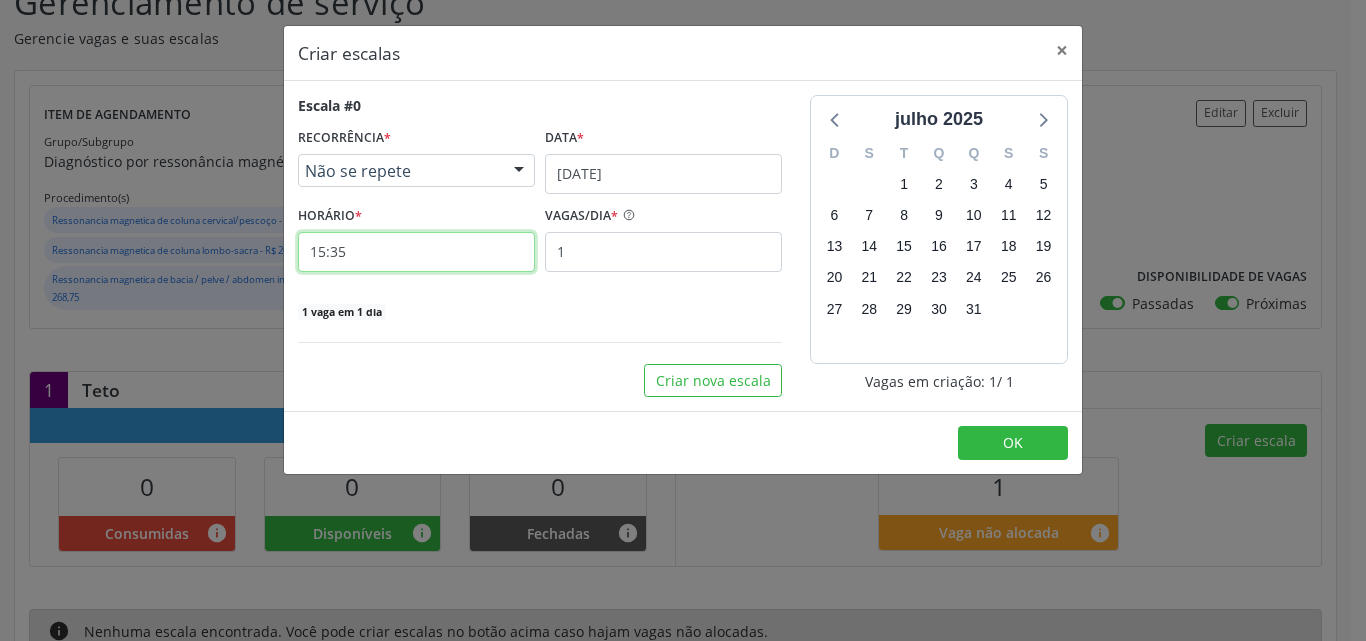 click on "15:35" at bounding box center (416, 252) 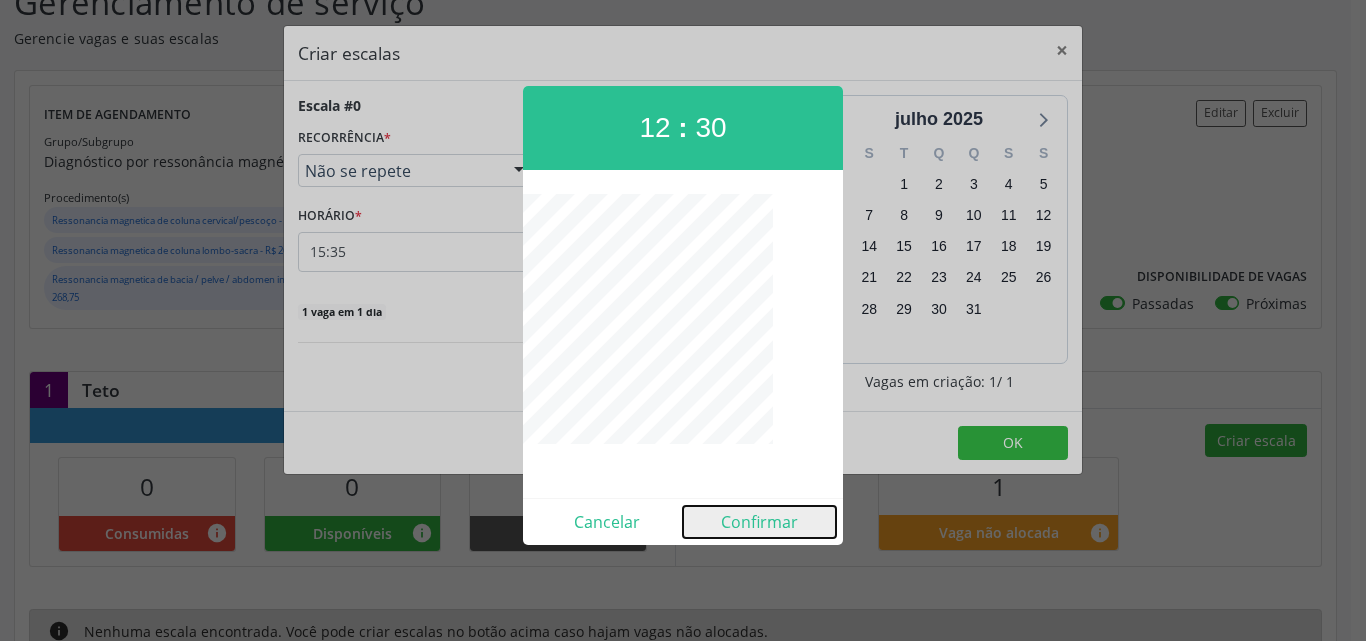 click on "Confirmar" at bounding box center [759, 522] 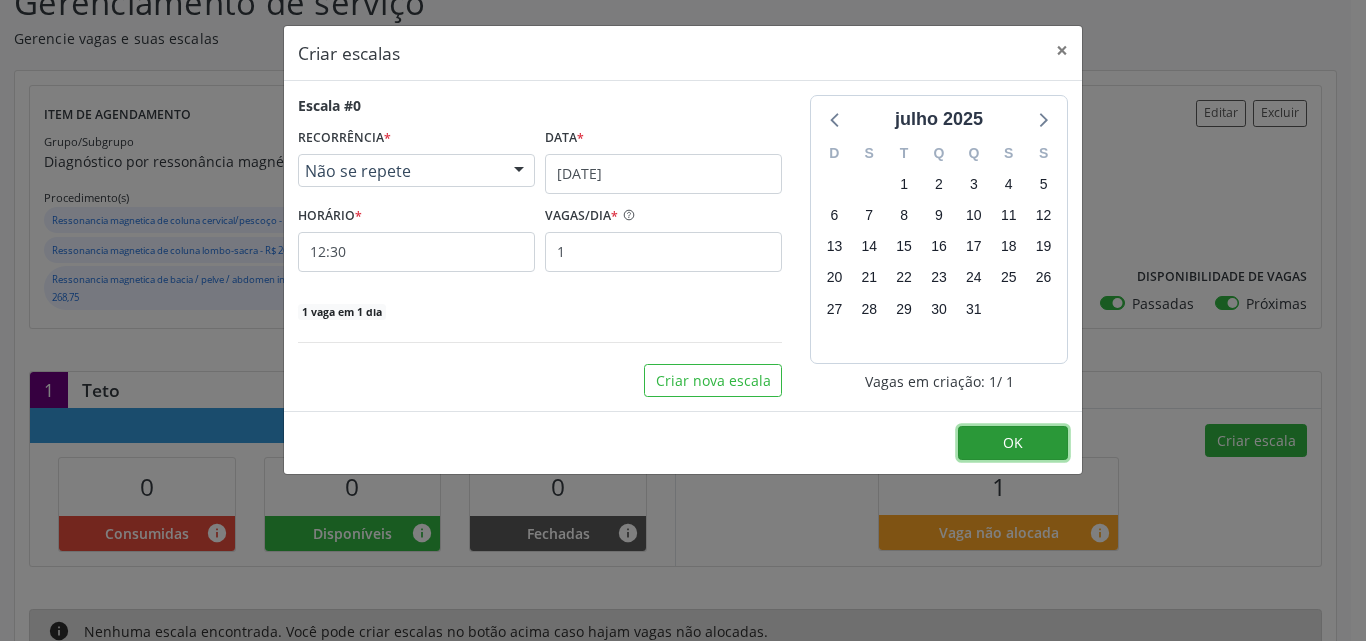 click on "OK" at bounding box center (1013, 443) 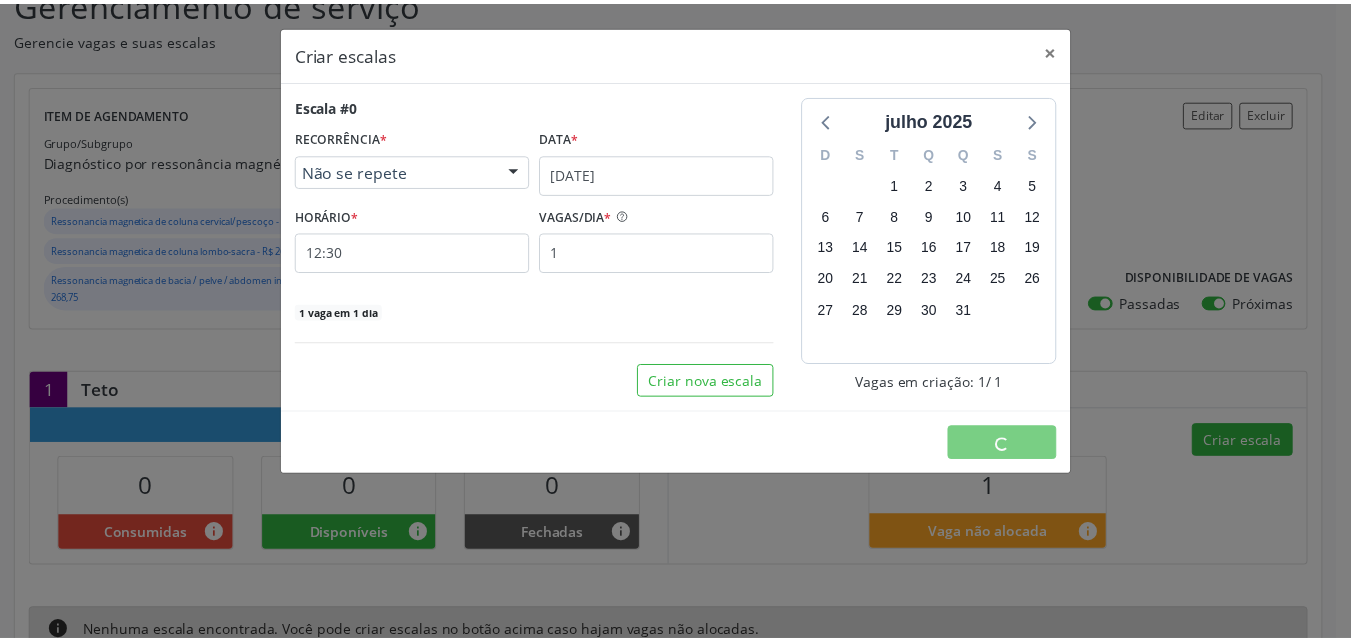 scroll, scrollTop: 0, scrollLeft: 0, axis: both 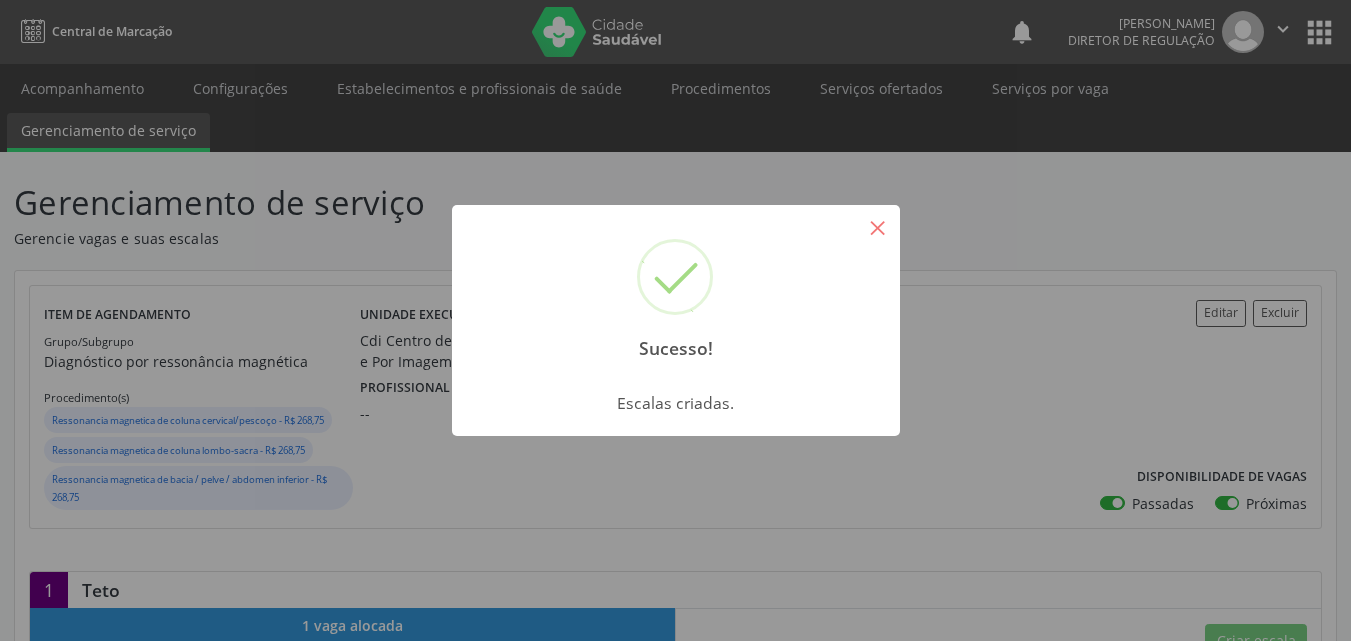 click on "×" at bounding box center [878, 227] 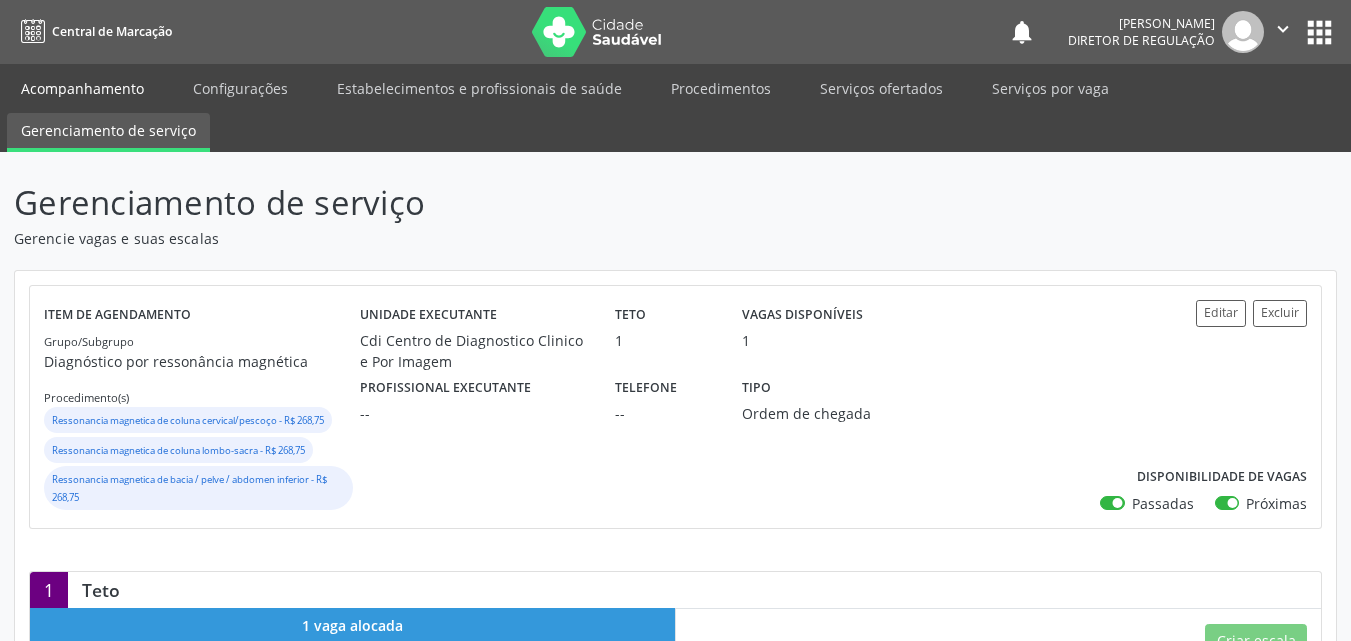 click on "Acompanhamento" at bounding box center (82, 88) 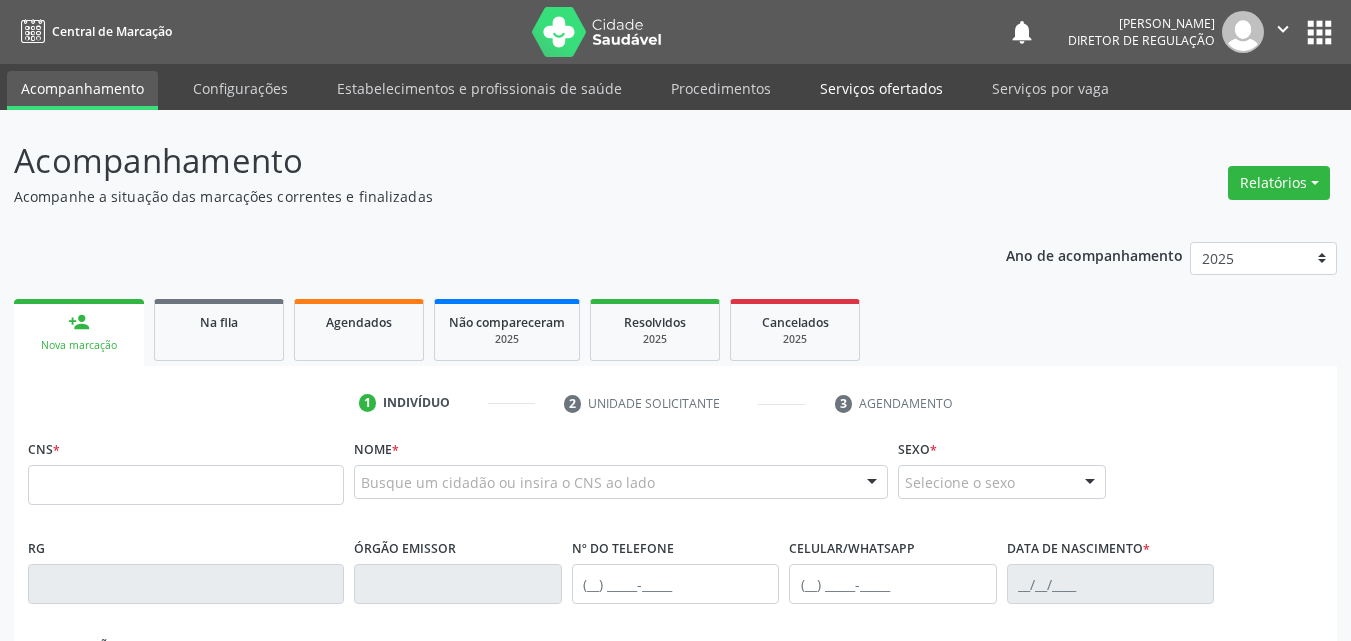 click on "Serviços ofertados" at bounding box center (881, 88) 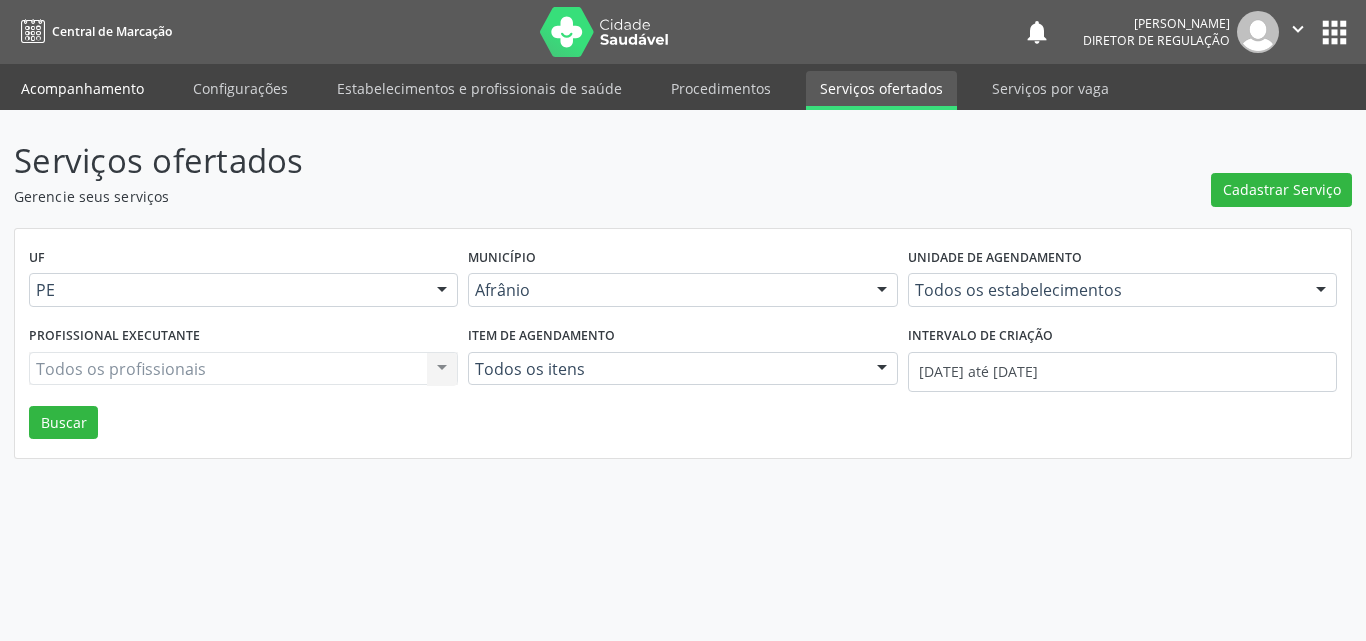 click on "Acompanhamento" at bounding box center (82, 88) 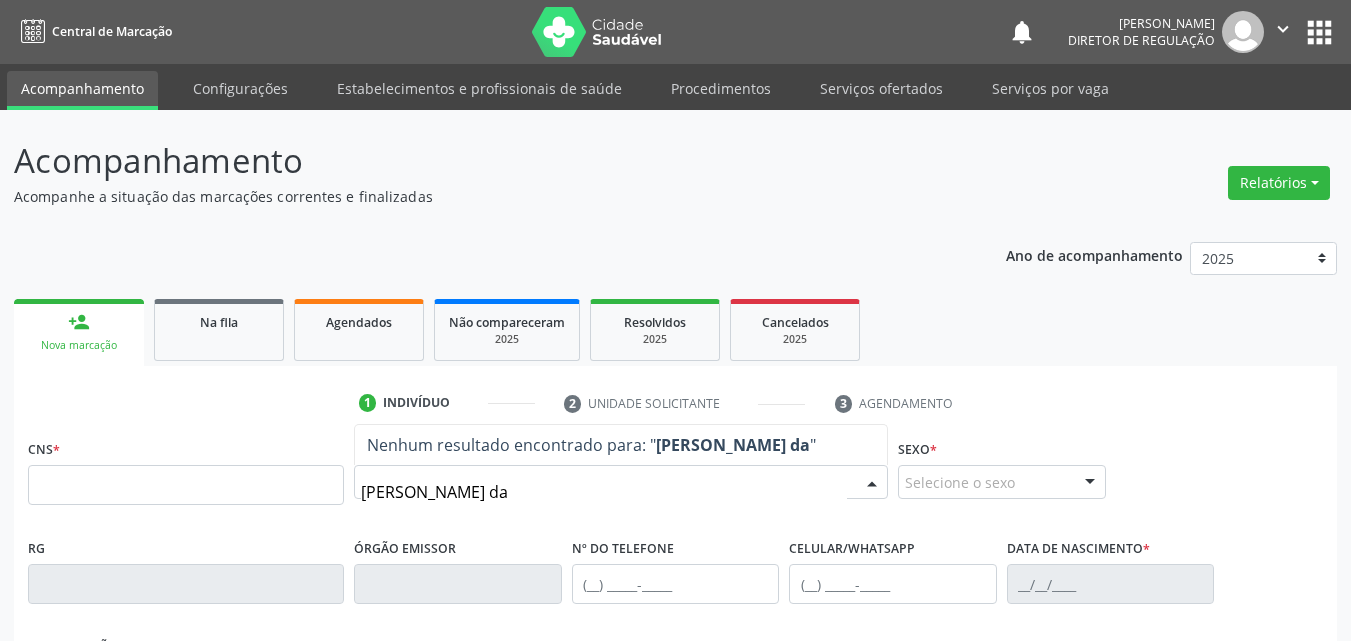 type on "maria aparecida rodrigues da s" 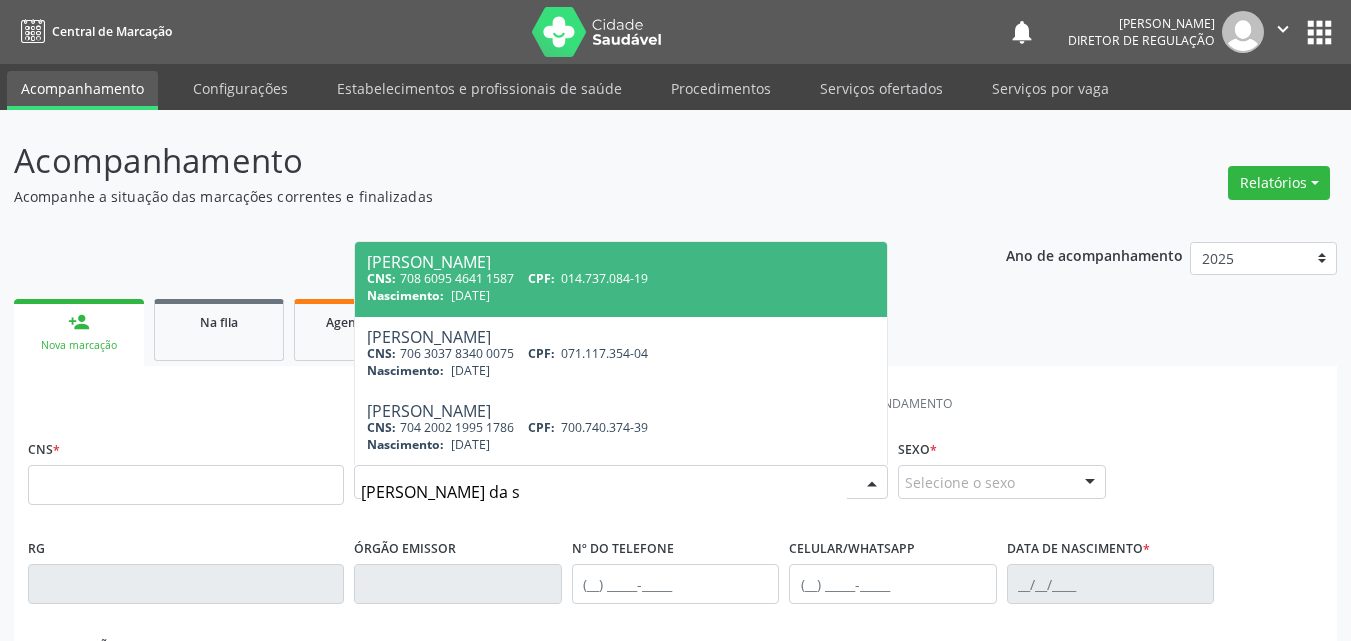click on "CPF:" at bounding box center (541, 278) 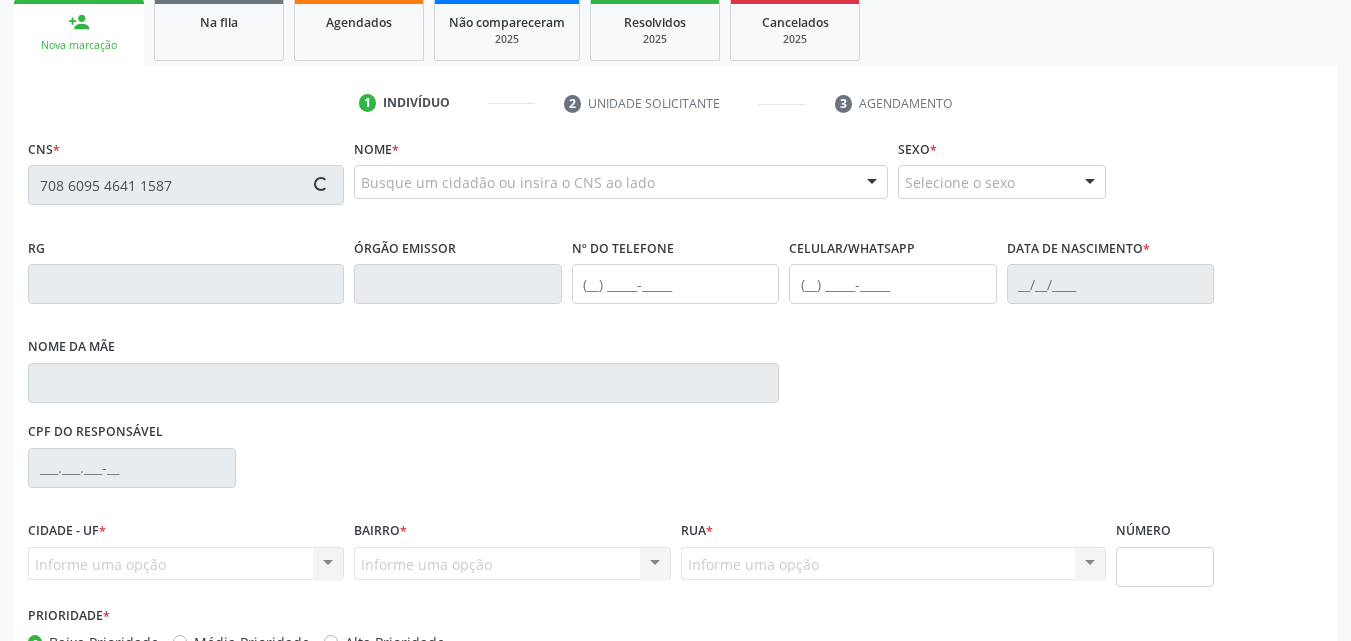 type on "708 6095 4641 1587" 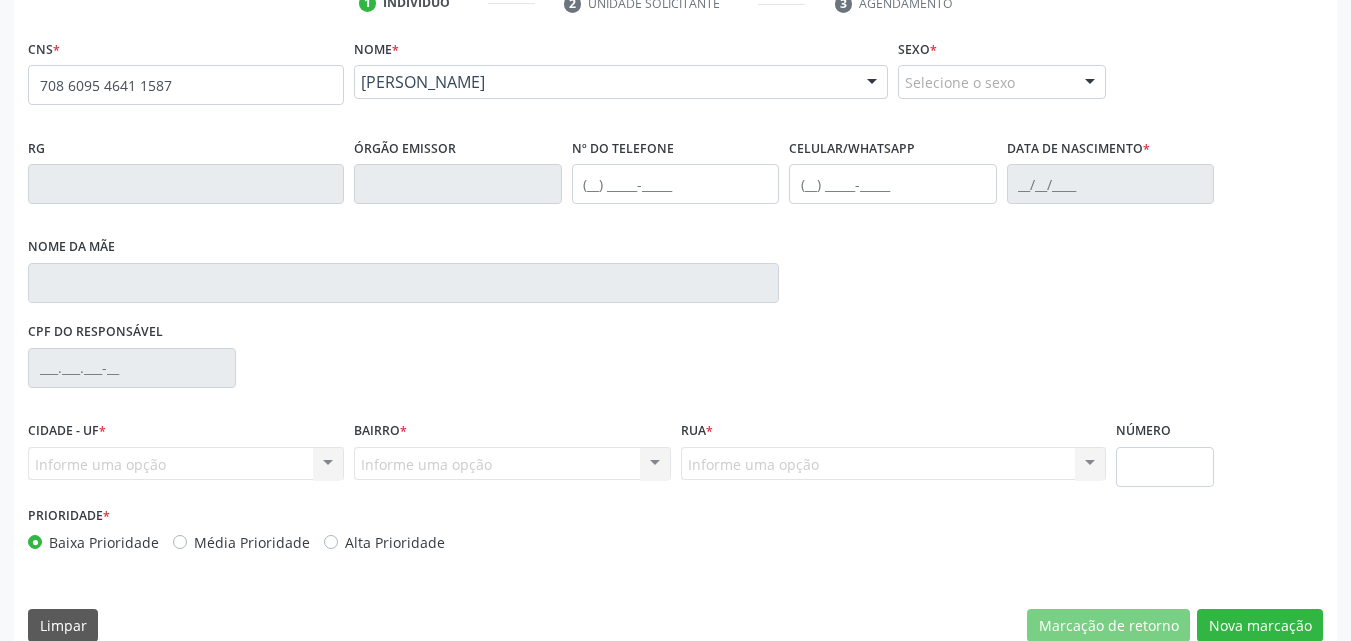 scroll, scrollTop: 429, scrollLeft: 0, axis: vertical 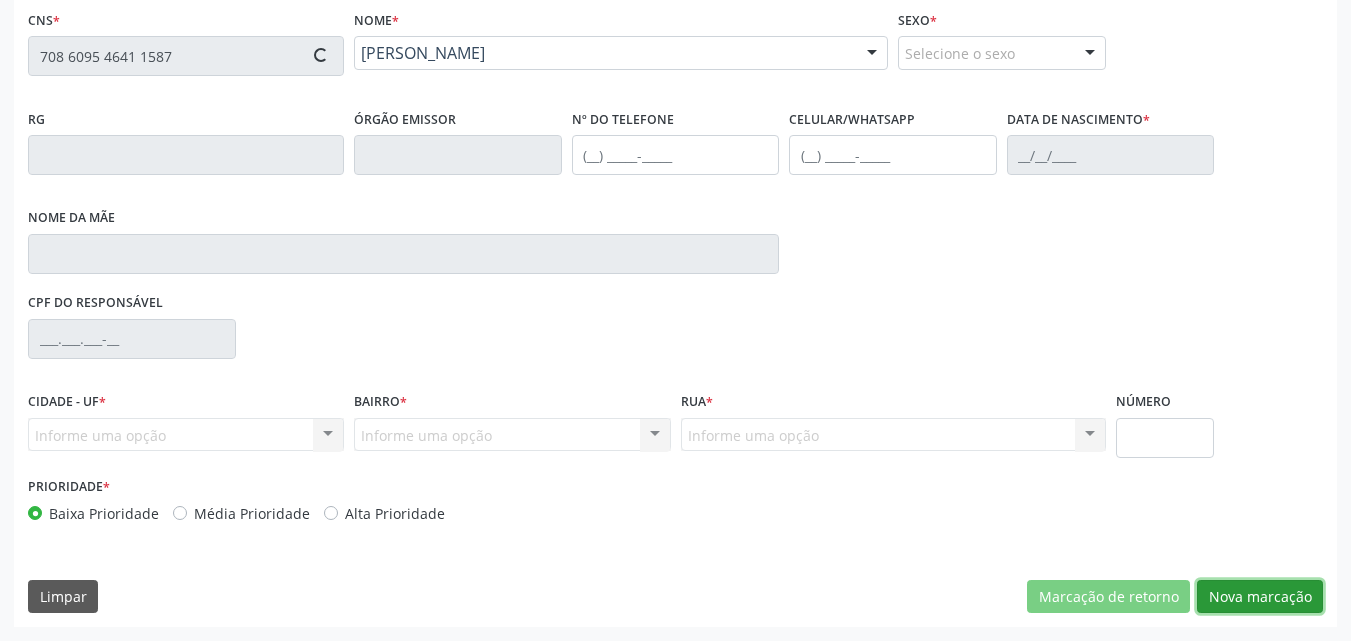 click on "Nova marcação" at bounding box center (1260, 597) 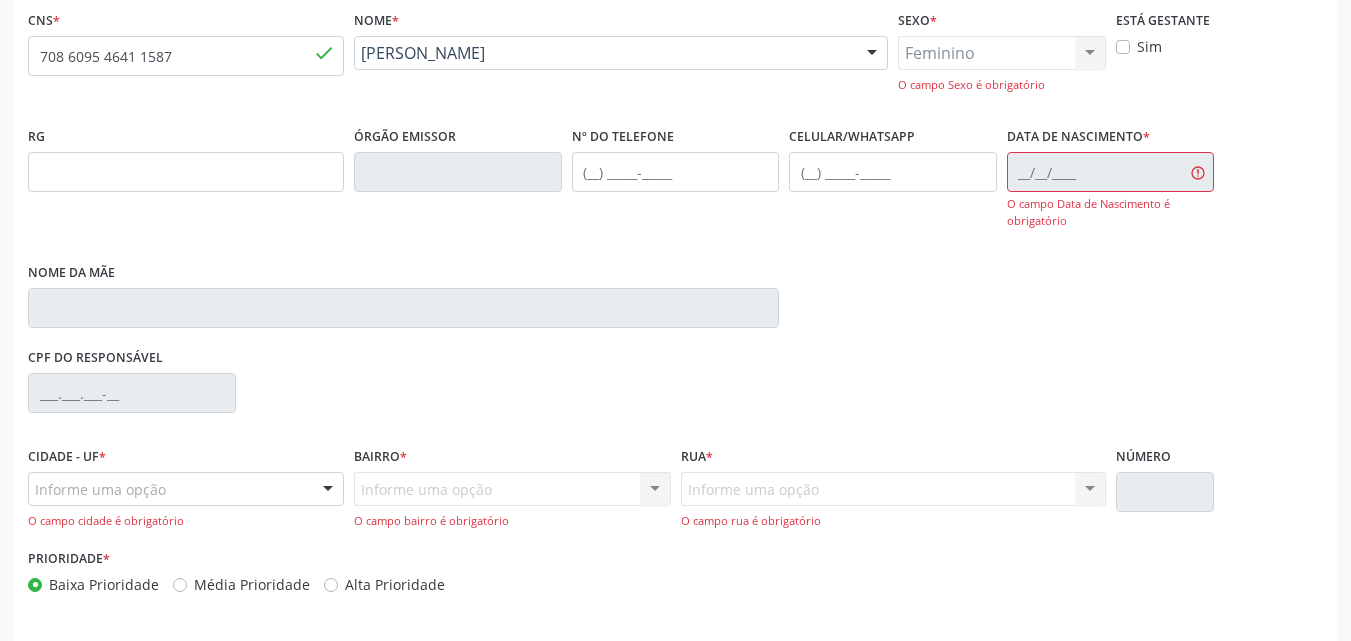 type on "(87) 98865-6604" 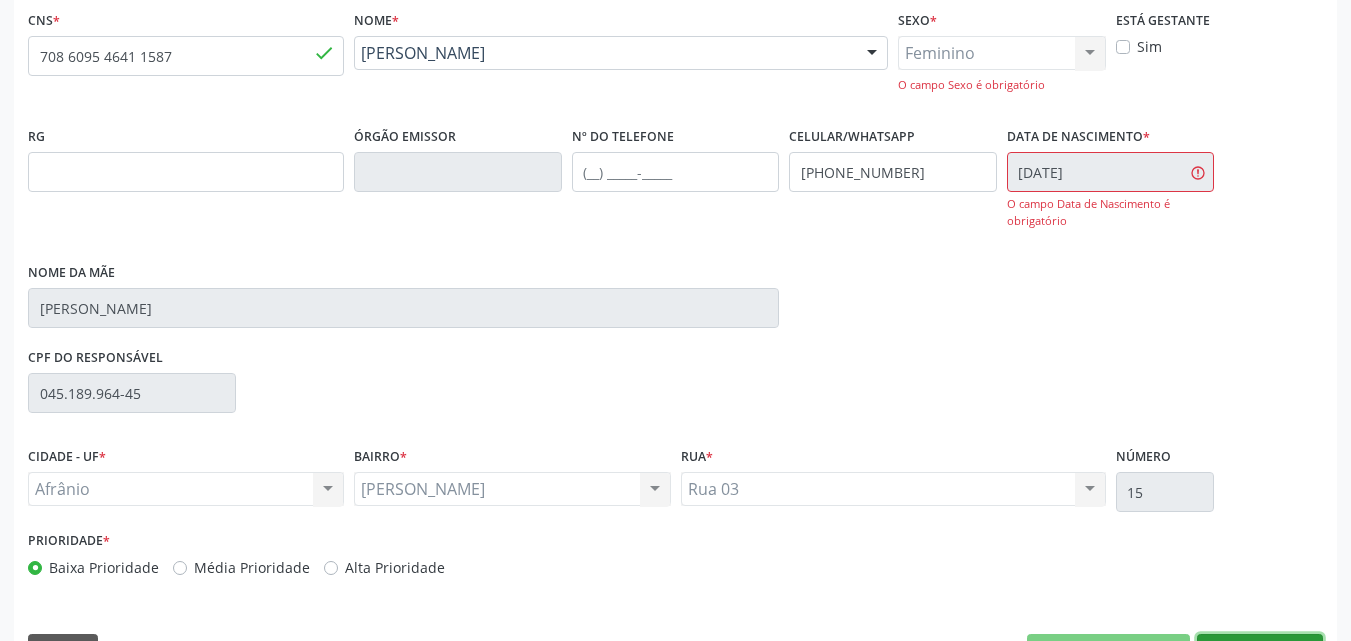 scroll, scrollTop: 484, scrollLeft: 0, axis: vertical 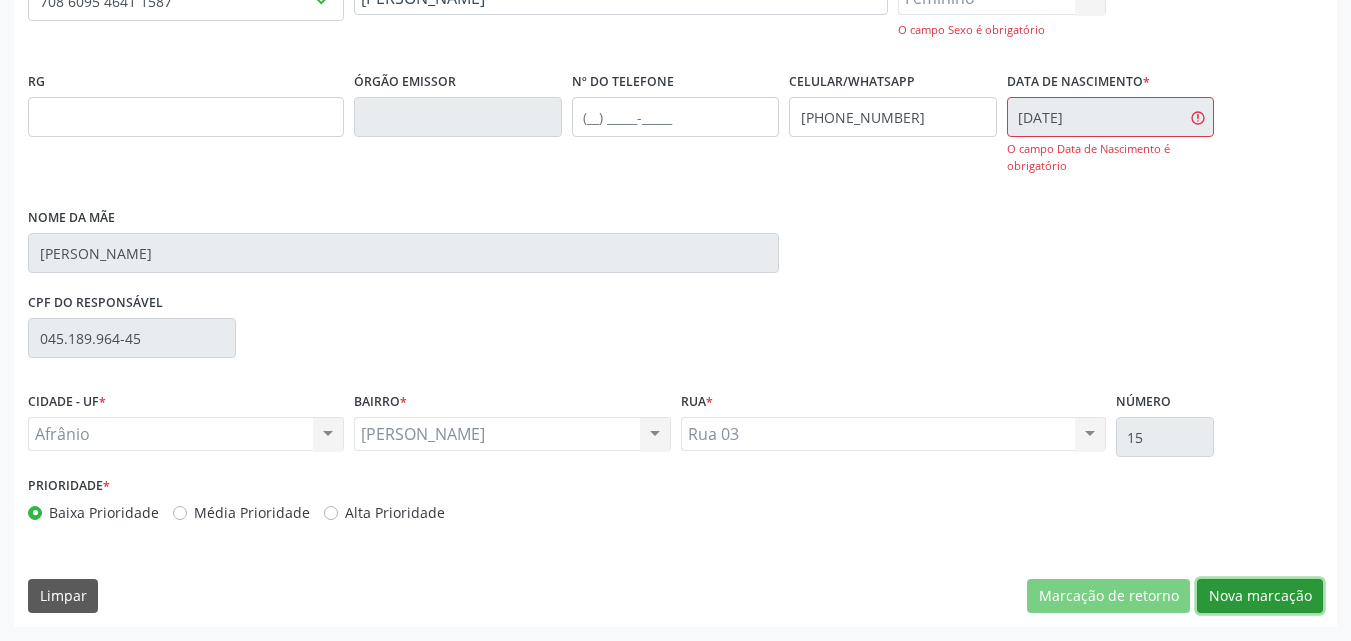 click on "Nova marcação" at bounding box center [1260, 596] 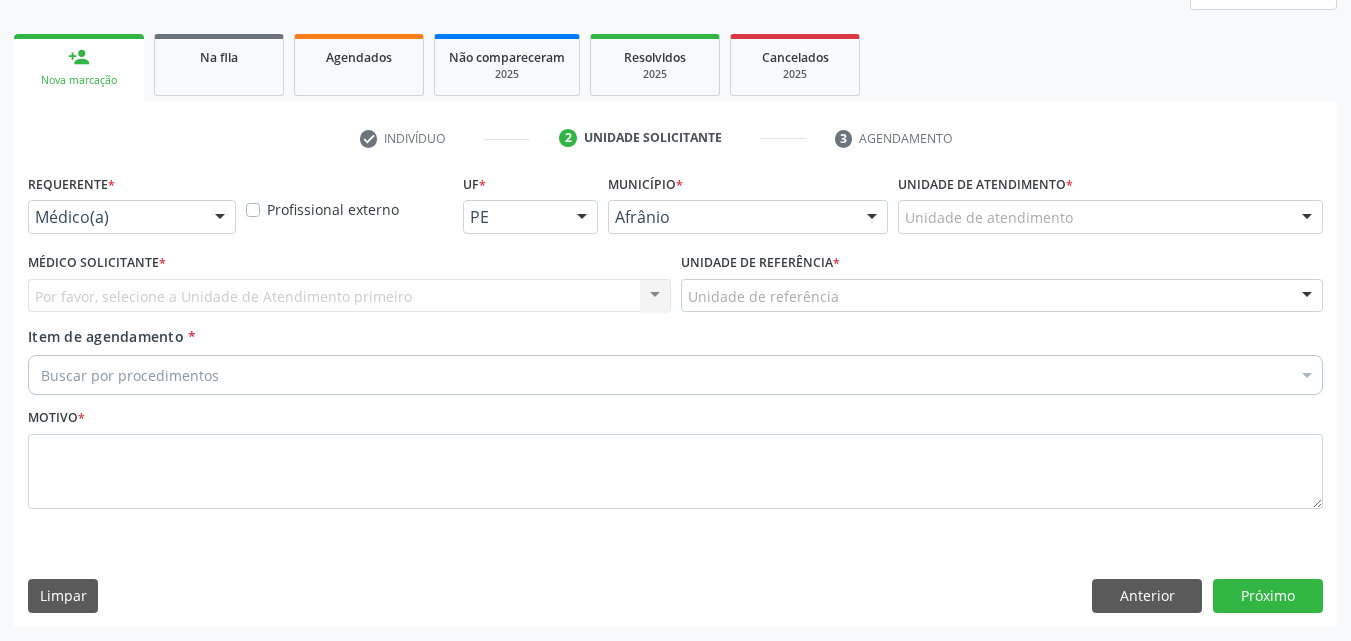 scroll, scrollTop: 265, scrollLeft: 0, axis: vertical 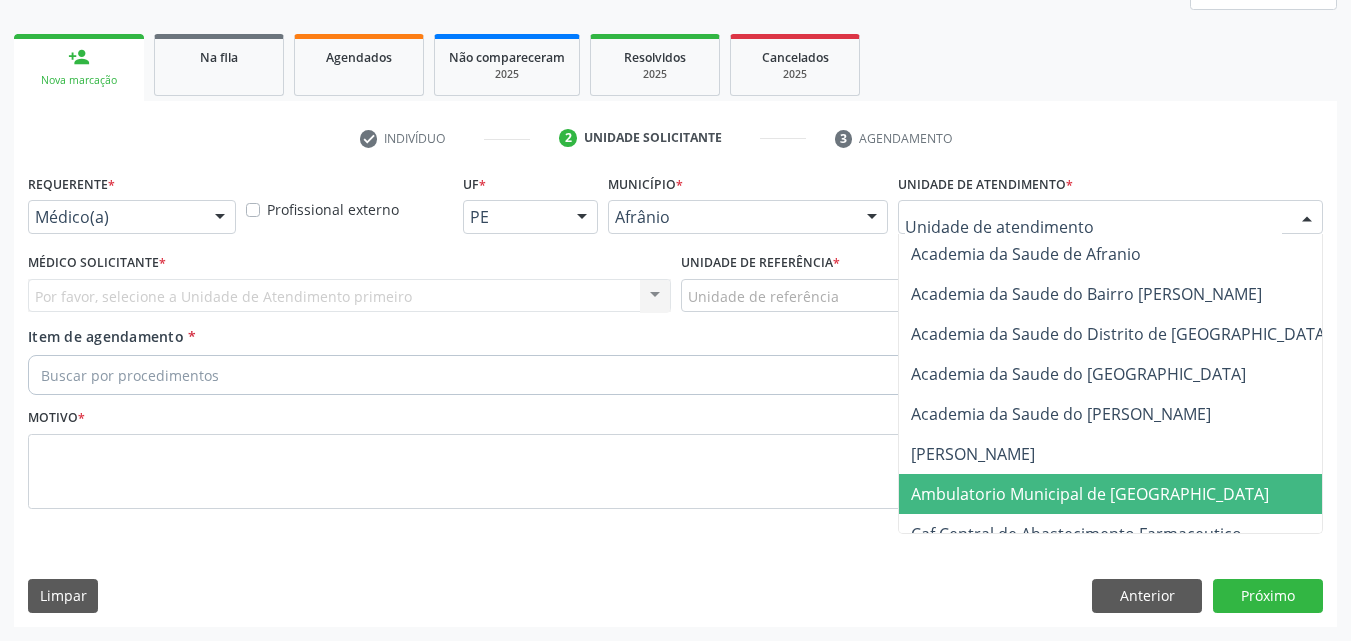 click on "Ambulatorio Municipal de [GEOGRAPHIC_DATA]" at bounding box center (1090, 494) 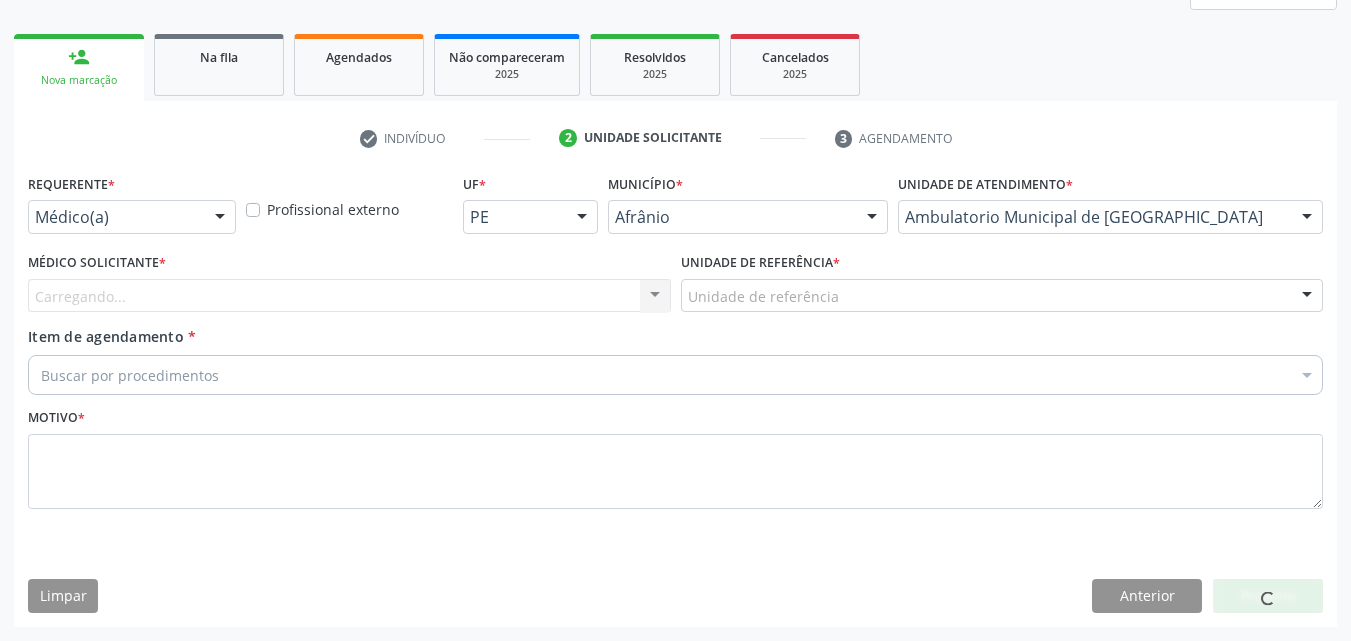 click on "Unidade de referência" at bounding box center (1002, 296) 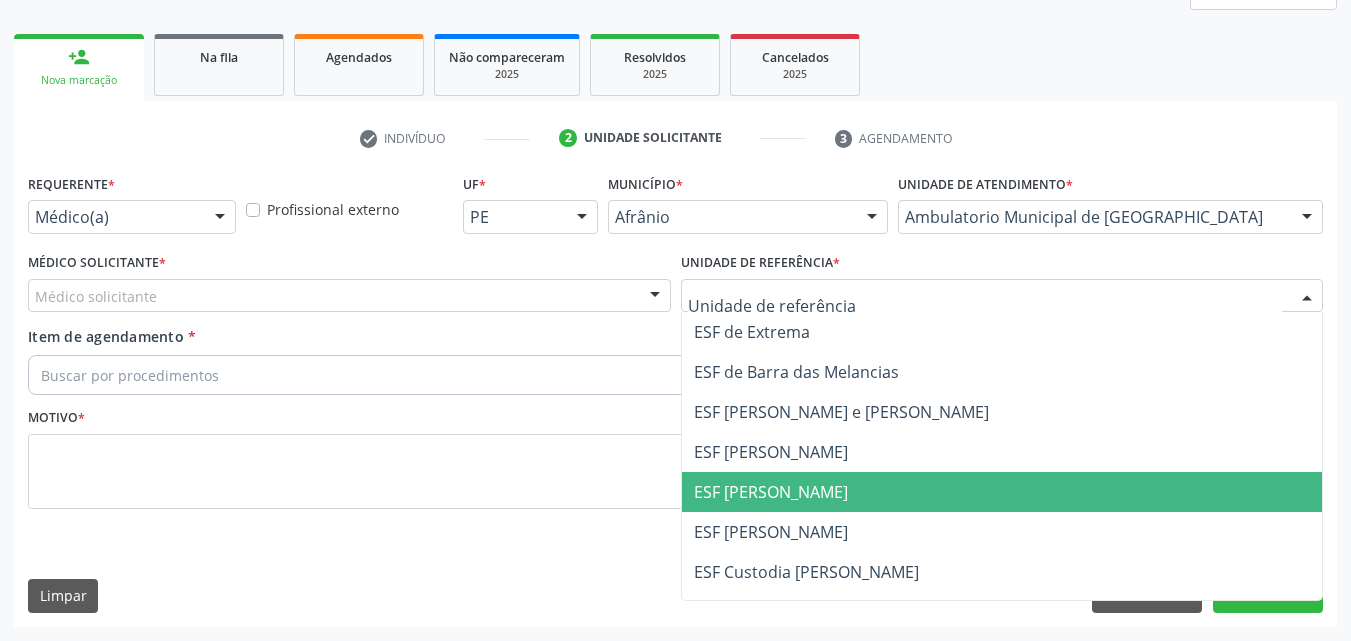 drag, startPoint x: 831, startPoint y: 488, endPoint x: 808, endPoint y: 484, distance: 23.345236 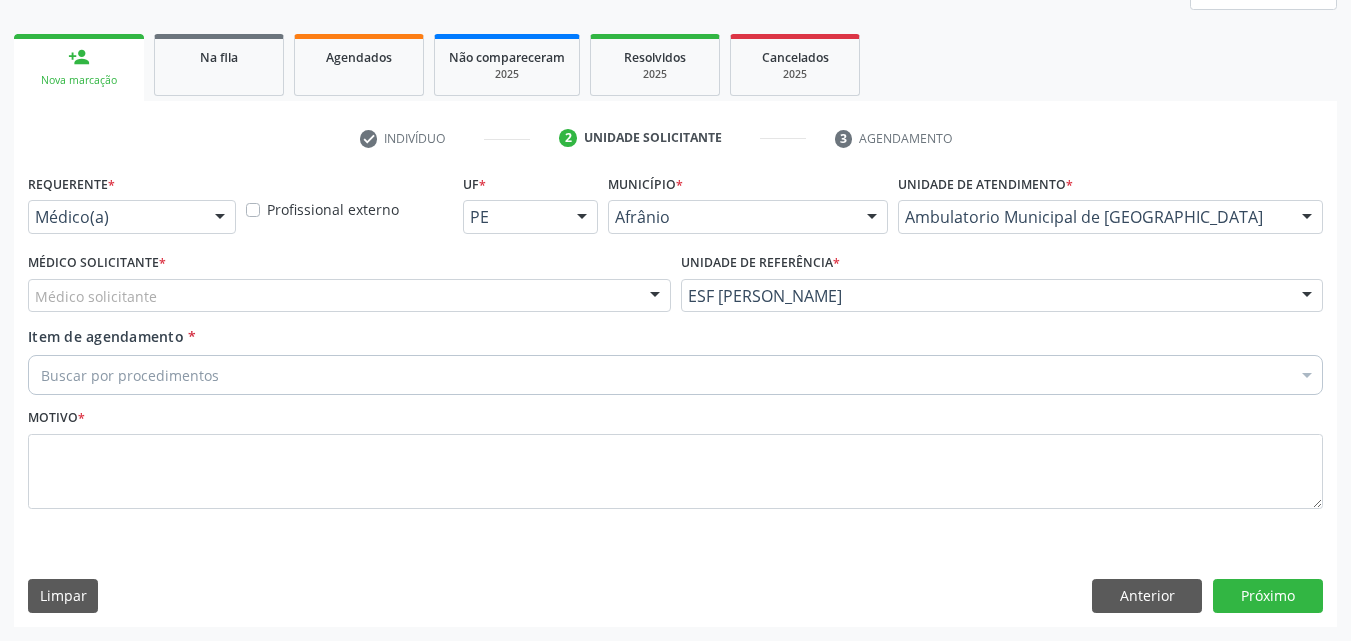 click on "Médico solicitante" at bounding box center (349, 296) 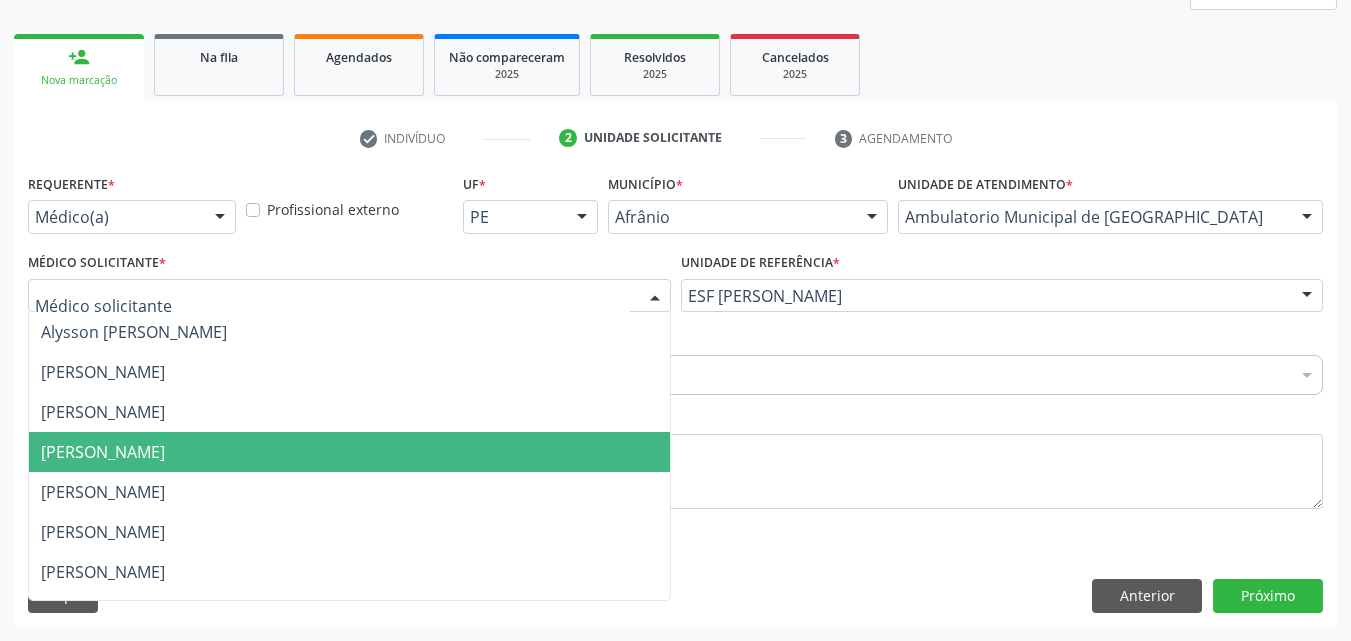 click on "[PERSON_NAME]" at bounding box center (349, 452) 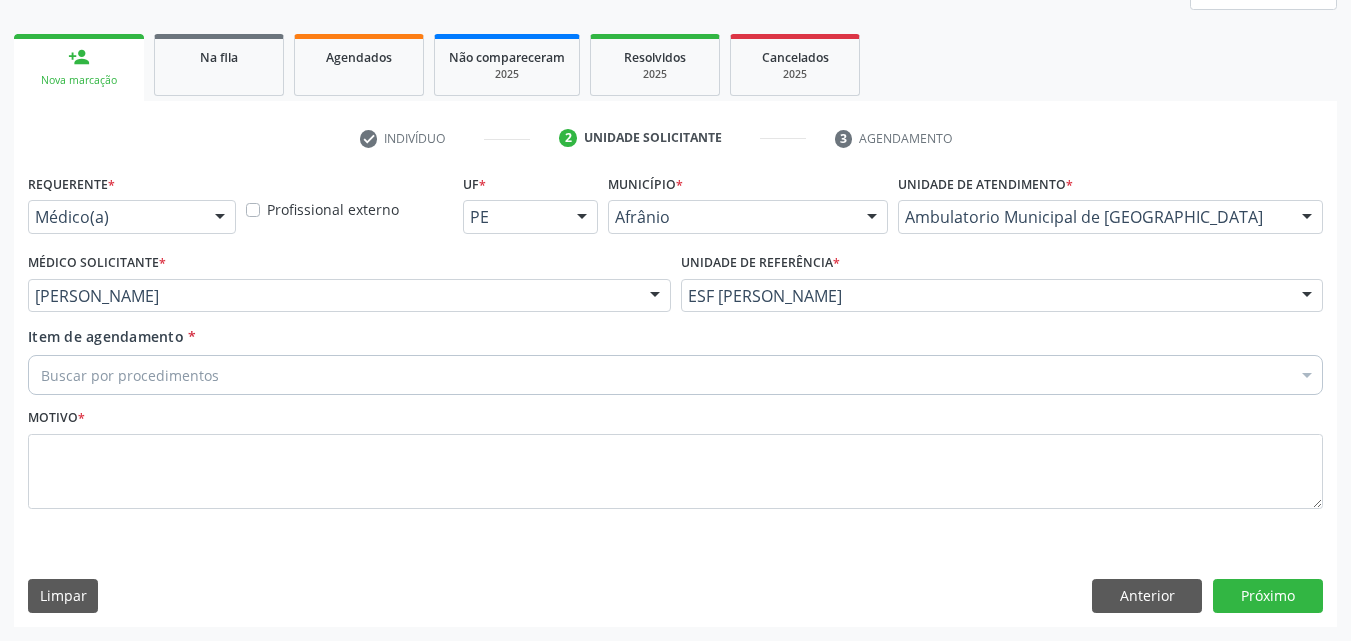 click on "Buscar por procedimentos" at bounding box center [675, 375] 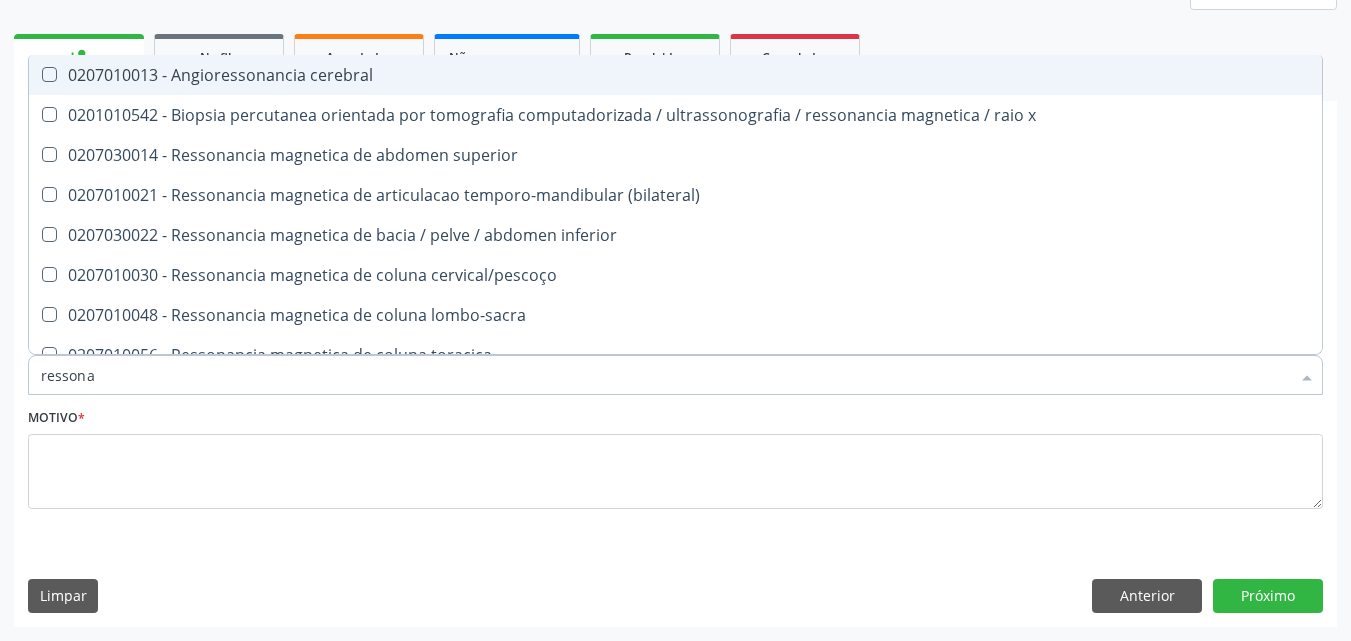 type on "ressonan" 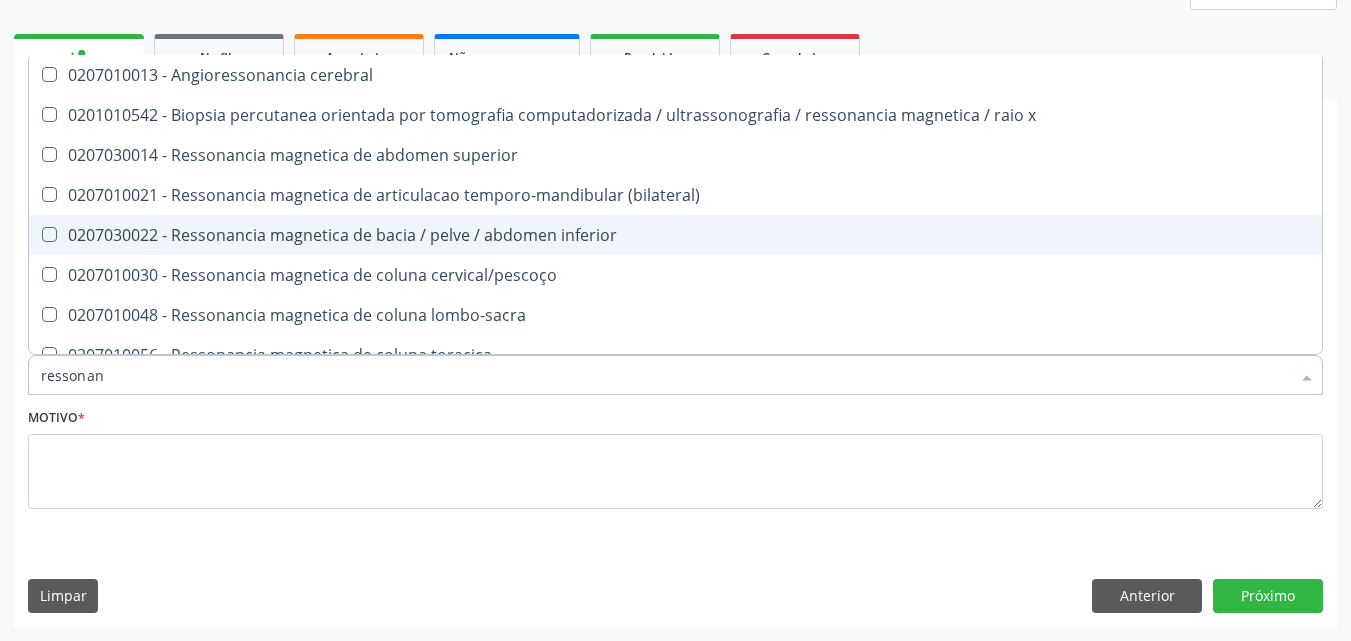 click on "0207030022 - Ressonancia magnetica de bacia / pelve / abdomen inferior" at bounding box center (675, 235) 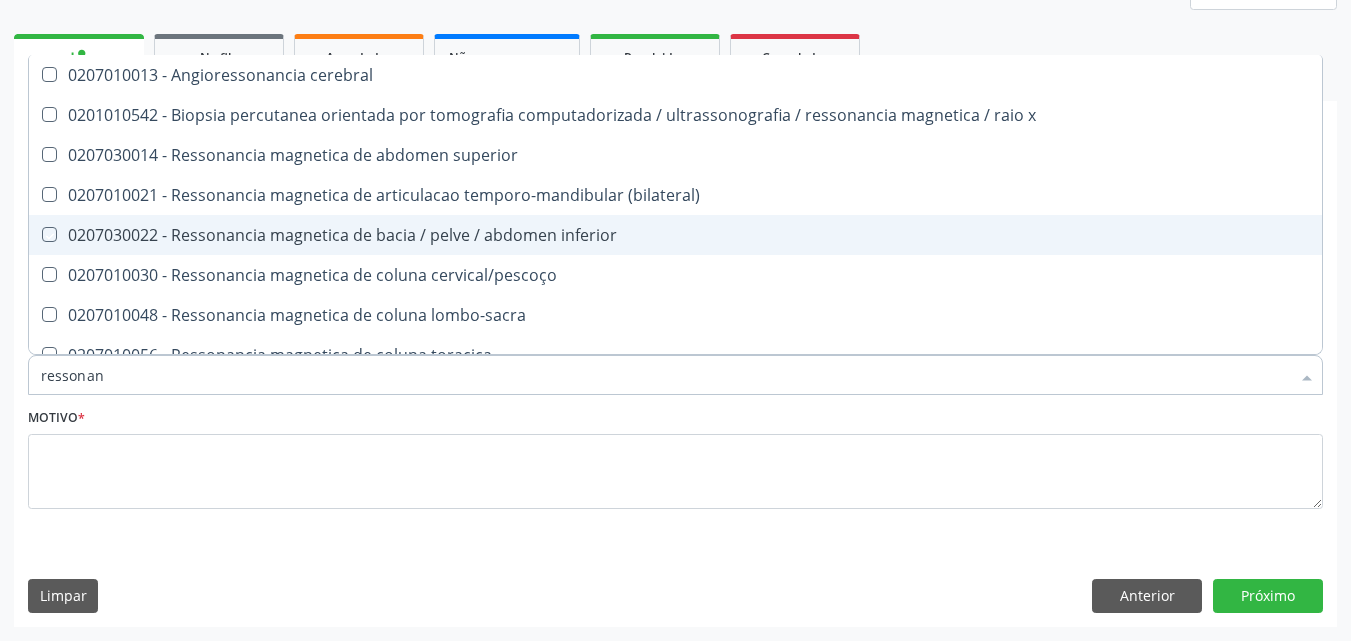 checkbox on "true" 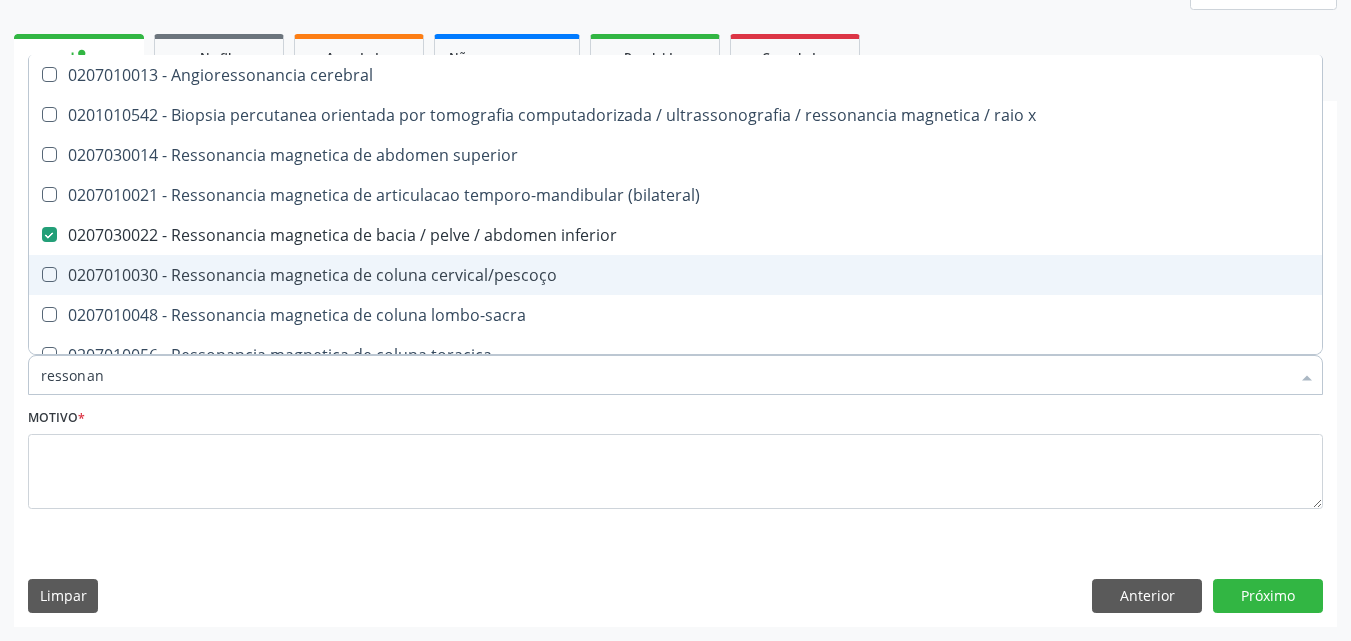 click on "0207010030 - Ressonancia magnetica de coluna cervical/pescoço" at bounding box center [675, 275] 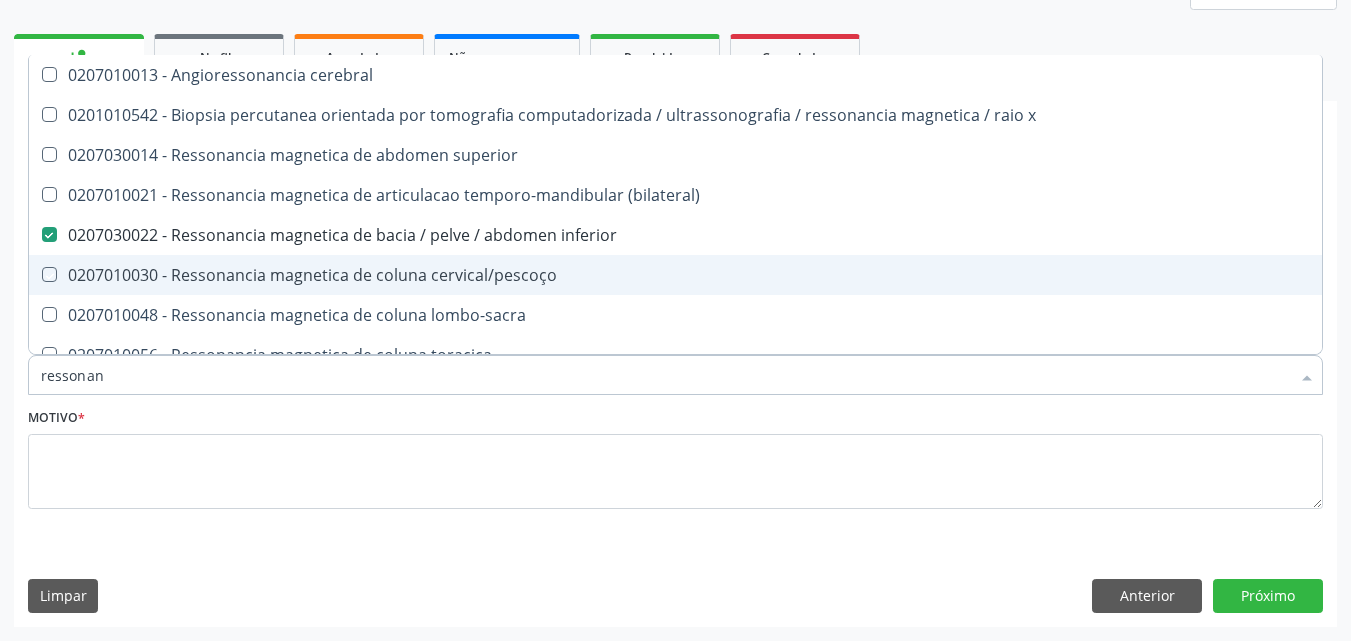 checkbox on "true" 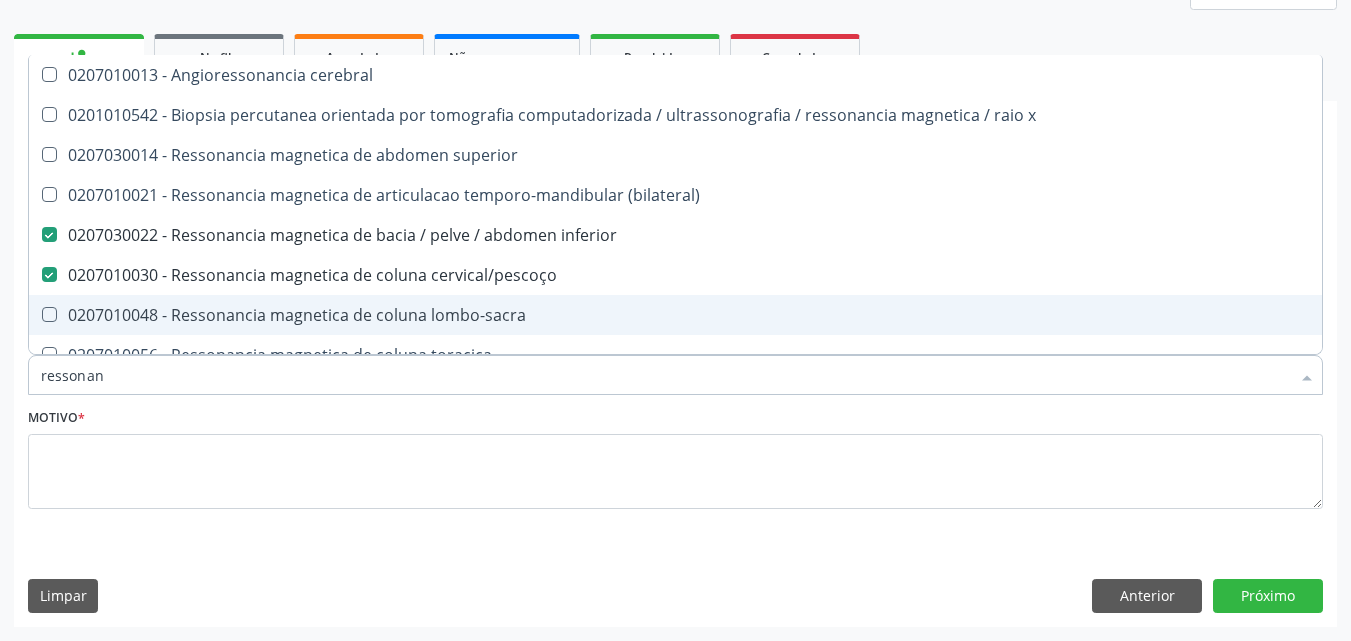 click on "0207010048 - Ressonancia magnetica de coluna lombo-sacra" at bounding box center [675, 315] 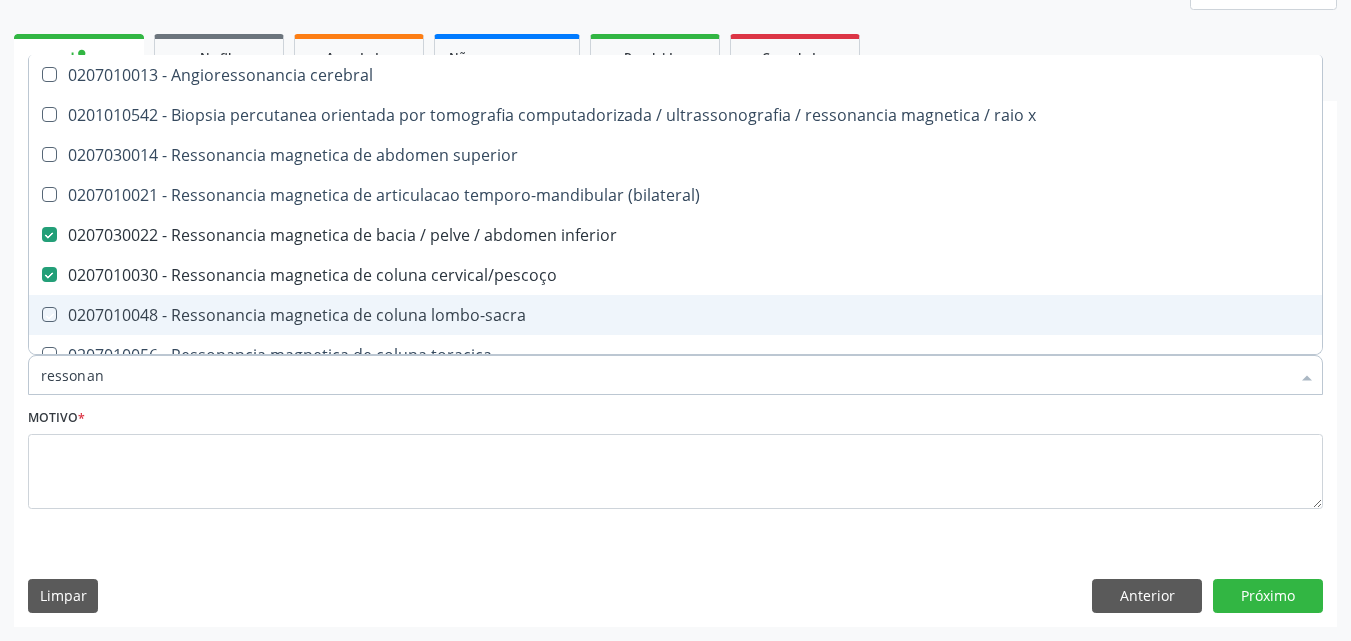 checkbox on "true" 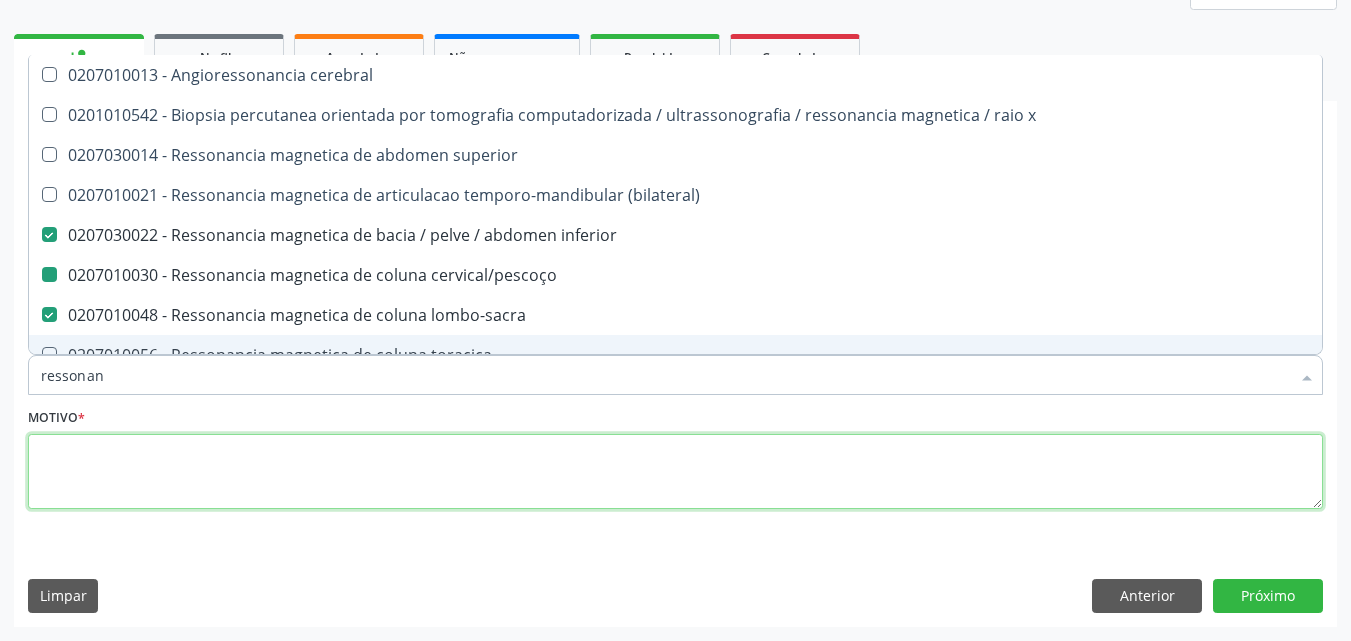 click at bounding box center [675, 472] 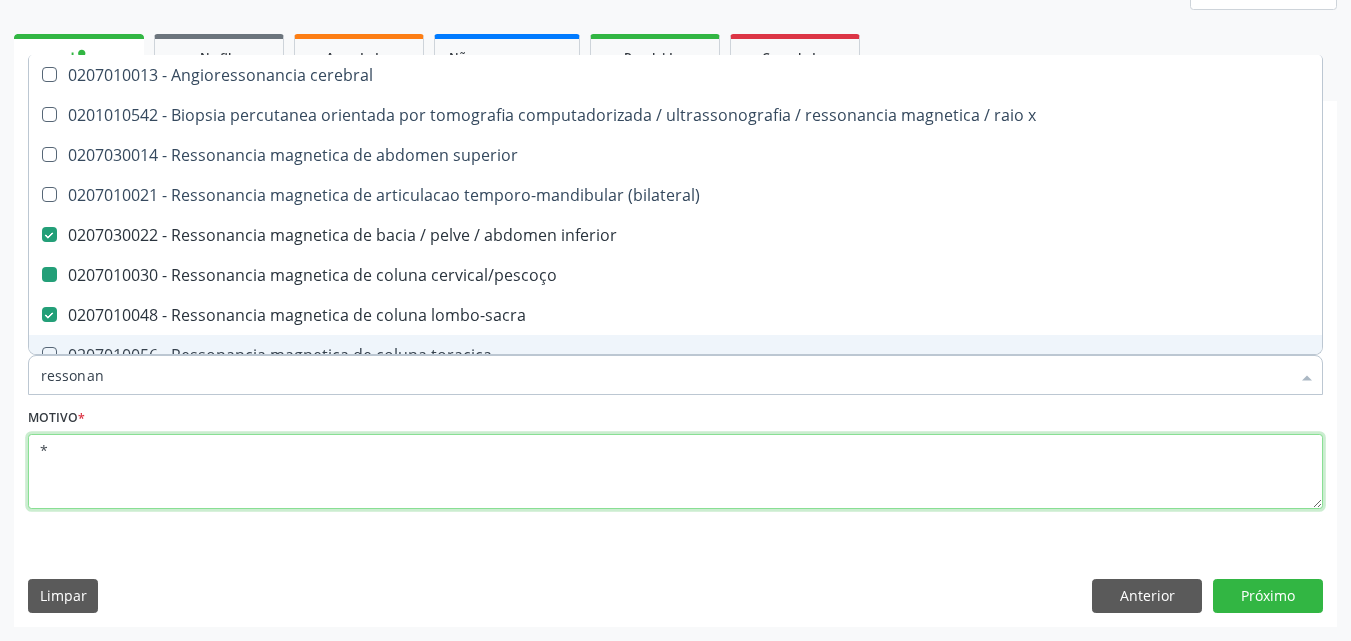 checkbox on "true" 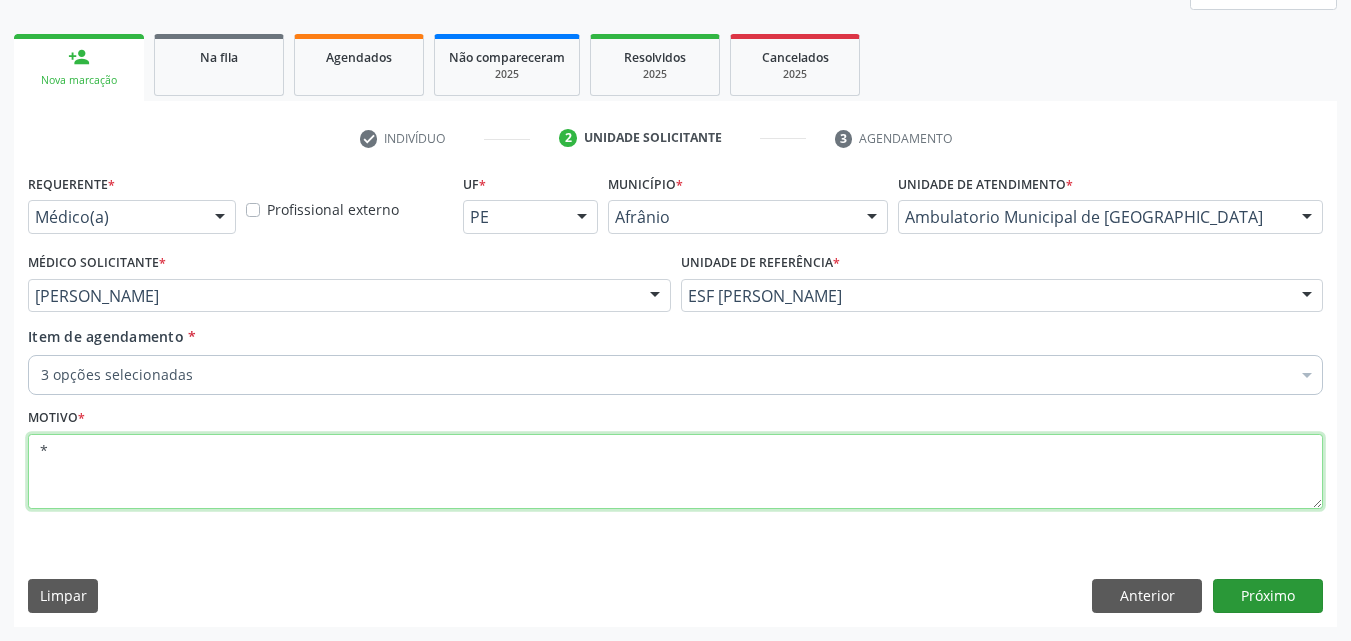 type on "*" 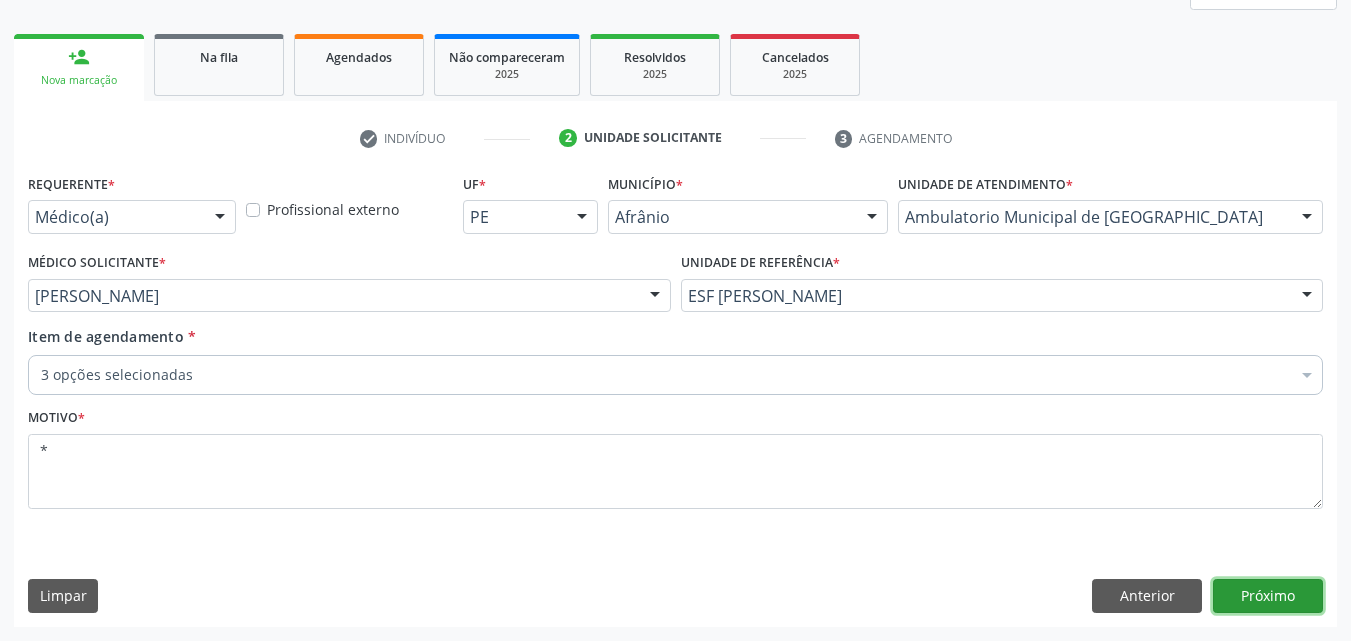 click on "Próximo" at bounding box center (1268, 596) 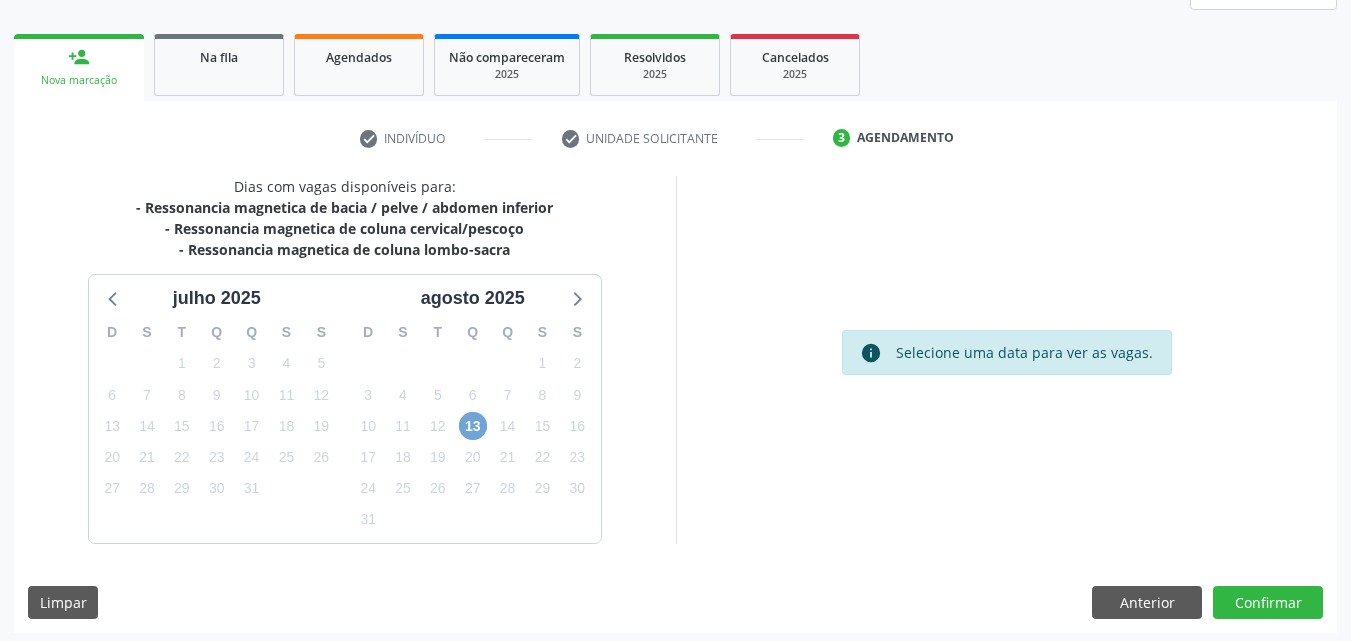click on "13" at bounding box center (473, 426) 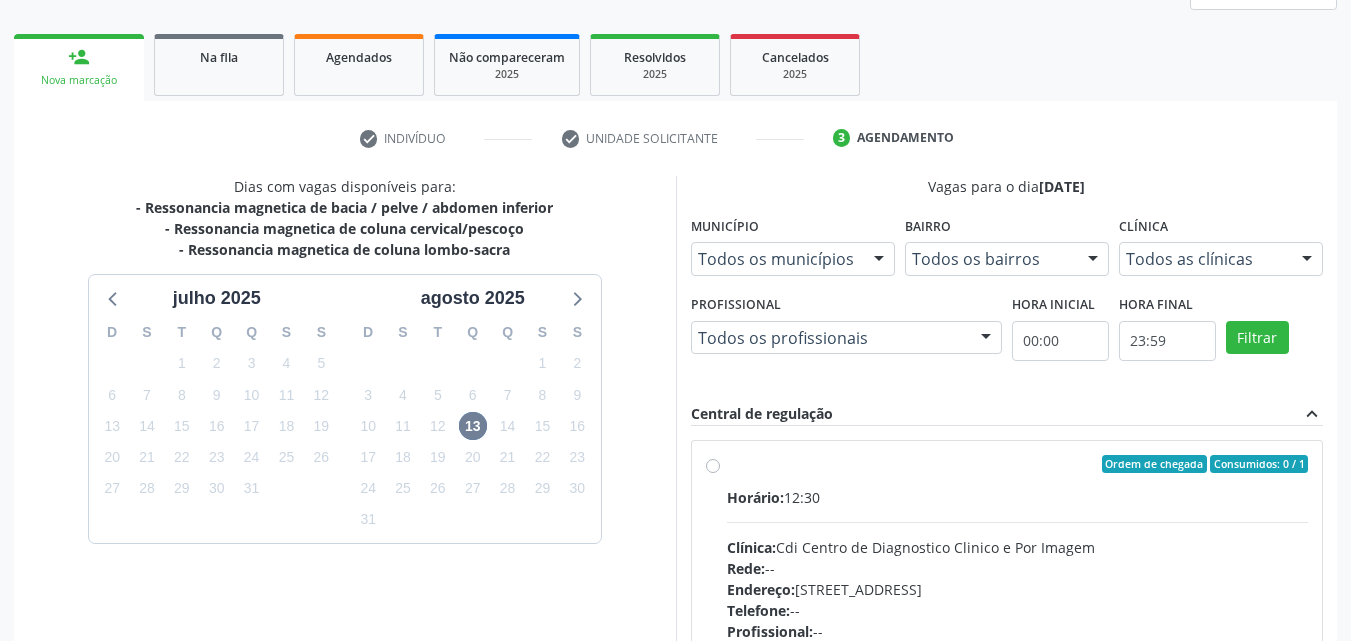 click on "Ordem de chegada
Consumidos: 0 / 1" at bounding box center (1018, 464) 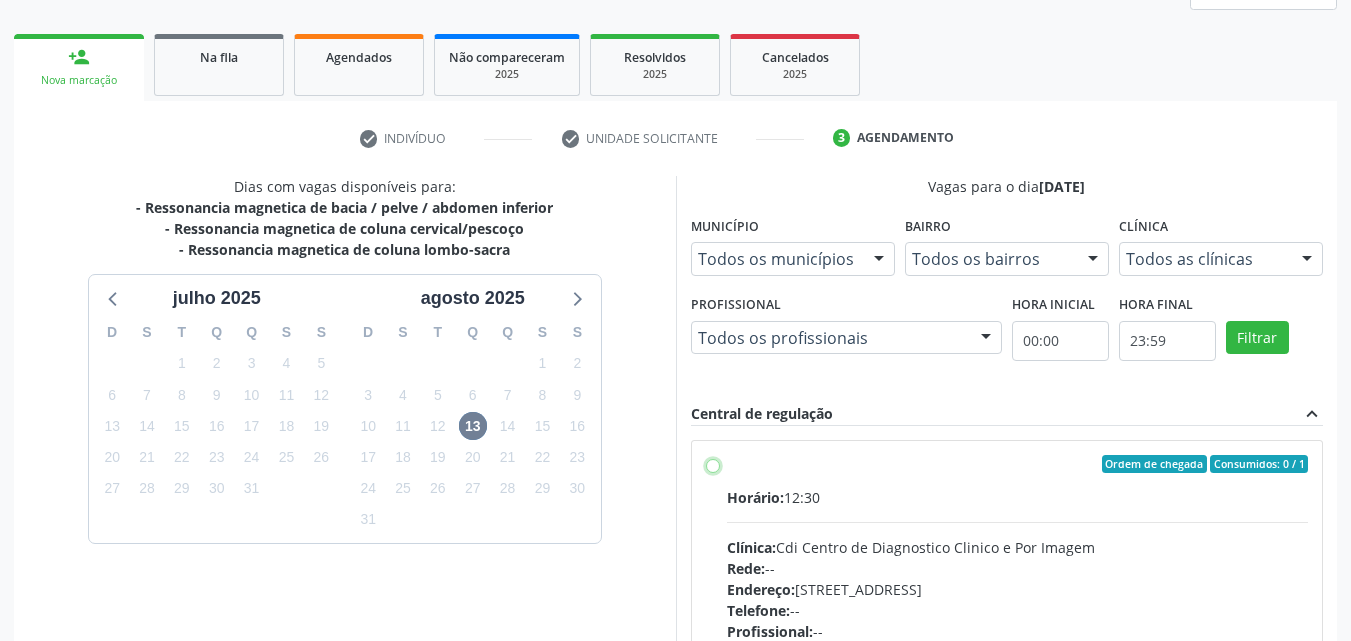 click on "Ordem de chegada
Consumidos: 0 / 1
Horário:   12:30
Clínica:  Cdi Centro de Diagnostico Clinico e Por Imagem
Rede:
--
Endereço:   Sala C, nº 7, Centro, Petrolina - PE
Telefone:   --
Profissional:
--
Informações adicionais sobre o atendimento
Idade de atendimento:
Sem restrição
Gênero(s) atendido(s):
Sem restrição
Informações adicionais:
--" at bounding box center (713, 464) 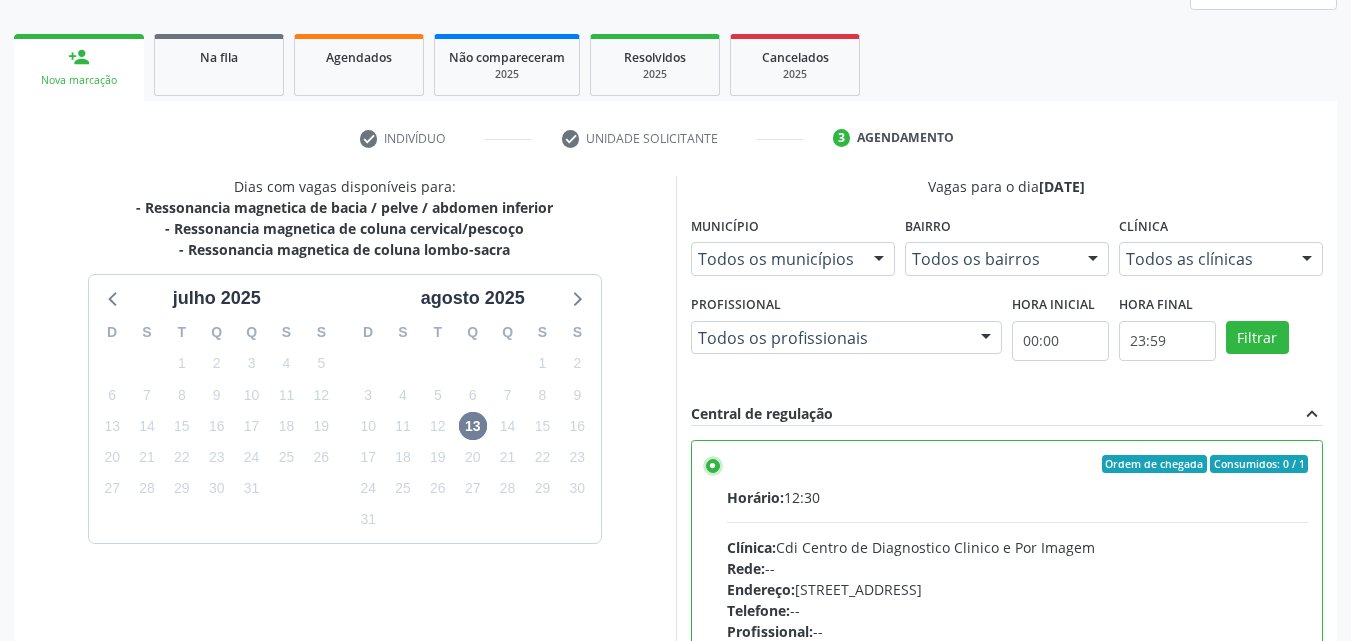 scroll, scrollTop: 99, scrollLeft: 0, axis: vertical 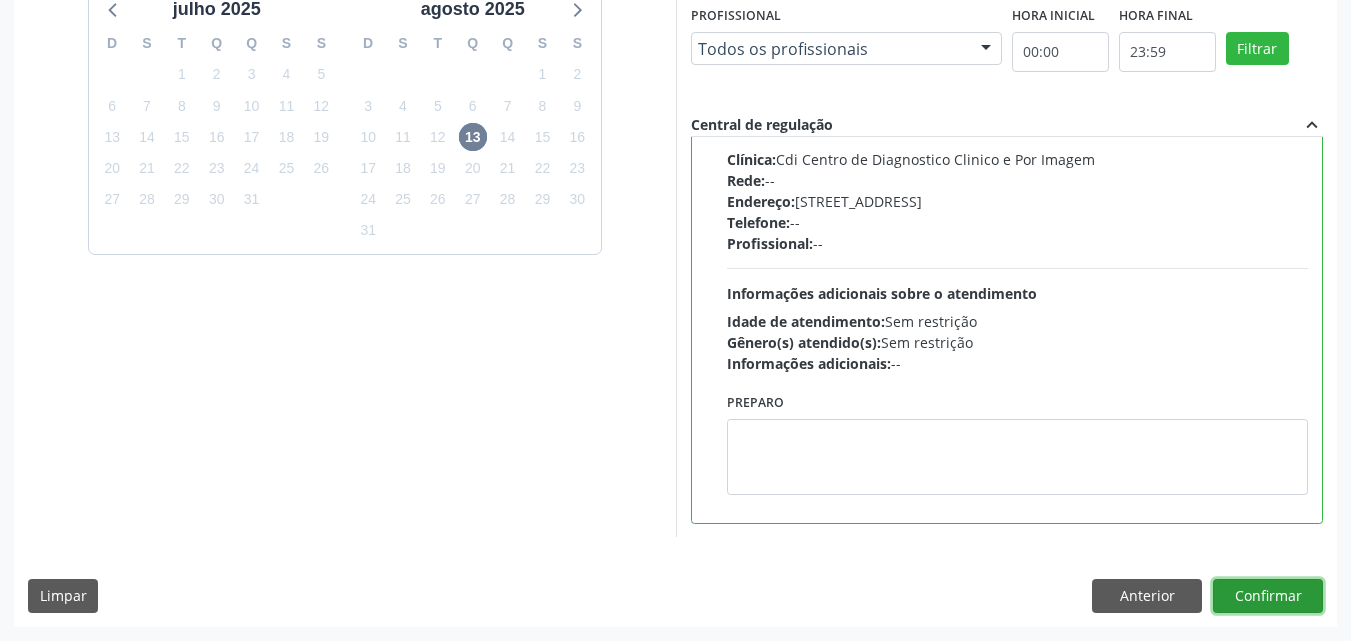 click on "Confirmar" at bounding box center (1268, 596) 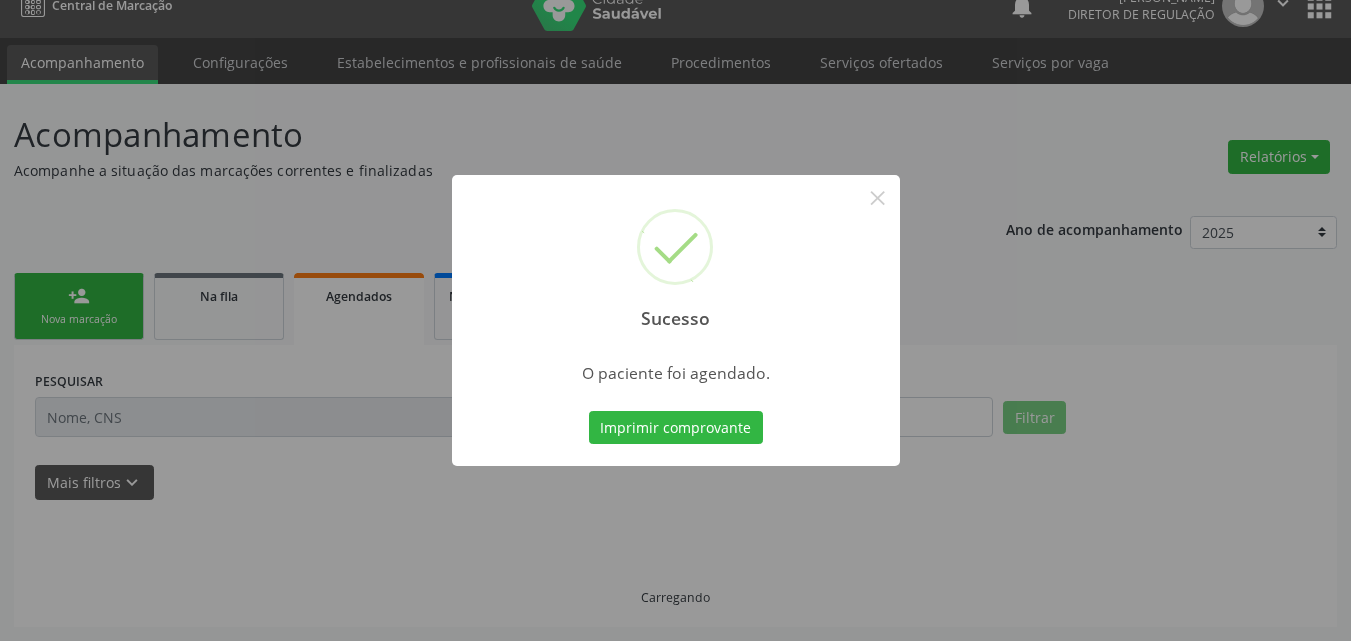 scroll, scrollTop: 26, scrollLeft: 0, axis: vertical 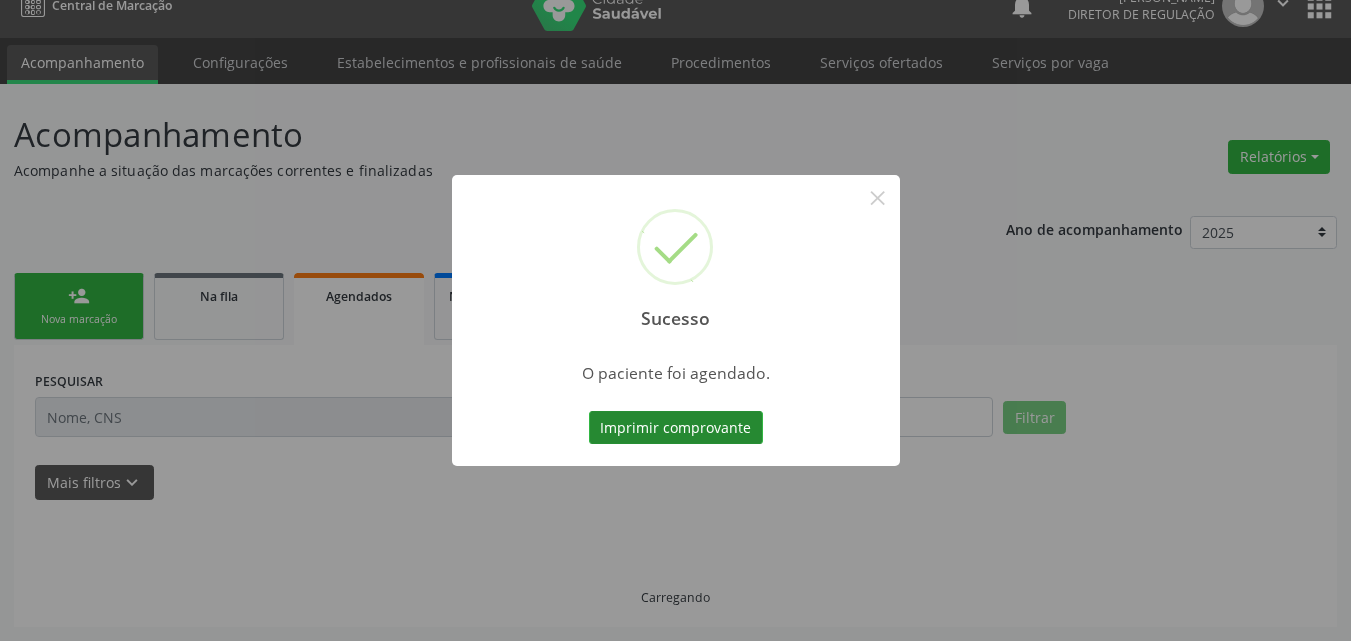 click on "Imprimir comprovante" at bounding box center [676, 428] 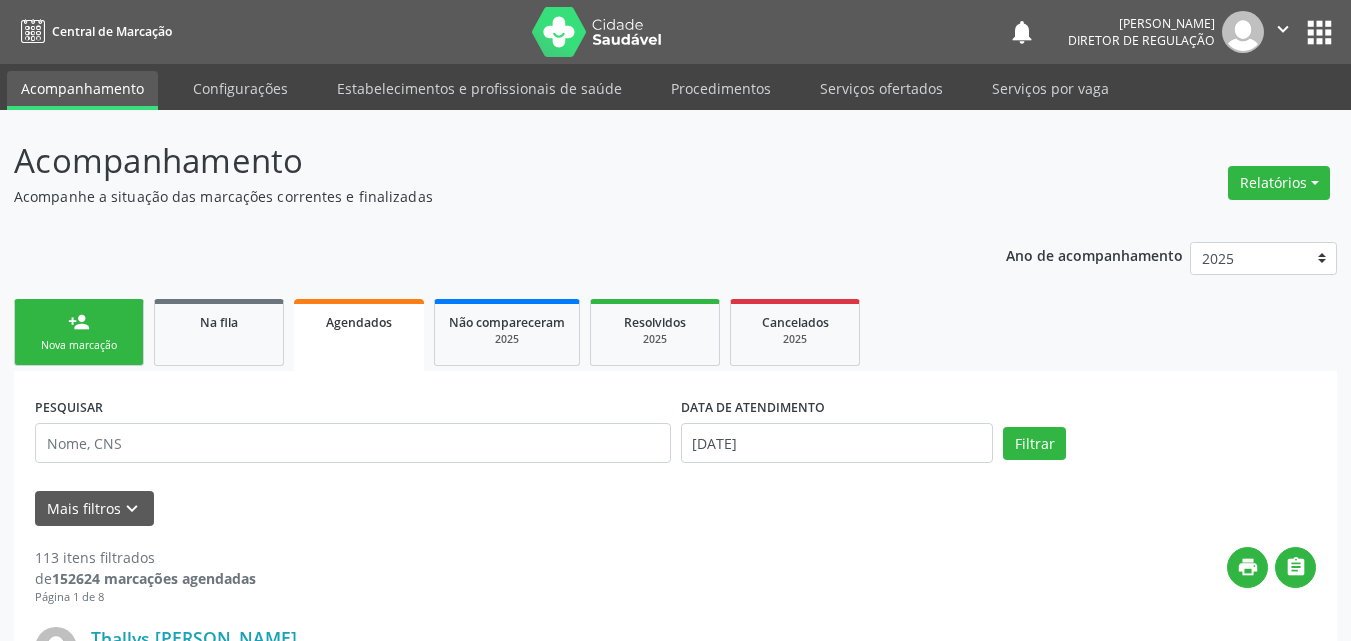 scroll, scrollTop: 26, scrollLeft: 0, axis: vertical 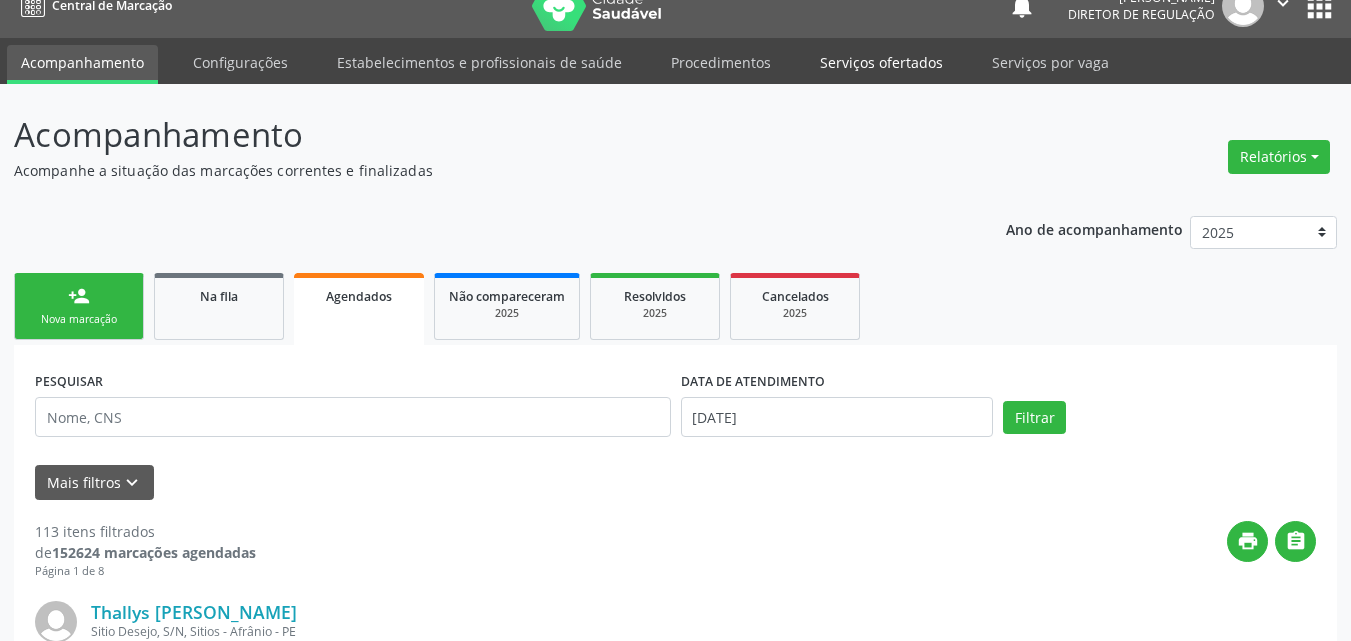 click on "Serviços ofertados" at bounding box center (881, 62) 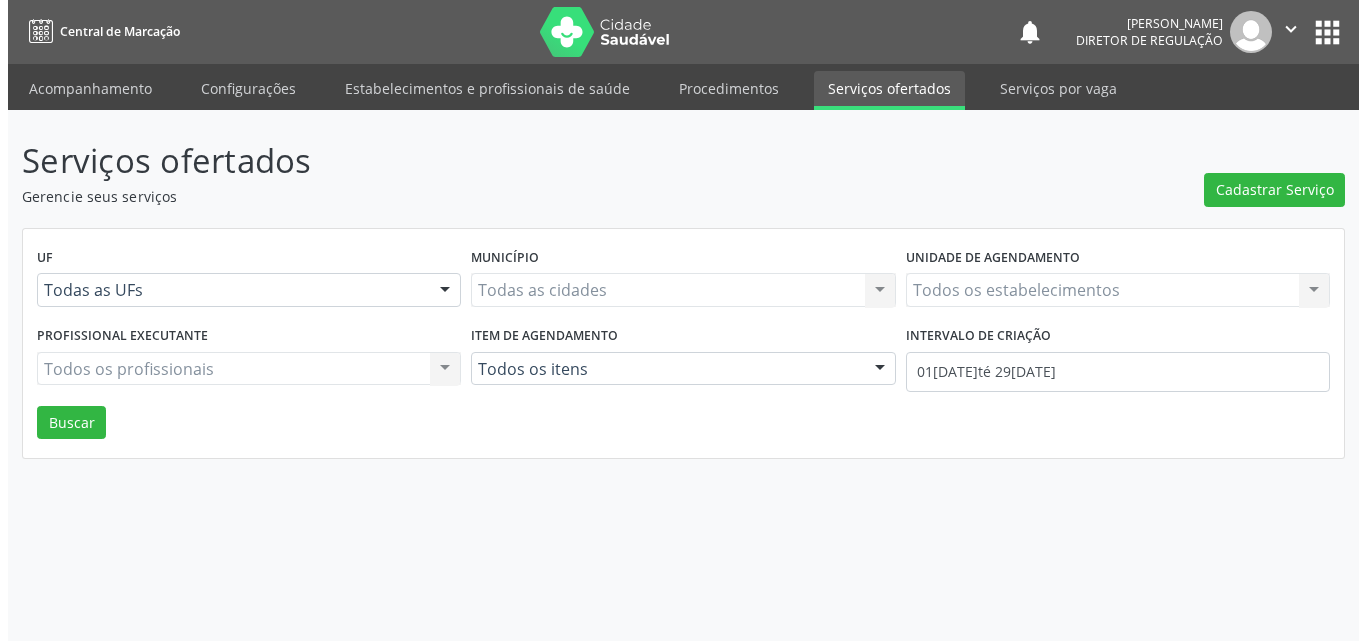 scroll, scrollTop: 0, scrollLeft: 0, axis: both 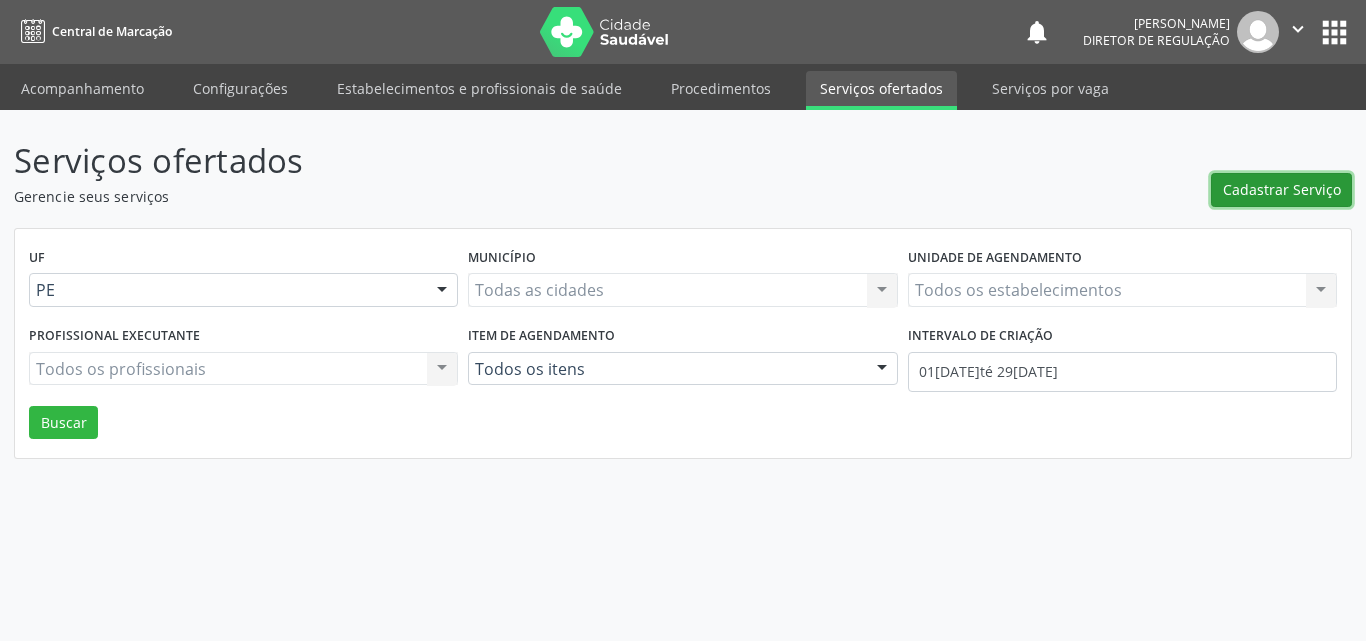 click on "Cadastrar Serviço" at bounding box center (1282, 189) 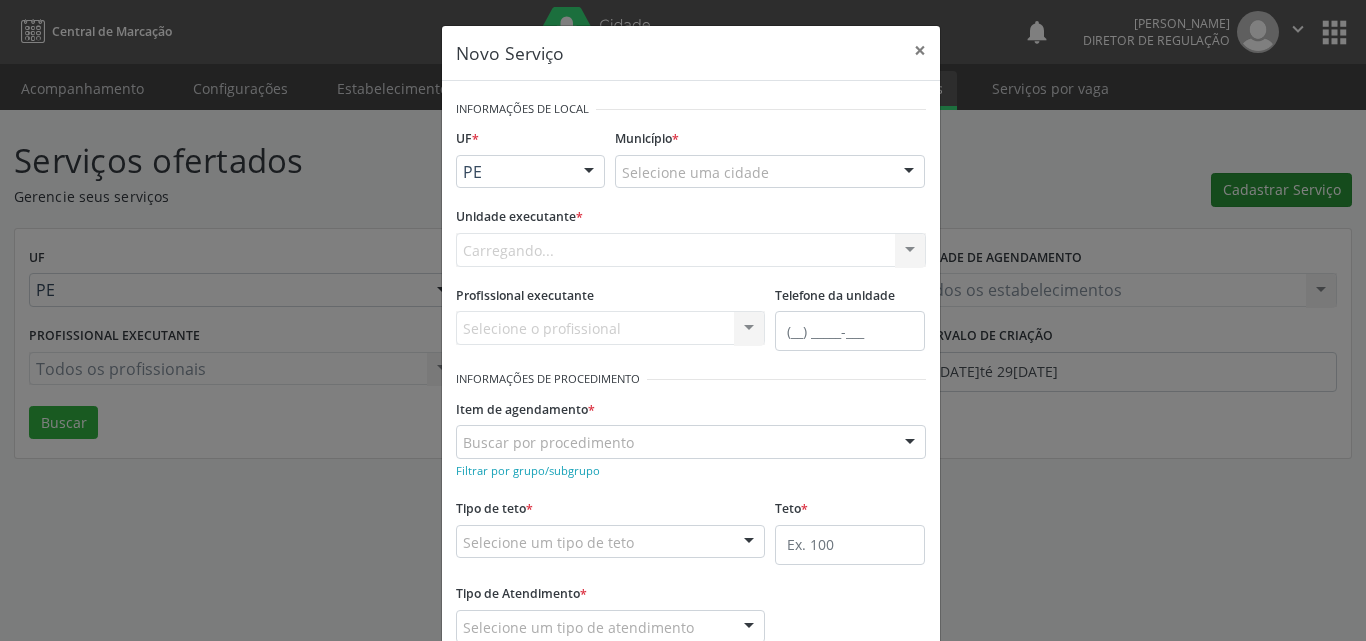 scroll, scrollTop: 0, scrollLeft: 0, axis: both 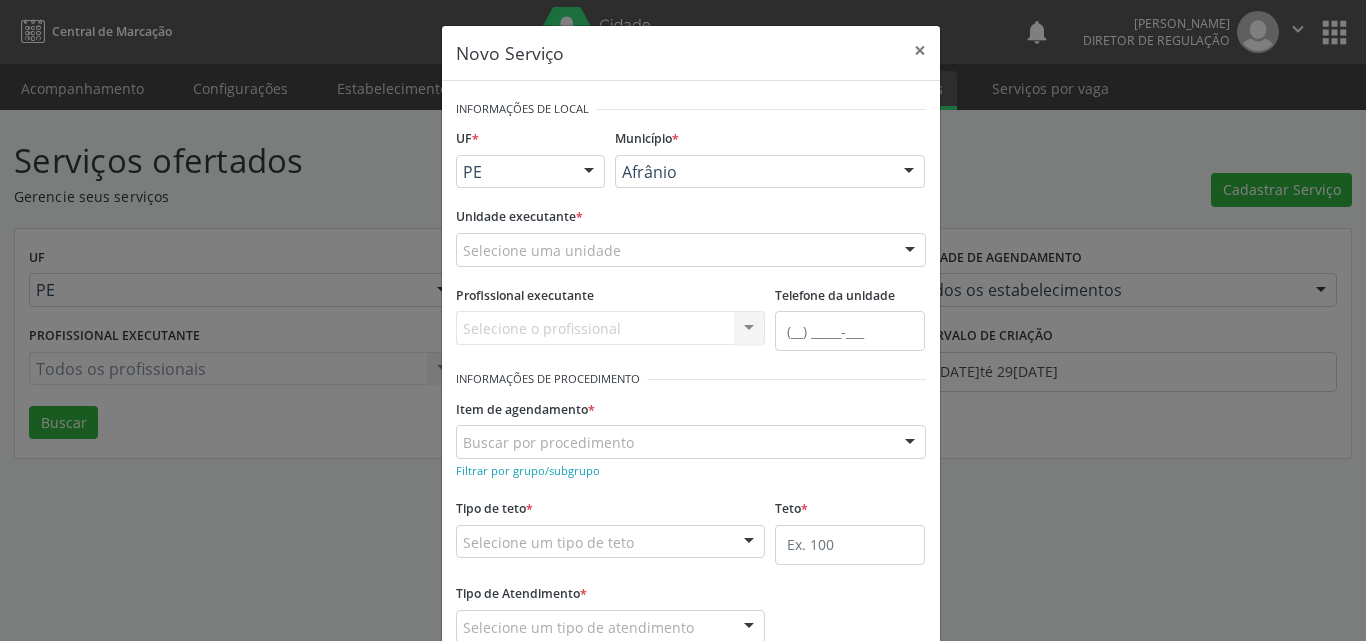 click on "Selecione uma unidade" at bounding box center [691, 250] 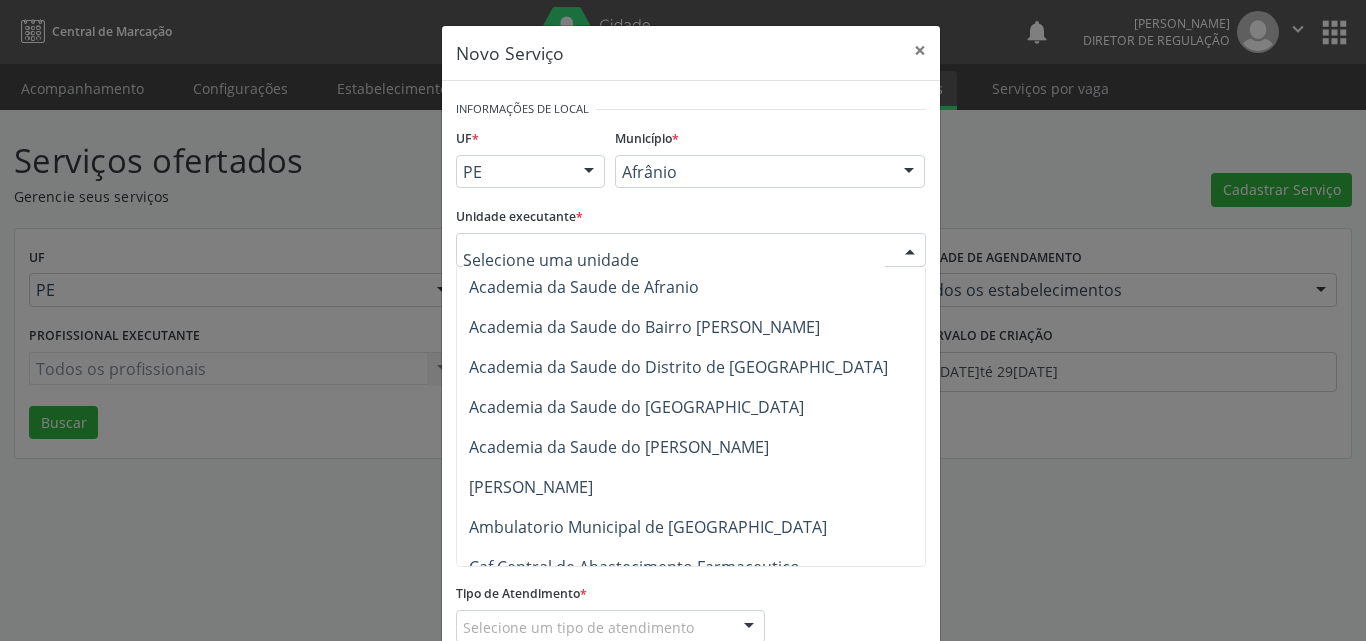 scroll, scrollTop: 300, scrollLeft: 0, axis: vertical 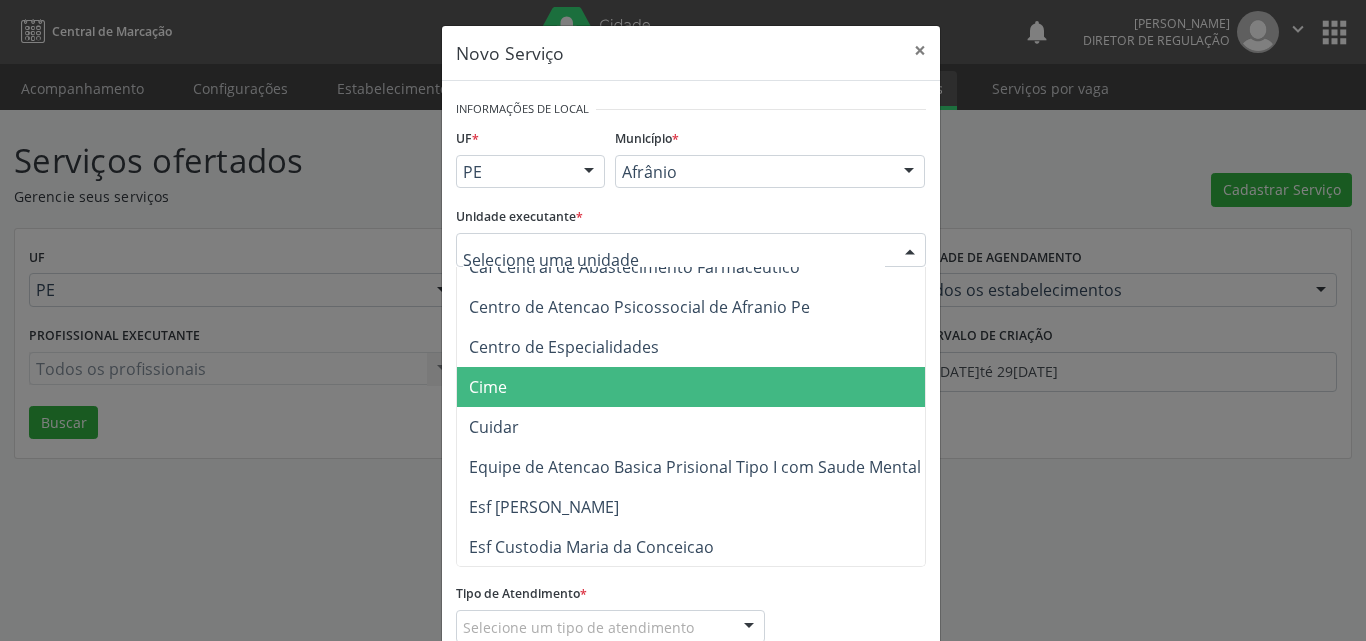 click on "Cime" at bounding box center [701, 387] 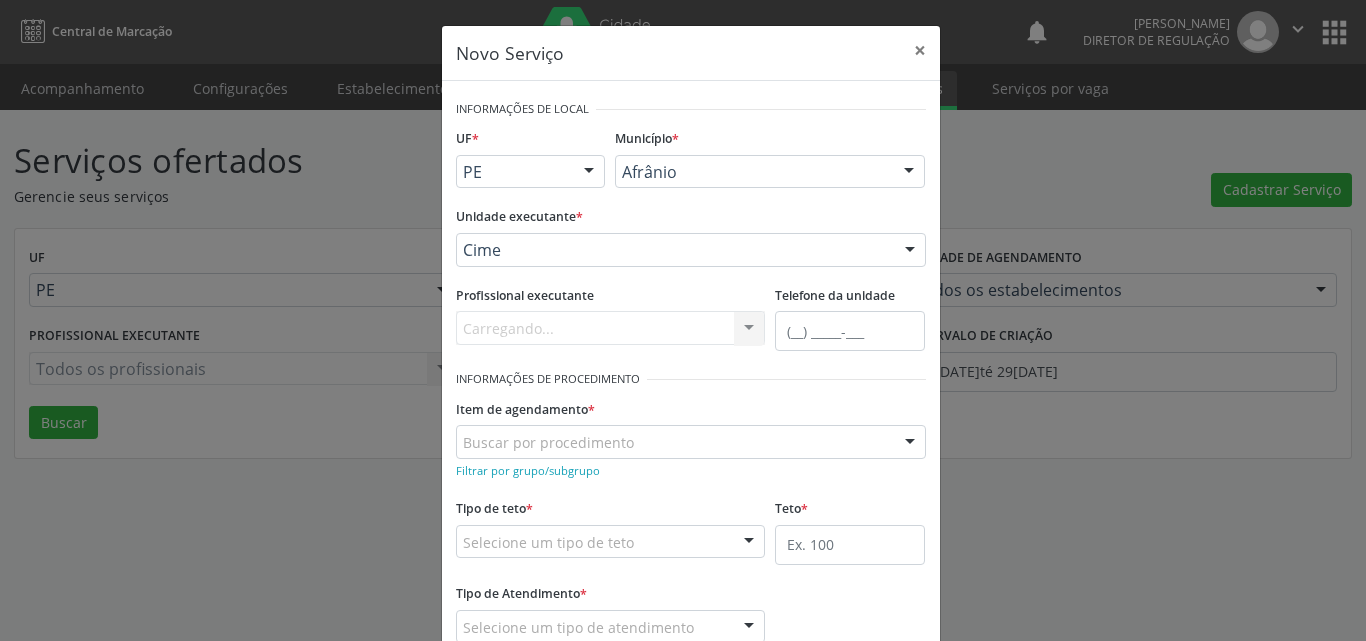 scroll, scrollTop: 132, scrollLeft: 0, axis: vertical 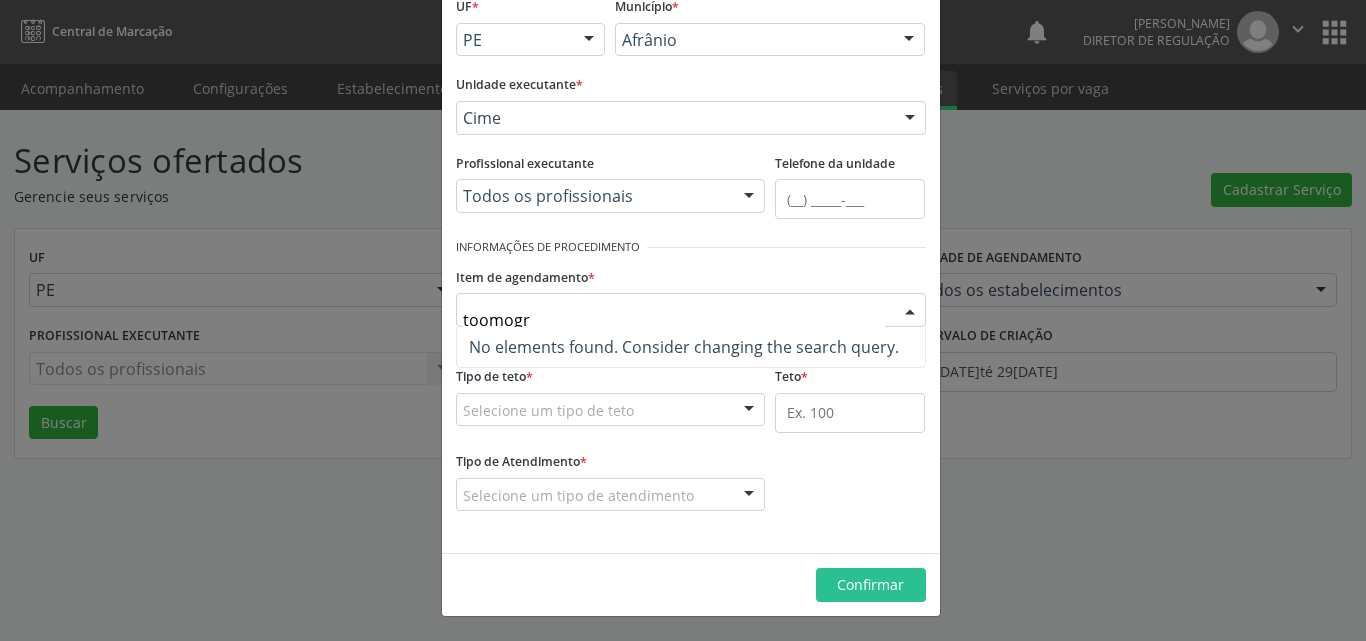 type on "tomogr" 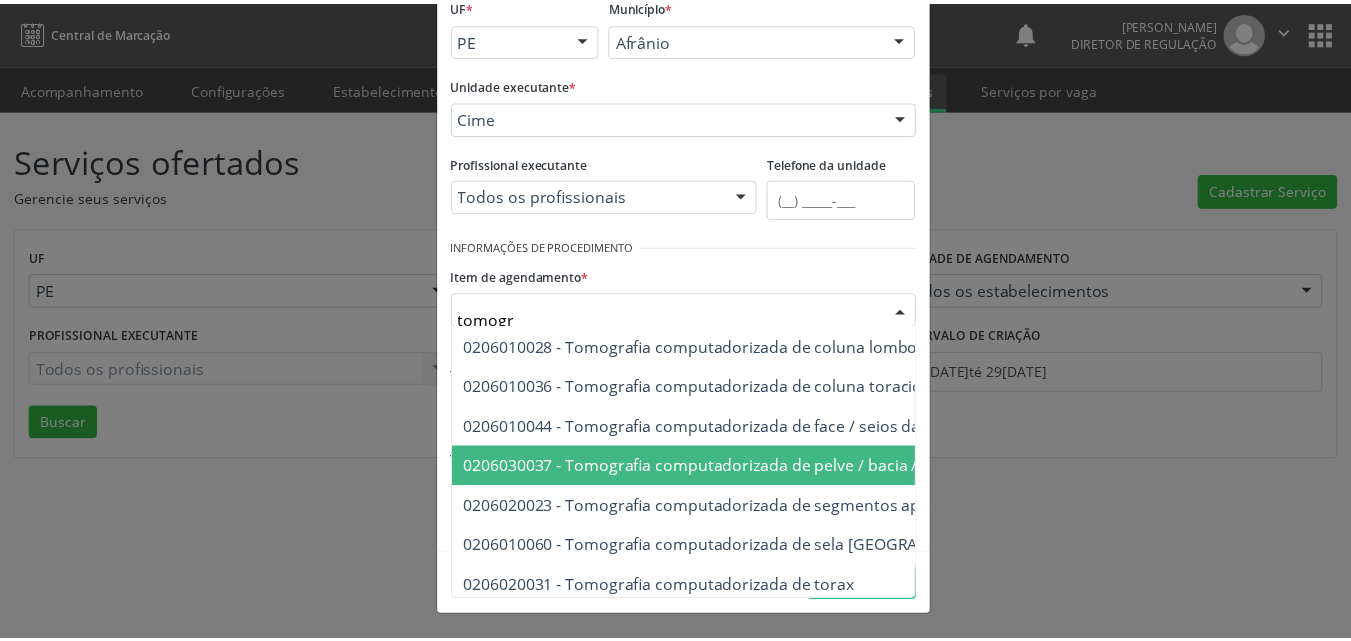 scroll, scrollTop: 382, scrollLeft: 0, axis: vertical 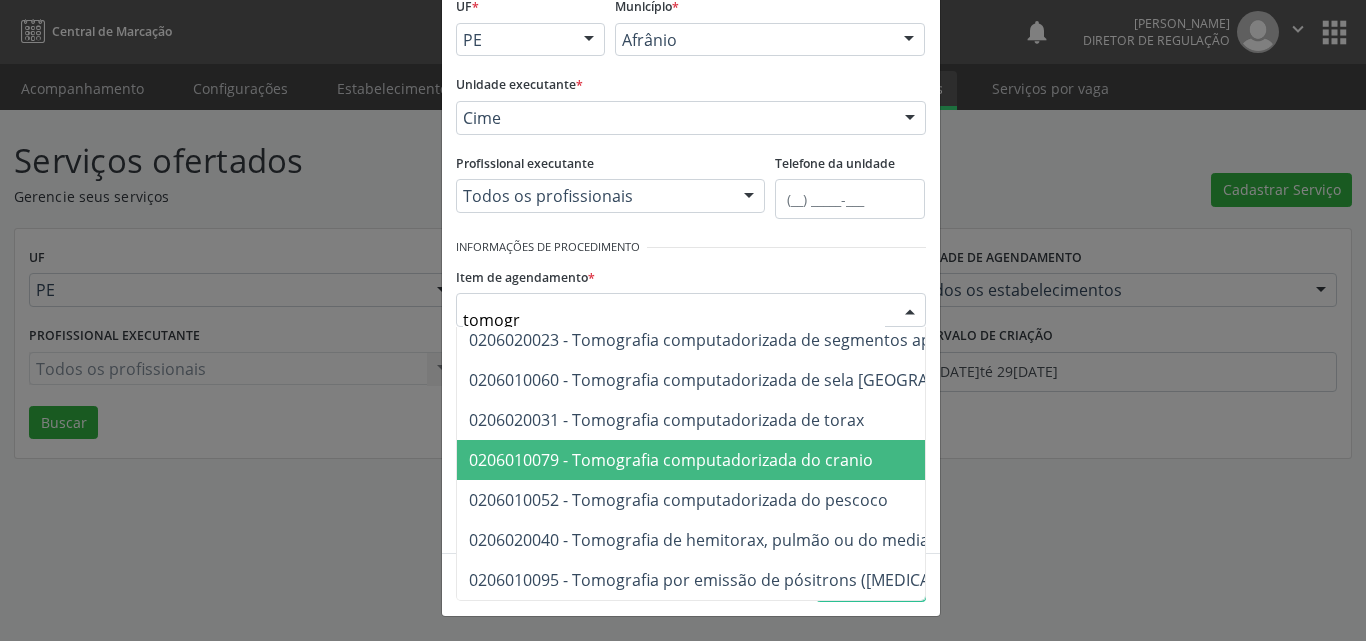 click on "0206010079 - Tomografia computadorizada do cranio" at bounding box center [671, 460] 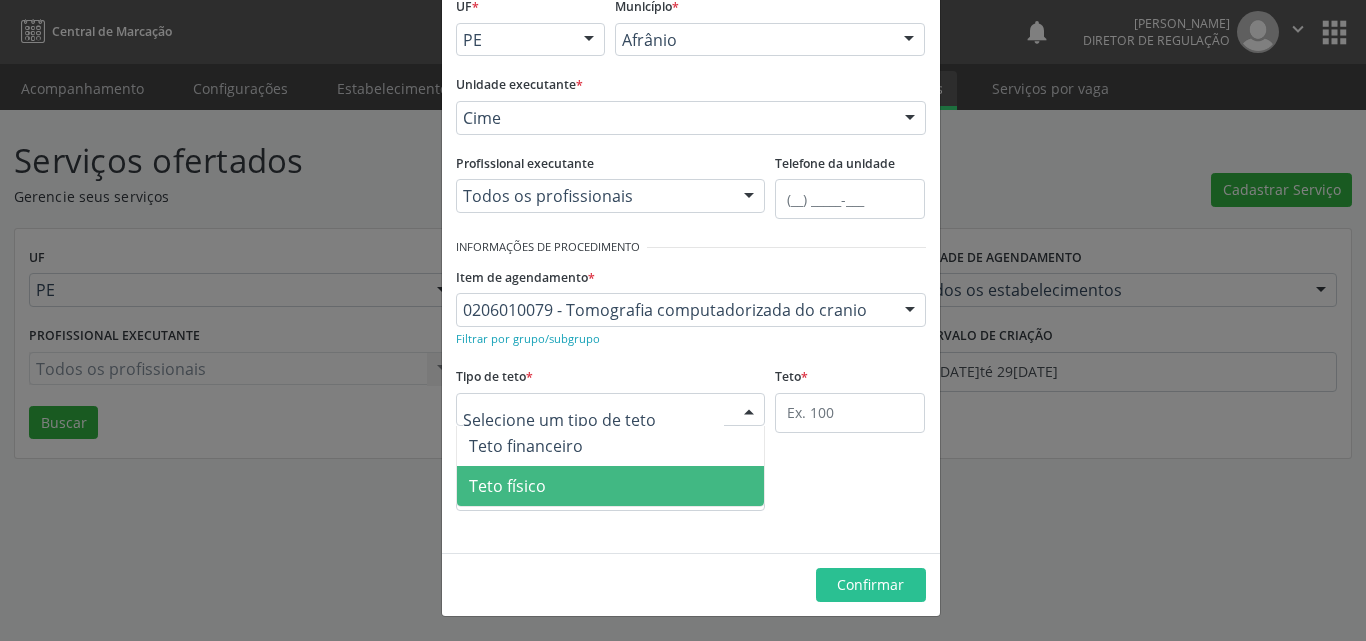 click on "Teto físico" at bounding box center [611, 486] 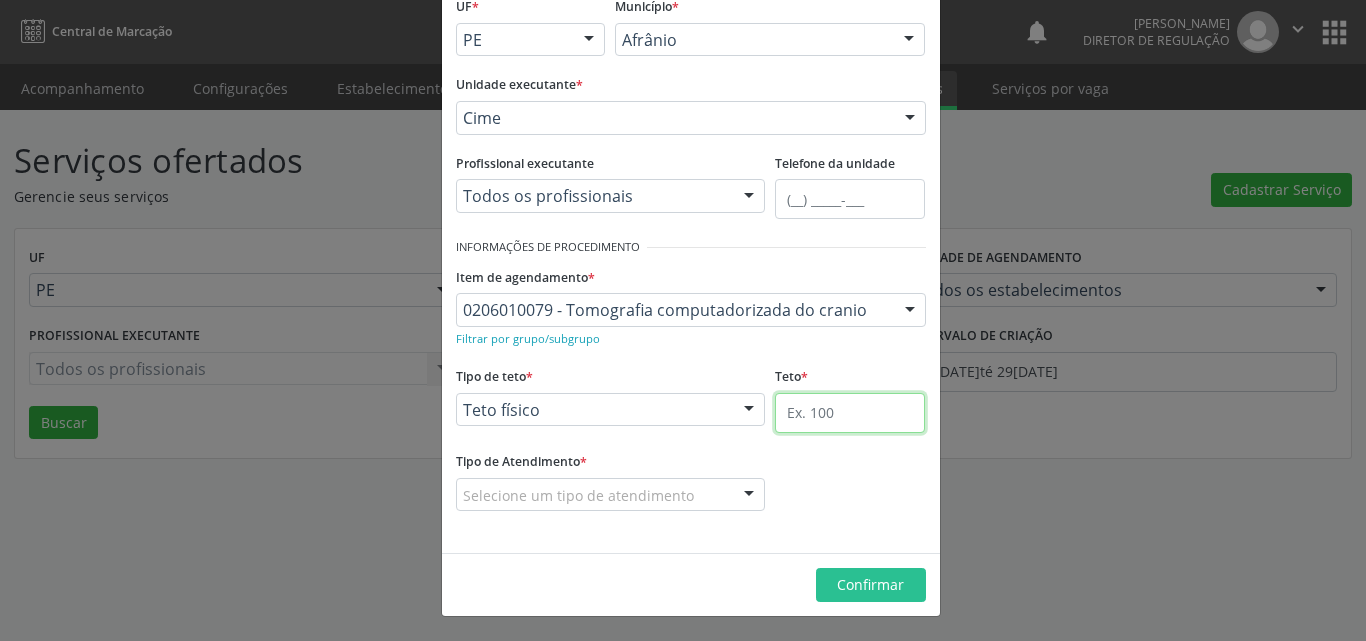 click at bounding box center (850, 413) 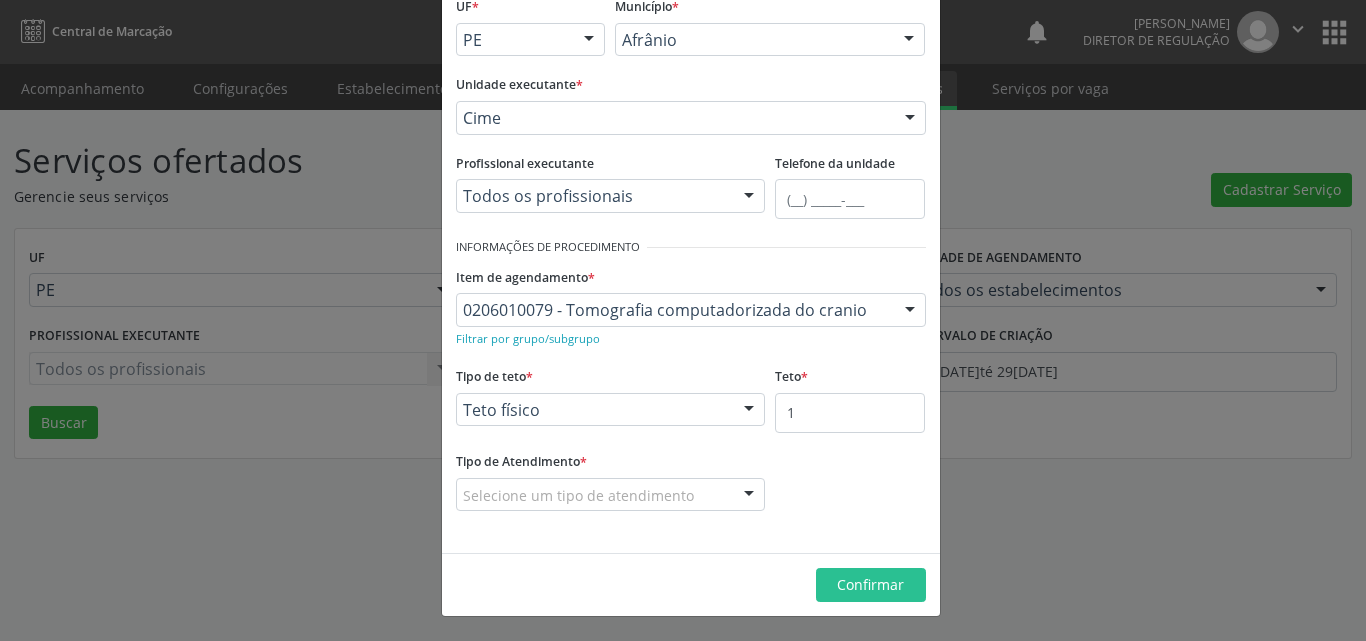 click on "Selecione um tipo de atendimento" at bounding box center [611, 495] 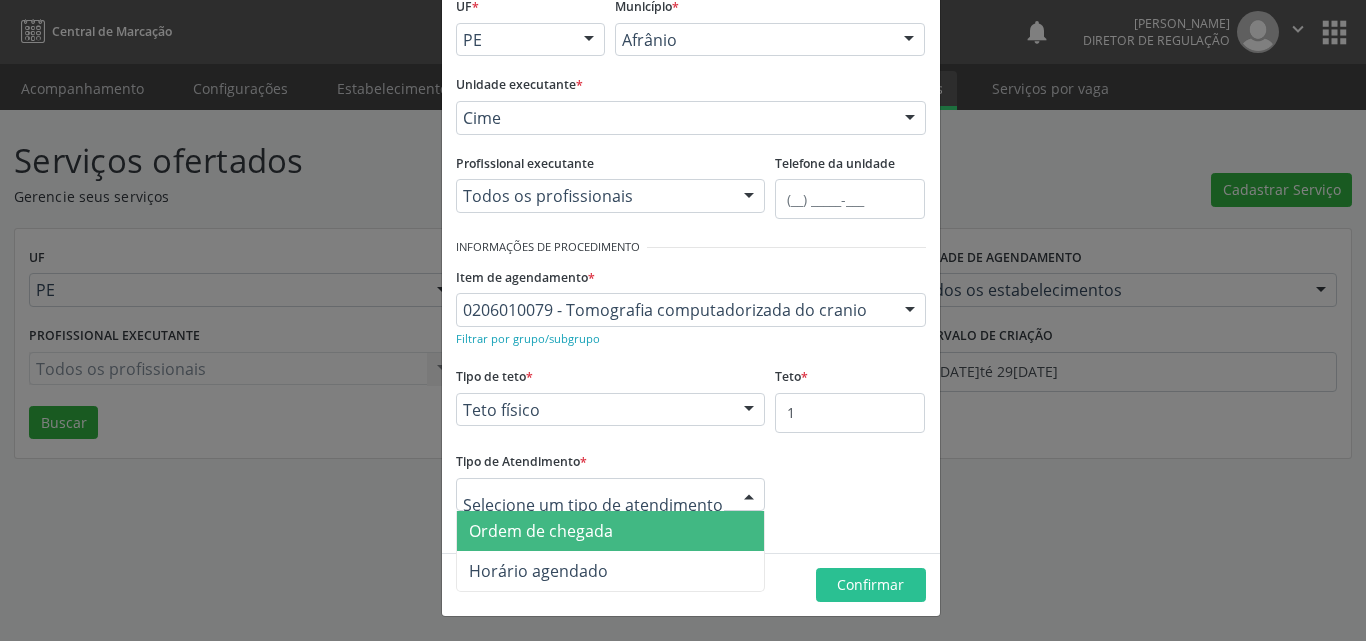 click on "Ordem de chegada" at bounding box center [611, 531] 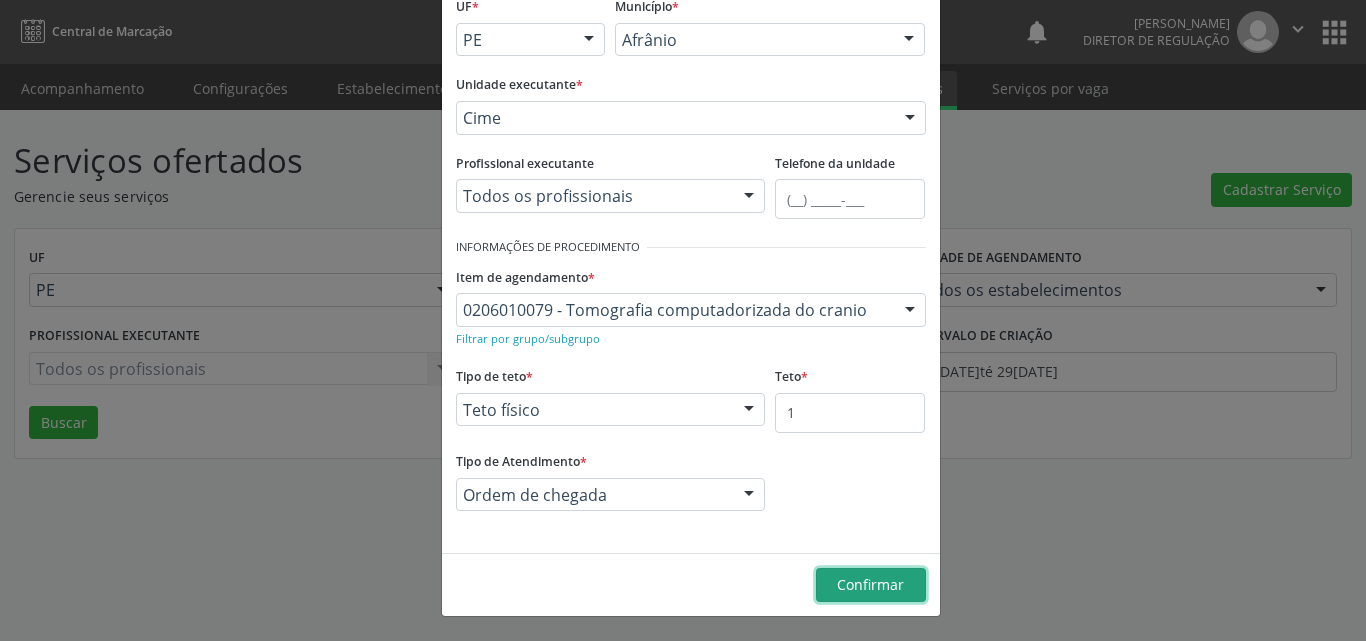 drag, startPoint x: 833, startPoint y: 574, endPoint x: 845, endPoint y: 579, distance: 13 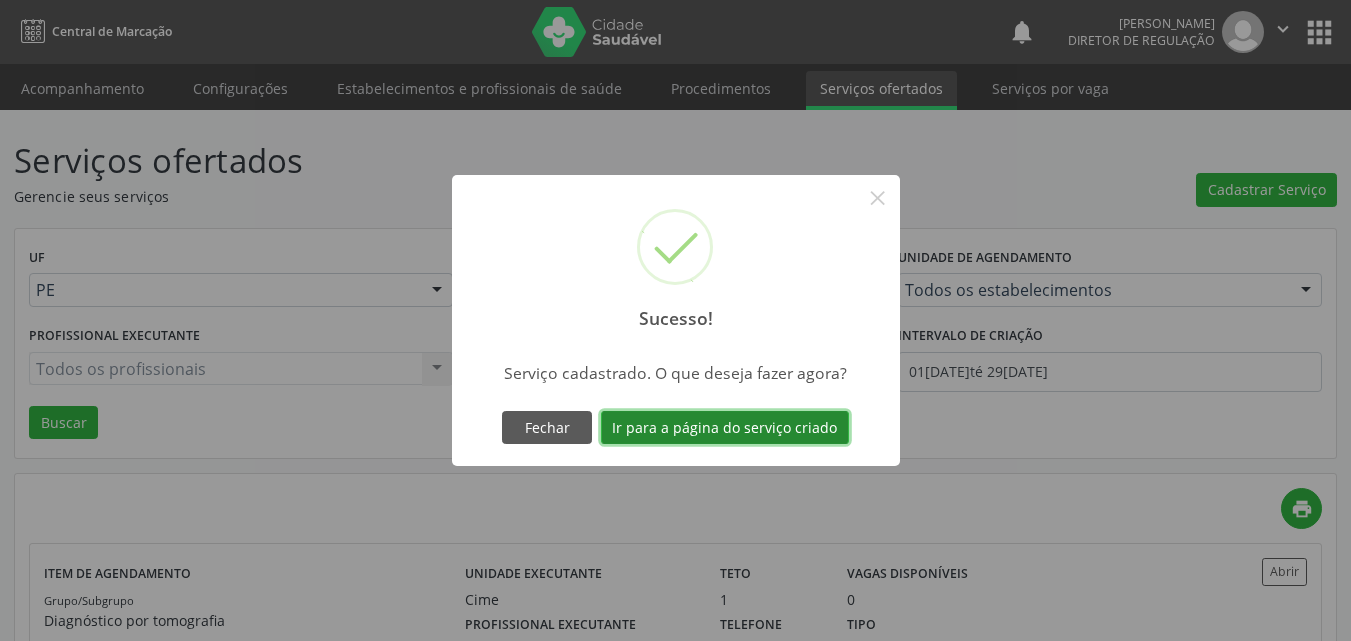 click on "Ir para a página do serviço criado" at bounding box center (725, 428) 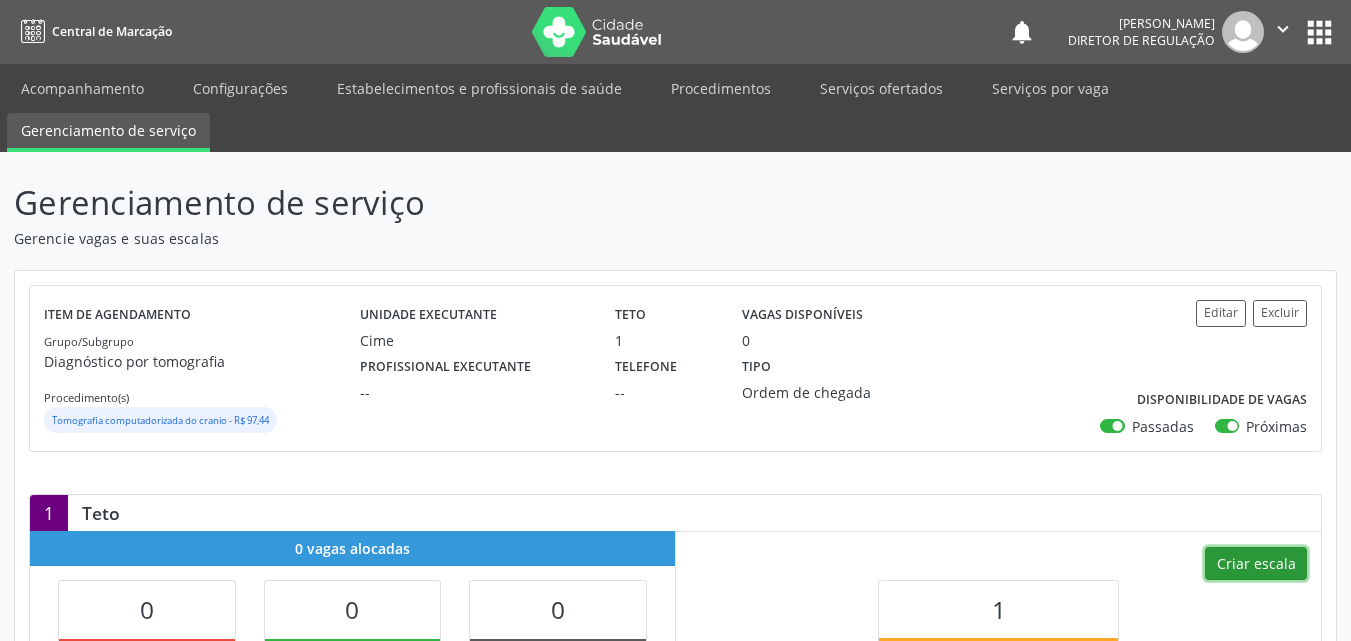 click on "Criar escala" at bounding box center (1256, 564) 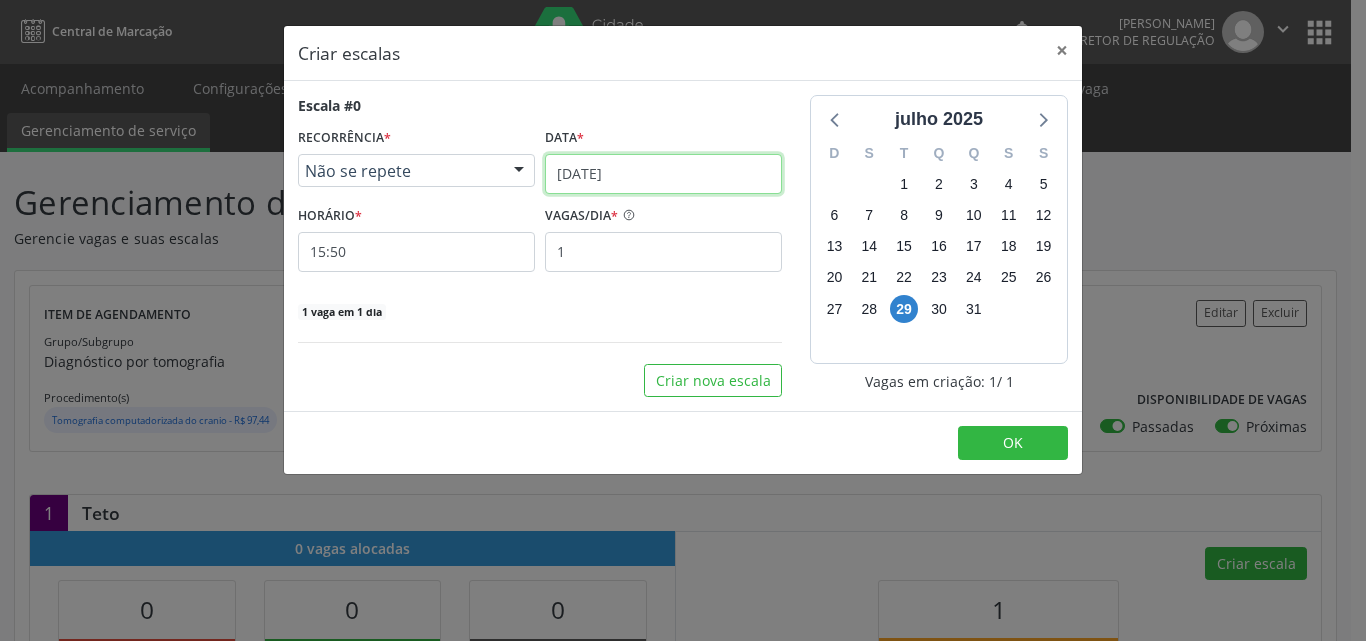 click on "[DATE]" at bounding box center (663, 174) 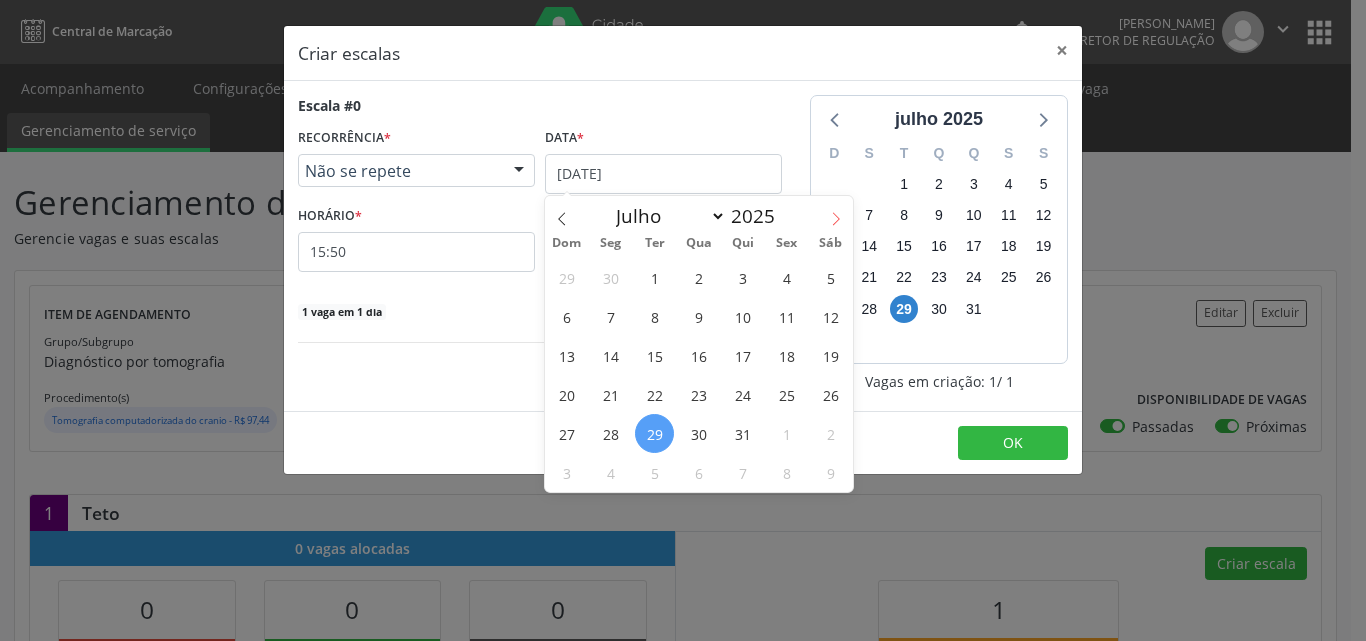 click 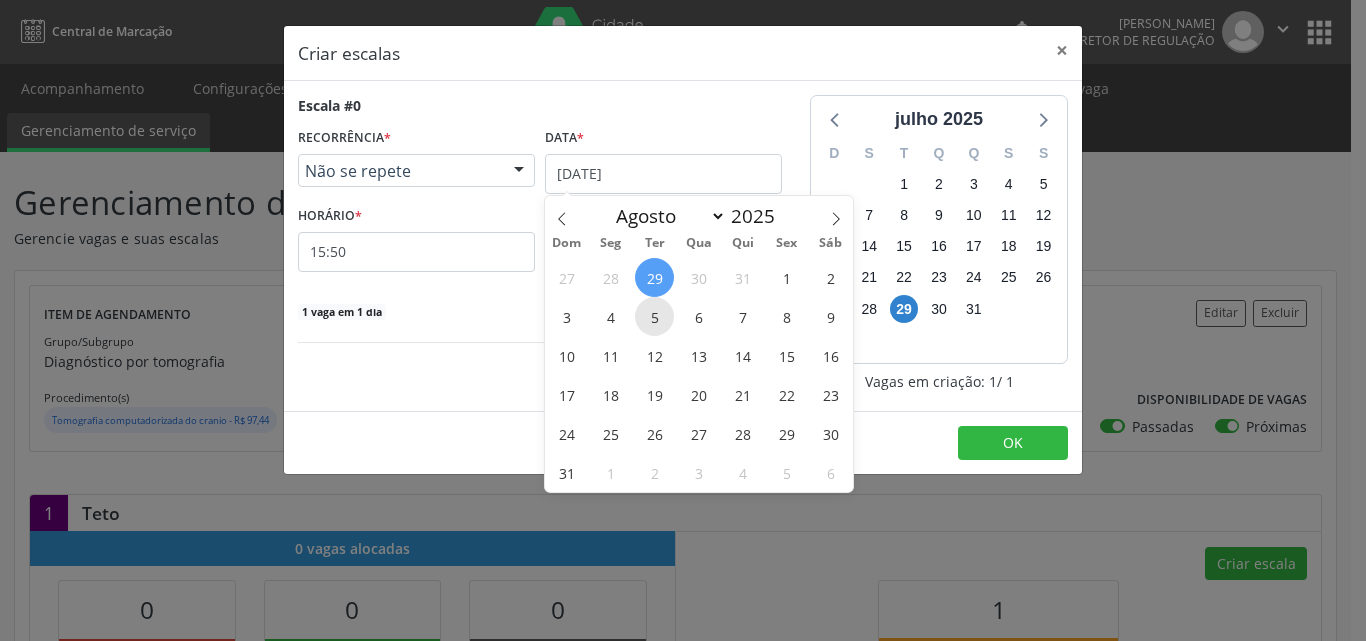 click on "5" at bounding box center (654, 316) 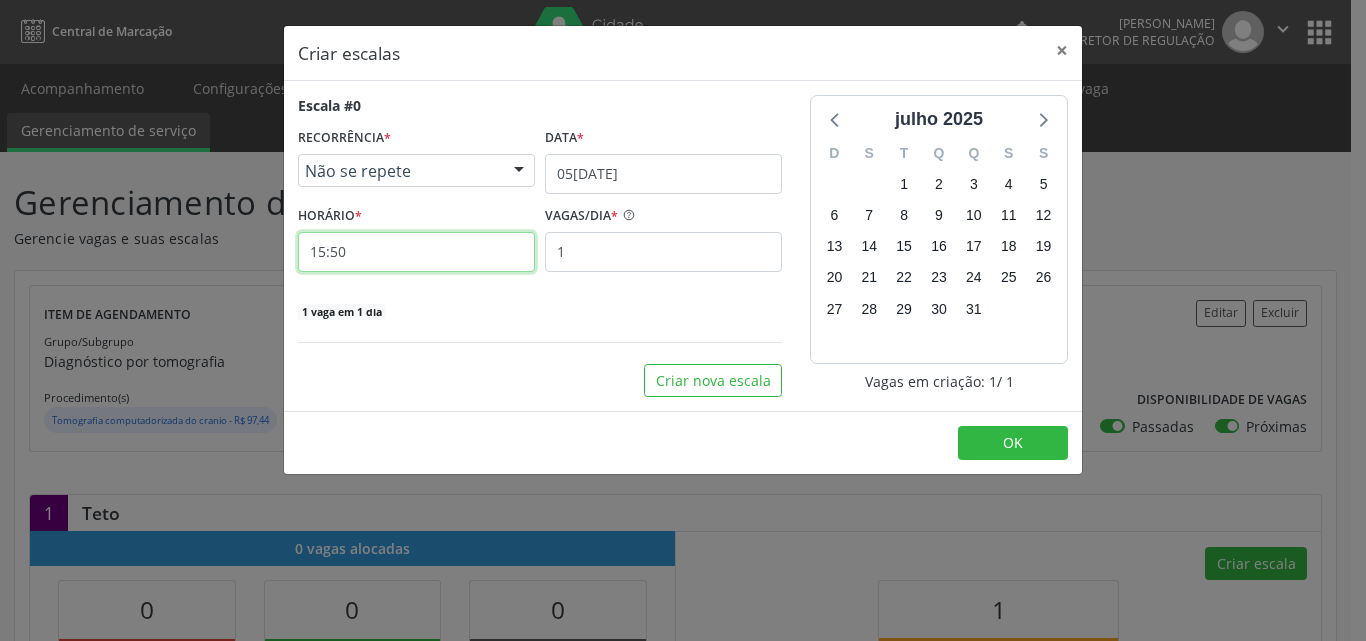 click on "15:50" at bounding box center [416, 252] 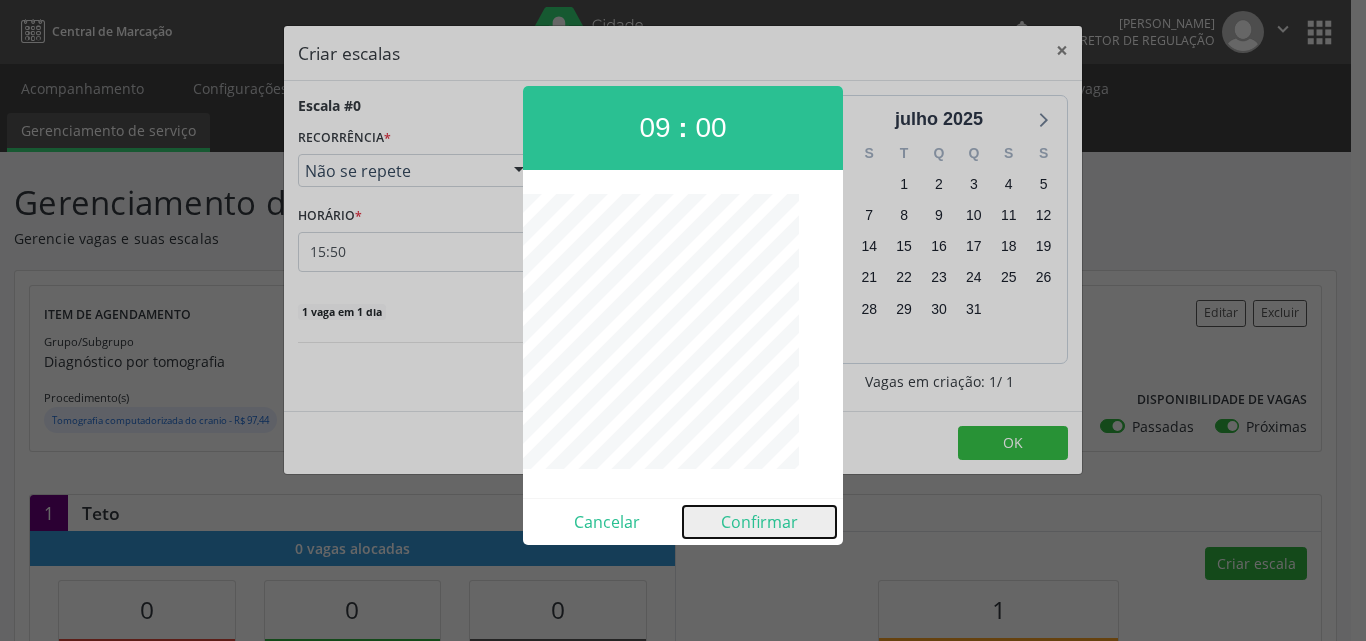 click on "Confirmar" at bounding box center (759, 522) 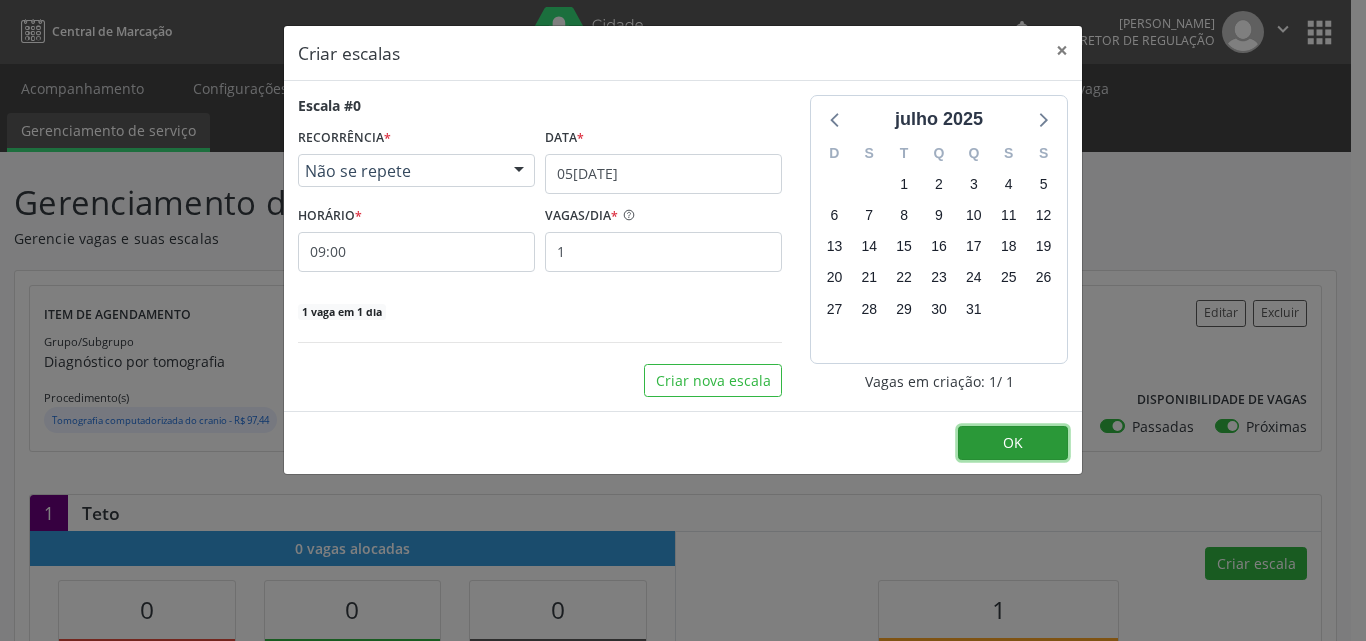 click on "OK" at bounding box center [1013, 442] 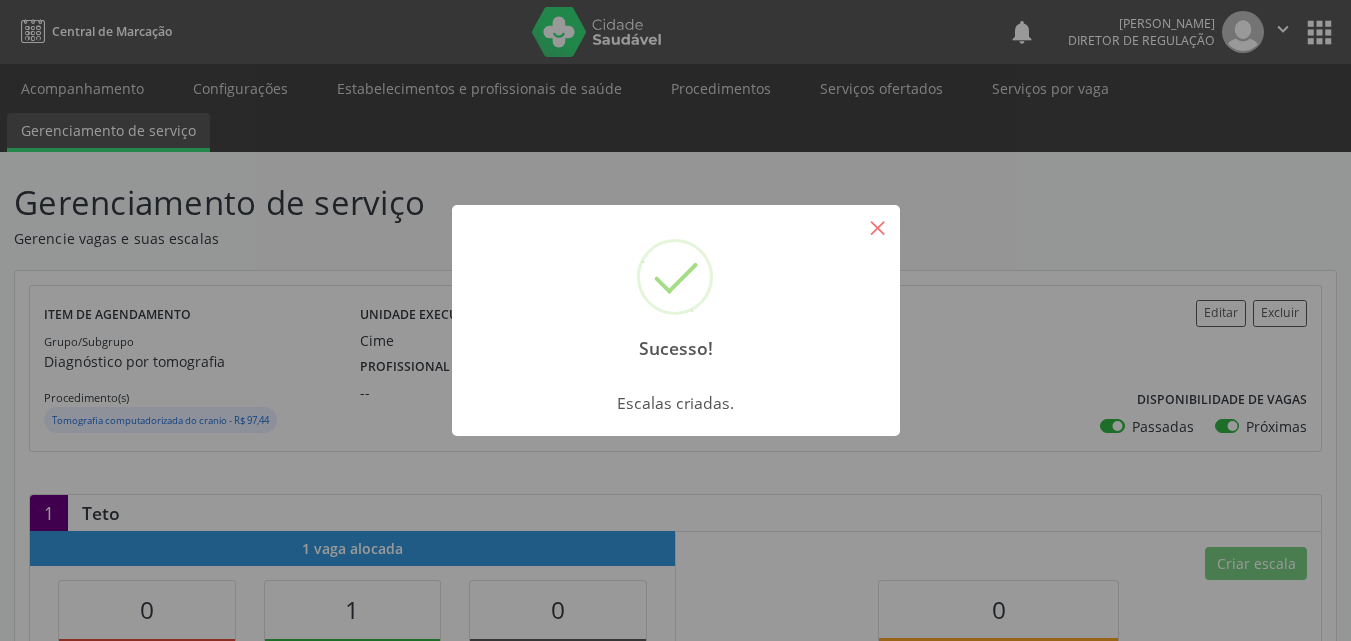click on "×" at bounding box center (878, 227) 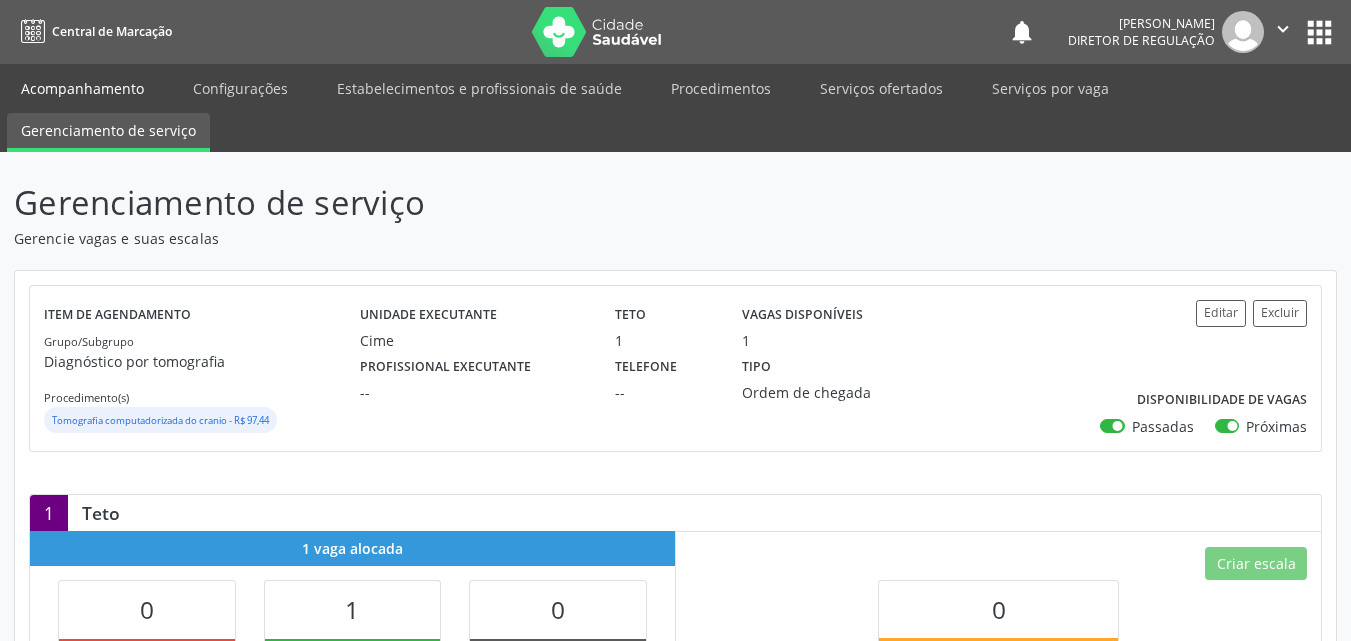 click on "Acompanhamento" at bounding box center [82, 88] 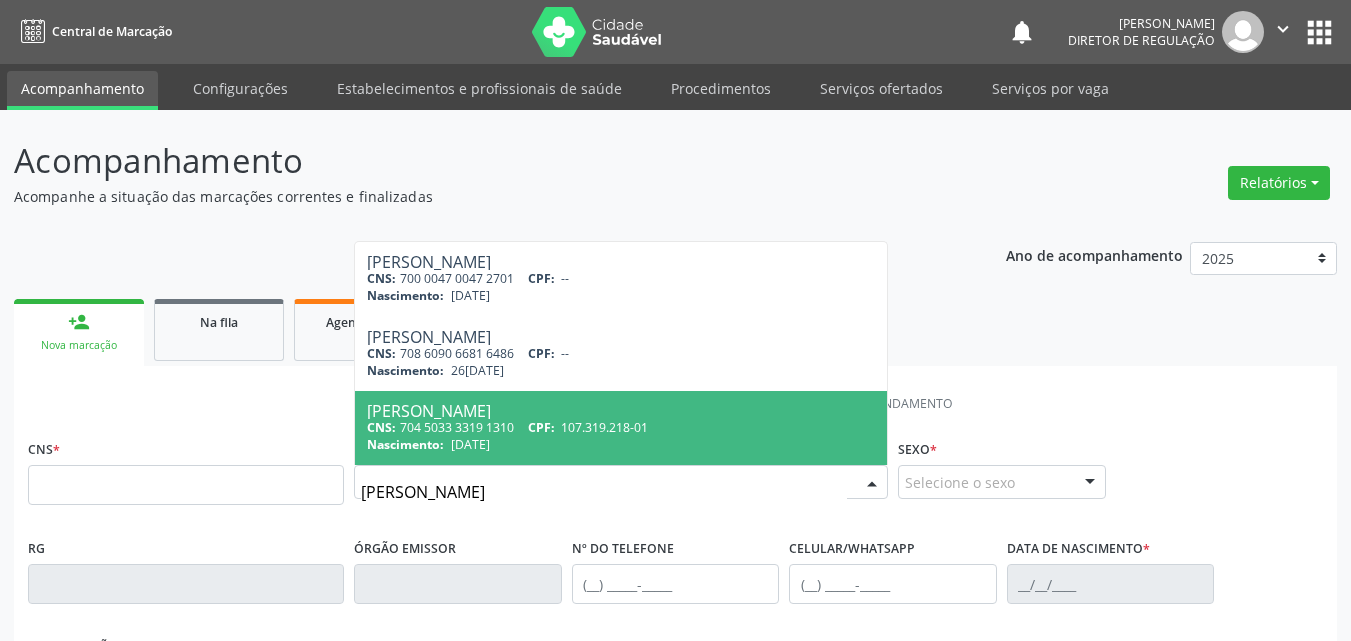 scroll, scrollTop: 100, scrollLeft: 0, axis: vertical 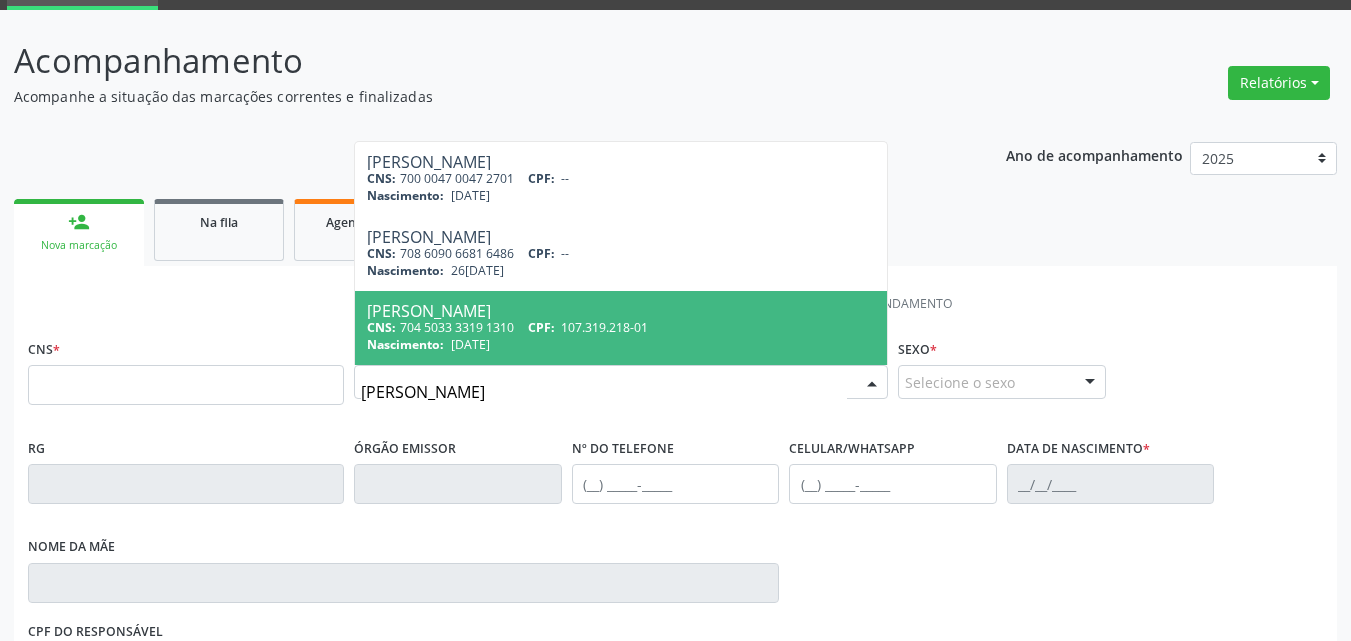 click on "jose dami" at bounding box center [604, 392] 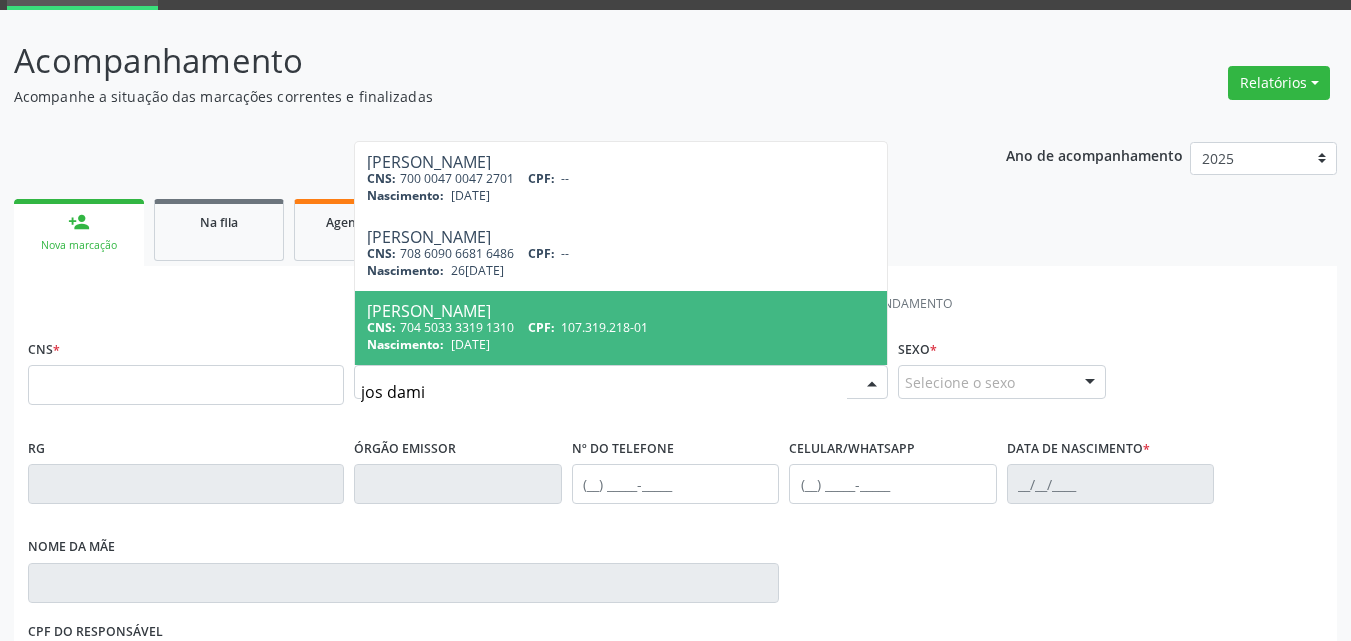 type on "josé dami" 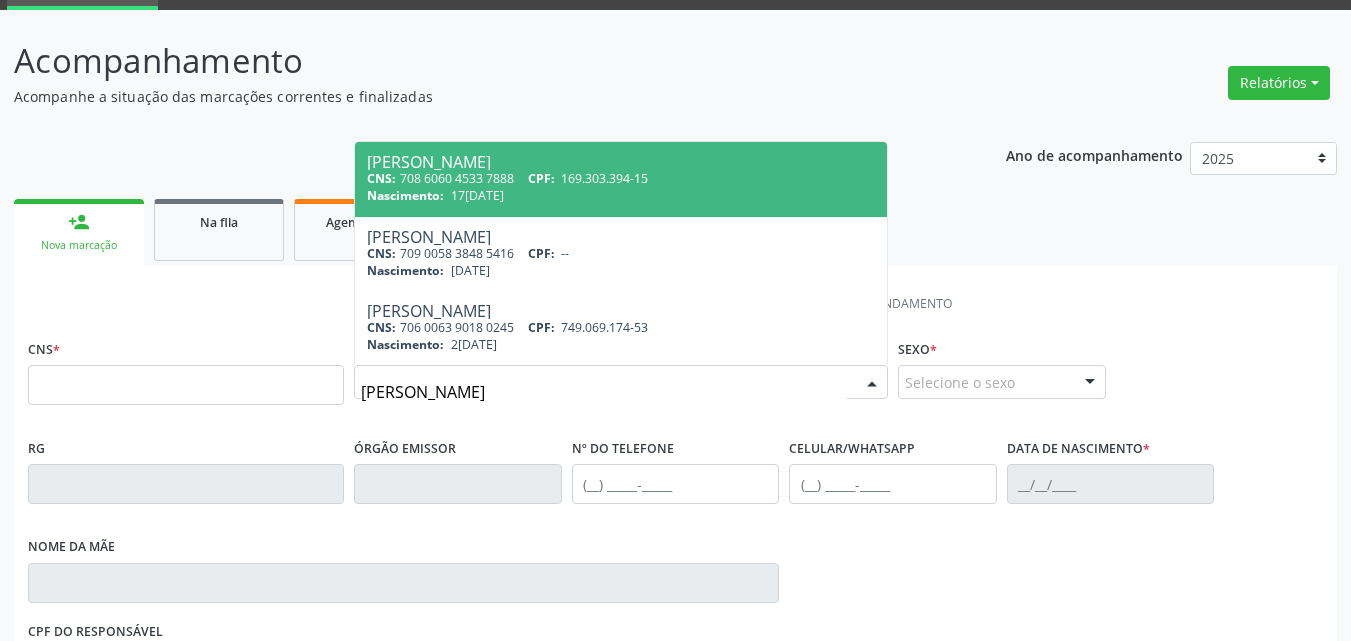 click on "CNS:
708 6060 4533 7888
CPF:
169.303.394-15" at bounding box center [621, 178] 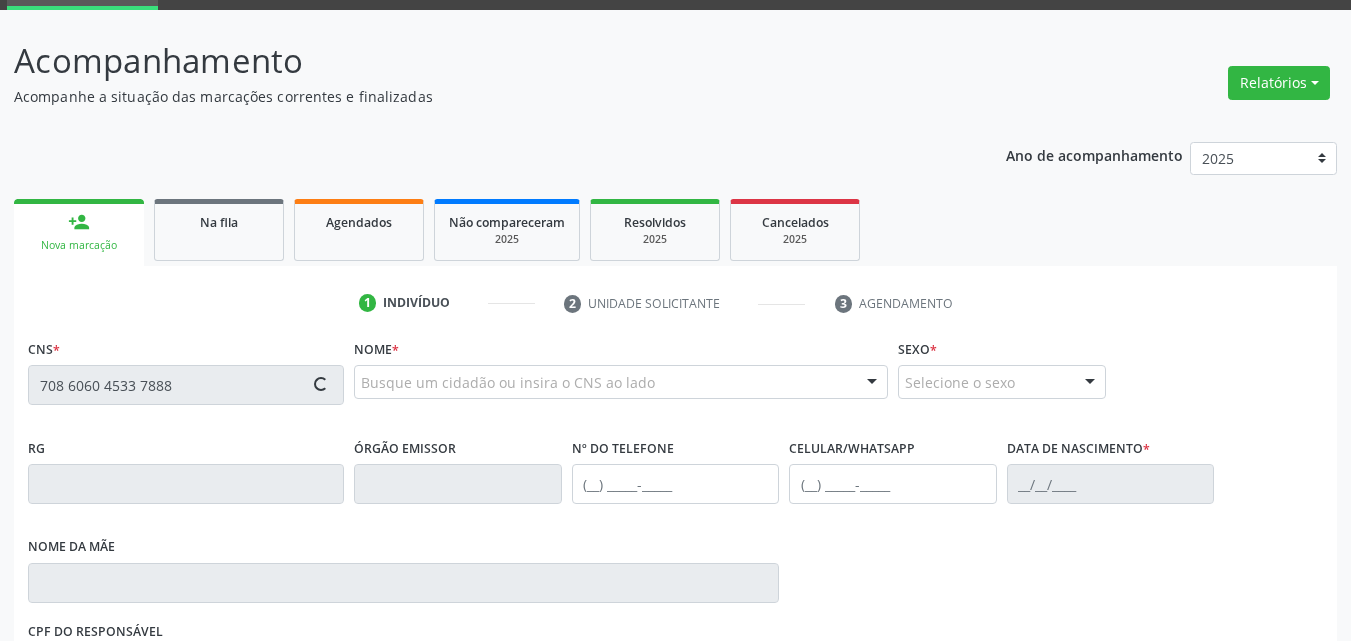 scroll, scrollTop: 429, scrollLeft: 0, axis: vertical 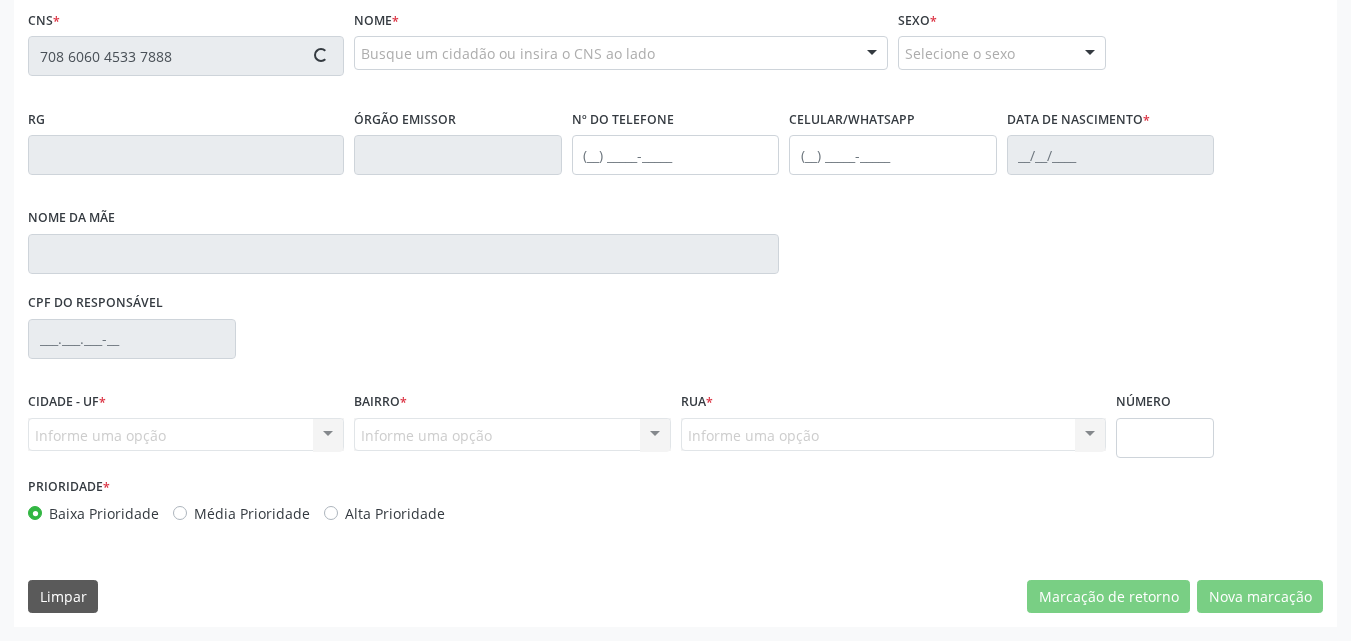 type on "708 6060 4533 7888" 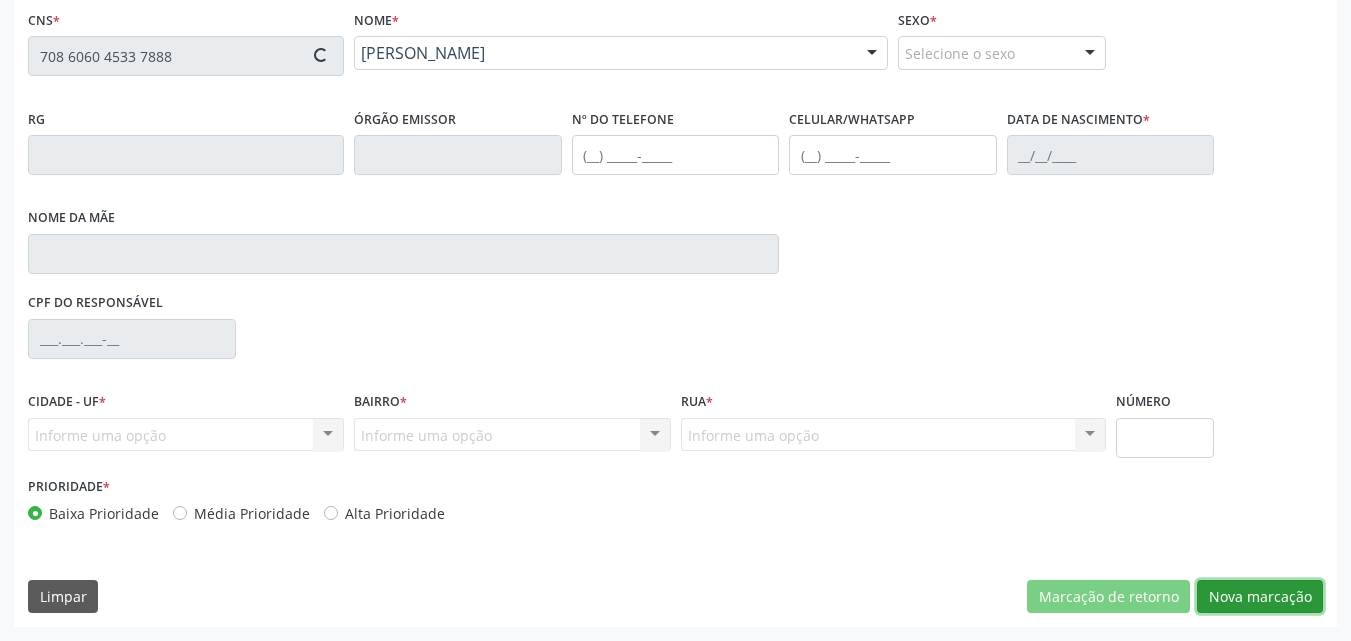 click on "Nova marcação" at bounding box center [1260, 597] 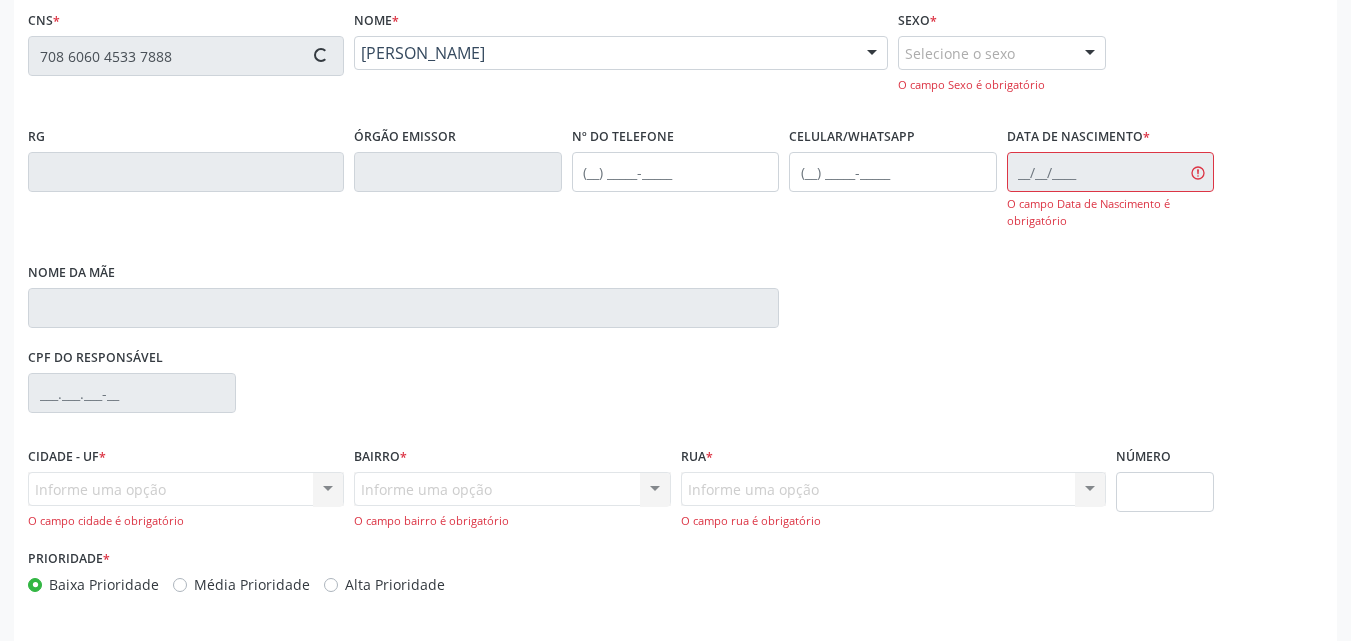 type on "(87) 98818-0244" 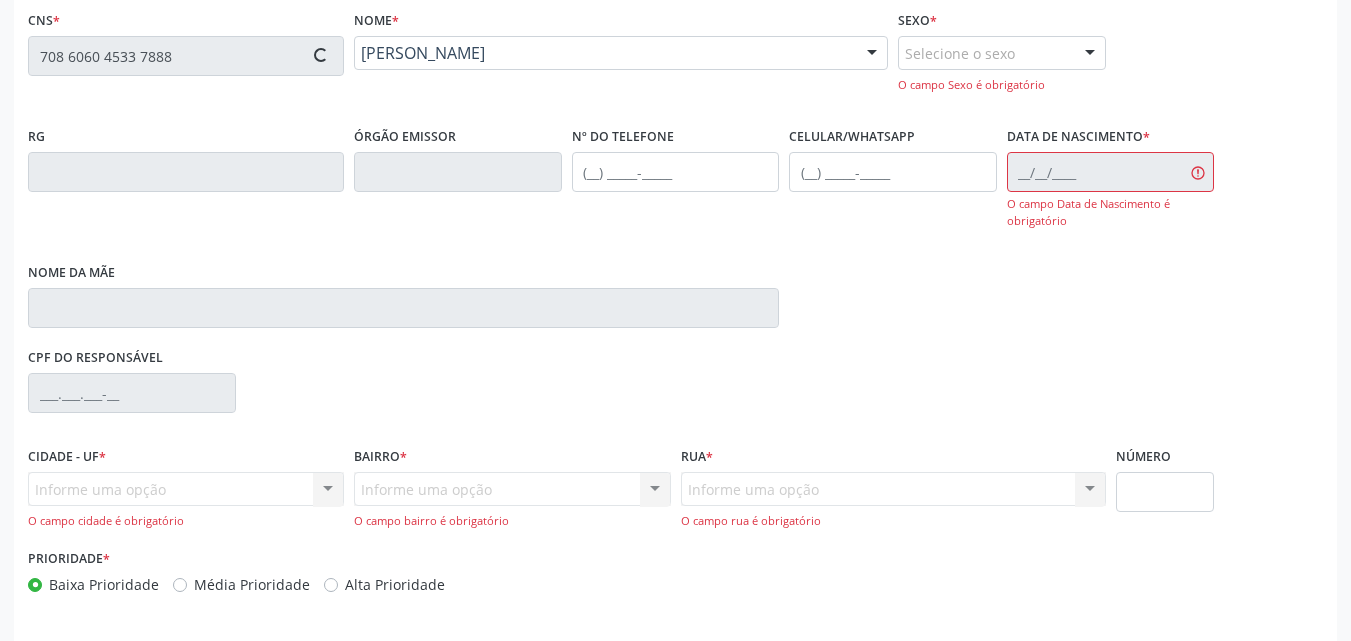 type on "(87) 98818-0244" 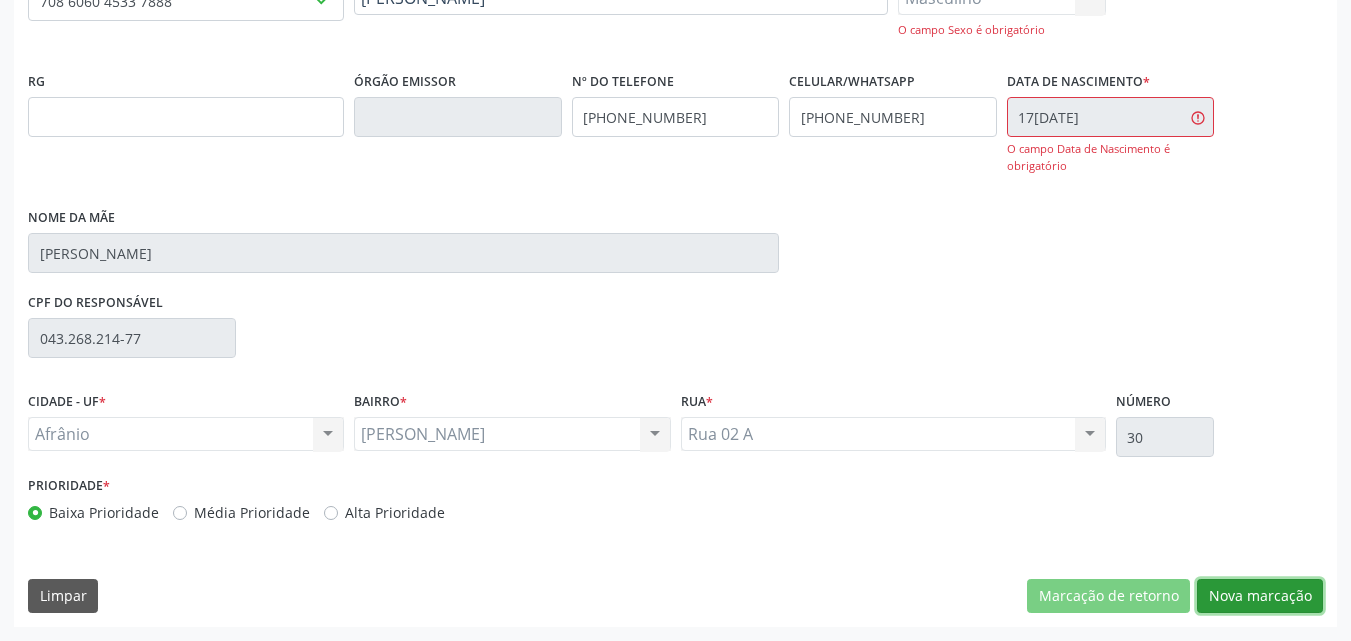 click on "Nova marcação" at bounding box center [1260, 596] 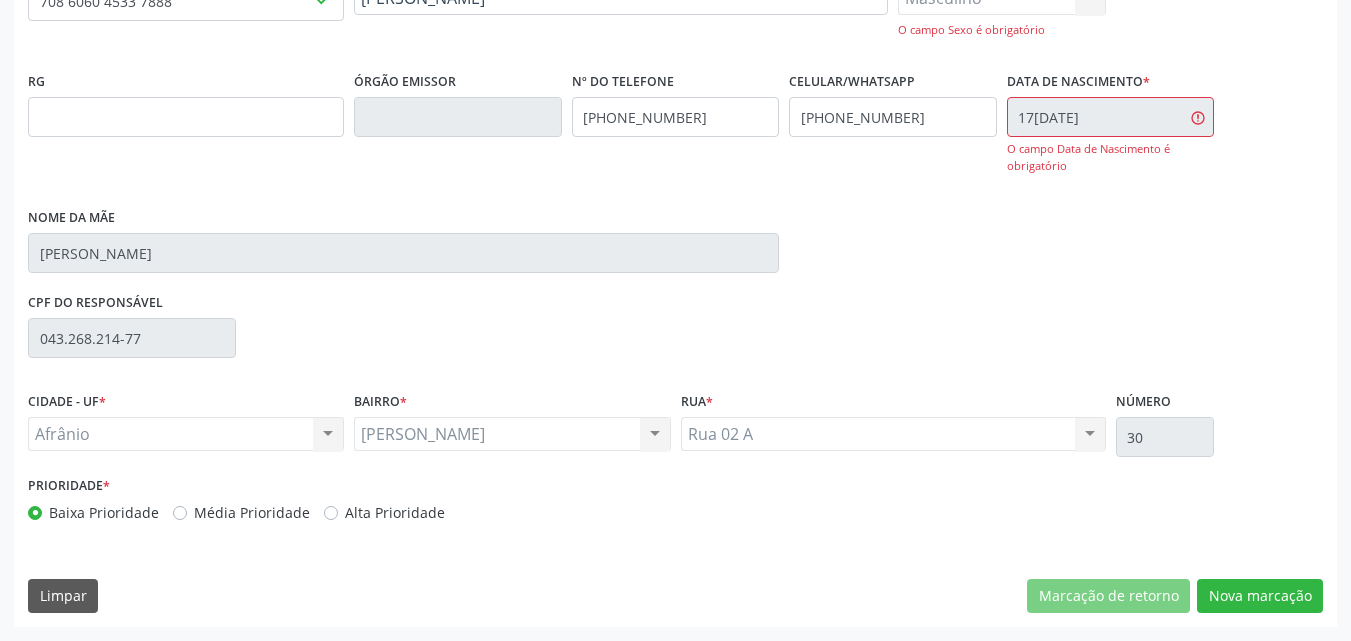 scroll, scrollTop: 265, scrollLeft: 0, axis: vertical 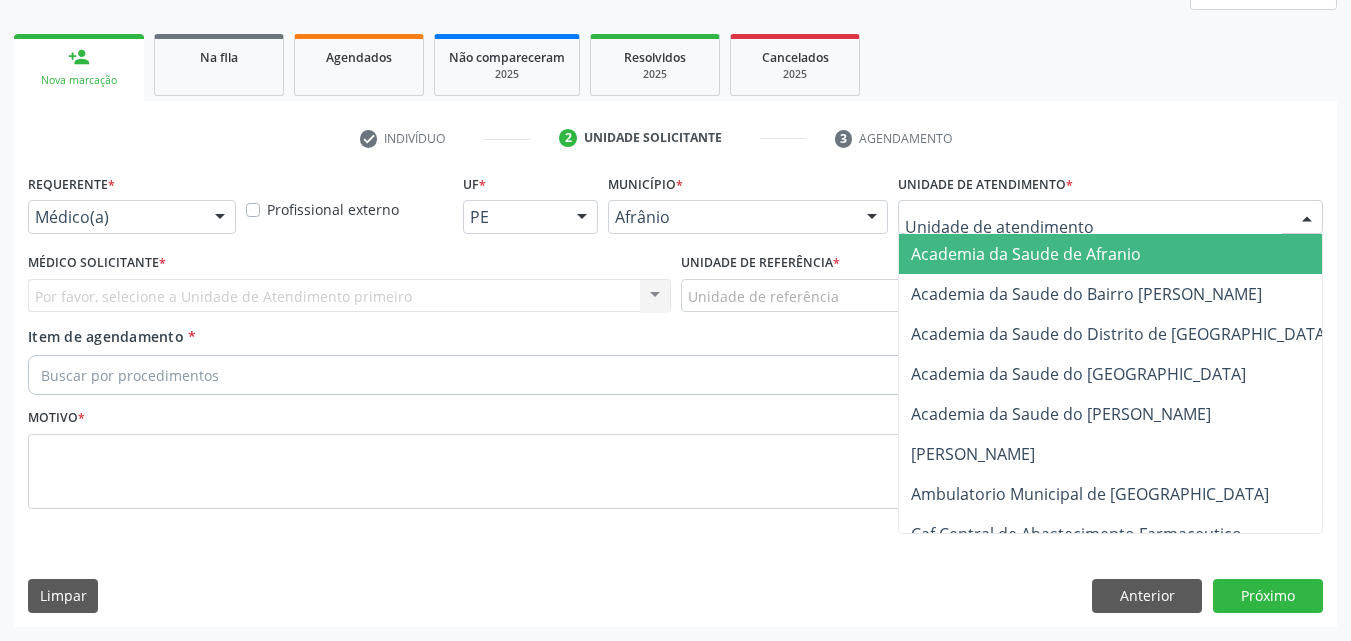 click at bounding box center (1110, 217) 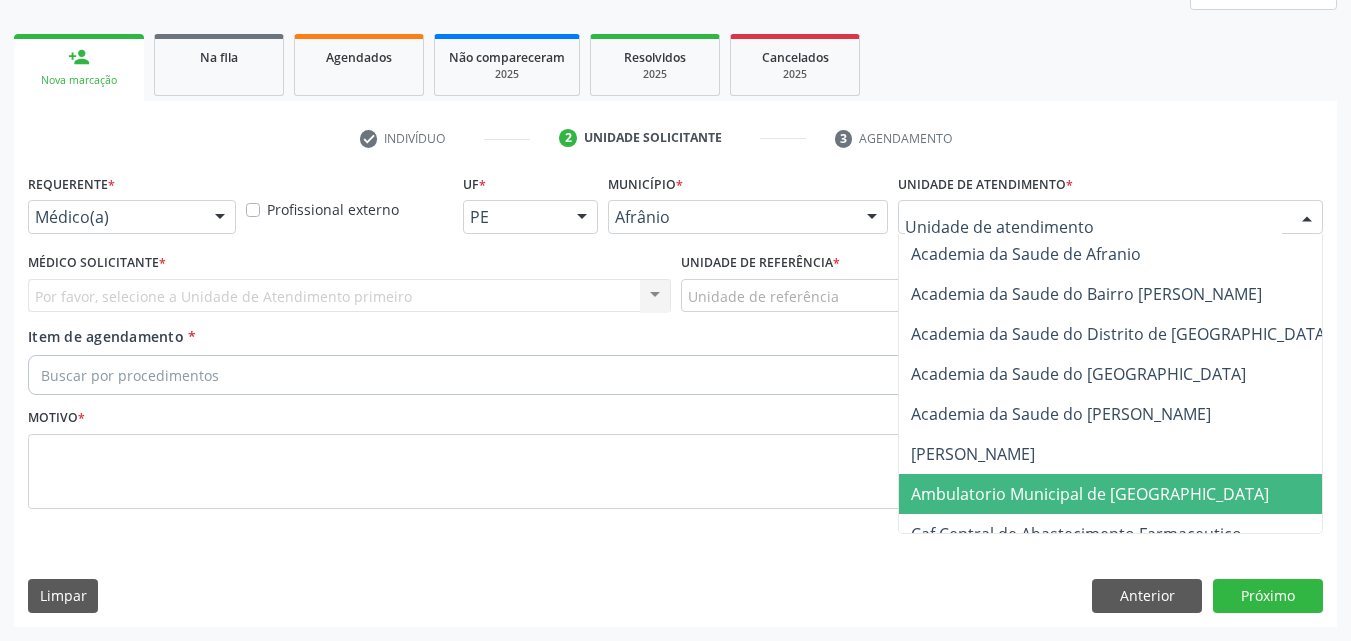 click on "Ambulatorio Municipal de [GEOGRAPHIC_DATA]" at bounding box center [1090, 494] 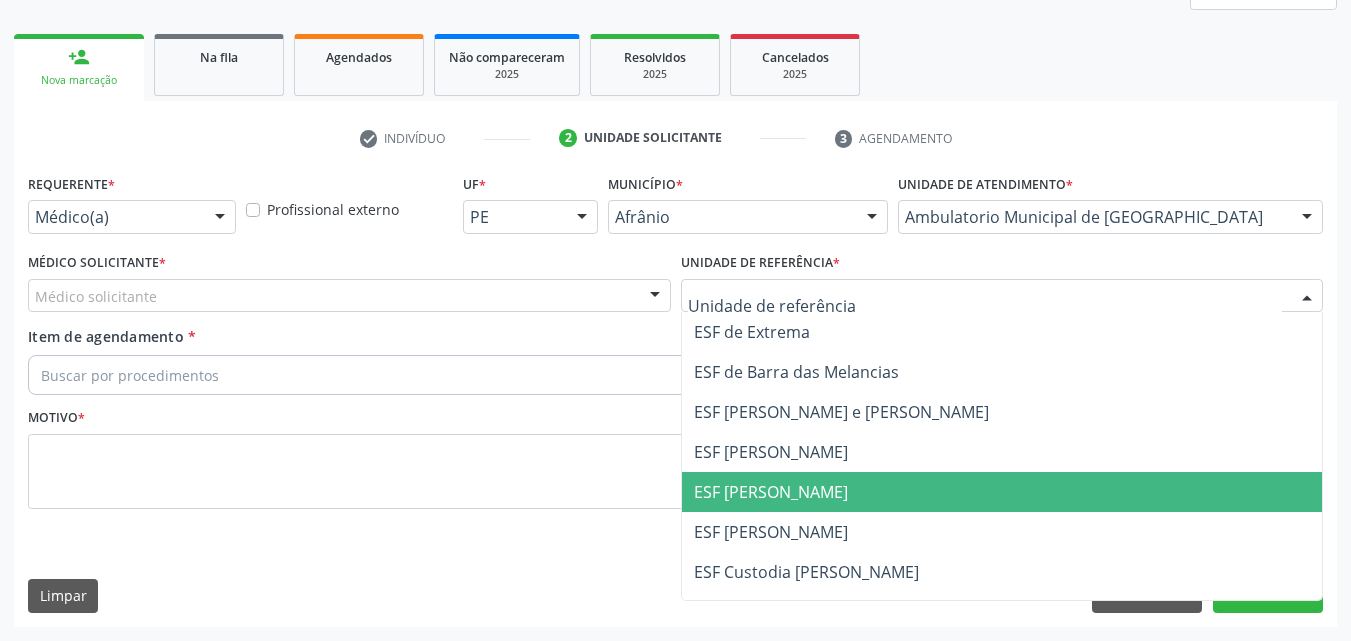drag, startPoint x: 810, startPoint y: 496, endPoint x: 759, endPoint y: 466, distance: 59.16925 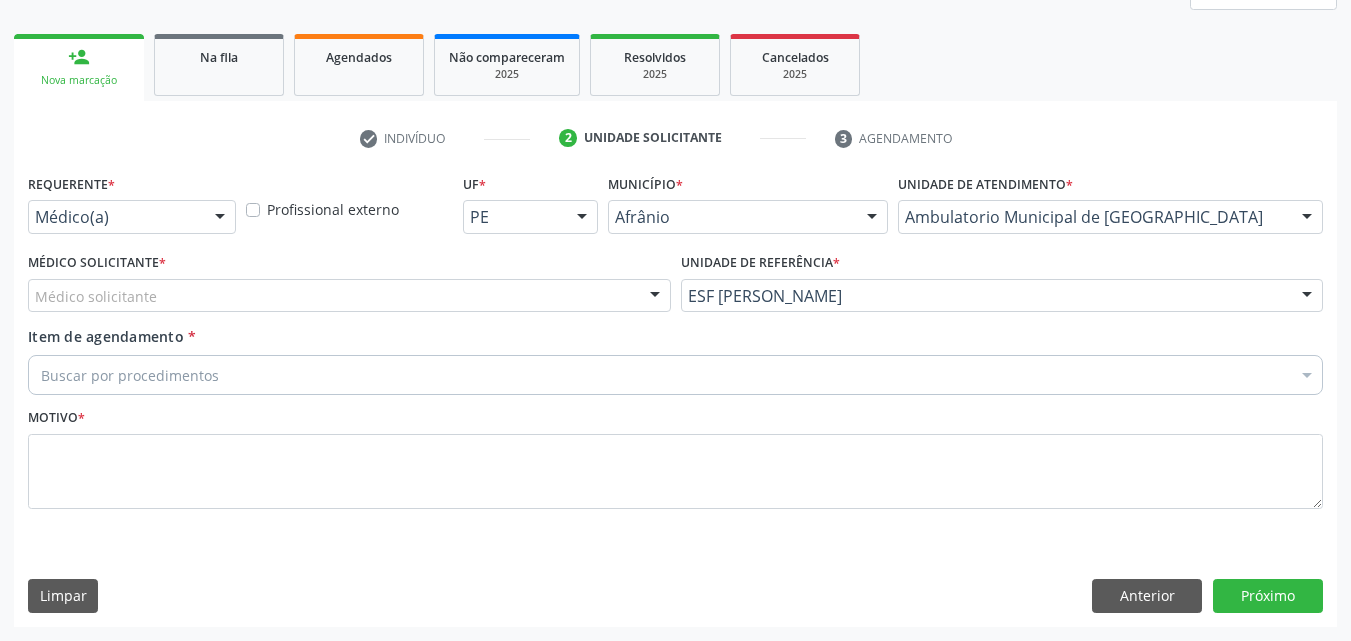 click on "Médico solicitante" at bounding box center (349, 296) 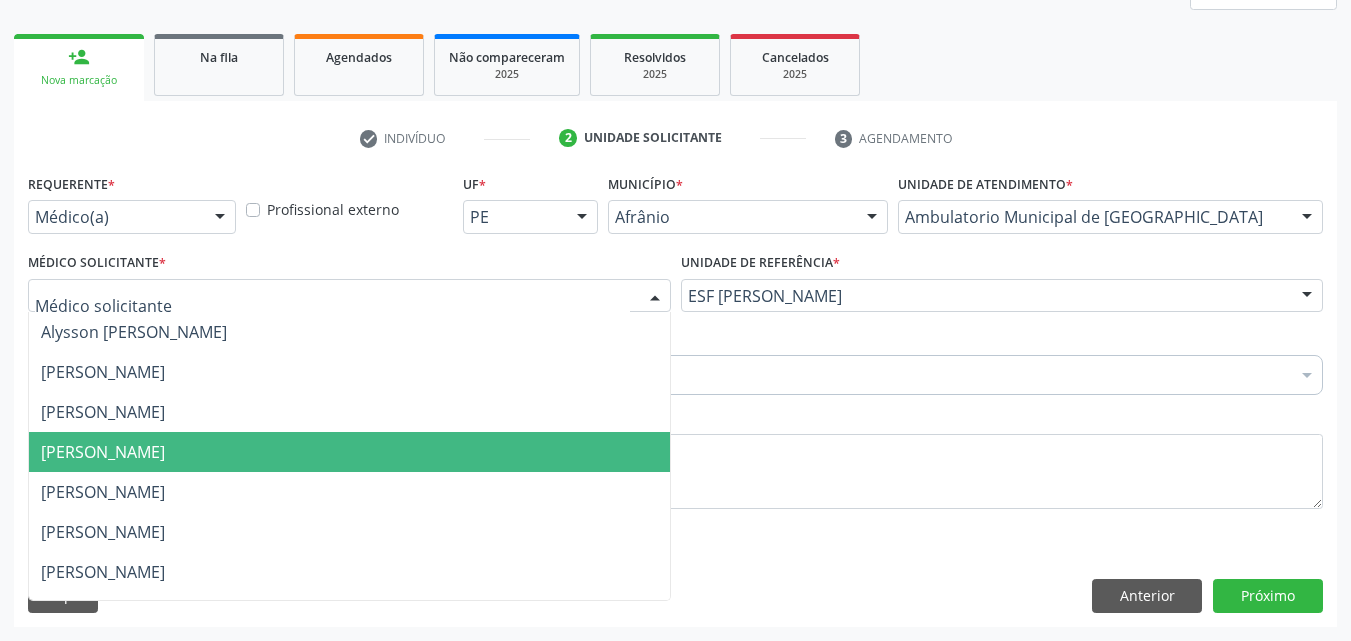 click on "[PERSON_NAME]" at bounding box center [349, 452] 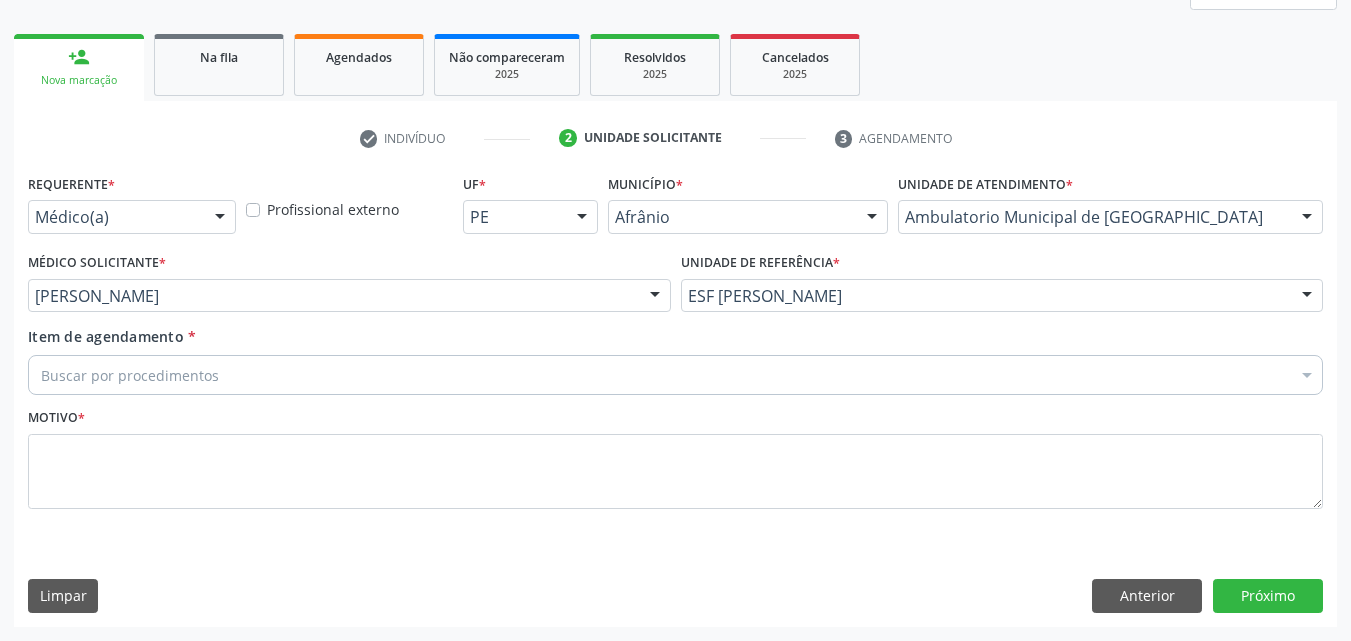 click on "Buscar por procedimentos" at bounding box center (675, 375) 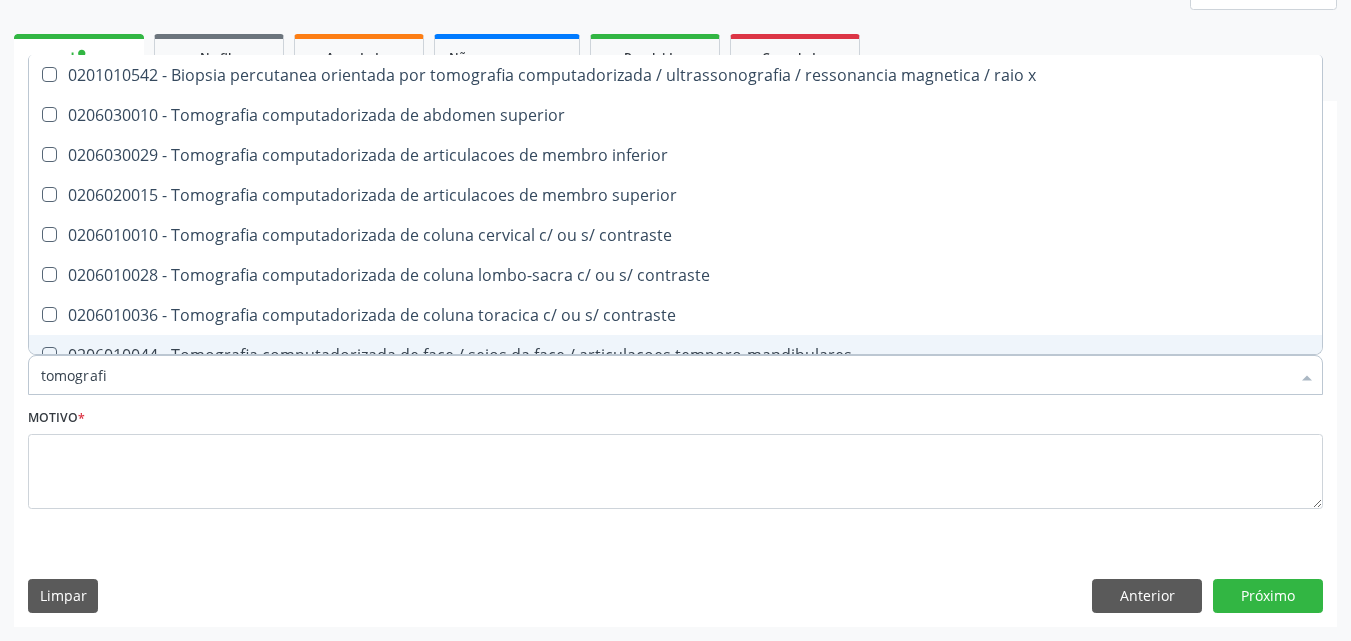 type on "tomografia" 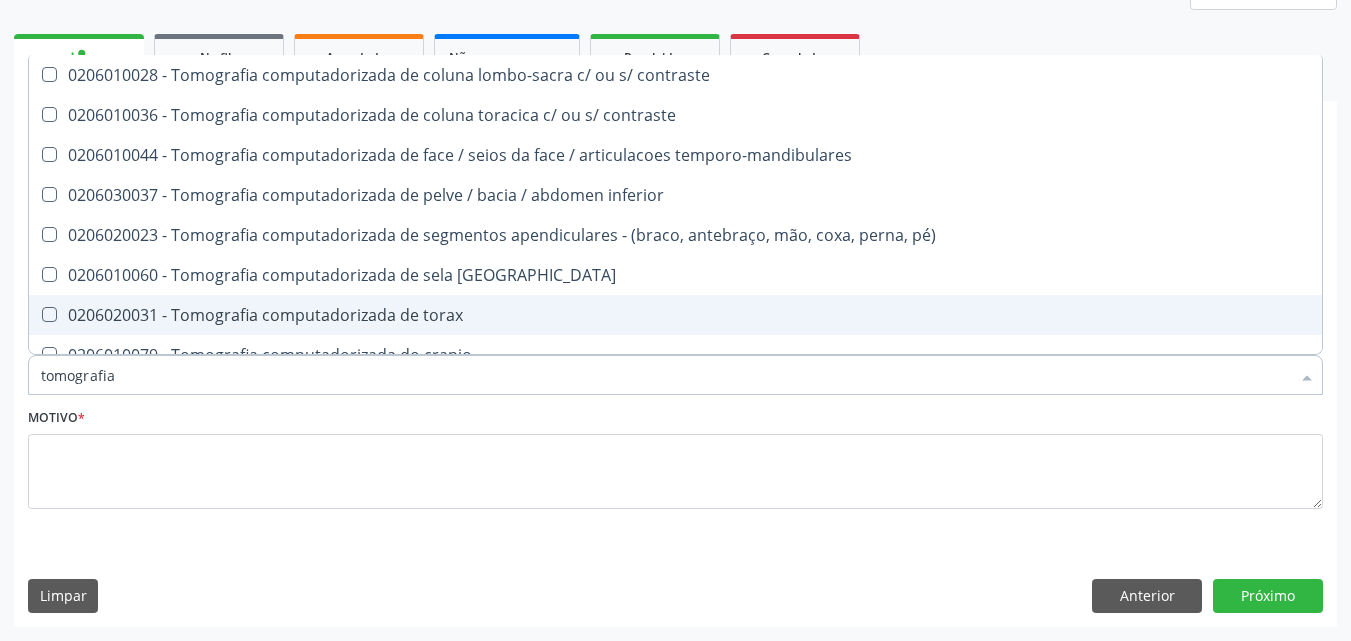 scroll, scrollTop: 300, scrollLeft: 0, axis: vertical 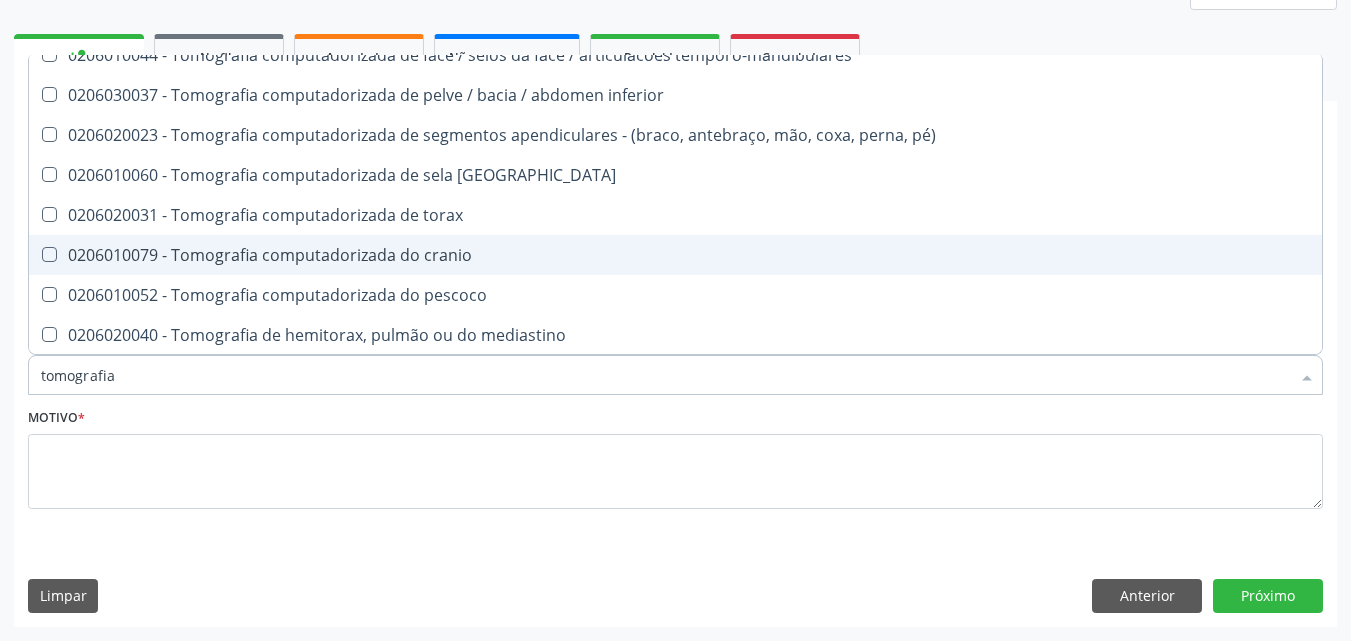 click on "0206010079 - Tomografia computadorizada do cranio" at bounding box center [675, 255] 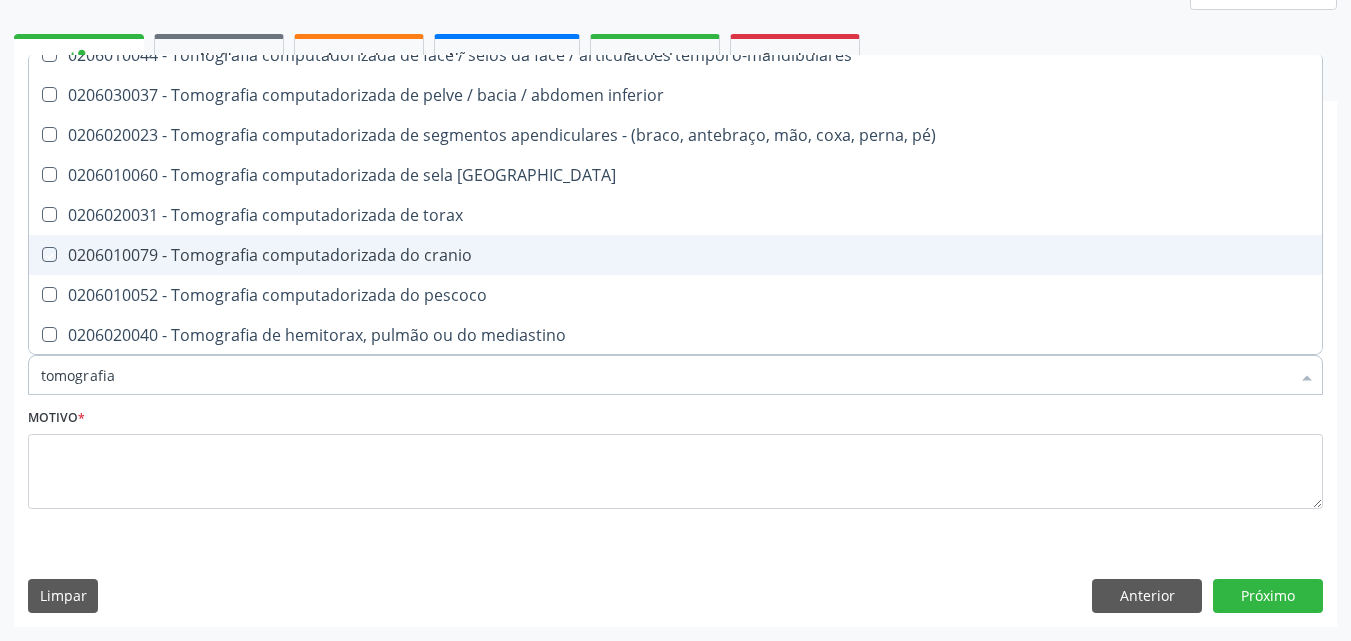 checkbox on "true" 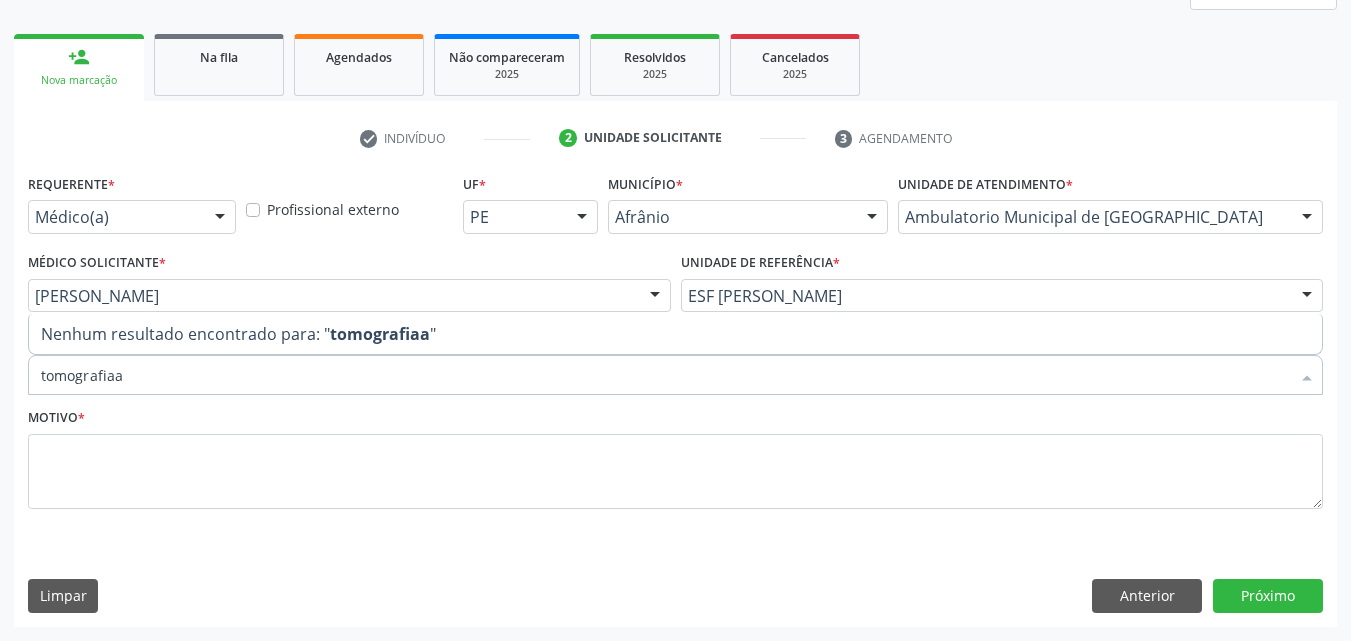 scroll, scrollTop: 0, scrollLeft: 0, axis: both 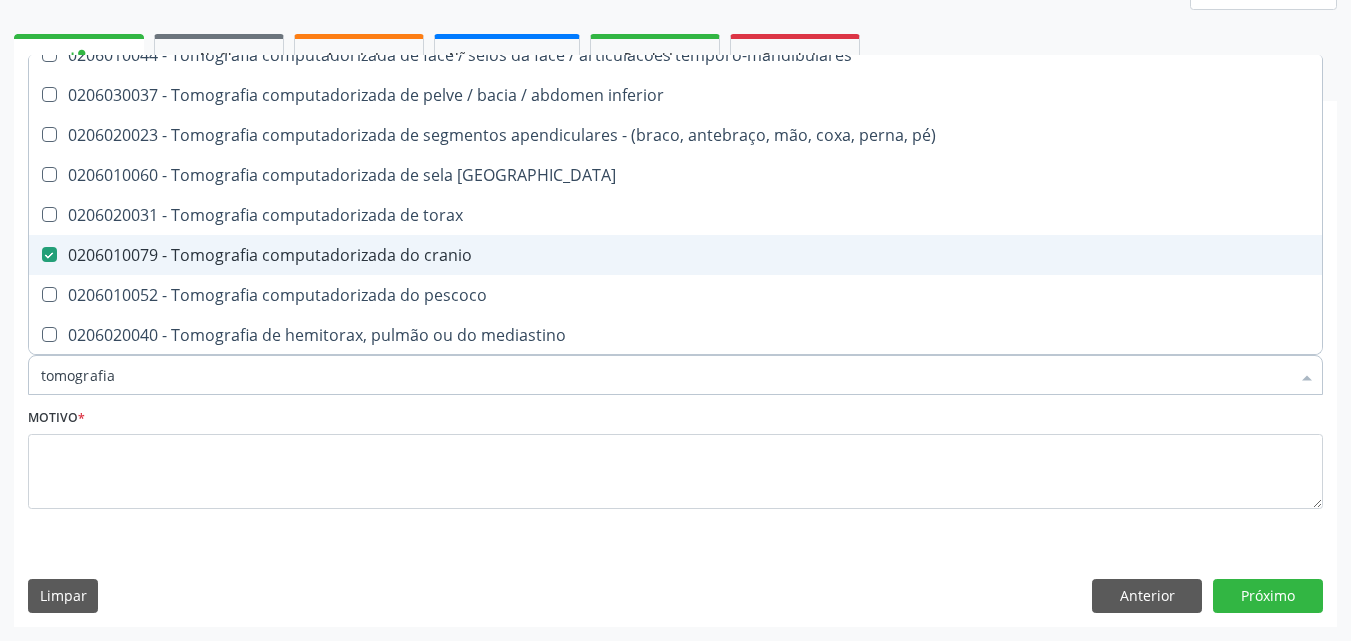 click on "0206010079 - Tomografia computadorizada do cranio" at bounding box center (675, 255) 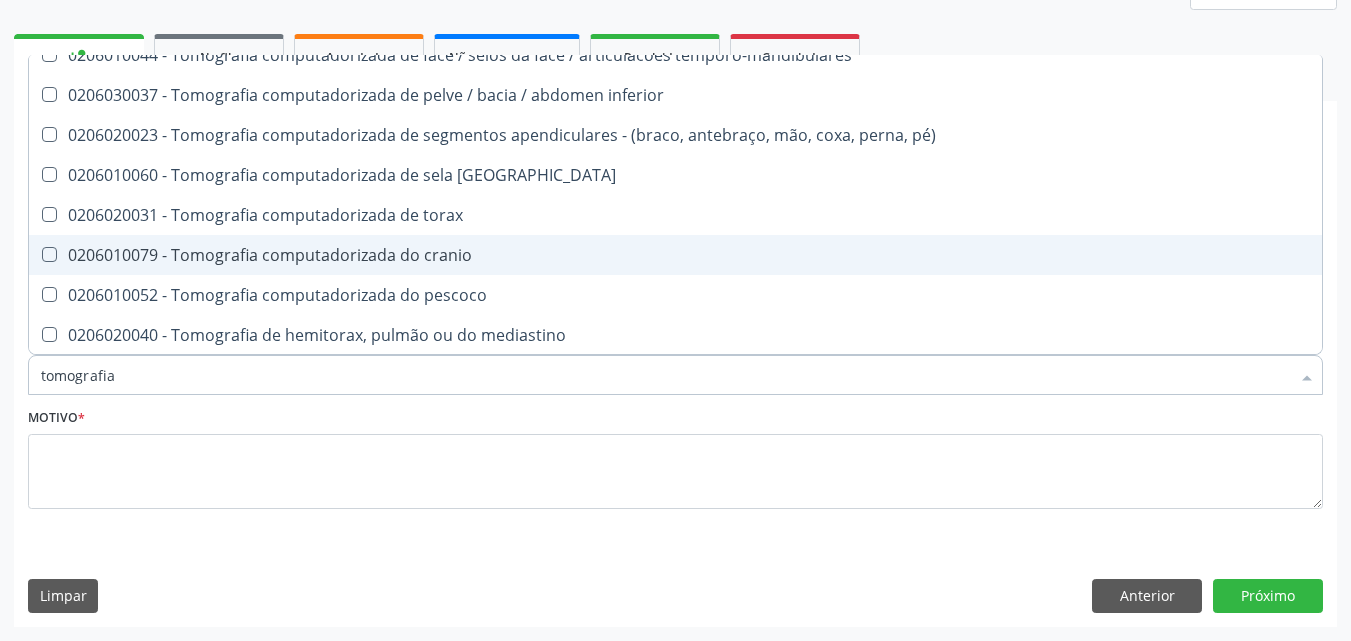 click on "0206010079 - Tomografia computadorizada do cranio" at bounding box center [675, 255] 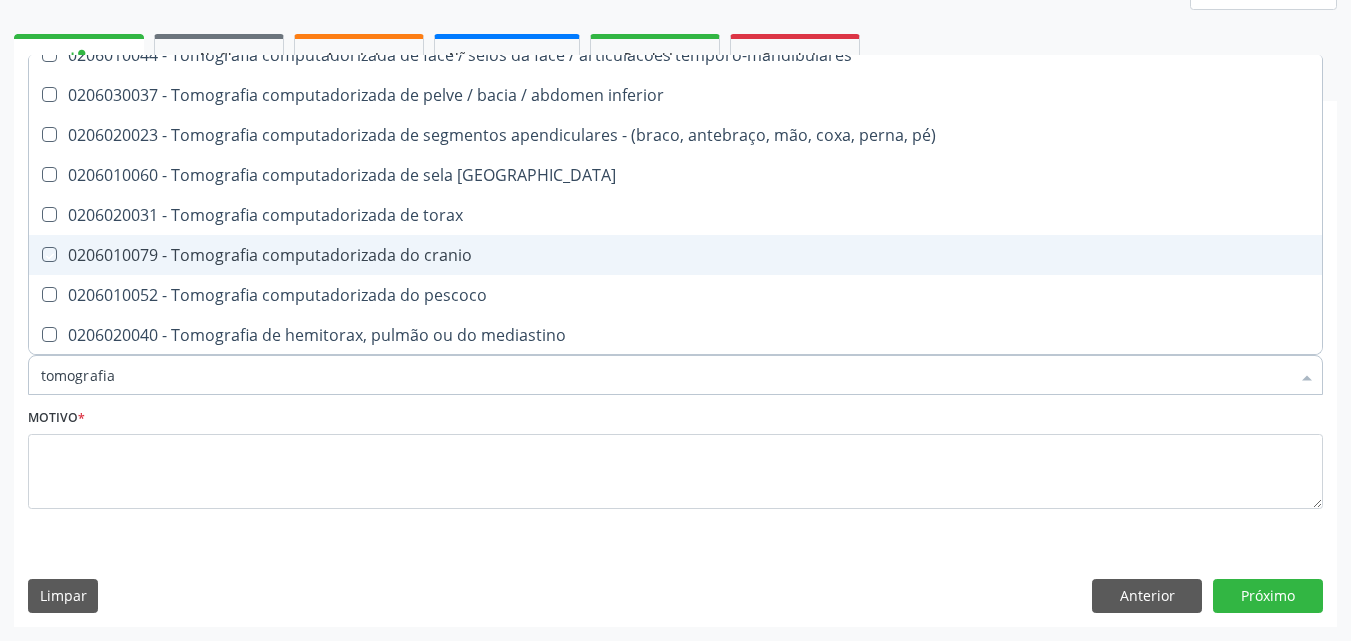 checkbox on "true" 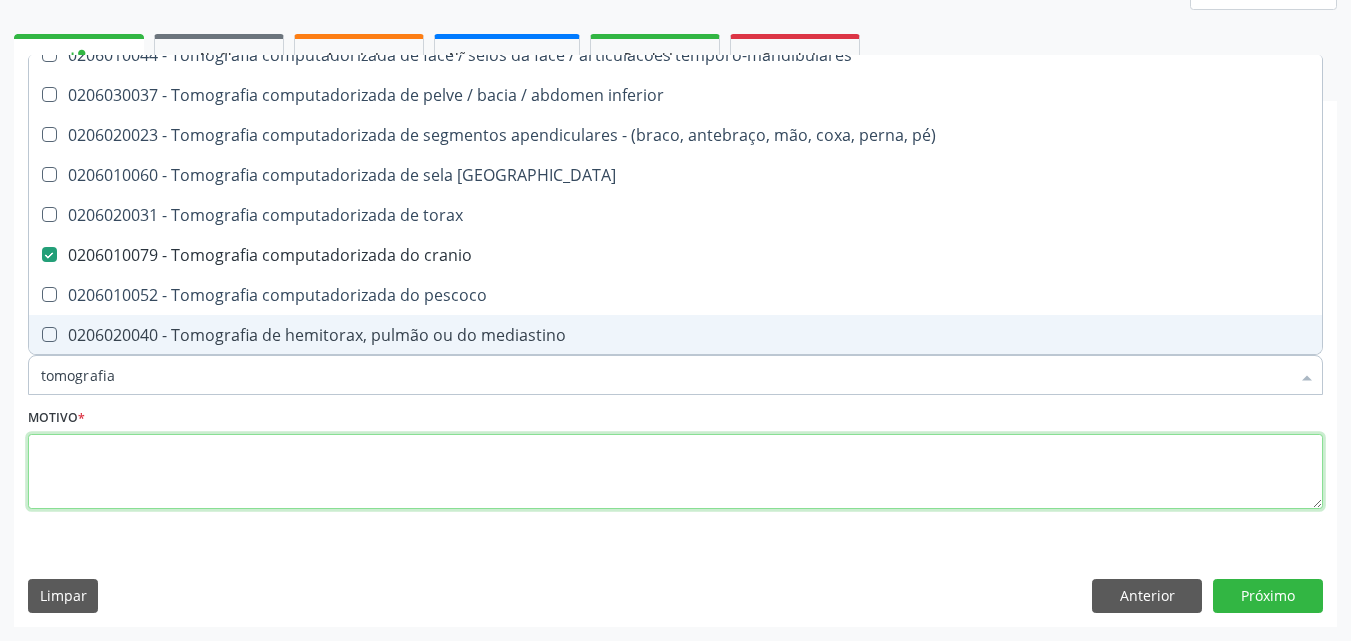 click at bounding box center [675, 472] 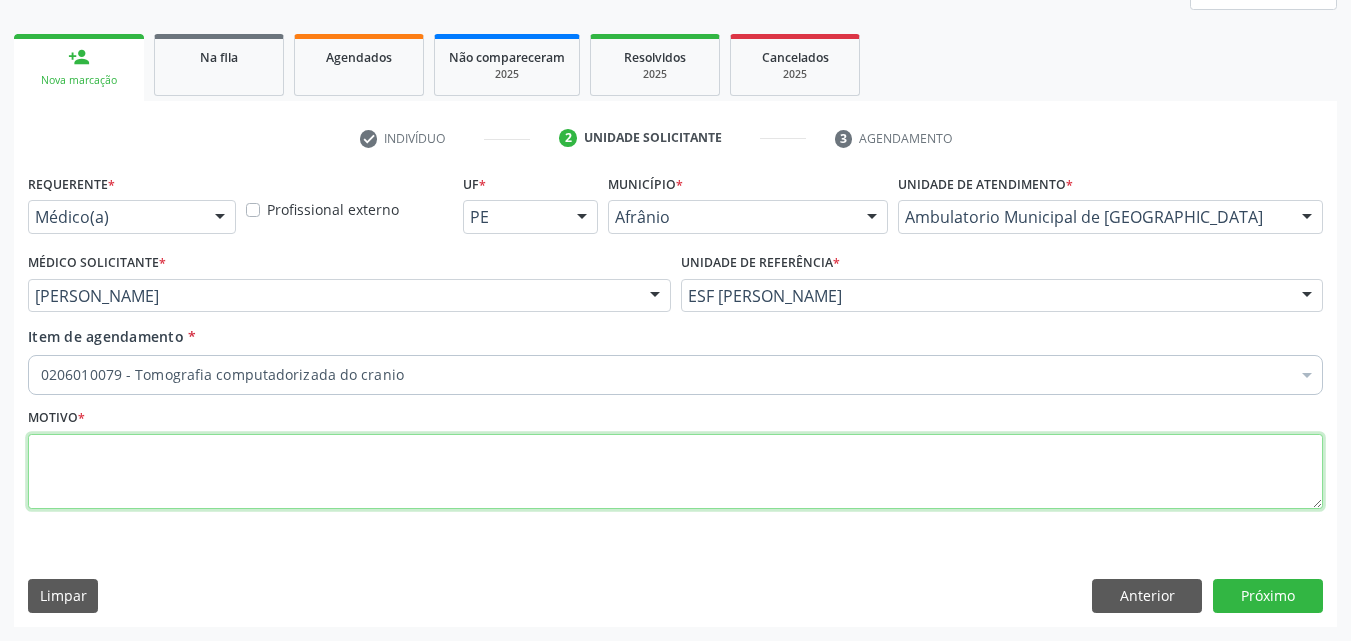 scroll, scrollTop: 0, scrollLeft: 0, axis: both 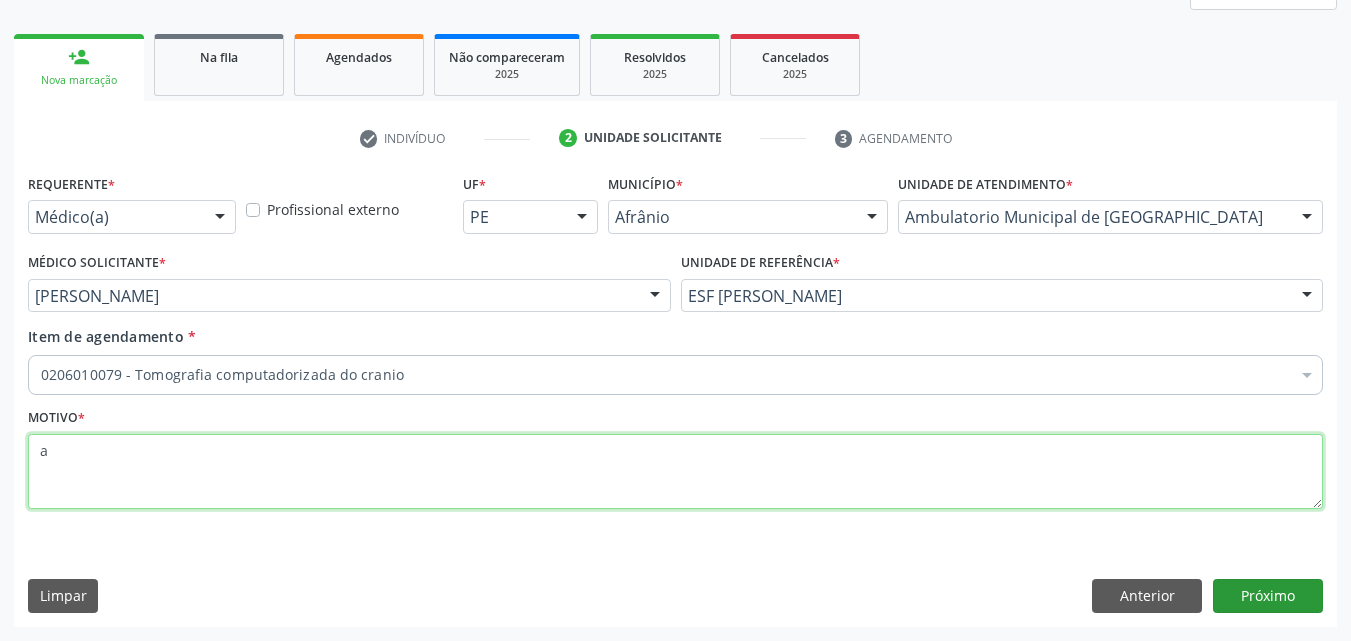 type on "a" 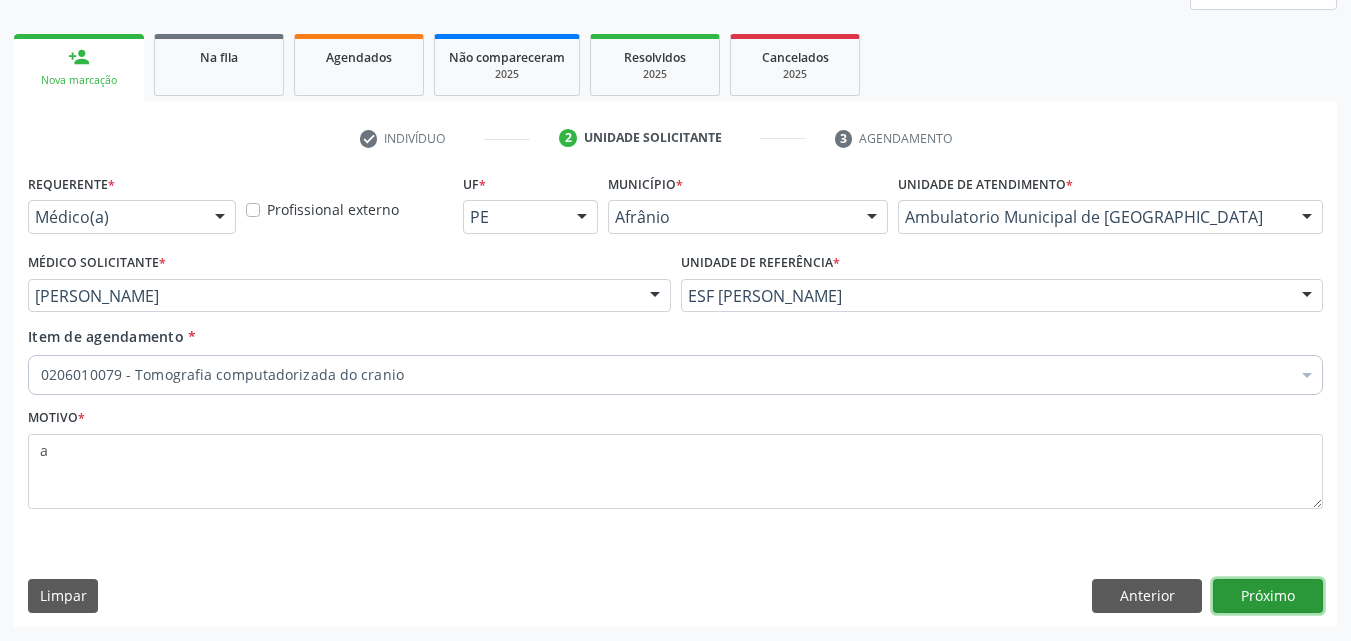 click on "Próximo" at bounding box center [1268, 596] 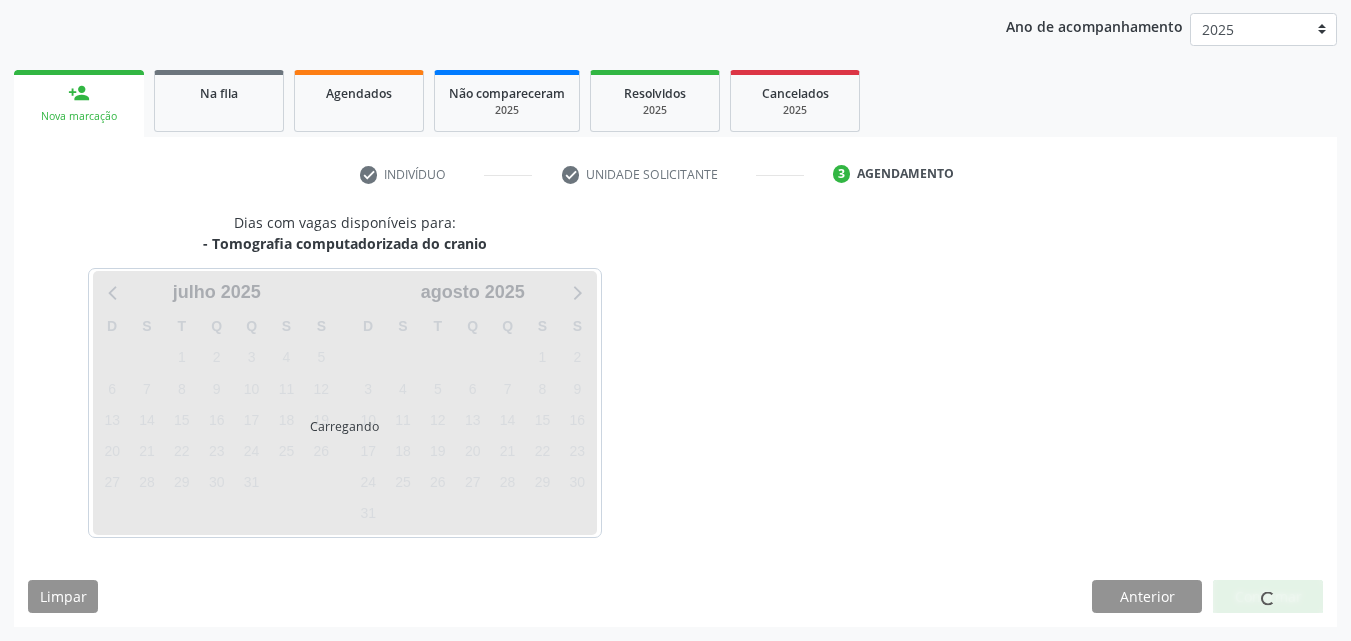 scroll, scrollTop: 229, scrollLeft: 0, axis: vertical 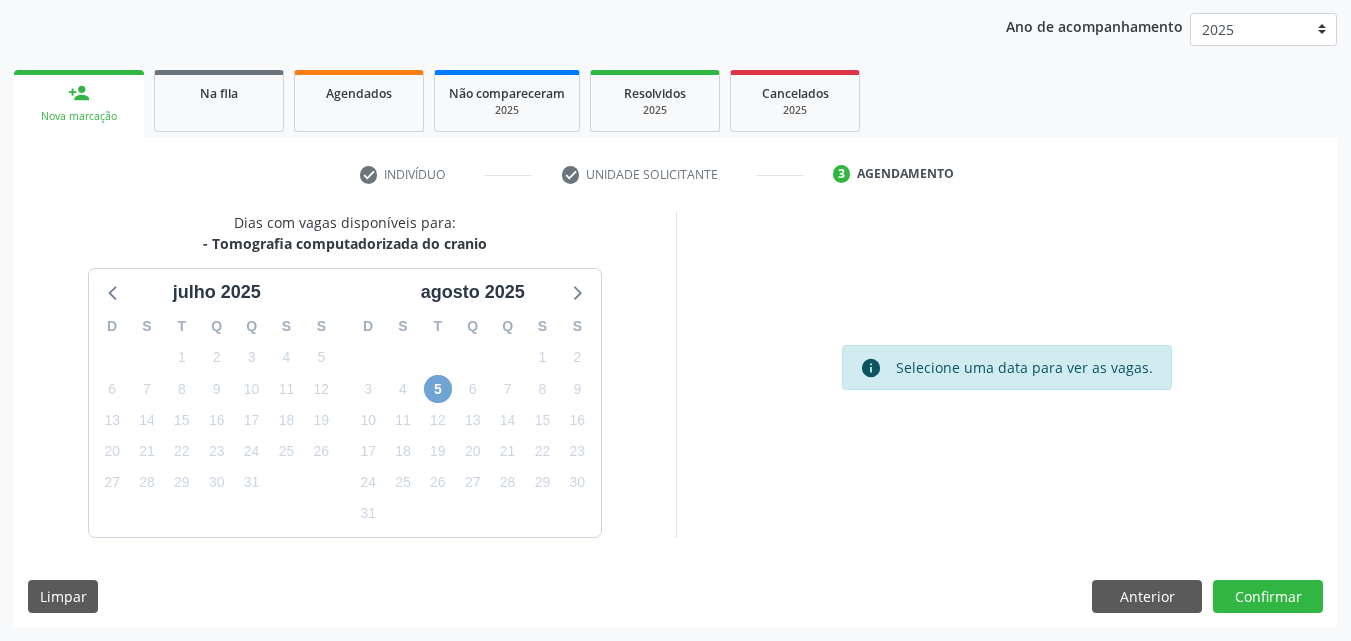 click on "5" at bounding box center [438, 389] 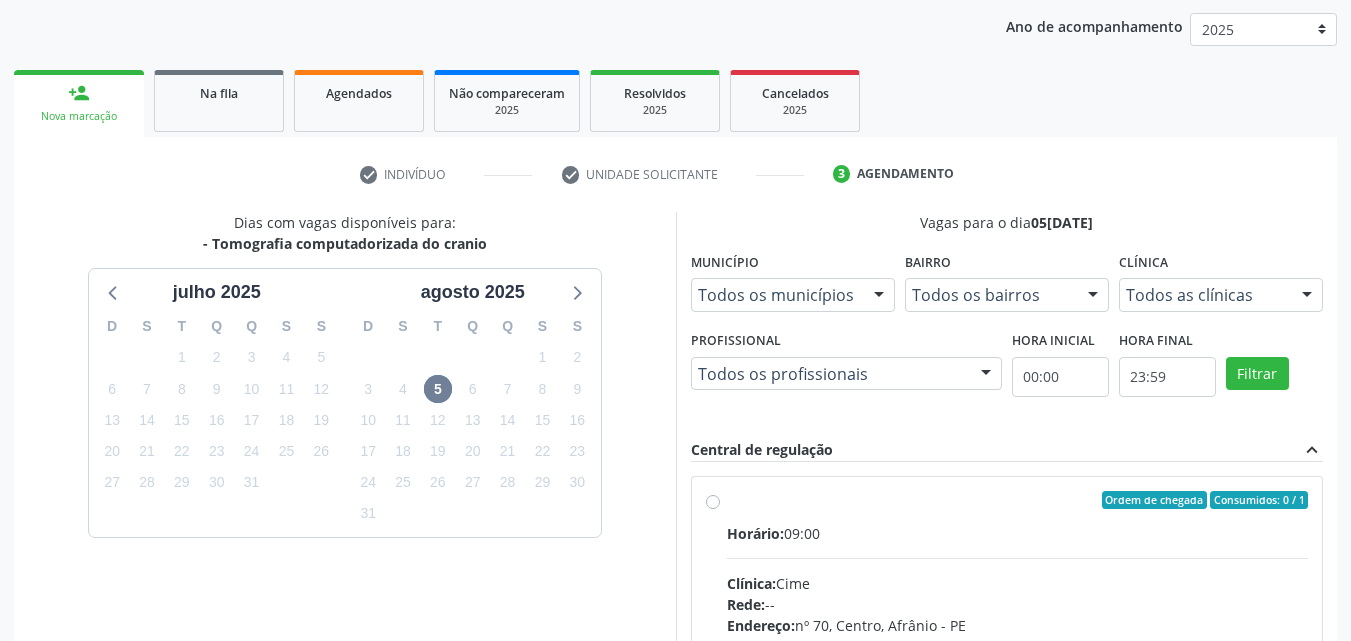 click on "Ordem de chegada
Consumidos: 0 / 1
Horário:   09:00
Clínica:  Cime
Rede:
--
Endereço:   nº 70, Centro, Afrânio - PE
Telefone:   (87) 88416145
Profissional:
--
Informações adicionais sobre o atendimento
Idade de atendimento:
Sem restrição
Gênero(s) atendido(s):
Sem restrição
Informações adicionais:
--" at bounding box center [1018, 644] 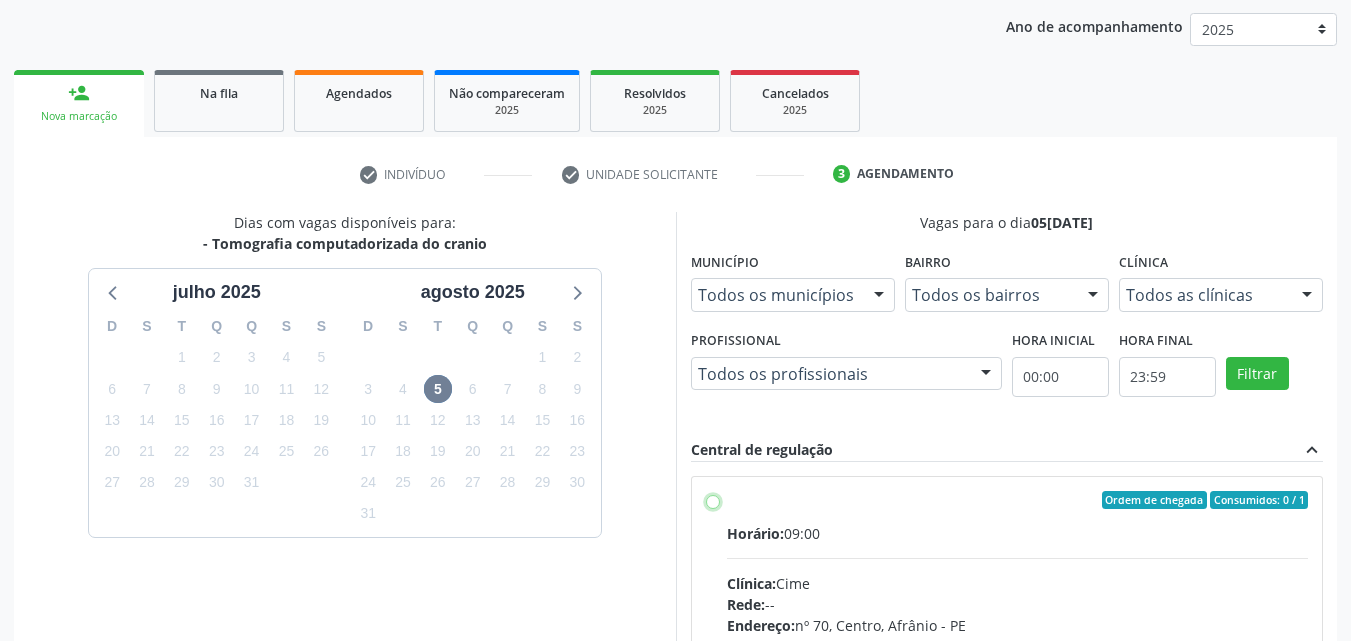 click on "Ordem de chegada
Consumidos: 0 / 1
Horário:   09:00
Clínica:  Cime
Rede:
--
Endereço:   nº 70, Centro, Afrânio - PE
Telefone:   (87) 88416145
Profissional:
--
Informações adicionais sobre o atendimento
Idade de atendimento:
Sem restrição
Gênero(s) atendido(s):
Sem restrição
Informações adicionais:
--" at bounding box center [713, 500] 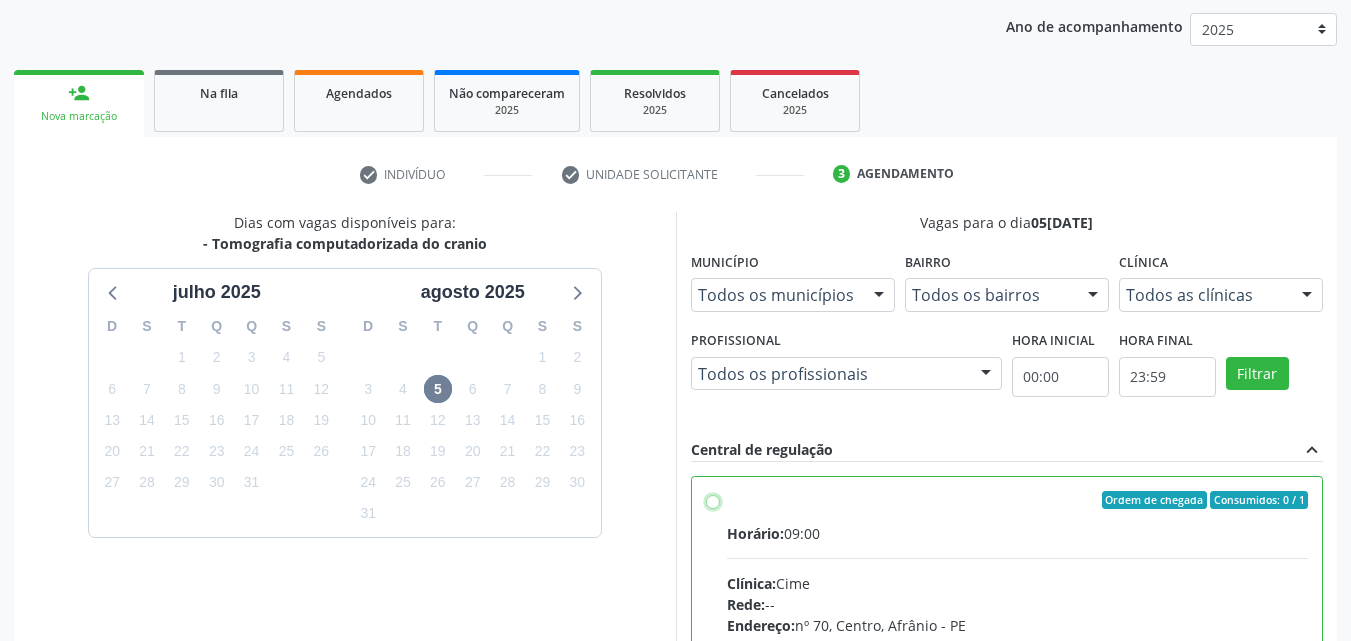 radio on "true" 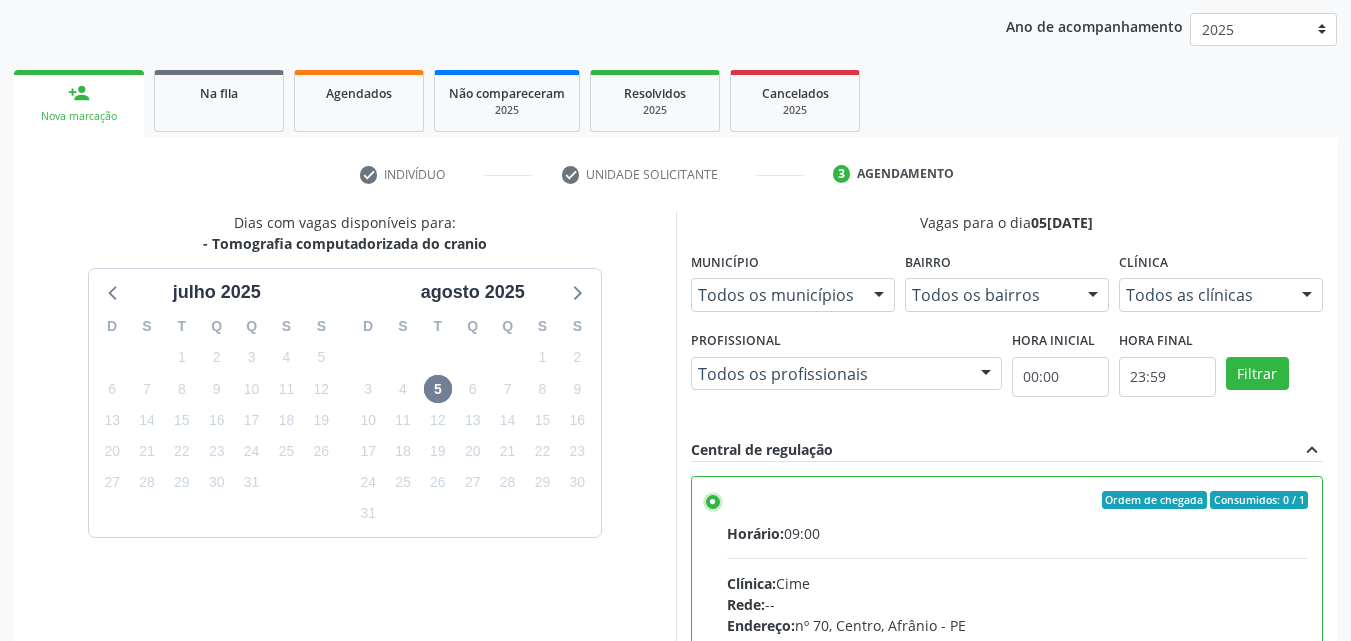 scroll, scrollTop: 554, scrollLeft: 0, axis: vertical 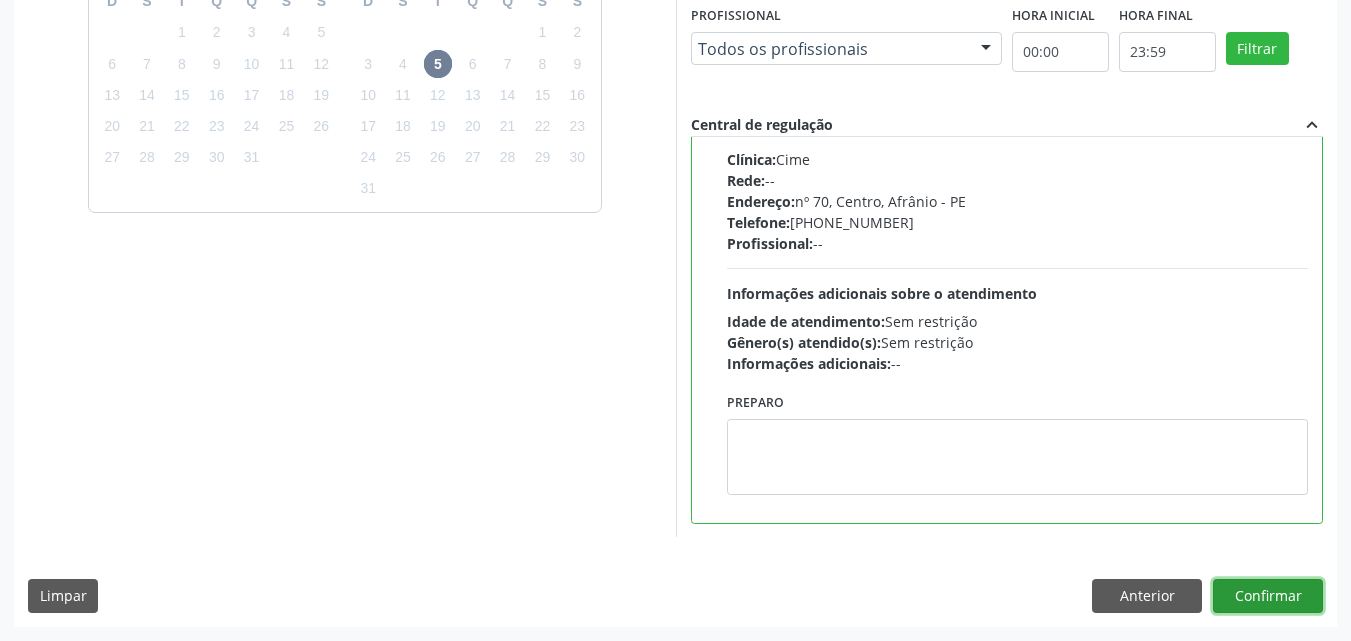 click on "Confirmar" at bounding box center [1268, 596] 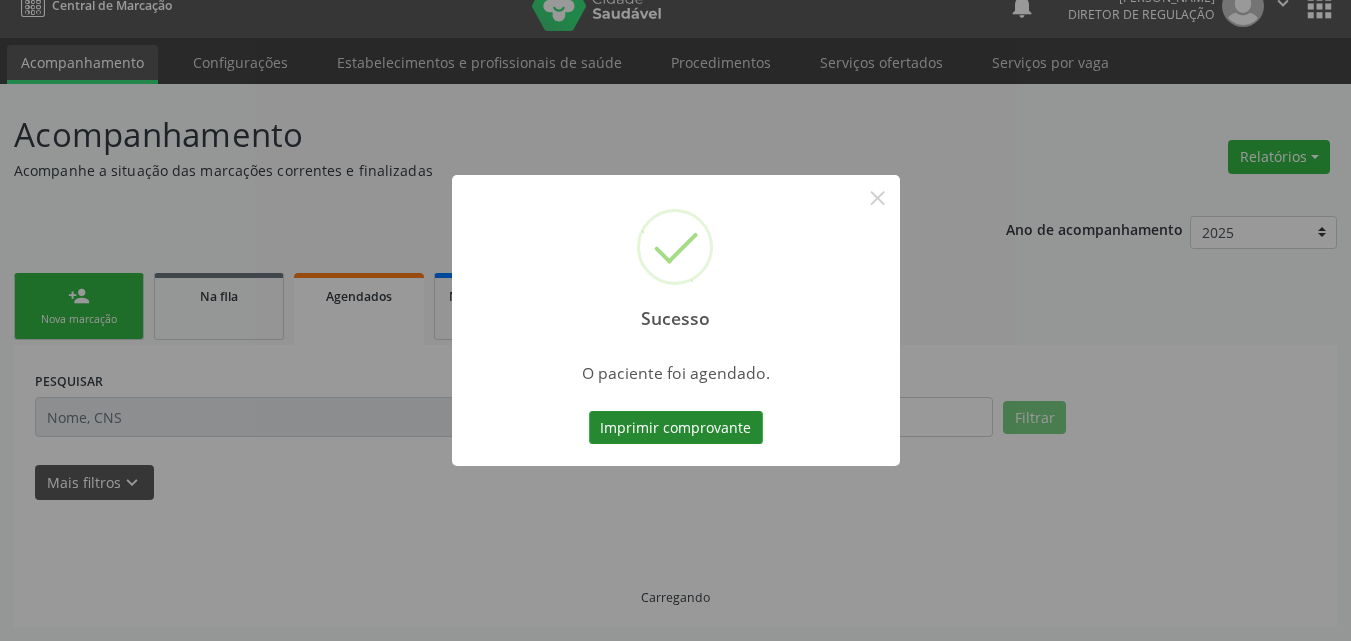 scroll, scrollTop: 26, scrollLeft: 0, axis: vertical 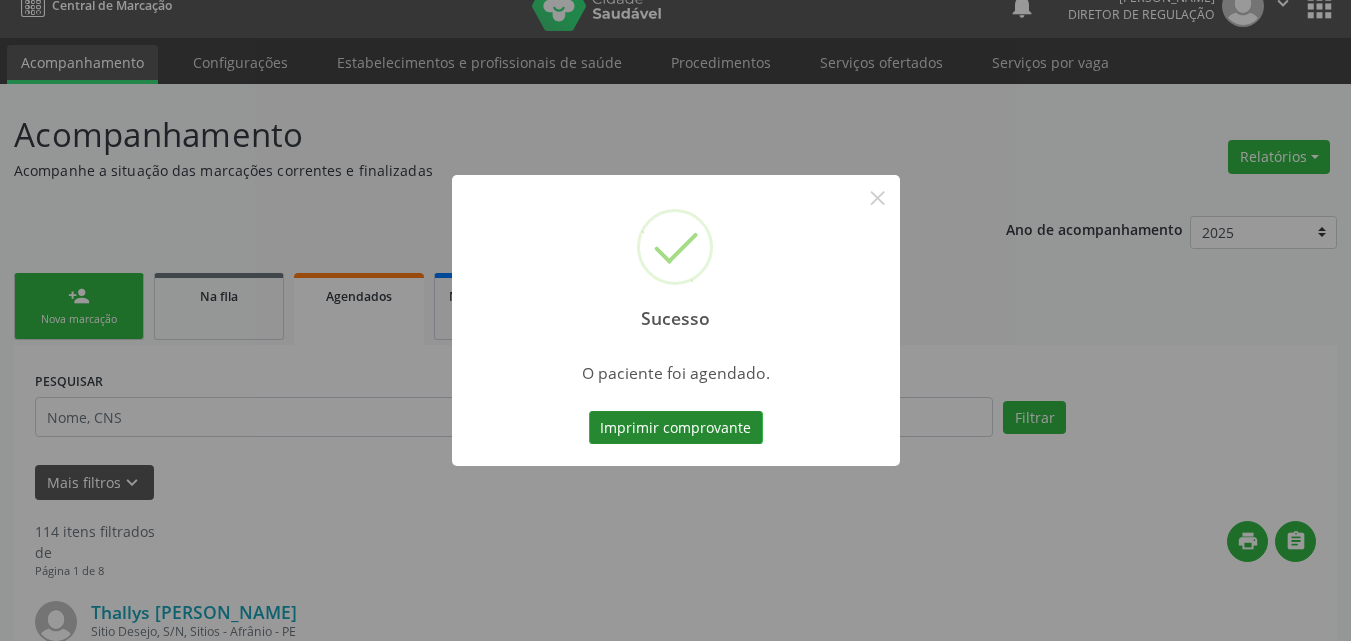 click on "Imprimir comprovante" at bounding box center (676, 428) 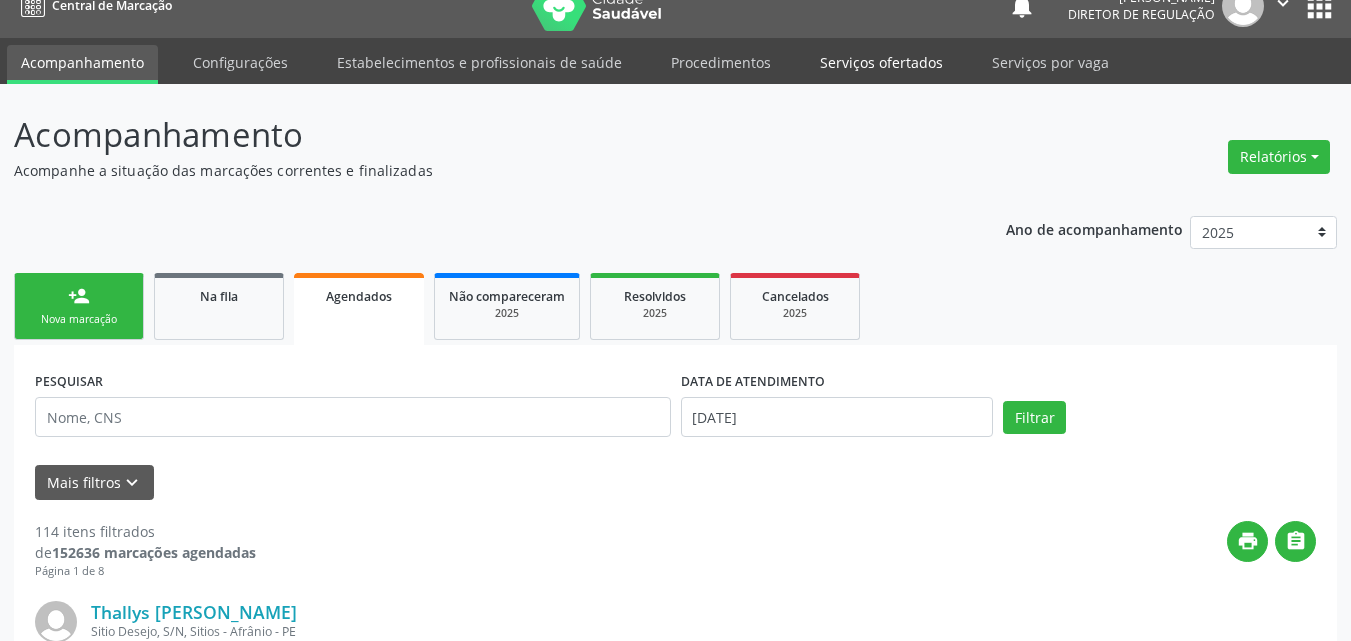 click on "Serviços ofertados" at bounding box center (881, 62) 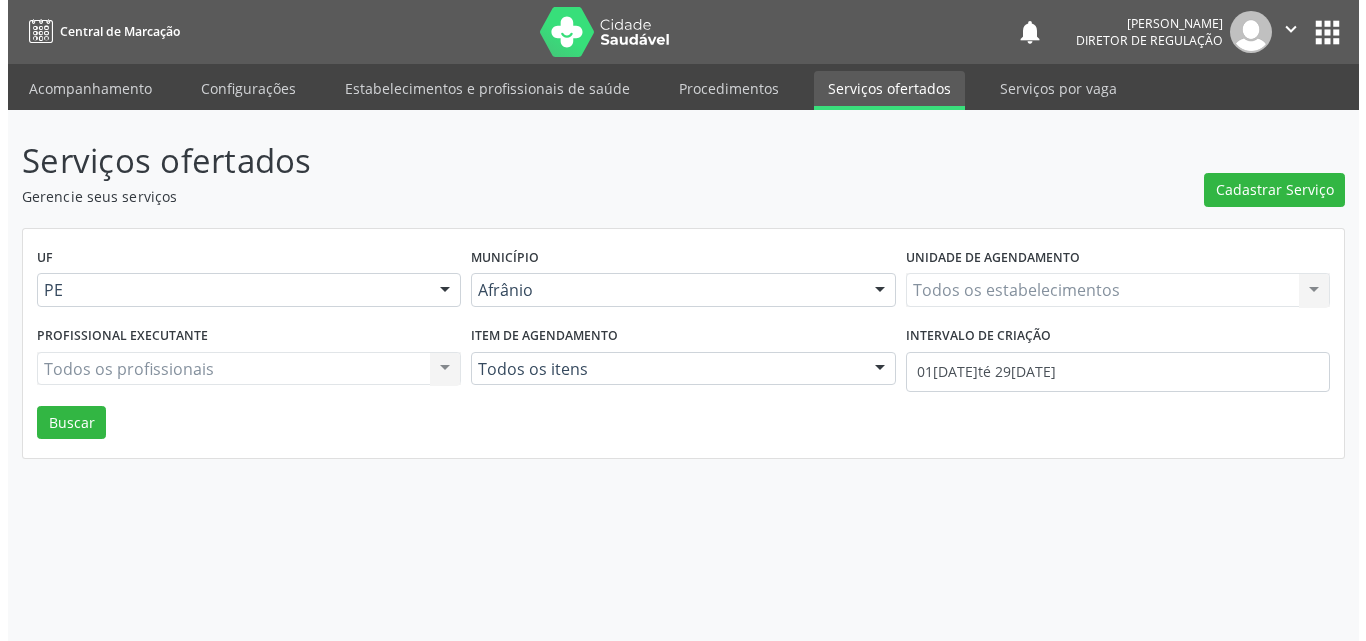 scroll, scrollTop: 0, scrollLeft: 0, axis: both 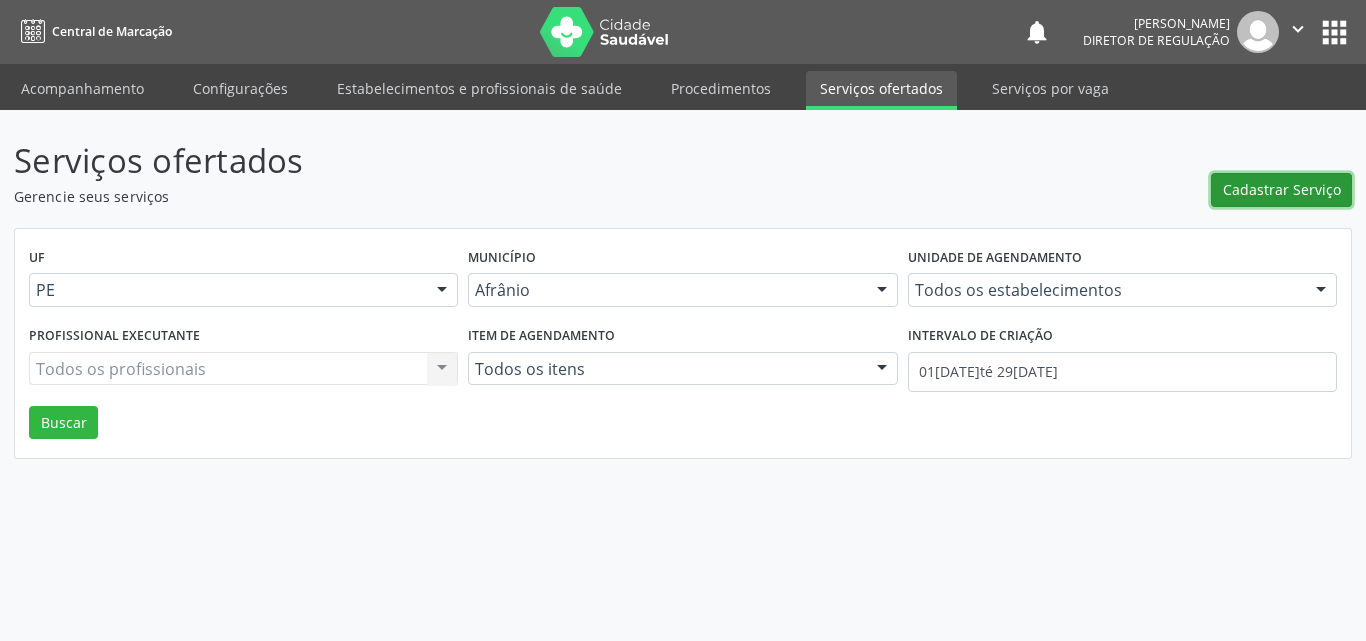 click on "Cadastrar Serviço" at bounding box center (1282, 189) 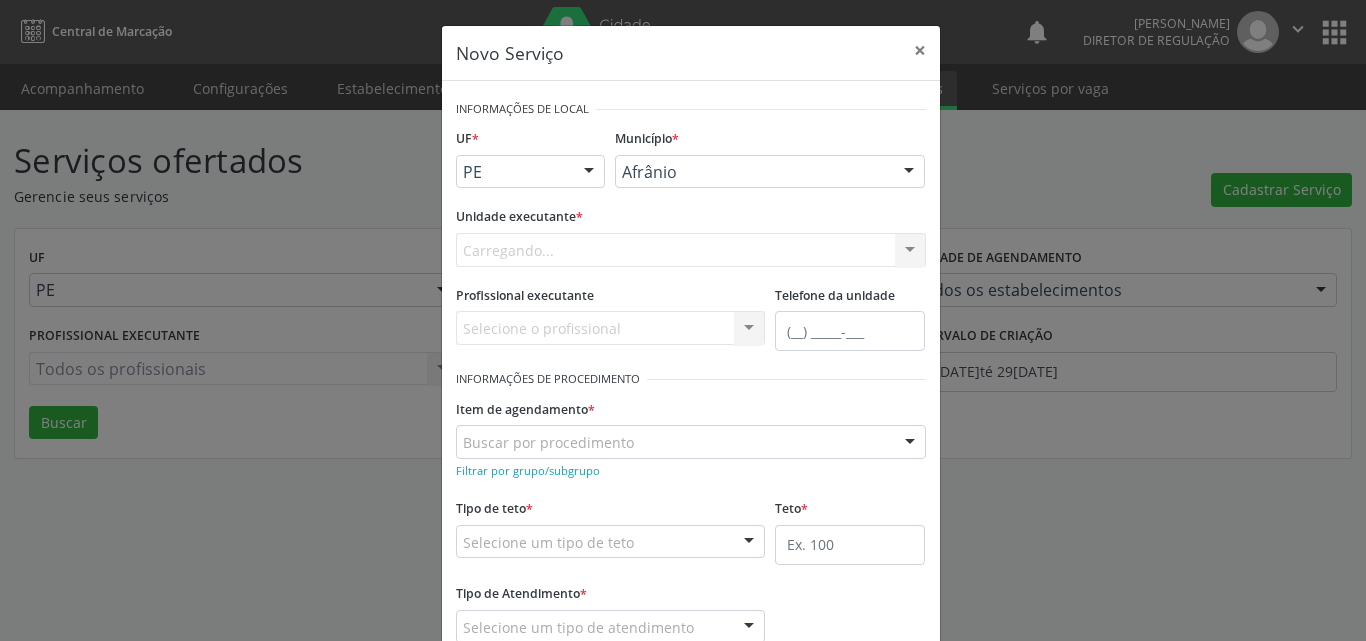 scroll, scrollTop: 0, scrollLeft: 0, axis: both 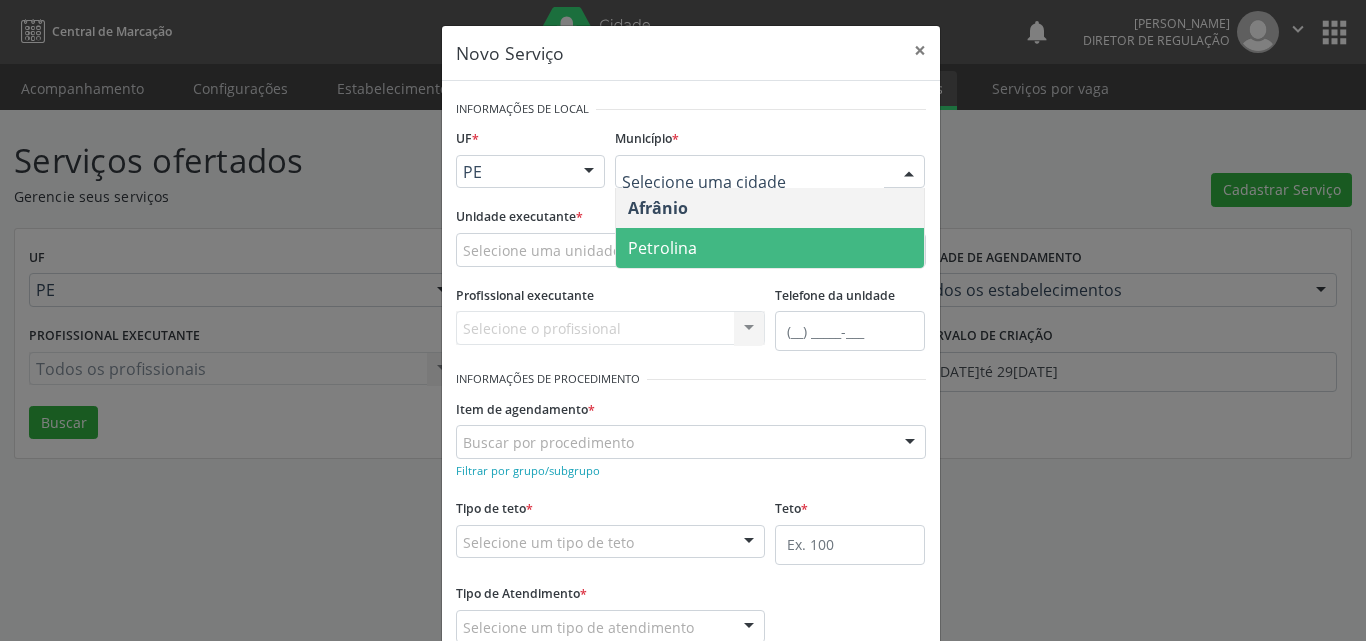 click on "Petrolina" at bounding box center [770, 248] 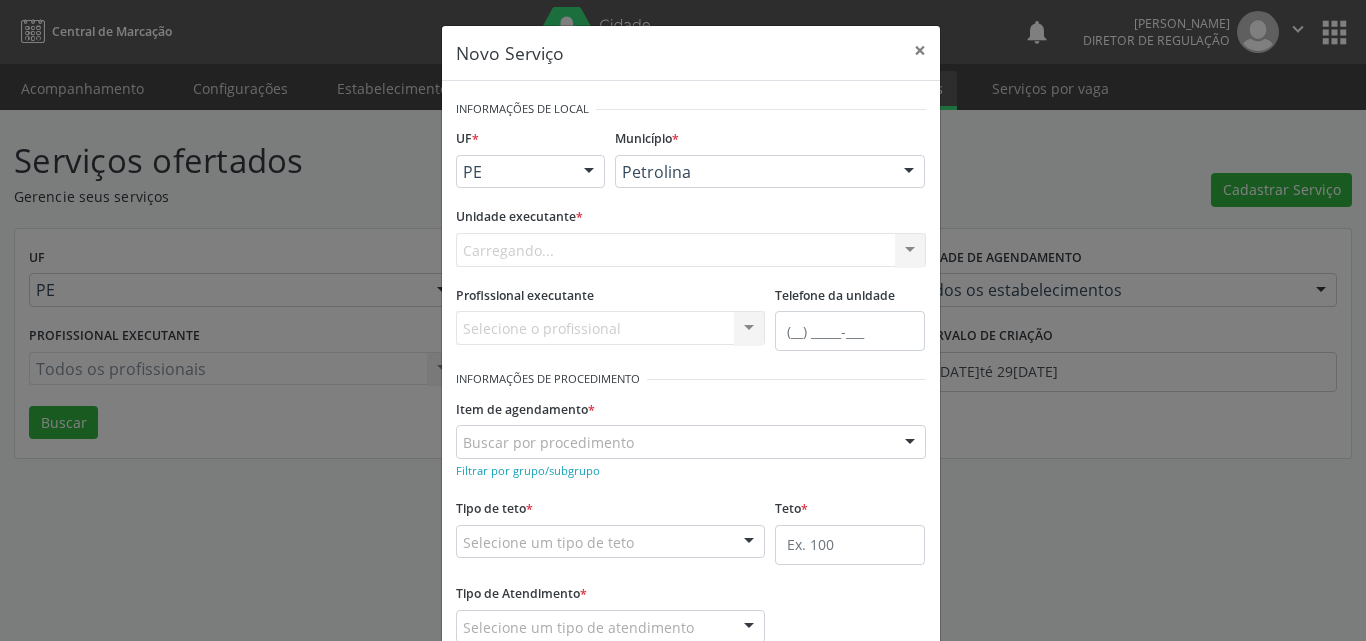 click on "Carregando...
Academia da Saude de Afranio   Academia da Saude do Bairro [PERSON_NAME]   Academia da Saude do Distrito de [GEOGRAPHIC_DATA] do Distrito de Extrema   [GEOGRAPHIC_DATA] do [PERSON_NAME]   Ambulatorio Municipal de Saude   Caf Central de Abastecimento Farmaceutico   Centro de Atencao Psicossocial de Afranio Pe   Centro de Especialidades   Cime   Cuidar   Equipe de Atencao Basica Prisional Tipo I com Saude Mental   Esf [PERSON_NAME] Nonato   Esf Custodia Maria da Conceicao   Esf [PERSON_NAME] e [PERSON_NAME]   Esf [PERSON_NAME]   Esf de Barra das Melancias   Esf de Extrema   Farmacia Basica do Municipio de [GEOGRAPHIC_DATA][PERSON_NAME] [MEDICAL_DATA] Ambulatorio Municipal   Laboratorio de Protese Dentario   Lid Laboratorio de Investigacoes e Diagnosticos               Selac" at bounding box center [691, 250] 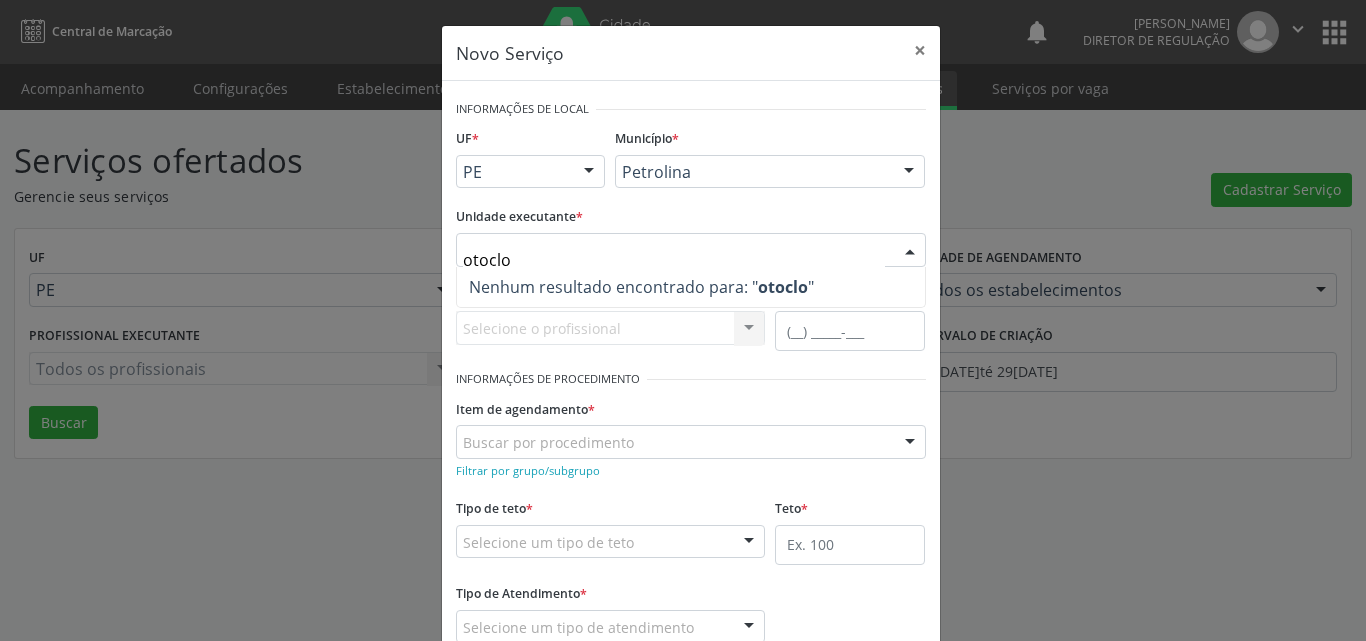 type on "otocl" 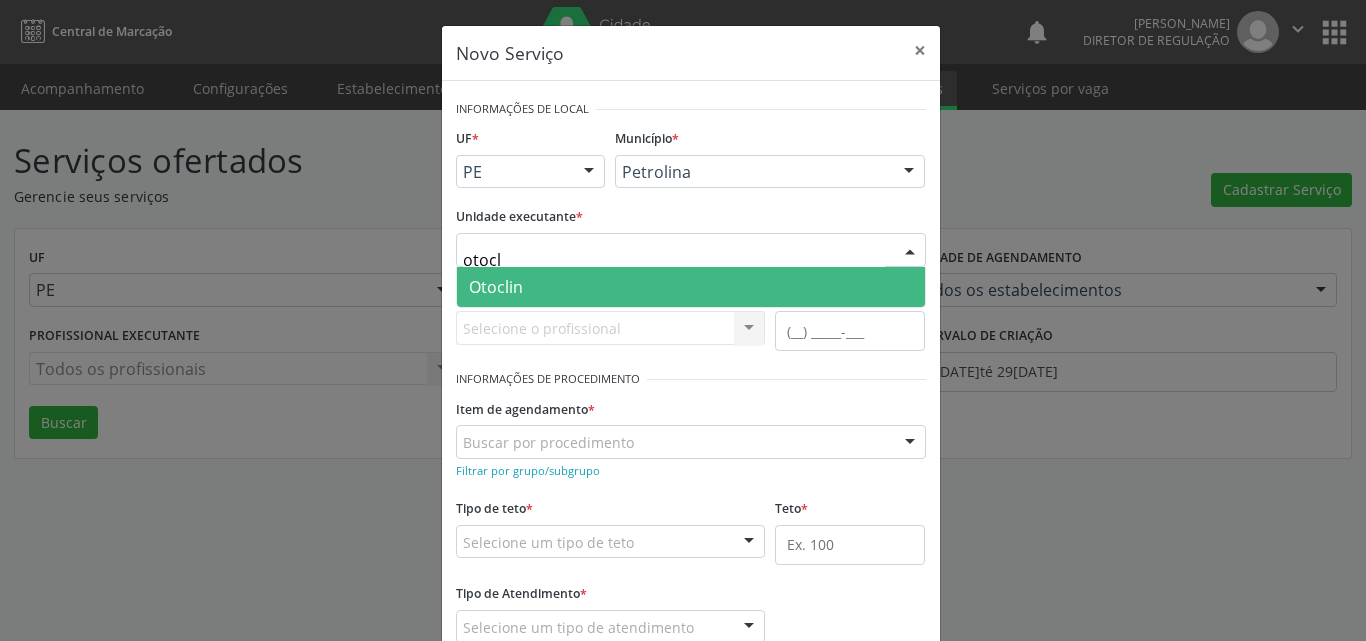 click on "Otoclin" at bounding box center (691, 287) 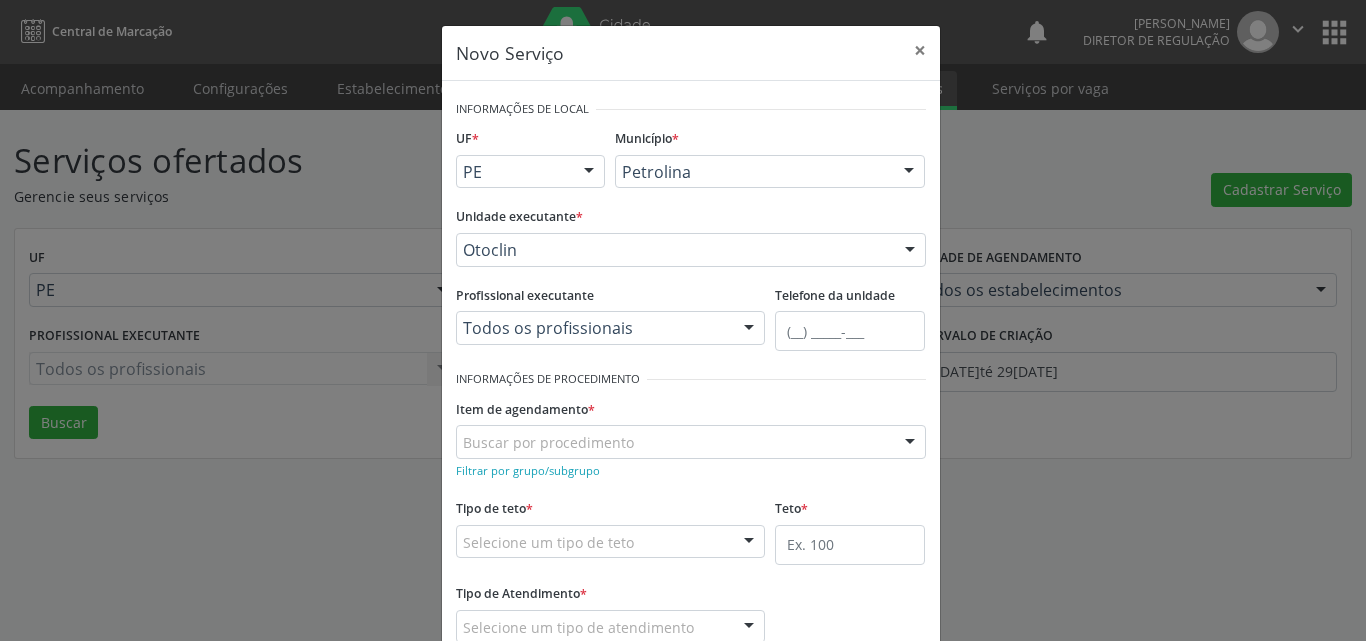 click on "Buscar por procedimento" at bounding box center [691, 442] 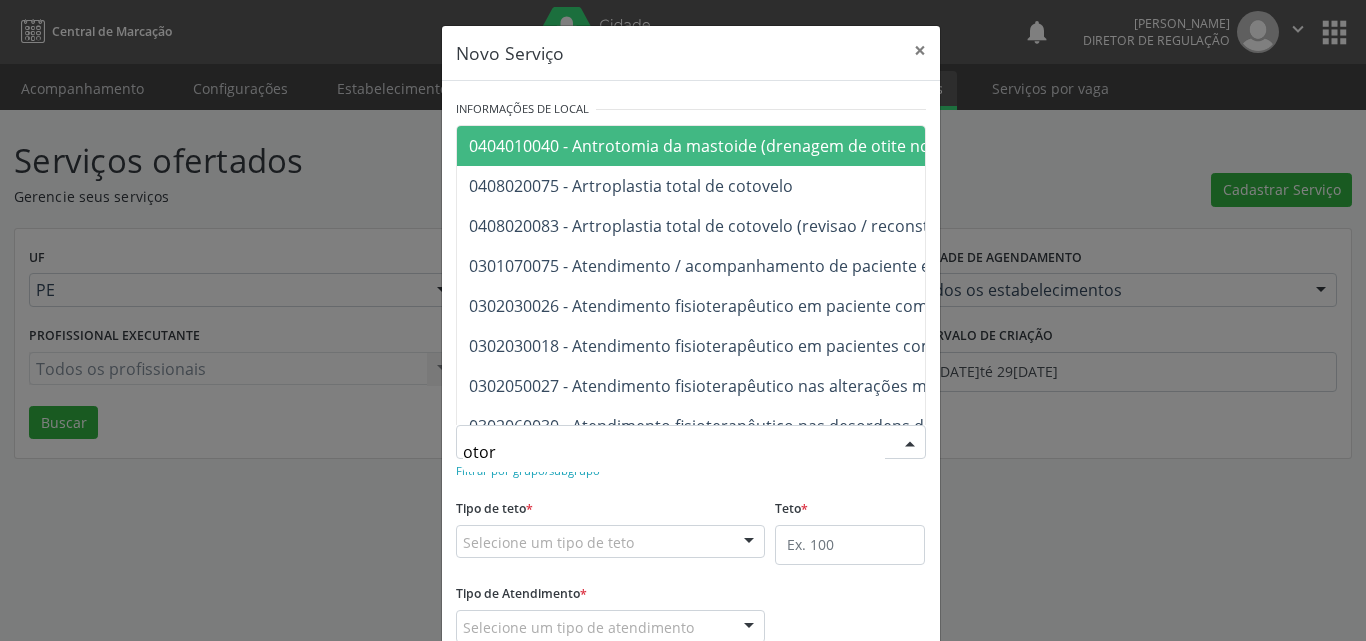 type on "otorr" 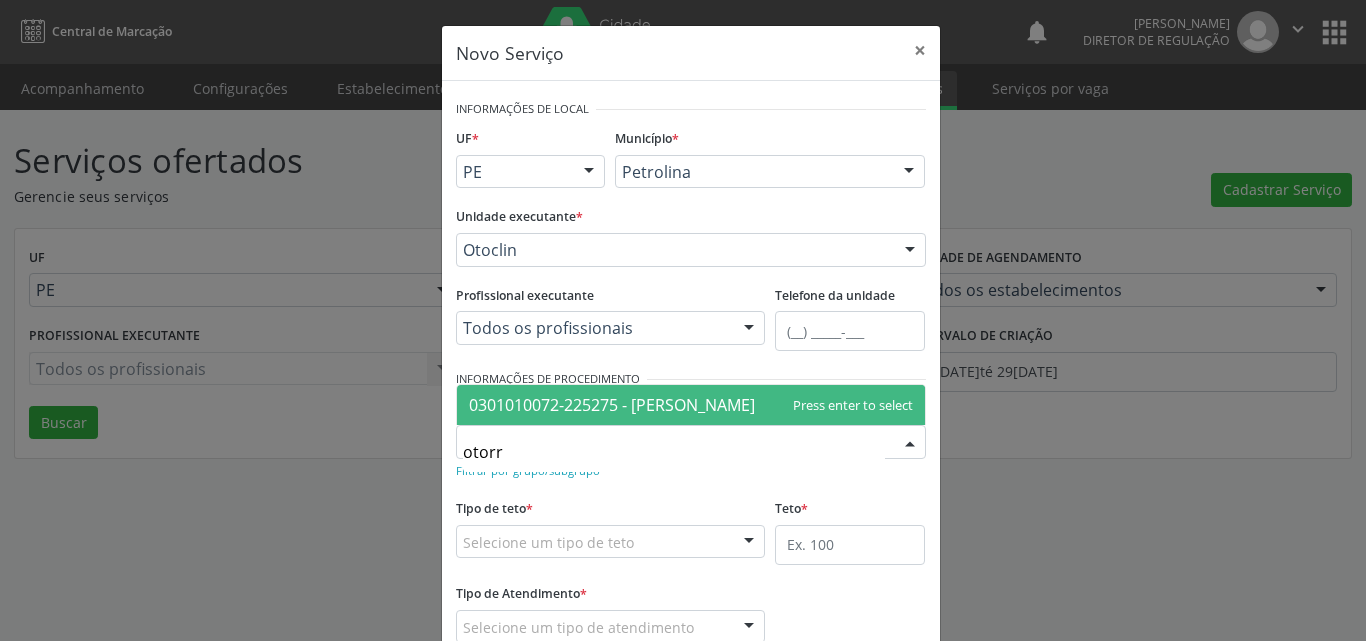 click on "0301010072-225275 - Médico Otorrinolaringologista" at bounding box center [612, 405] 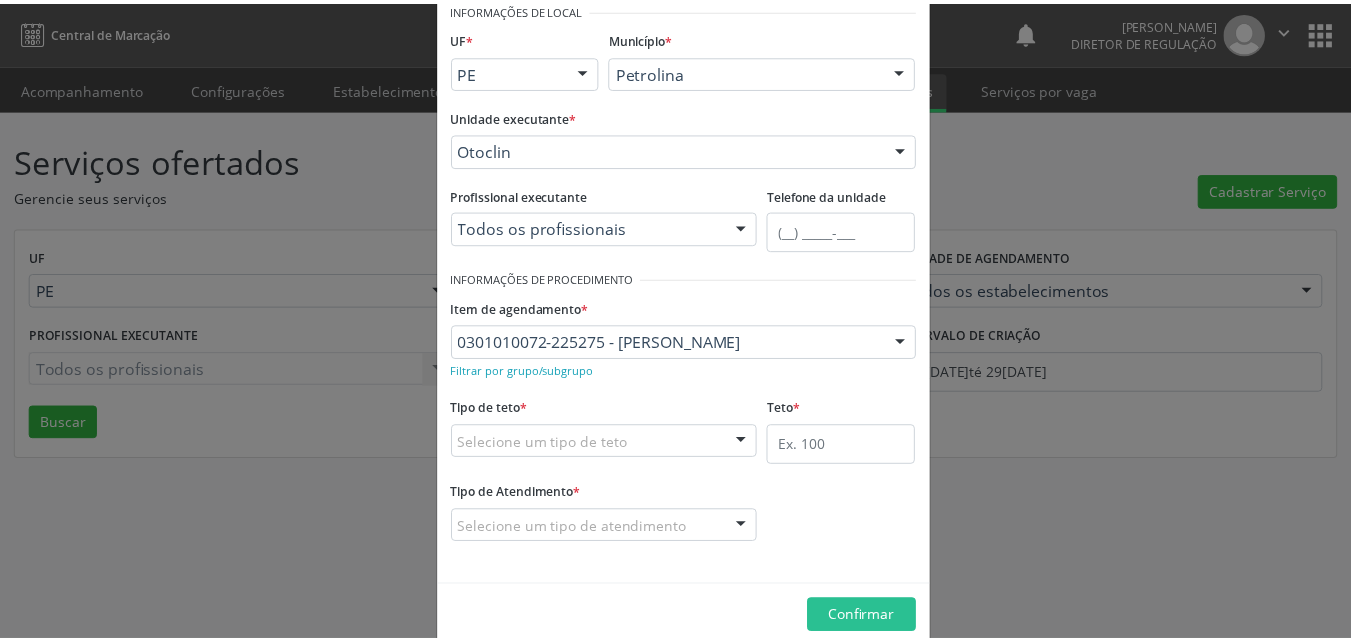 scroll, scrollTop: 132, scrollLeft: 0, axis: vertical 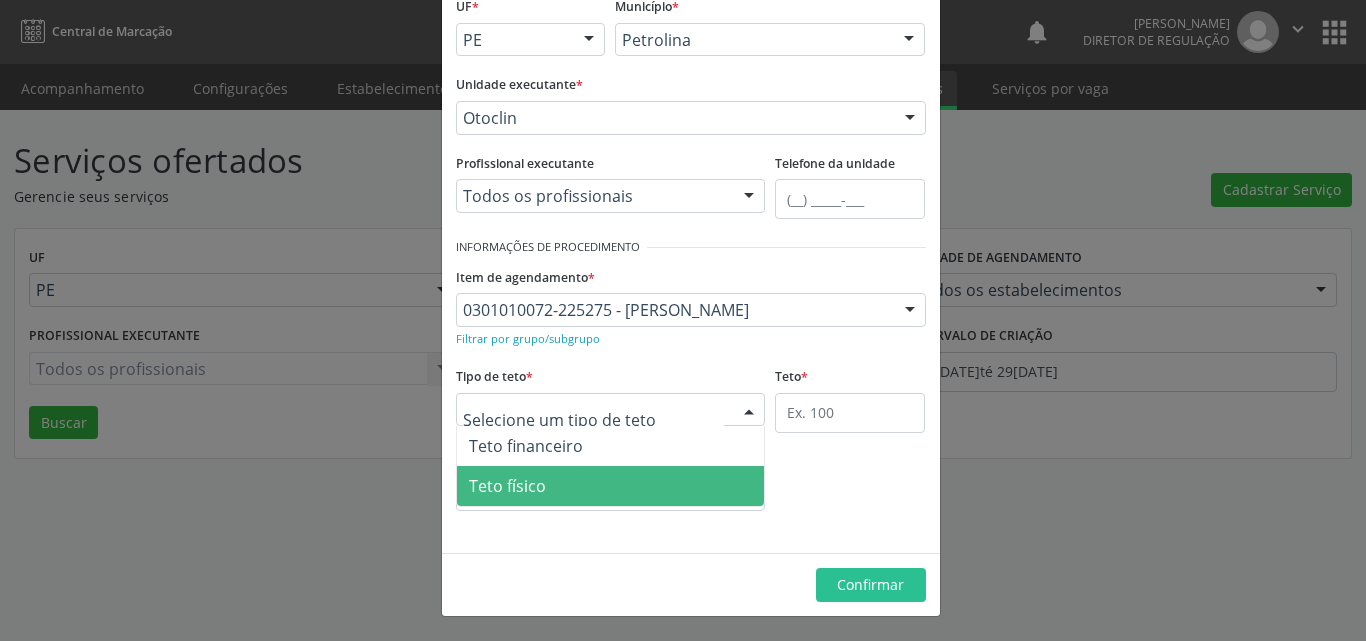 click on "Teto físico" at bounding box center [611, 486] 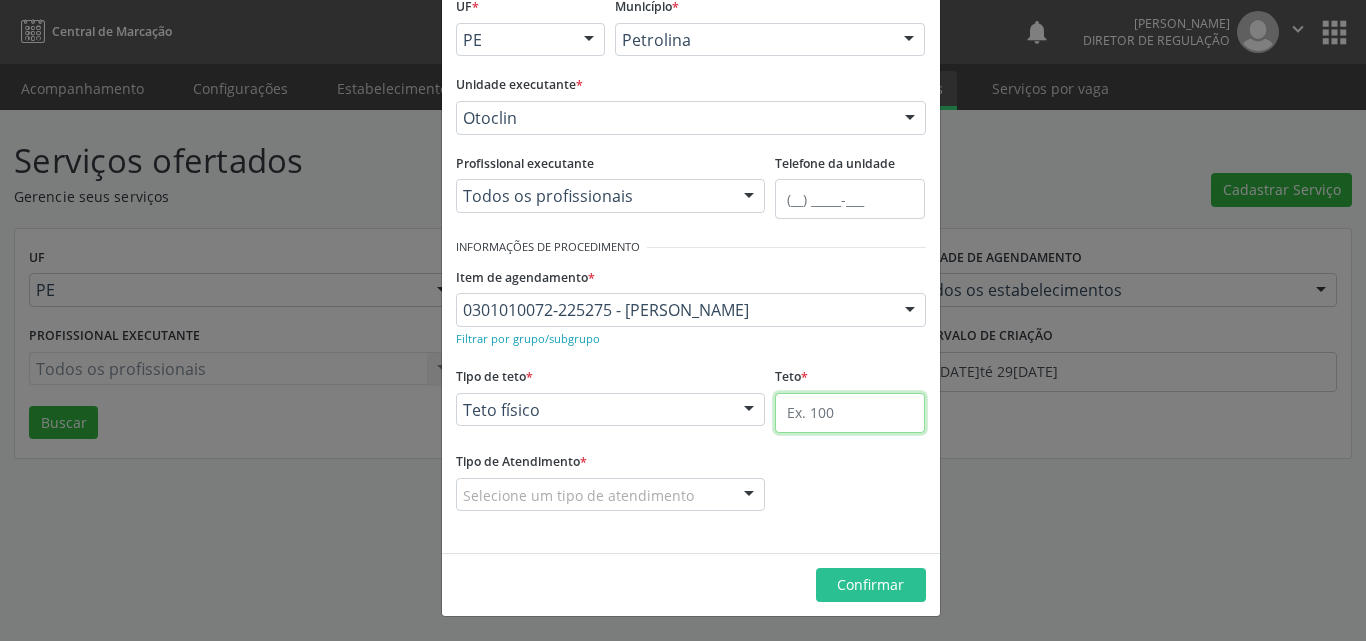 click at bounding box center [850, 413] 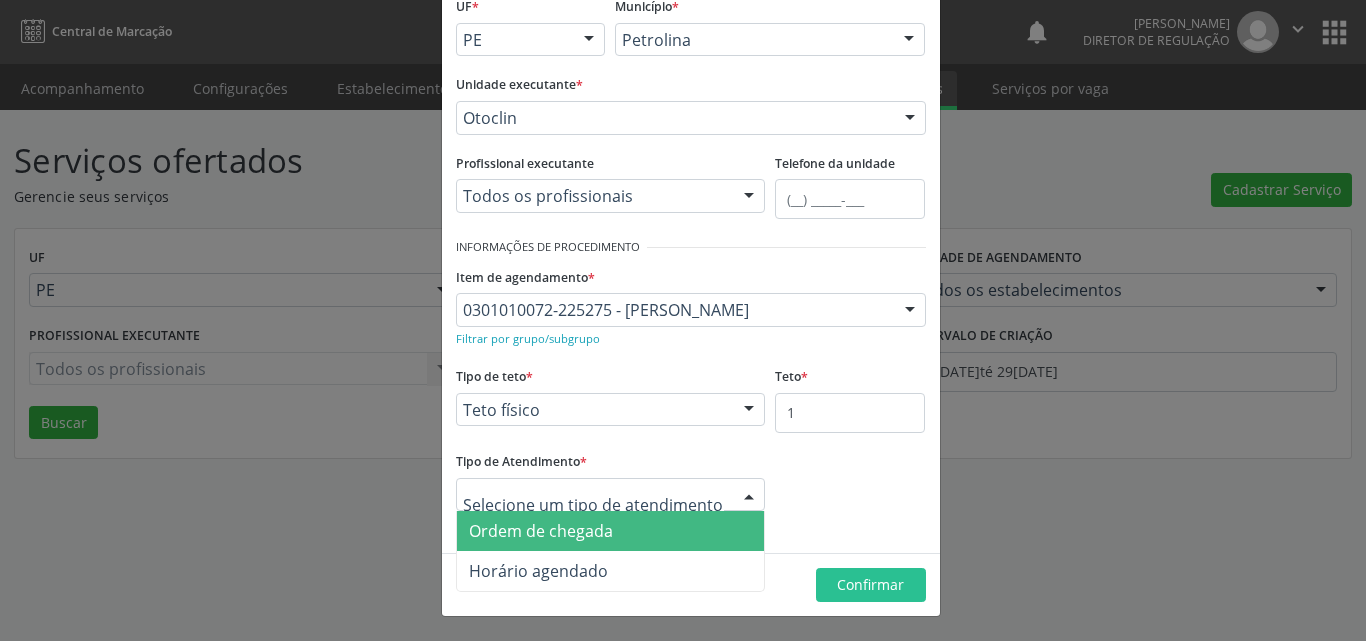 click on "Ordem de chegada" at bounding box center [611, 531] 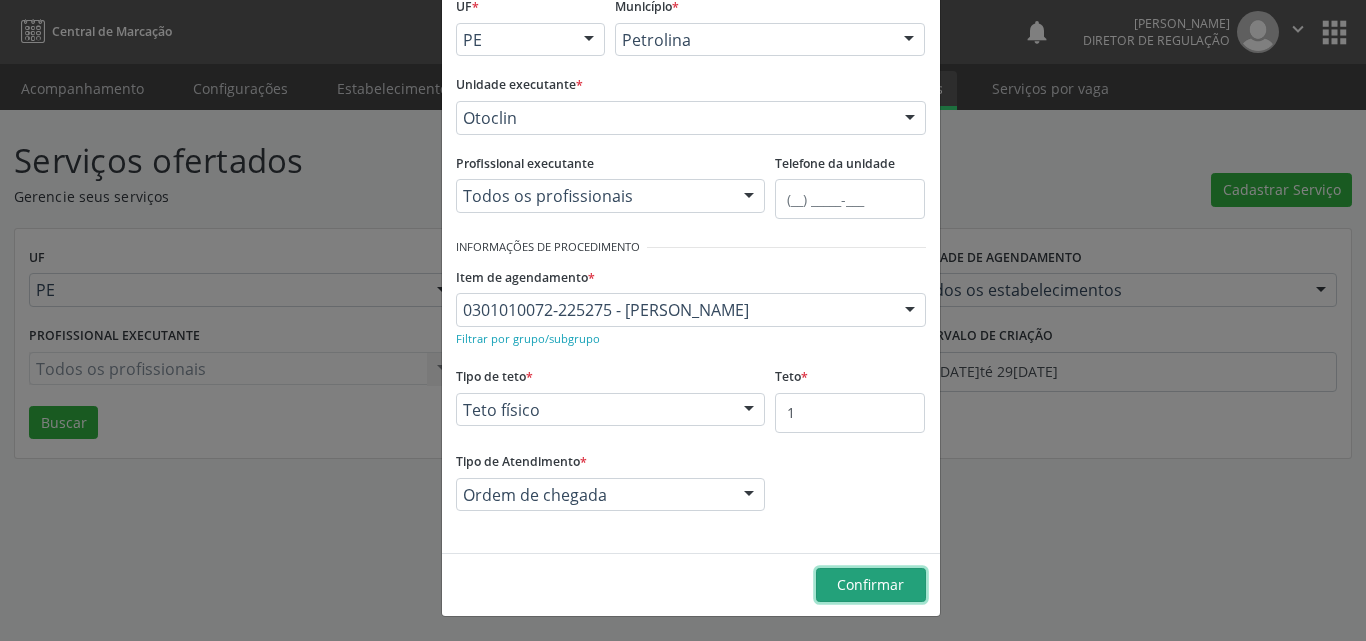 click on "Confirmar" at bounding box center (871, 585) 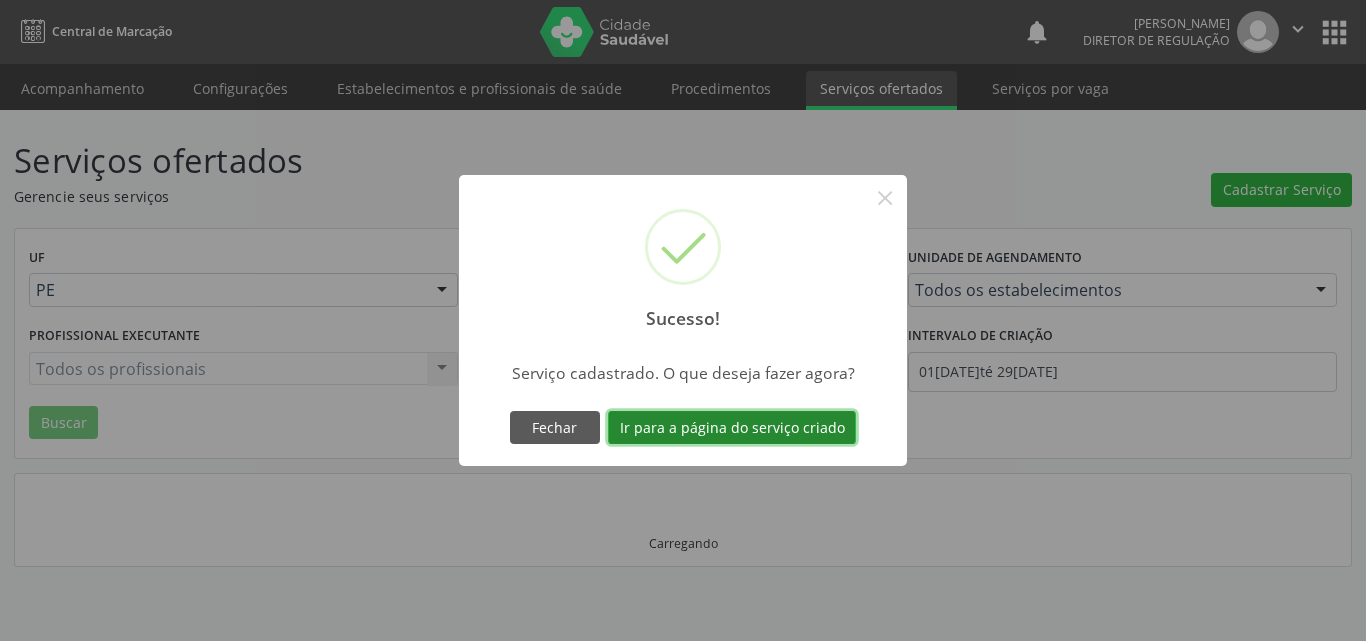 click on "Ir para a página do serviço criado" at bounding box center [732, 428] 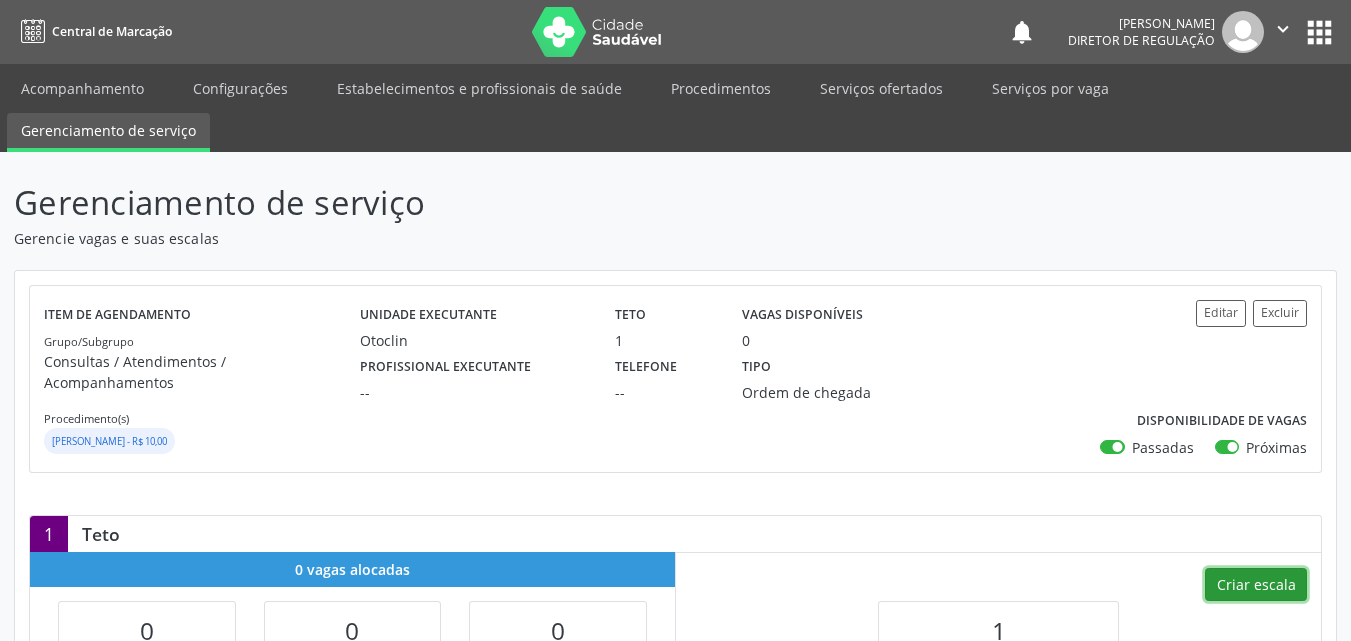 click on "Criar escala" at bounding box center [1256, 585] 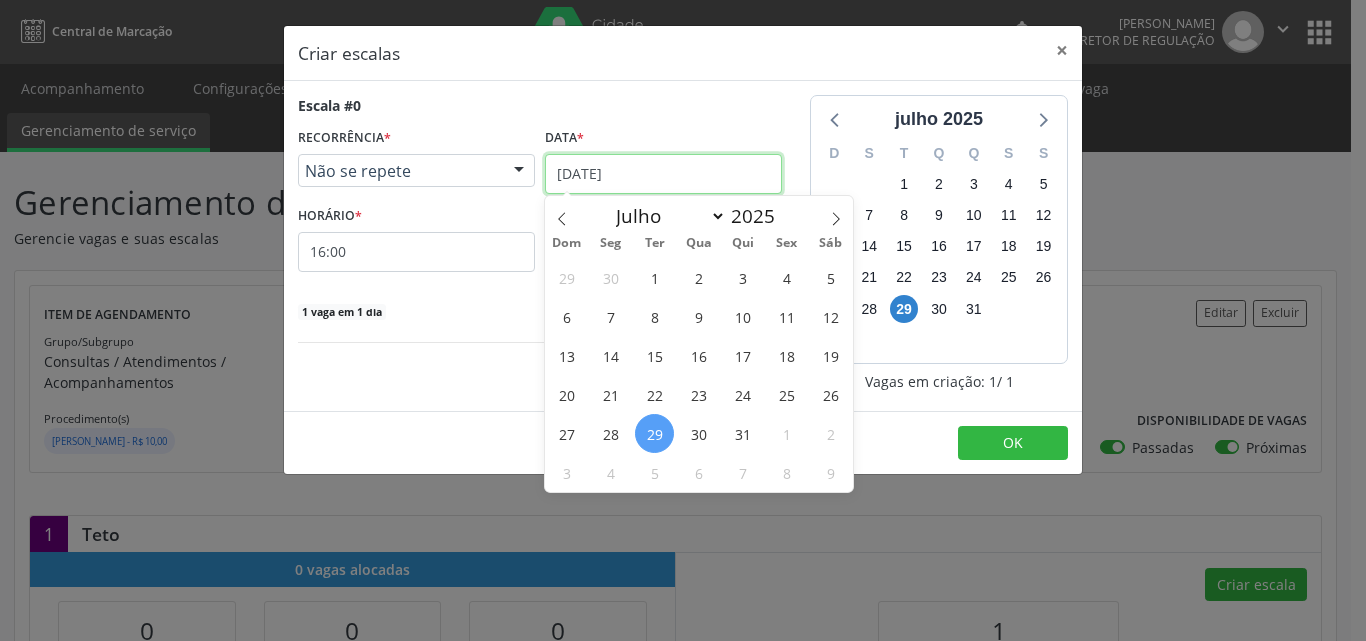 click on "[DATE]" at bounding box center [663, 174] 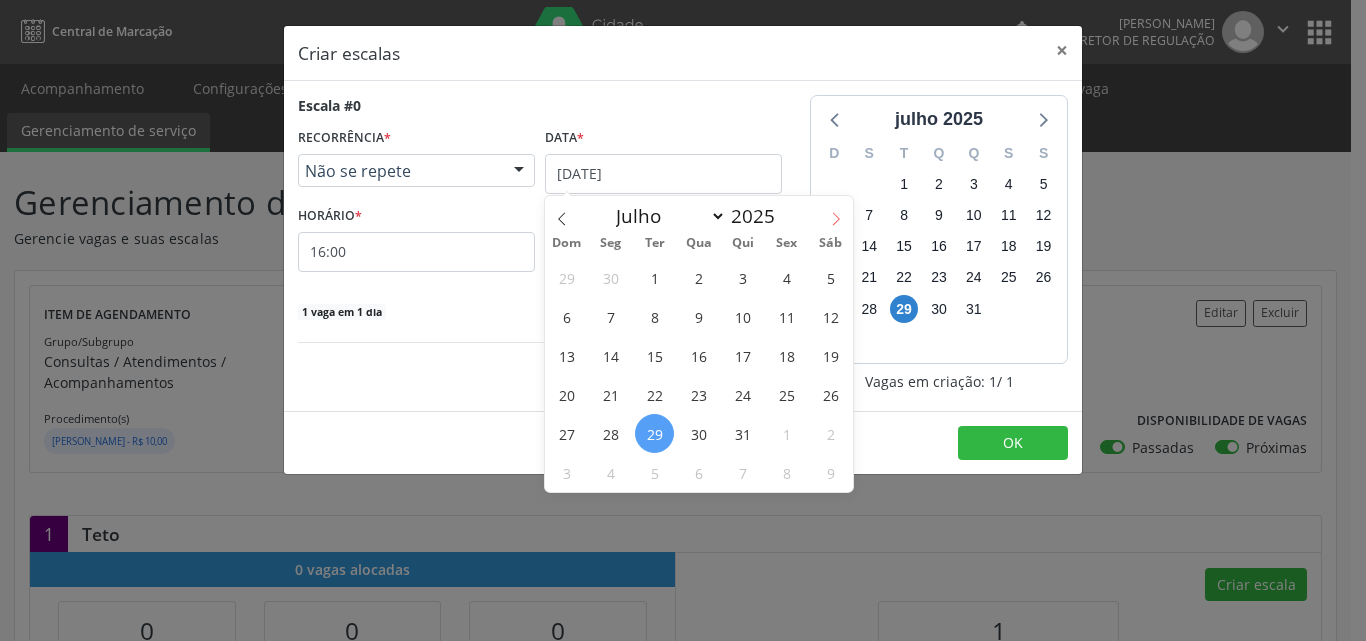 click 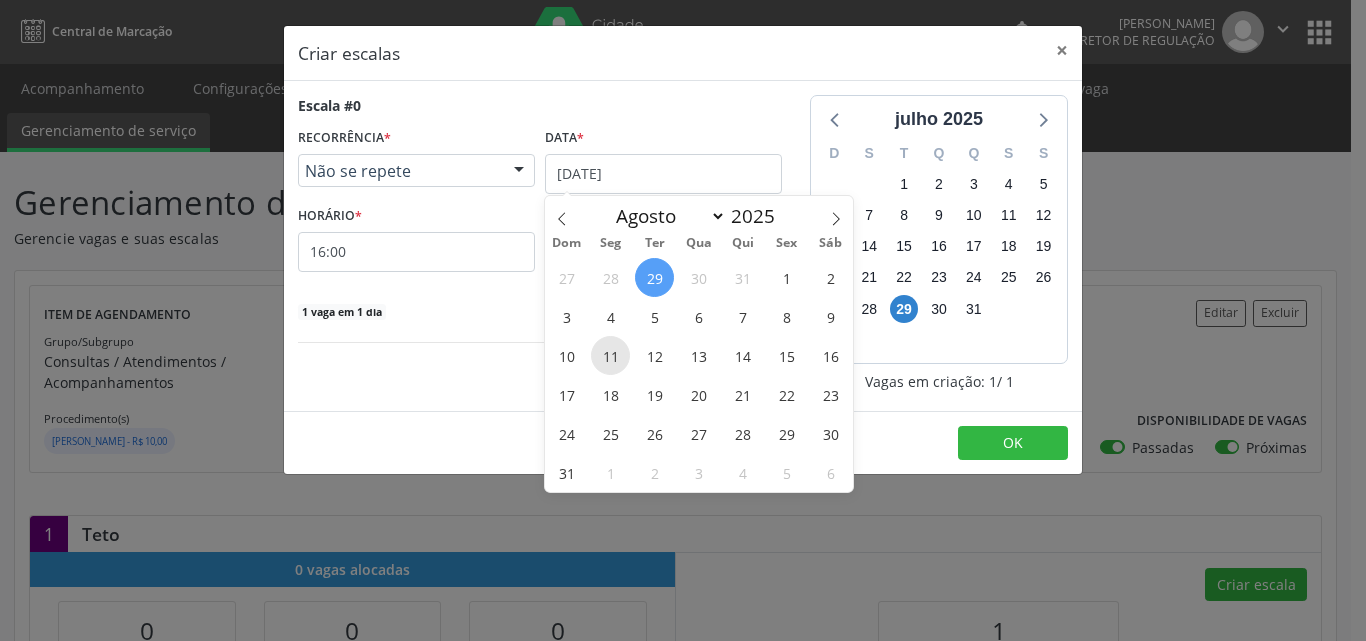 click on "11" at bounding box center [610, 355] 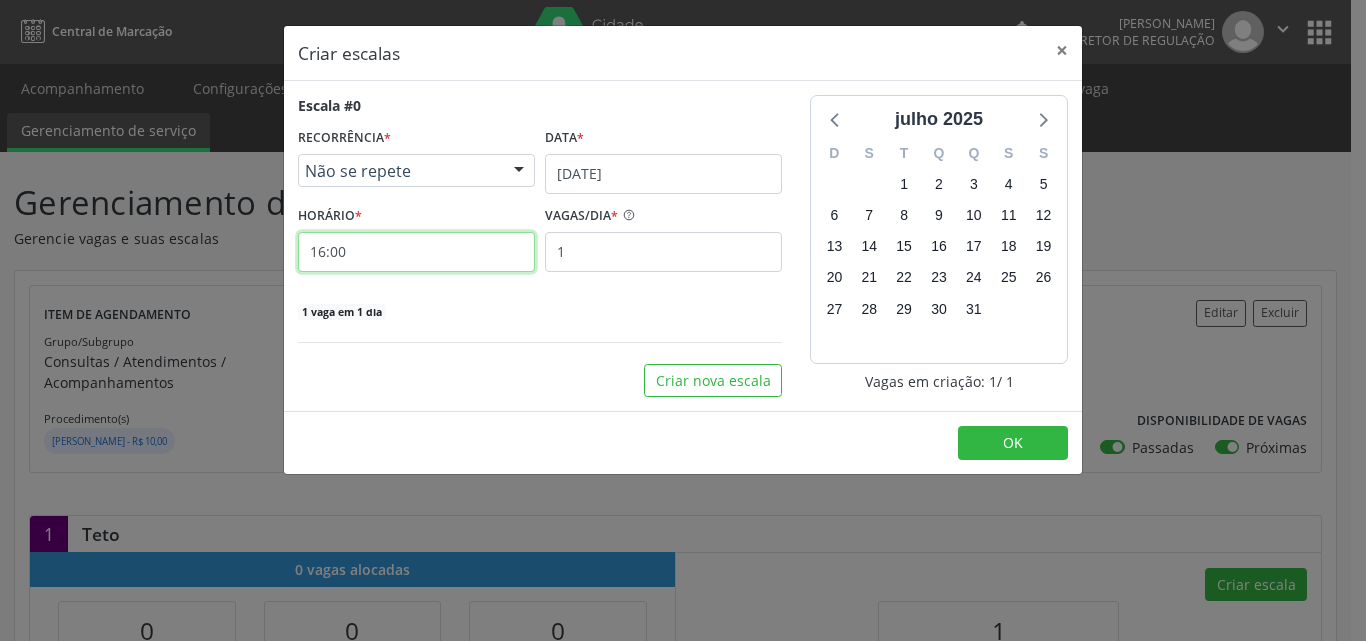 click on "16:00" at bounding box center (416, 252) 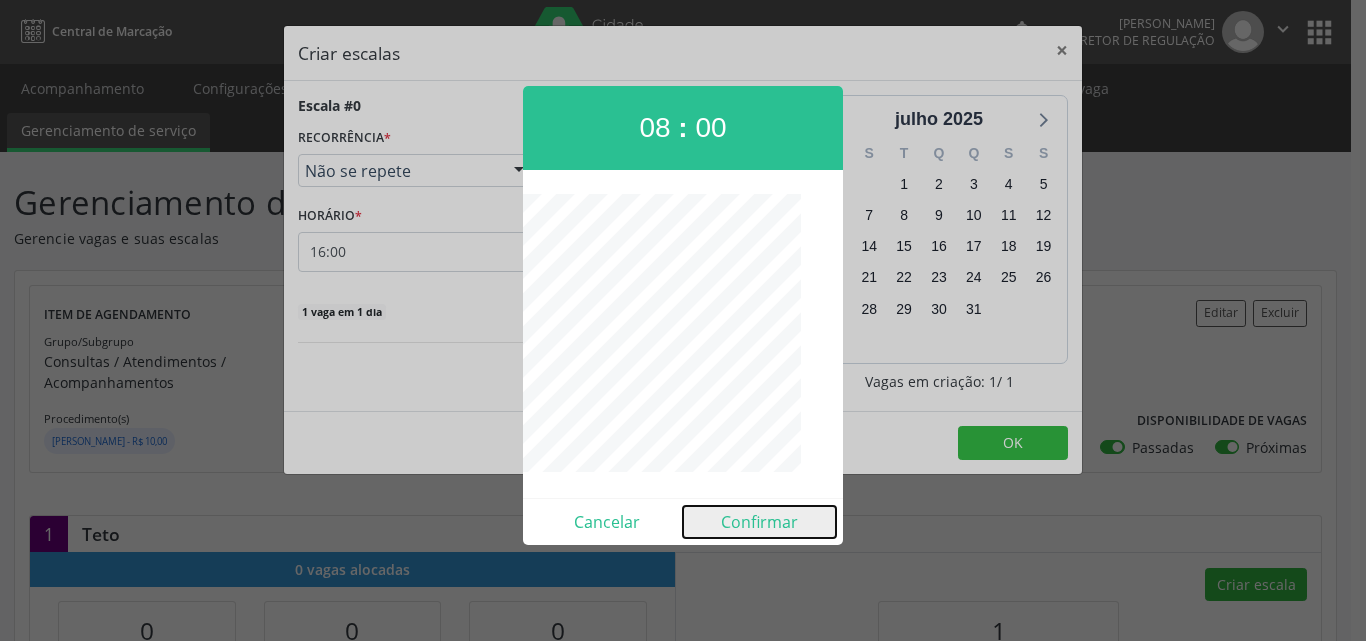 click on "Confirmar" at bounding box center (759, 522) 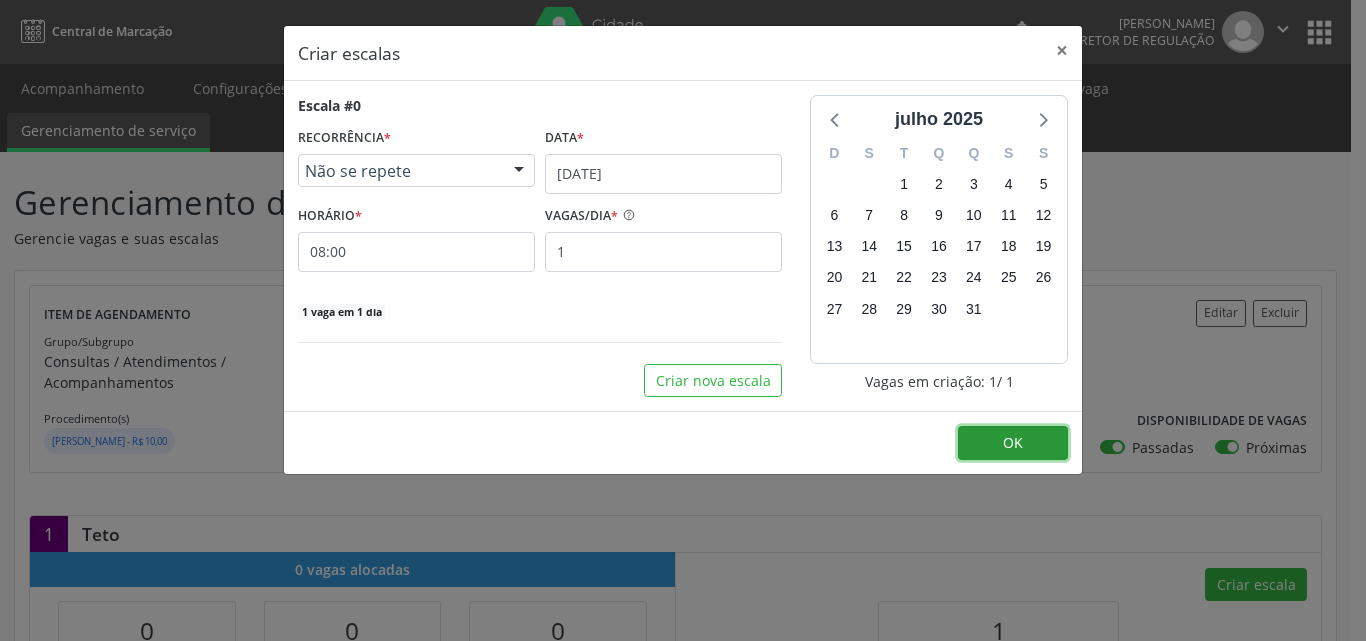 click on "OK" at bounding box center (1013, 443) 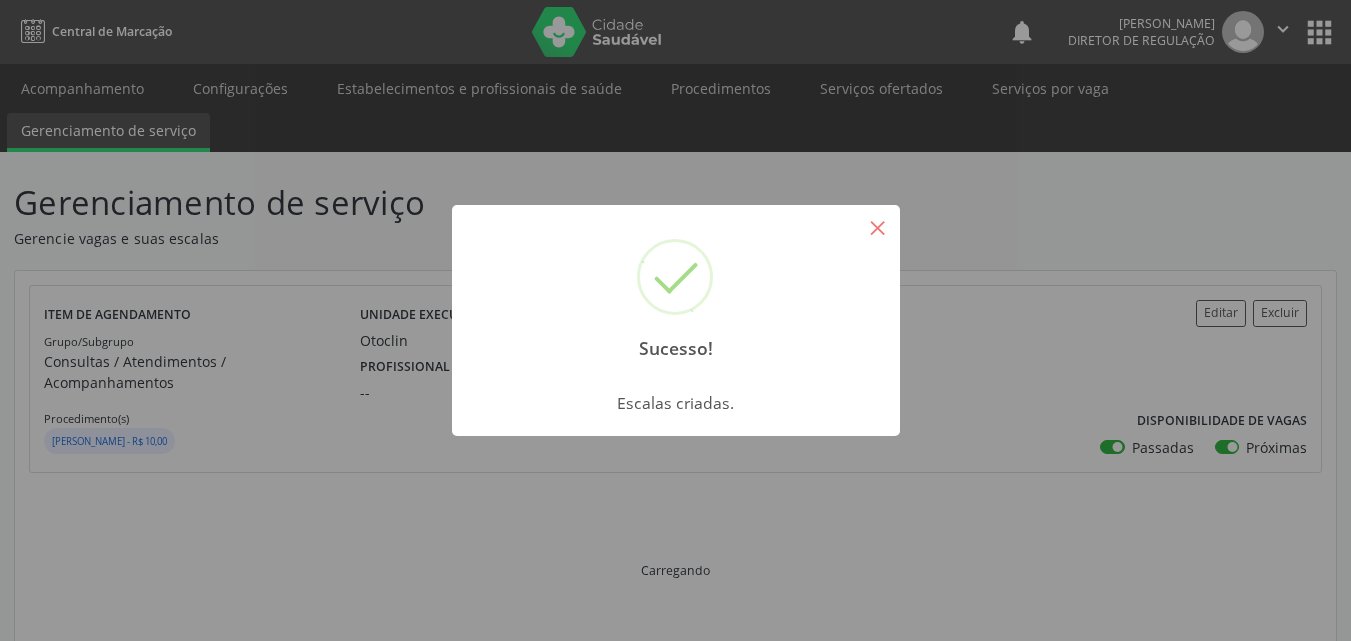 click on "×" at bounding box center (878, 227) 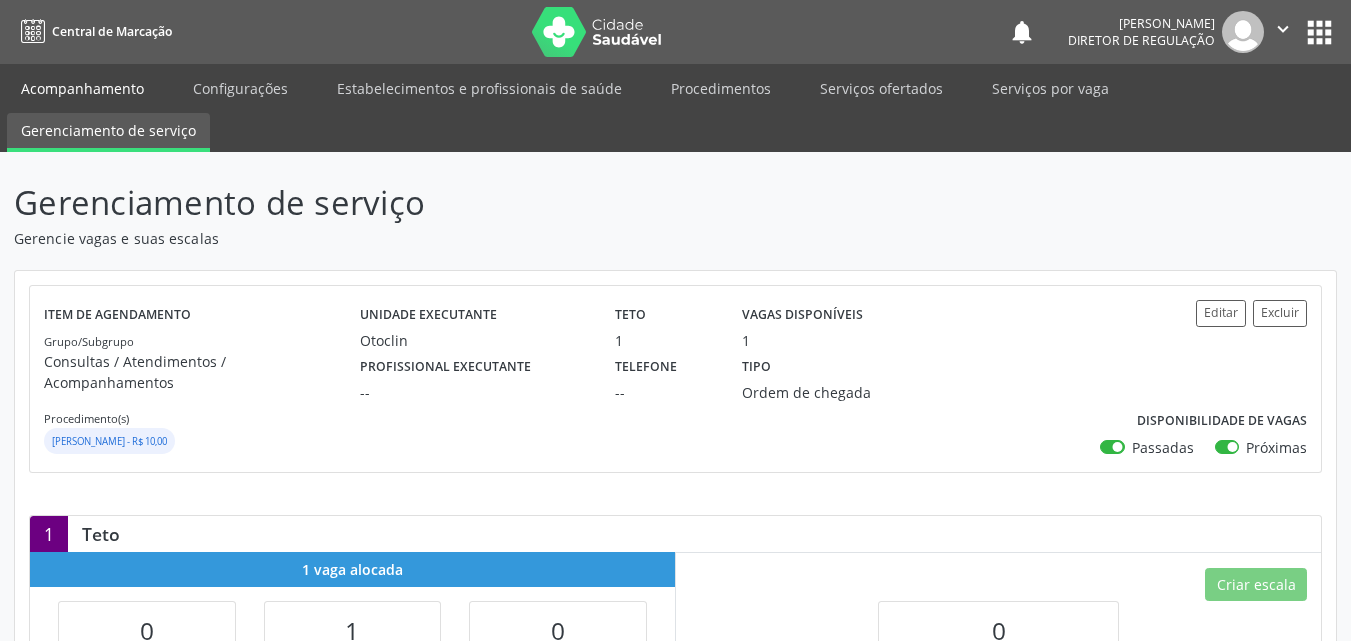 click on "Acompanhamento" at bounding box center [82, 88] 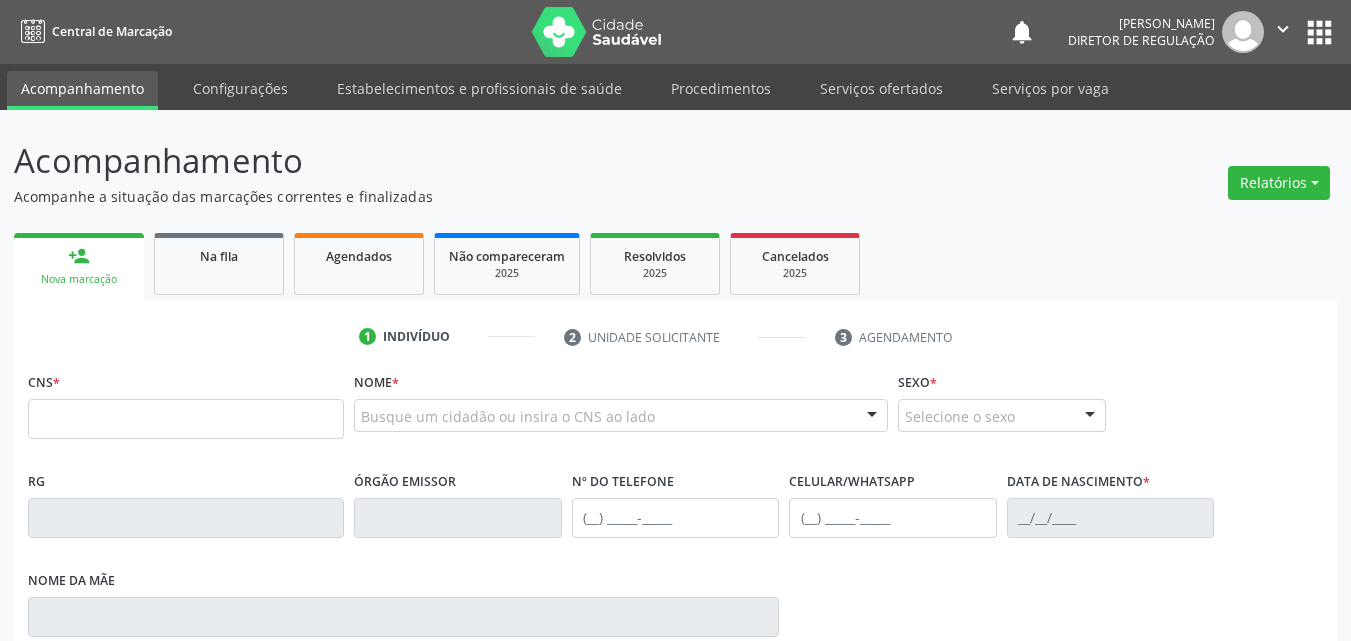 click on "Acompanhamento" at bounding box center (82, 90) 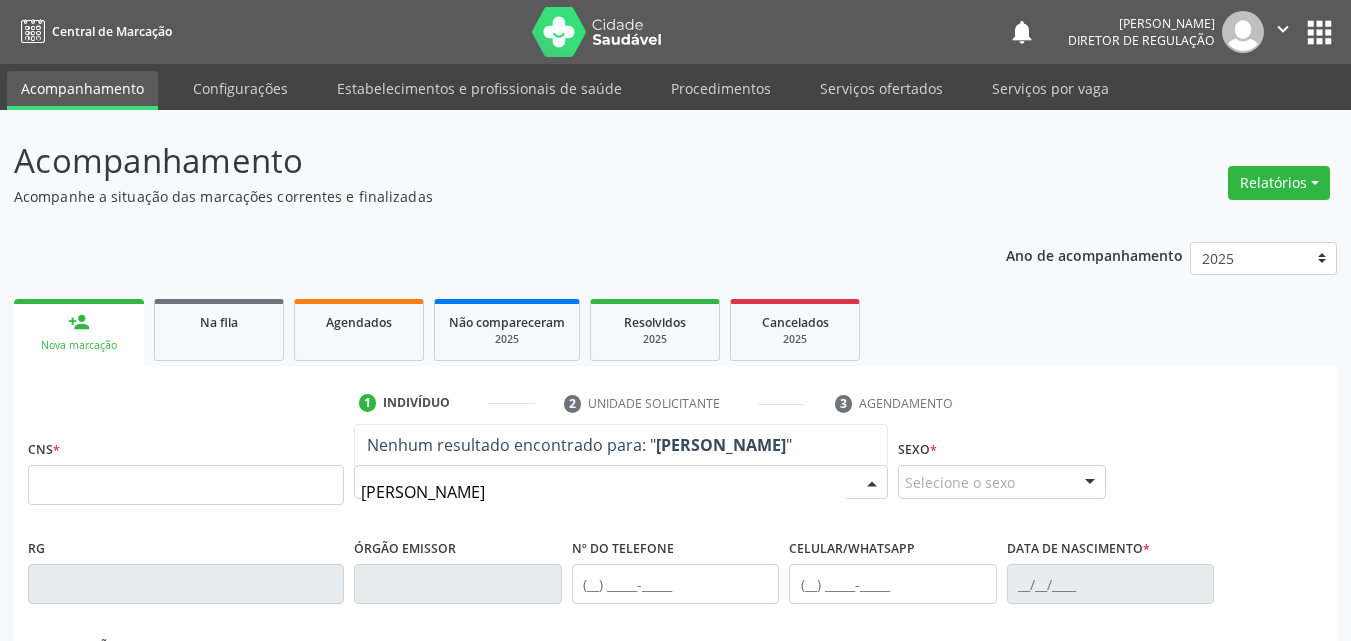 type on "joana darc" 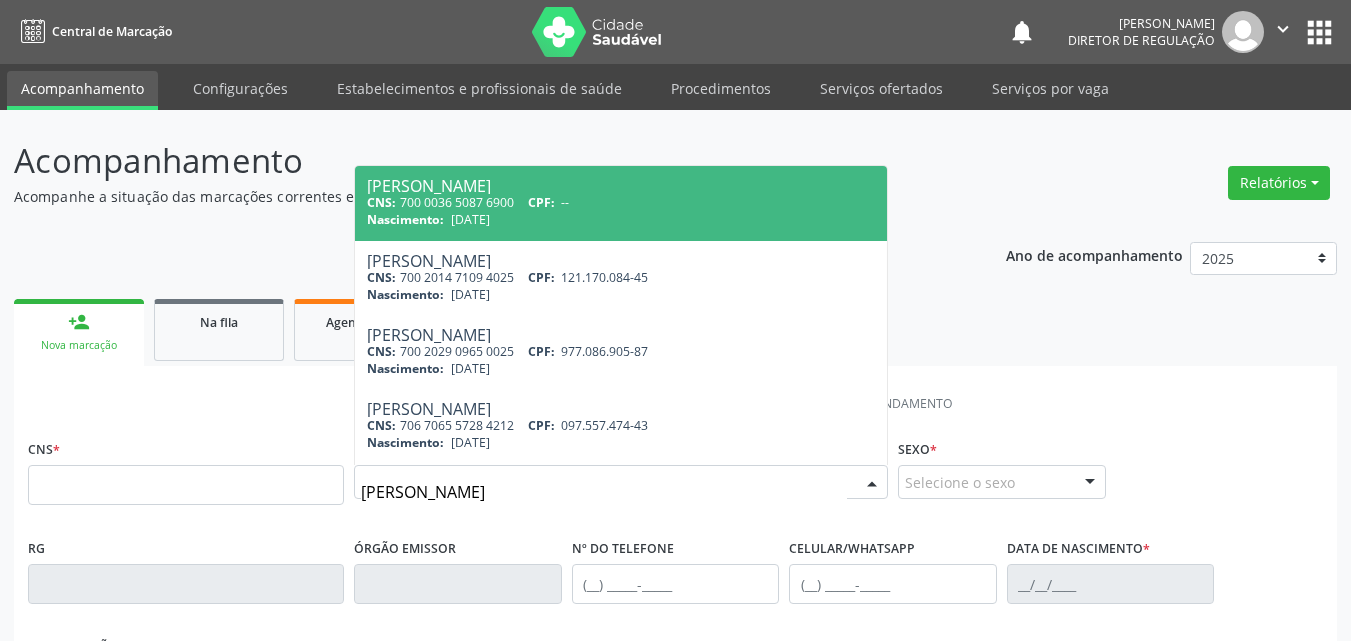 click on "15/01/1977" at bounding box center [470, 219] 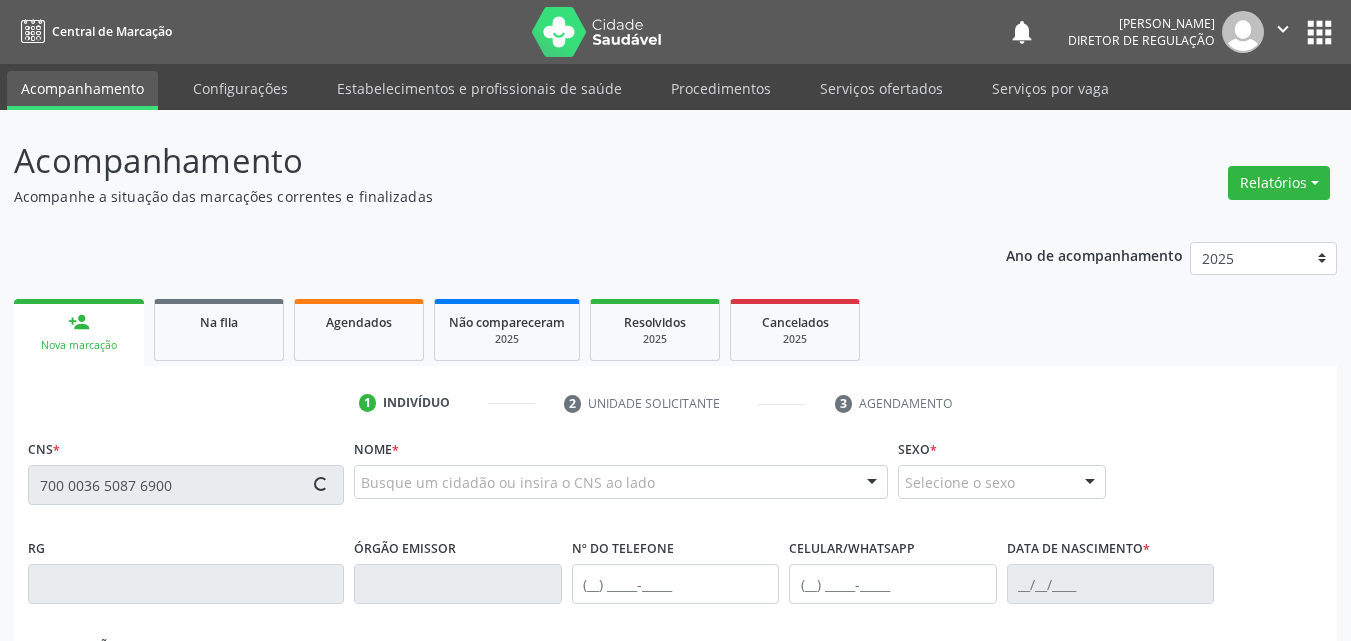 scroll, scrollTop: 429, scrollLeft: 0, axis: vertical 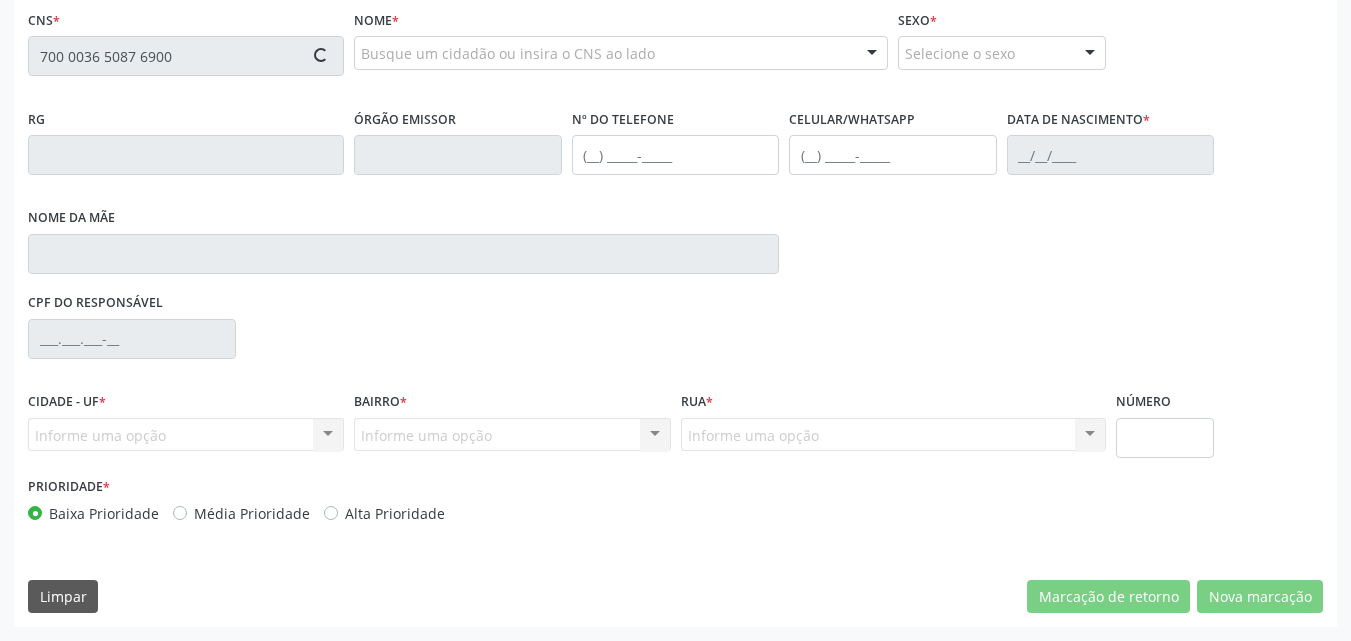 type on "700 0036 5087 6900" 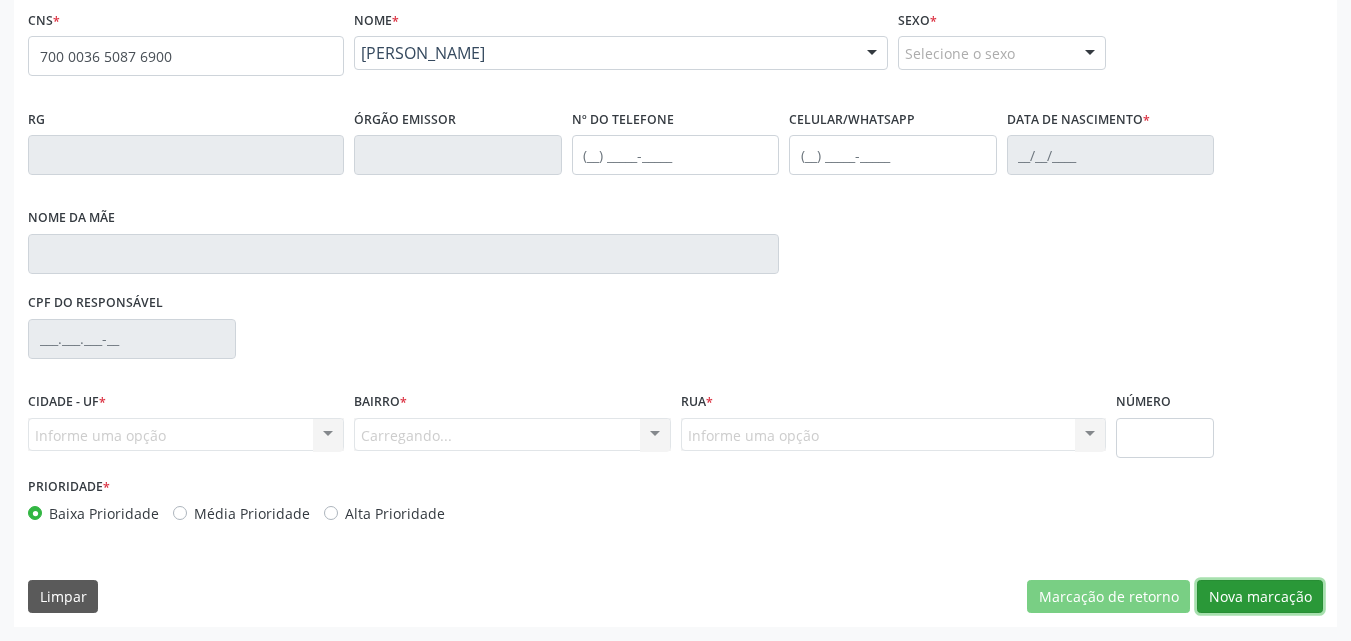 click on "Nova marcação" at bounding box center (1260, 597) 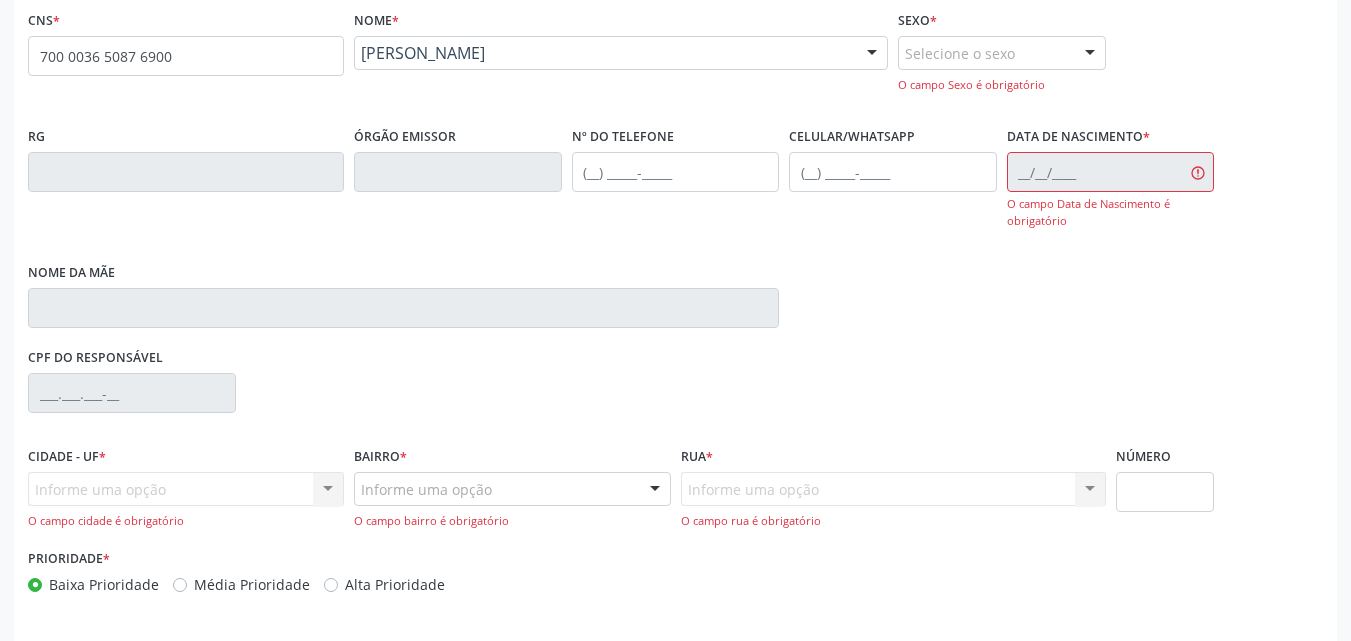click on "Prioridade
*
Baixa Prioridade
Média Prioridade
Alta Prioridade" at bounding box center [675, 576] 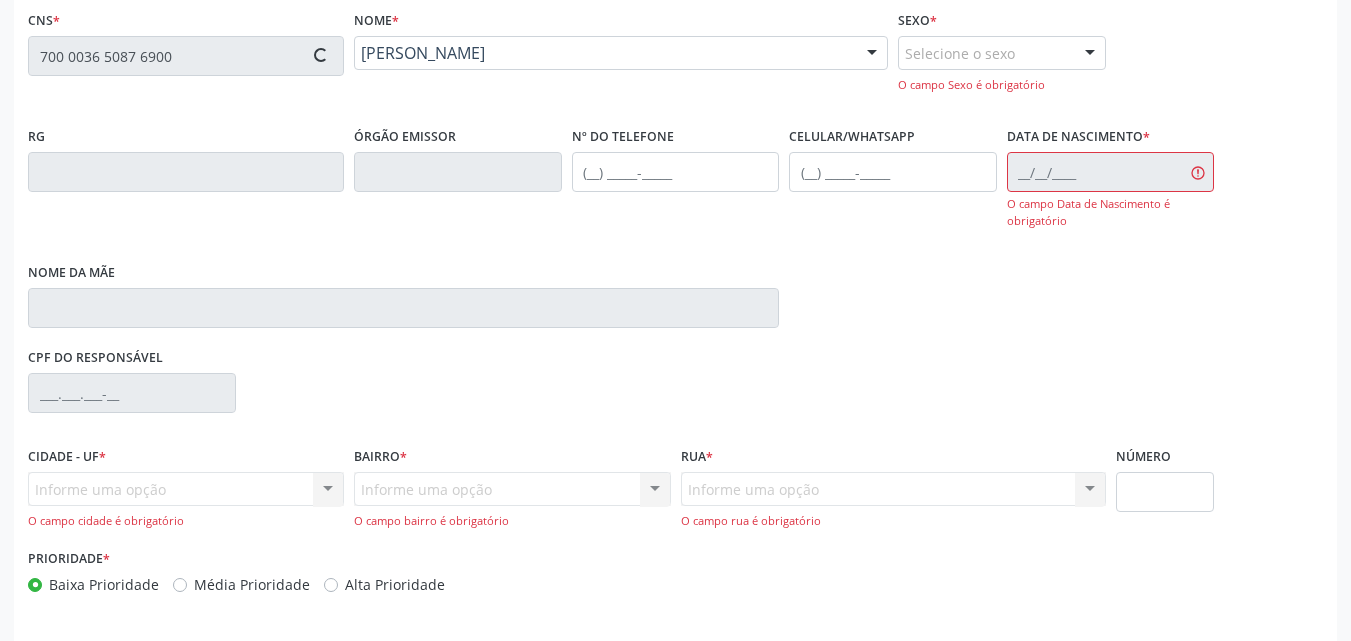 type on "(78) 98843-7091" 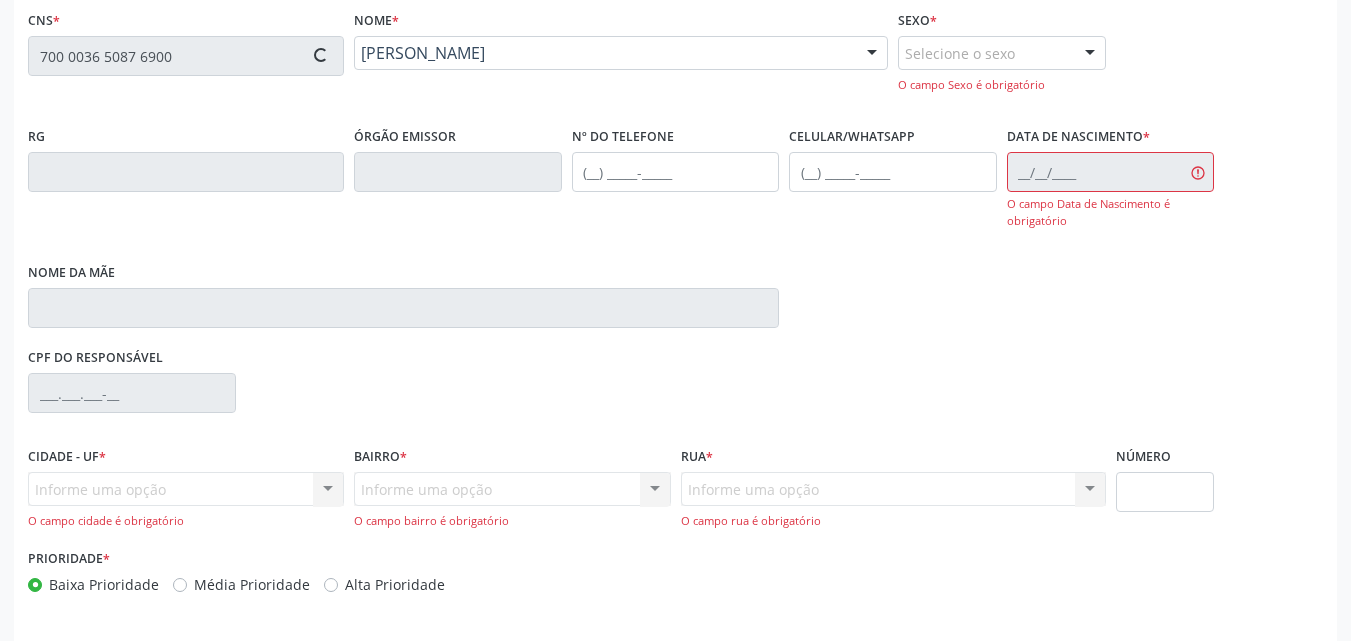 type on "(78) 98843-7091" 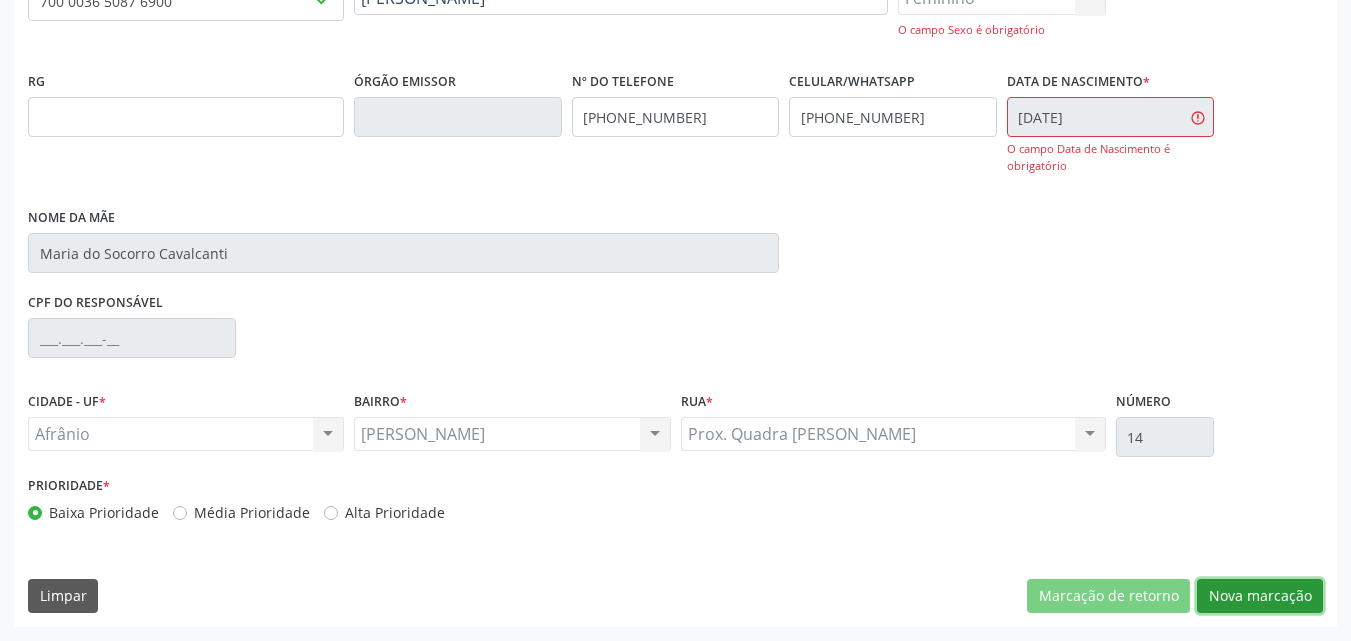 click on "Nova marcação" at bounding box center [1260, 596] 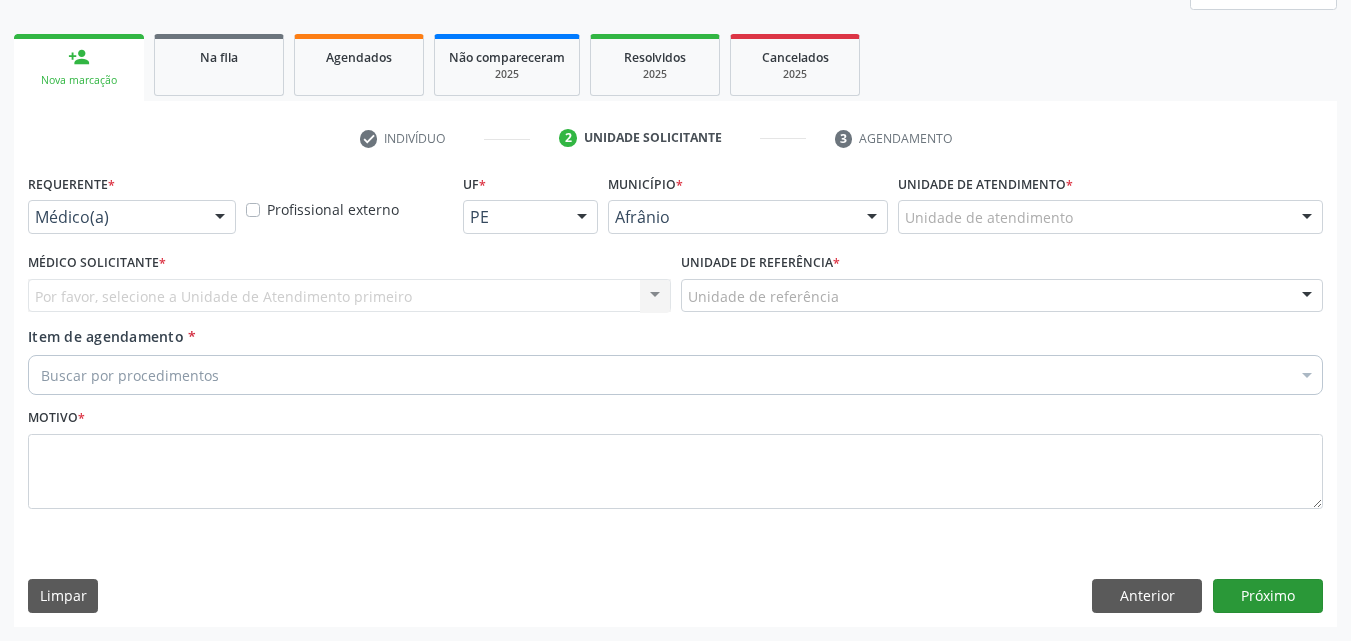 scroll, scrollTop: 265, scrollLeft: 0, axis: vertical 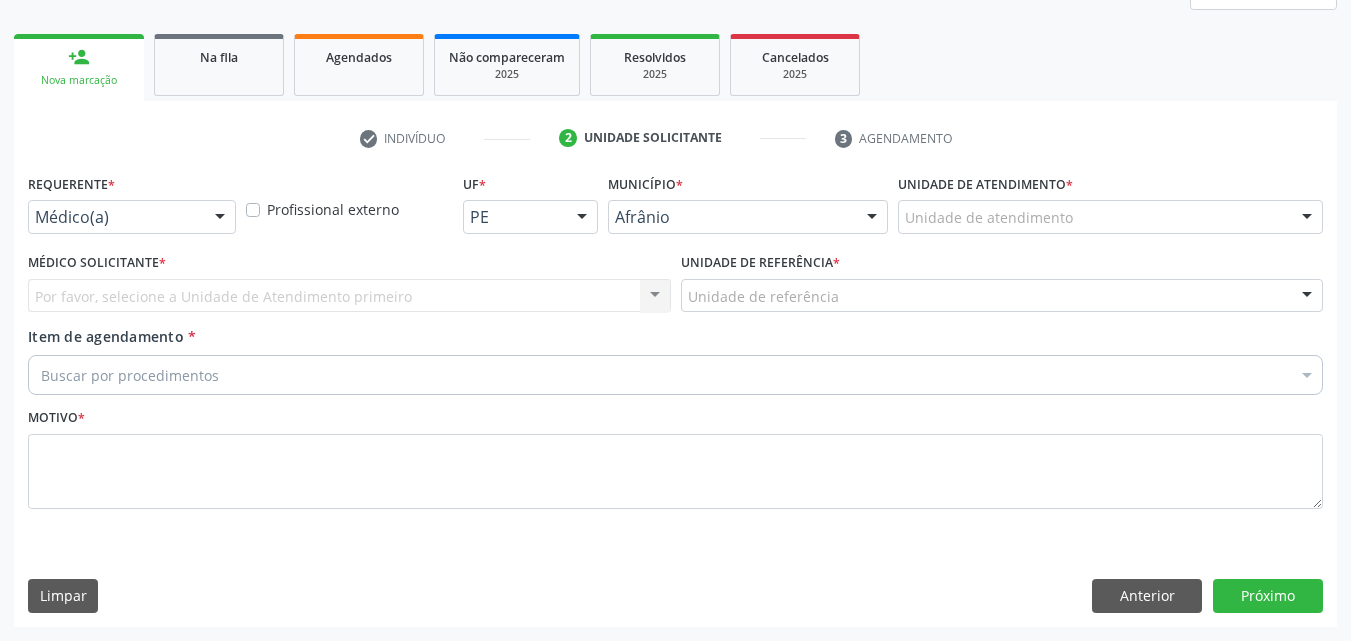 click on "Unidade de atendimento" at bounding box center (1110, 217) 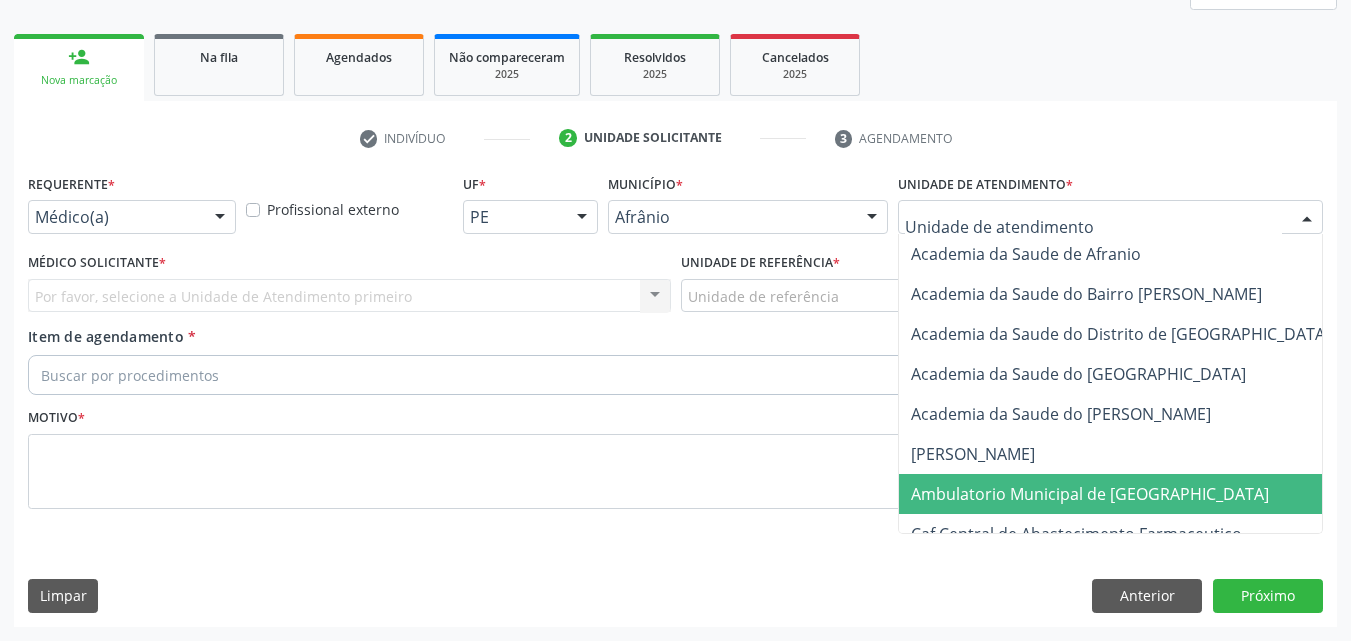 click on "Ambulatorio Municipal de [GEOGRAPHIC_DATA]" at bounding box center (1090, 494) 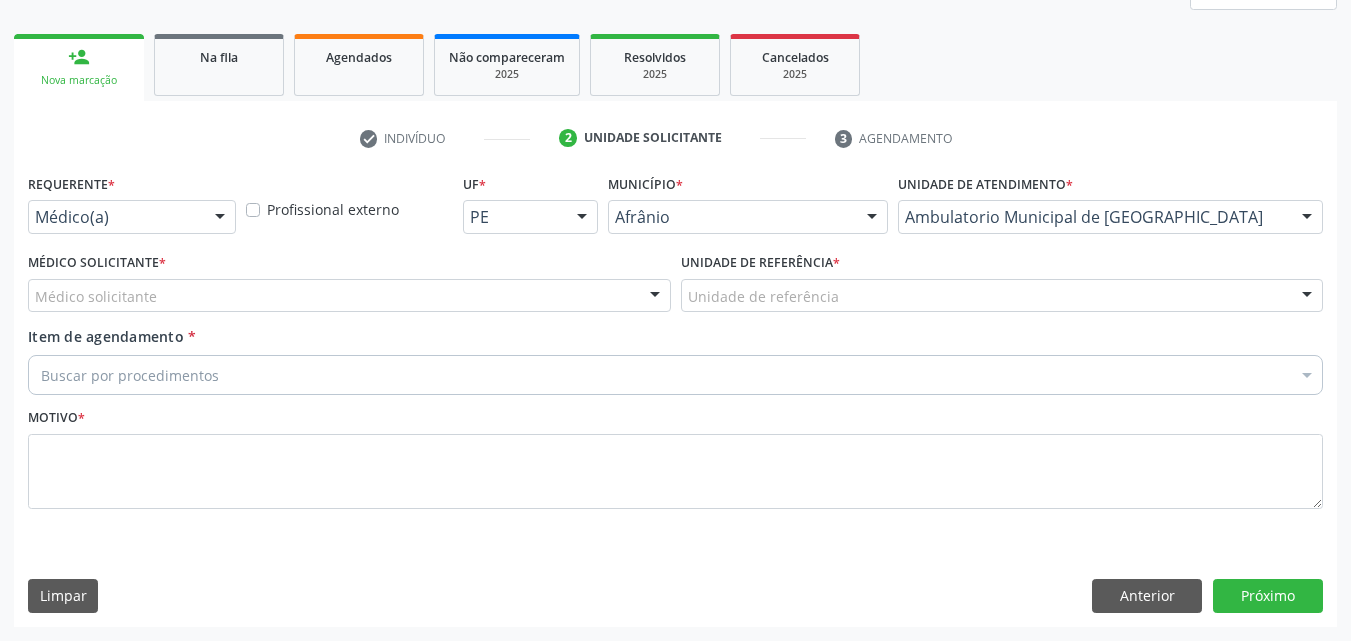click on "Unidade de referência" at bounding box center (1002, 296) 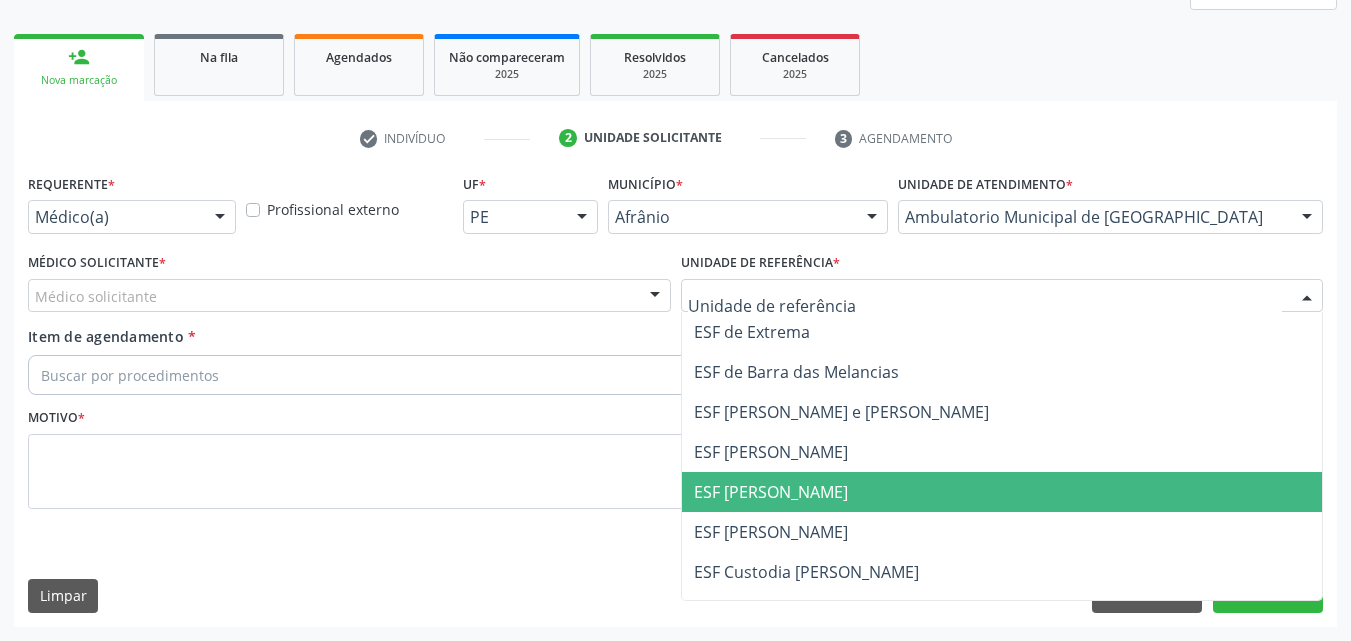 drag, startPoint x: 879, startPoint y: 505, endPoint x: 809, endPoint y: 474, distance: 76.55717 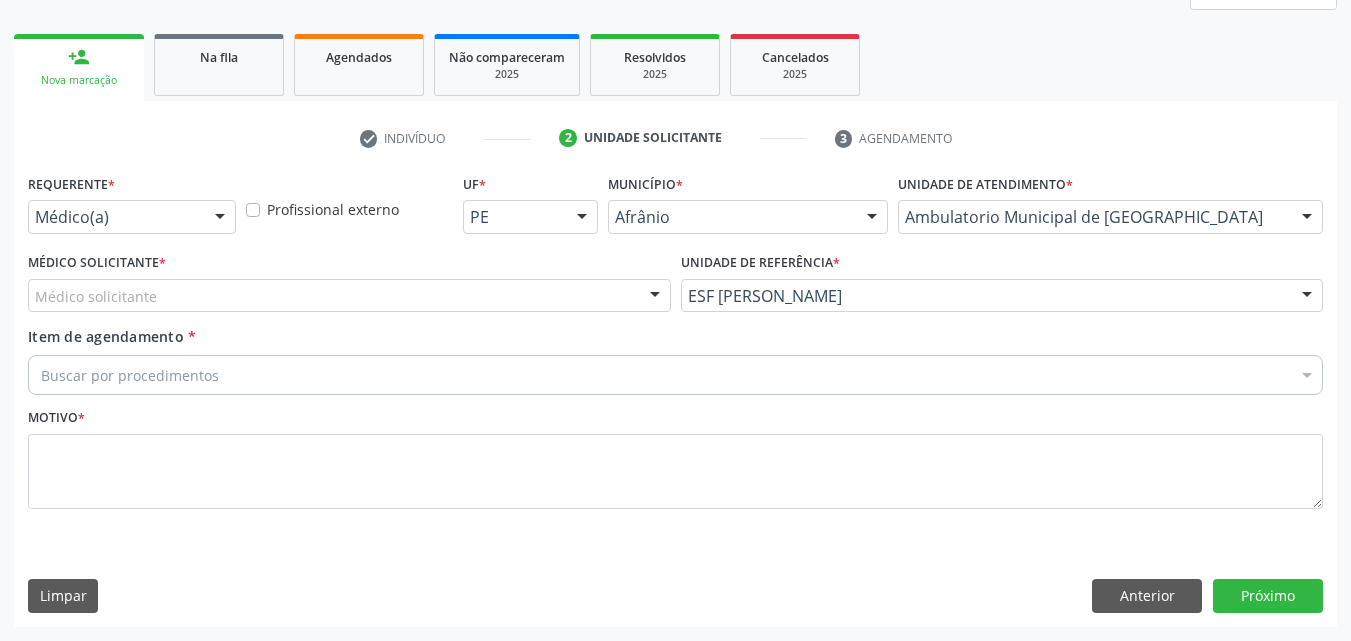 click on "Médico solicitante" at bounding box center [349, 296] 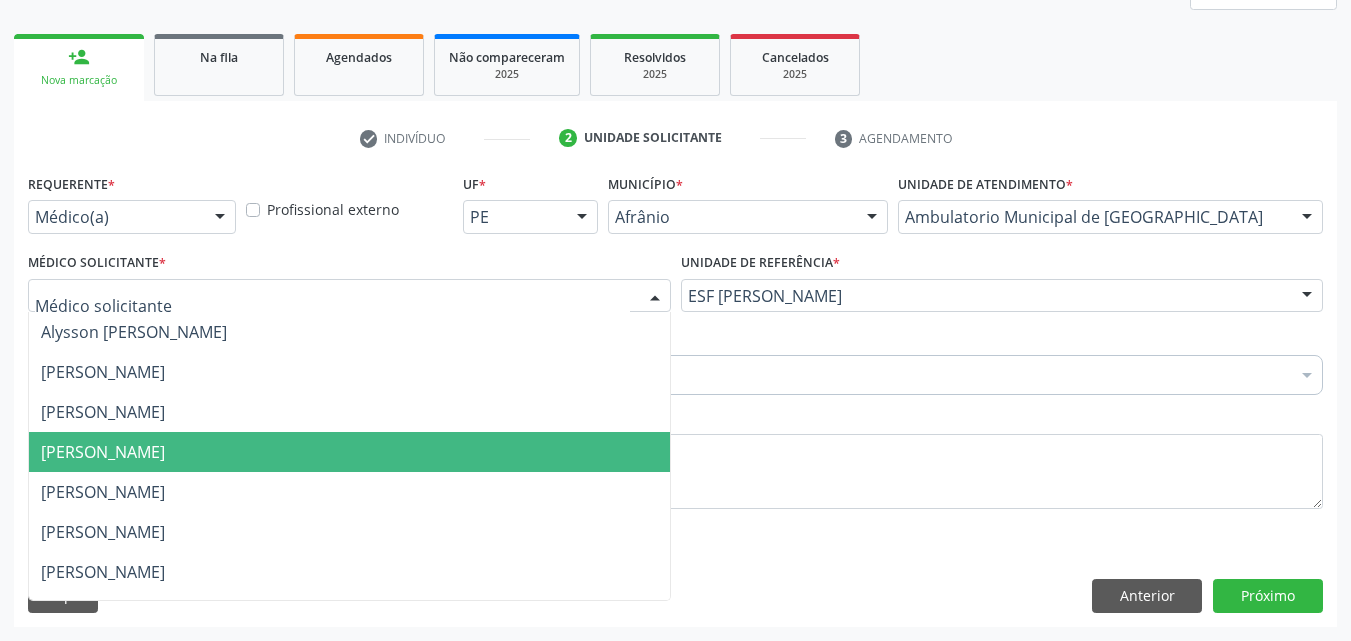click on "[PERSON_NAME]" at bounding box center [349, 452] 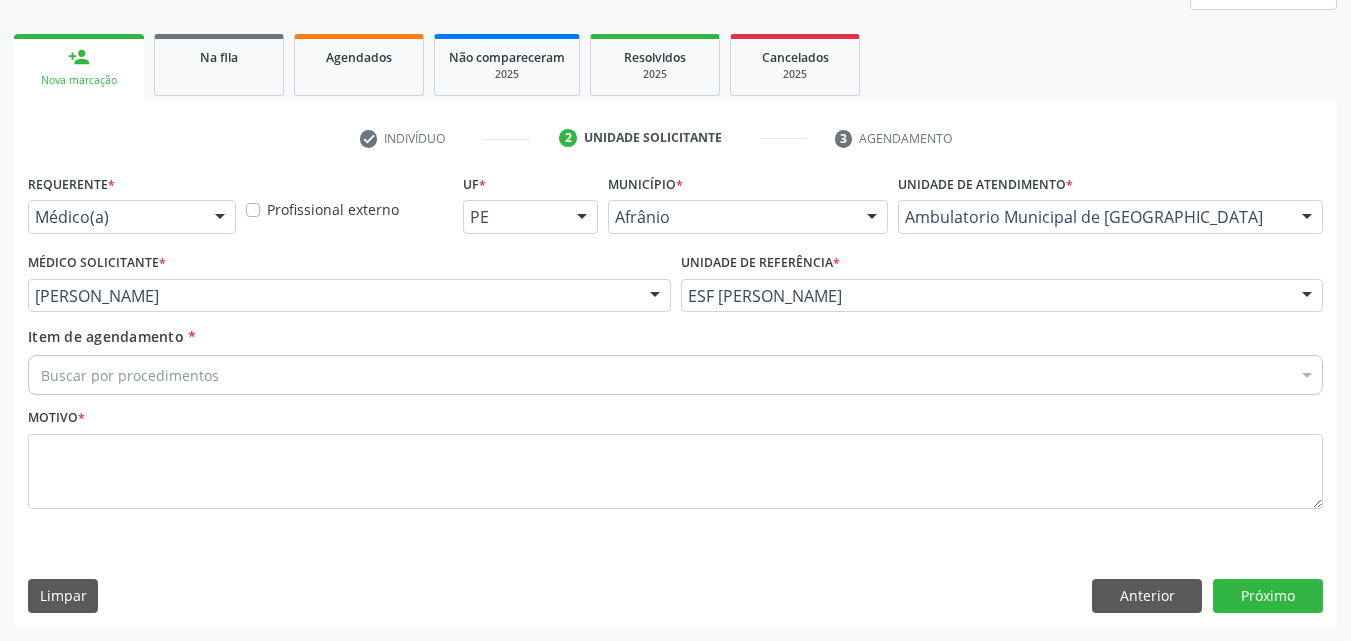 drag, startPoint x: 315, startPoint y: 377, endPoint x: 324, endPoint y: 372, distance: 10.29563 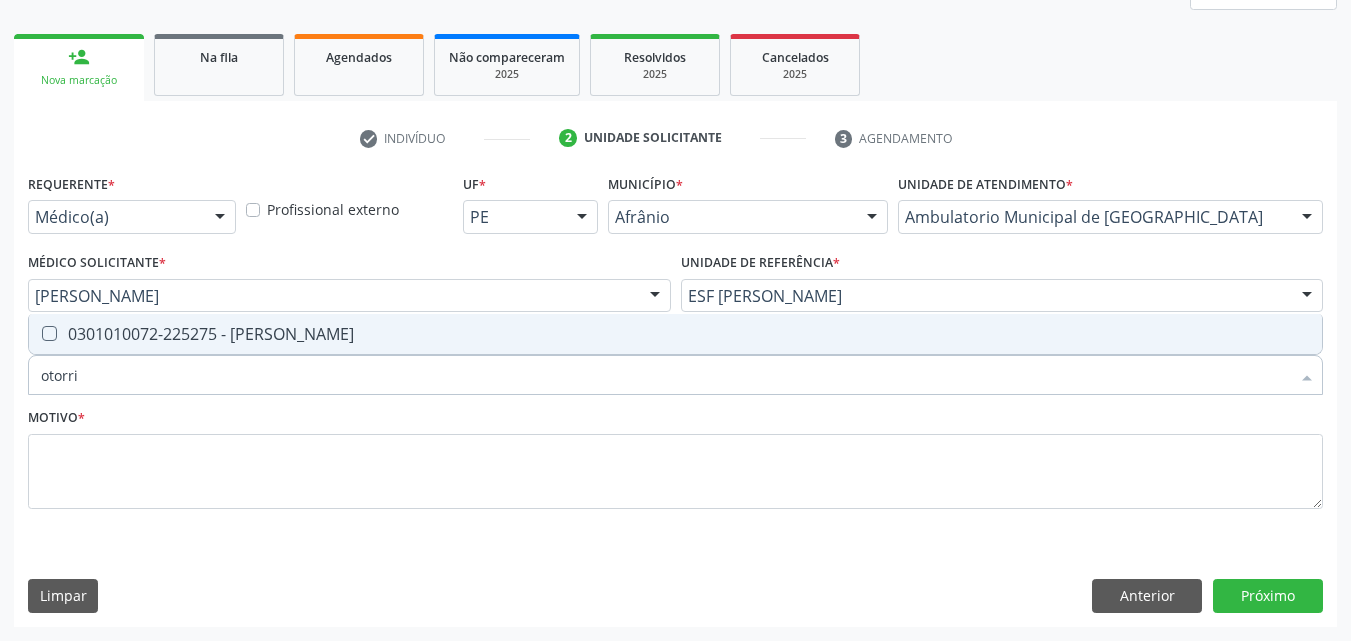 type on "otorrin" 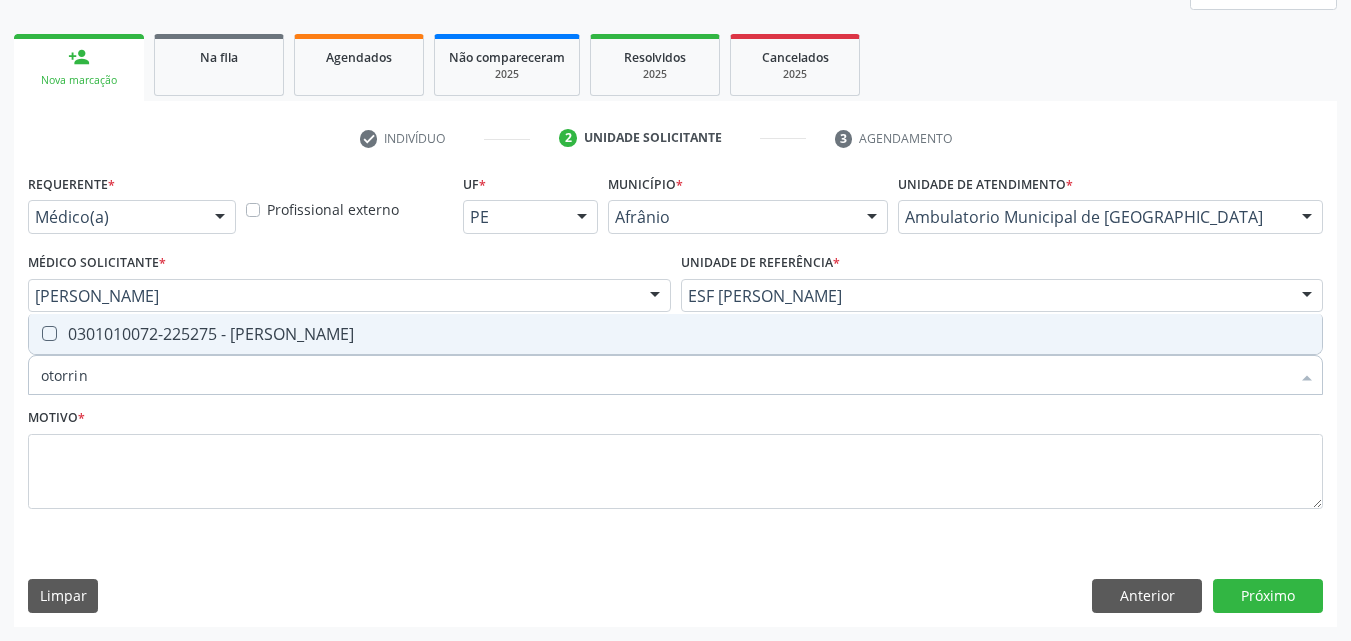 click on "0301010072-225275 - Médico Otorrinolaringologista" at bounding box center [675, 334] 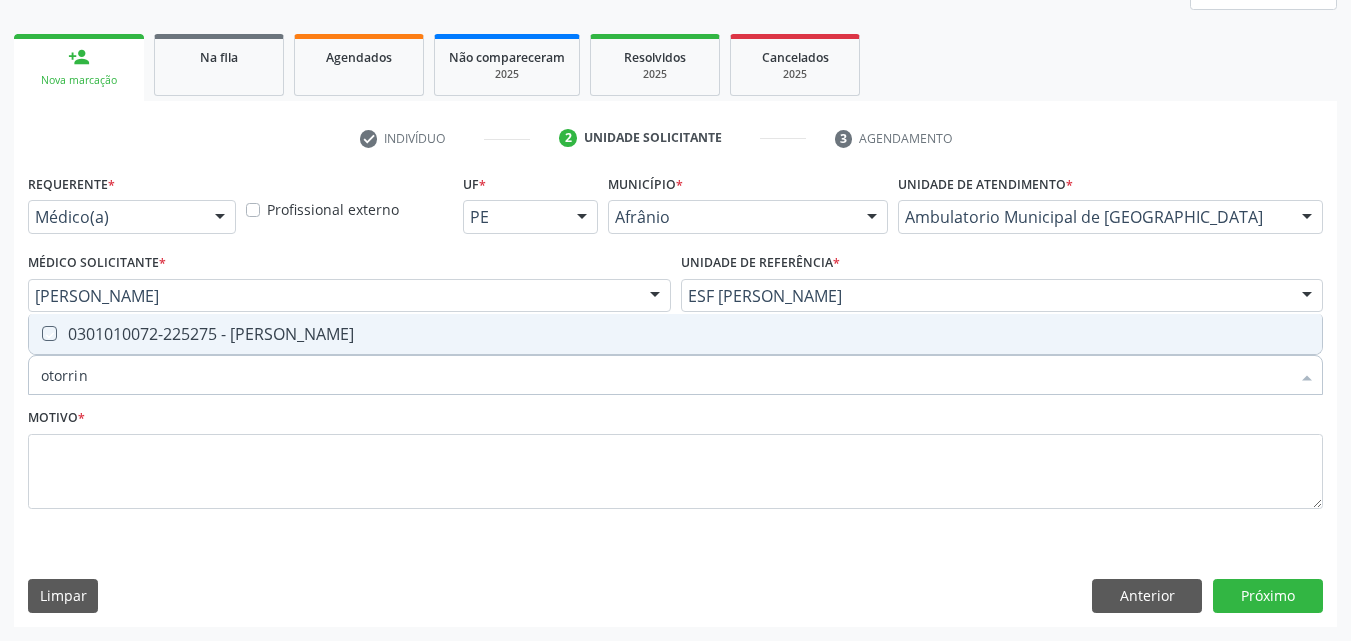 checkbox on "true" 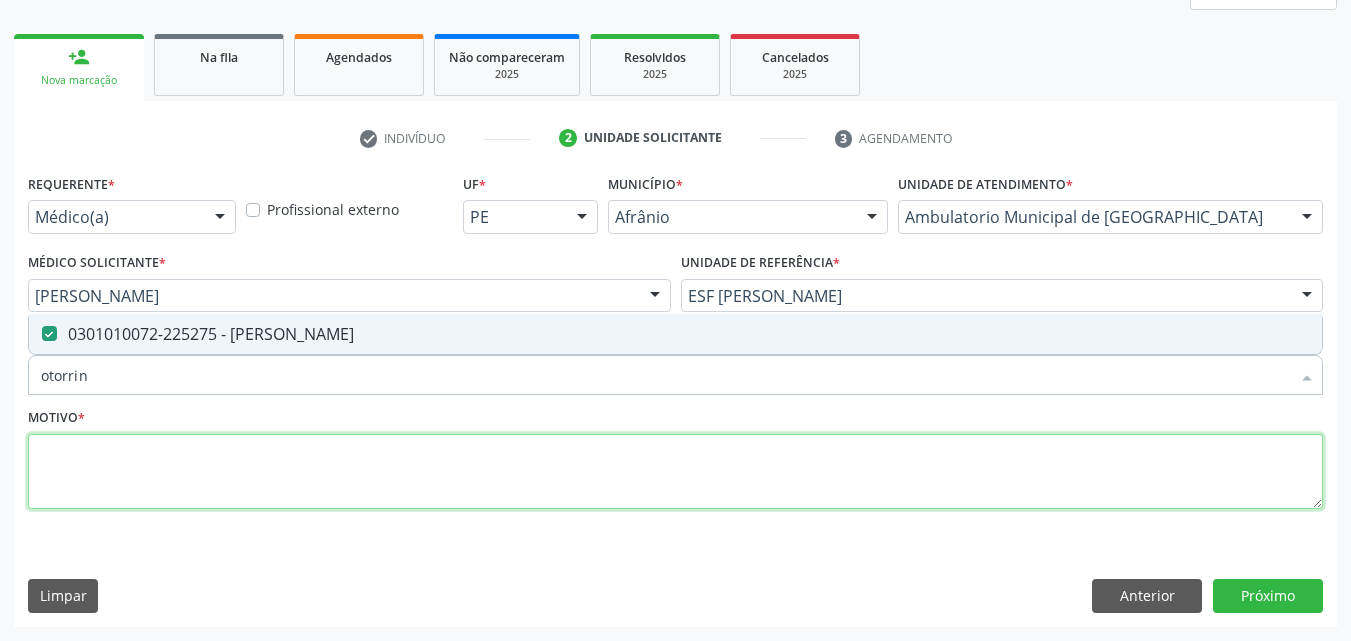 click at bounding box center [675, 472] 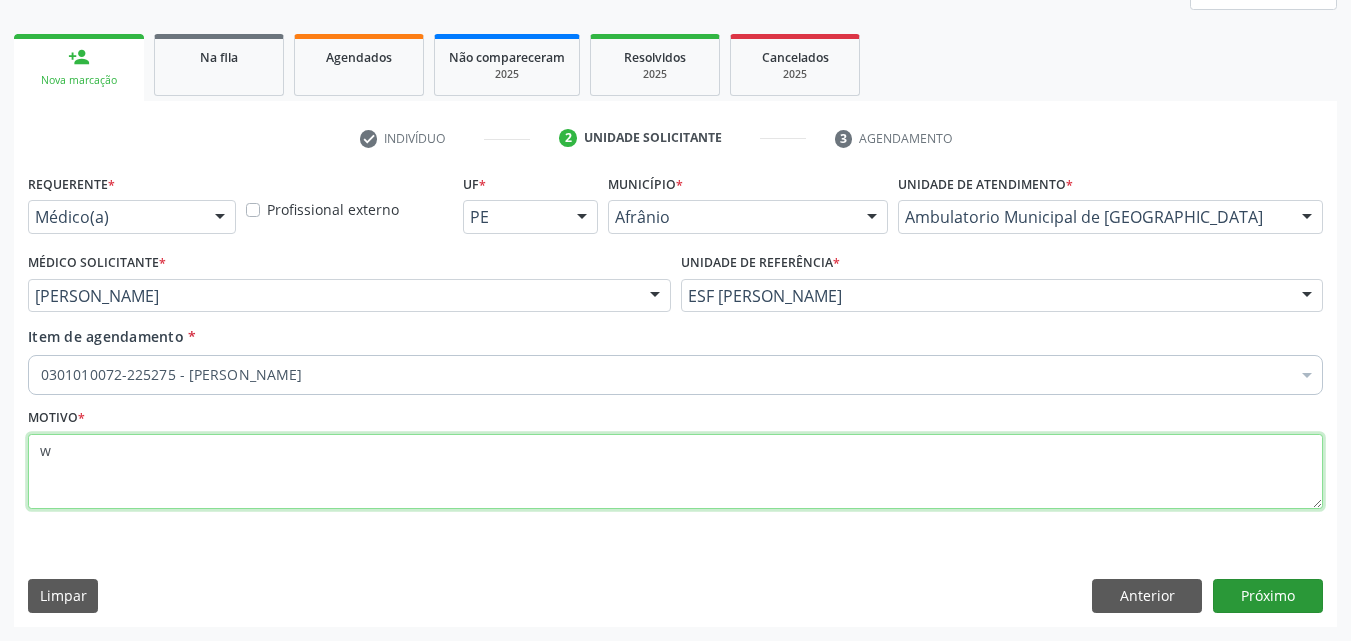 type on "w" 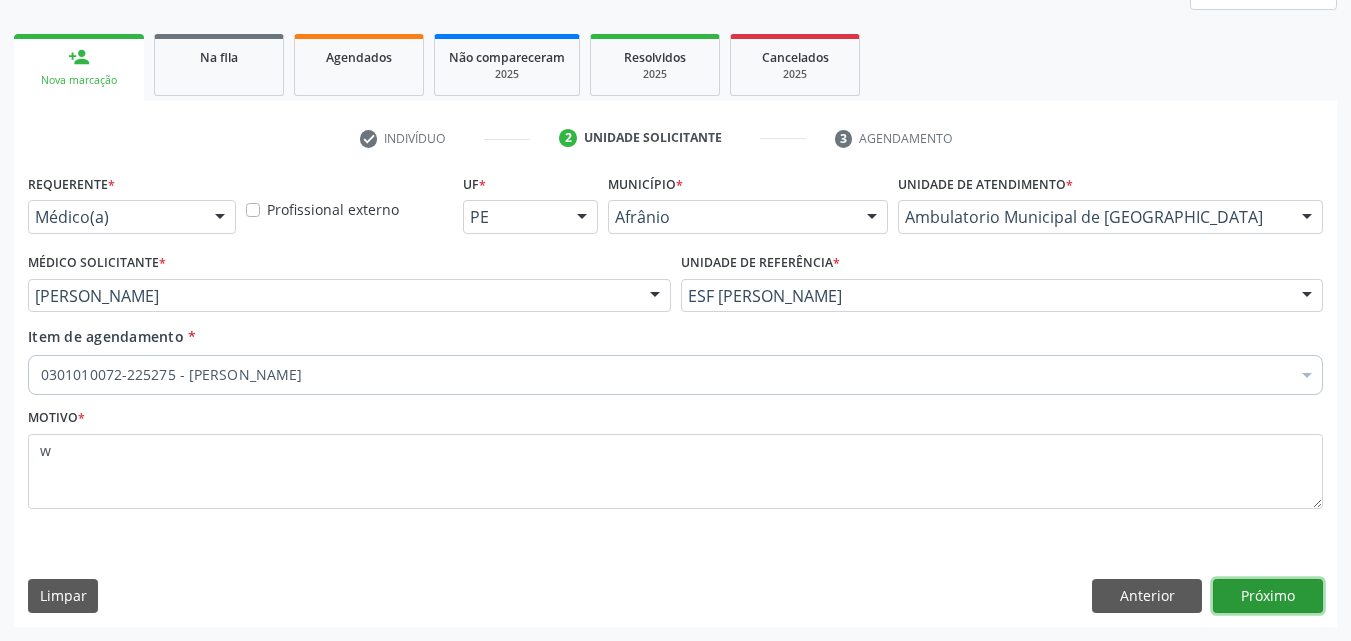 click on "Próximo" at bounding box center [1268, 596] 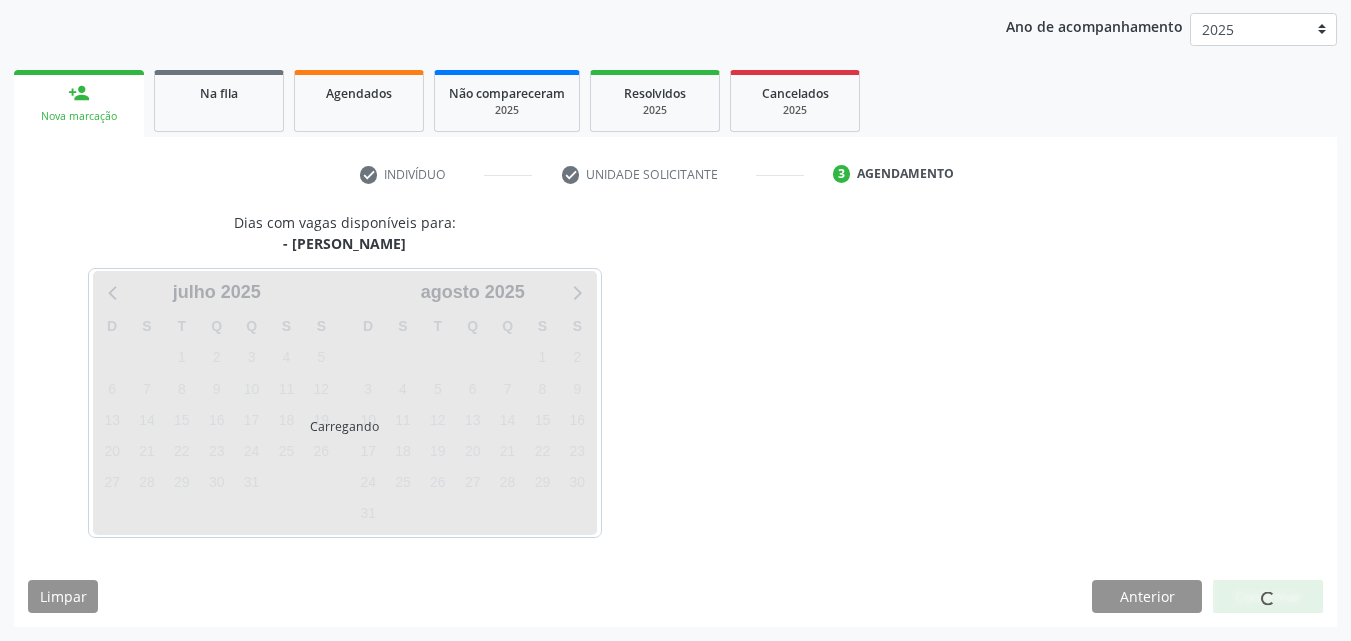 scroll, scrollTop: 229, scrollLeft: 0, axis: vertical 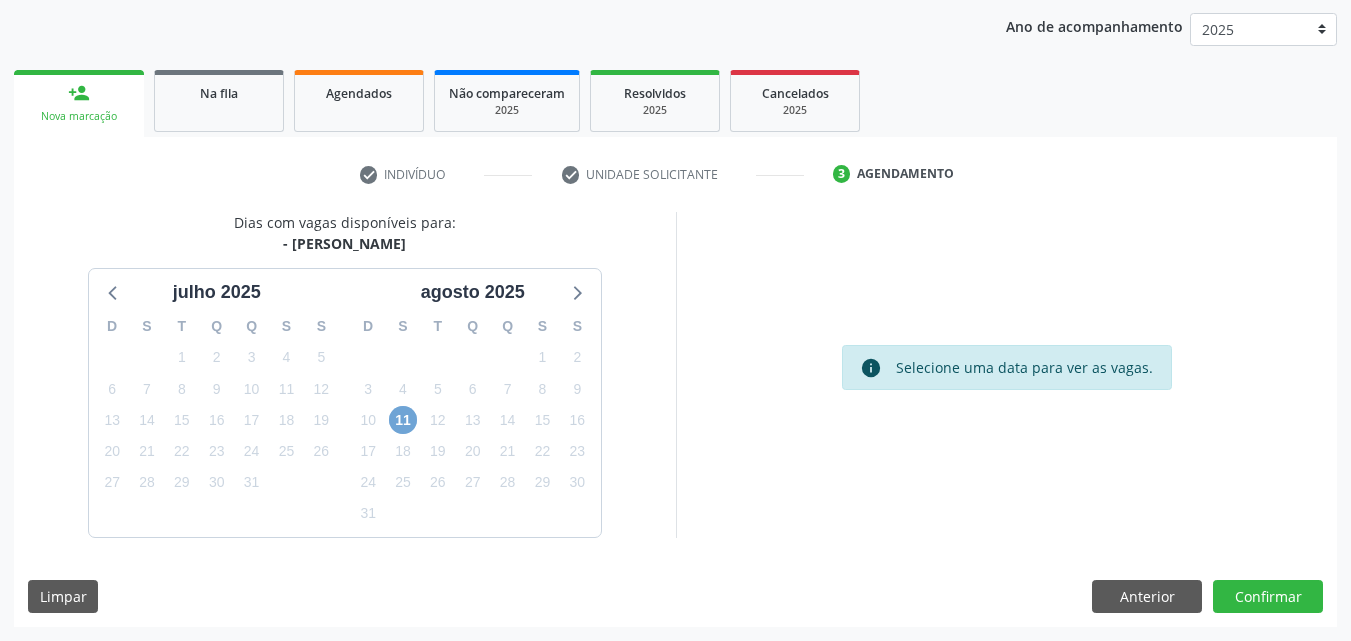 click on "11" at bounding box center (403, 420) 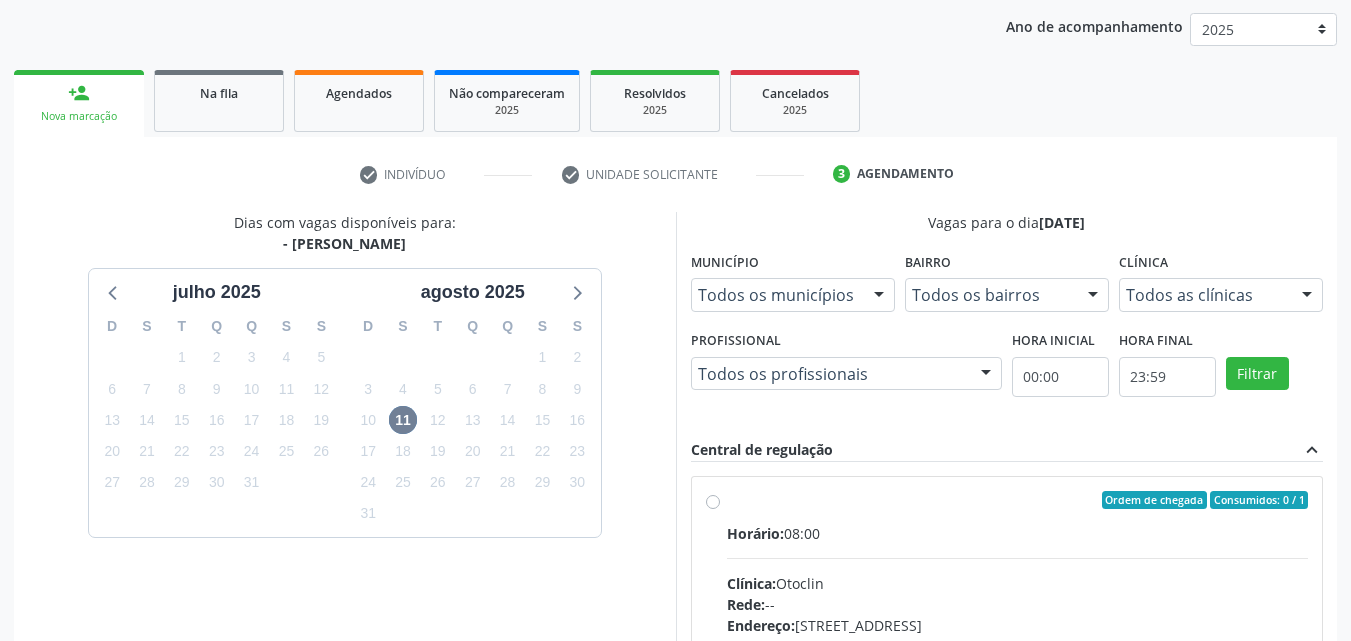 click on "Ordem de chegada
Consumidos: 0 / 1
Horário:   08:00
Clínica:  Otoclin
Rede:
--
Endereço:   nº 154, Centro, Petrolina - PE
Telefone:   (71) 93877515
Profissional:
--
Informações adicionais sobre o atendimento
Idade de atendimento:
Sem restrição
Gênero(s) atendido(s):
Sem restrição
Informações adicionais:
--" at bounding box center [1018, 644] 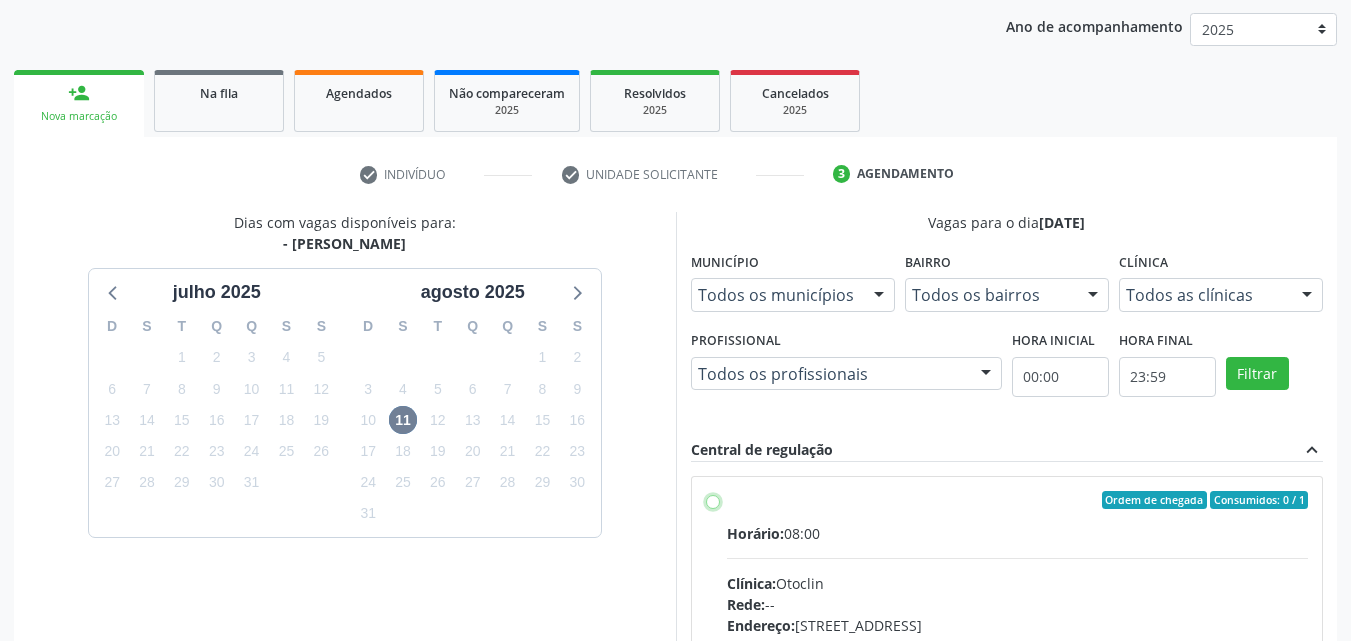 click on "Ordem de chegada
Consumidos: 0 / 1
Horário:   08:00
Clínica:  Otoclin
Rede:
--
Endereço:   nº 154, Centro, Petrolina - PE
Telefone:   (71) 93877515
Profissional:
--
Informações adicionais sobre o atendimento
Idade de atendimento:
Sem restrição
Gênero(s) atendido(s):
Sem restrição
Informações adicionais:
--" at bounding box center [713, 500] 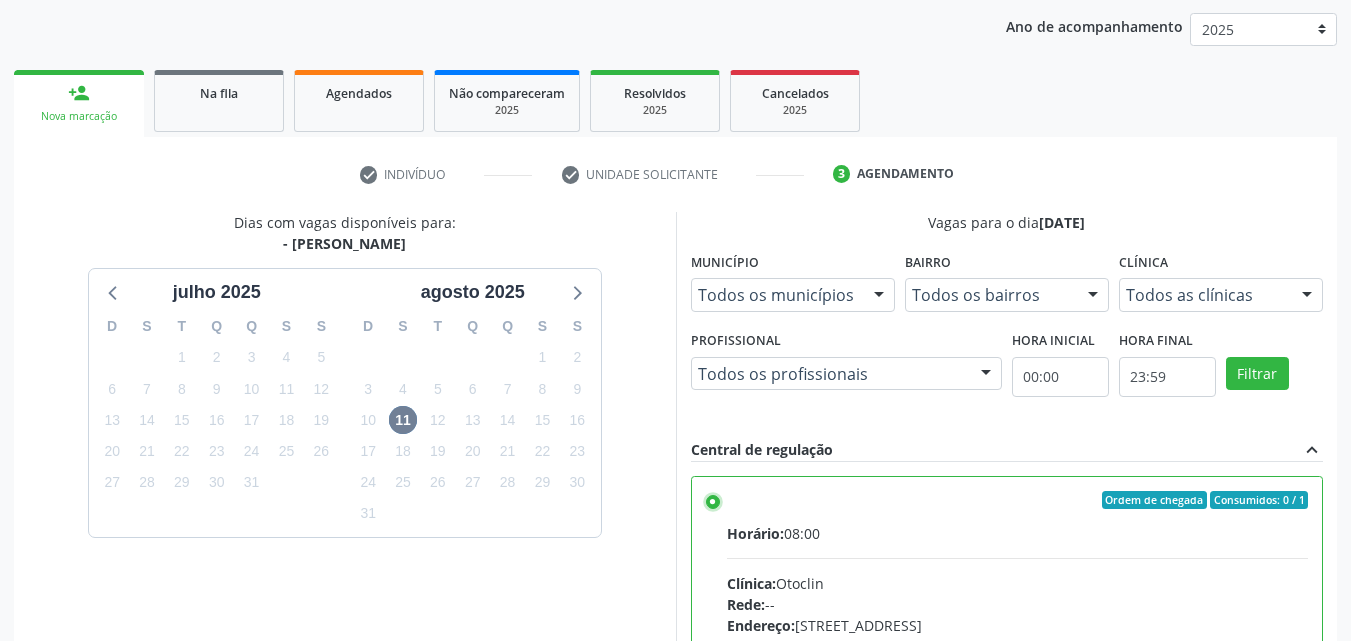 scroll, scrollTop: 429, scrollLeft: 0, axis: vertical 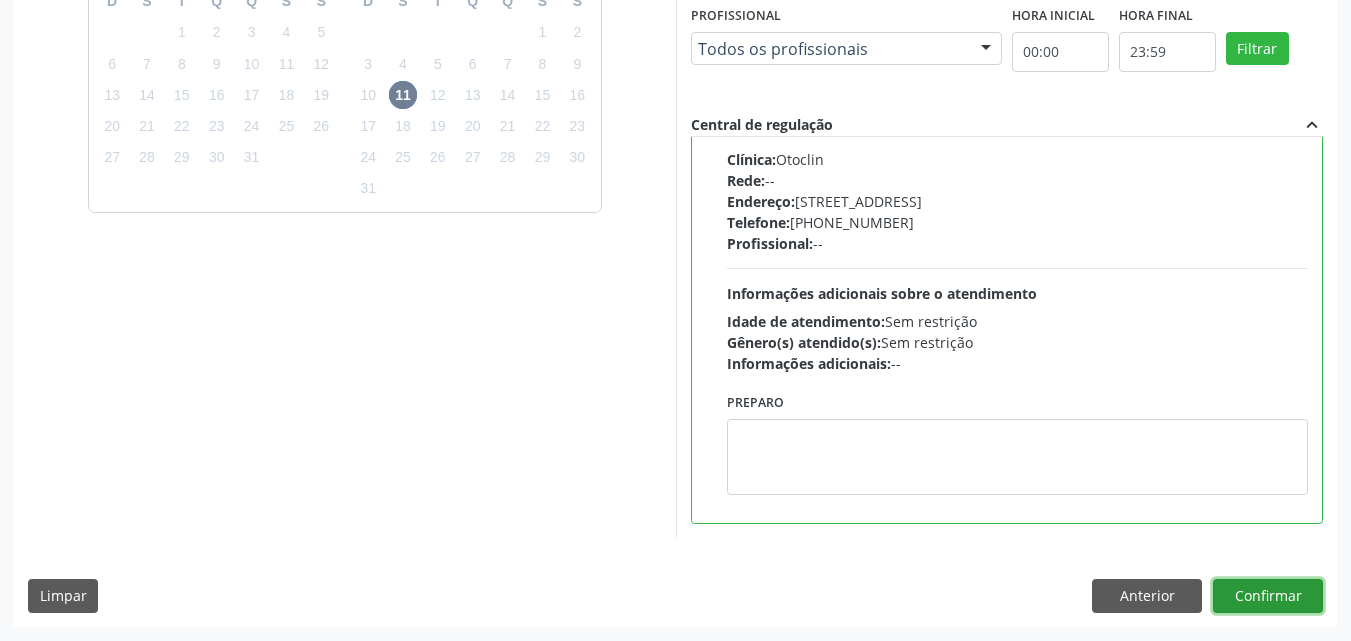 click on "Confirmar" at bounding box center [1268, 596] 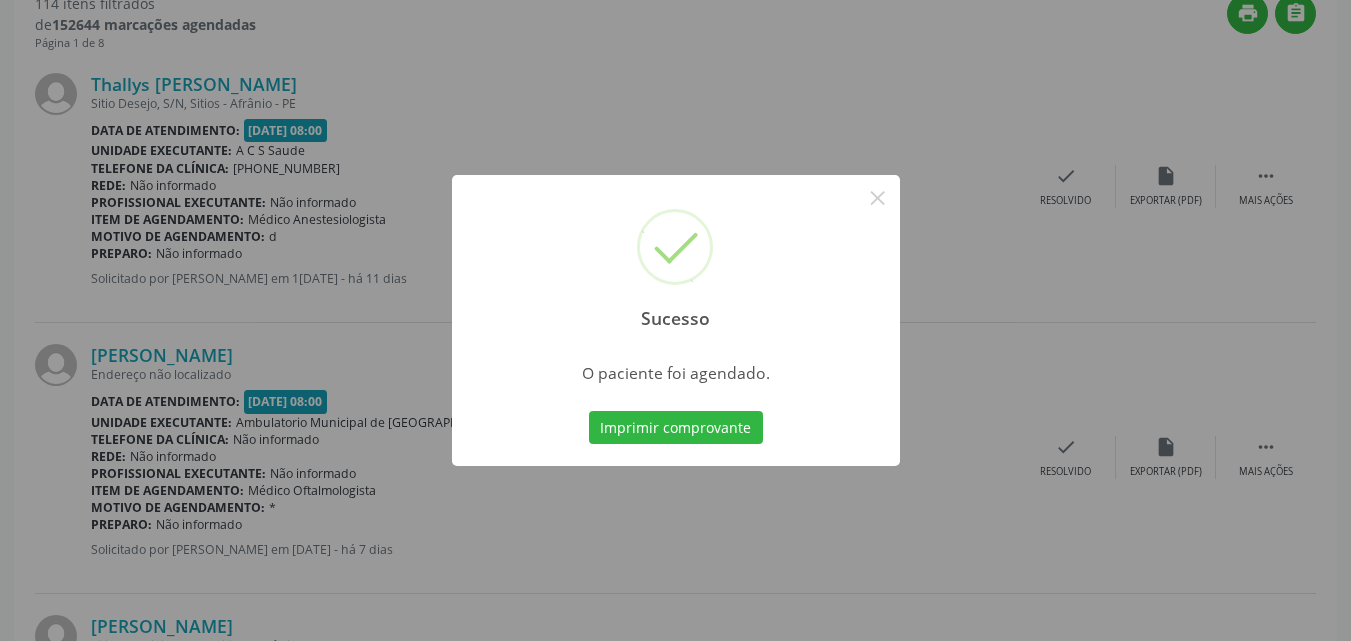 scroll, scrollTop: 26, scrollLeft: 0, axis: vertical 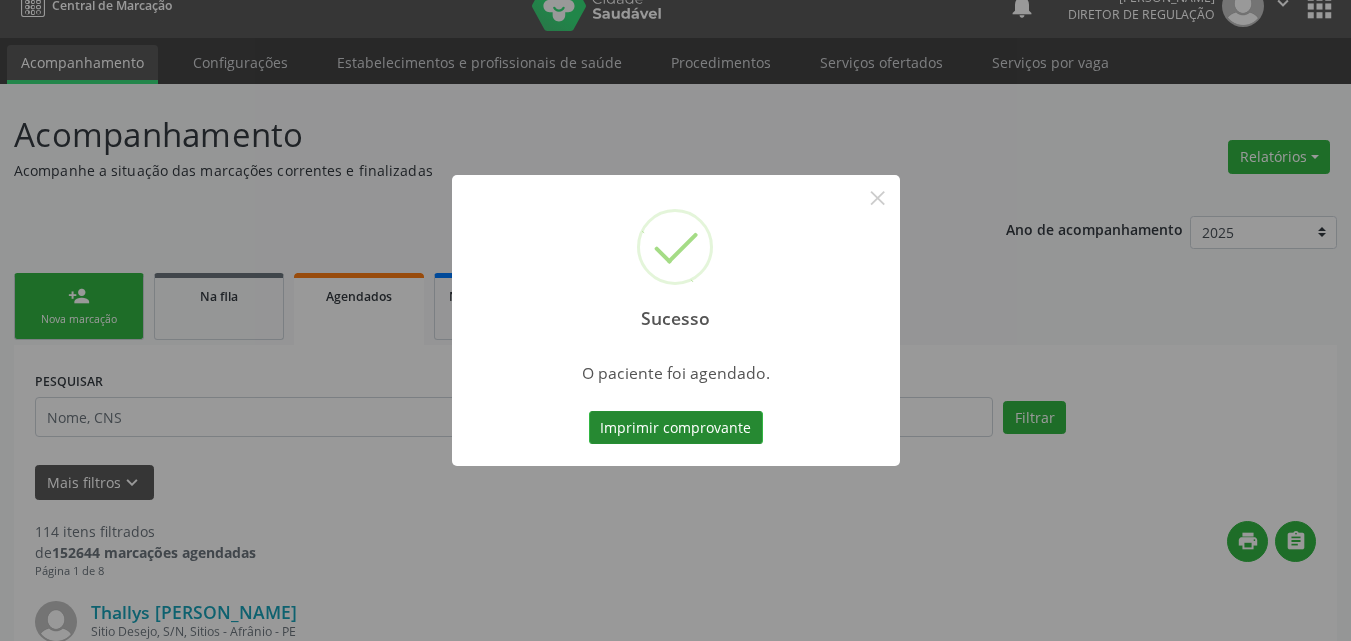 click on "Imprimir comprovante" at bounding box center (676, 428) 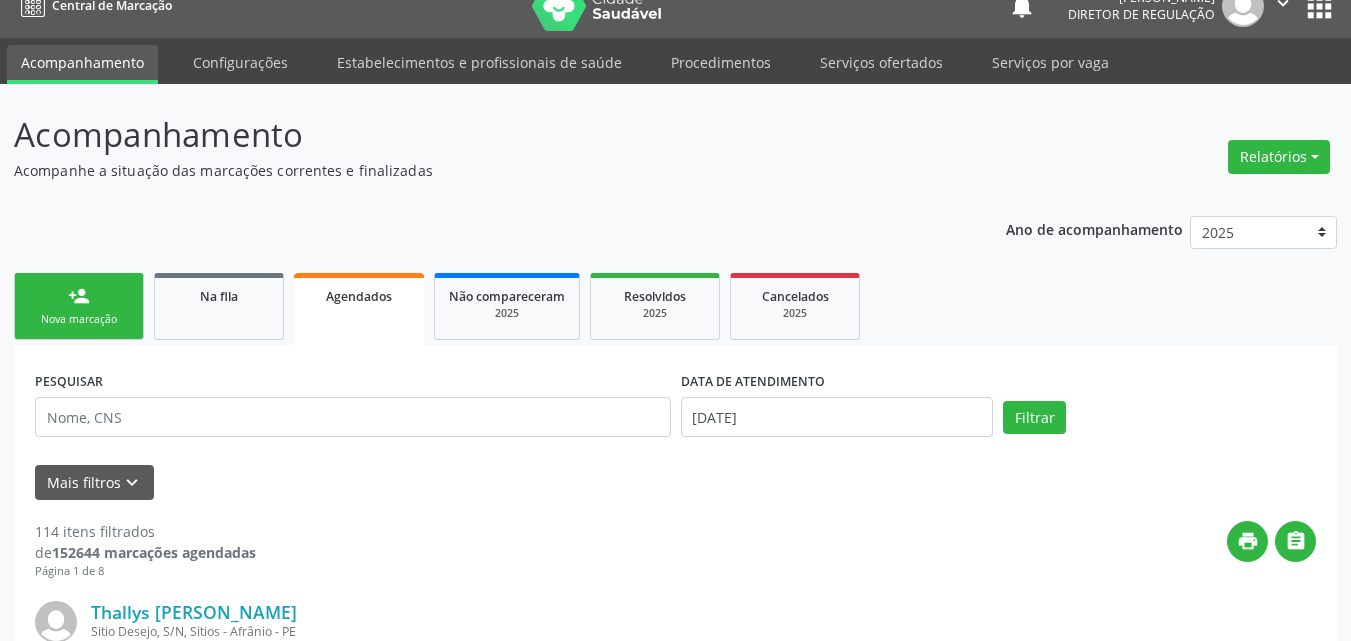 click on "person_add
Nova marcação" at bounding box center [79, 306] 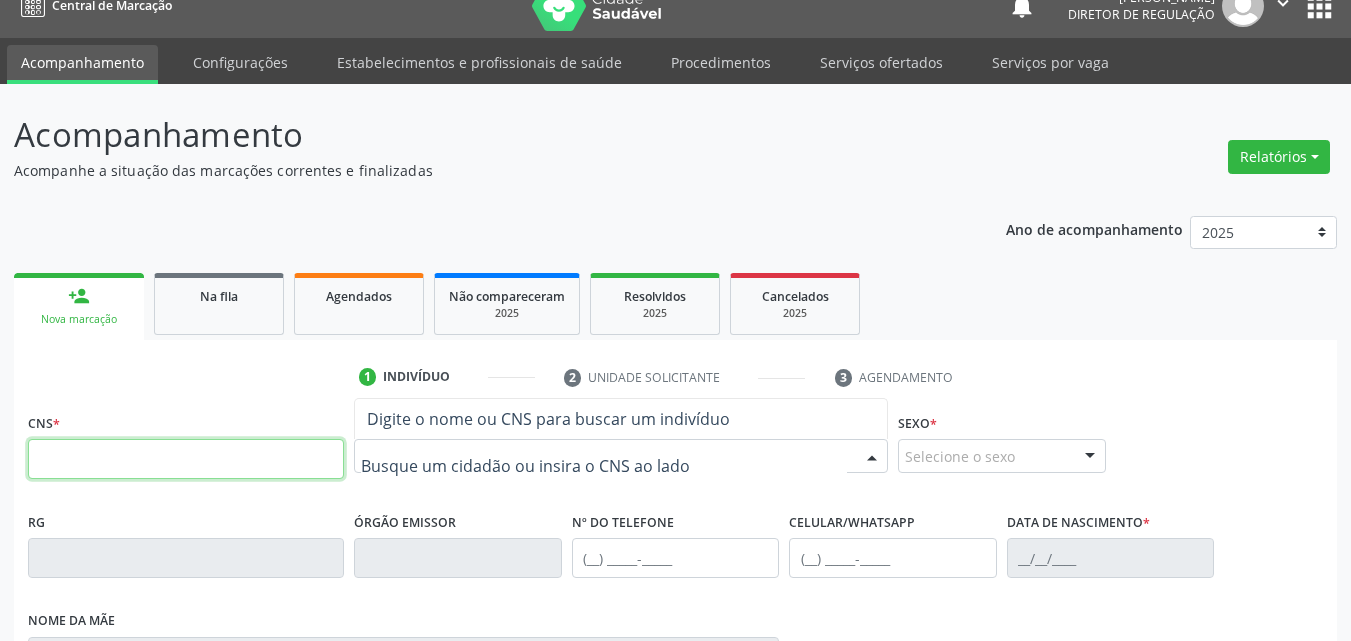 click at bounding box center (186, 459) 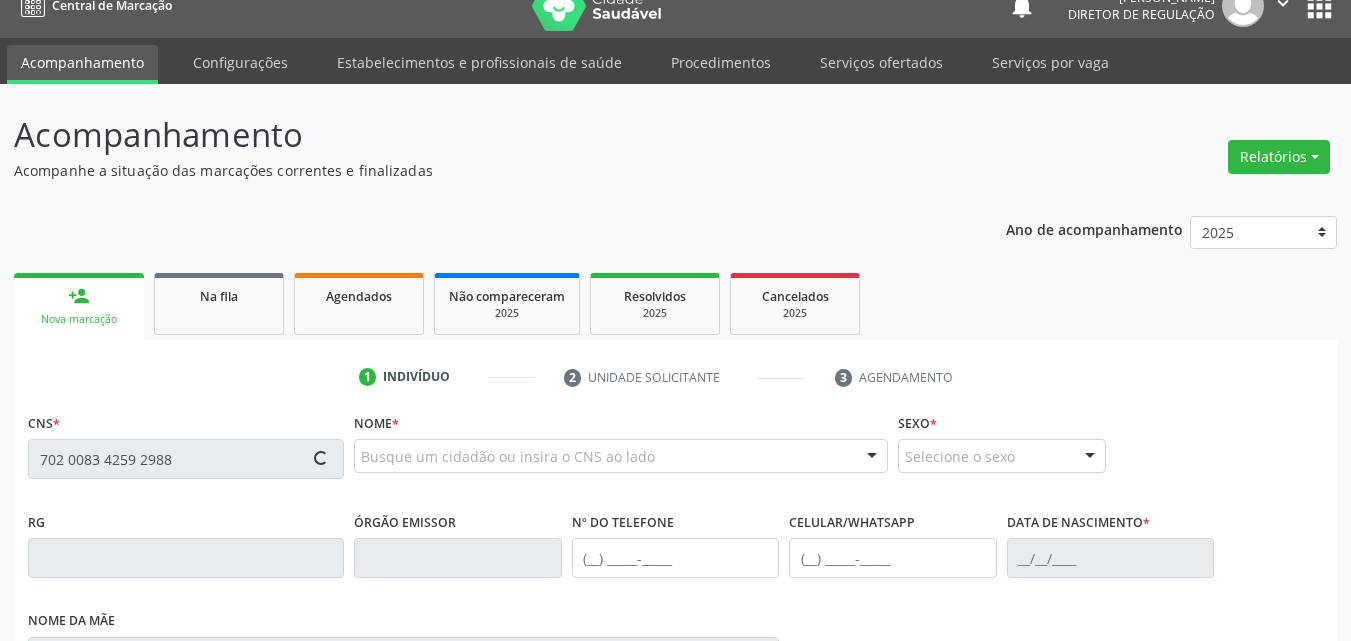 type on "702 0083 4259 2988" 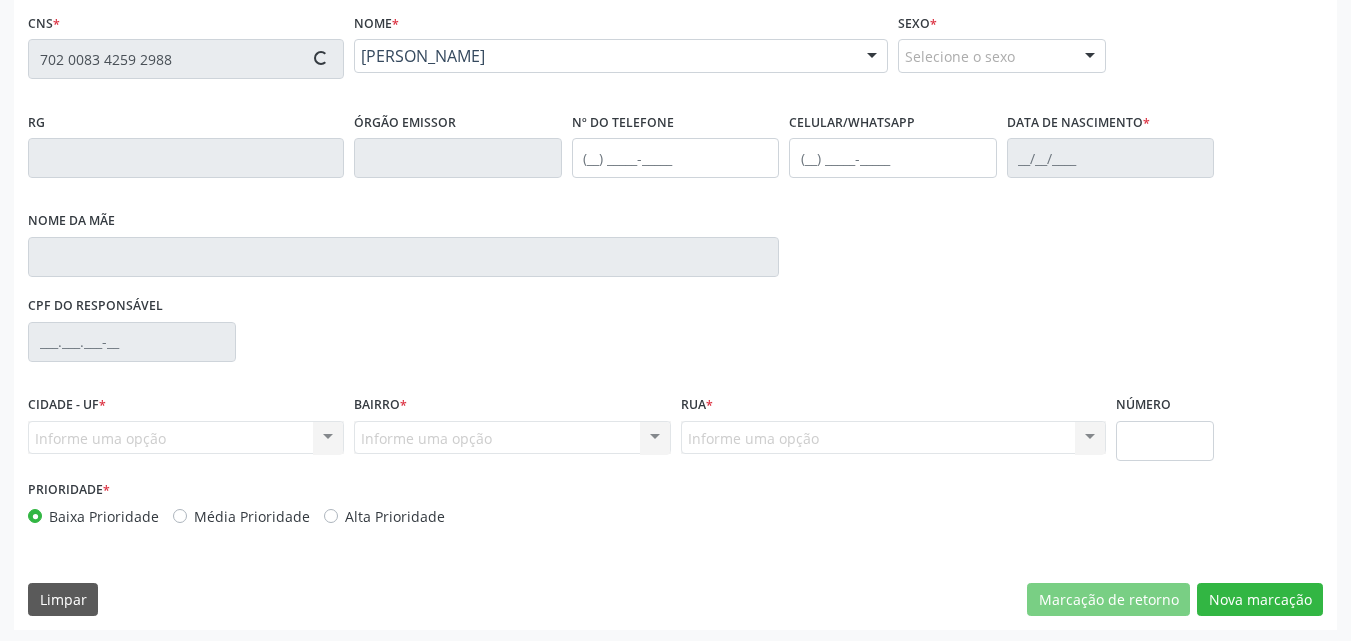 scroll, scrollTop: 429, scrollLeft: 0, axis: vertical 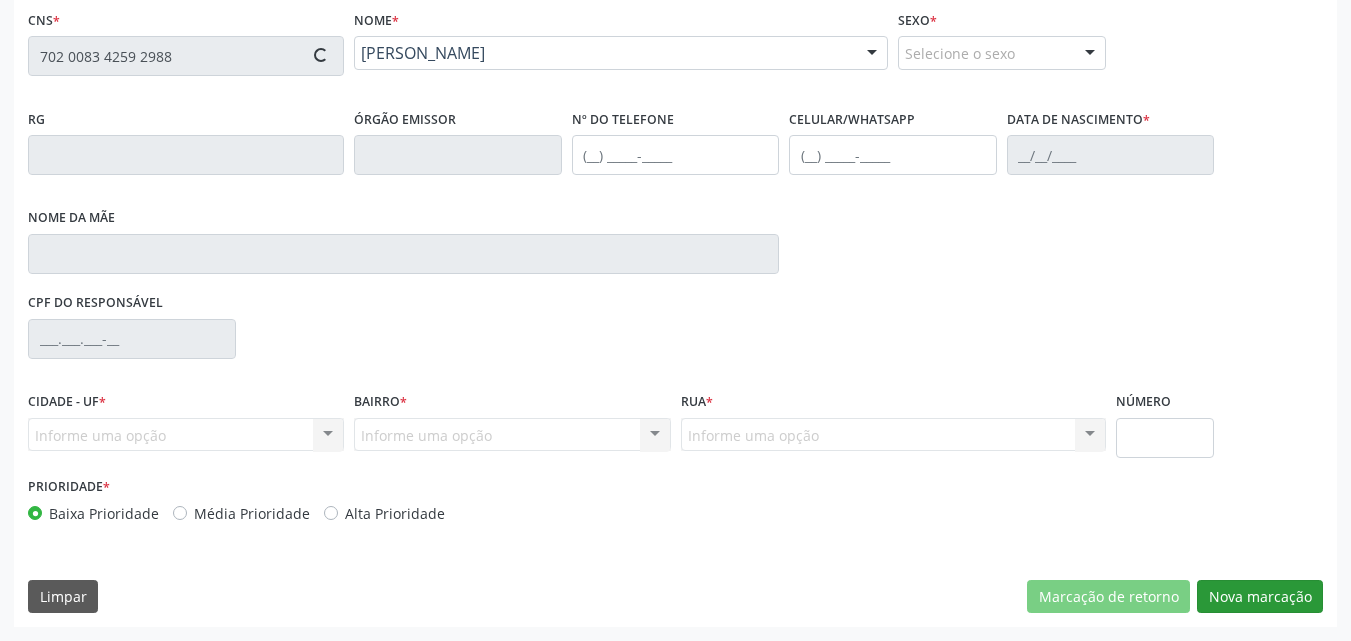 type on "16/09/1992" 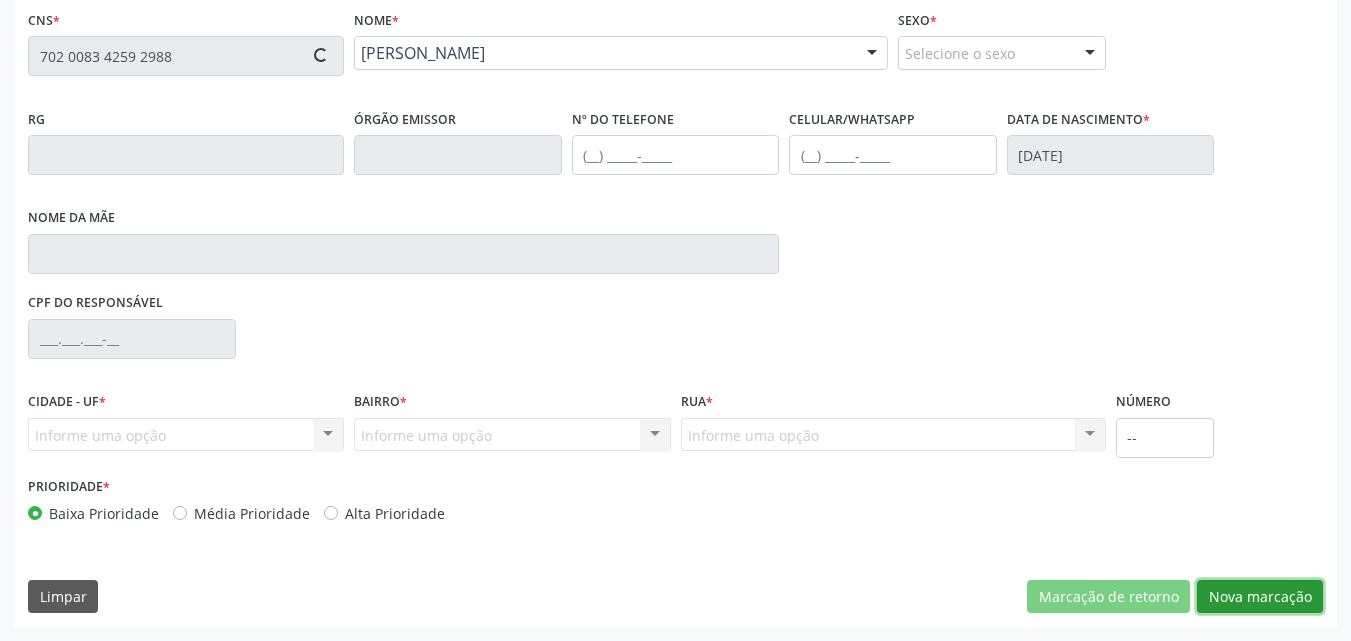click on "Nova marcação" at bounding box center [1260, 597] 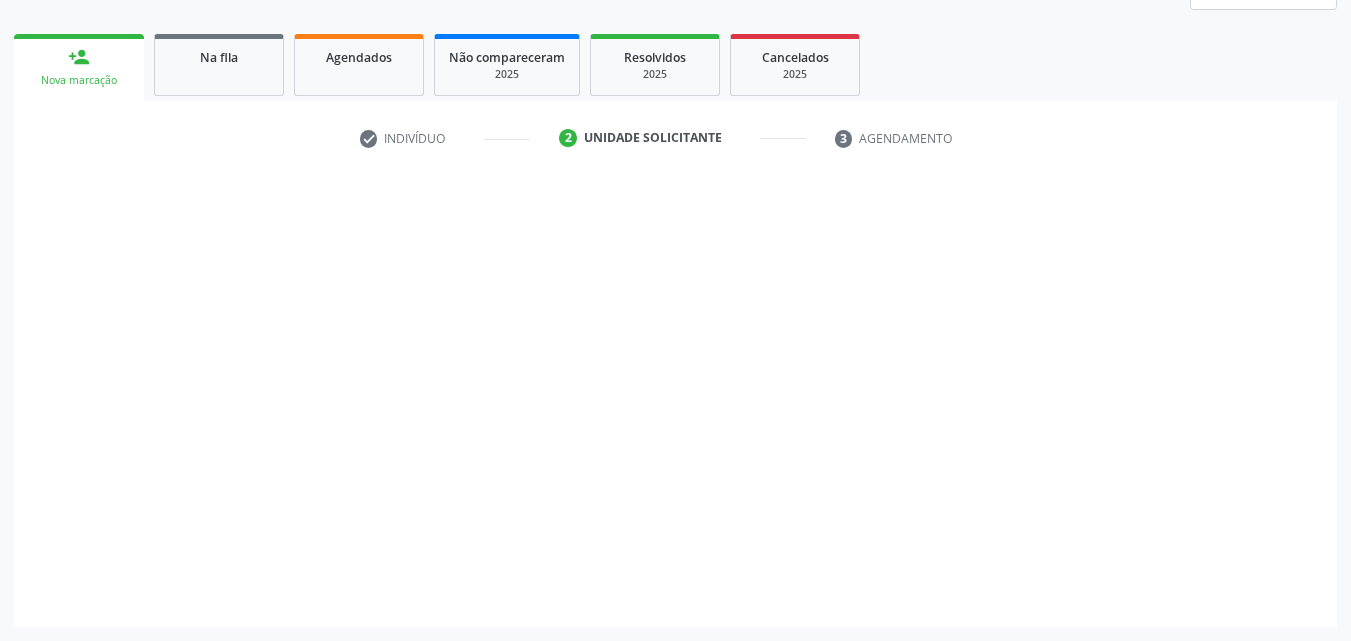 scroll, scrollTop: 265, scrollLeft: 0, axis: vertical 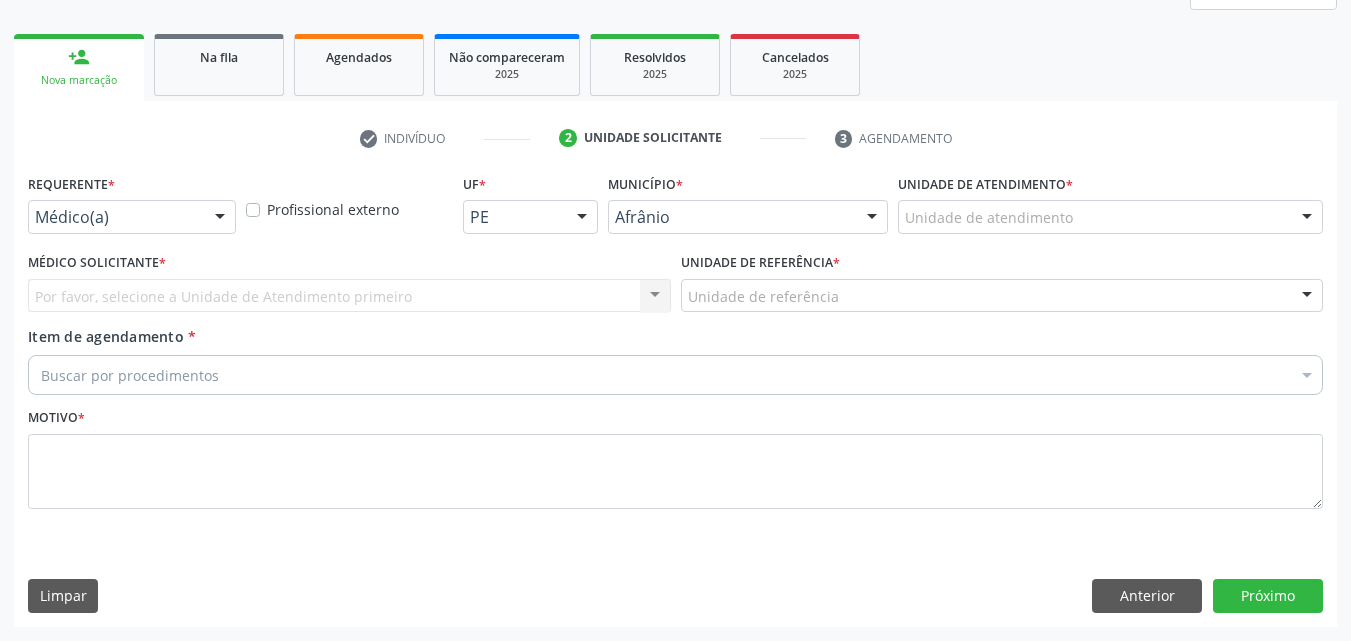 click on "Unidade de atendimento" at bounding box center [1110, 217] 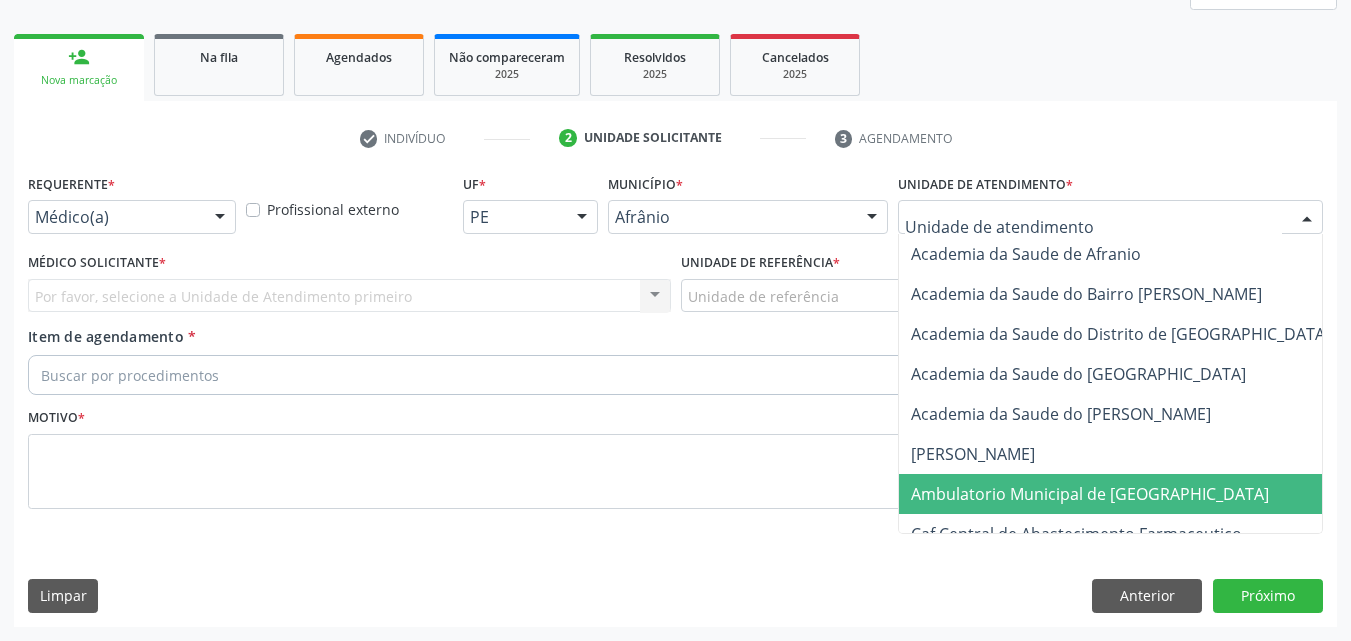 drag, startPoint x: 1086, startPoint y: 494, endPoint x: 1011, endPoint y: 458, distance: 83.19255 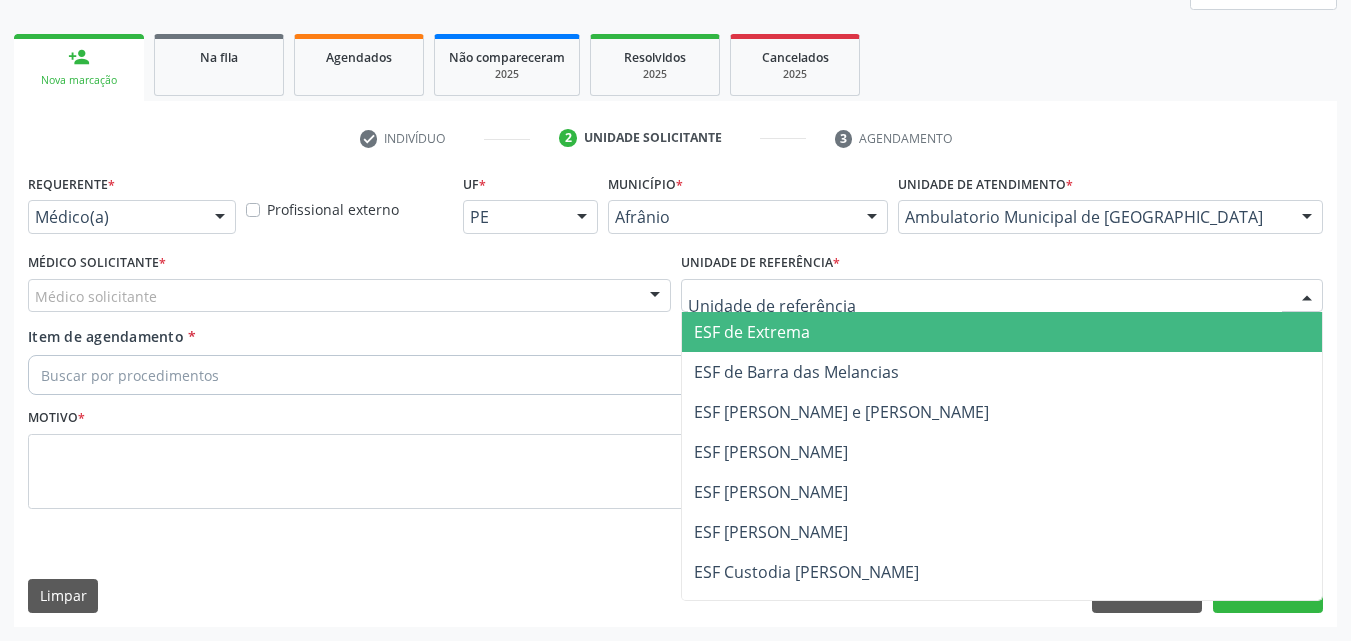 click at bounding box center [1002, 296] 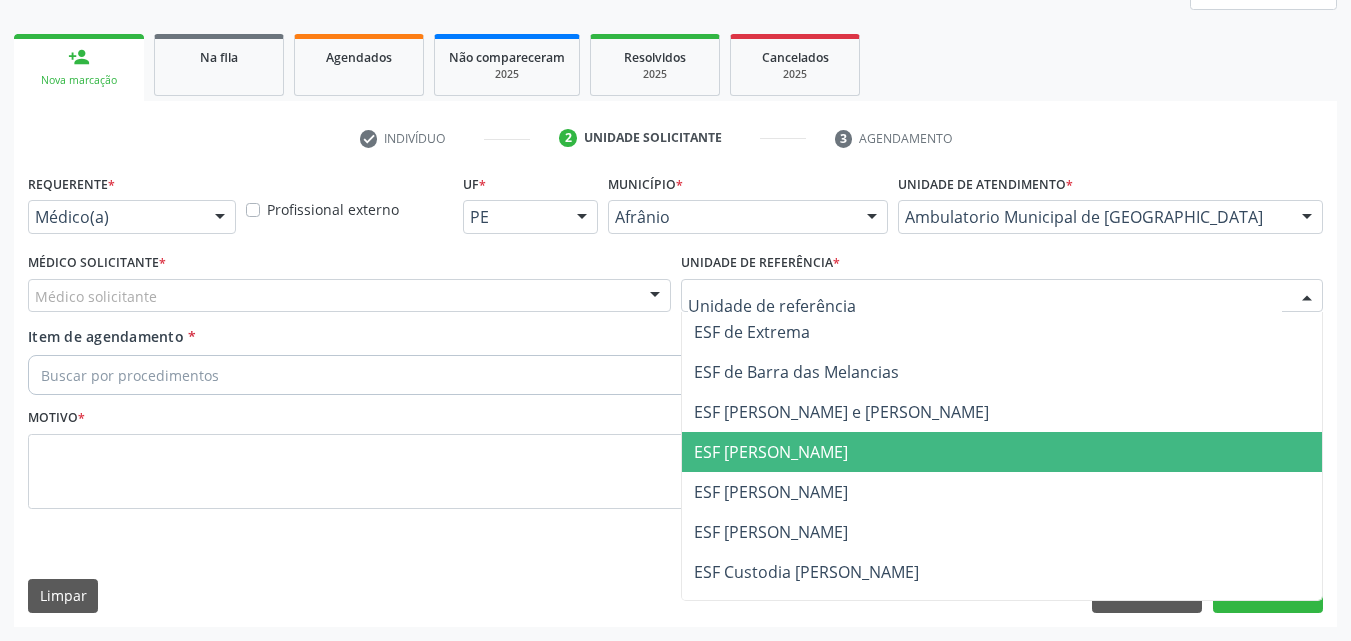 click on "ESF [PERSON_NAME]" at bounding box center [771, 452] 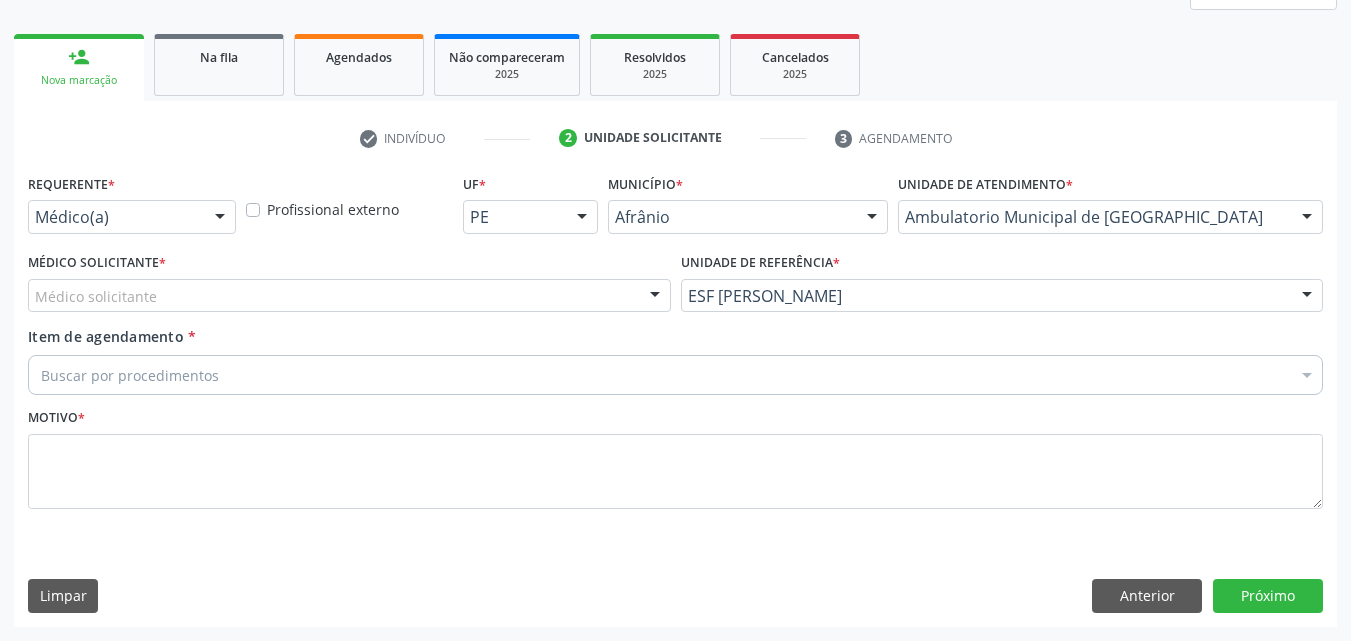 click on "Médico solicitante" at bounding box center (349, 296) 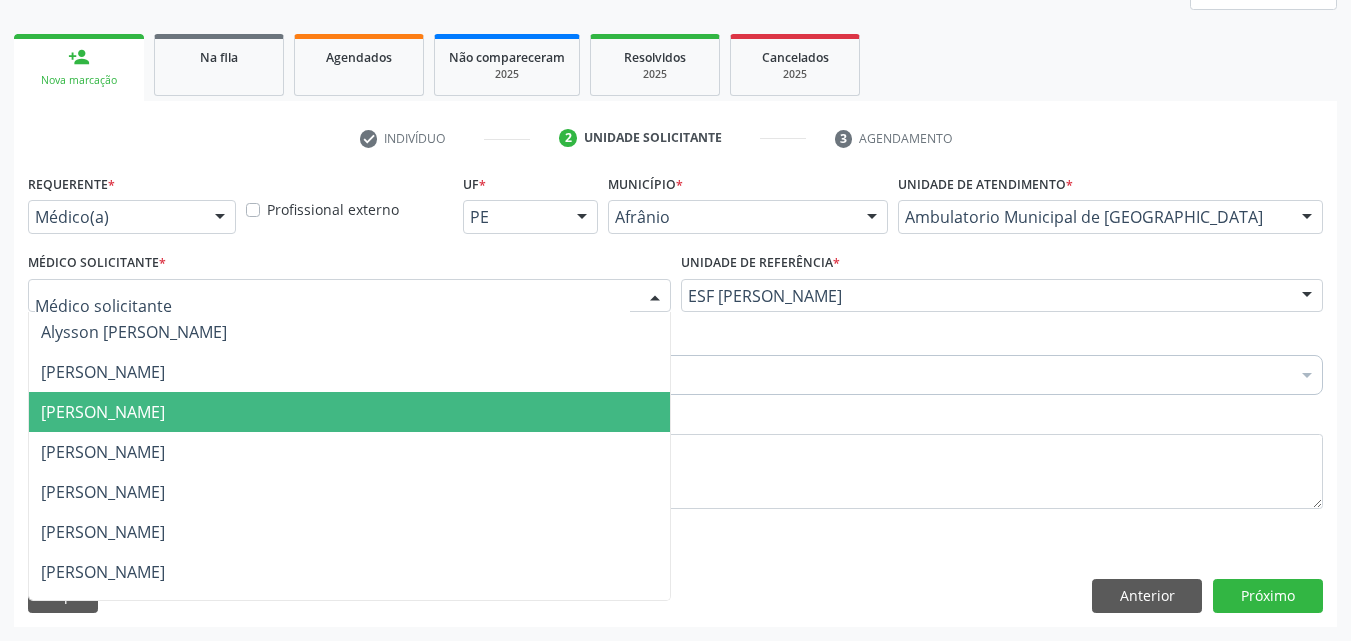 click on "[PERSON_NAME]" at bounding box center [349, 412] 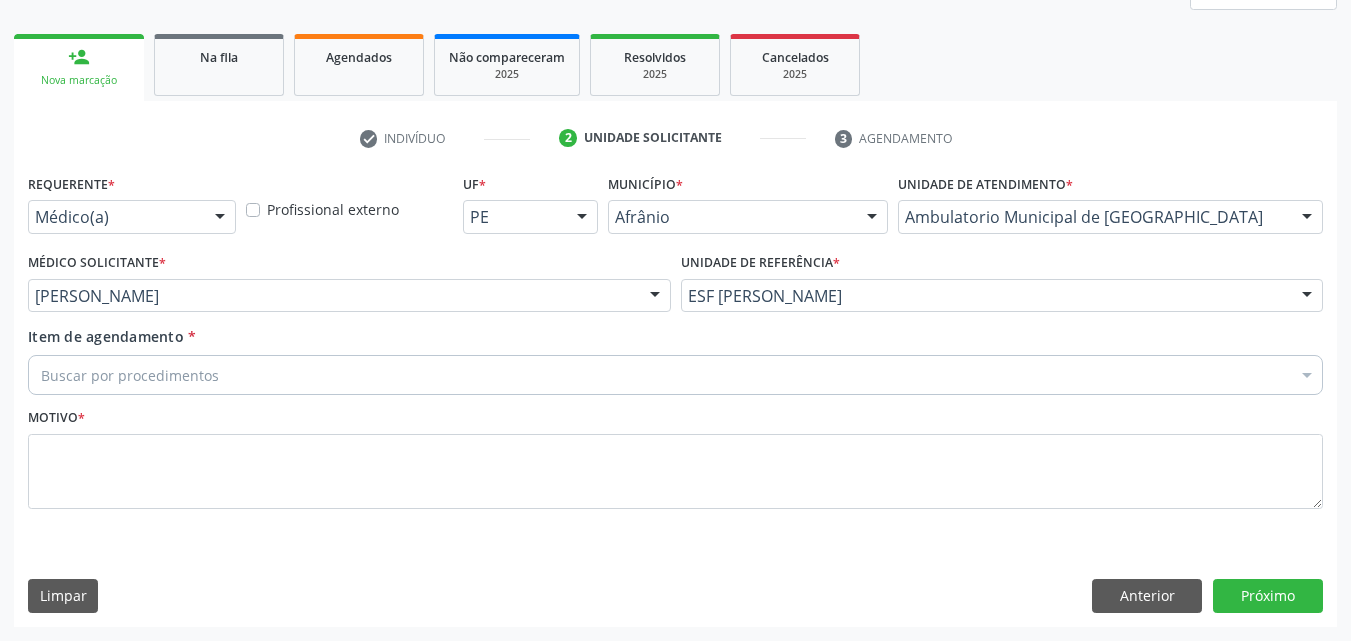 click on "Buscar por procedimentos" at bounding box center [675, 375] 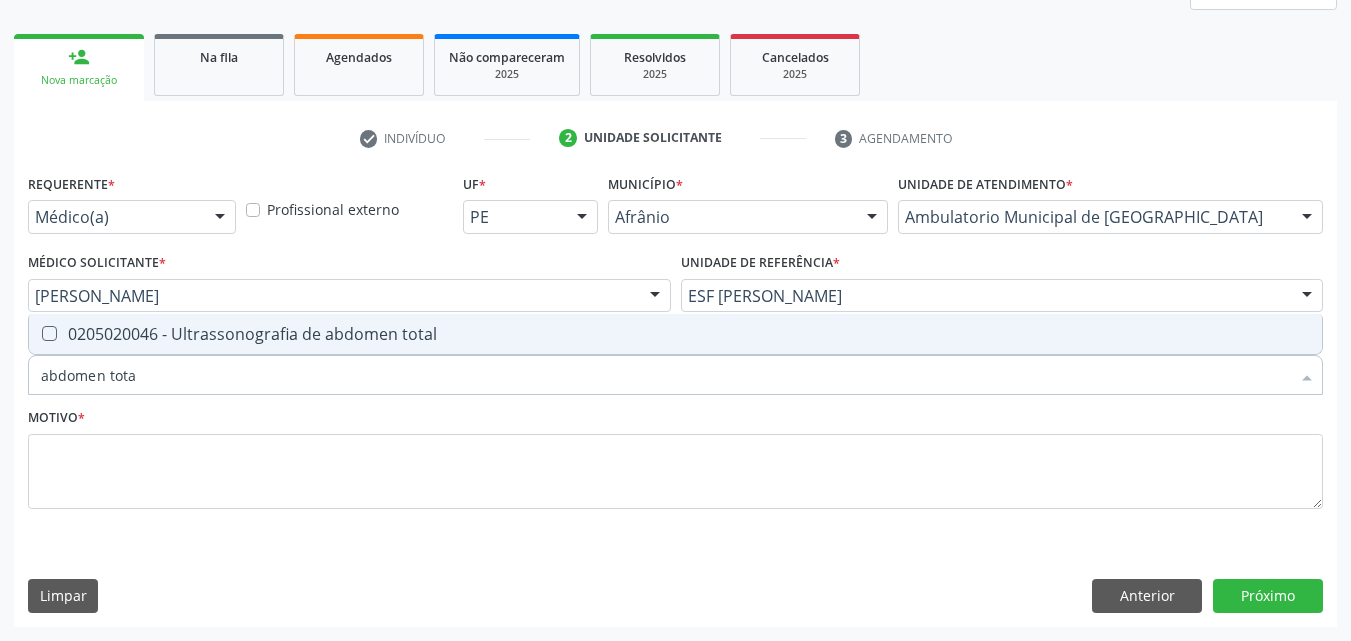 type on "abdomen total" 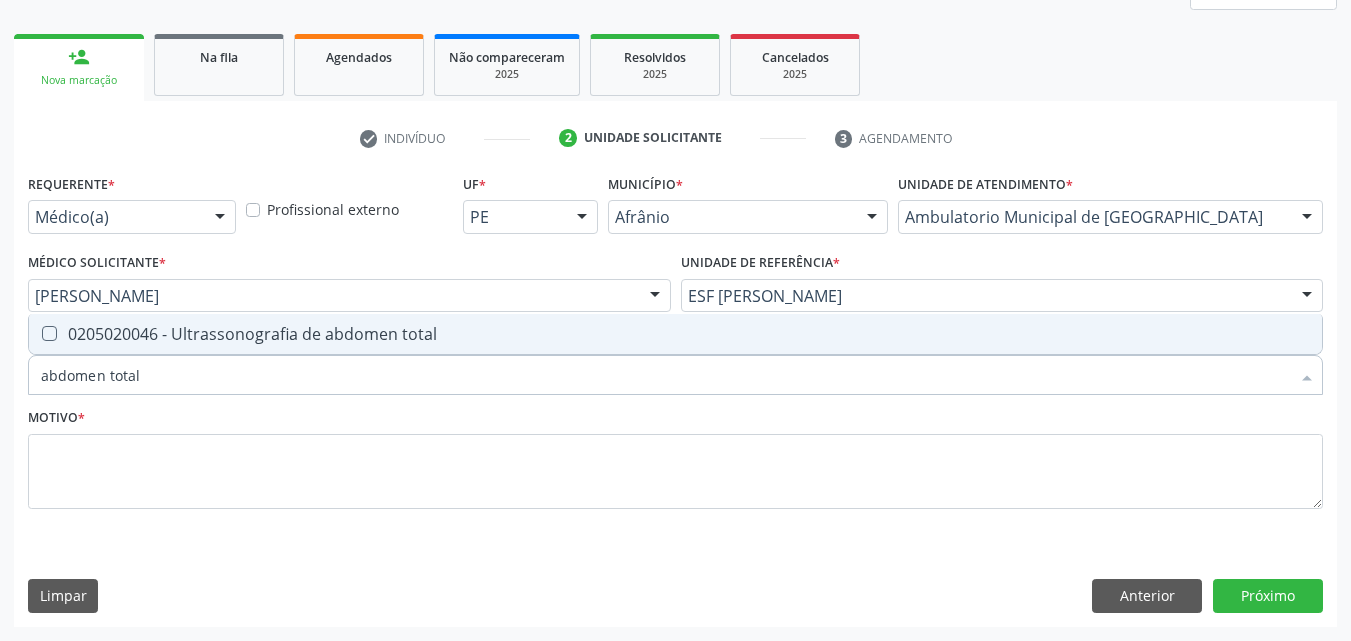 click on "0205020046 - Ultrassonografia de abdomen total" at bounding box center (675, 334) 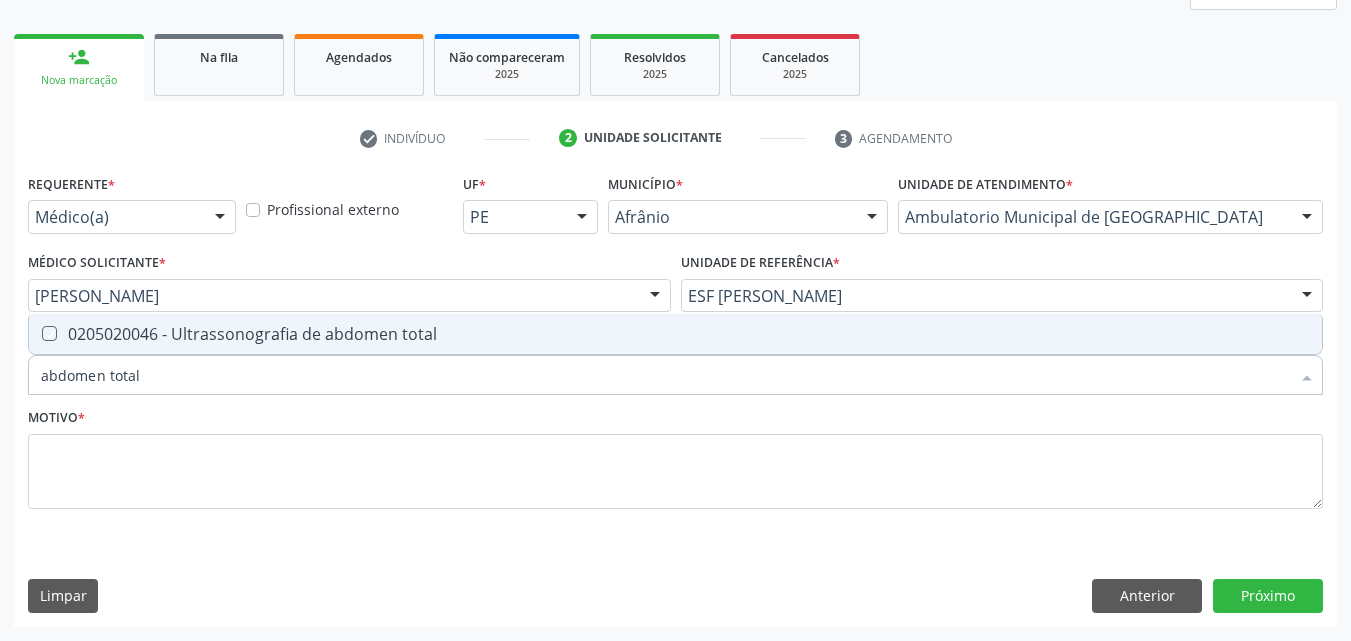 checkbox on "true" 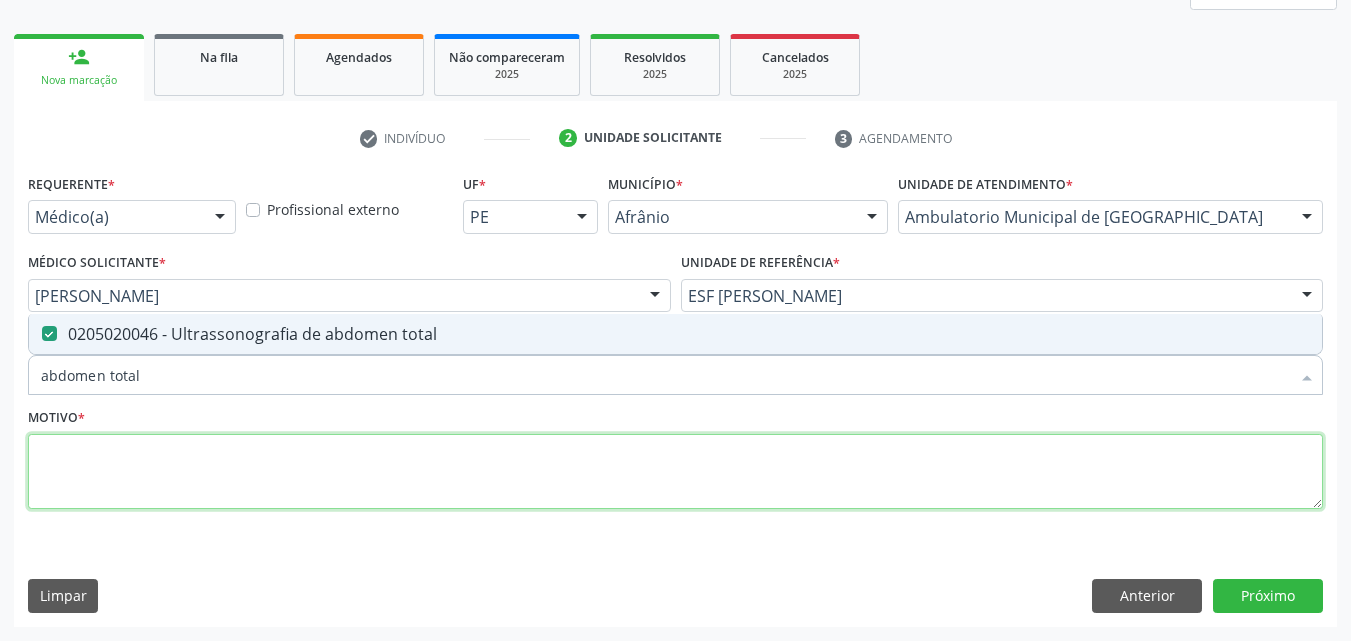 click at bounding box center (675, 472) 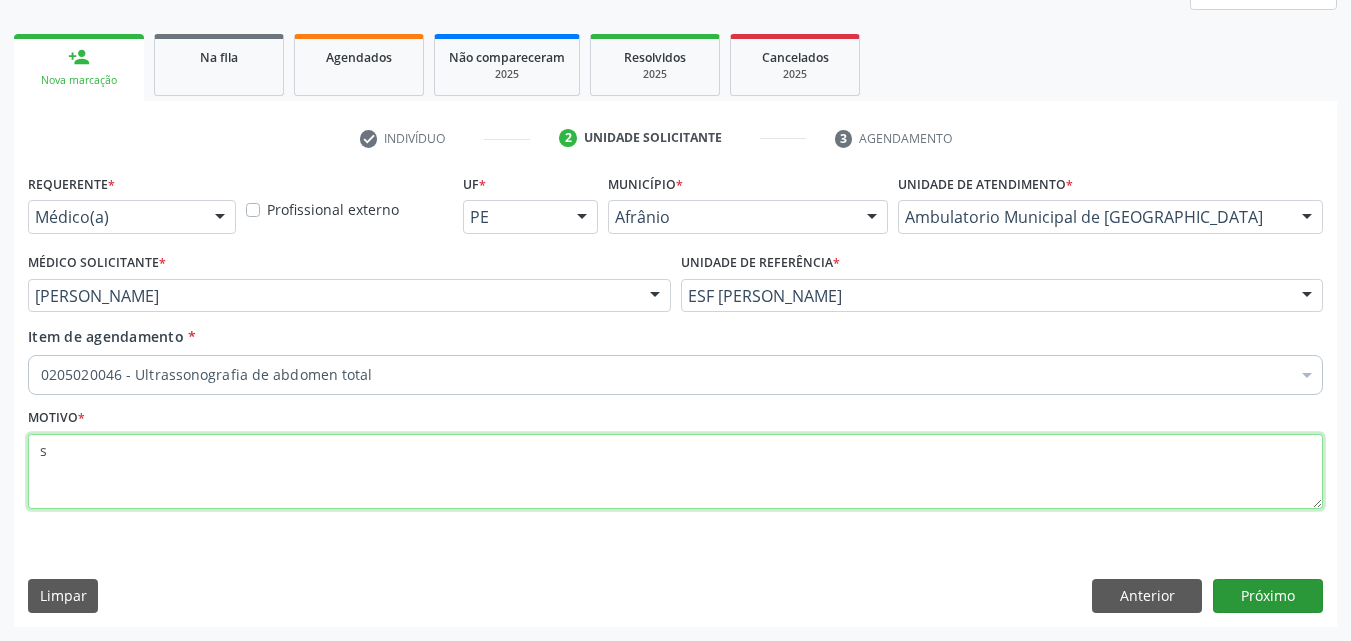 type on "s" 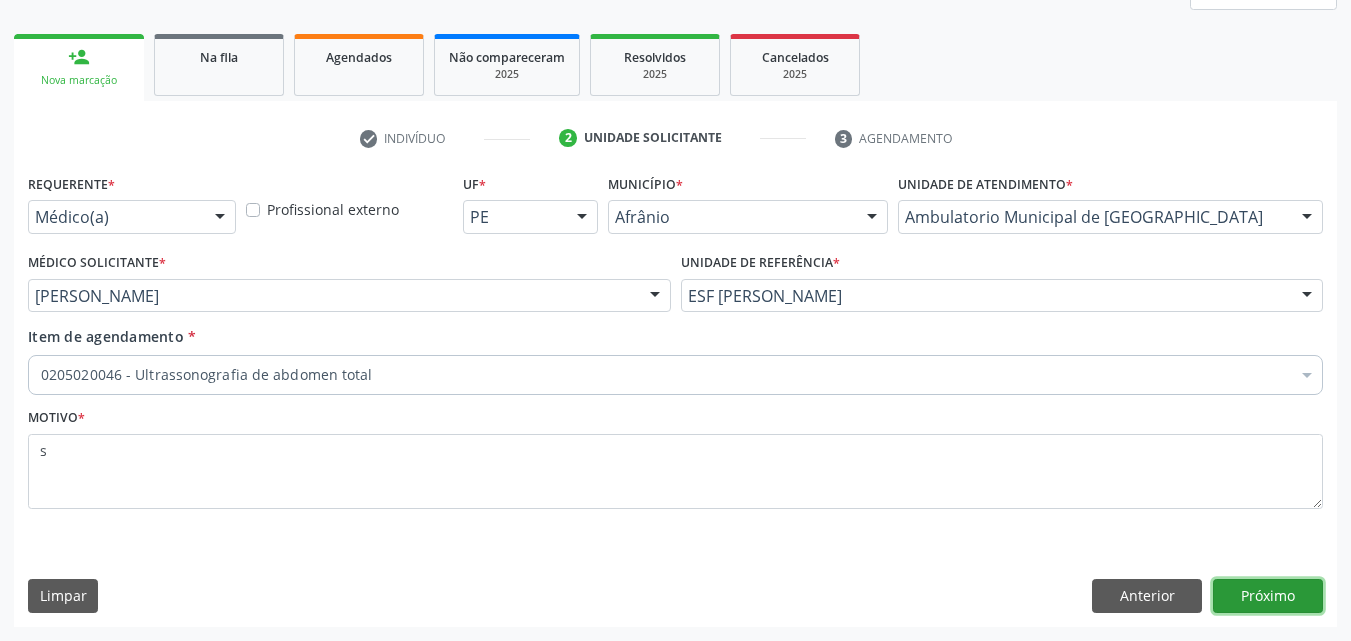click on "Próximo" at bounding box center [1268, 596] 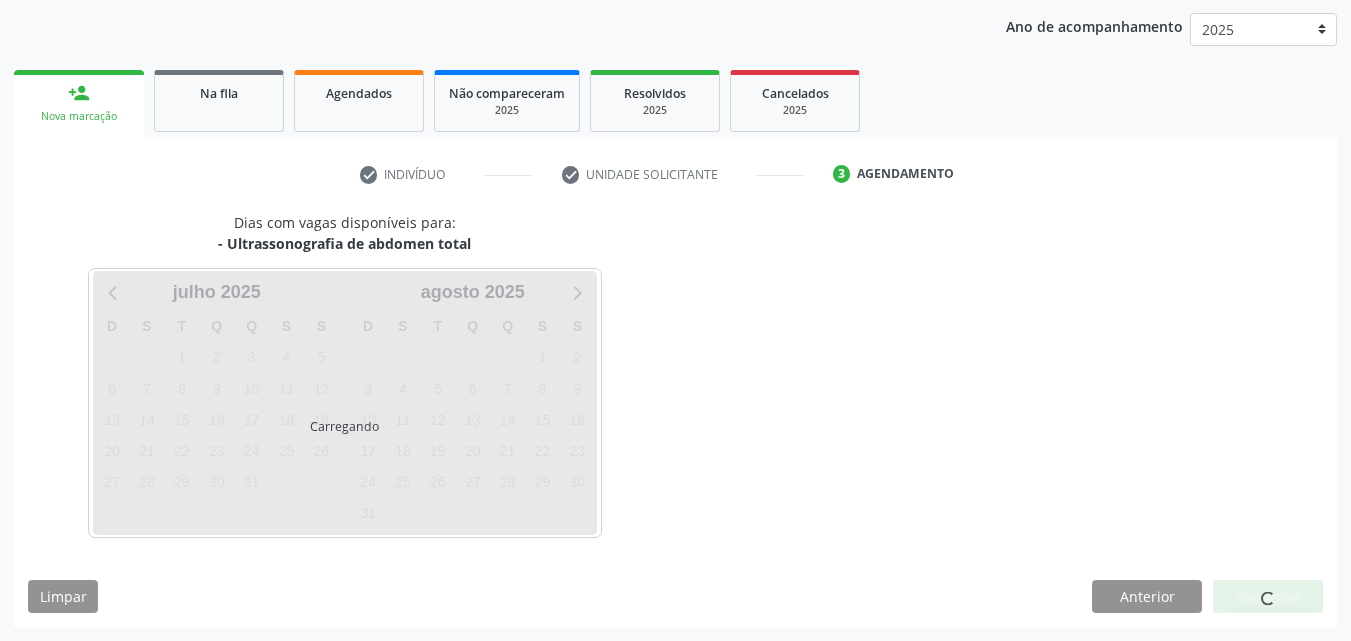 scroll, scrollTop: 229, scrollLeft: 0, axis: vertical 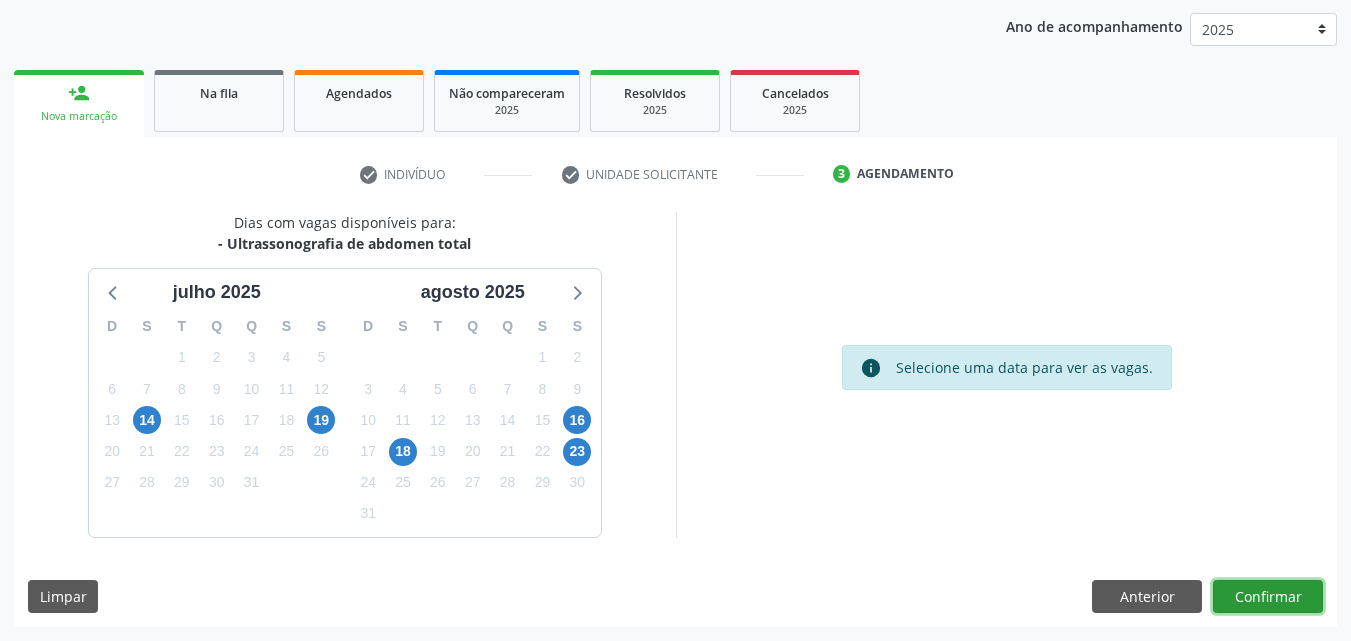 click on "Confirmar" at bounding box center [1268, 597] 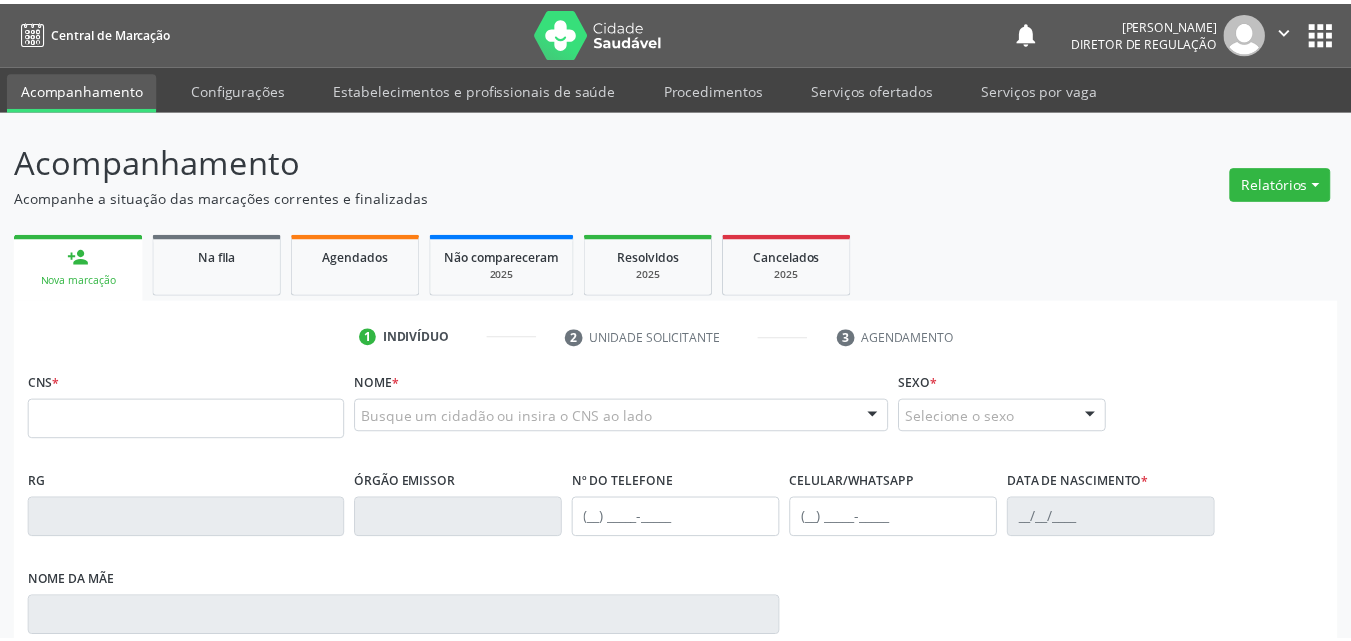 scroll, scrollTop: 0, scrollLeft: 0, axis: both 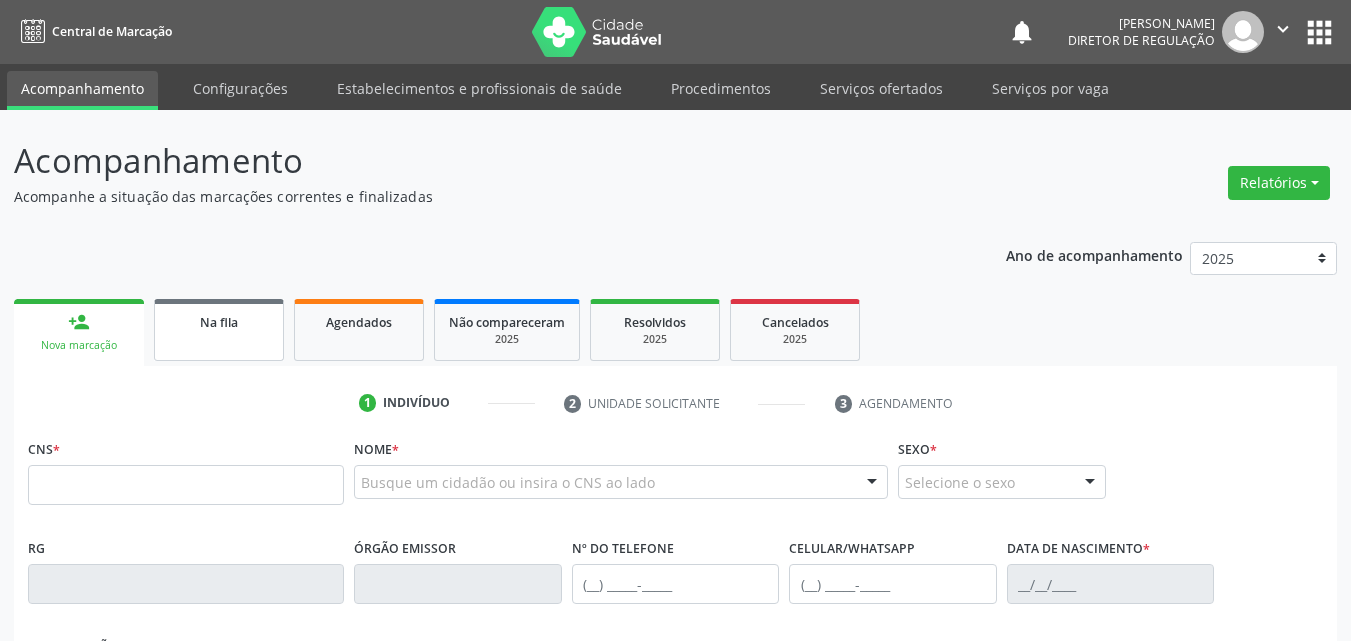 click on "Na fila" at bounding box center (219, 322) 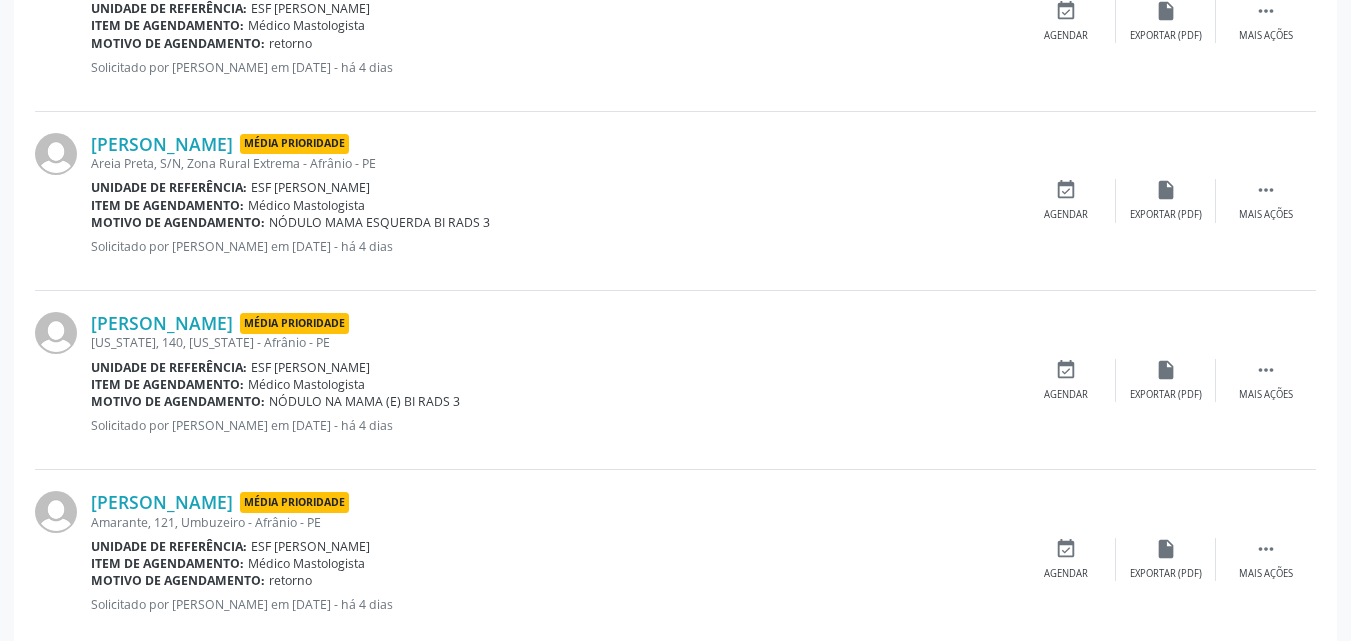 scroll, scrollTop: 2726, scrollLeft: 0, axis: vertical 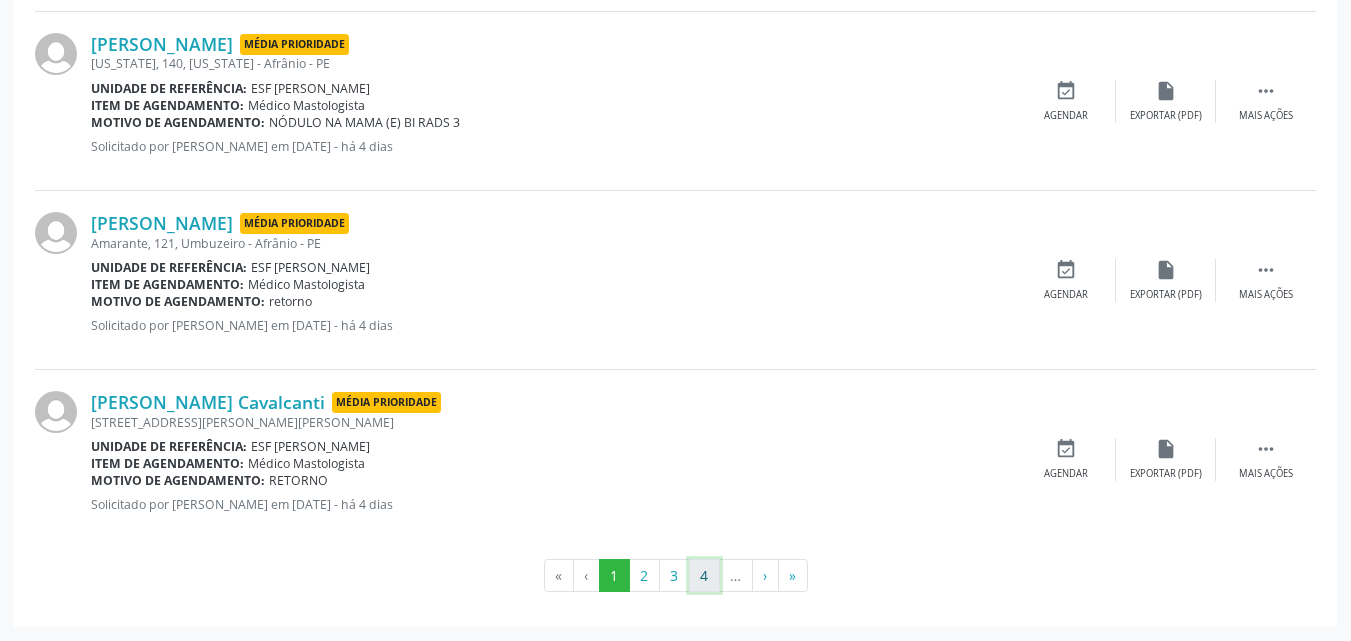click on "4" at bounding box center [704, 576] 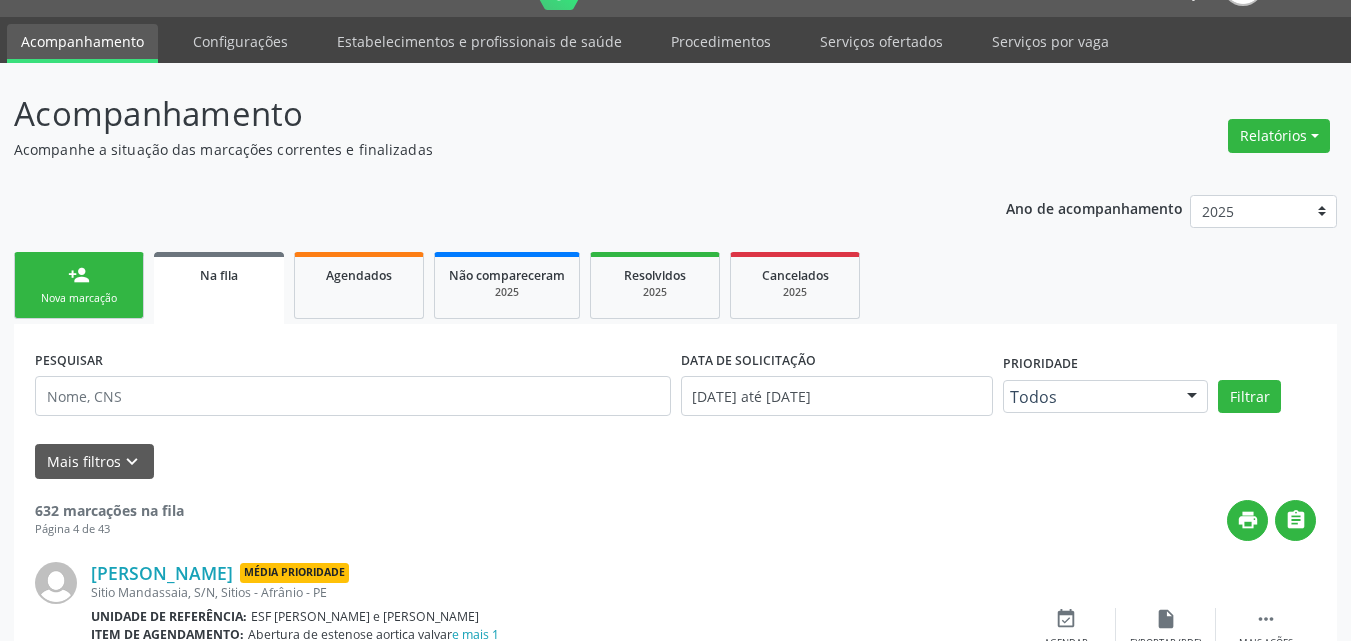 scroll, scrollTop: 2726, scrollLeft: 0, axis: vertical 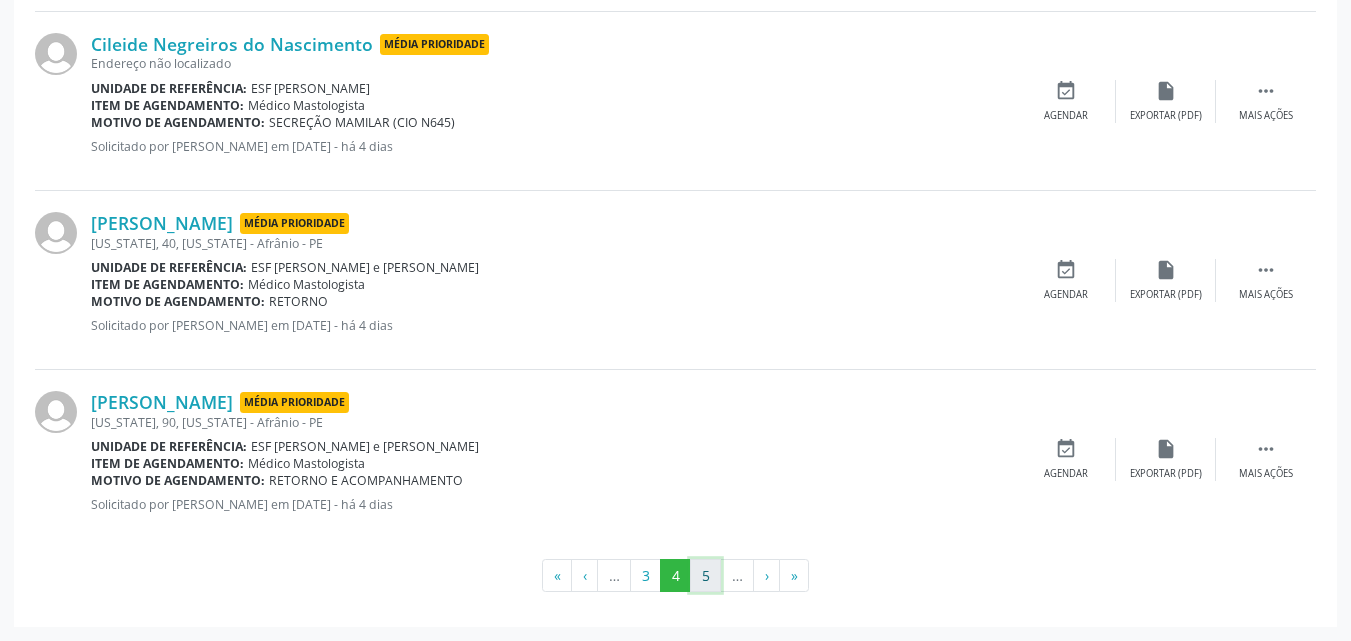 click on "5" at bounding box center (705, 576) 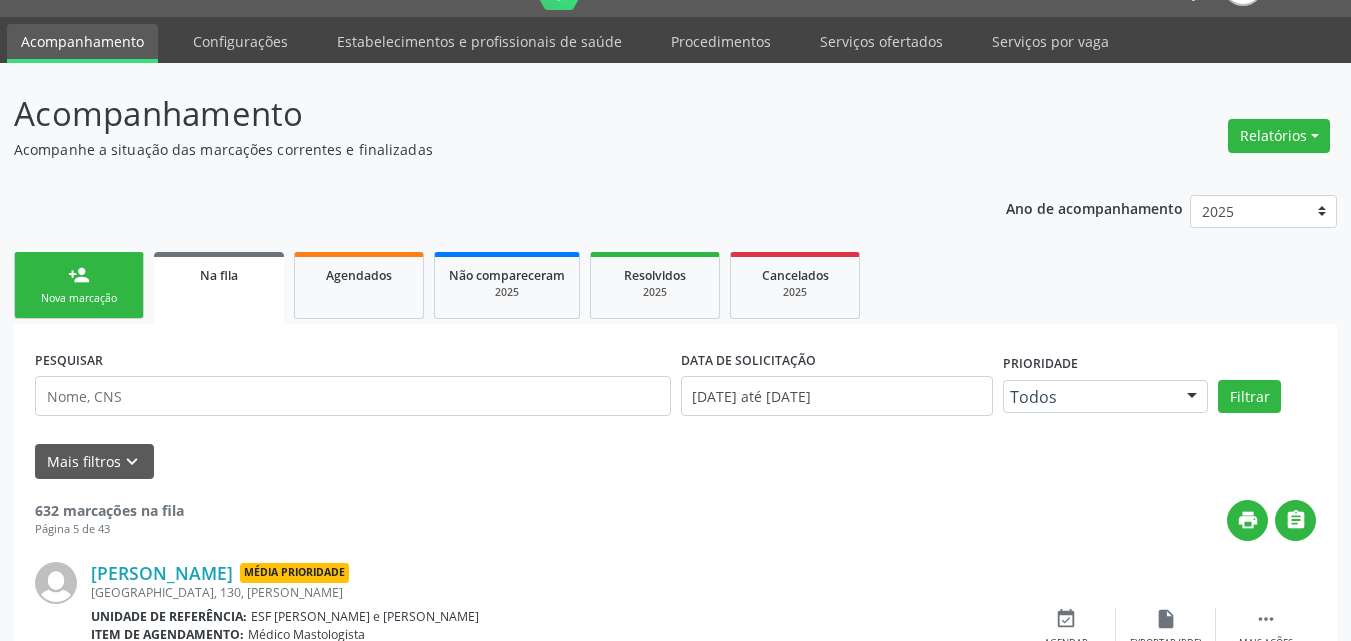 scroll, scrollTop: 2726, scrollLeft: 0, axis: vertical 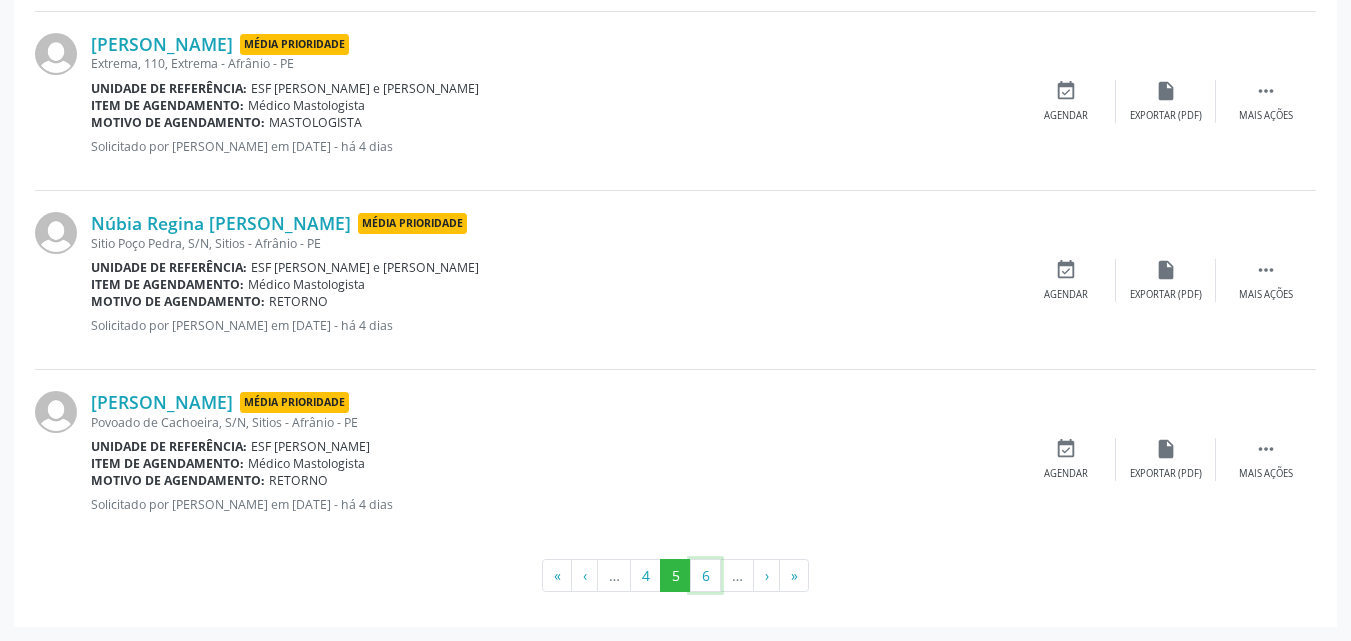 click on "6" at bounding box center [705, 576] 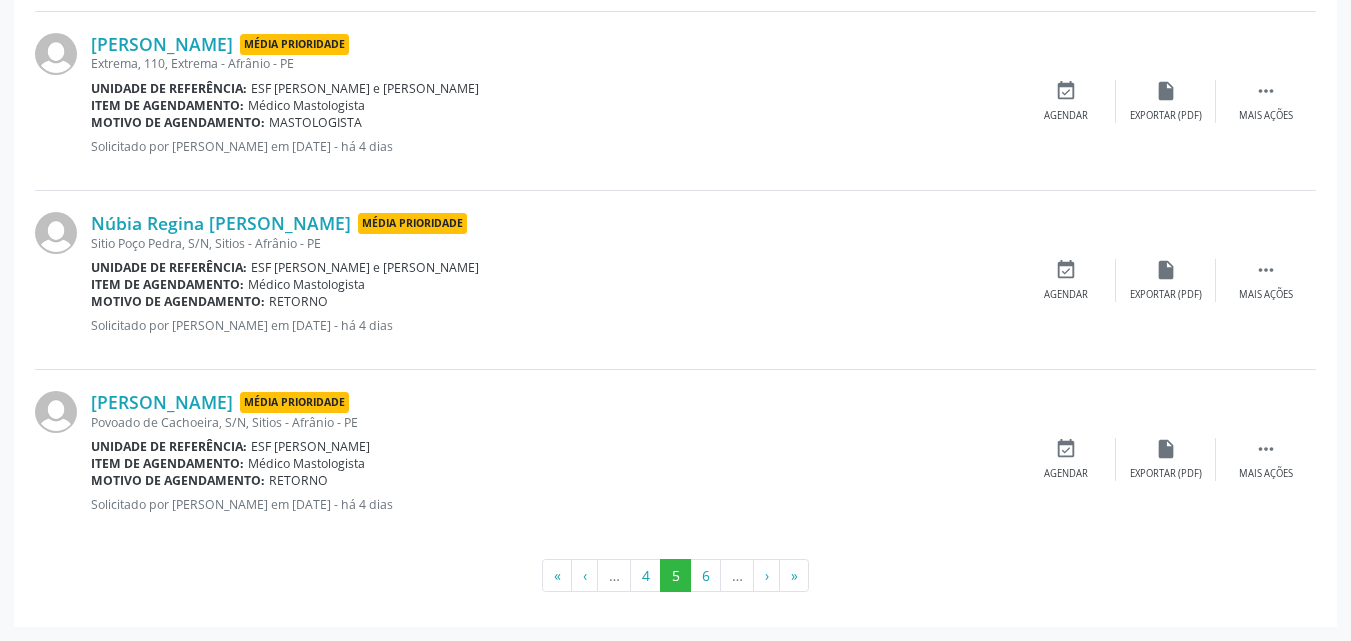 scroll, scrollTop: 47, scrollLeft: 0, axis: vertical 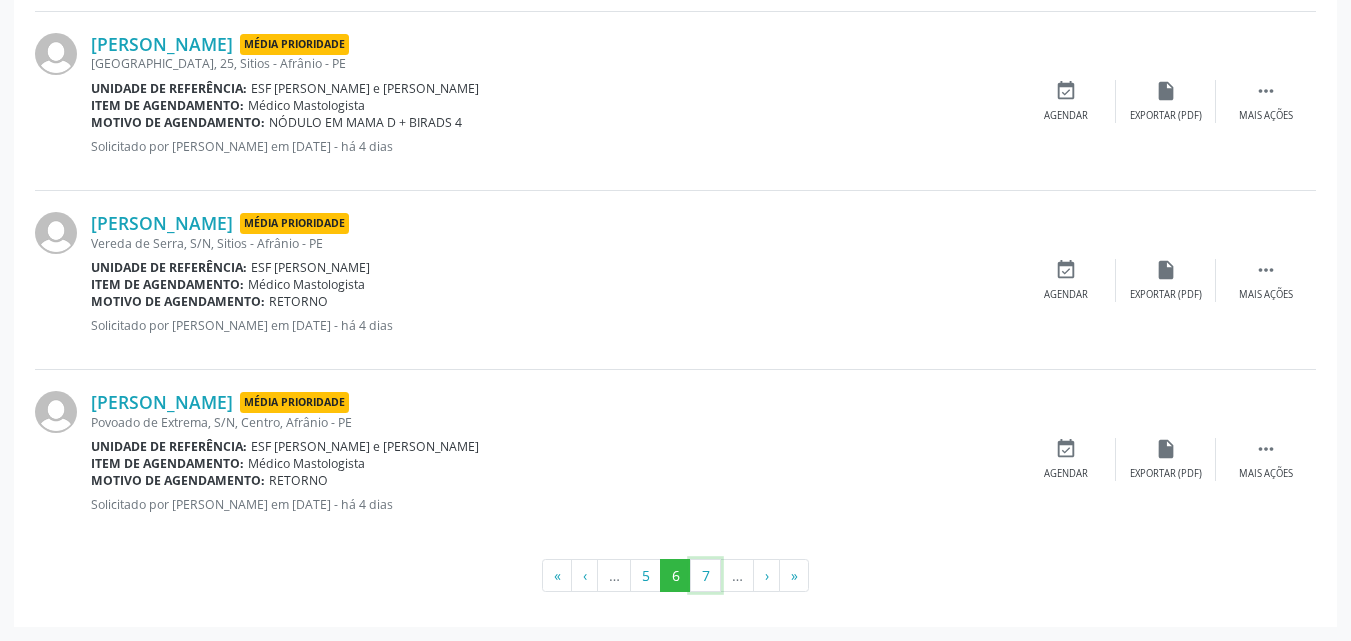 click on "7" at bounding box center (705, 576) 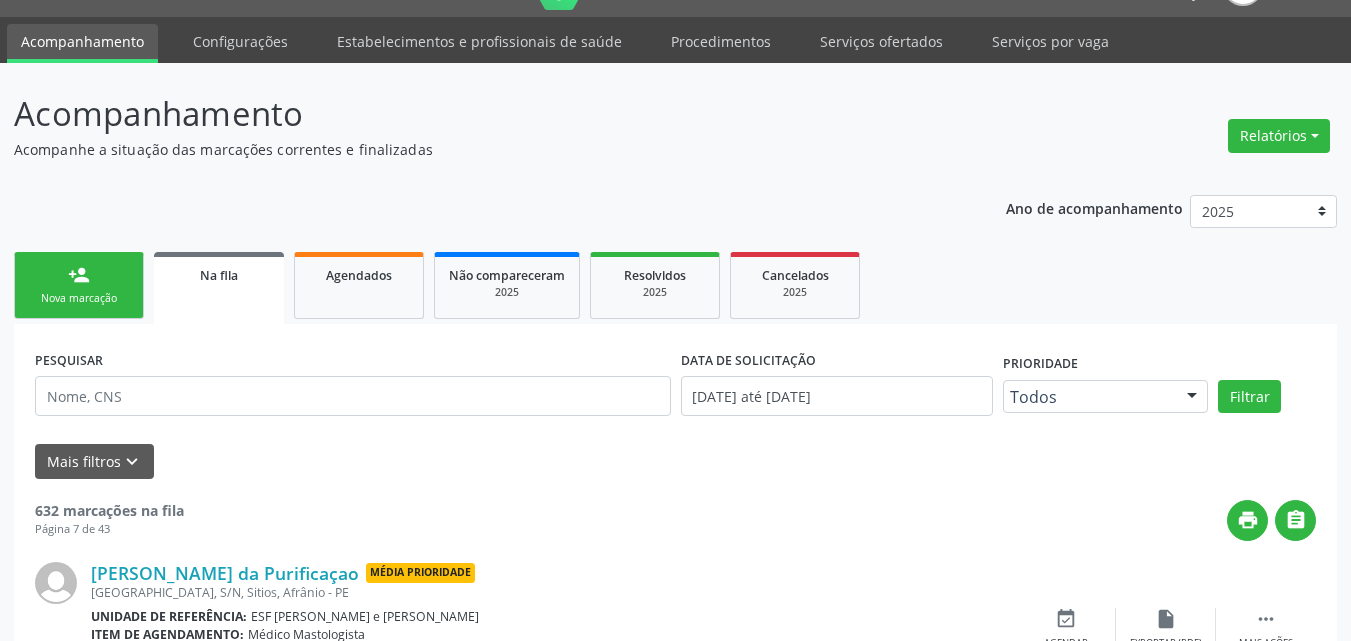 scroll, scrollTop: 2726, scrollLeft: 0, axis: vertical 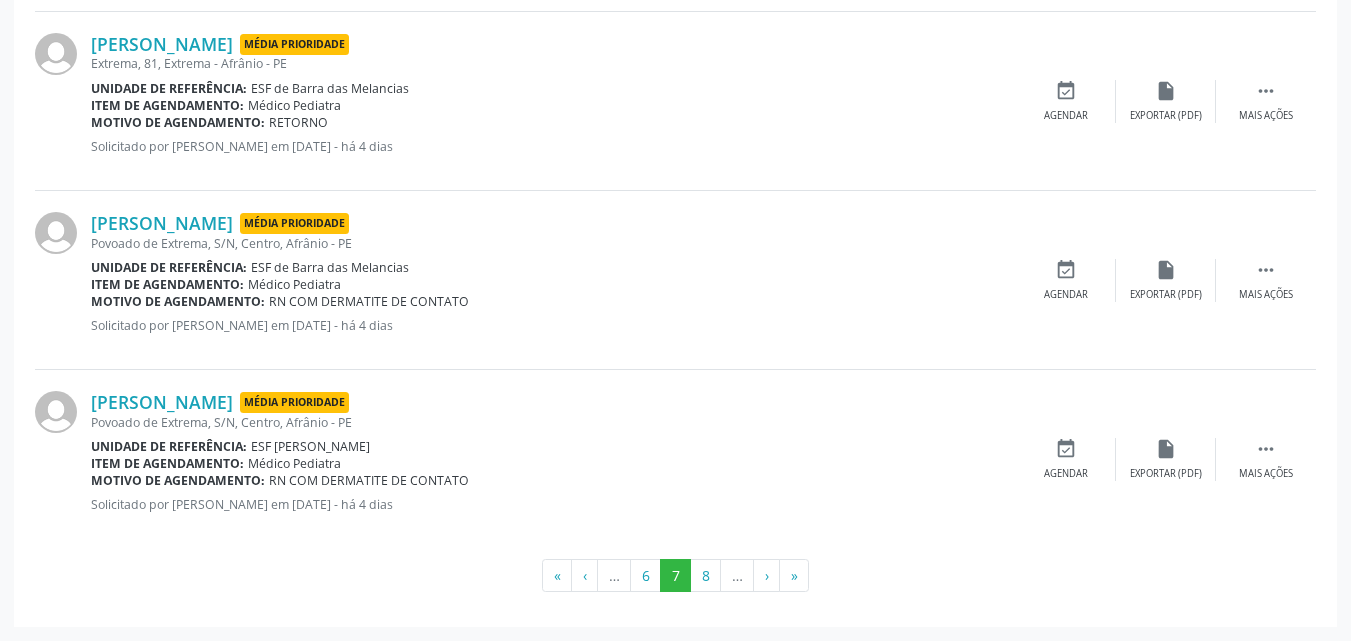 click on "…" at bounding box center (737, 576) 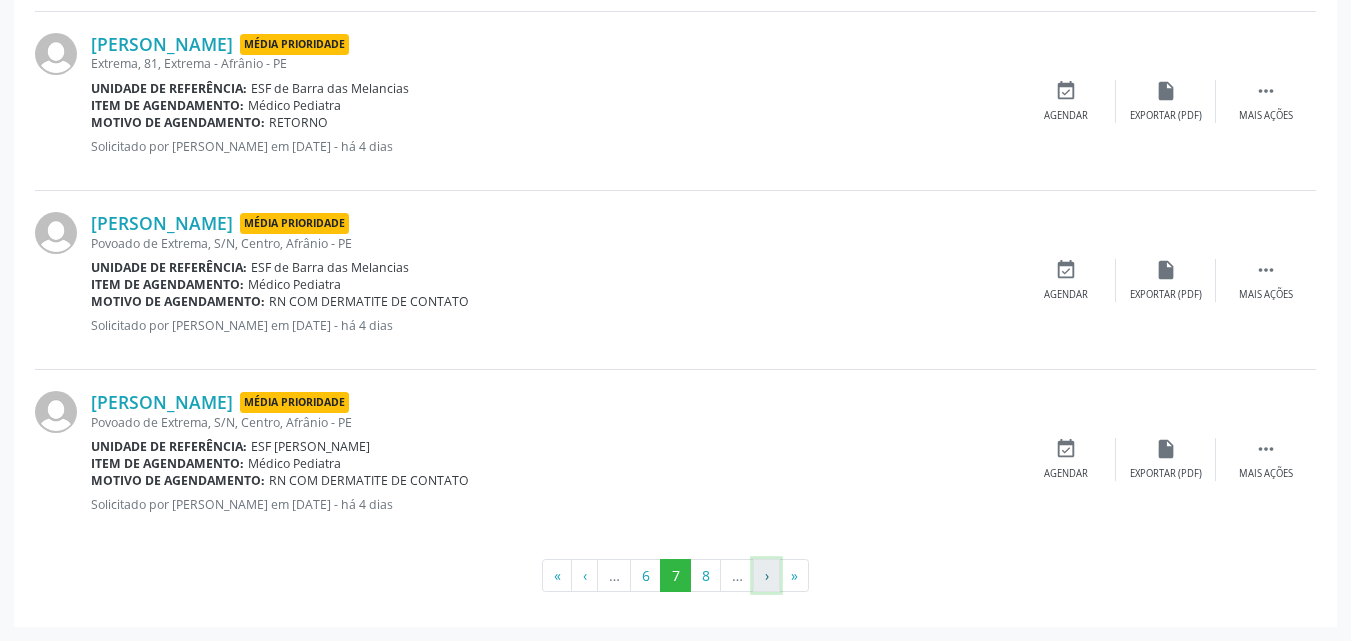 click on "›" at bounding box center (766, 576) 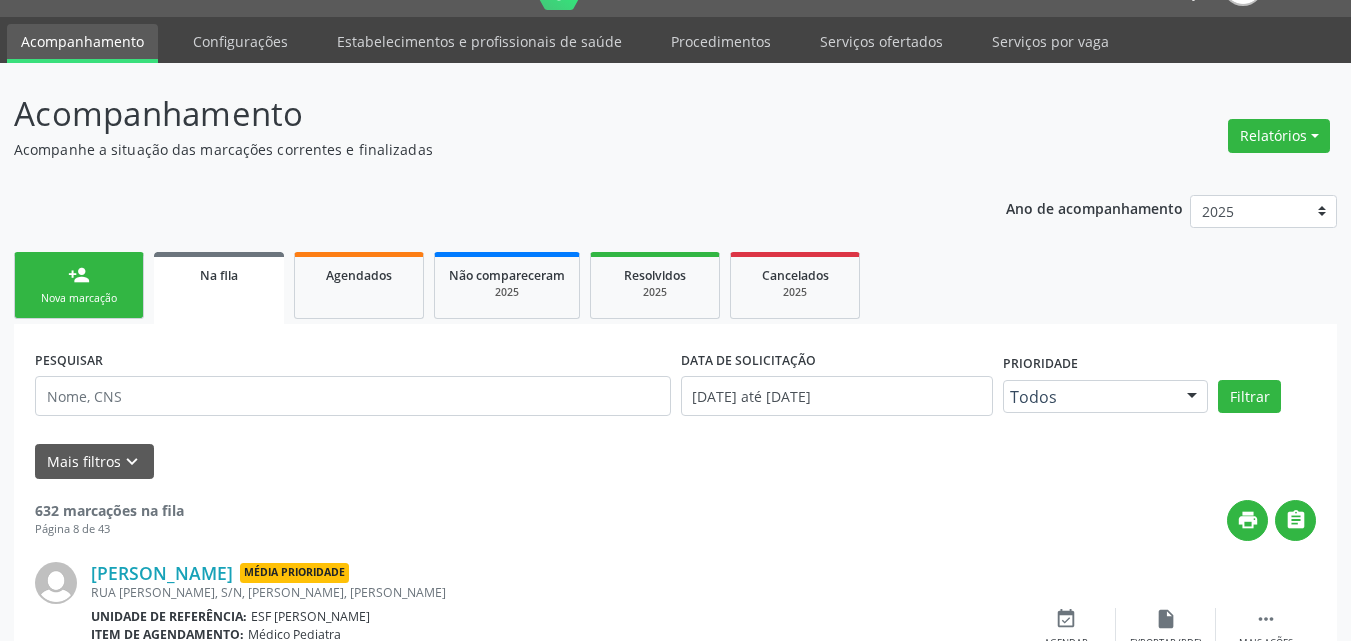 scroll, scrollTop: 2726, scrollLeft: 0, axis: vertical 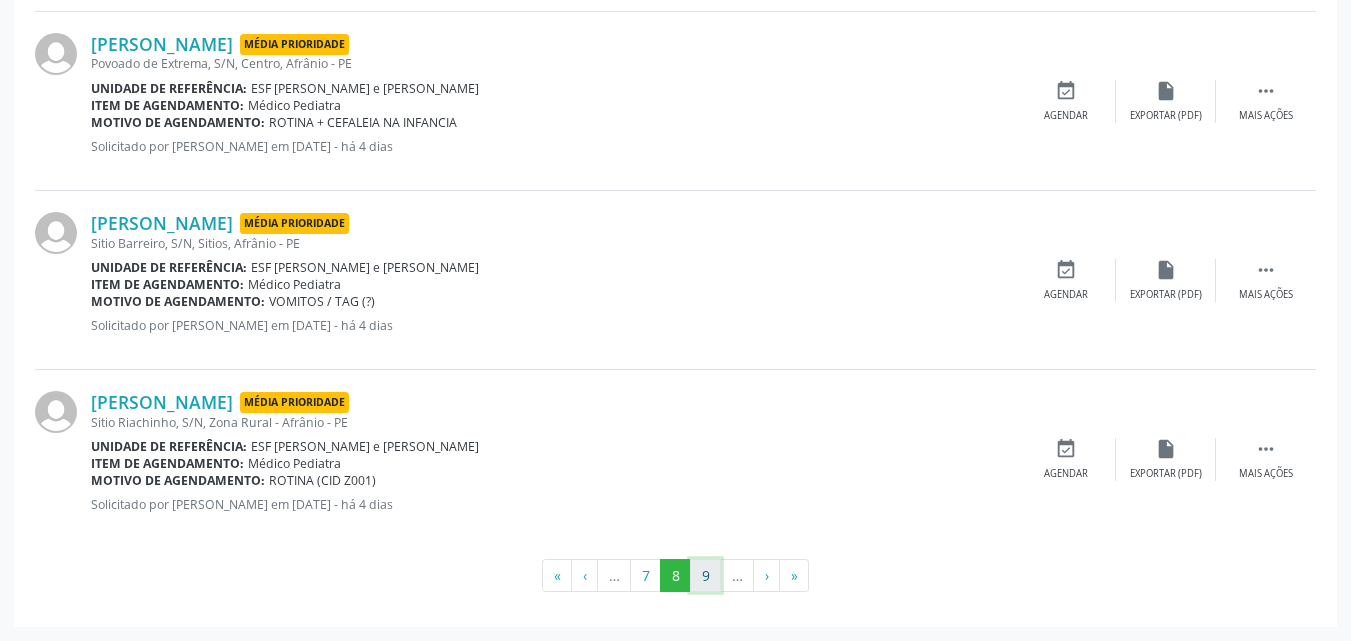 click on "9" at bounding box center [705, 576] 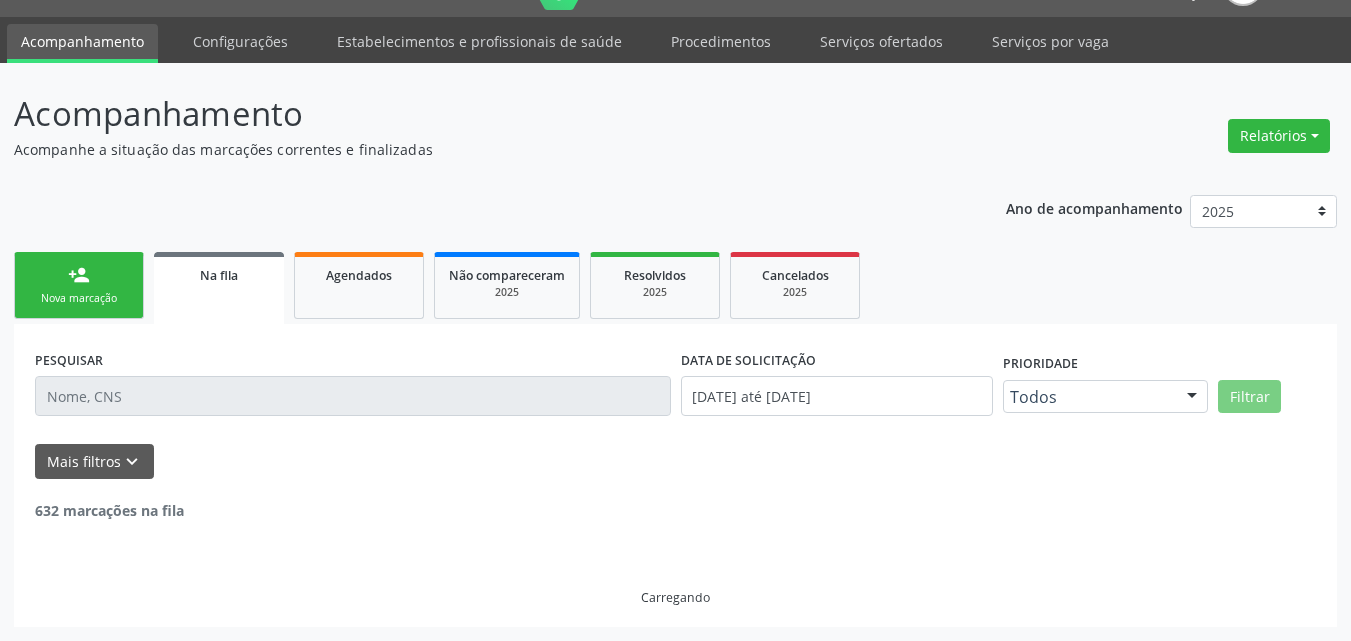 scroll, scrollTop: 2744, scrollLeft: 0, axis: vertical 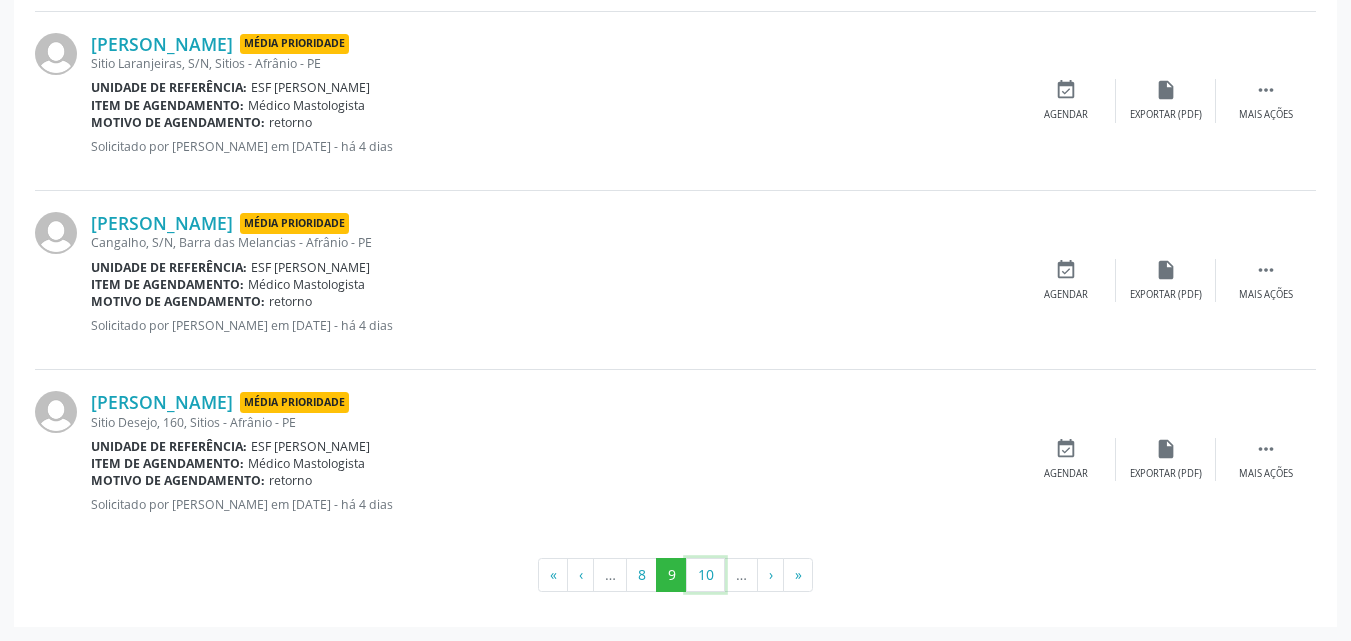 click on "10" at bounding box center [705, 575] 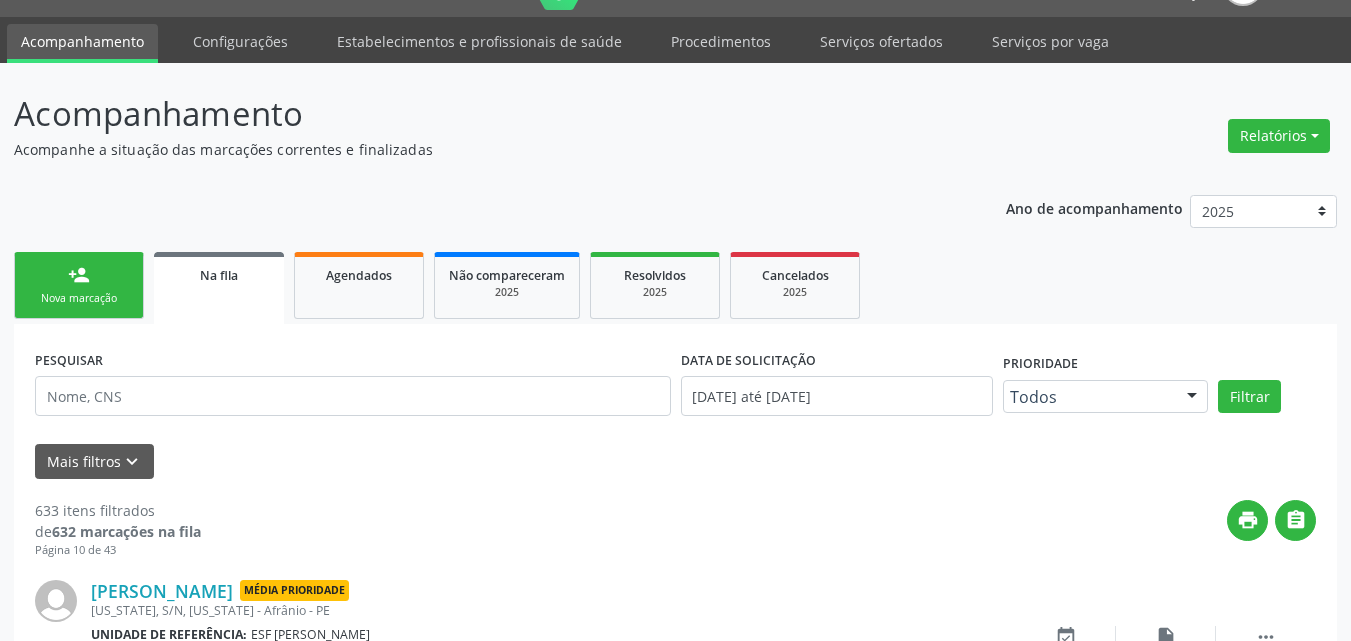 scroll, scrollTop: 2744, scrollLeft: 0, axis: vertical 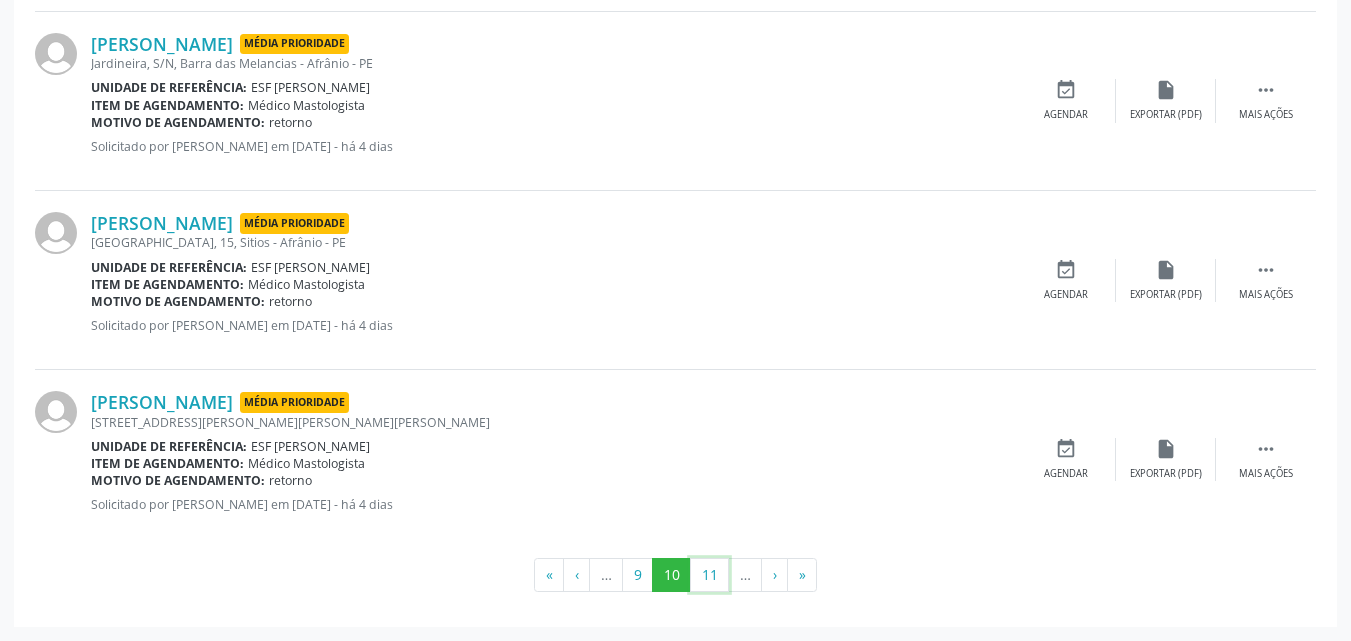 click on "11" at bounding box center [709, 575] 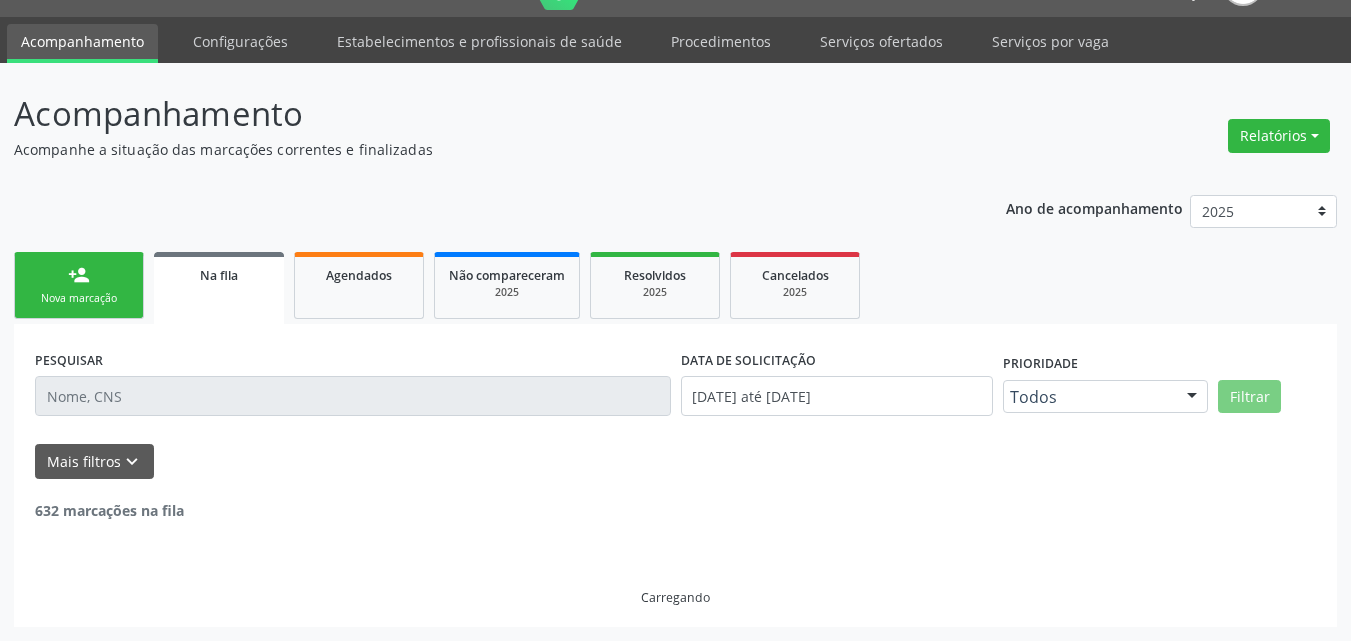 scroll, scrollTop: 47, scrollLeft: 0, axis: vertical 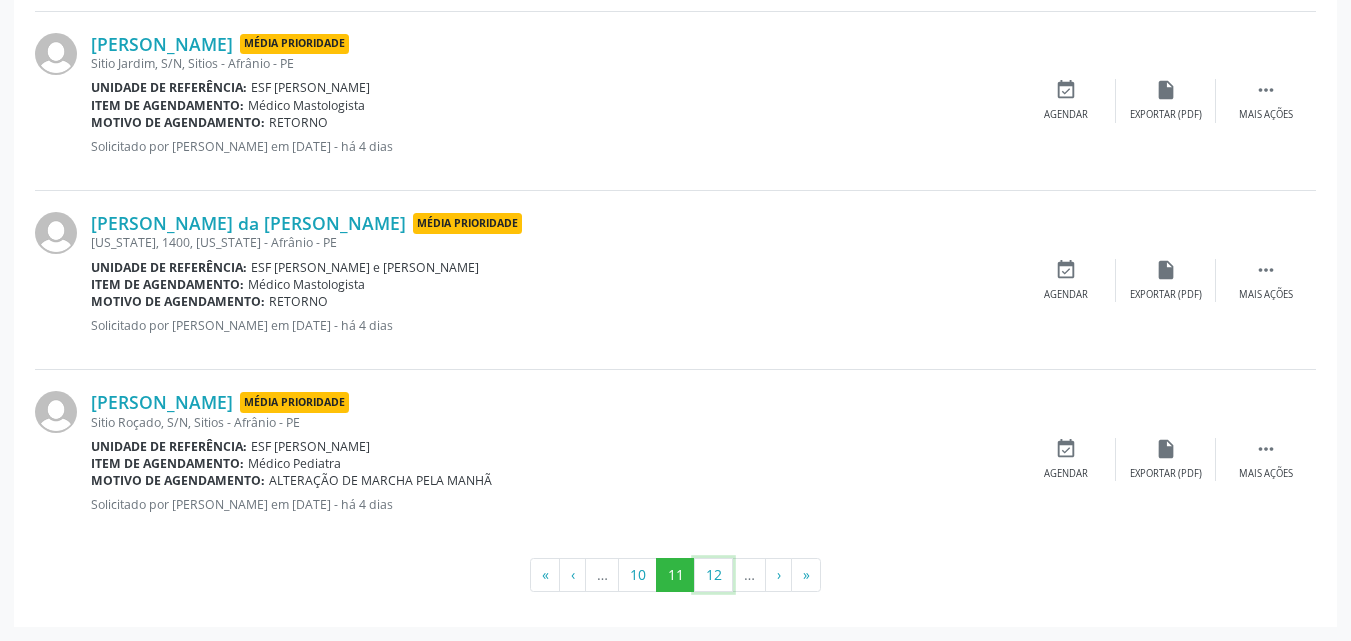 click on "12" at bounding box center (713, 575) 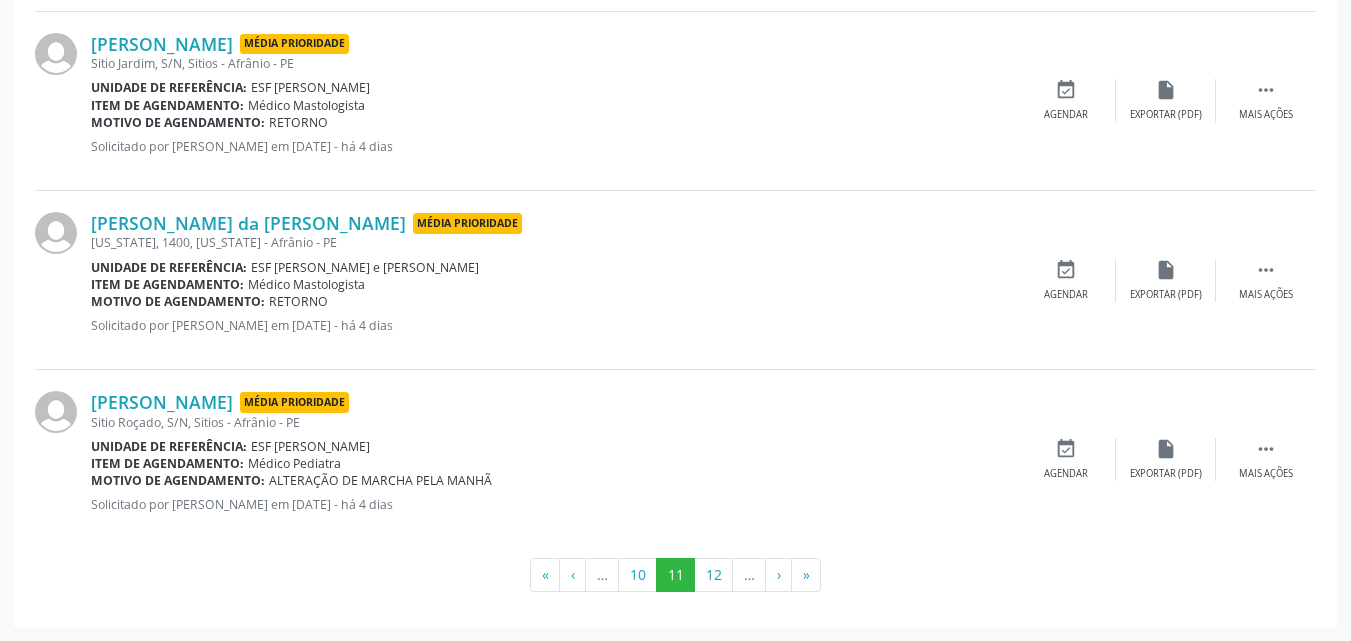 scroll, scrollTop: 47, scrollLeft: 0, axis: vertical 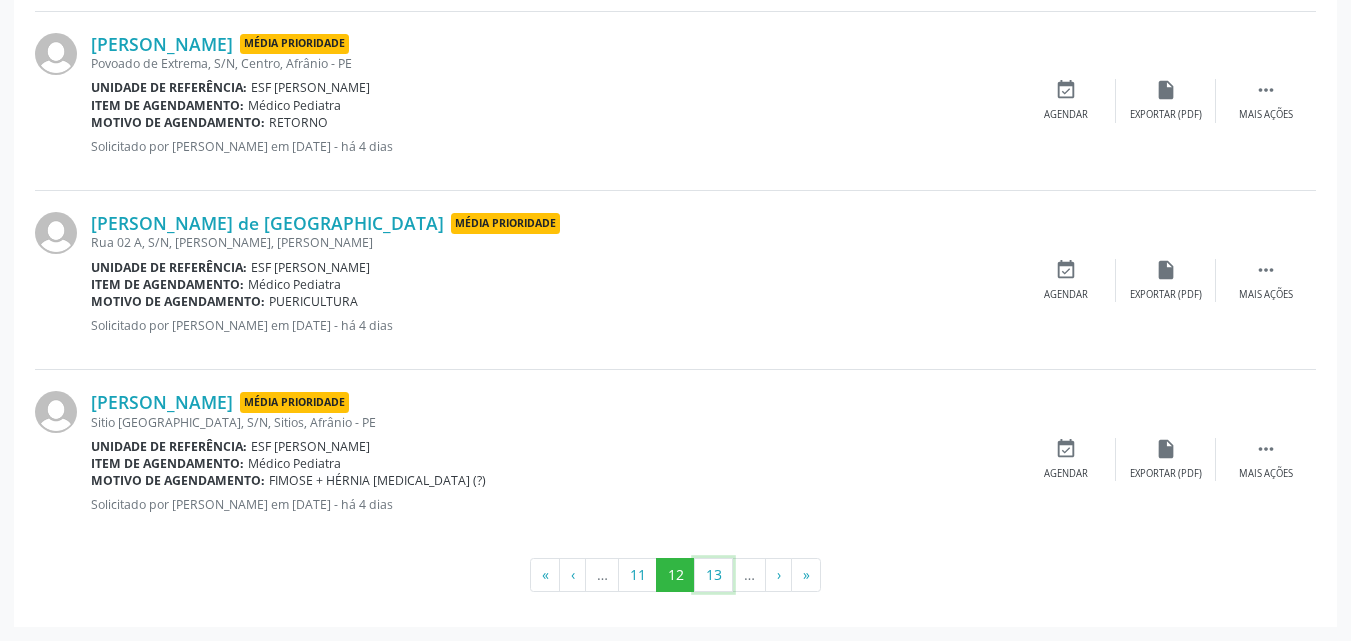 click on "13" at bounding box center [713, 575] 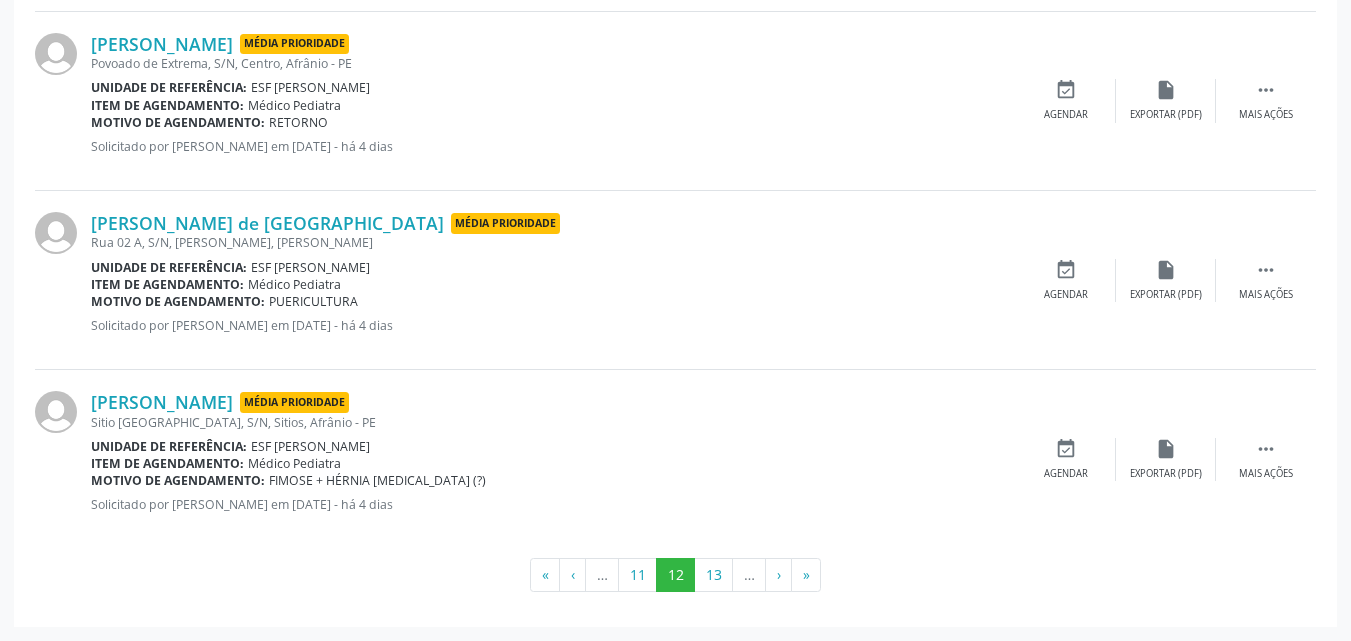 scroll, scrollTop: 47, scrollLeft: 0, axis: vertical 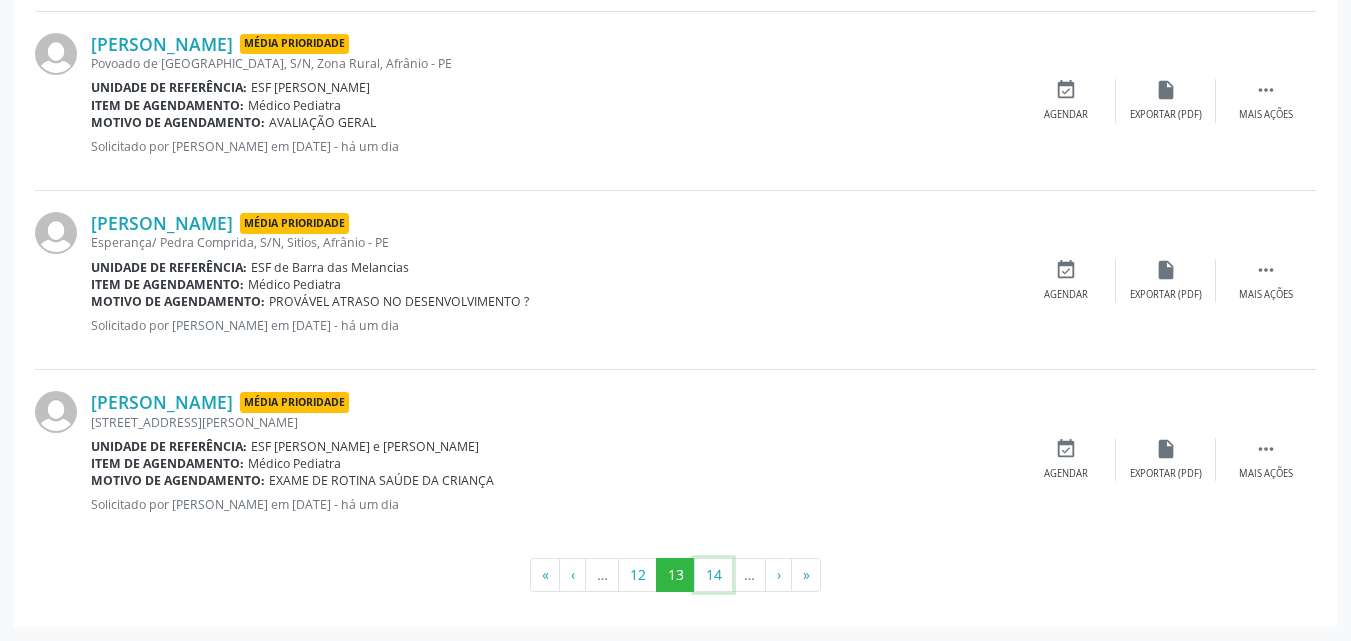 click on "14" at bounding box center [713, 575] 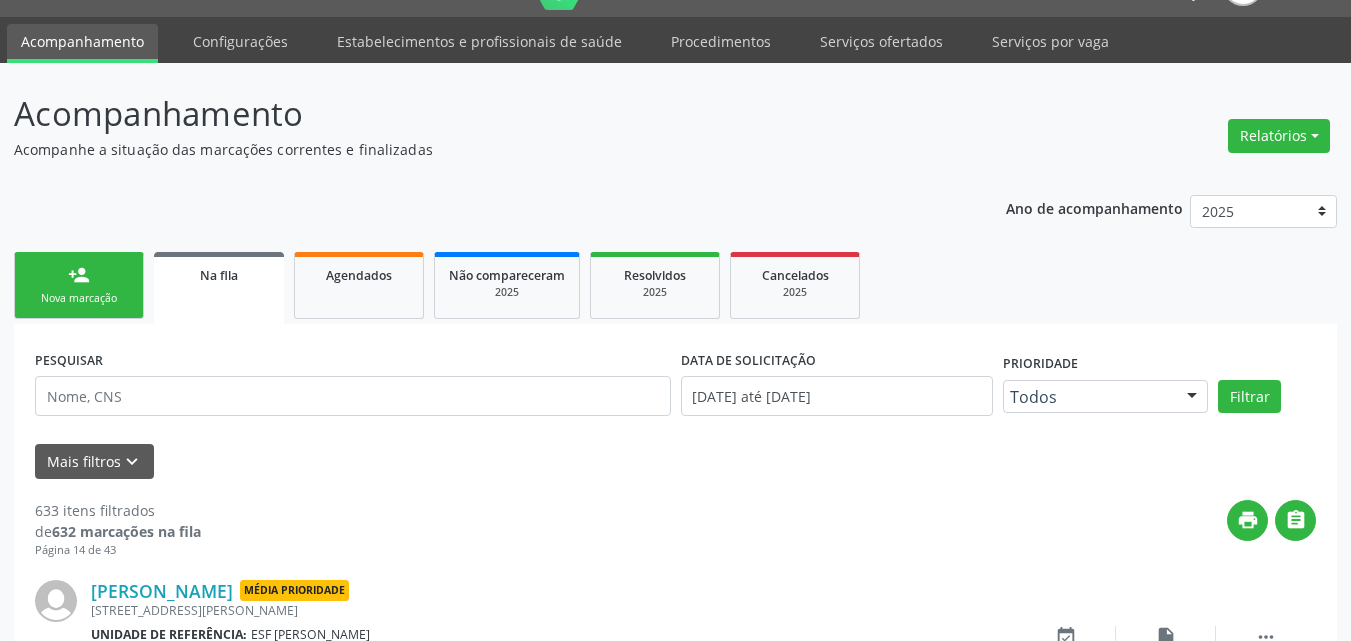 scroll, scrollTop: 2744, scrollLeft: 0, axis: vertical 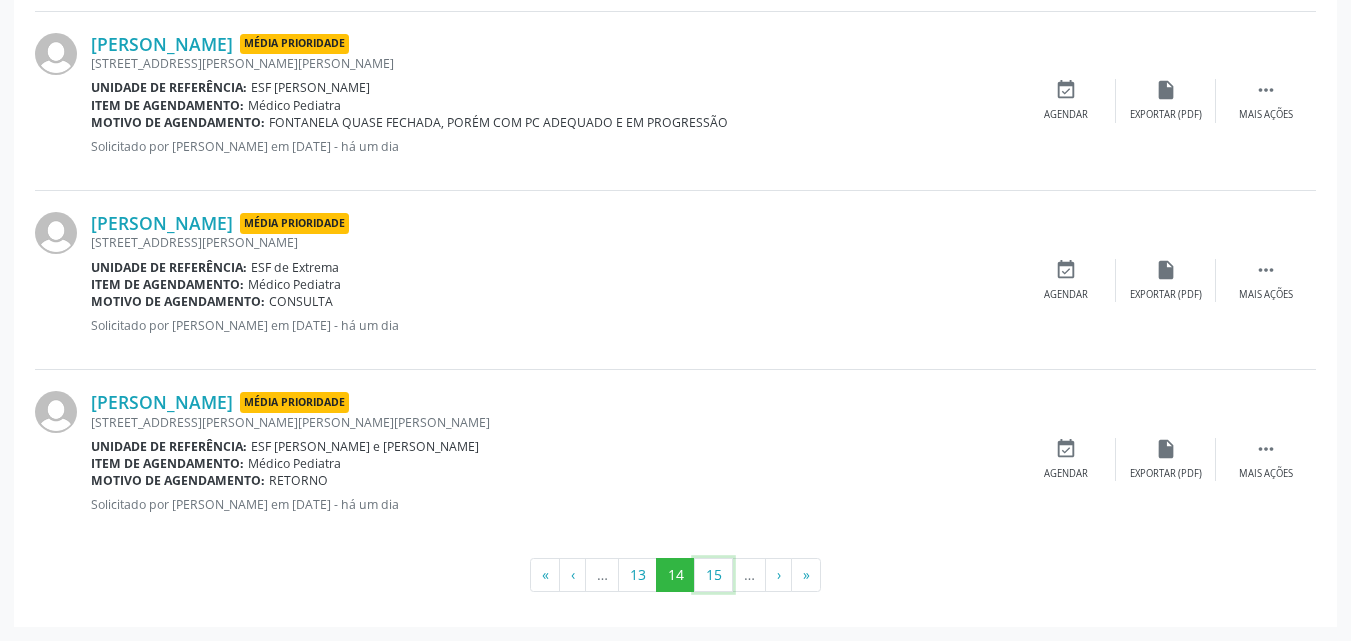 click on "15" at bounding box center [713, 575] 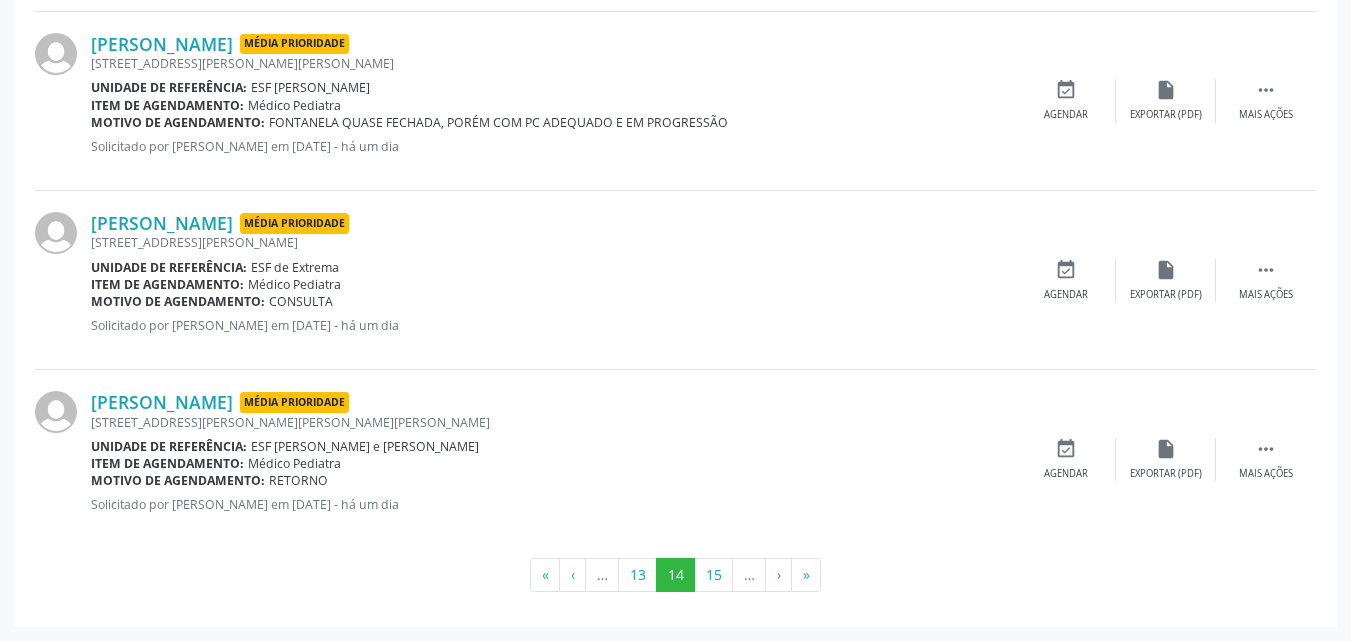 scroll, scrollTop: 47, scrollLeft: 0, axis: vertical 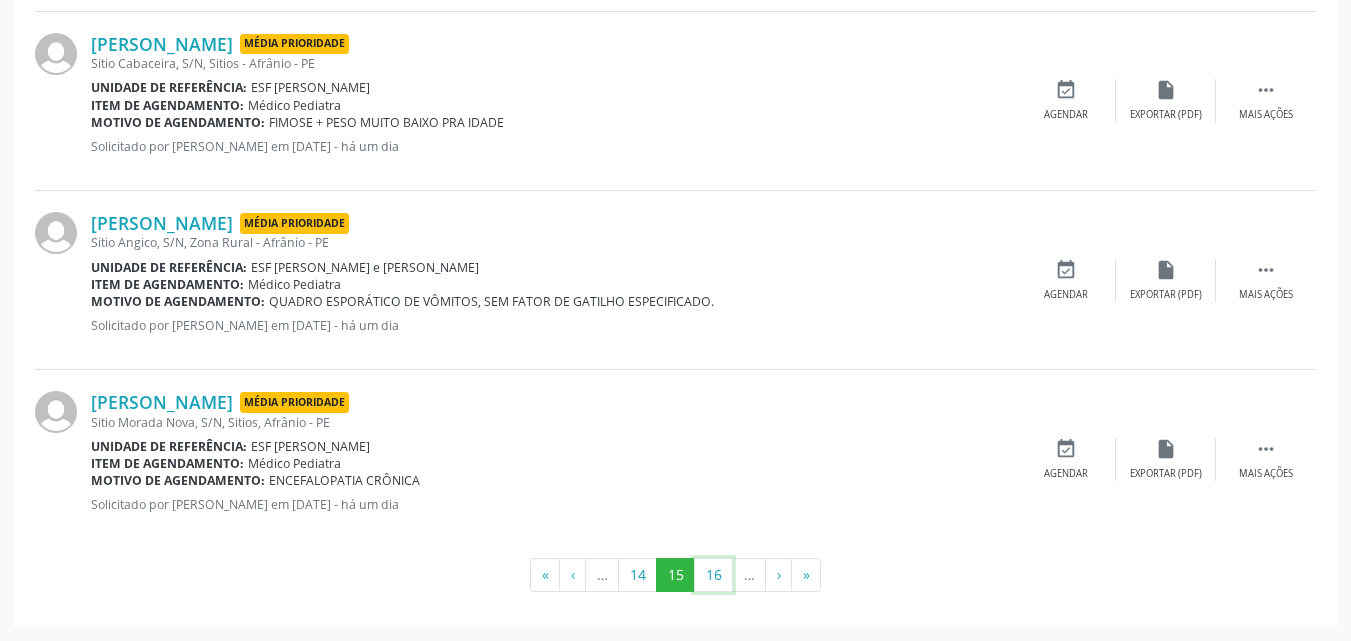 click on "16" at bounding box center (713, 575) 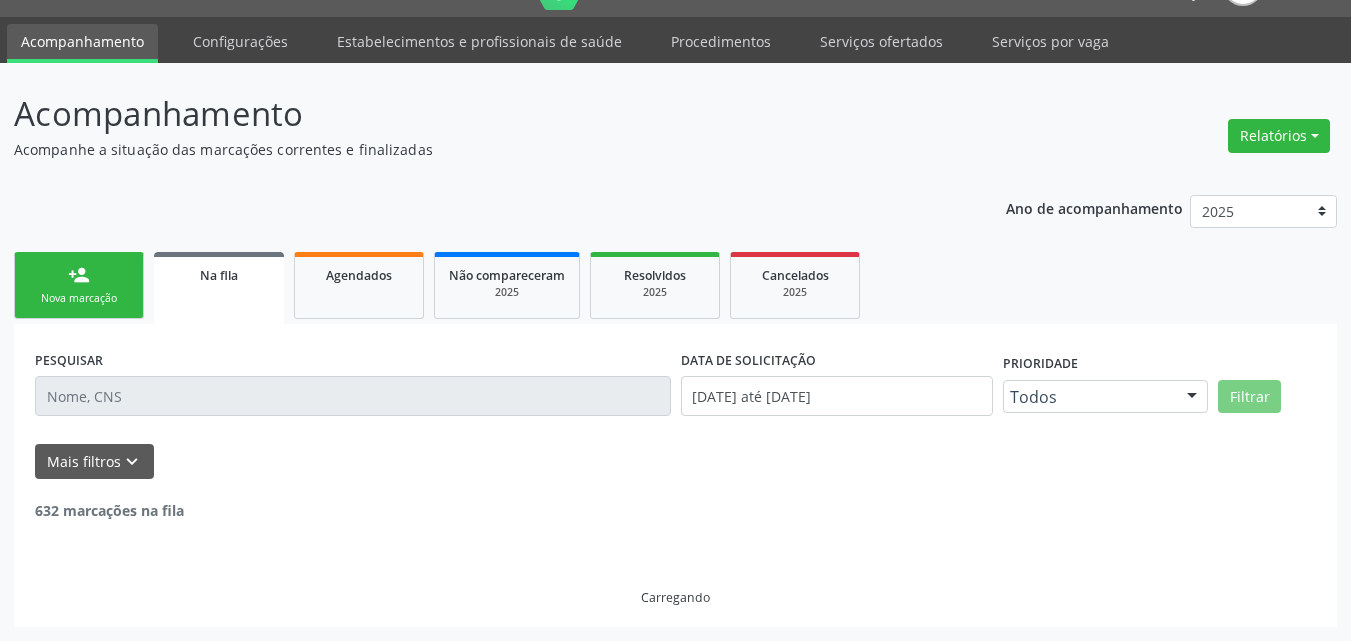 scroll, scrollTop: 2744, scrollLeft: 0, axis: vertical 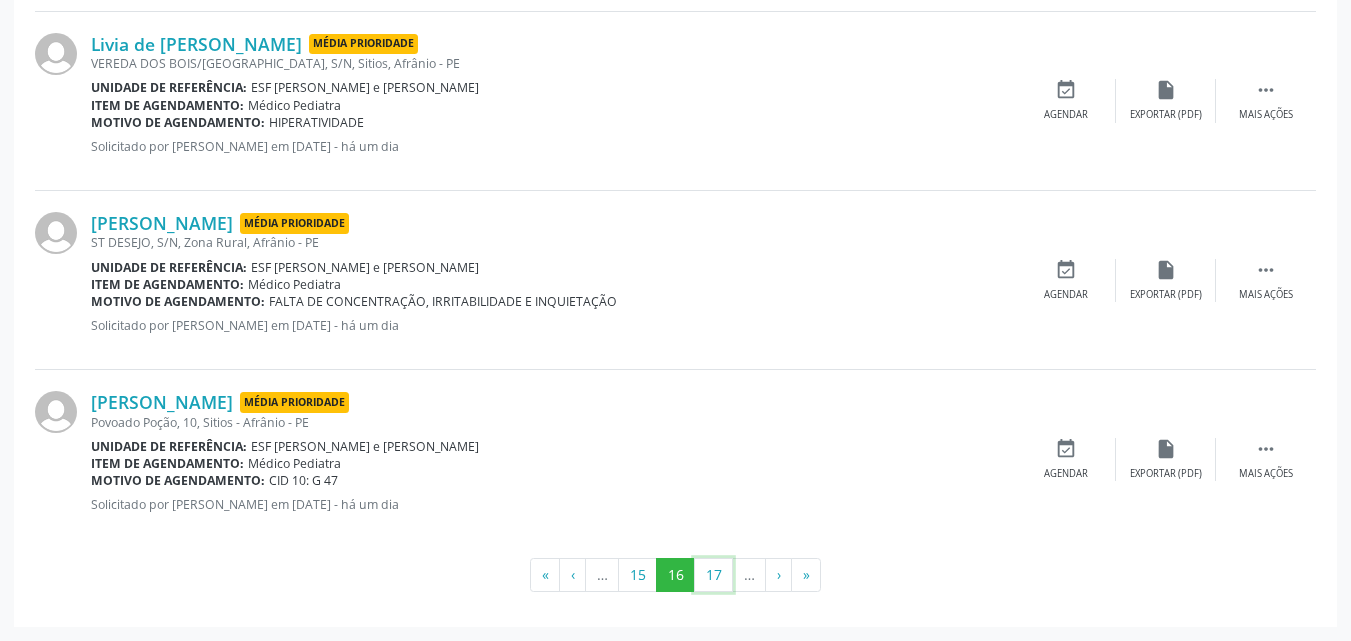 click on "17" at bounding box center [713, 575] 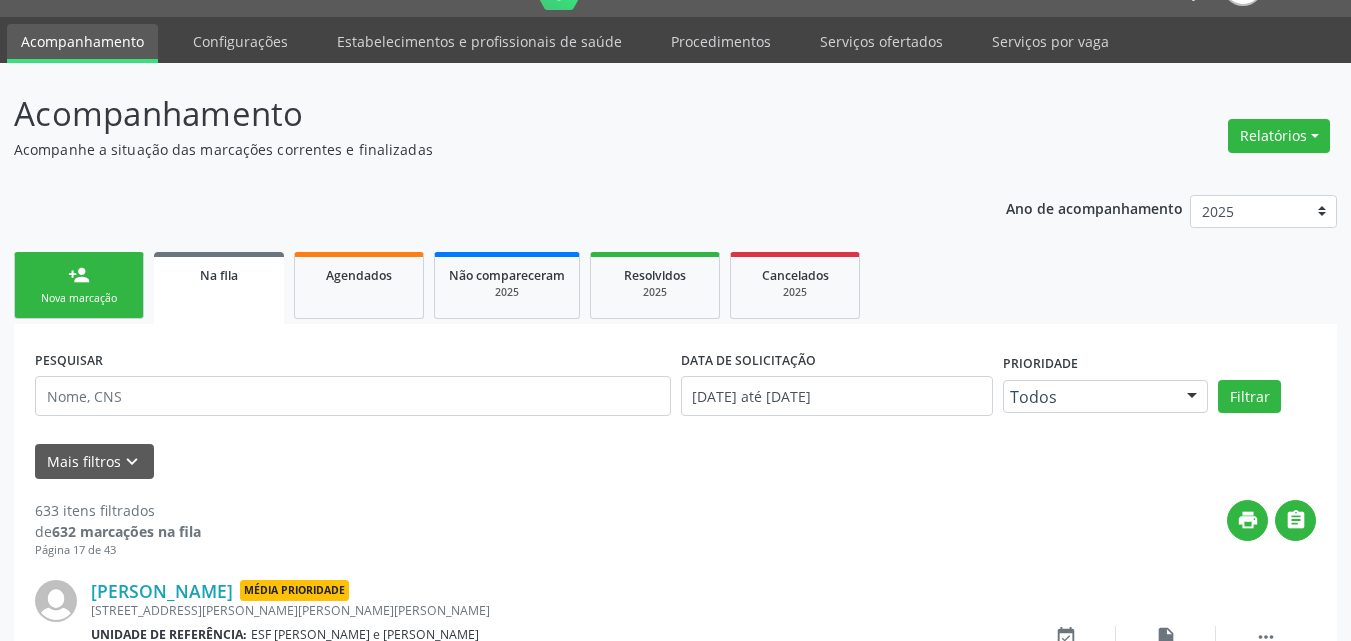 scroll, scrollTop: 2744, scrollLeft: 0, axis: vertical 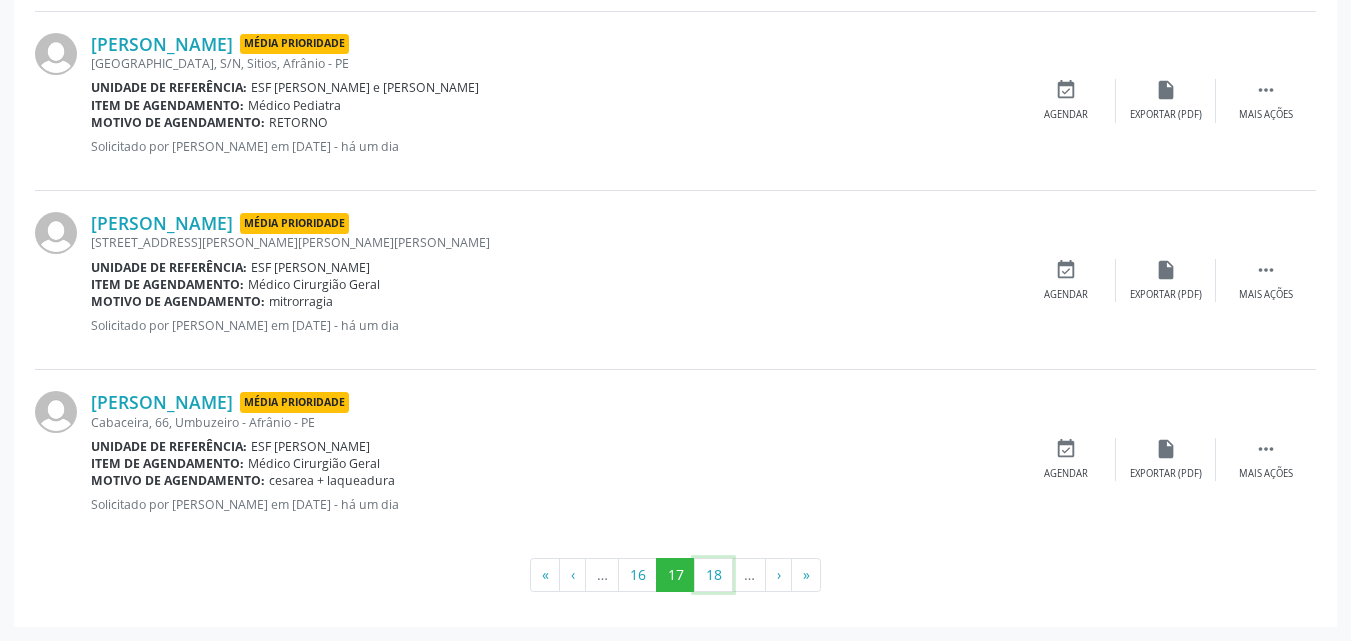 click on "18" at bounding box center (713, 575) 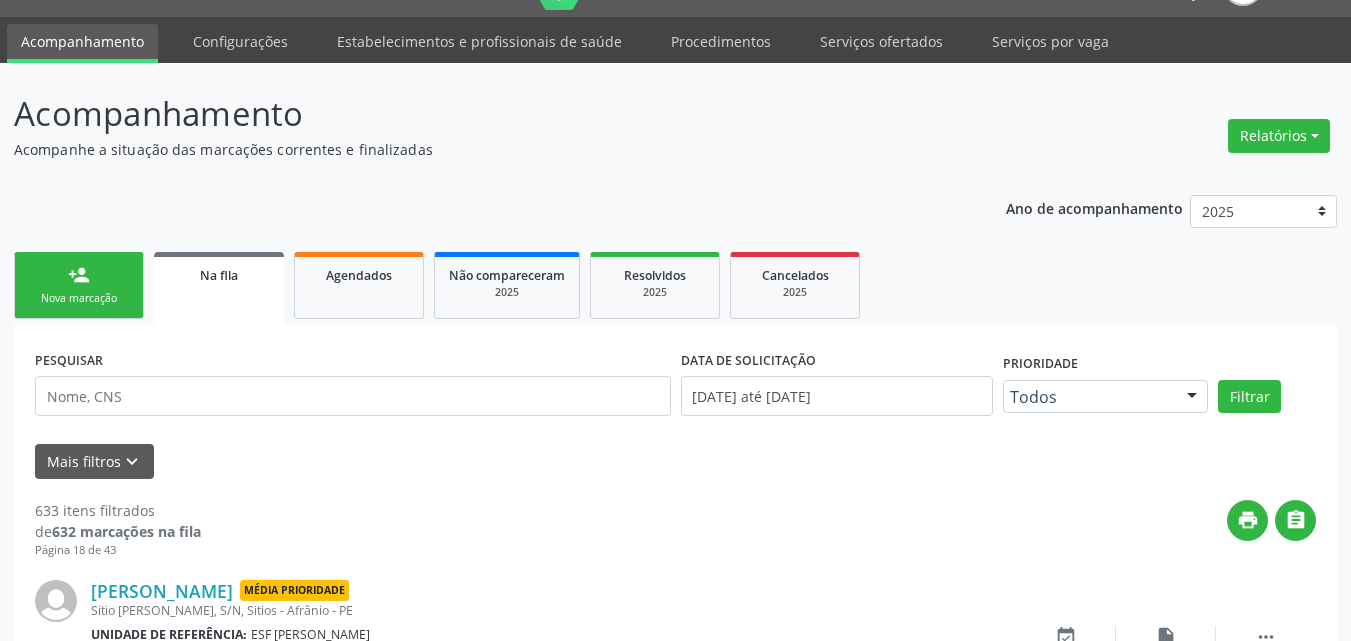 scroll, scrollTop: 2744, scrollLeft: 0, axis: vertical 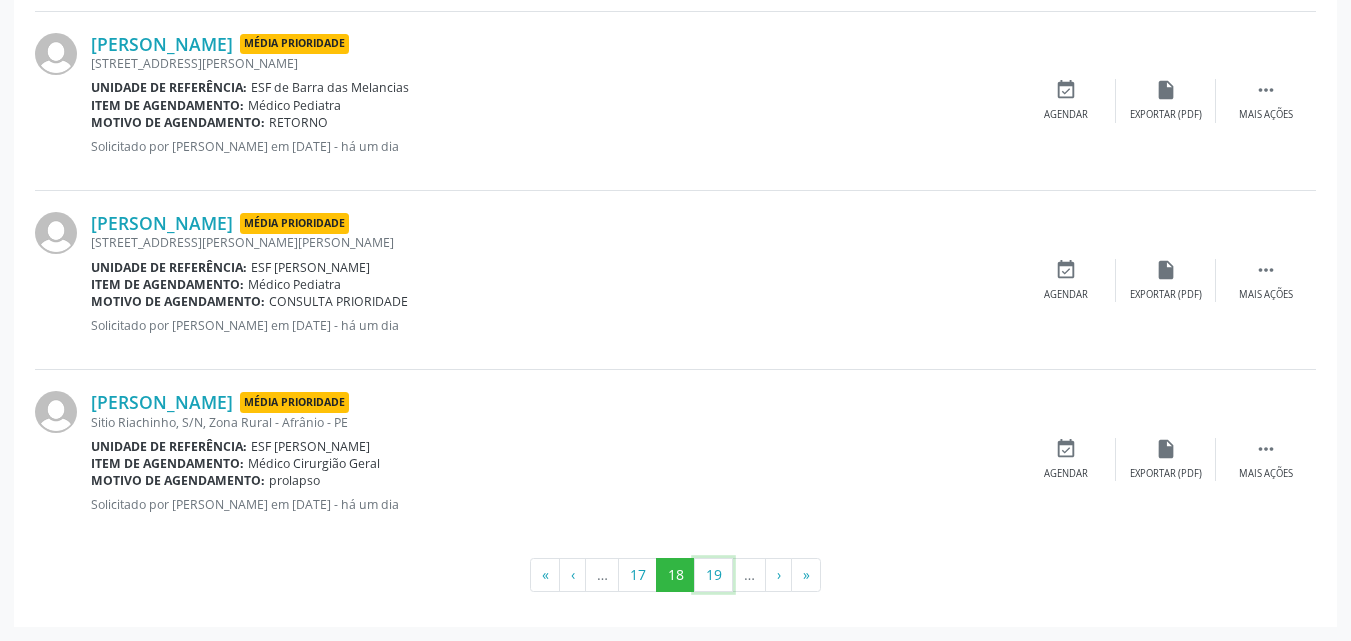 click on "19" at bounding box center [713, 575] 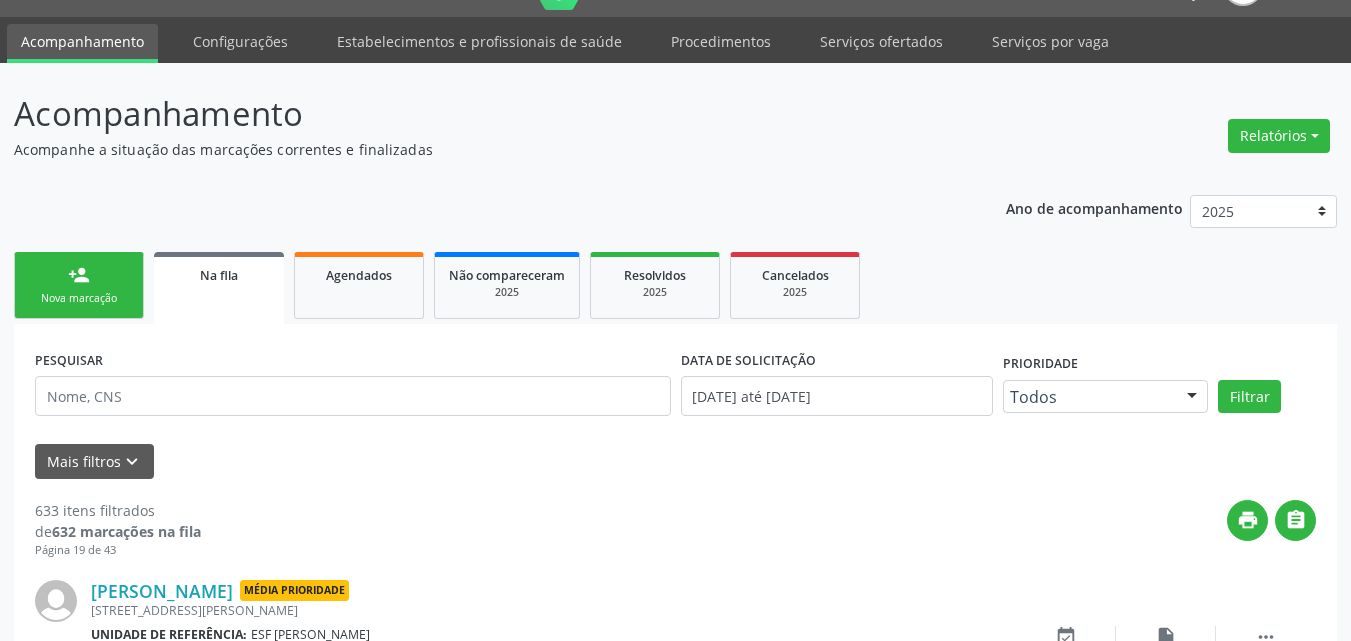scroll, scrollTop: 2744, scrollLeft: 0, axis: vertical 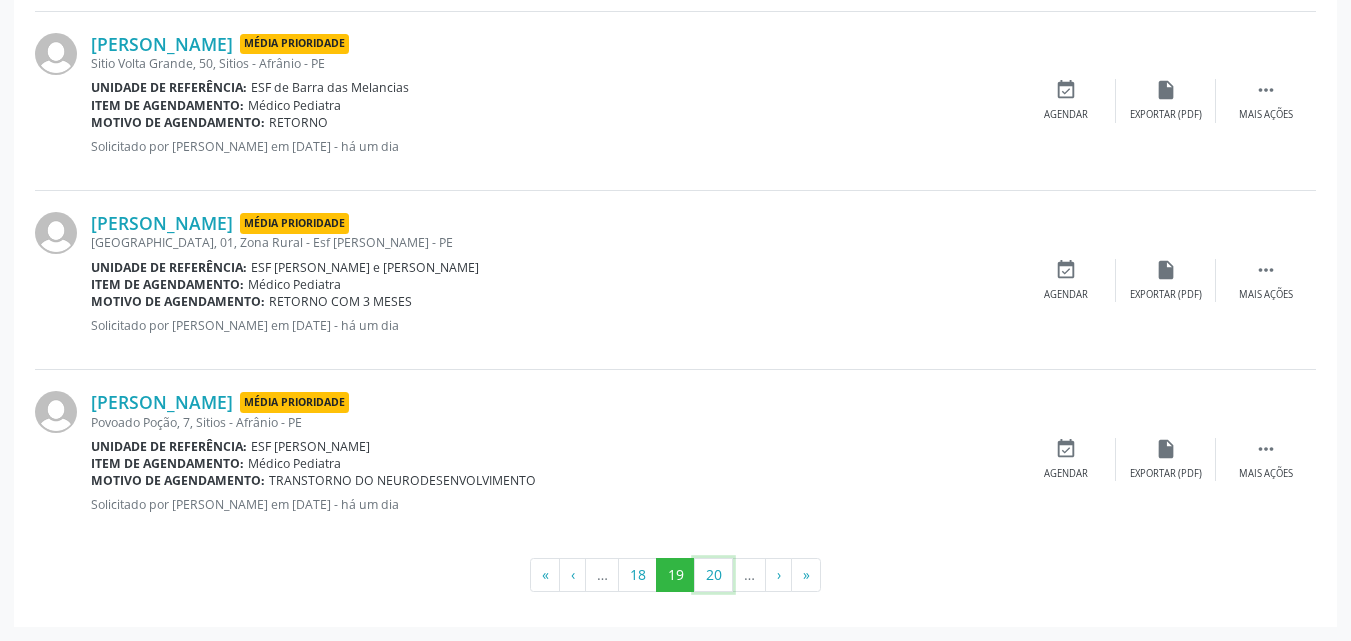 click on "20" at bounding box center (713, 575) 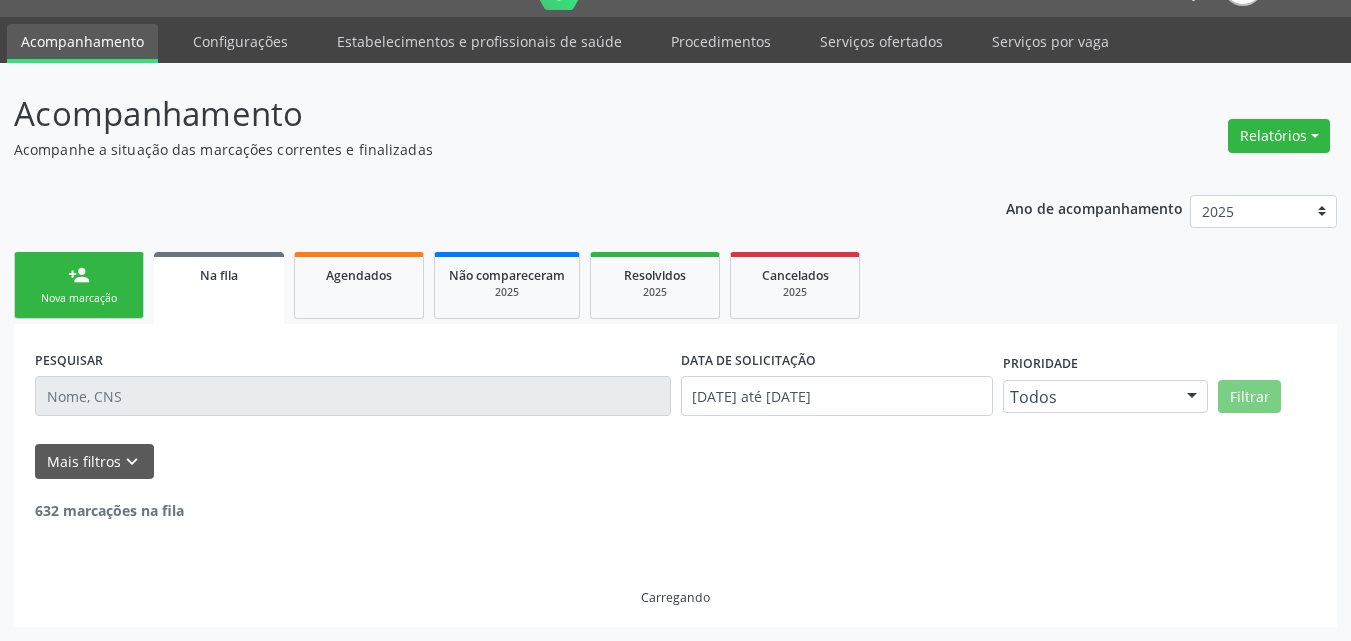 scroll, scrollTop: 47, scrollLeft: 0, axis: vertical 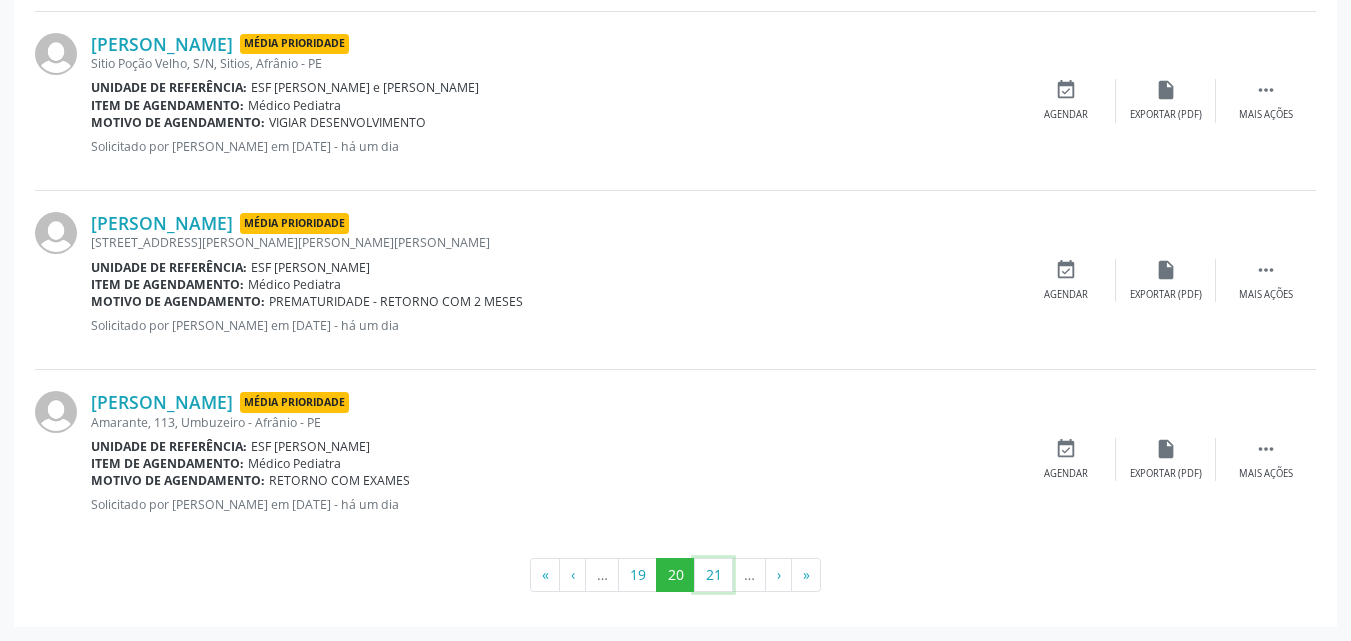 click on "21" at bounding box center (713, 575) 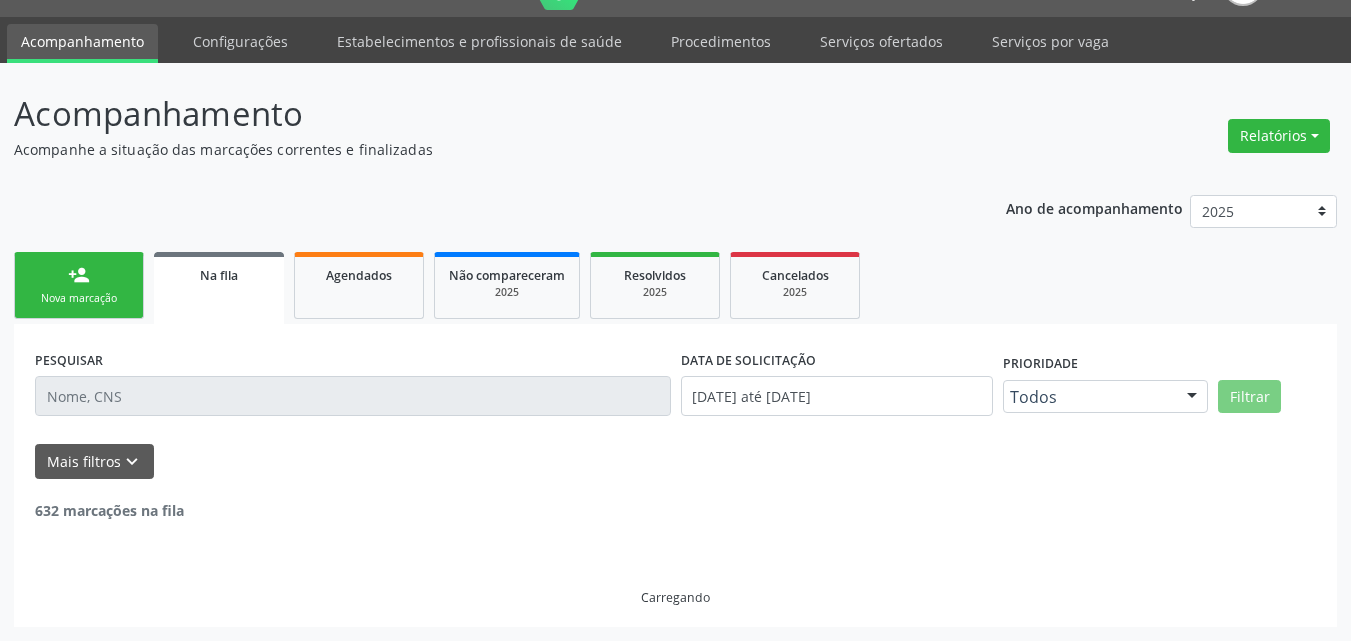 scroll, scrollTop: 47, scrollLeft: 0, axis: vertical 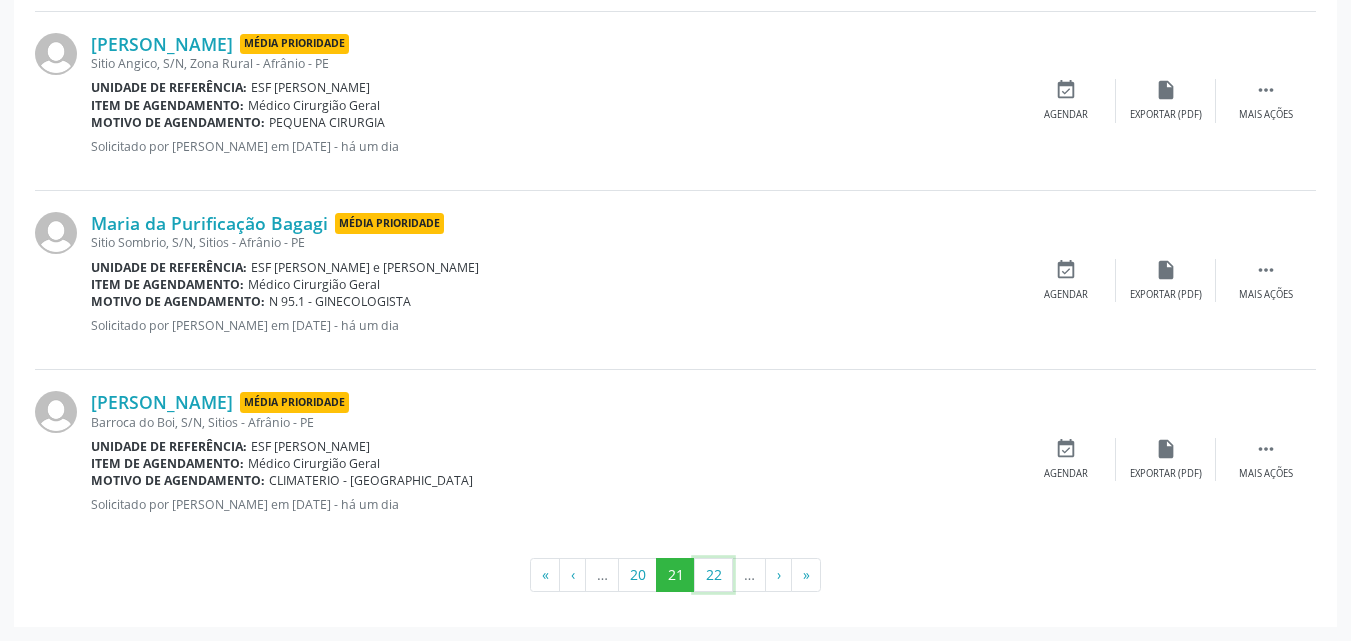 click on "22" at bounding box center (713, 575) 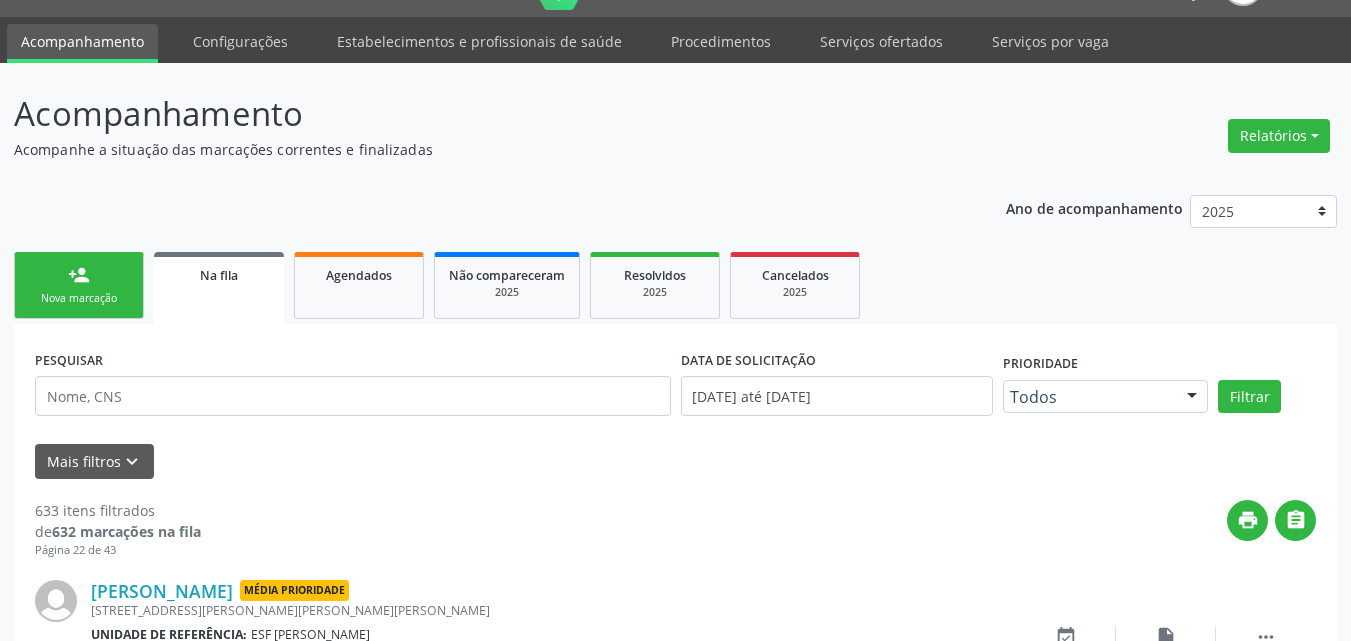scroll, scrollTop: 2744, scrollLeft: 0, axis: vertical 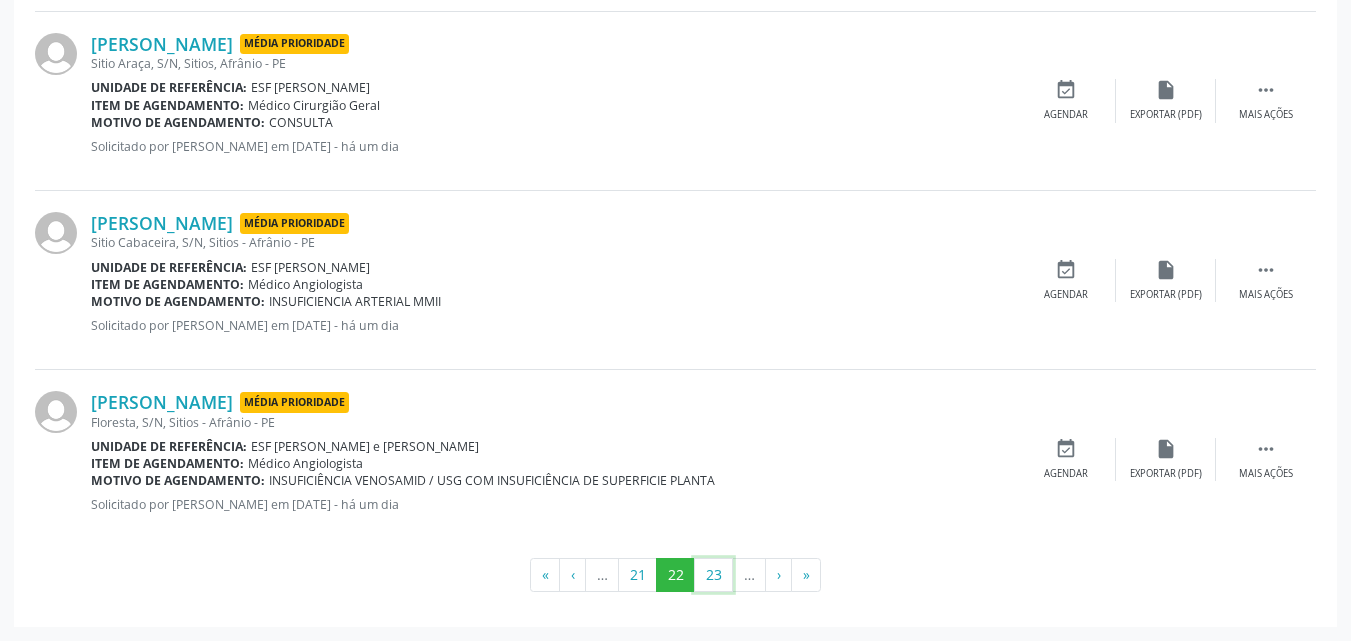 click on "23" at bounding box center (713, 575) 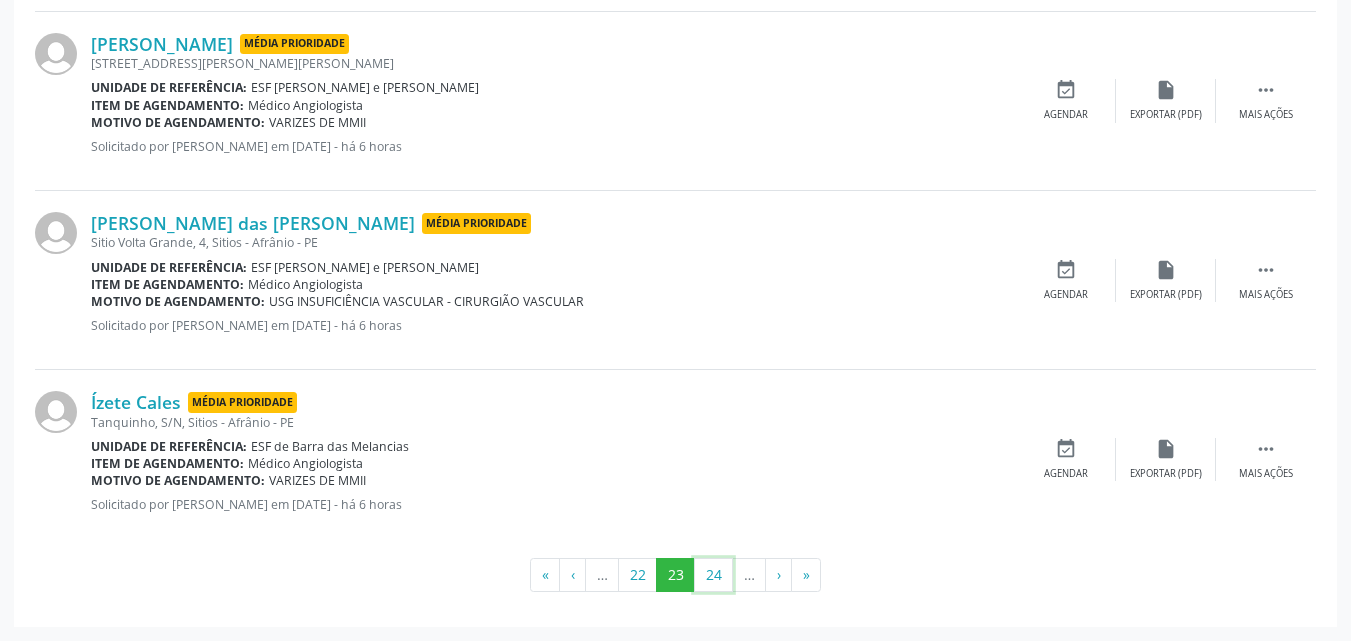 click on "24" at bounding box center [713, 575] 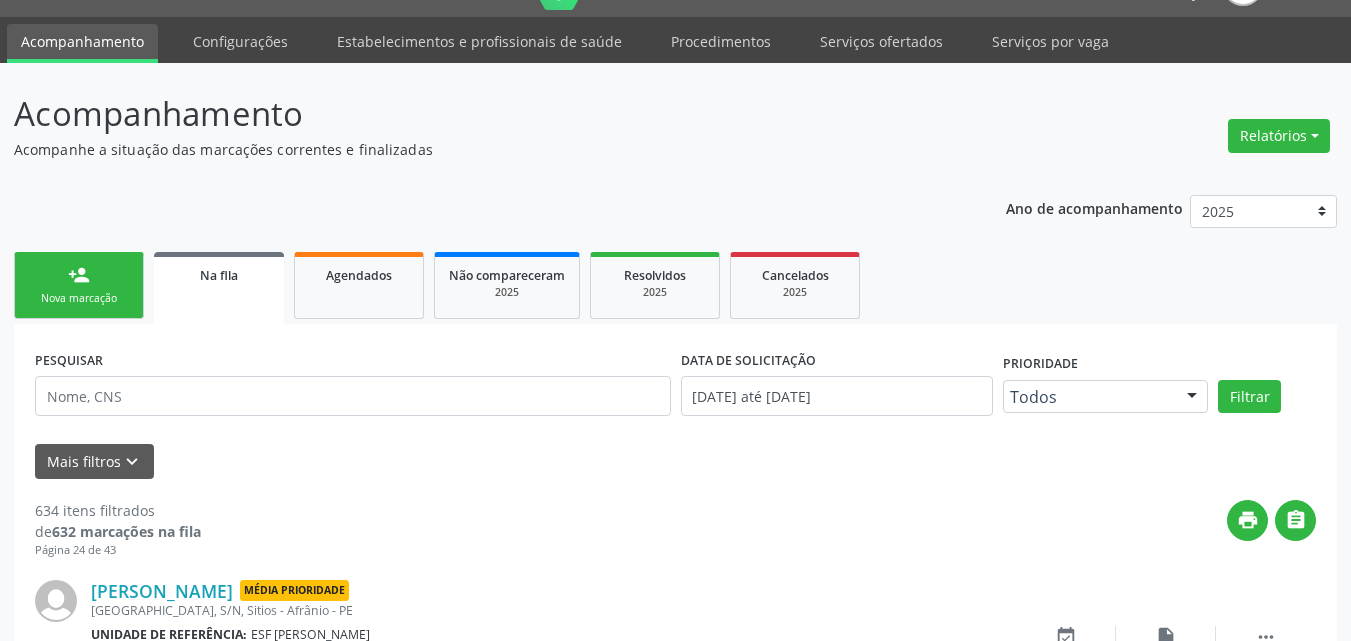 scroll, scrollTop: 2744, scrollLeft: 0, axis: vertical 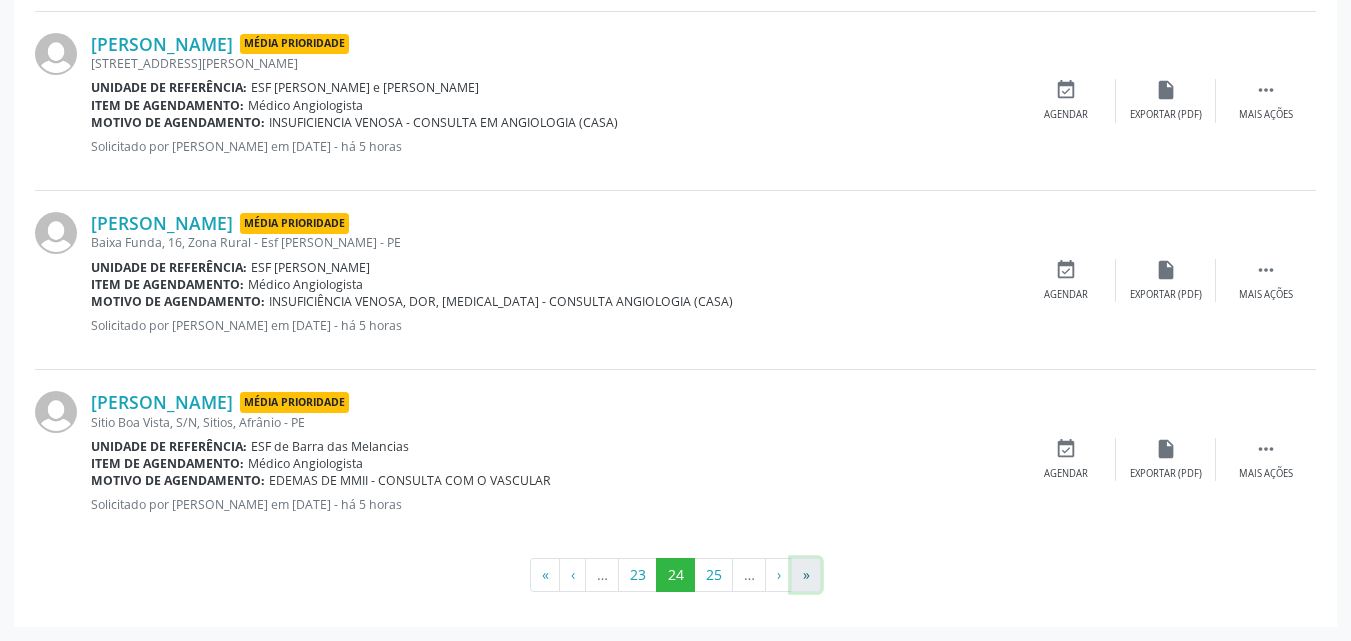 click on "»" at bounding box center [806, 575] 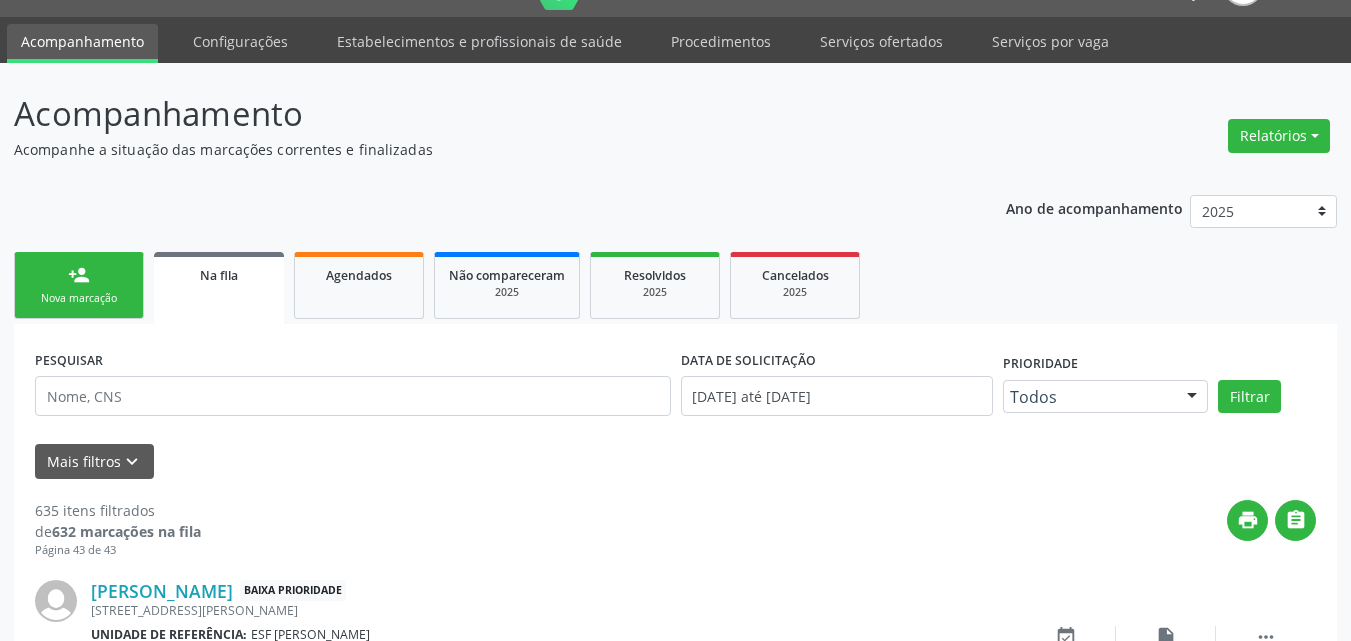 scroll, scrollTop: 952, scrollLeft: 0, axis: vertical 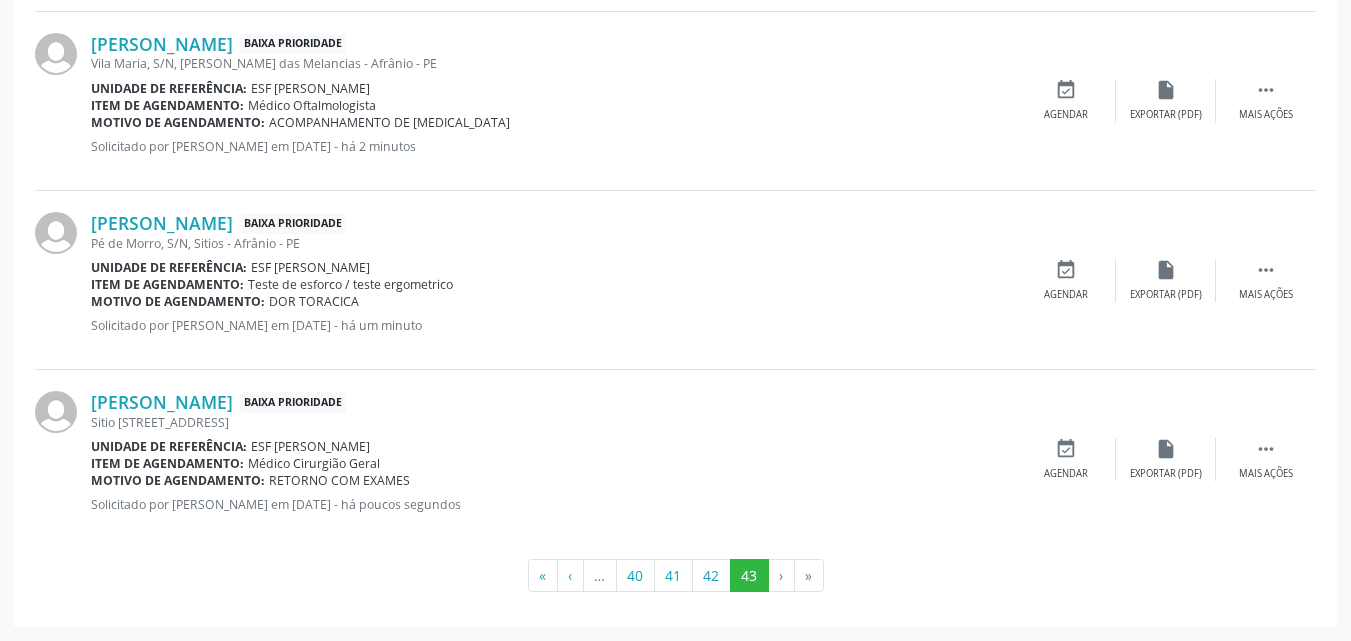 click on "»" at bounding box center [809, 576] 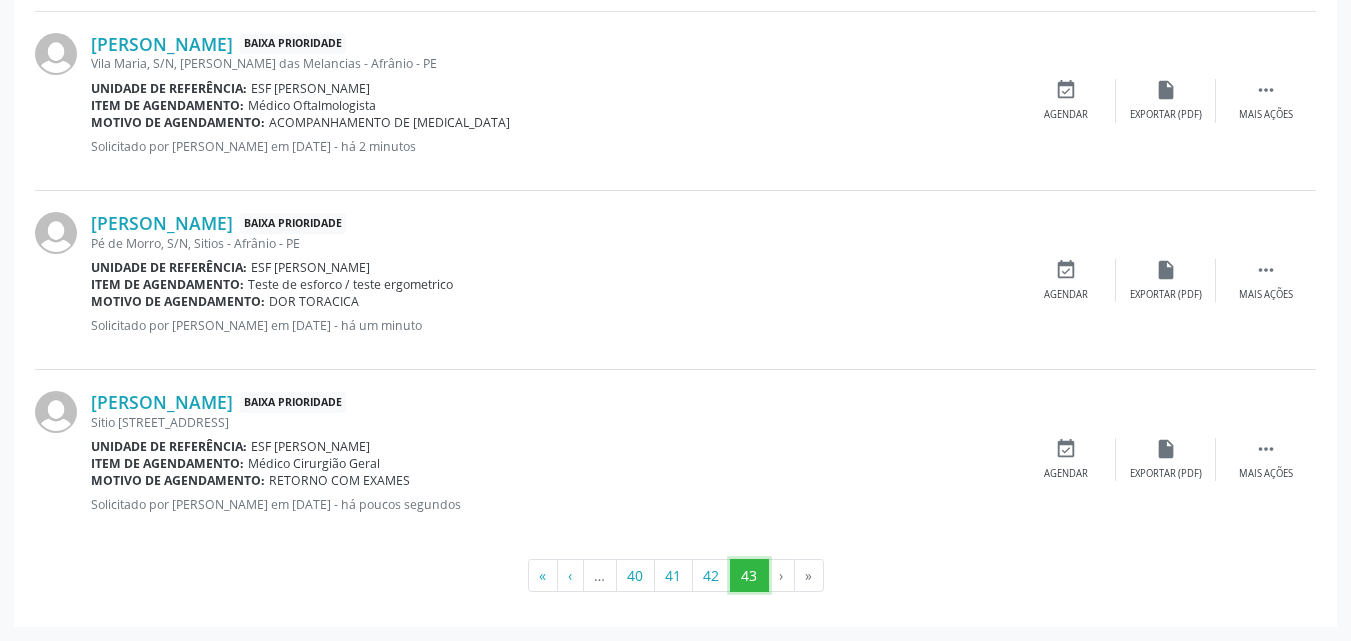 click on "43" at bounding box center (749, 576) 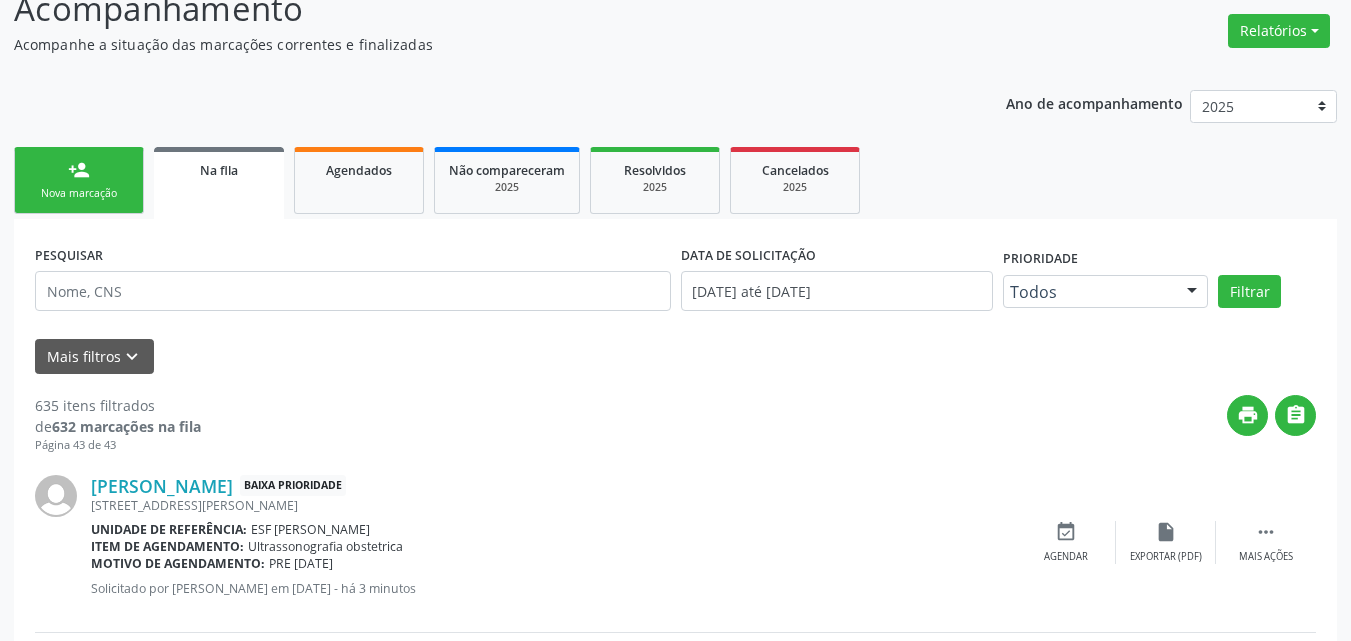 scroll, scrollTop: 0, scrollLeft: 0, axis: both 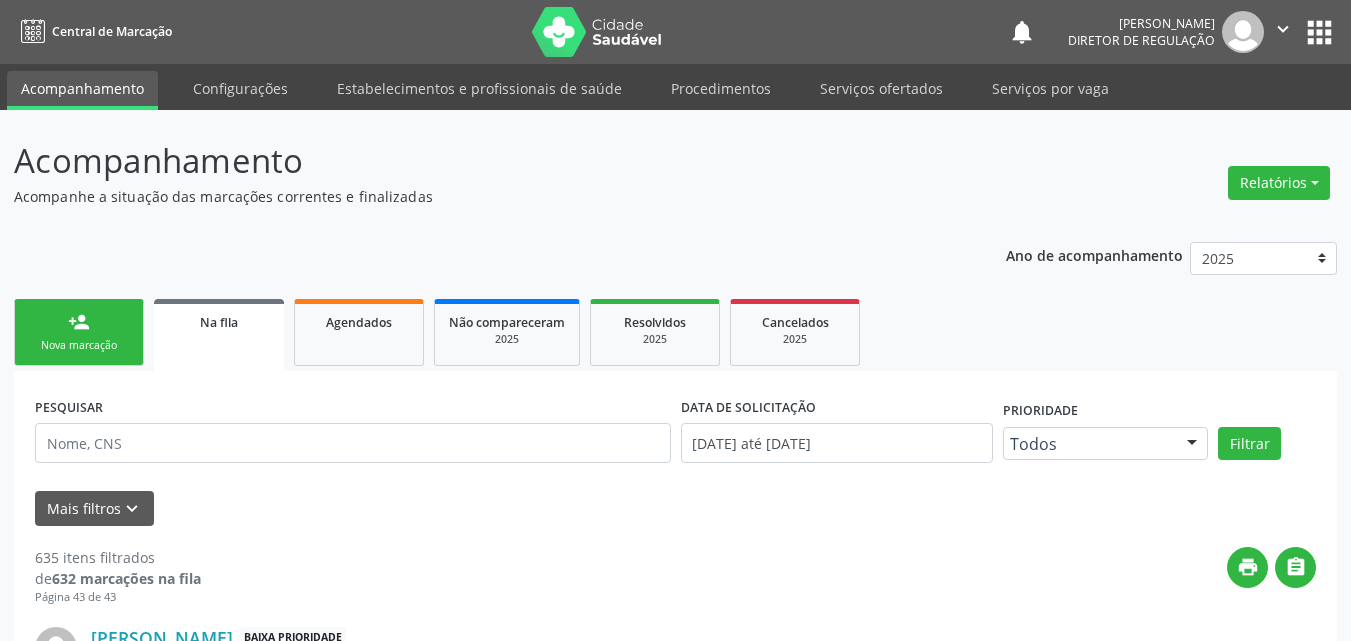 click on "person_add
Nova marcação" at bounding box center (79, 332) 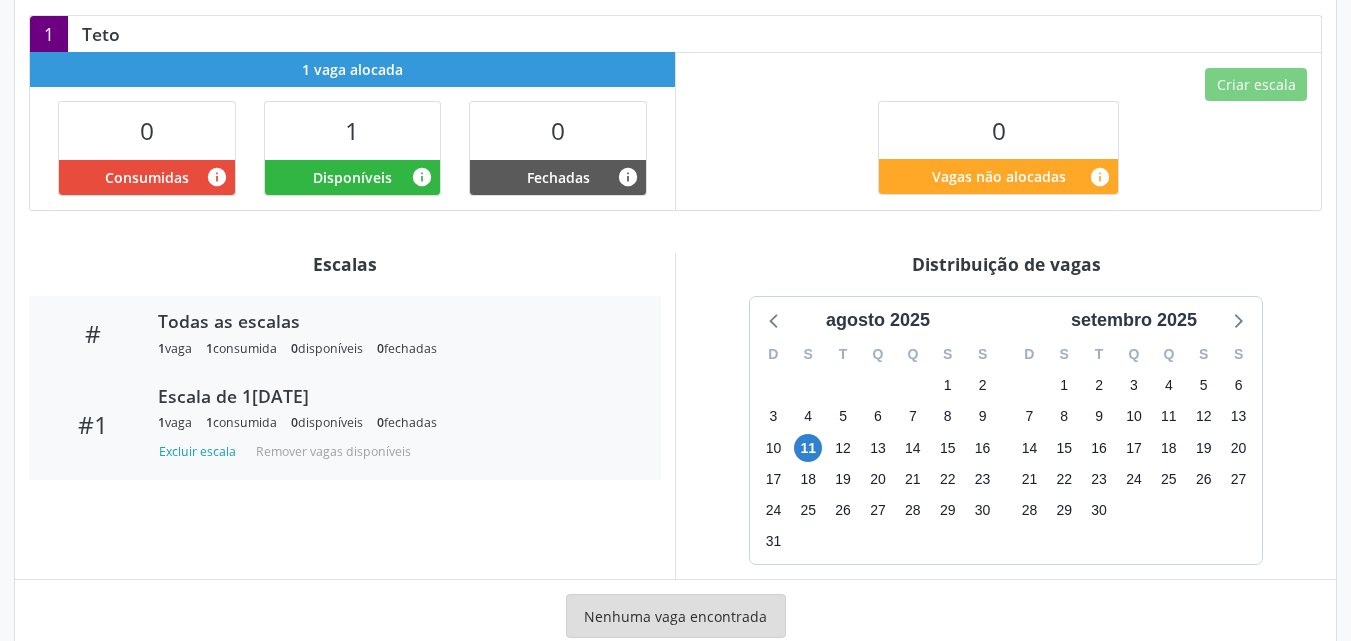 scroll, scrollTop: 0, scrollLeft: 0, axis: both 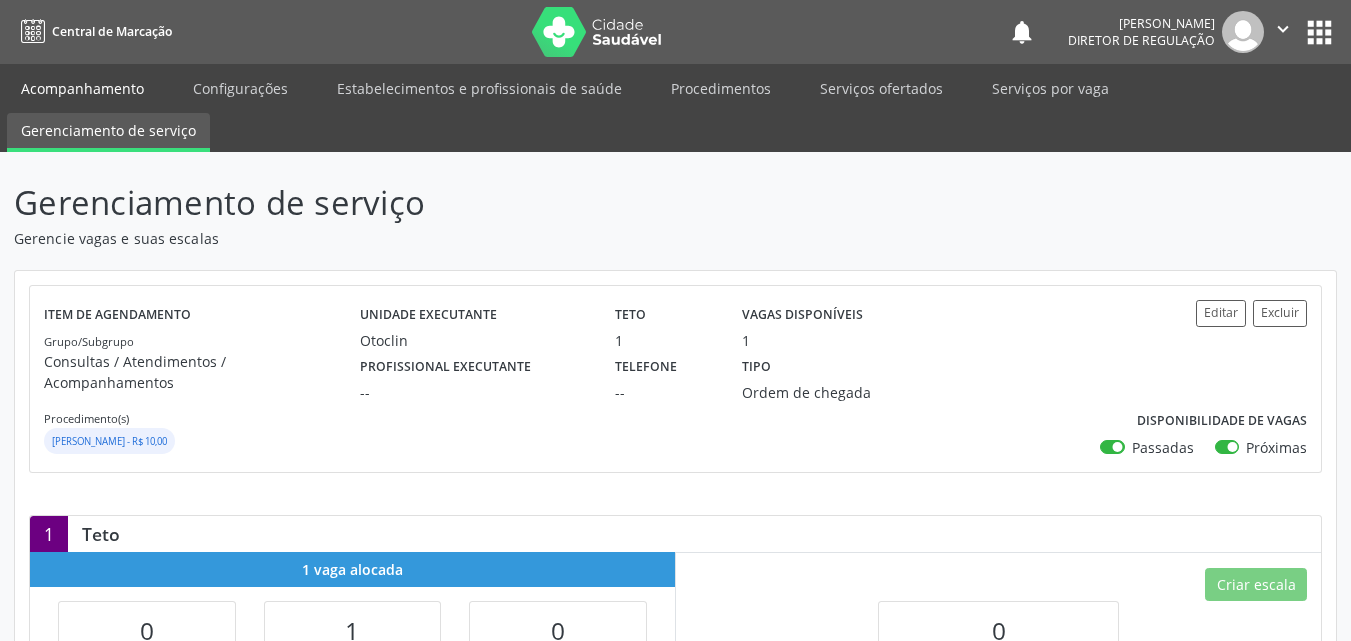 click on "Acompanhamento" at bounding box center [82, 88] 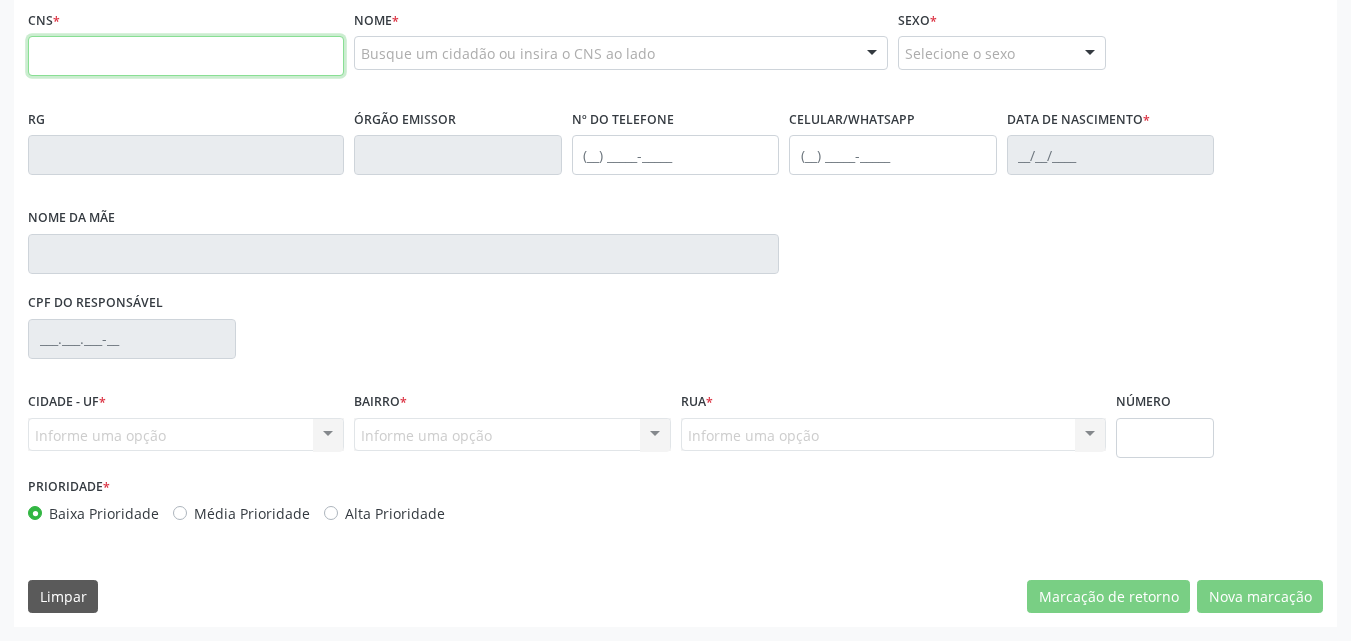 scroll, scrollTop: 329, scrollLeft: 0, axis: vertical 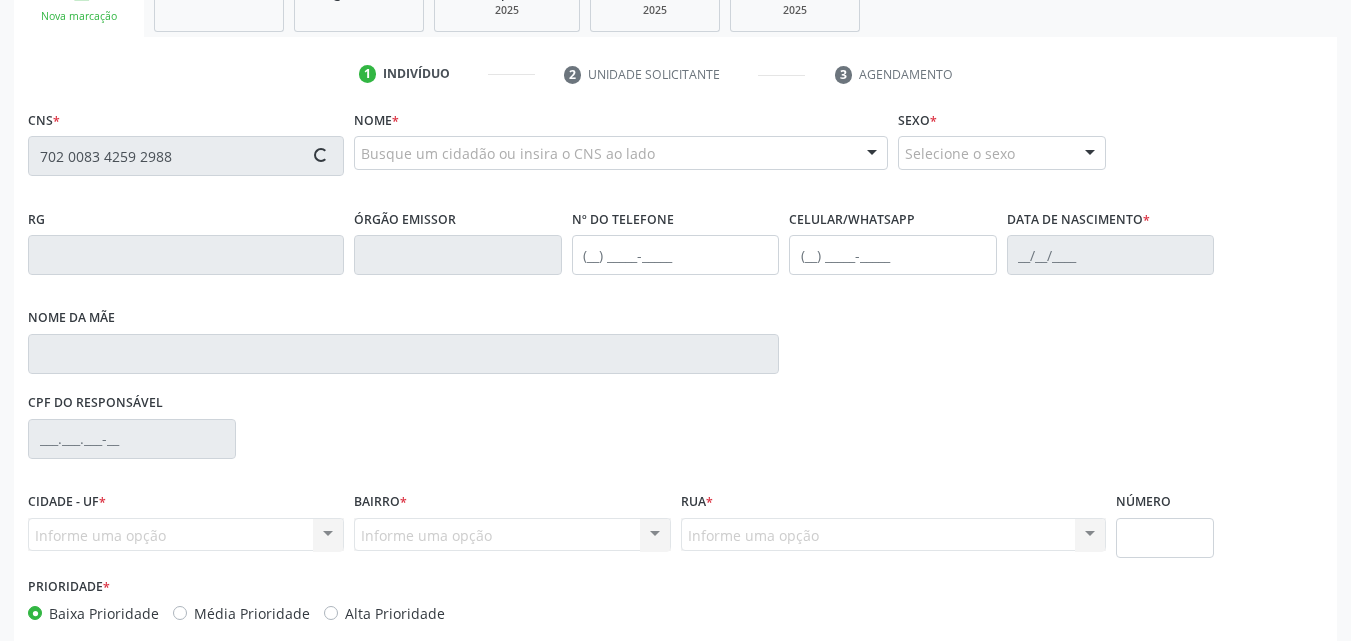 type on "702 0083 4259 2988" 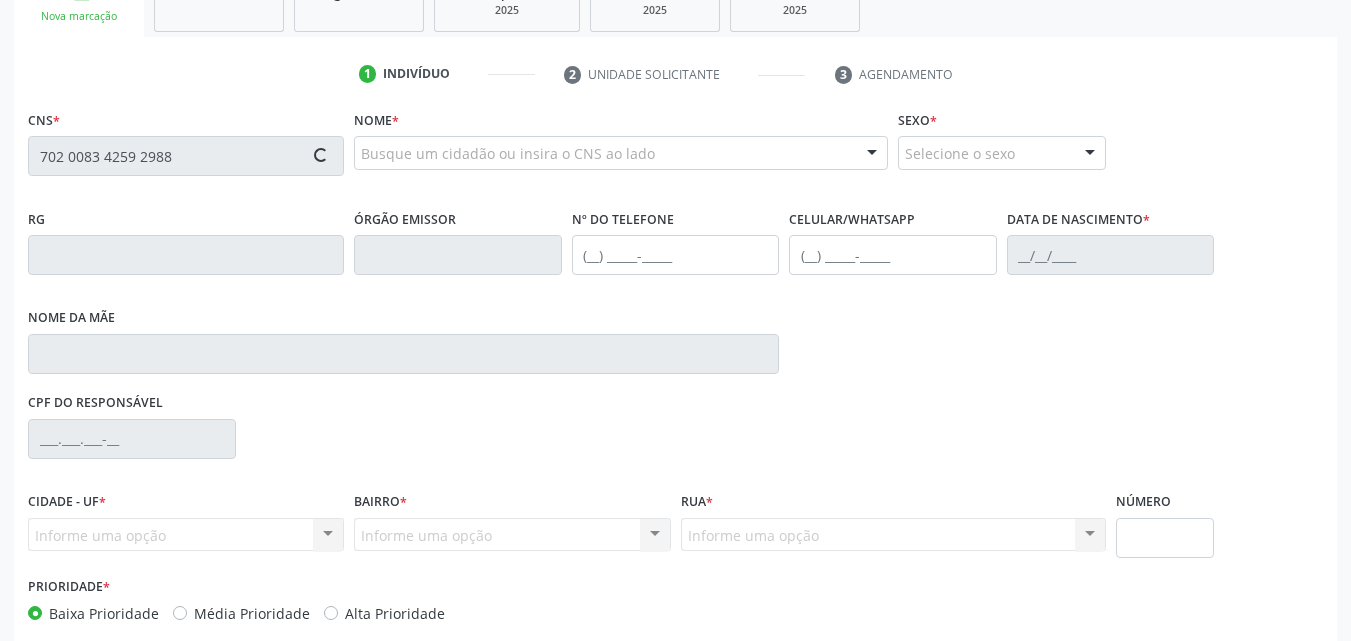 type 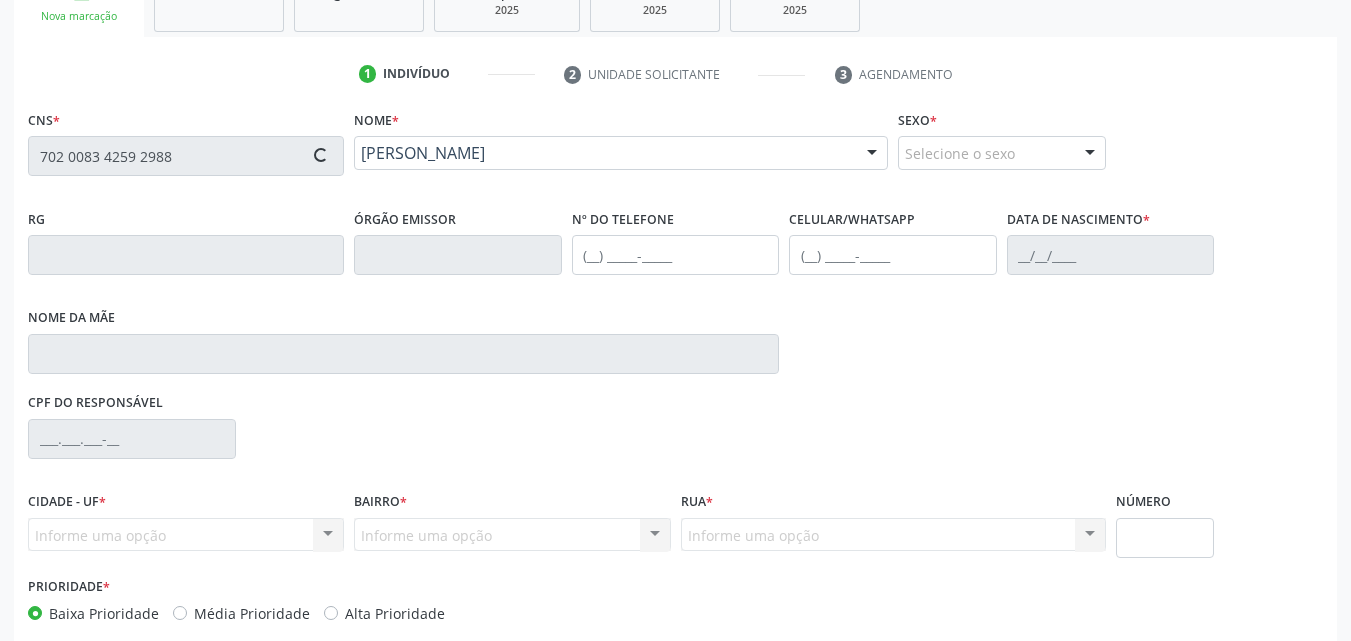 scroll, scrollTop: 429, scrollLeft: 0, axis: vertical 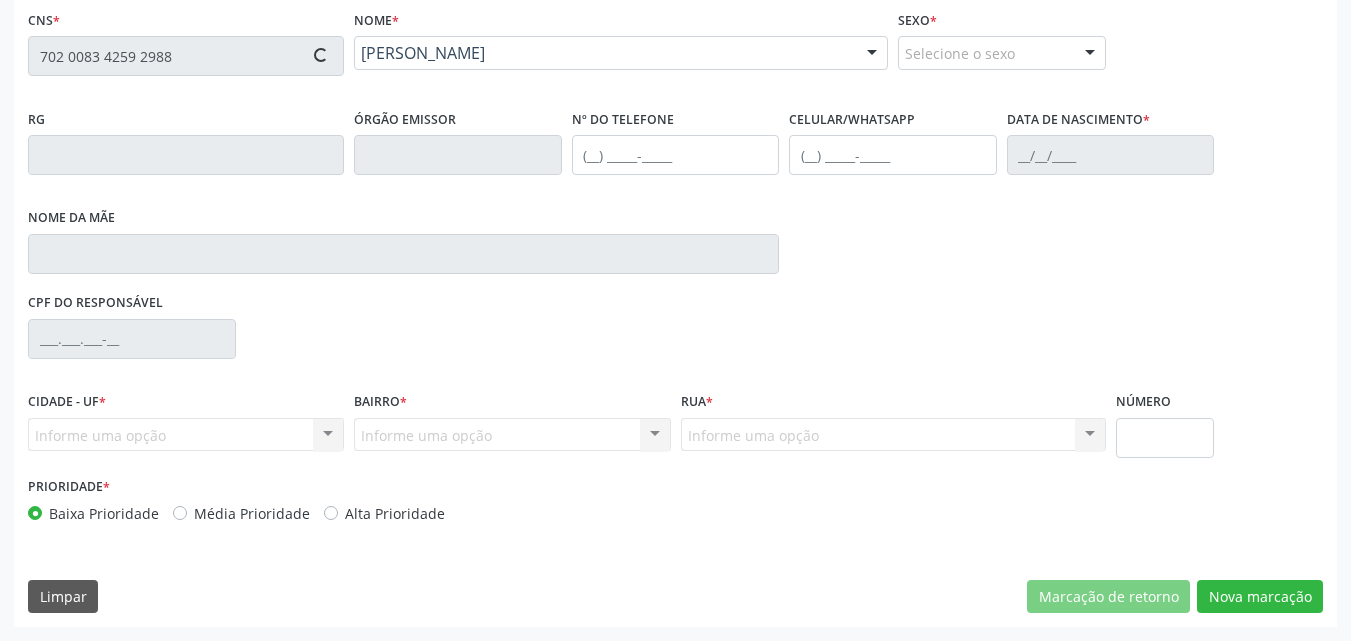 type on "1[DATE]" 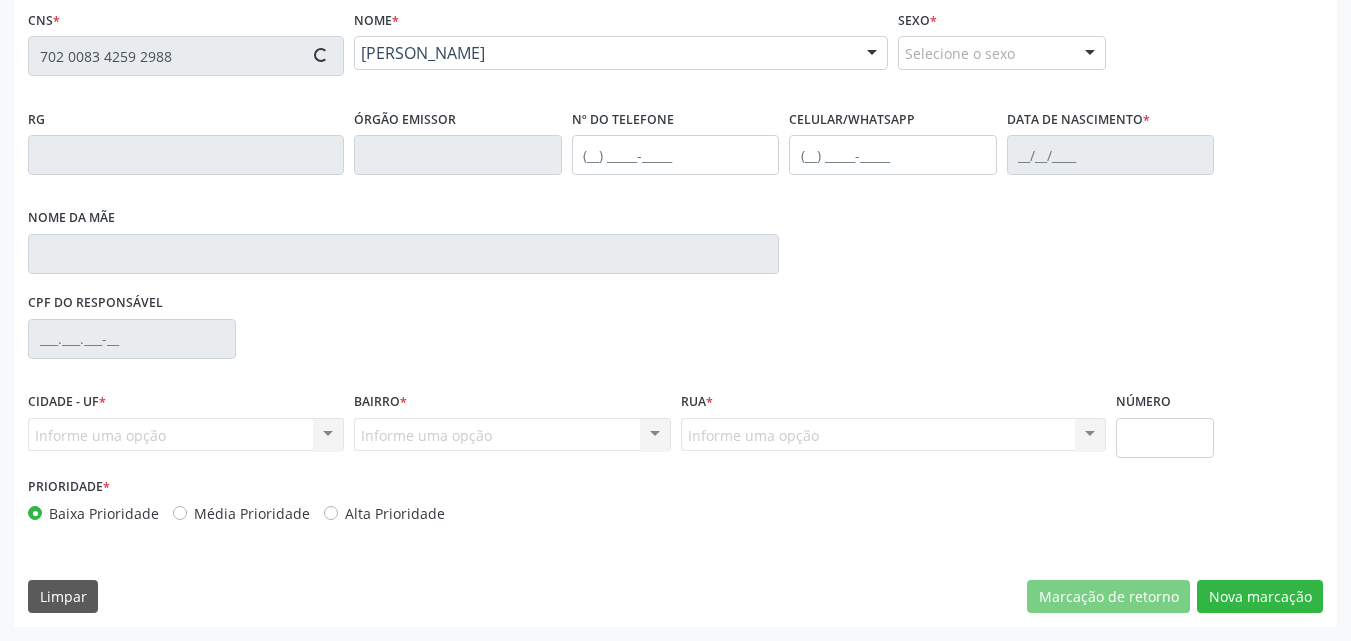 type on "--" 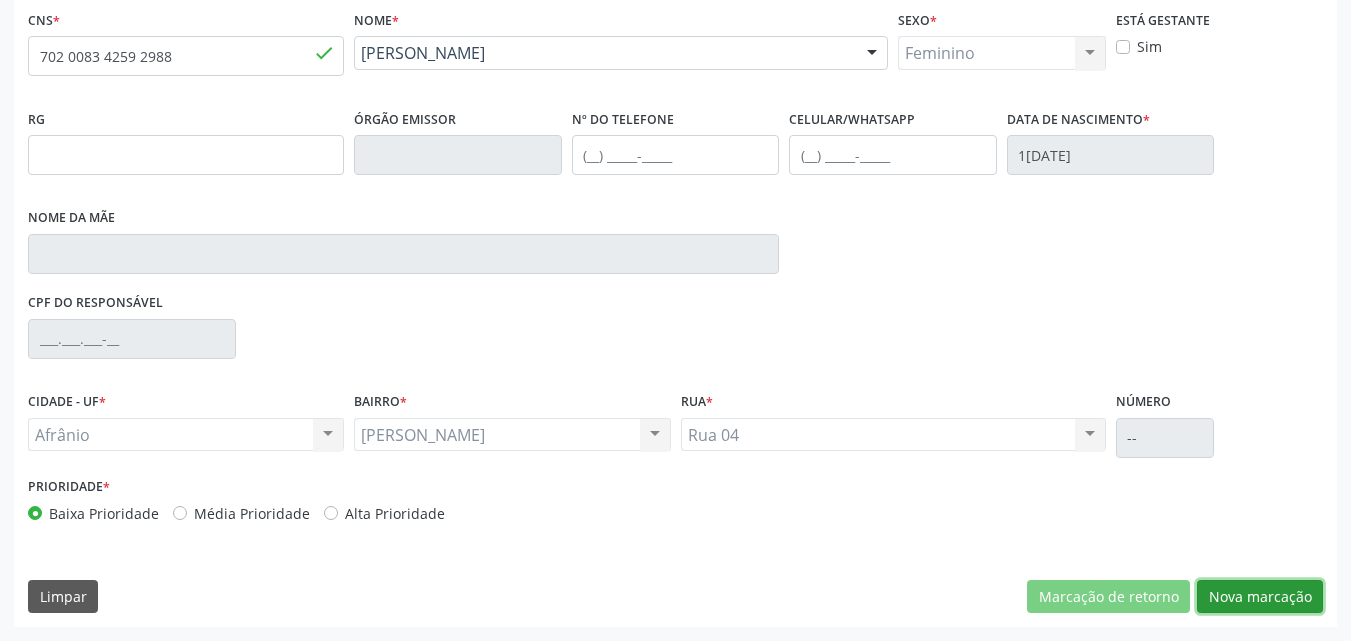 click on "Nova marcação" at bounding box center [1260, 597] 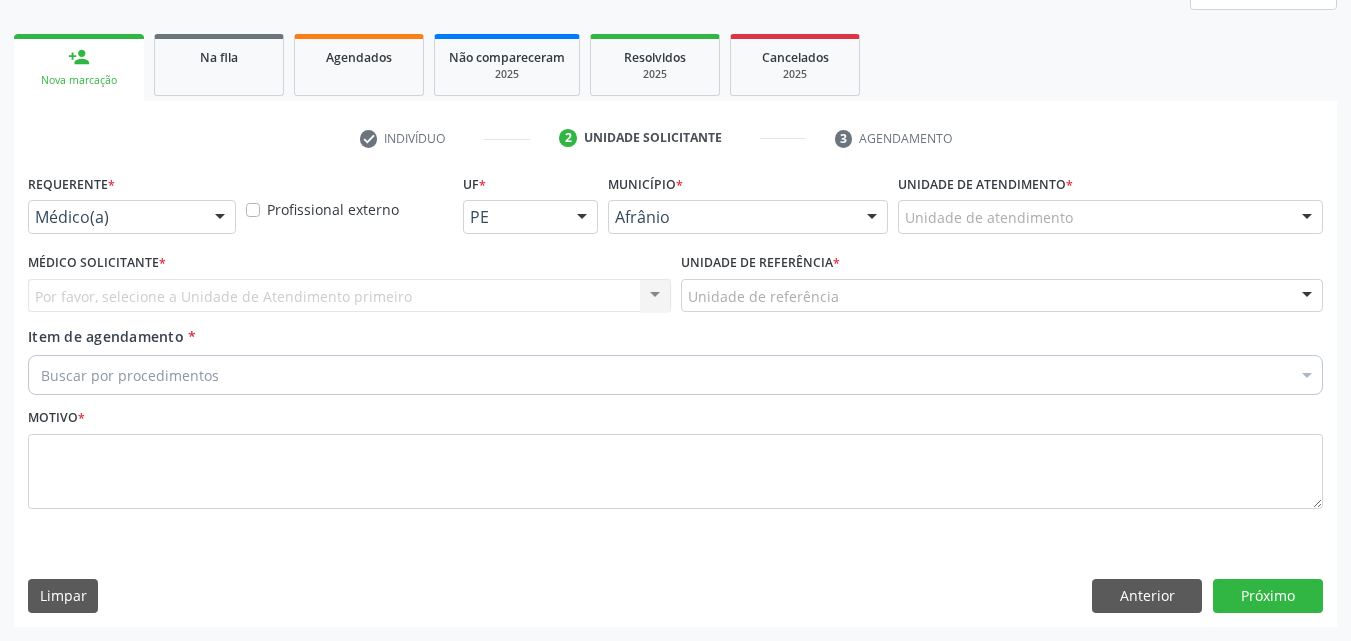 scroll, scrollTop: 265, scrollLeft: 0, axis: vertical 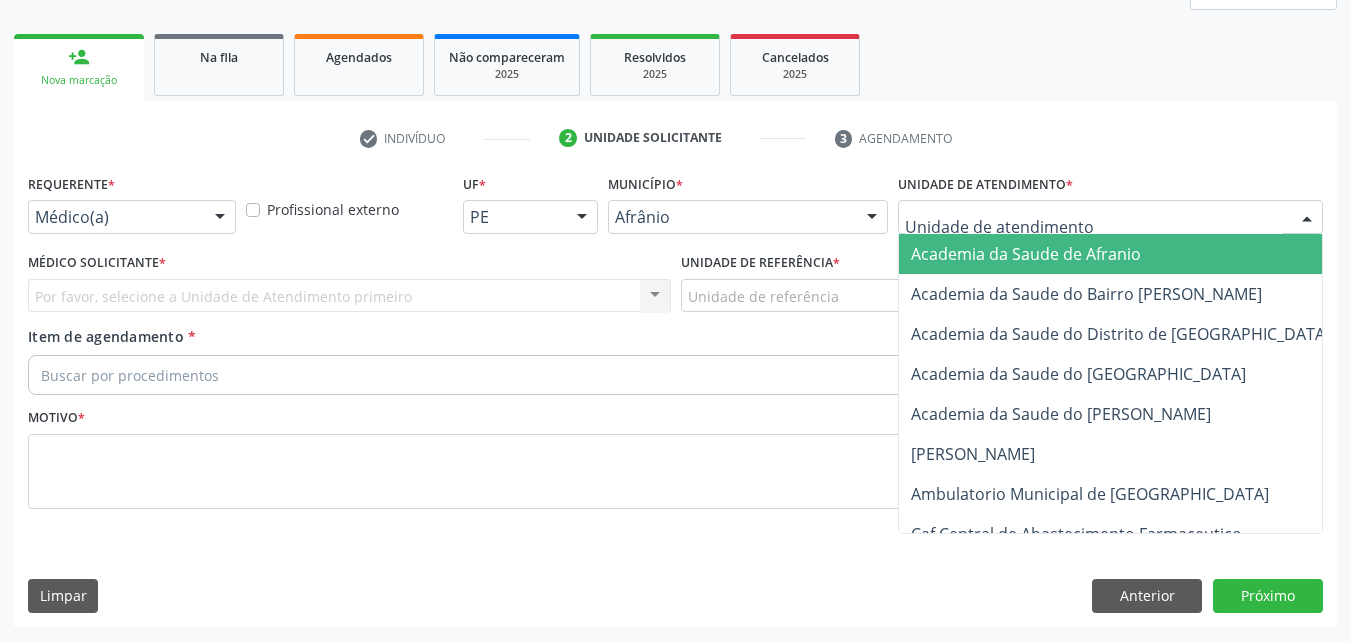 click at bounding box center (1110, 217) 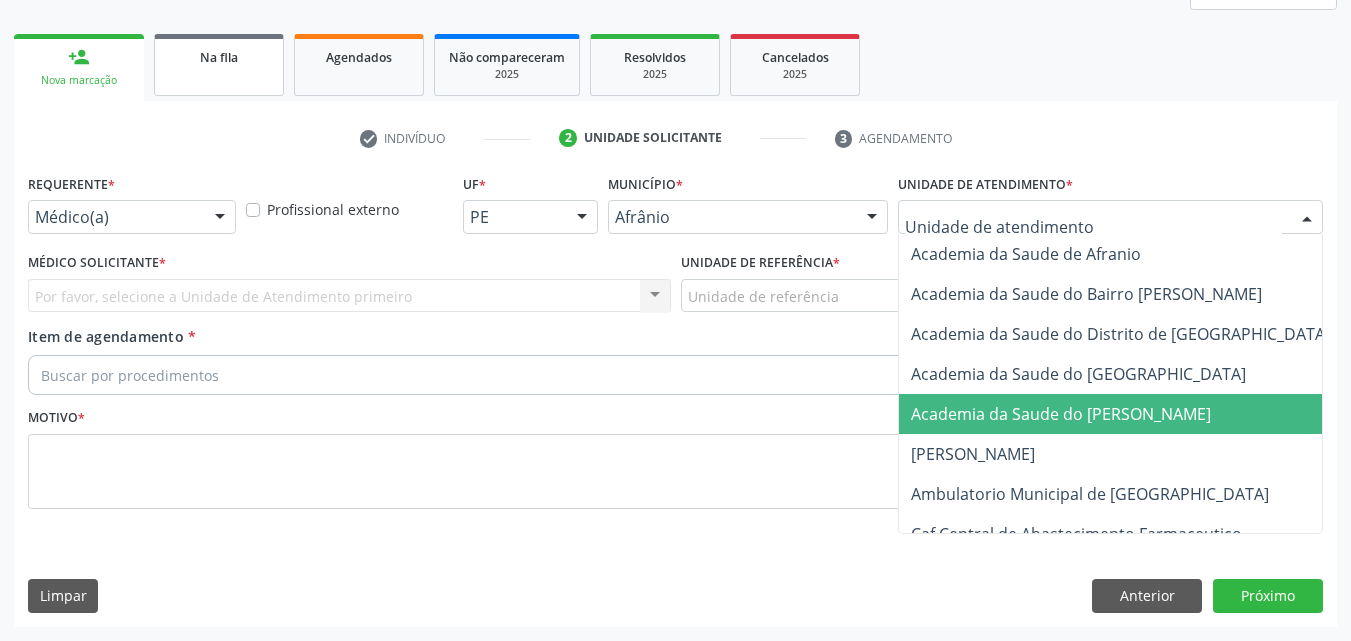 click on "Na fila" at bounding box center (219, 56) 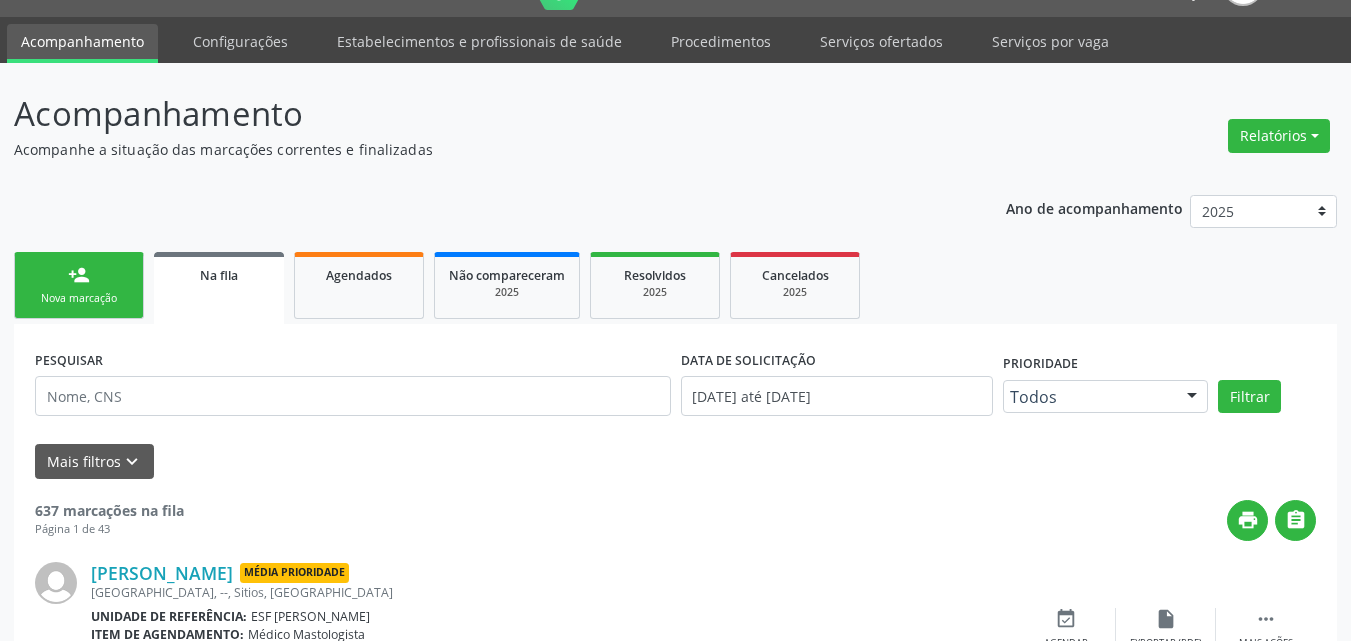 scroll, scrollTop: 265, scrollLeft: 0, axis: vertical 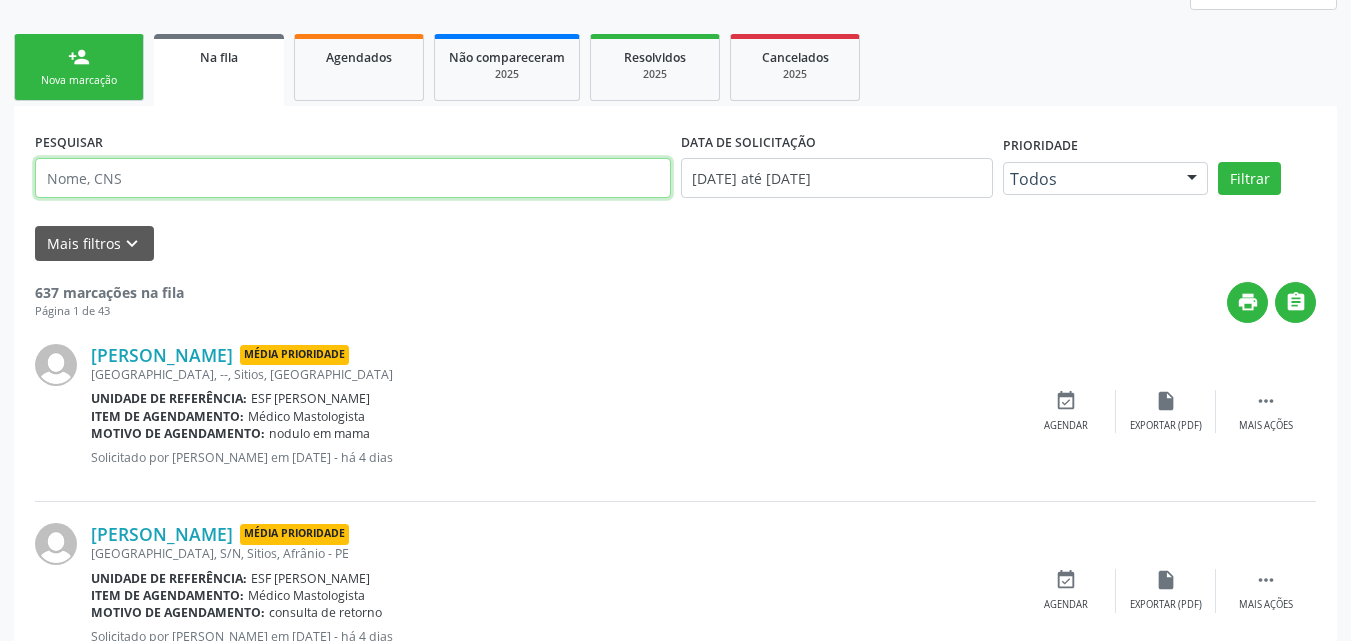 click at bounding box center (353, 178) 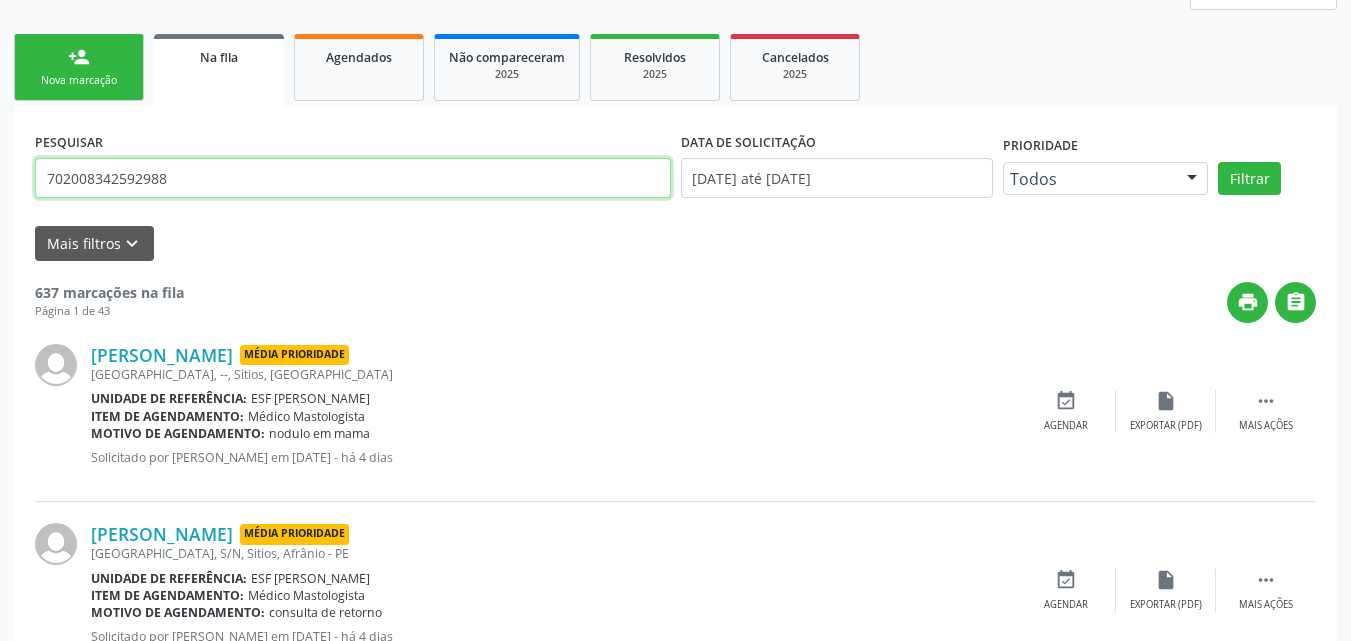 type on "702008342592988" 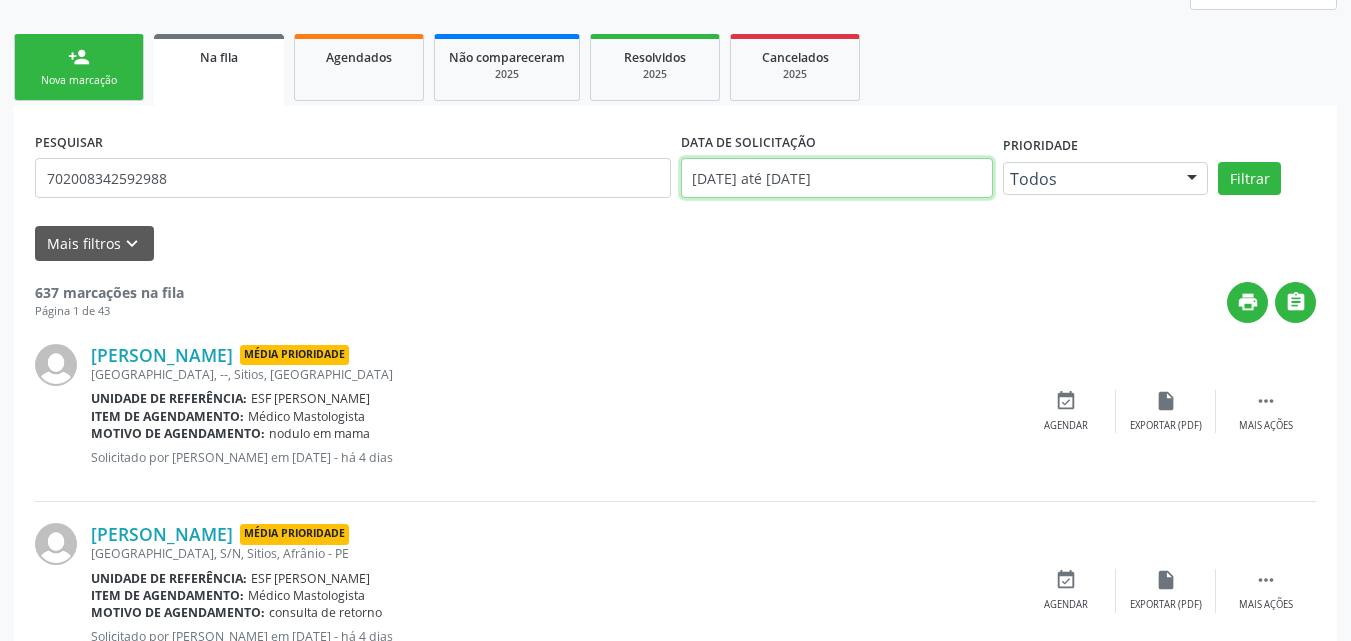 click on "[DATE] até [DATE]" at bounding box center [837, 178] 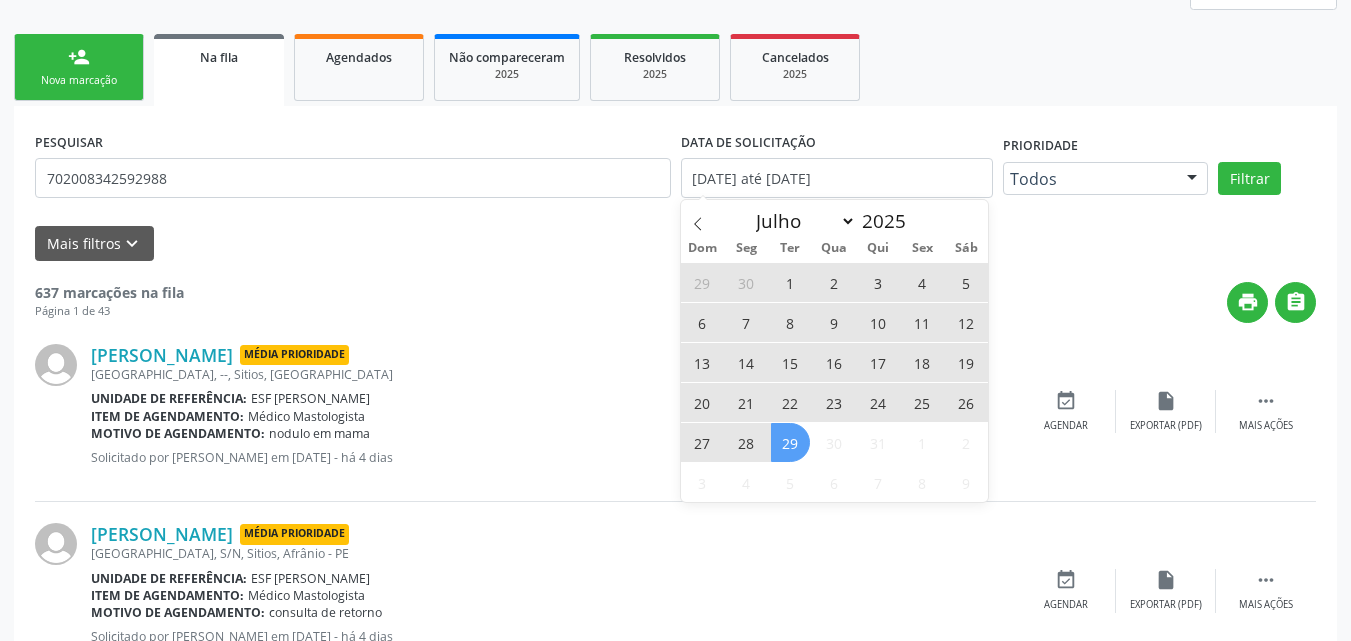 click on "29" at bounding box center (790, 442) 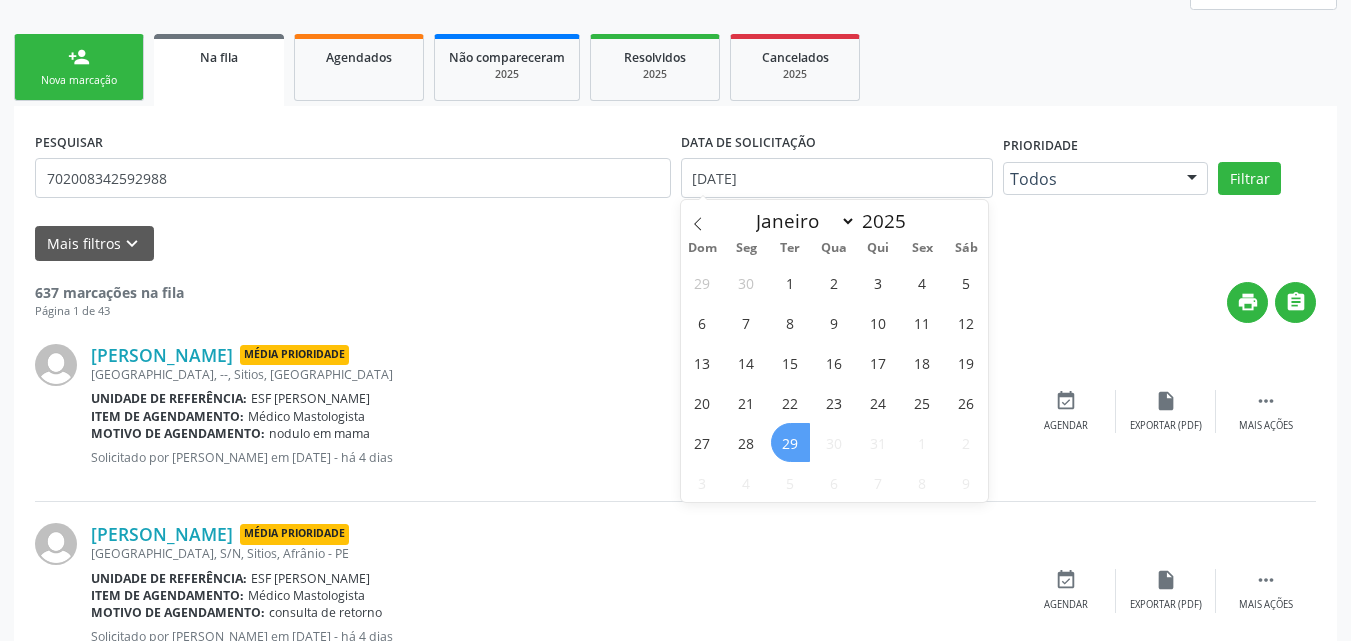 click on "29" at bounding box center (790, 442) 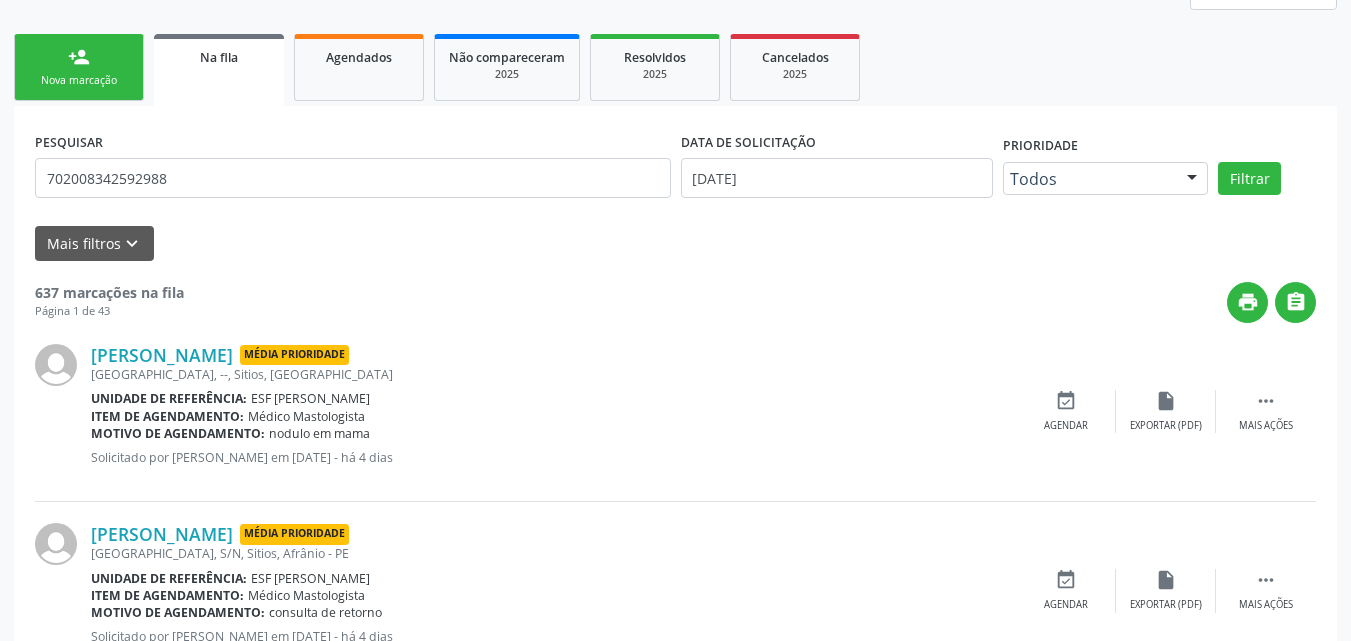 click on "Motivo de agendamento:
nodulo em mama" at bounding box center (553, 433) 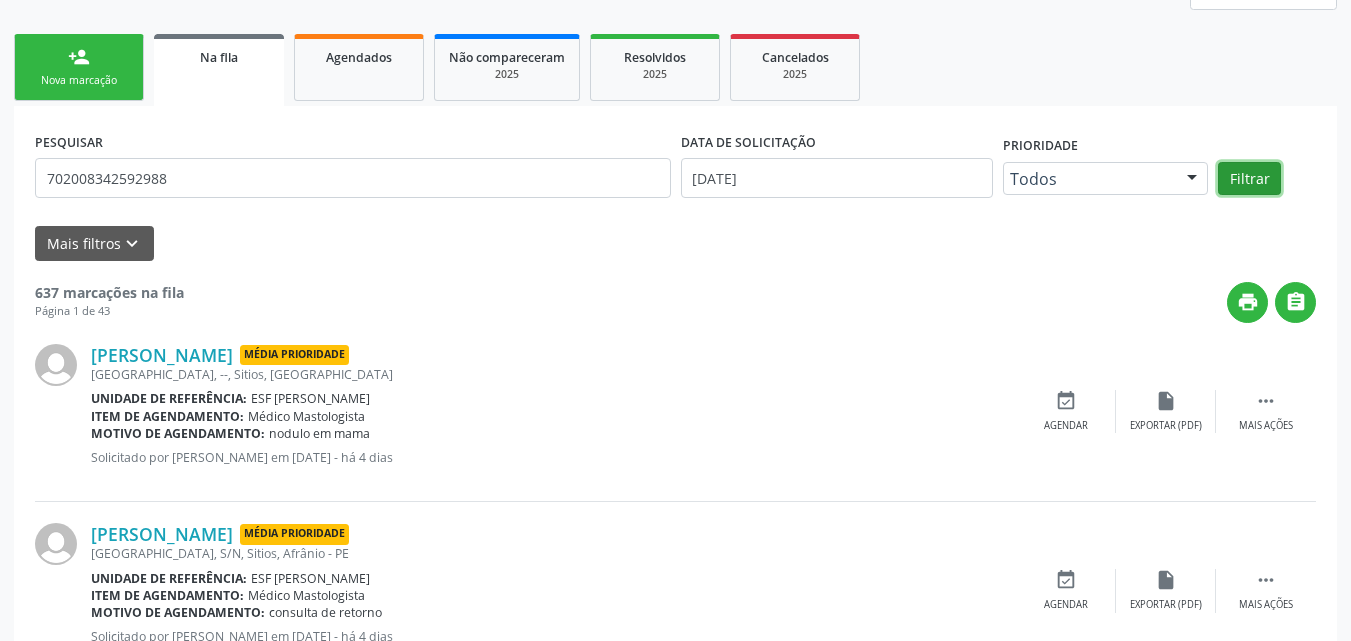 click on "Filtrar" at bounding box center [1249, 179] 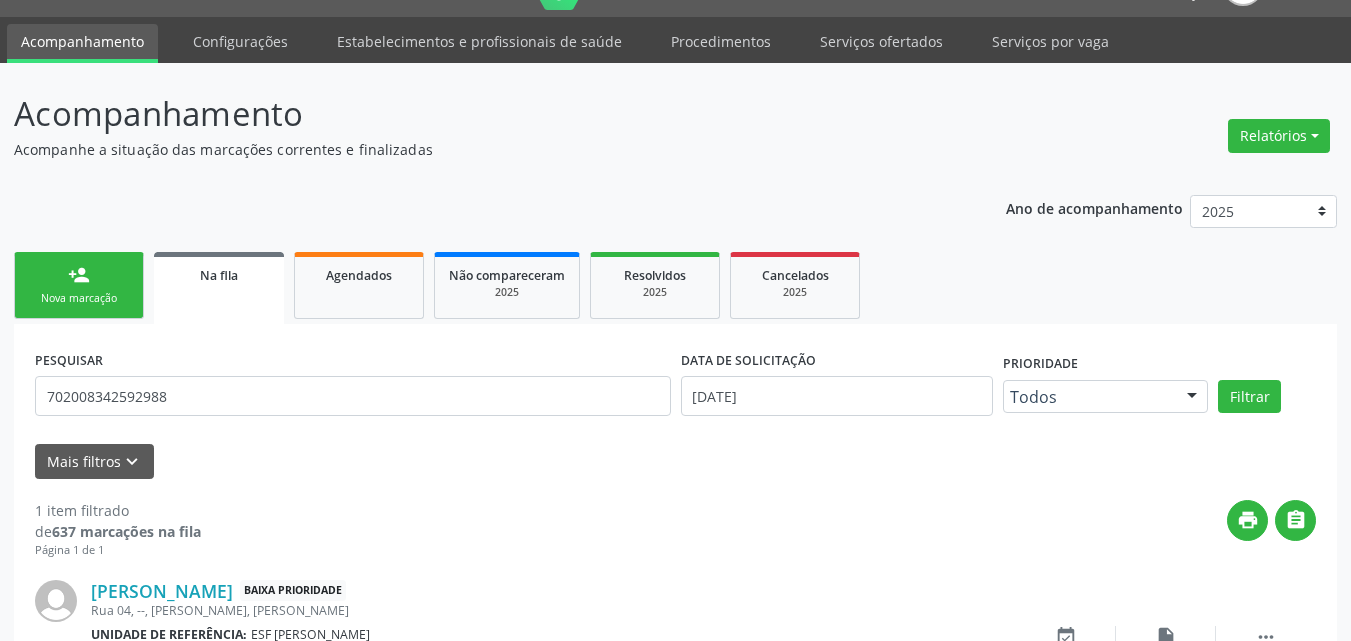 scroll, scrollTop: 178, scrollLeft: 0, axis: vertical 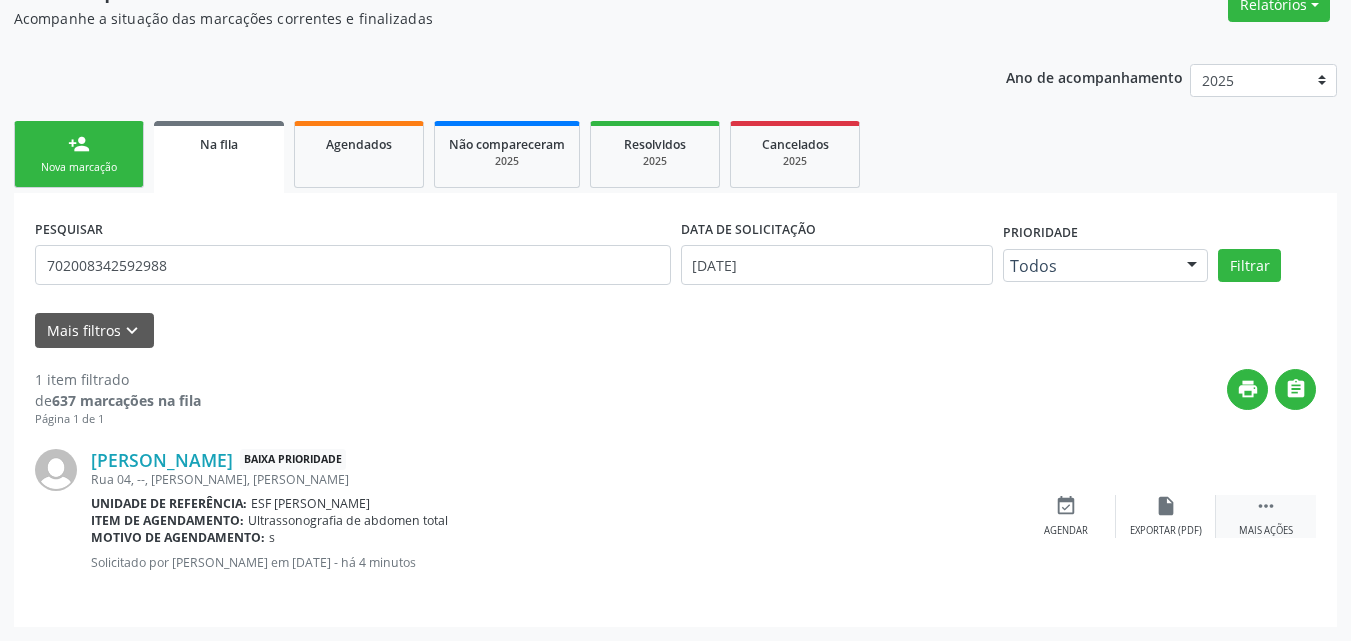 click on "" at bounding box center [1266, 506] 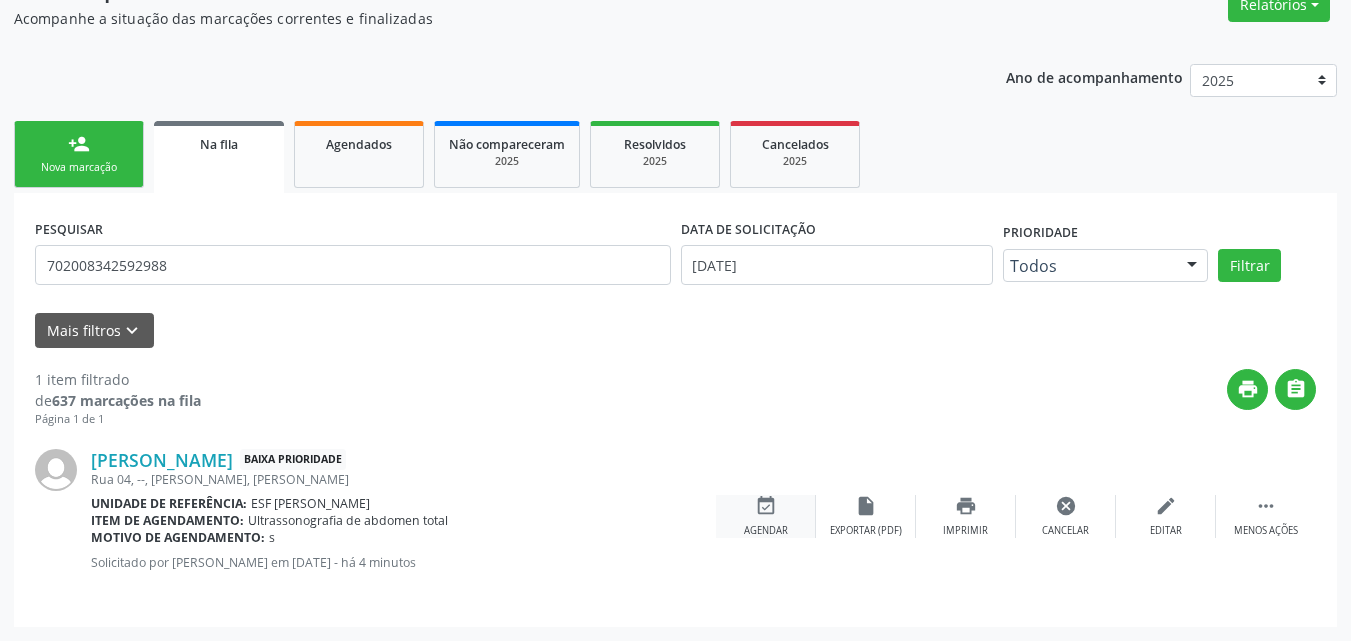 click on "Agendar" at bounding box center [766, 531] 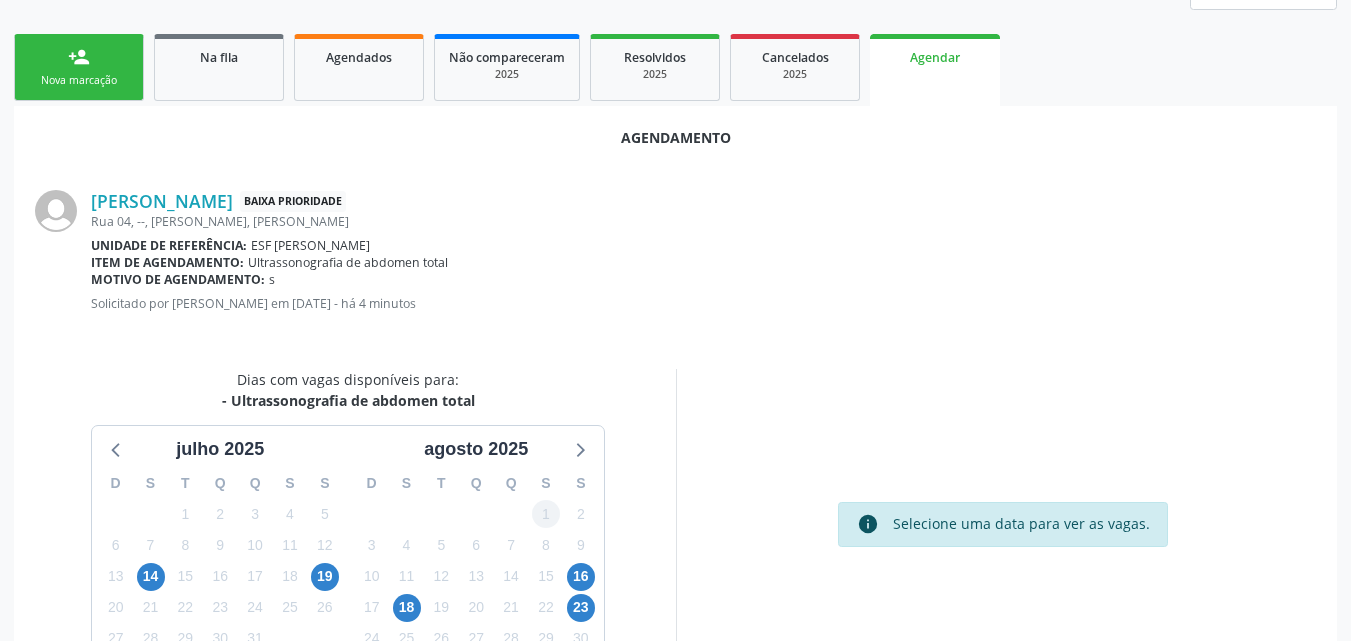scroll, scrollTop: 365, scrollLeft: 0, axis: vertical 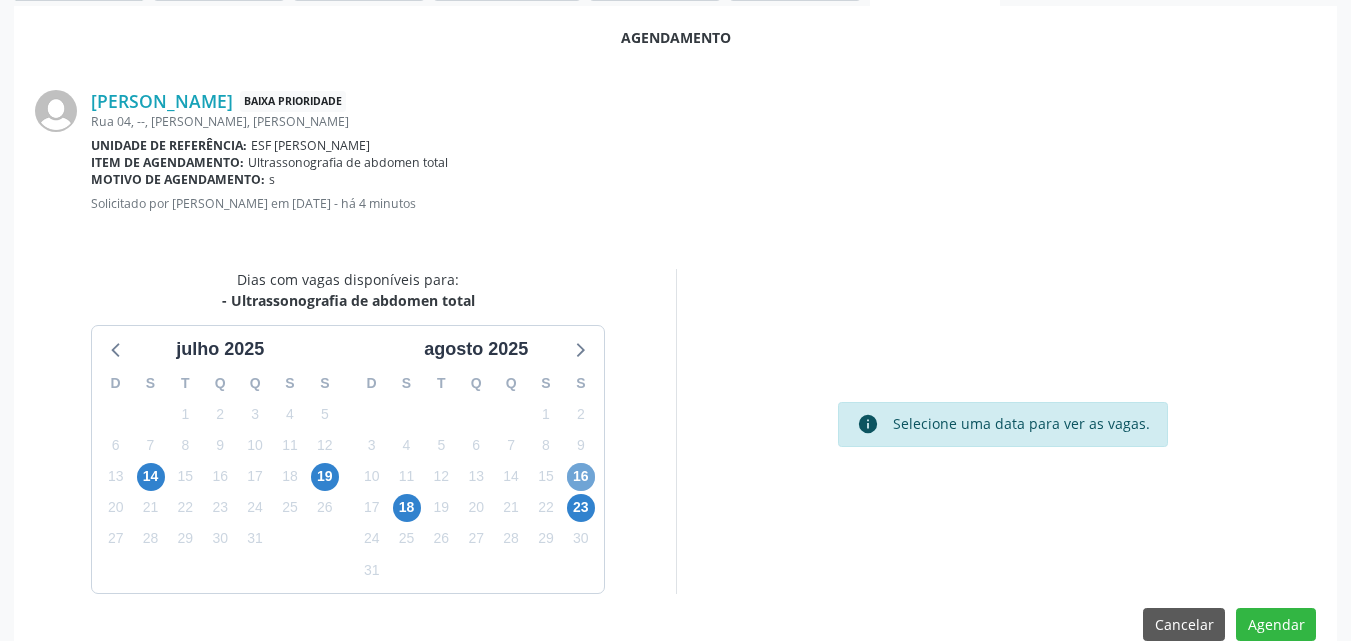 click on "16" at bounding box center [581, 477] 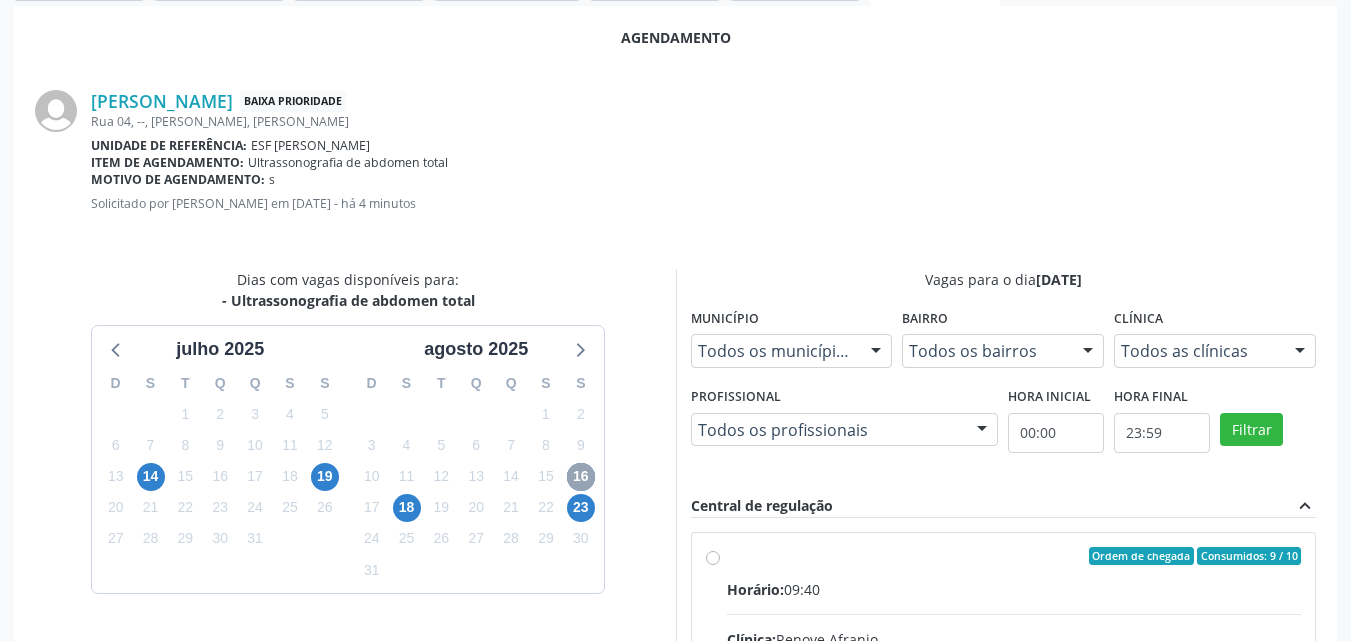 scroll, scrollTop: 465, scrollLeft: 0, axis: vertical 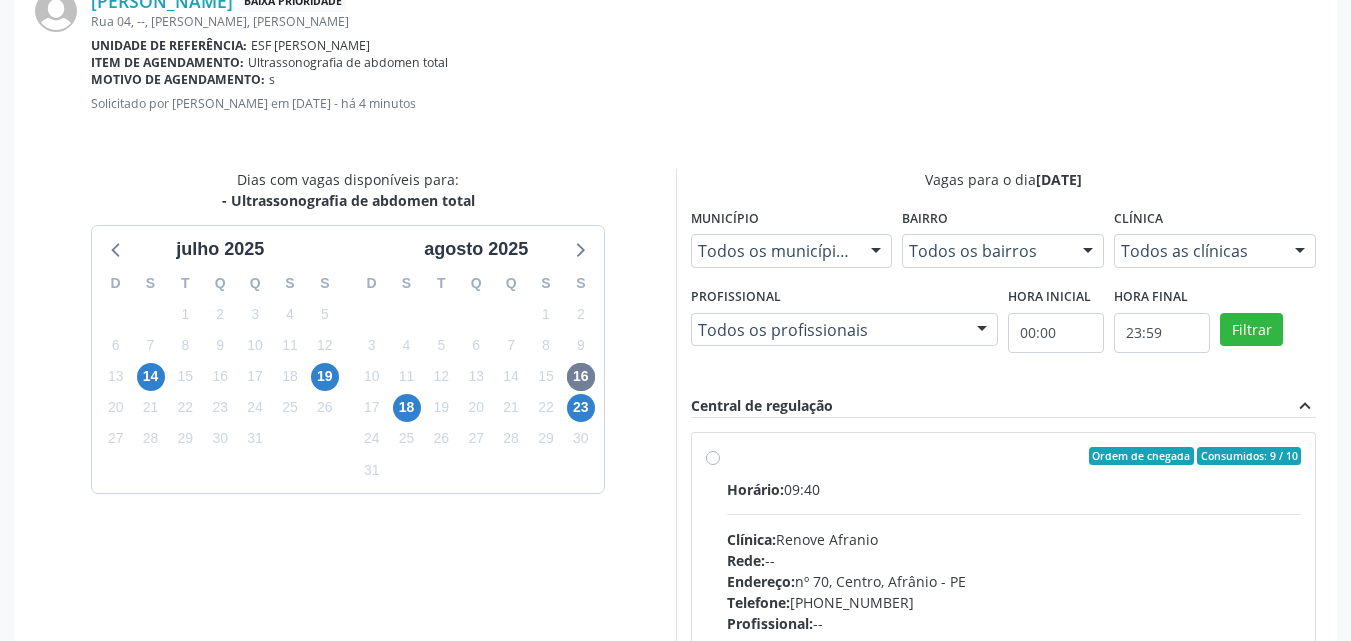 click on "Ordem de chegada
Consumidos: 9 / 10
Horário:   09:40
Clínica:  Renove Afranio
Rede:
--
Endereço:   [STREET_ADDRESS]
Telefone:   [PHONE_NUMBER]
Profissional:
--
Informações adicionais sobre o atendimento
Idade de atendimento:
Sem restrição
Gênero(s) atendido(s):
Sem restrição
Informações adicionais:
--" at bounding box center [1014, 600] 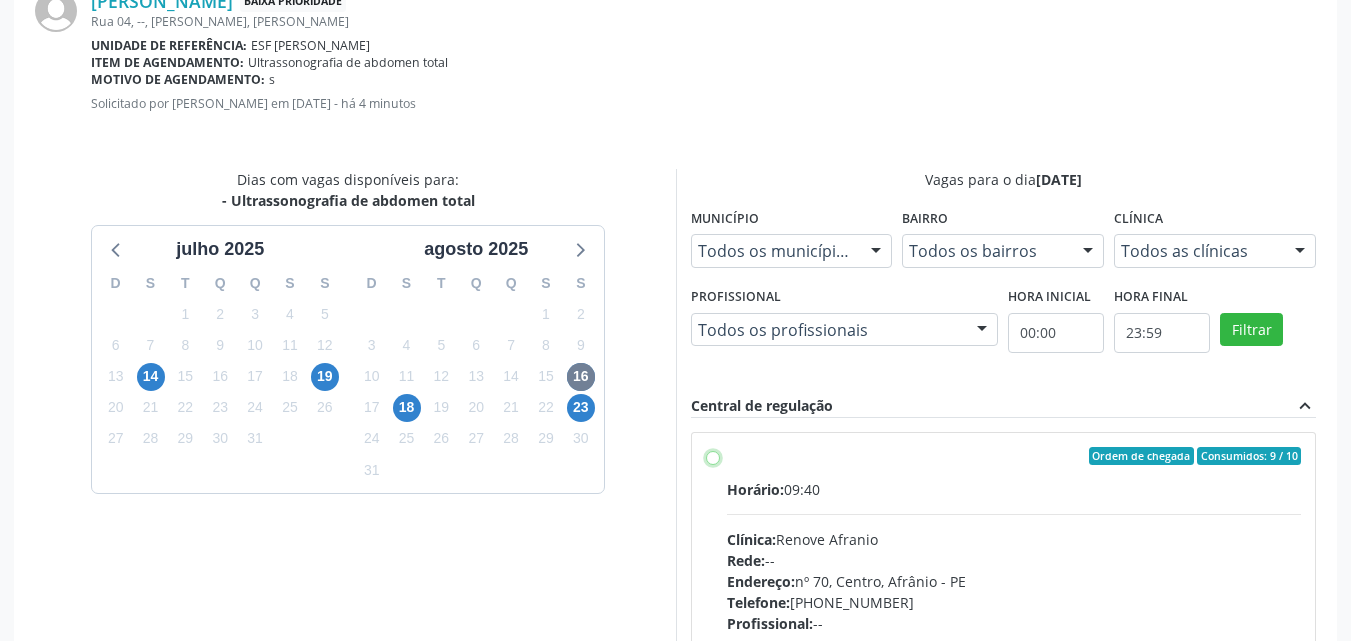 click on "Ordem de chegada
Consumidos: 9 / 10
Horário:   09:40
Clínica:  Renove Afranio
Rede:
--
Endereço:   [STREET_ADDRESS]
Telefone:   [PHONE_NUMBER]
Profissional:
--
Informações adicionais sobre o atendimento
Idade de atendimento:
Sem restrição
Gênero(s) atendido(s):
Sem restrição
Informações adicionais:
--" at bounding box center [713, 456] 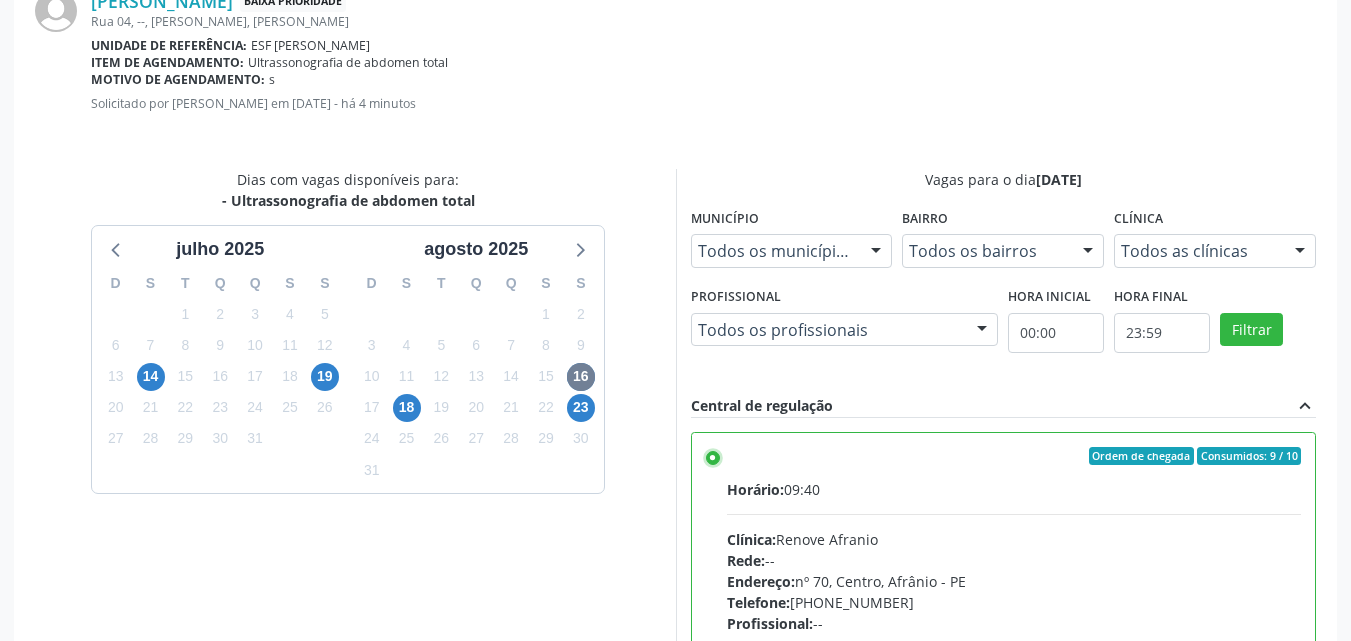 scroll, scrollTop: 99, scrollLeft: 0, axis: vertical 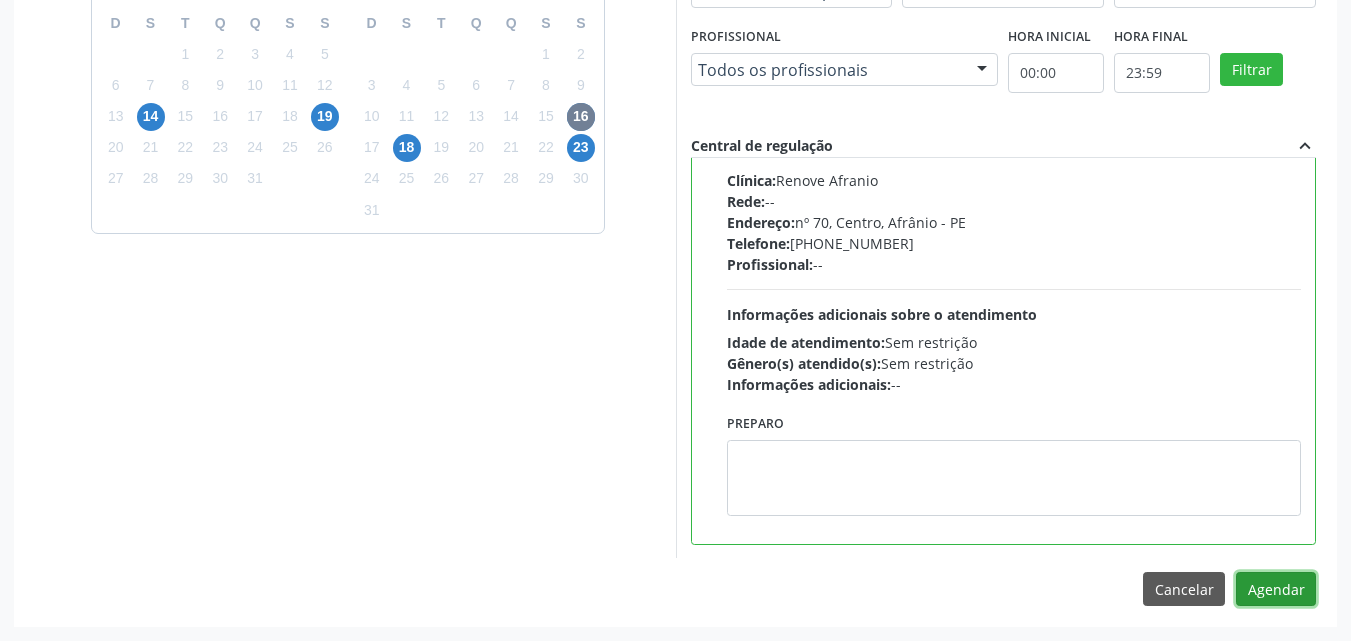 click on "Agendar" at bounding box center (1276, 589) 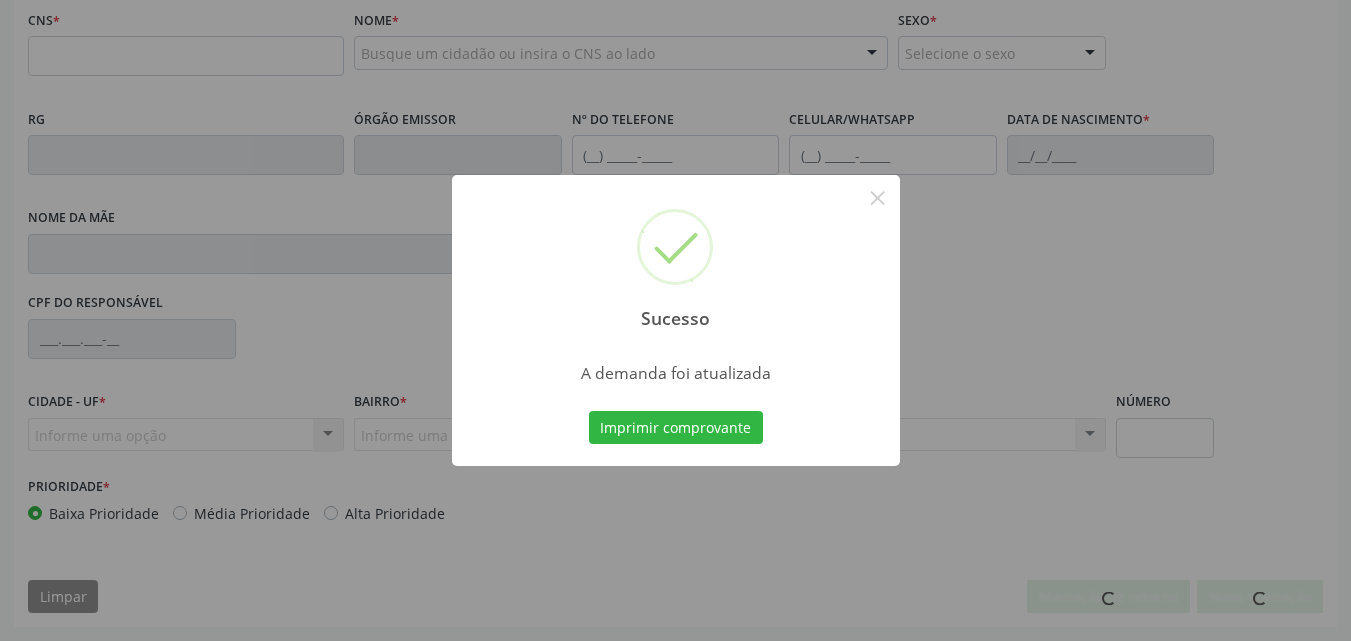scroll, scrollTop: 429, scrollLeft: 0, axis: vertical 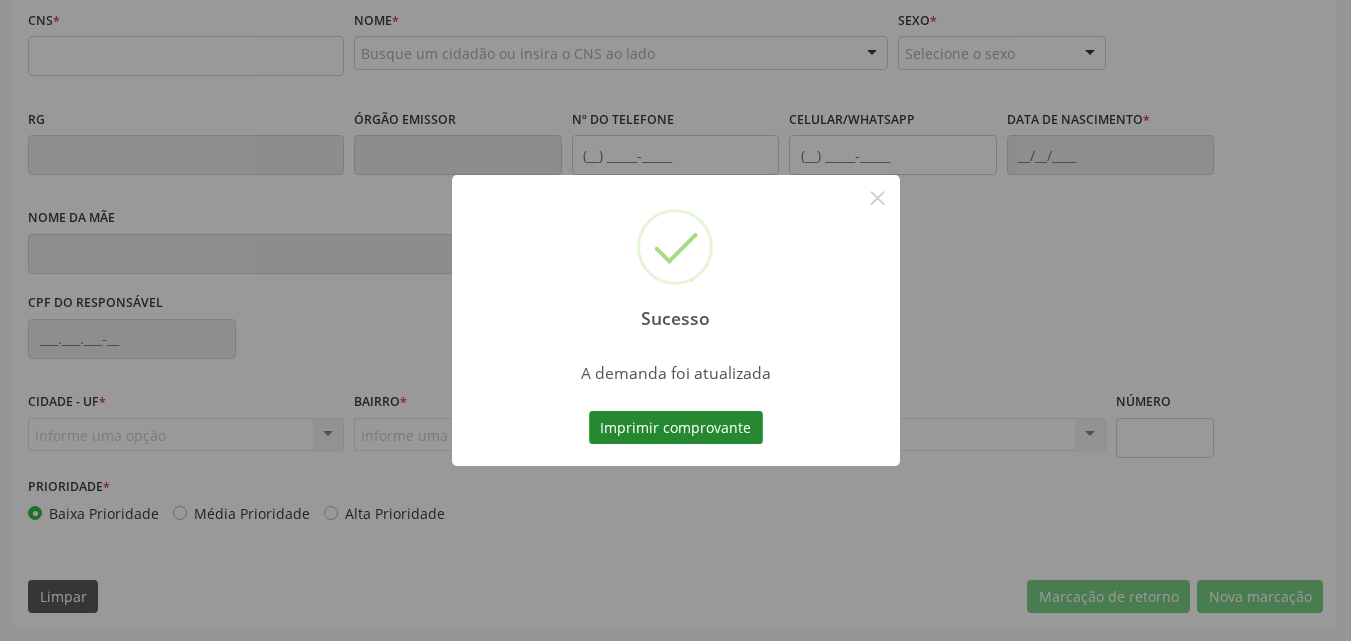 click on "Imprimir comprovante" at bounding box center (676, 428) 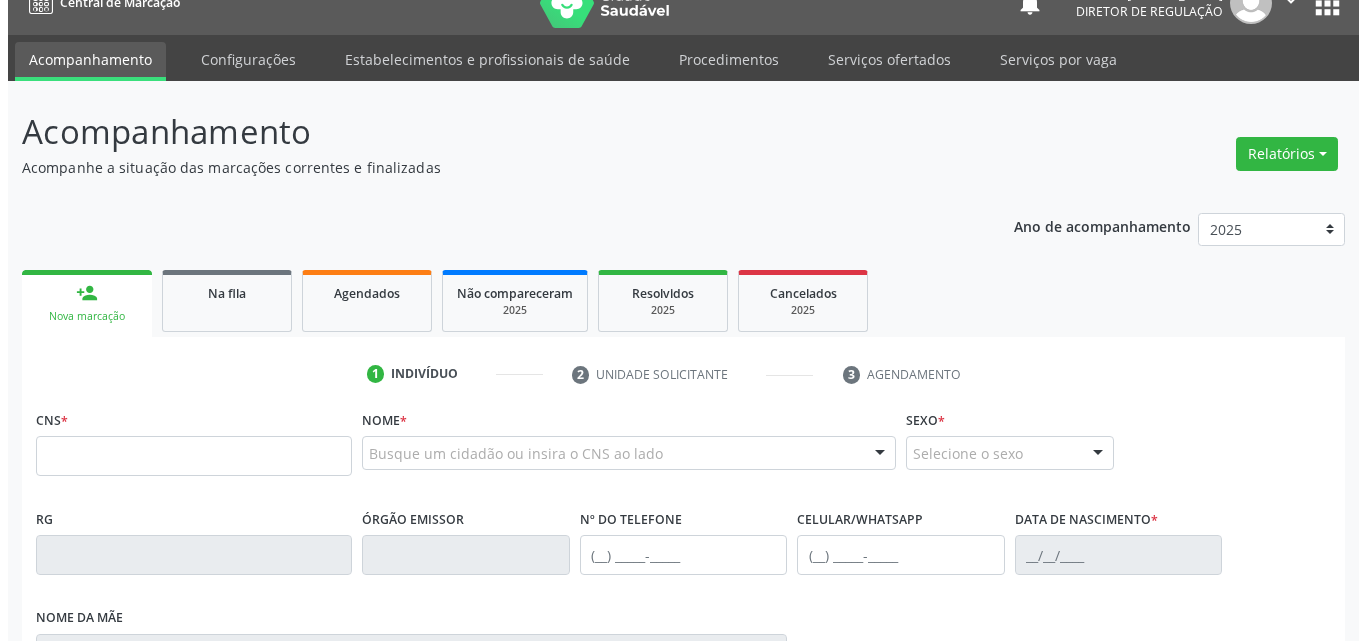 scroll, scrollTop: 0, scrollLeft: 0, axis: both 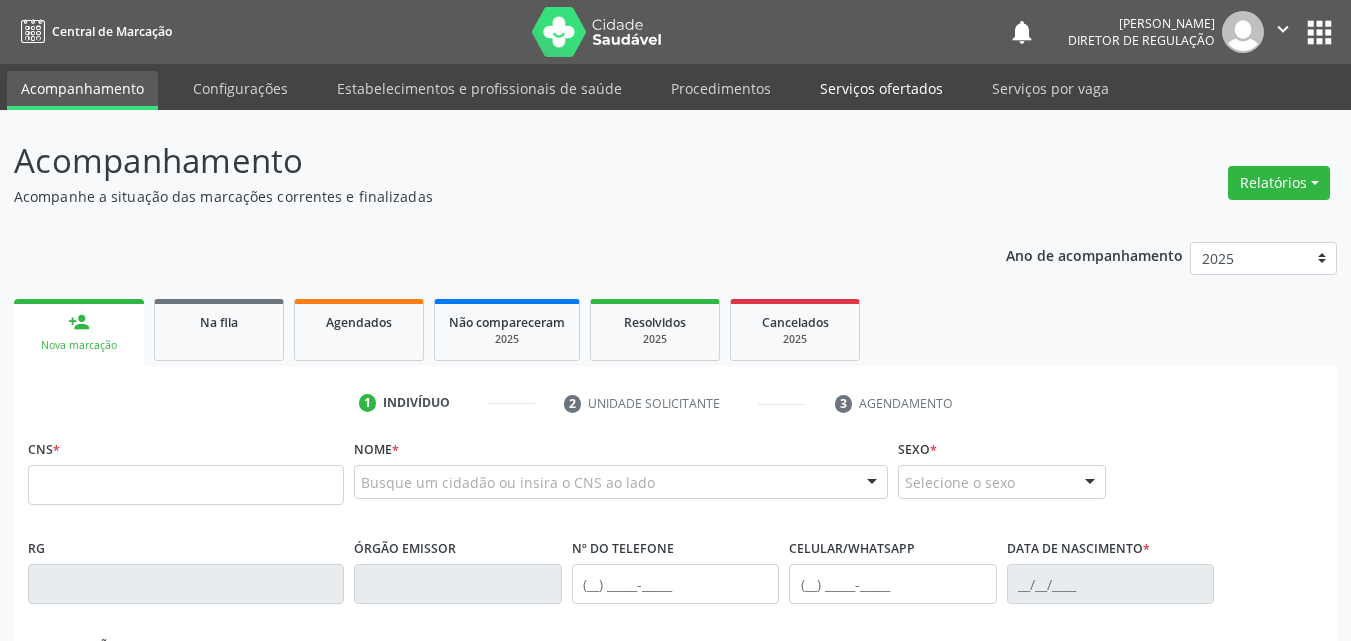 click on "Serviços ofertados" at bounding box center (881, 88) 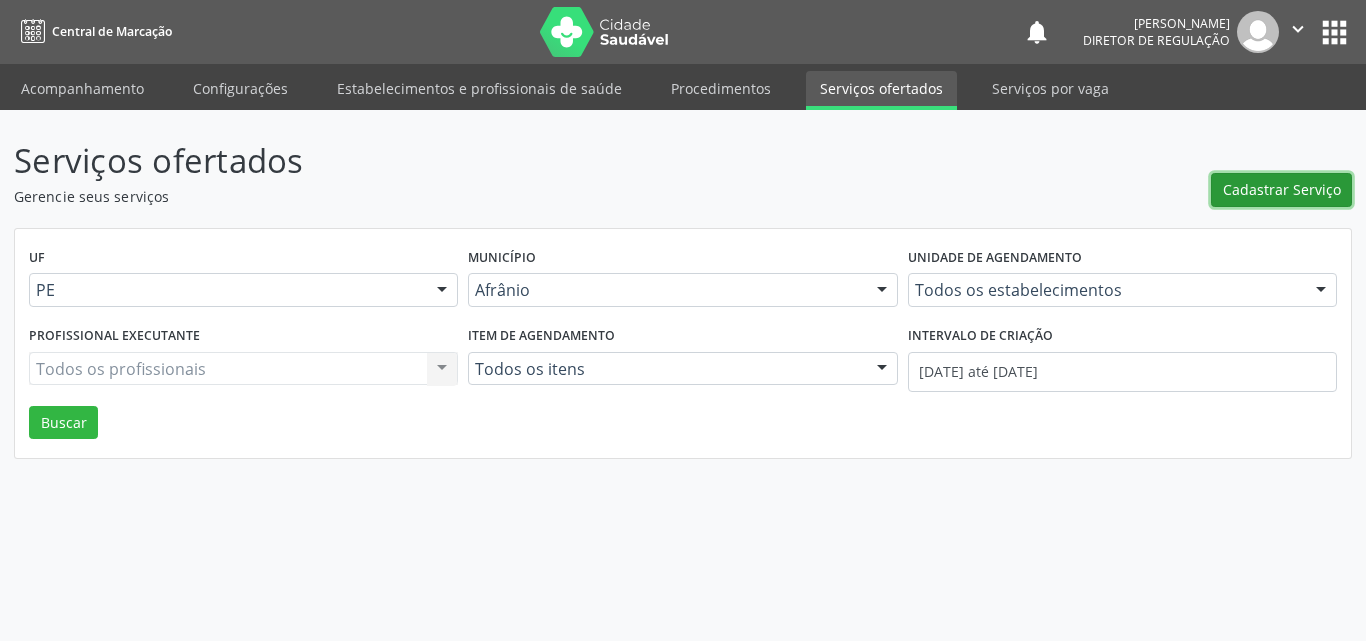 click on "Cadastrar Serviço" at bounding box center [1282, 189] 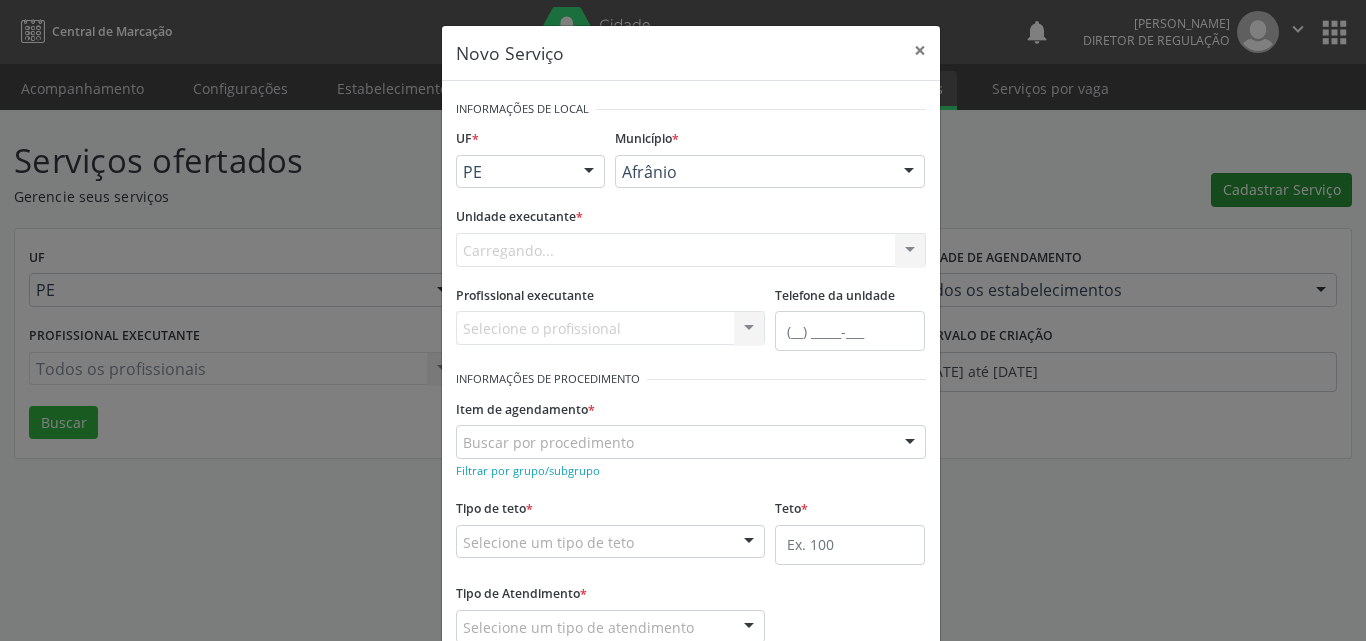 scroll, scrollTop: 0, scrollLeft: 0, axis: both 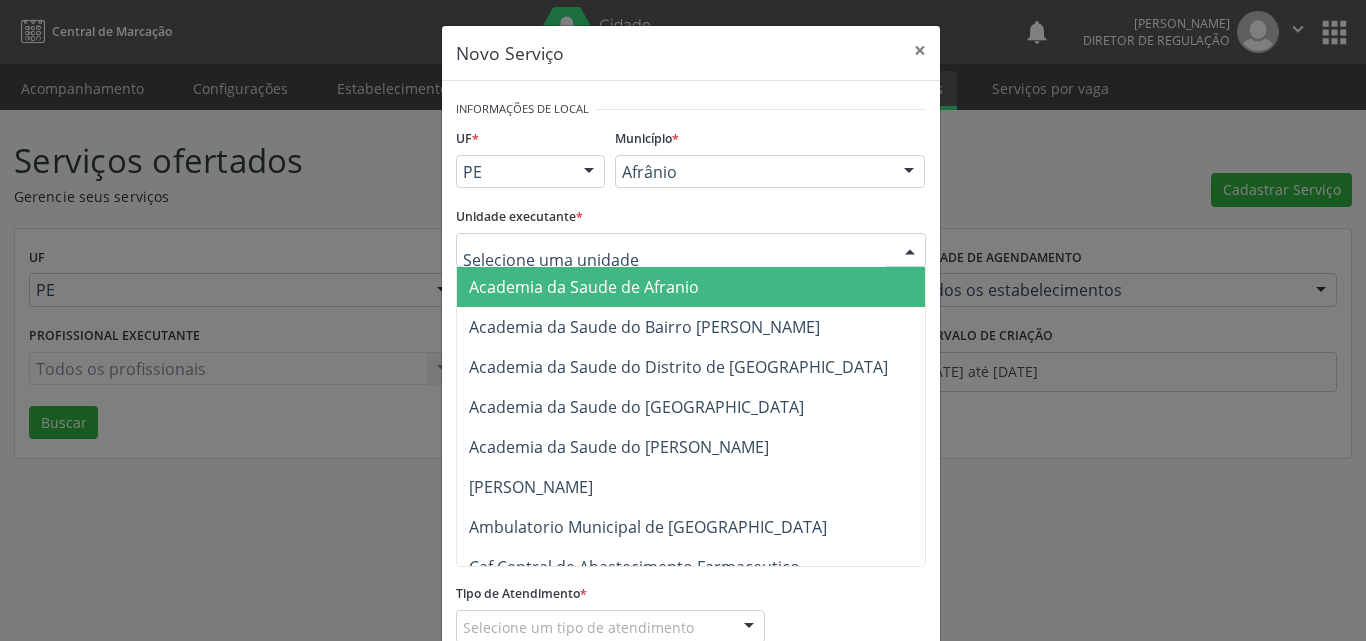 click at bounding box center (691, 250) 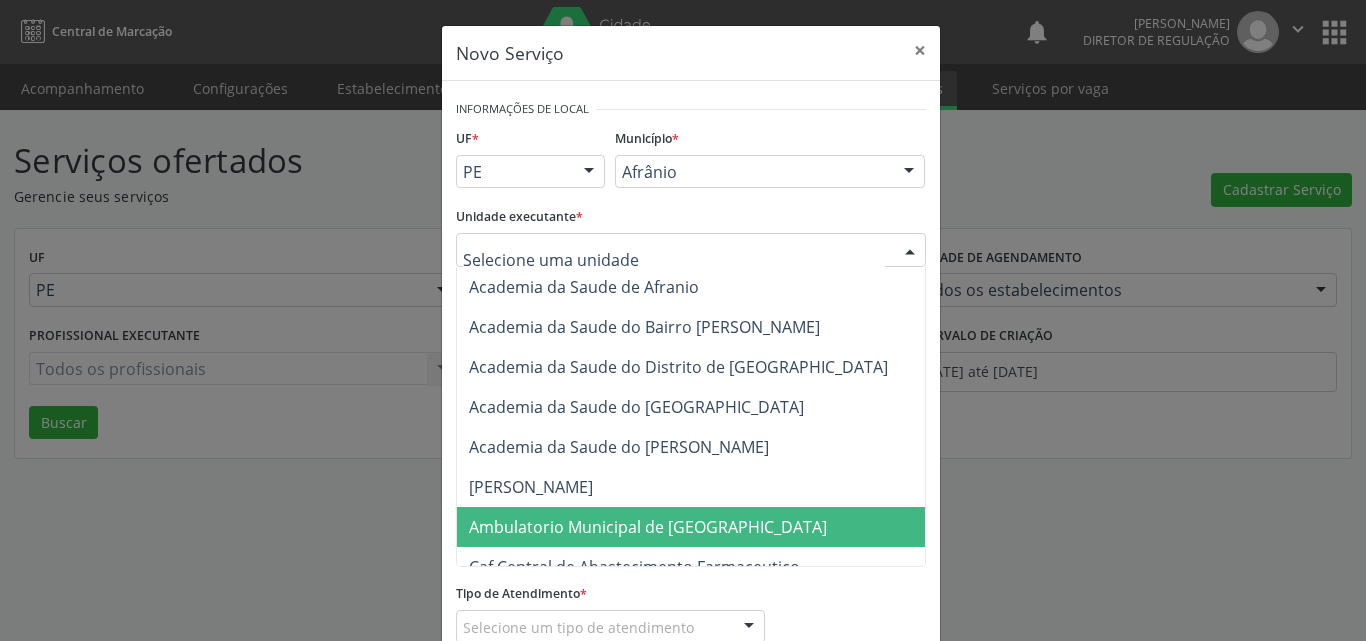 click on "Ambulatorio Municipal de [GEOGRAPHIC_DATA]" at bounding box center [648, 527] 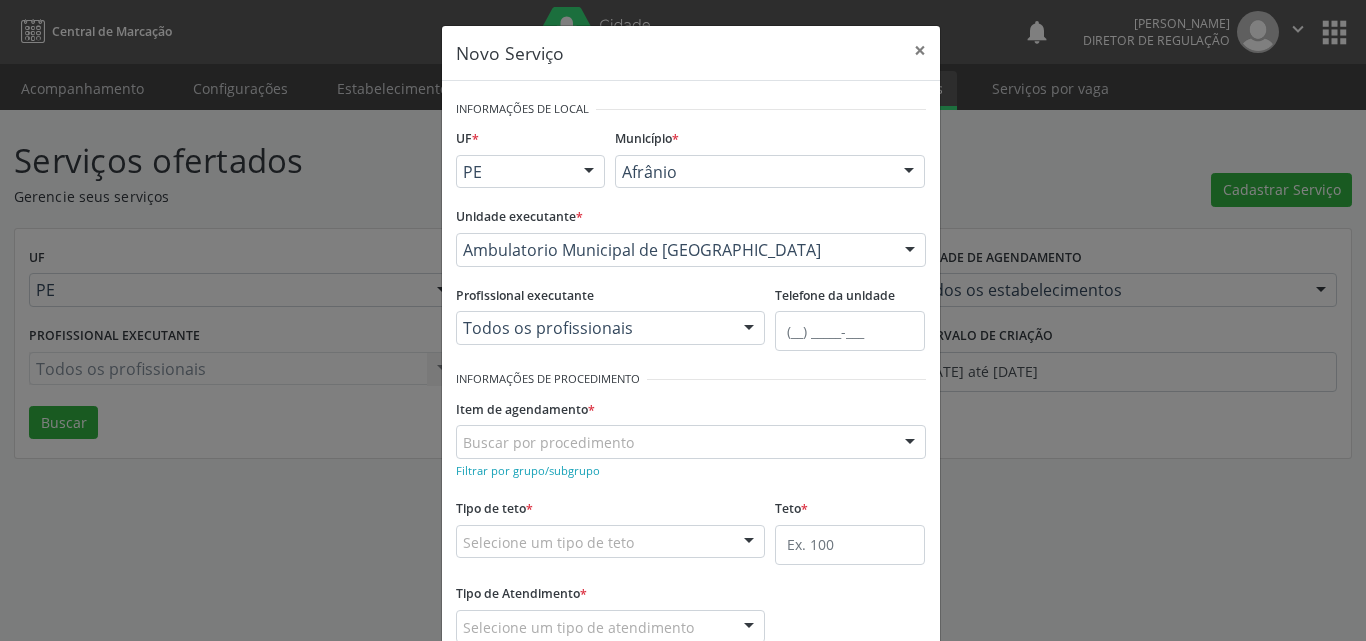 click on "Buscar por procedimento" at bounding box center (691, 442) 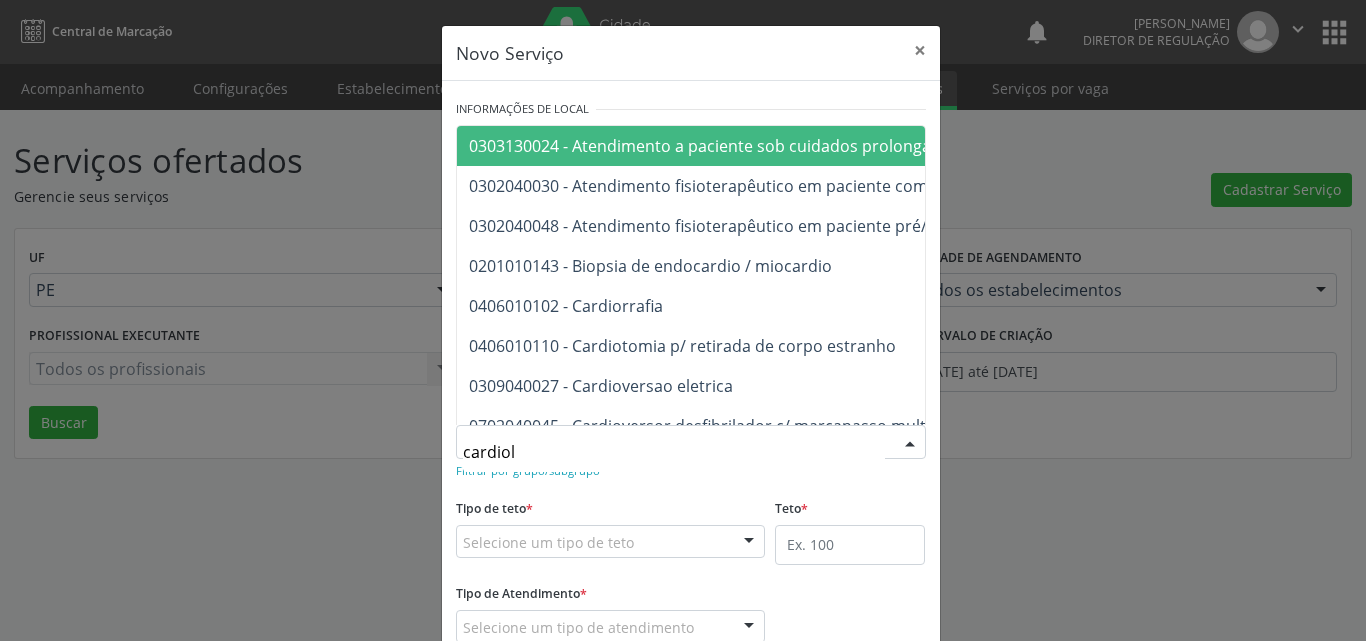 type on "cardiolo" 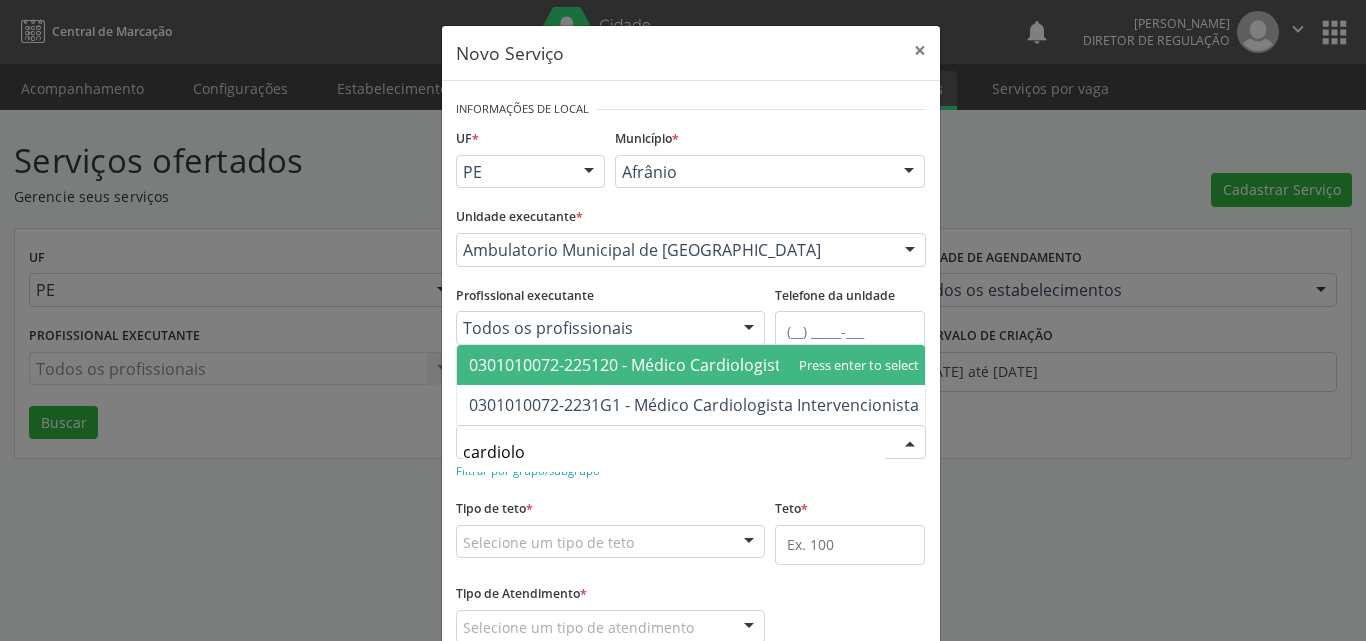 click on "0301010072-225120 - Médico Cardiologista" at bounding box center (629, 365) 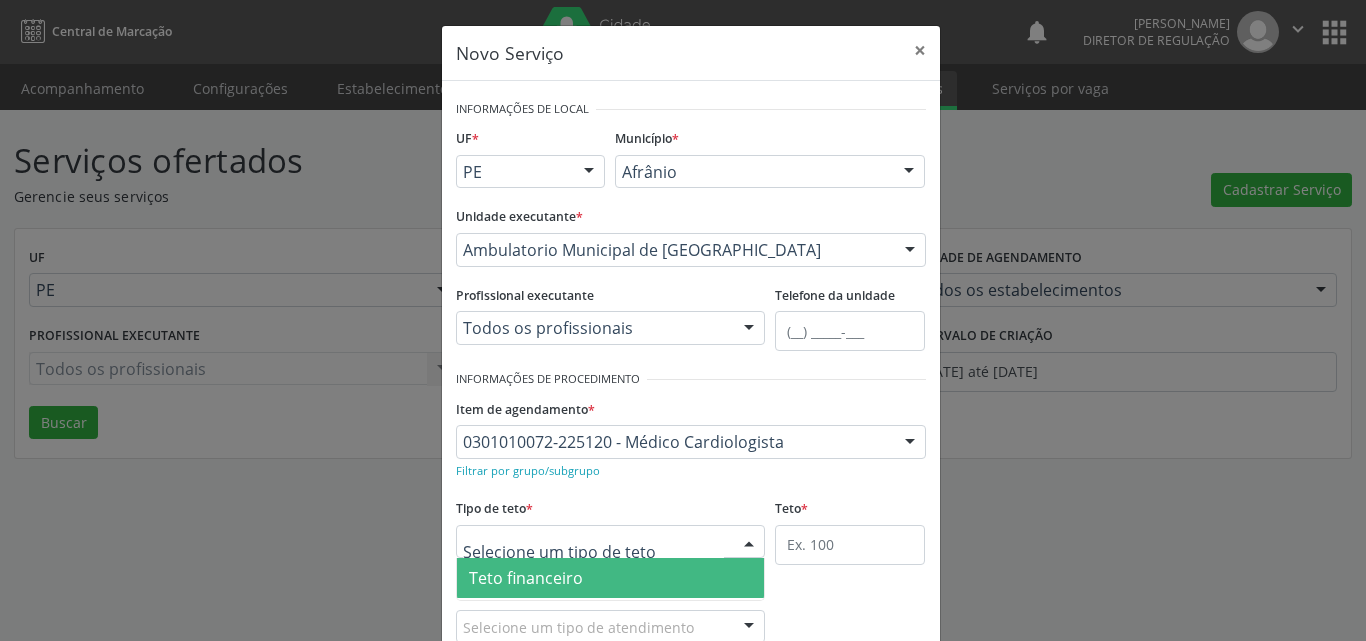 scroll, scrollTop: 100, scrollLeft: 0, axis: vertical 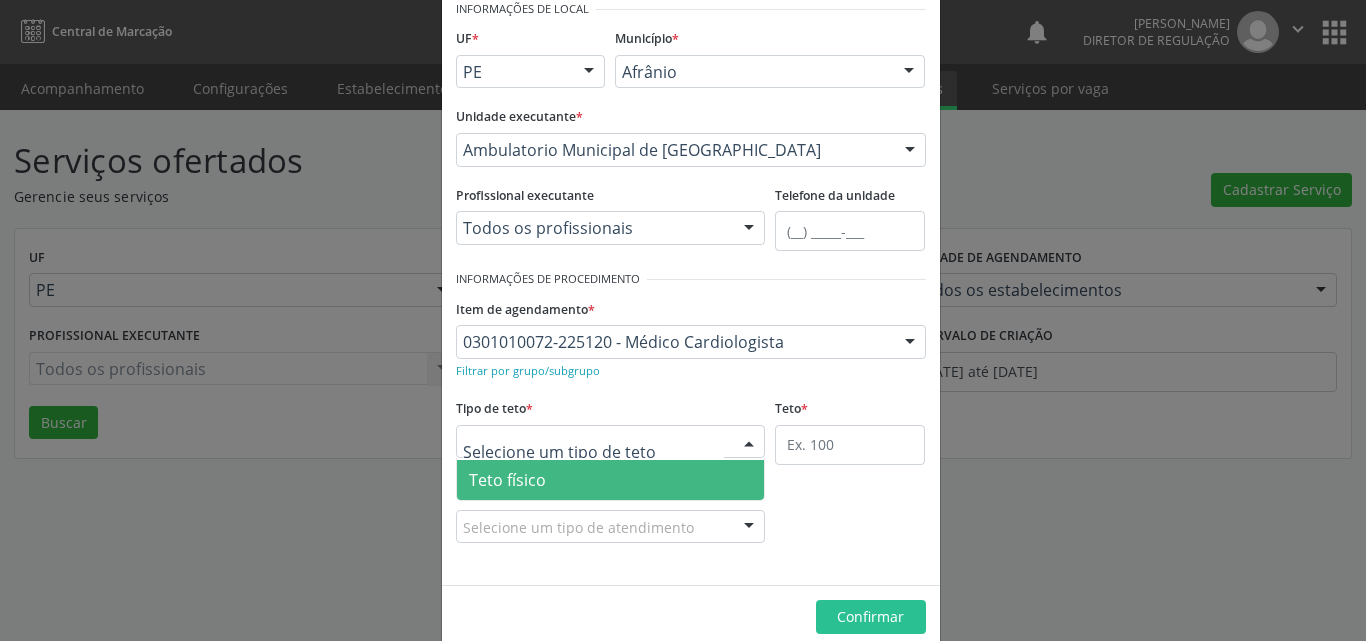 click on "Teto físico" at bounding box center (611, 480) 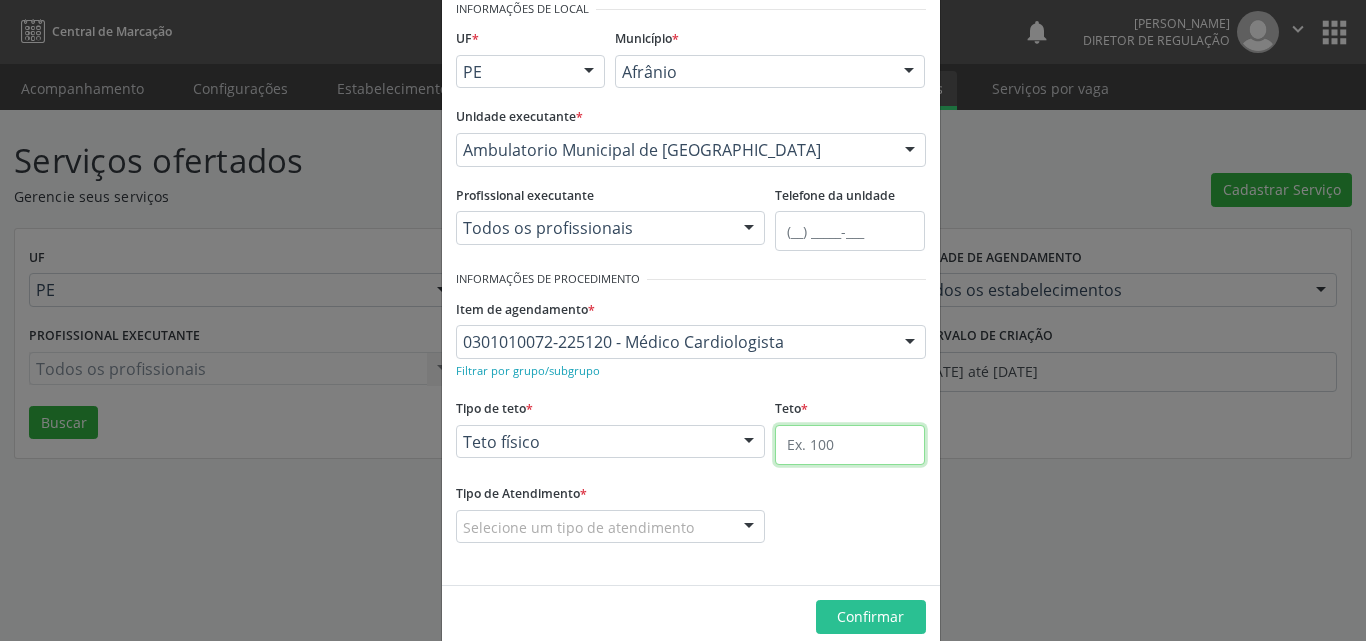 click at bounding box center [850, 445] 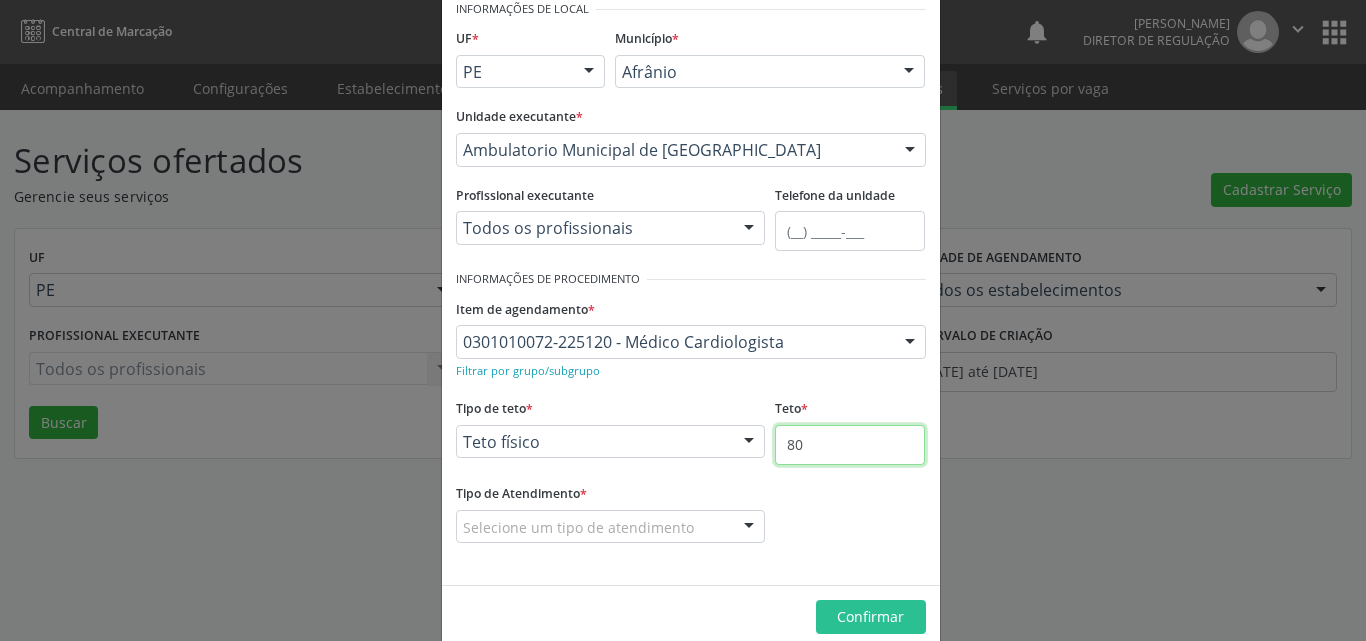 type on "80" 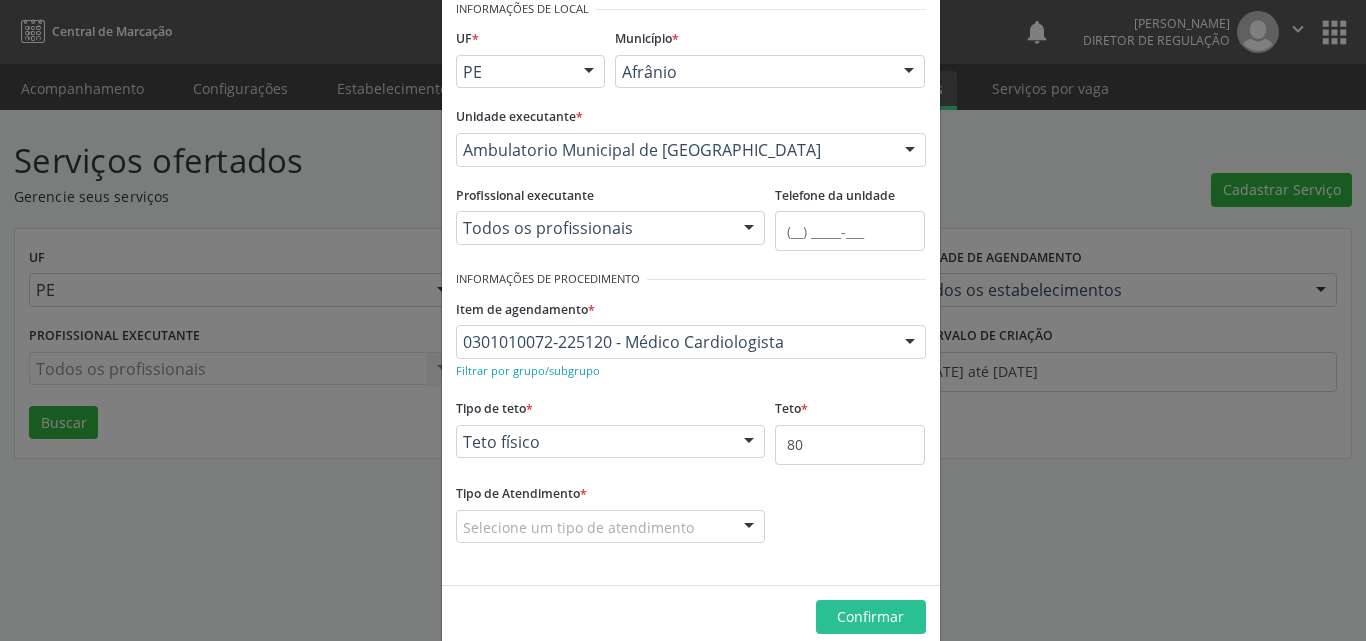click on "Selecione um tipo de atendimento" at bounding box center (611, 527) 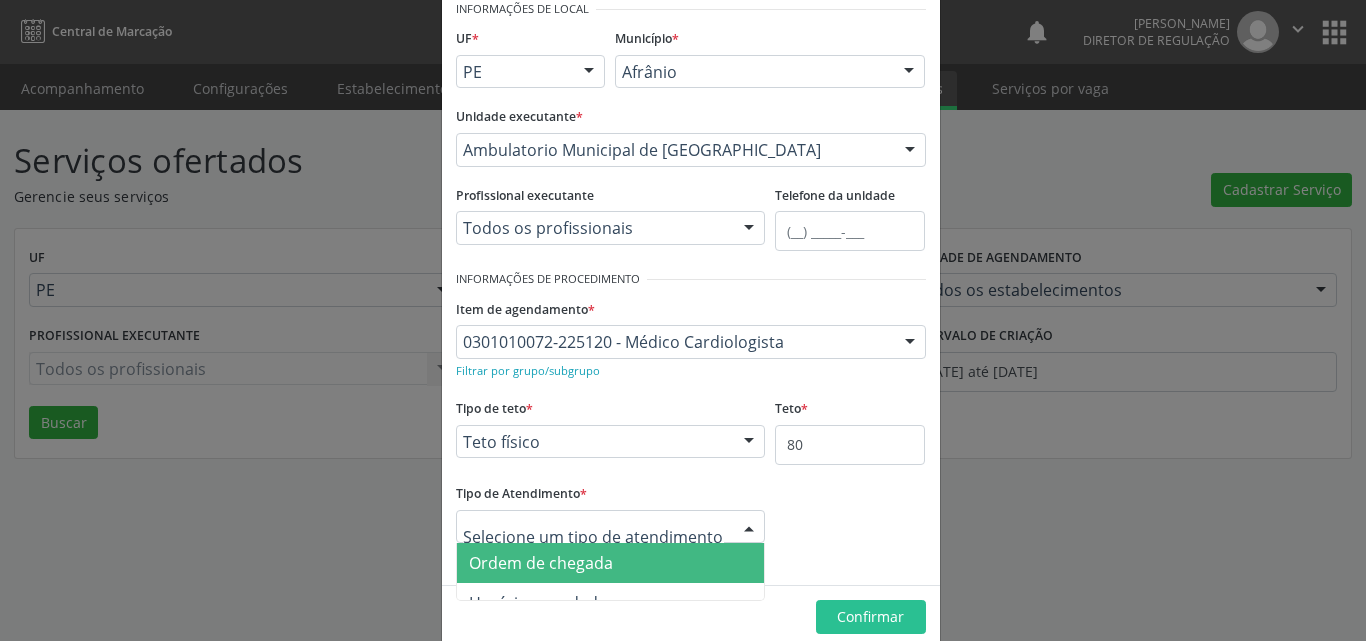 click on "Ordem de chegada" at bounding box center (611, 563) 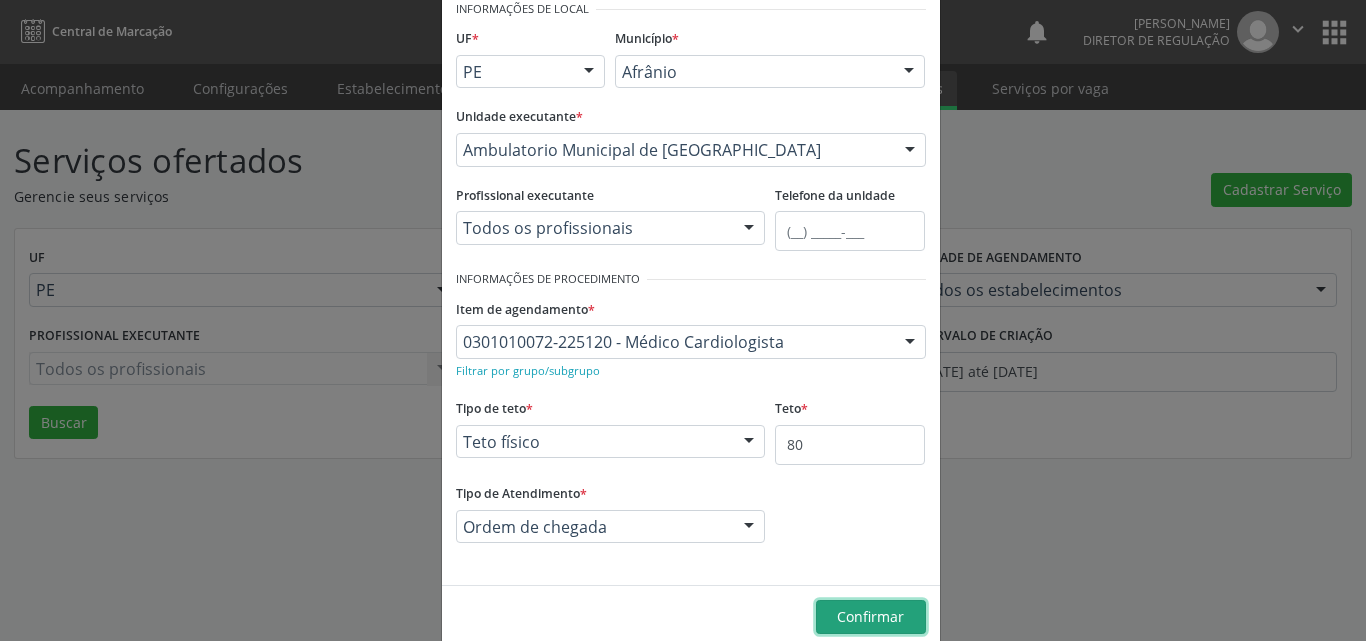 click on "Confirmar" at bounding box center [870, 616] 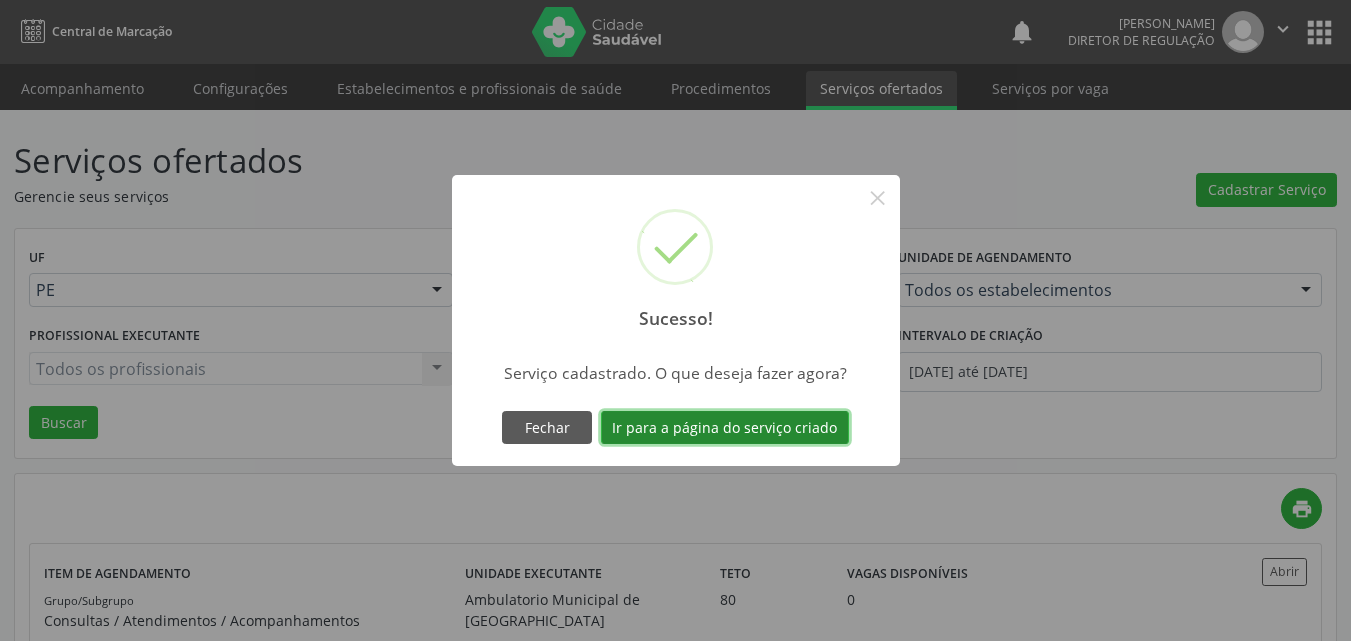 click on "Ir para a página do serviço criado" at bounding box center (725, 428) 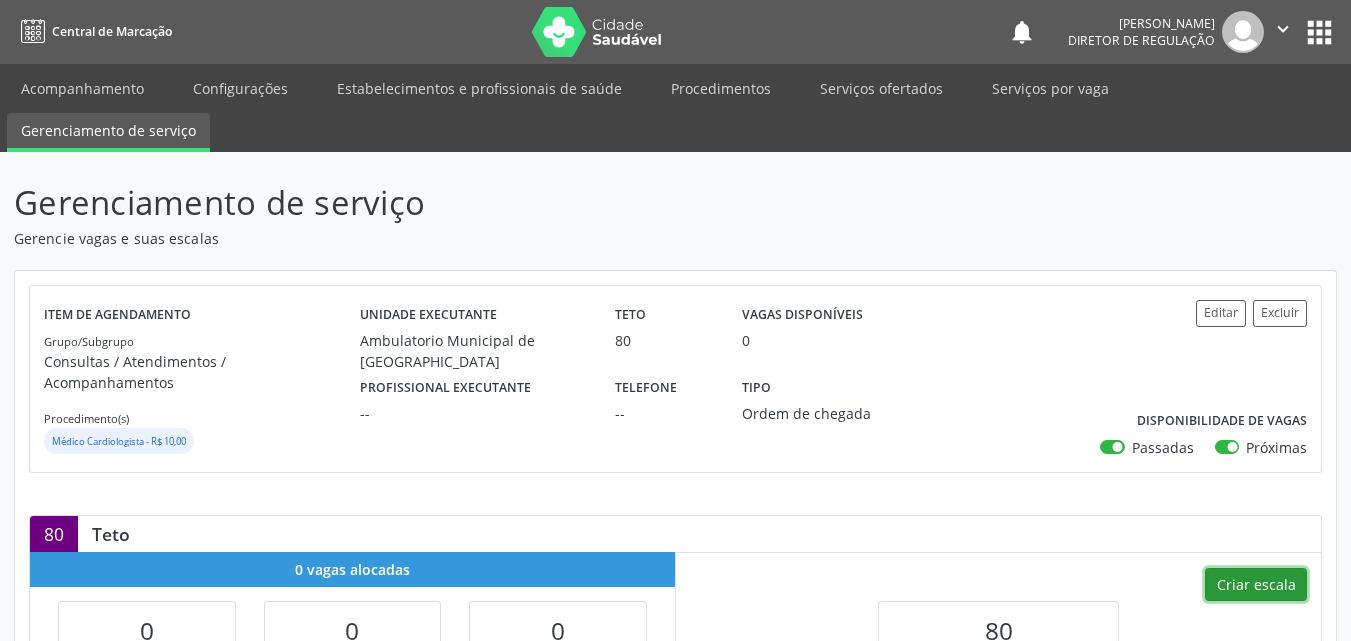 click on "Criar escala" at bounding box center (1256, 585) 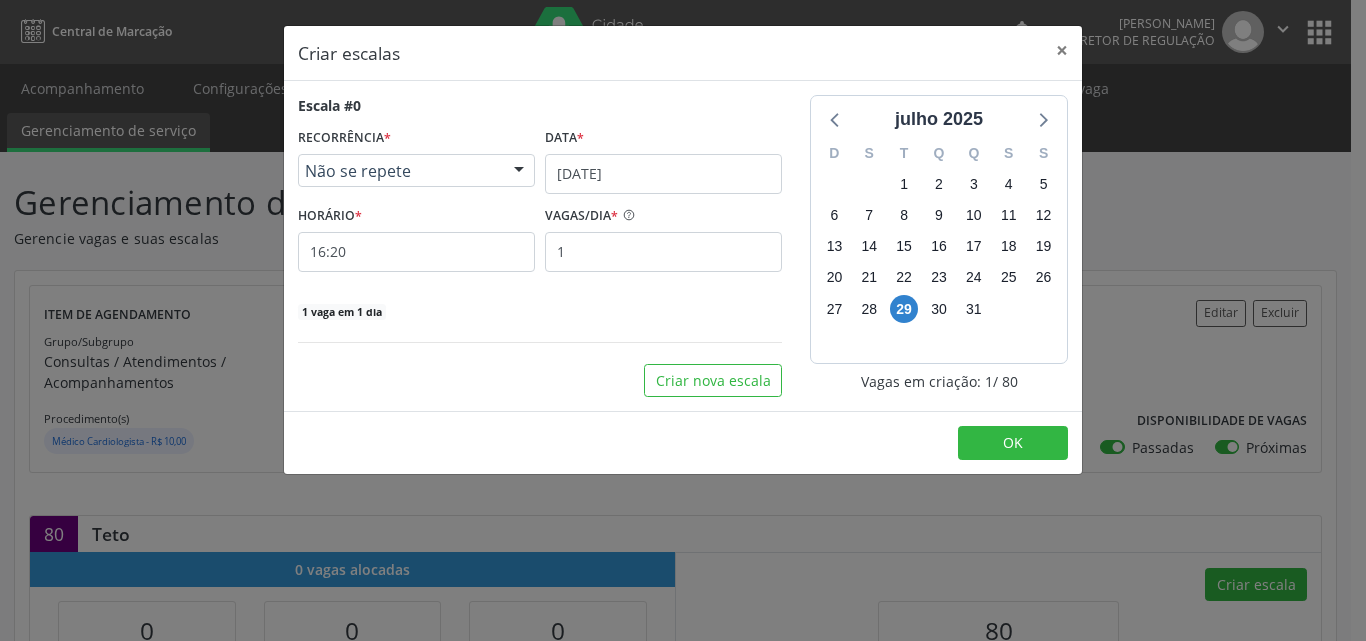 click on "Não se repete" at bounding box center (399, 171) 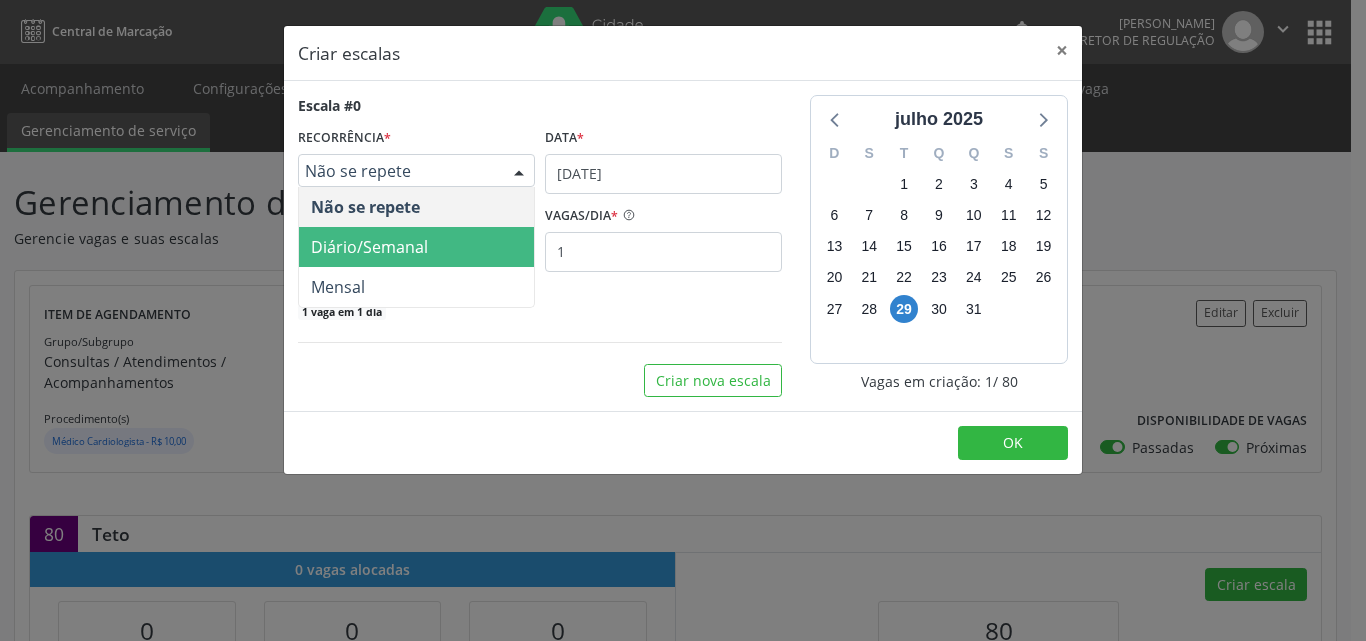 click on "Diário/Semanal" at bounding box center (369, 247) 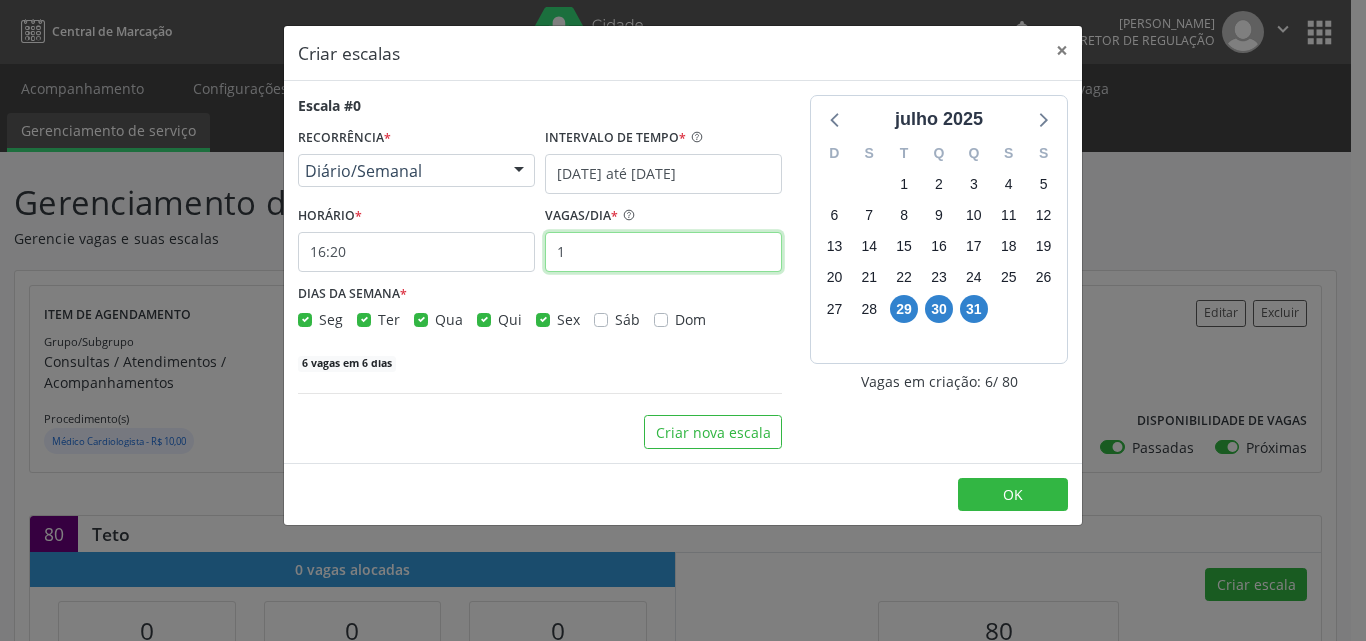 click on "1" at bounding box center [663, 252] 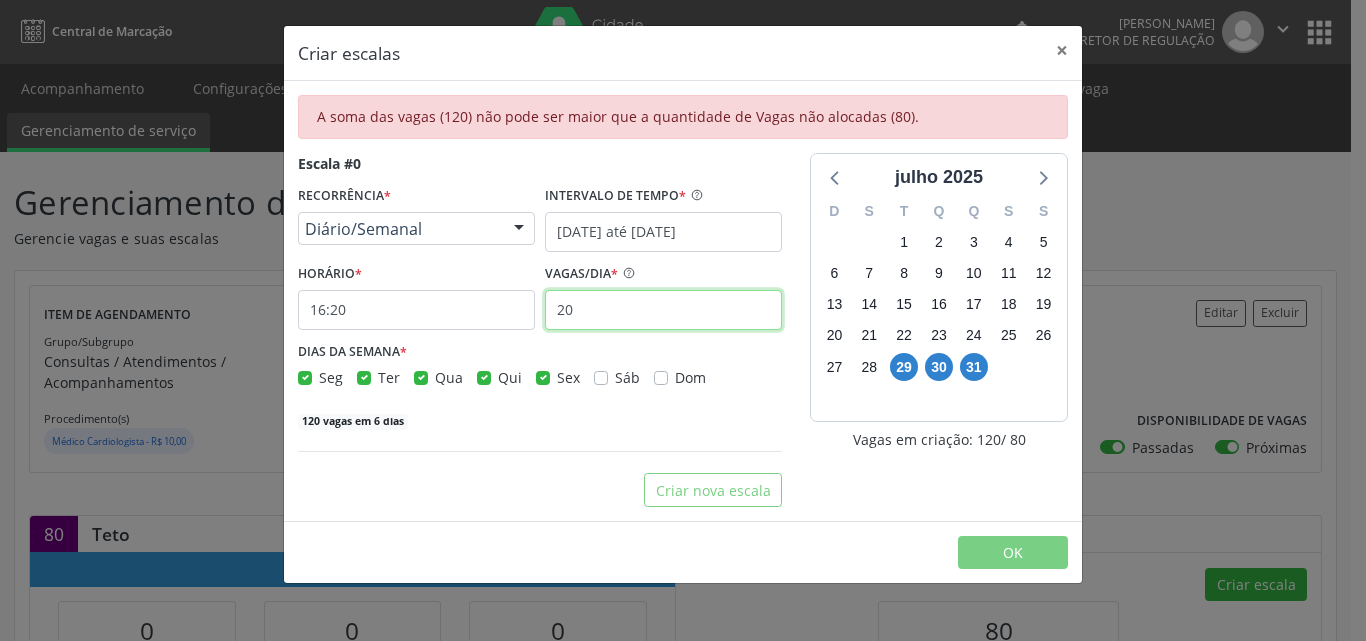 type on "20" 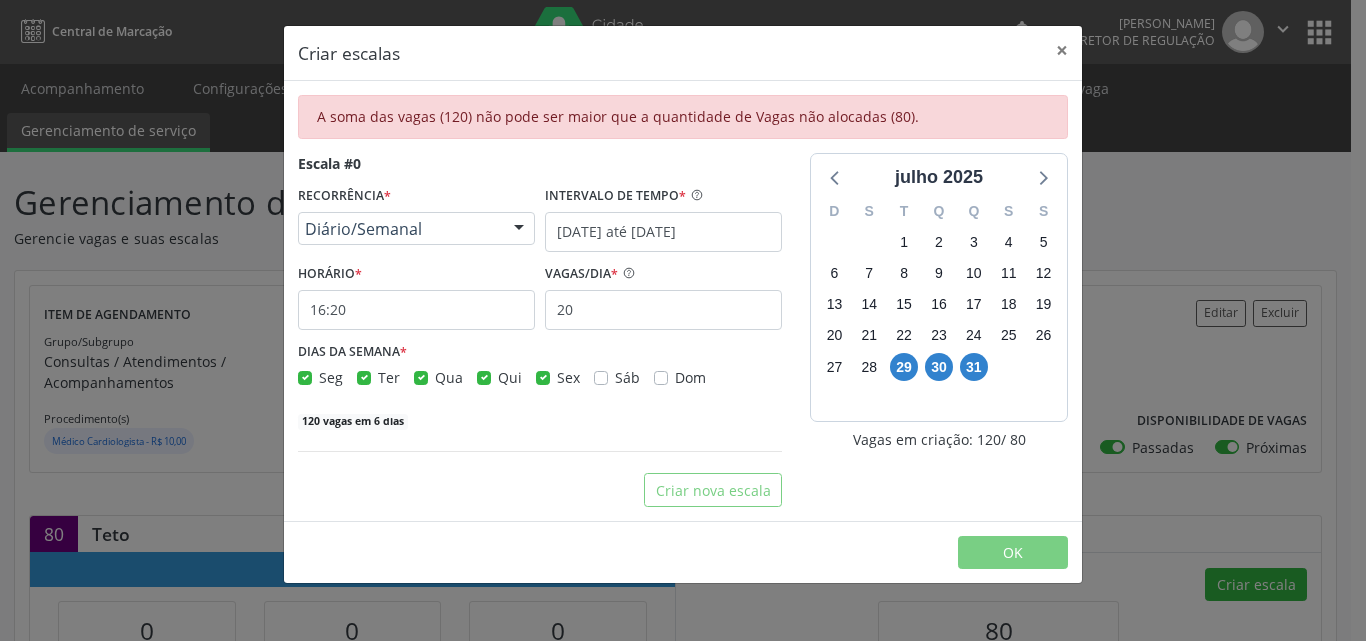 click on "Seg" at bounding box center (331, 377) 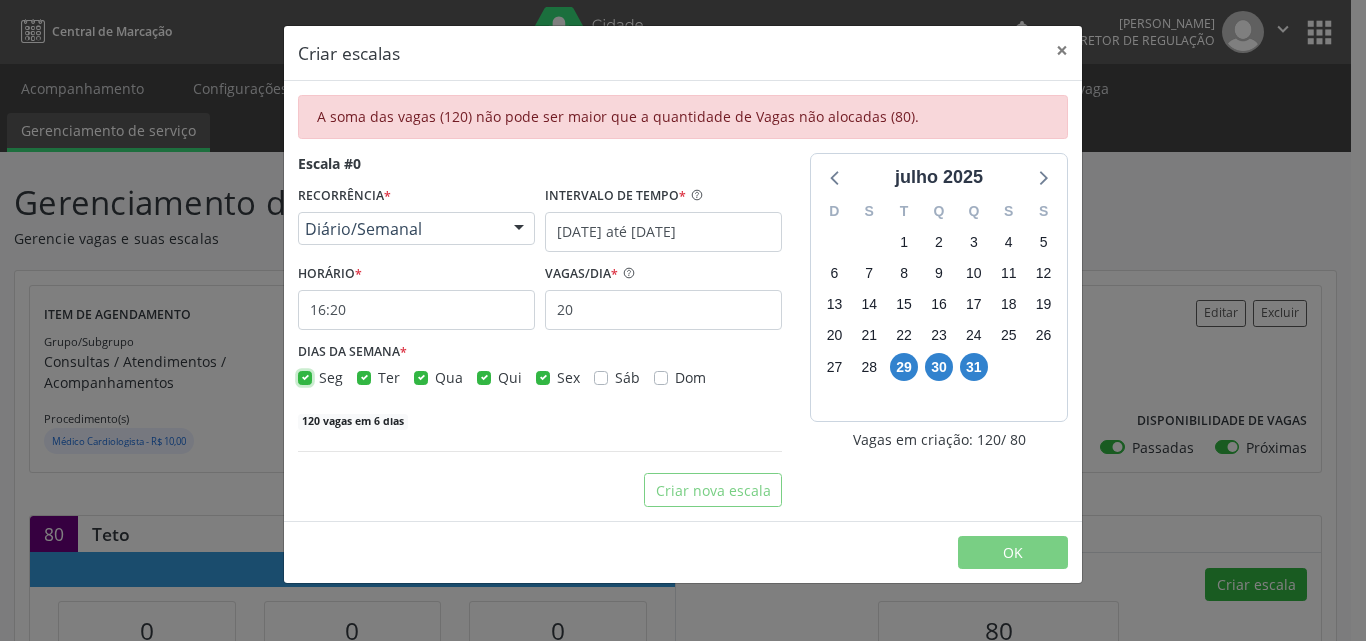 click on "Seg" at bounding box center [305, 376] 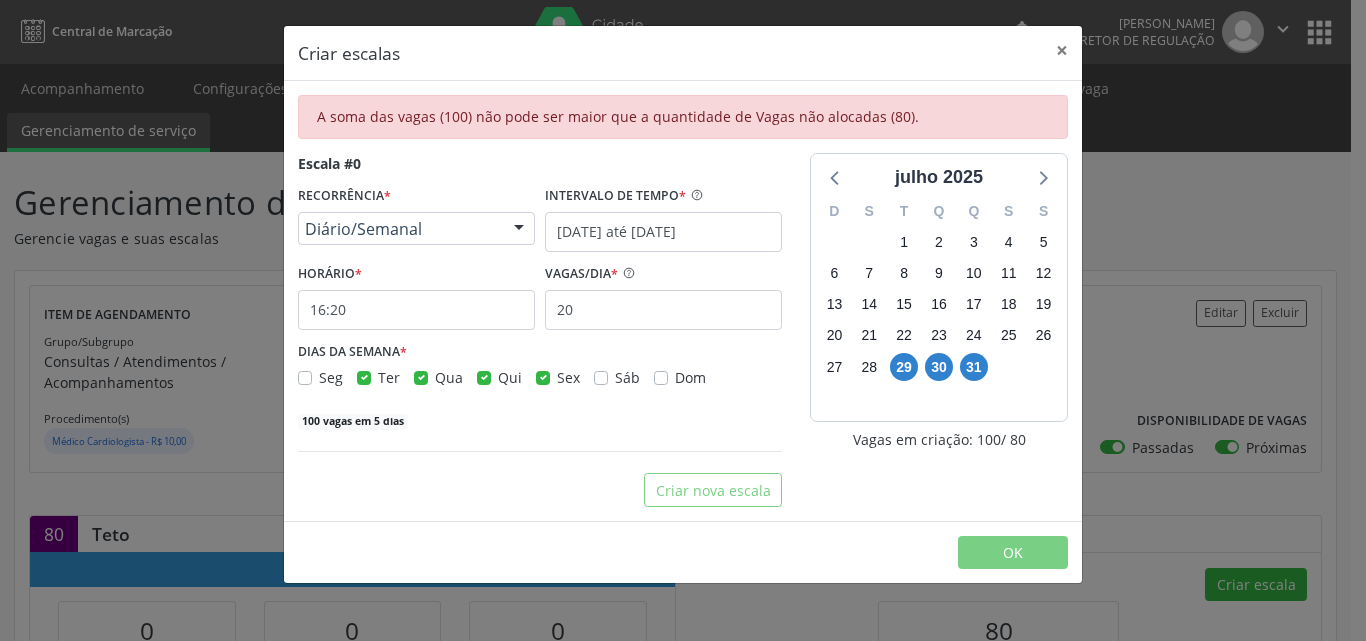 click on "Ter" at bounding box center (389, 377) 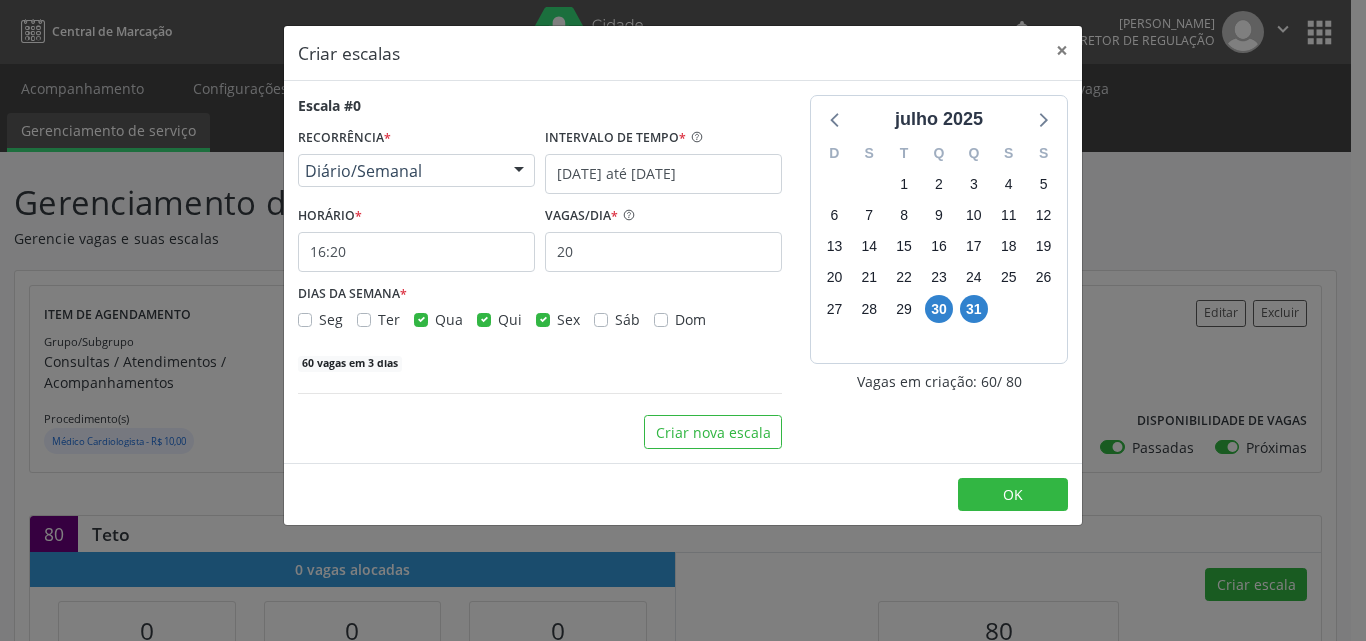 click on "Qua" at bounding box center [449, 319] 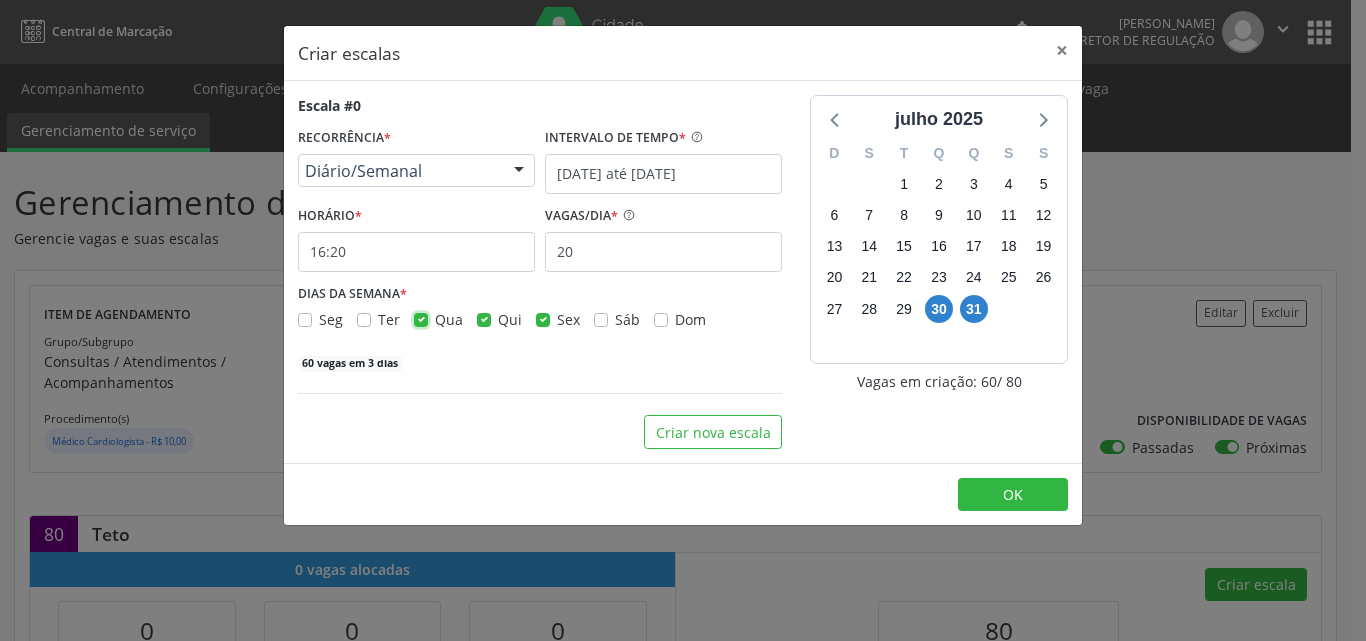 click on "Qua" at bounding box center (421, 318) 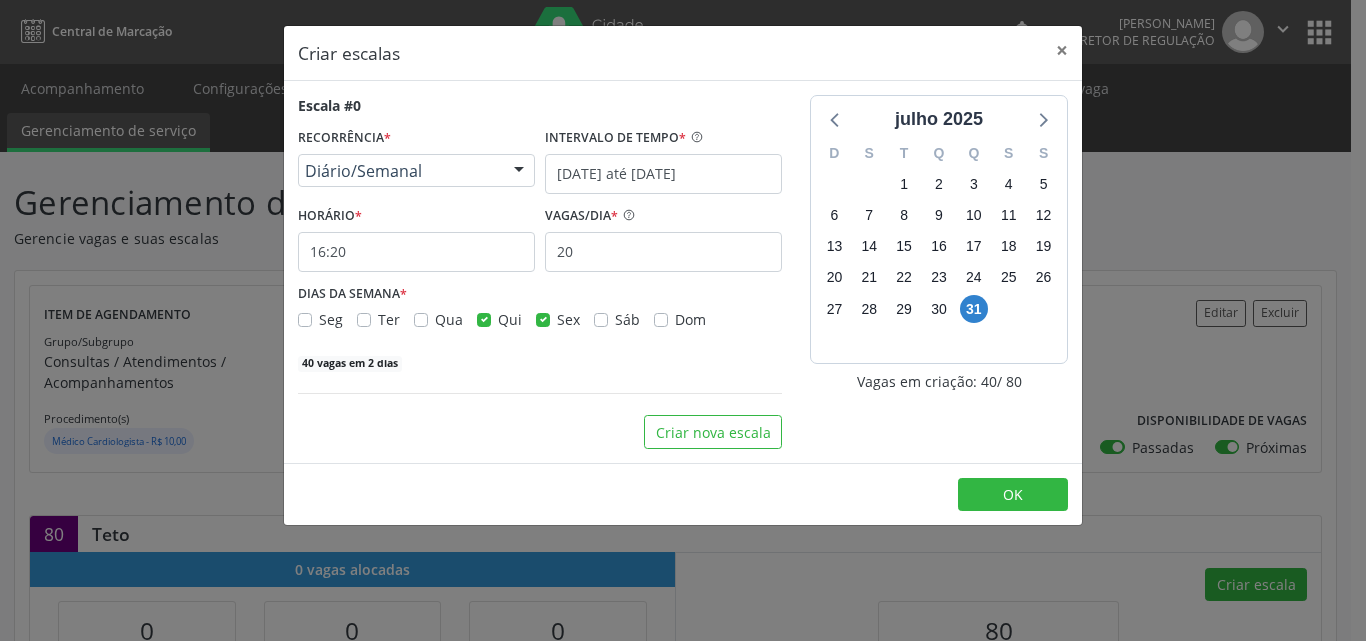 click on "Sex" at bounding box center [568, 319] 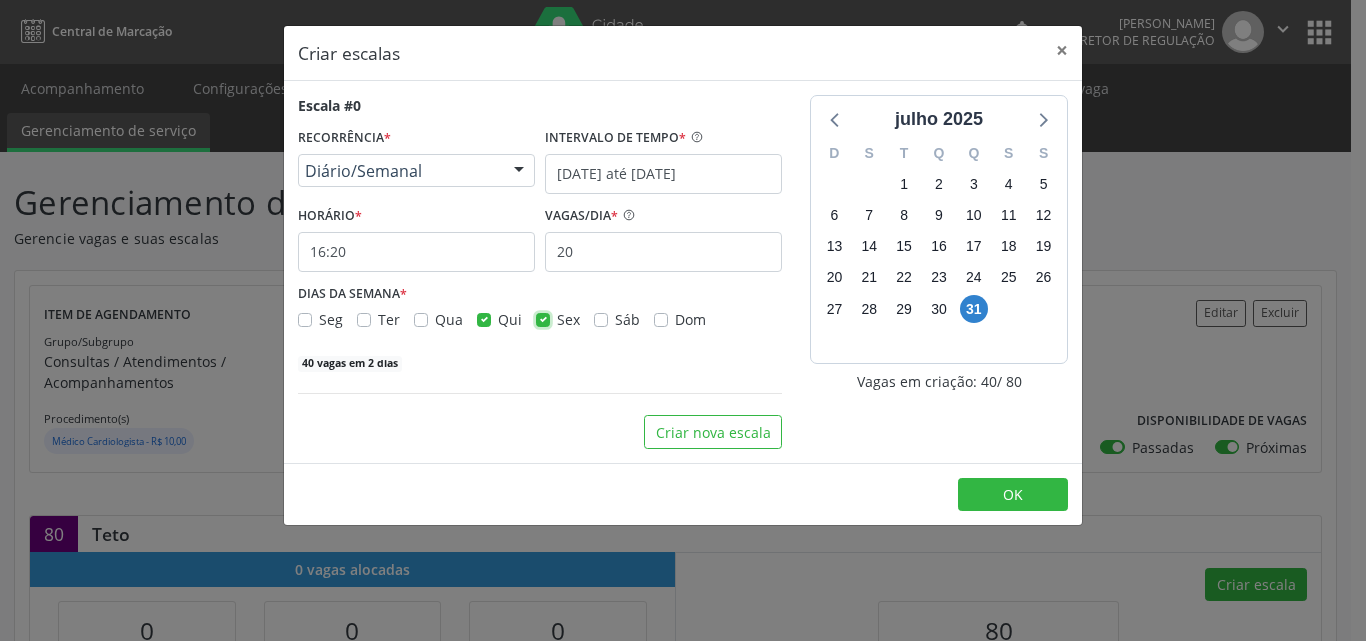 click on "Sex" at bounding box center (543, 318) 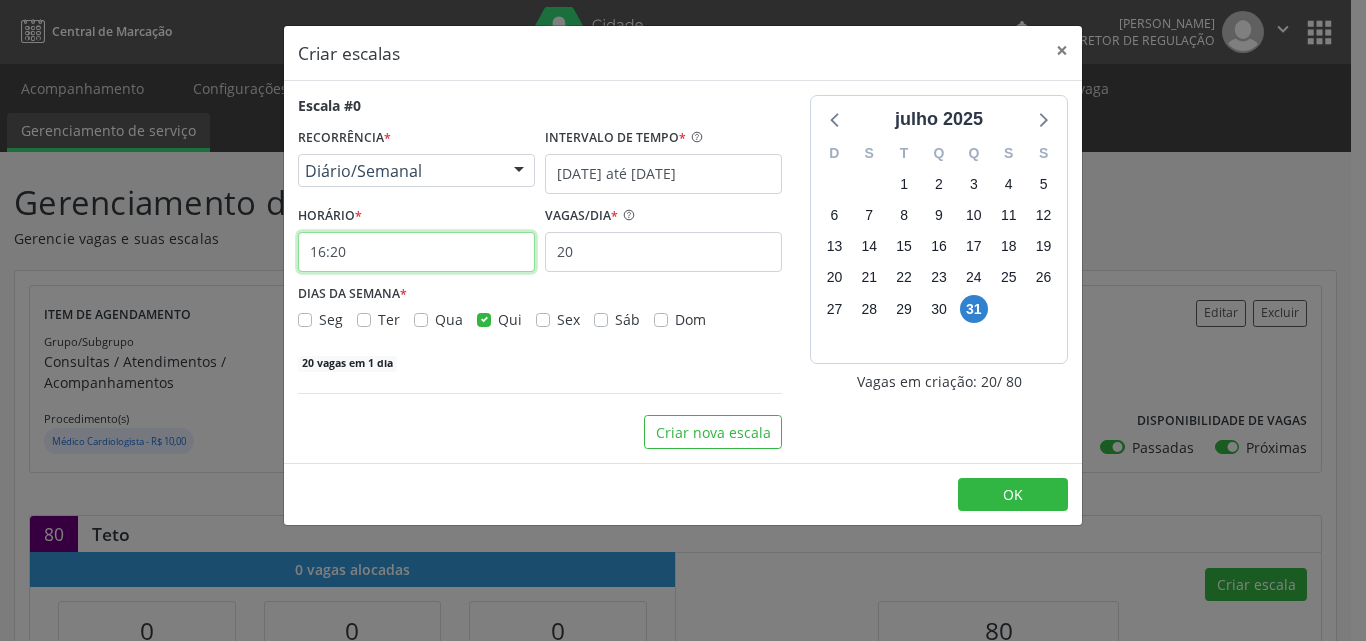 click on "16:20" at bounding box center [416, 252] 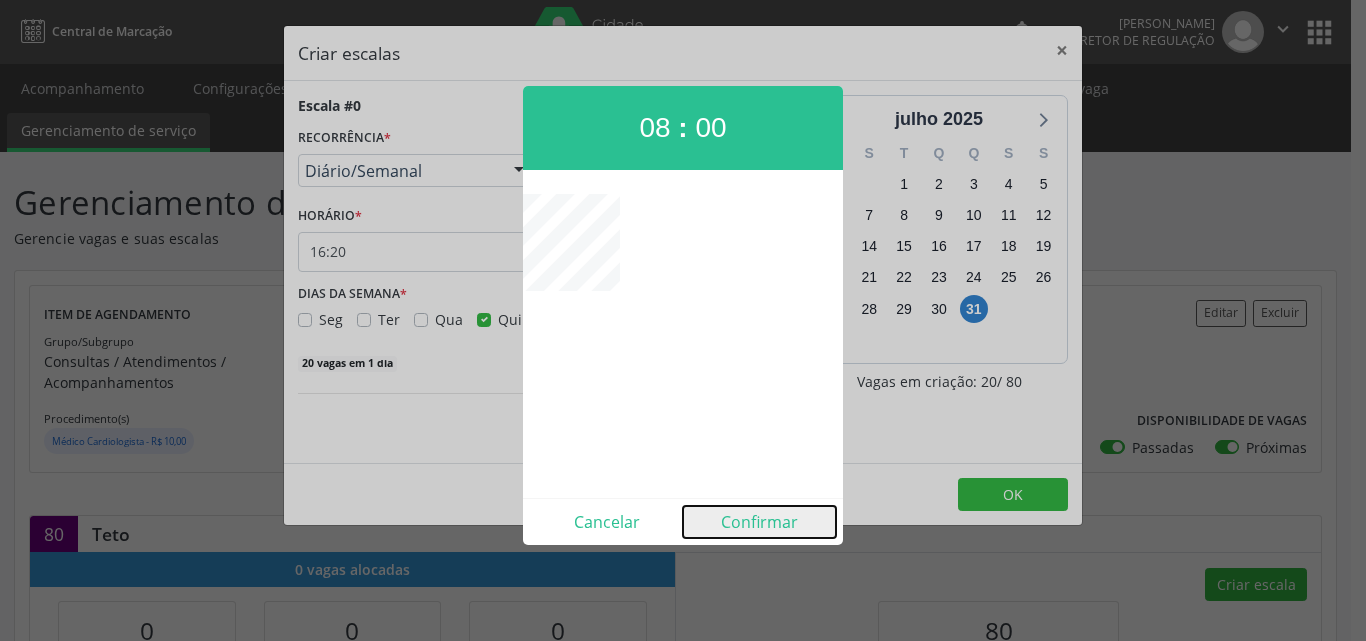 click on "Confirmar" at bounding box center [759, 522] 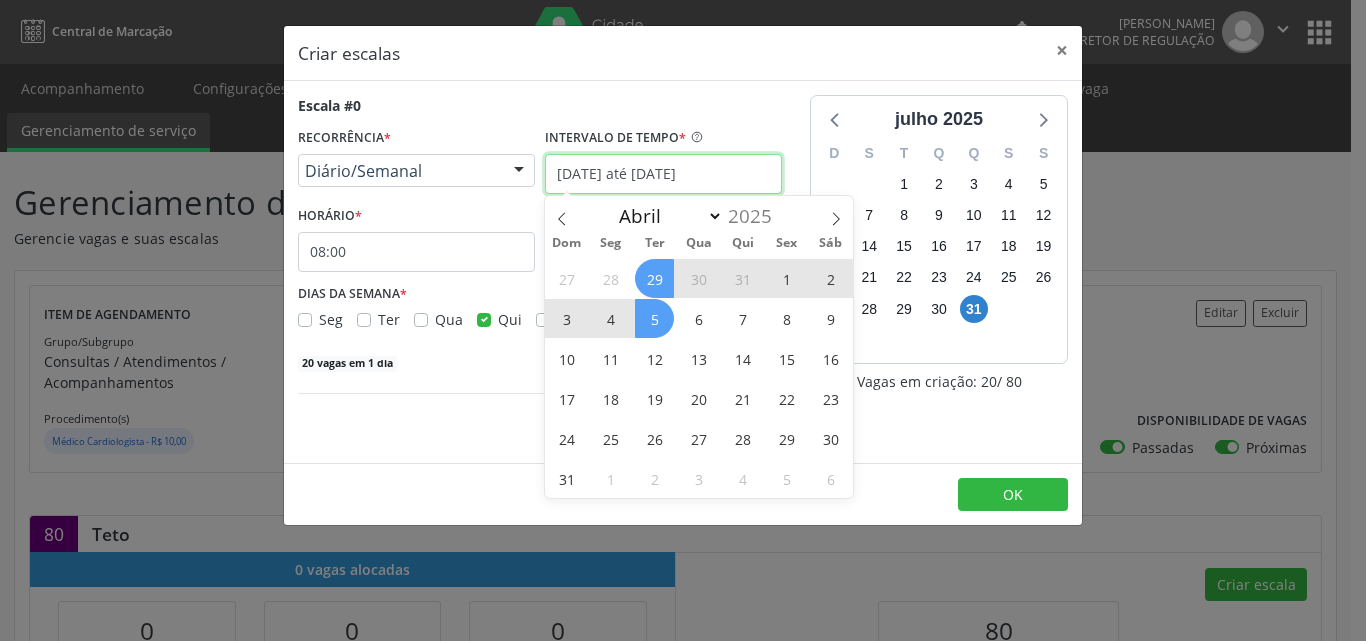 click on "29/07/2025 até 05/08/2025" at bounding box center [663, 174] 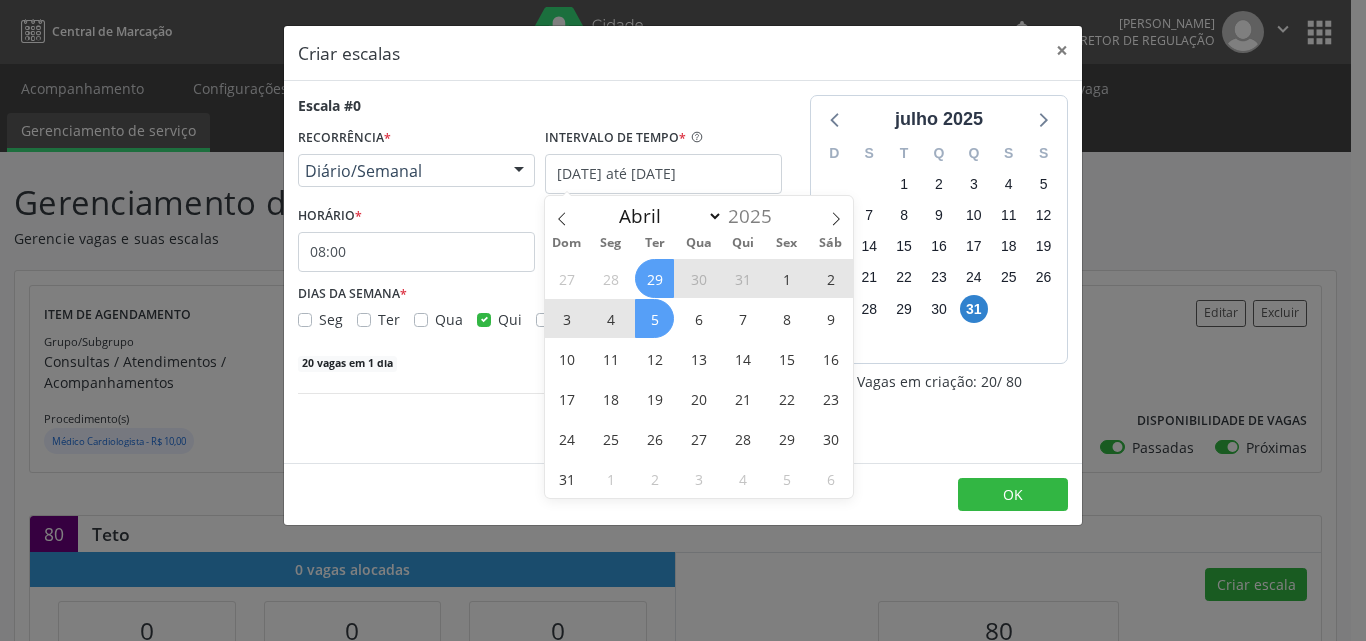 click on "1" at bounding box center (786, 278) 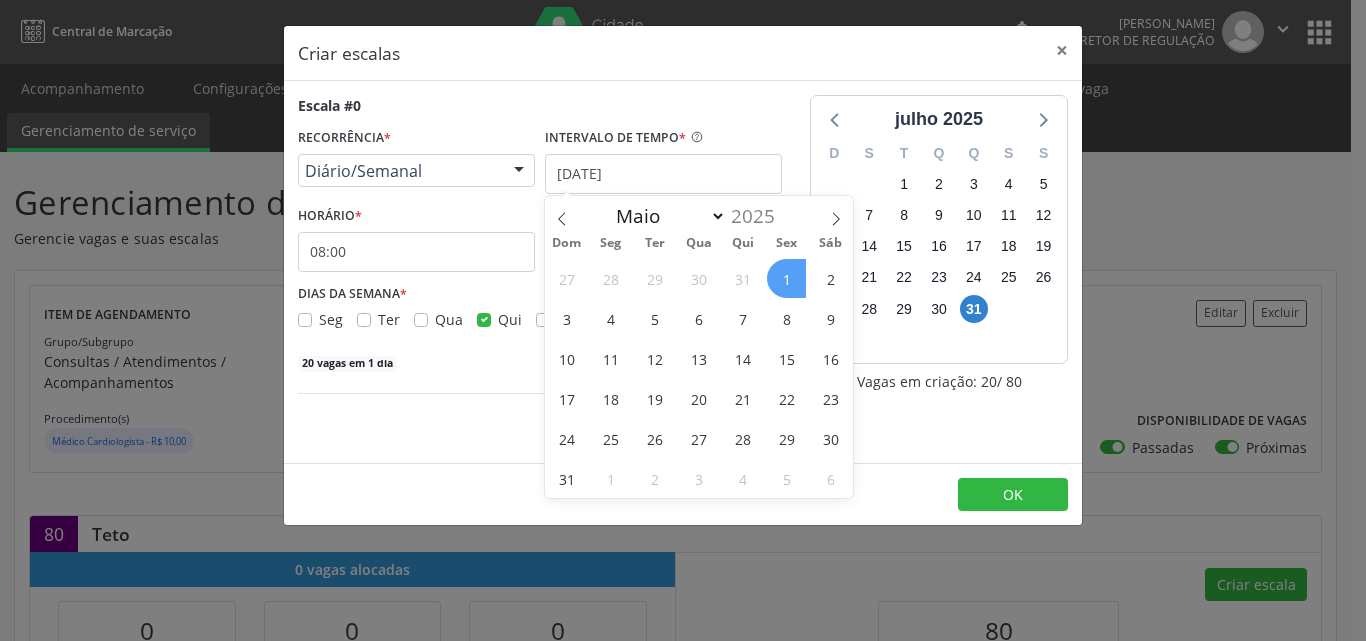 click on "1" at bounding box center [786, 278] 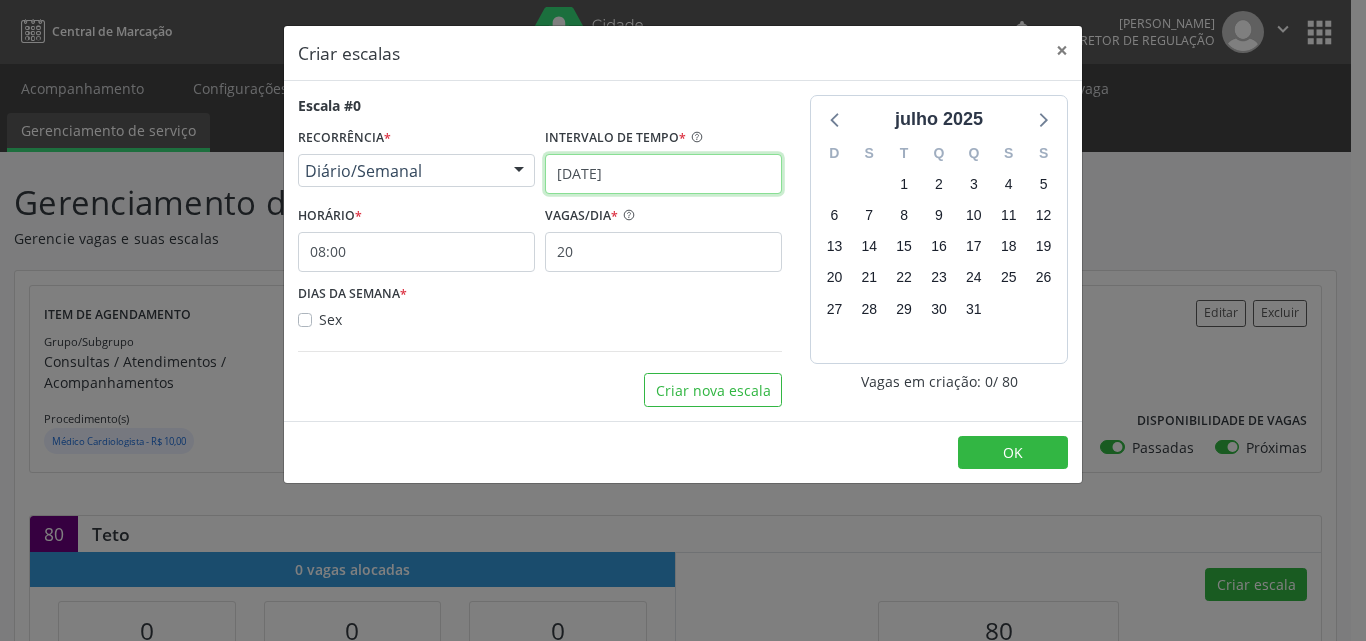 click on "01/08/2025" at bounding box center [663, 174] 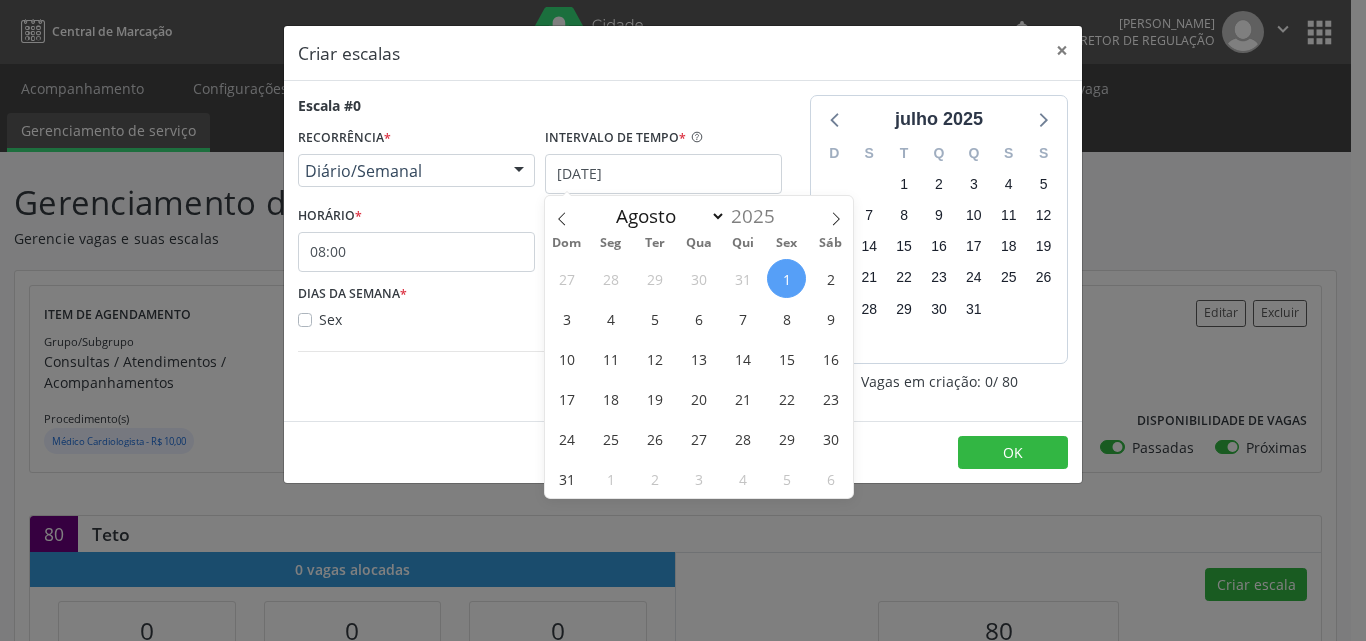 click on "1" at bounding box center [786, 278] 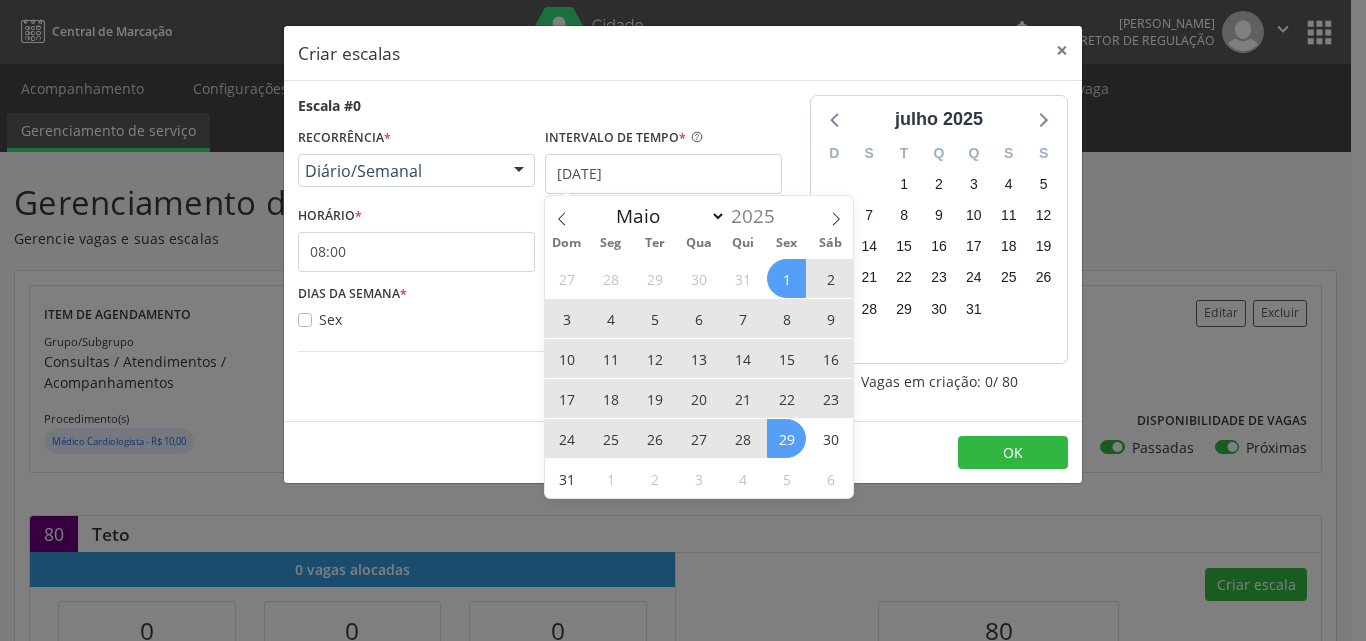 click on "29" at bounding box center [786, 438] 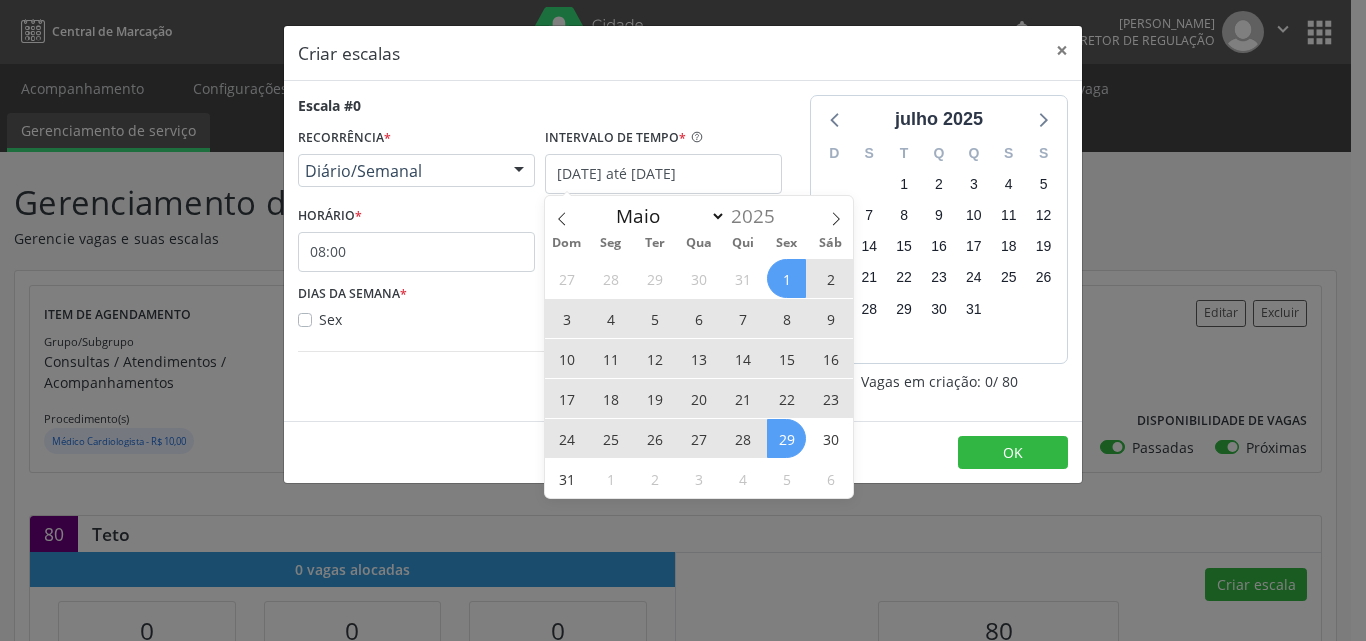 checkbox on "false" 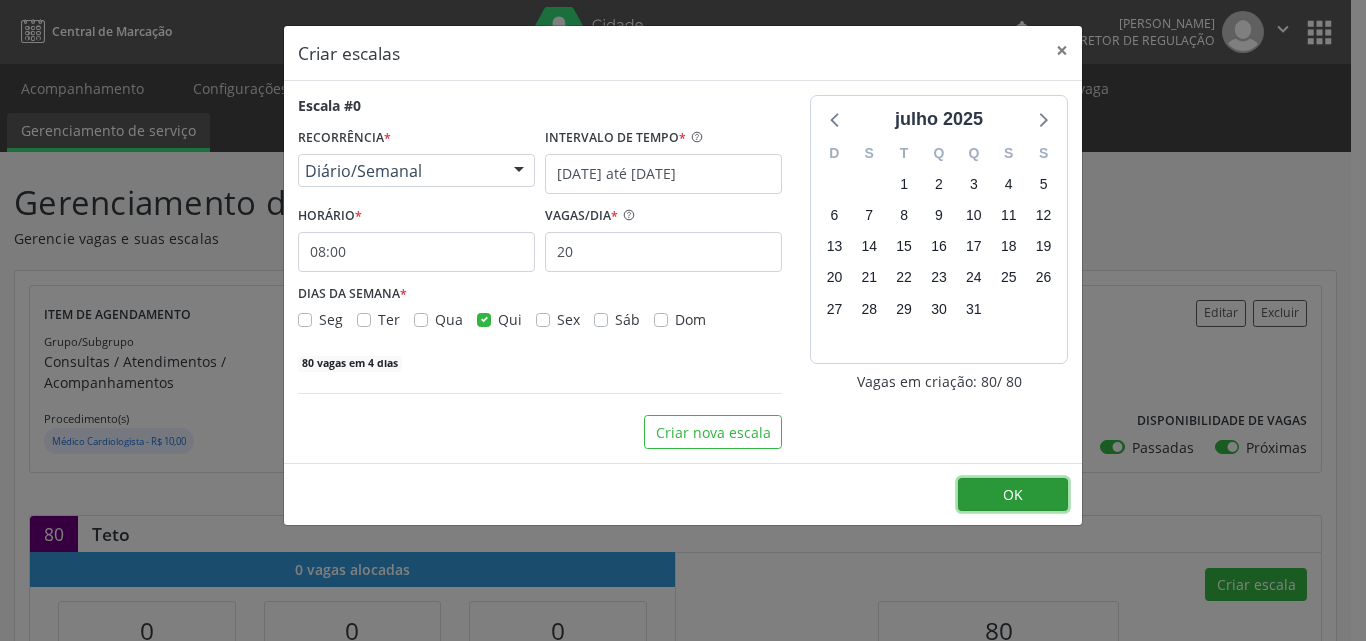 click on "OK" at bounding box center (1013, 494) 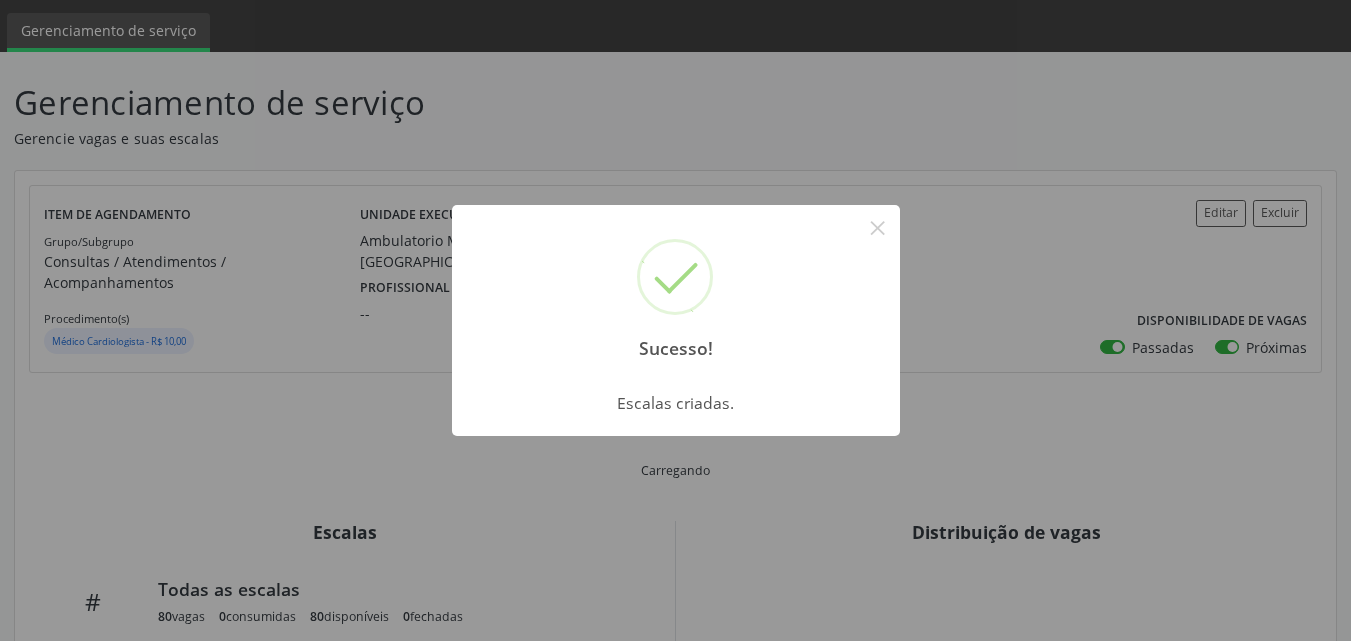 scroll, scrollTop: 200, scrollLeft: 0, axis: vertical 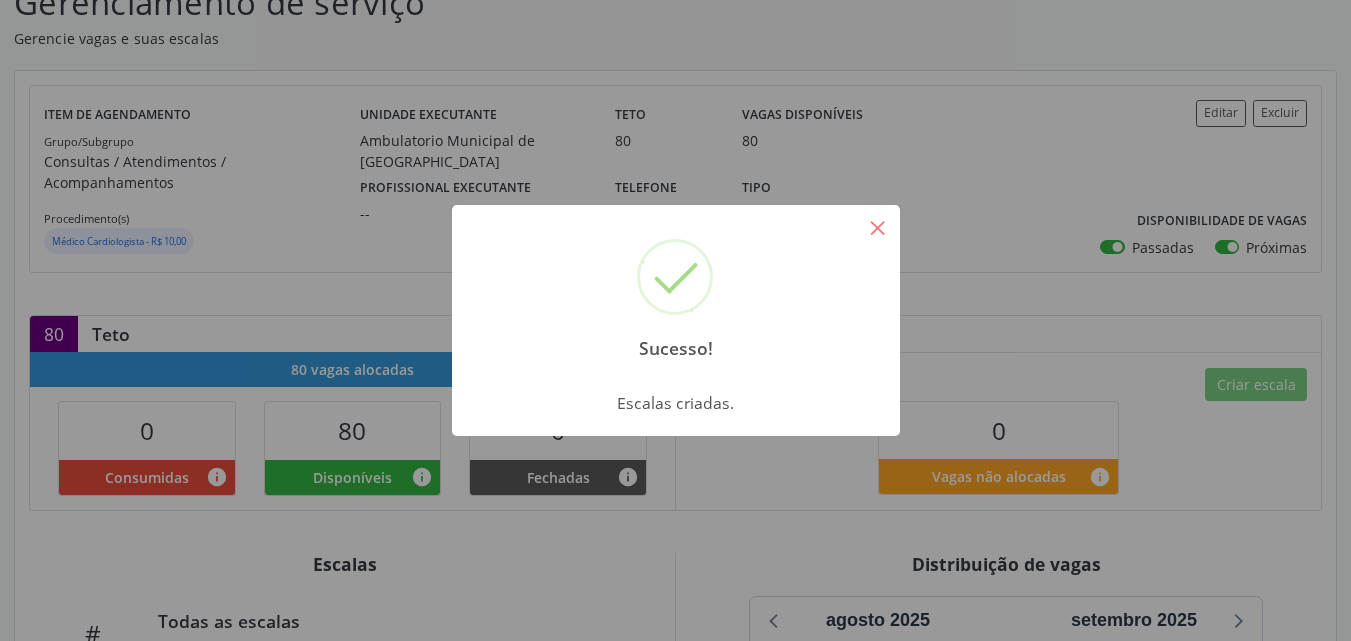 click on "×" at bounding box center [878, 227] 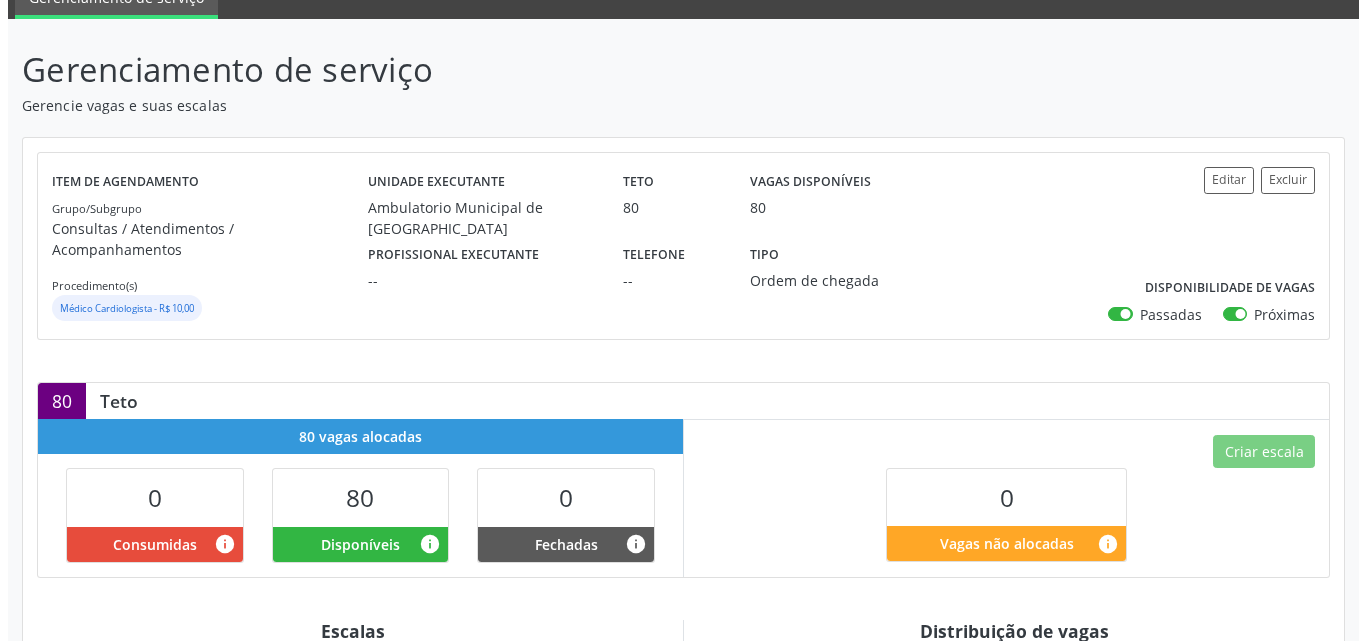 scroll, scrollTop: 0, scrollLeft: 0, axis: both 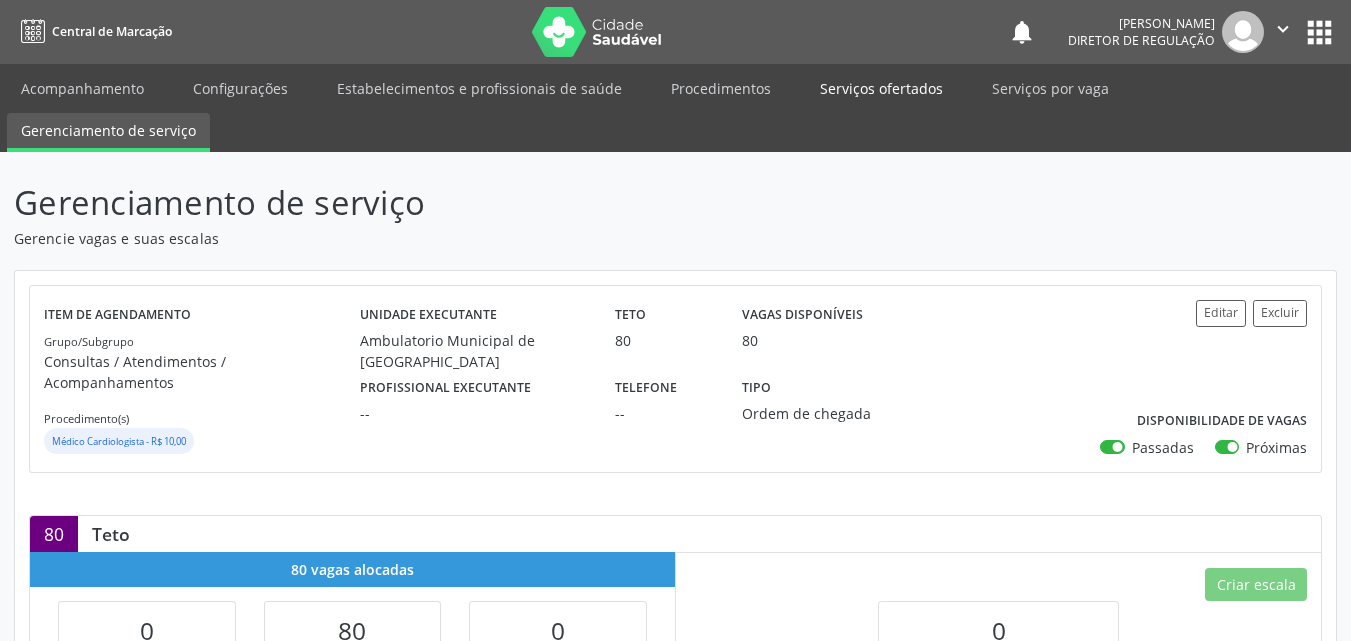 click on "Serviços ofertados" at bounding box center [881, 88] 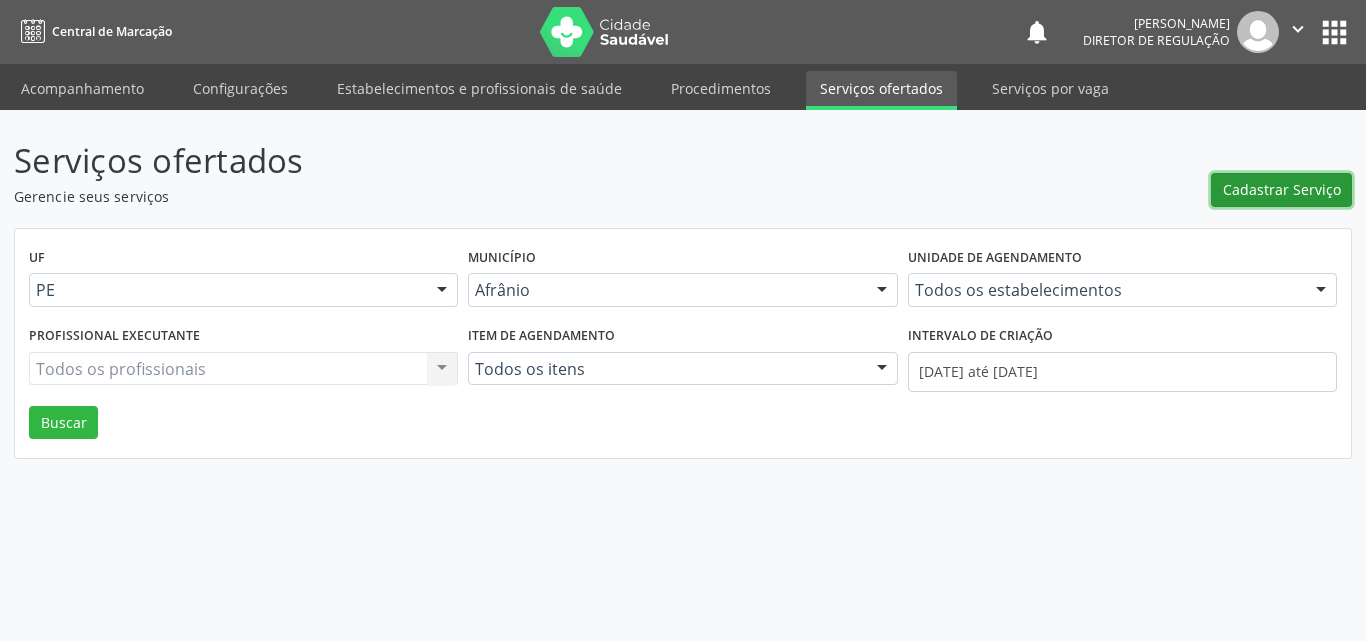 click on "Cadastrar Serviço" at bounding box center (1282, 189) 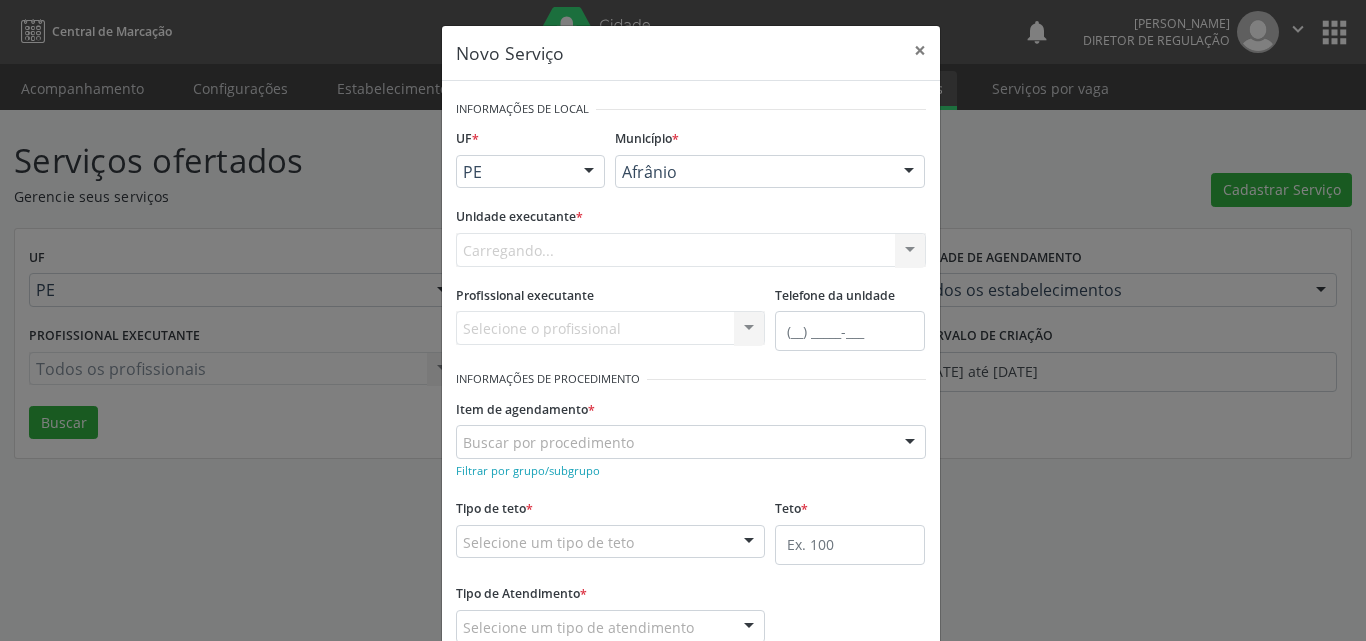 scroll, scrollTop: 0, scrollLeft: 0, axis: both 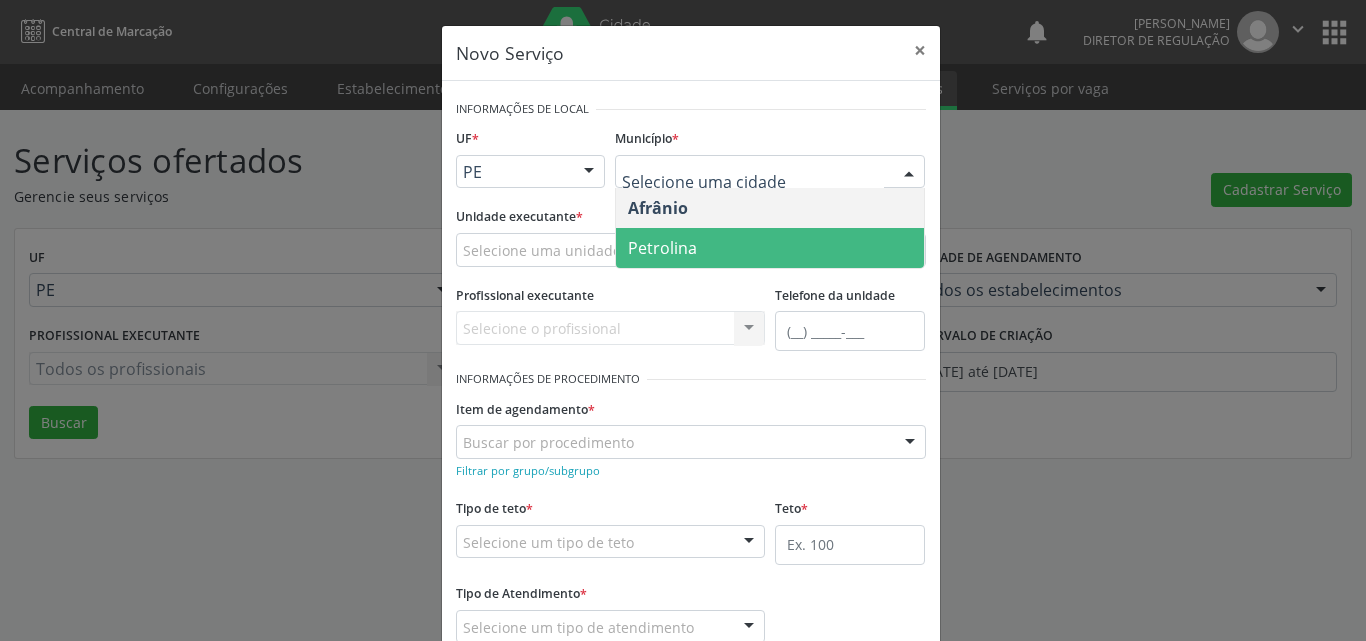 click on "Petrolina" at bounding box center (770, 248) 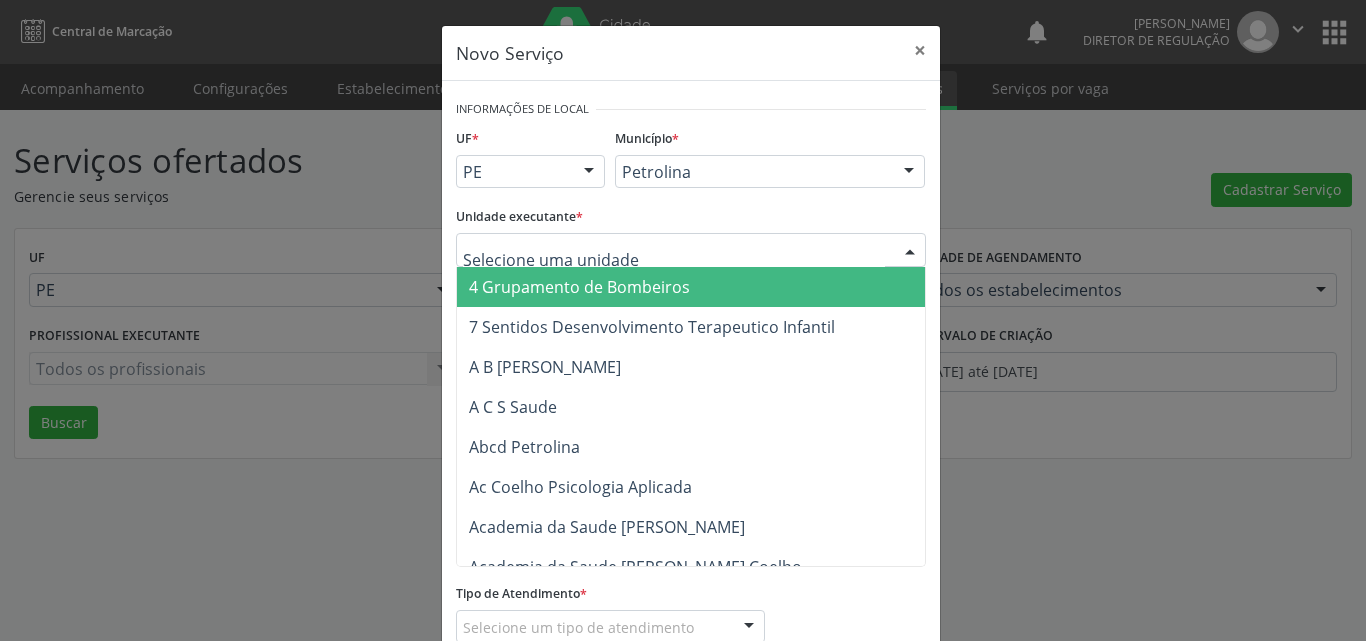 click at bounding box center [691, 250] 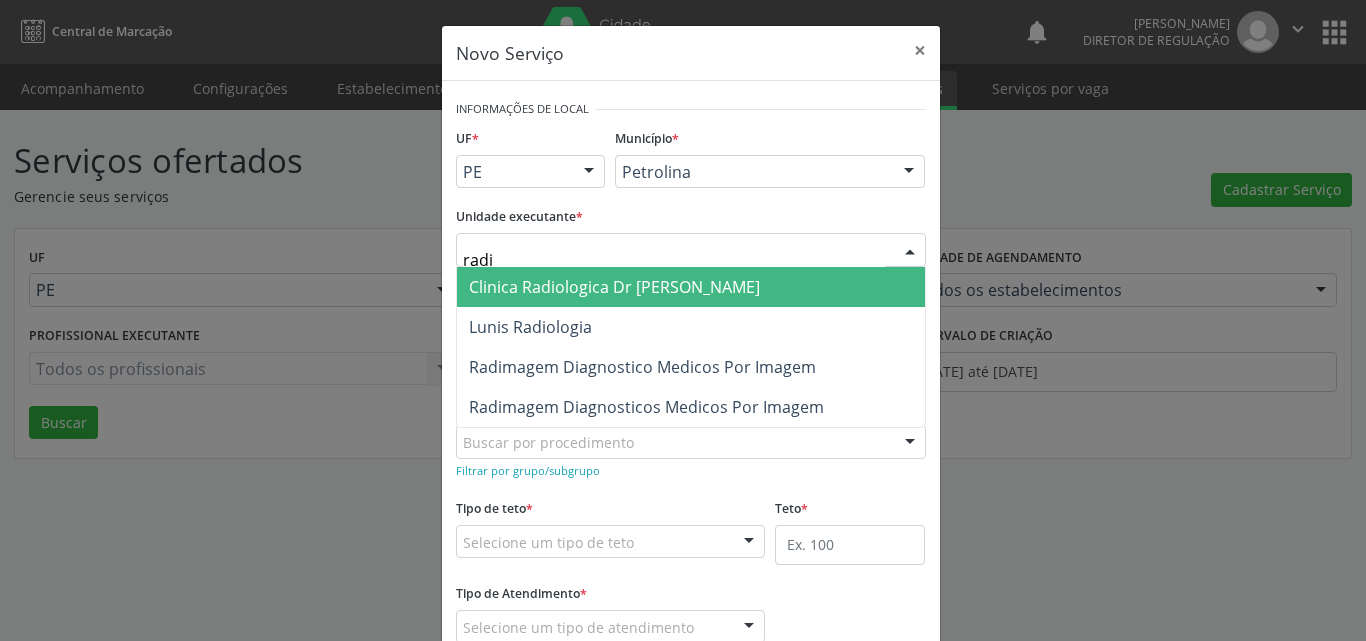 type on "radim" 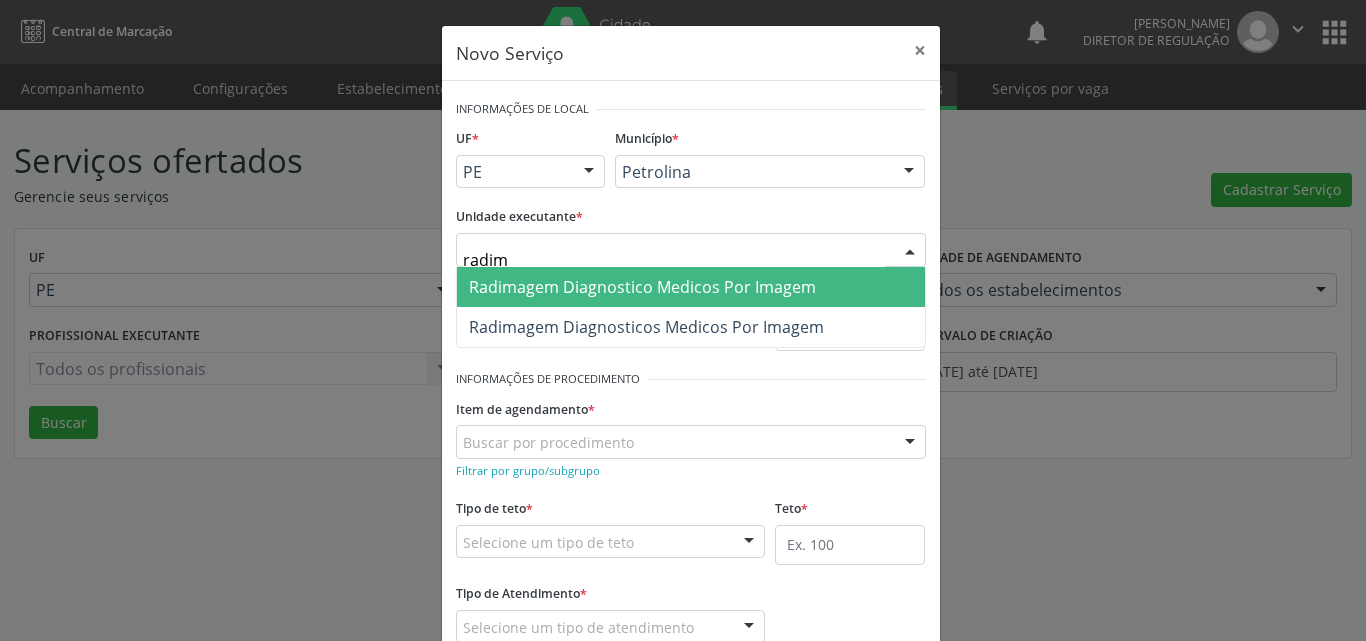 click on "Radimagem Diagnostico Medicos Por Imagem" at bounding box center (642, 287) 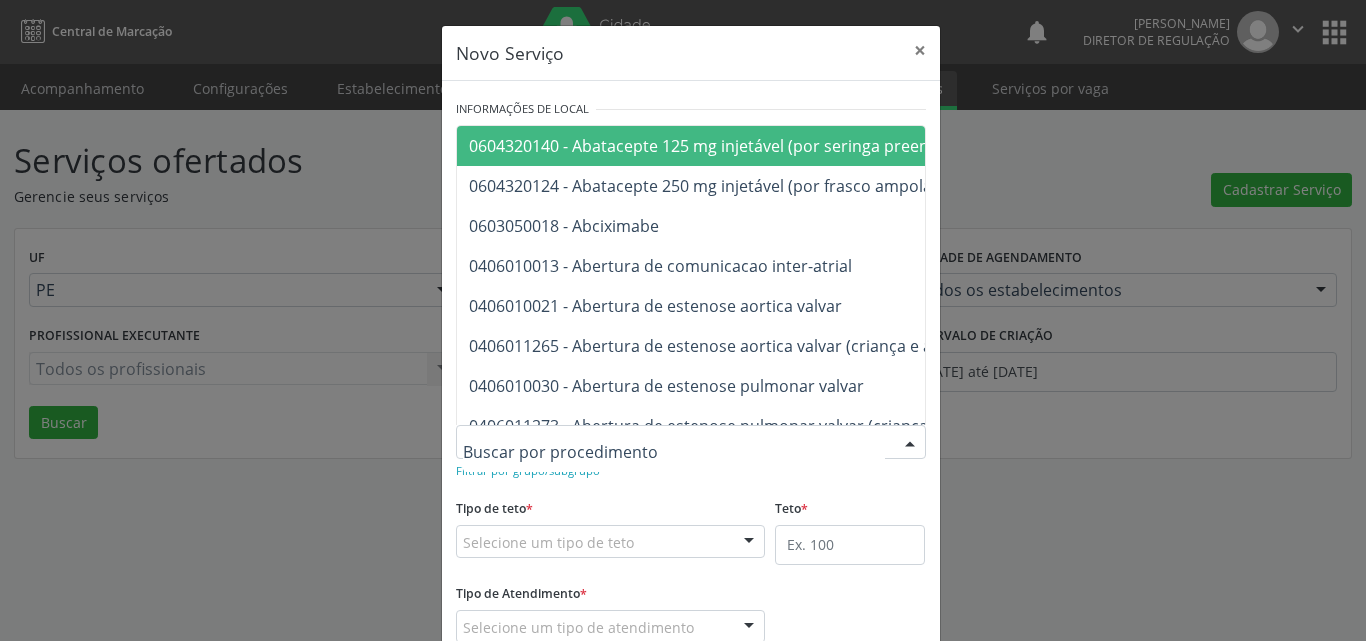 click at bounding box center (691, 442) 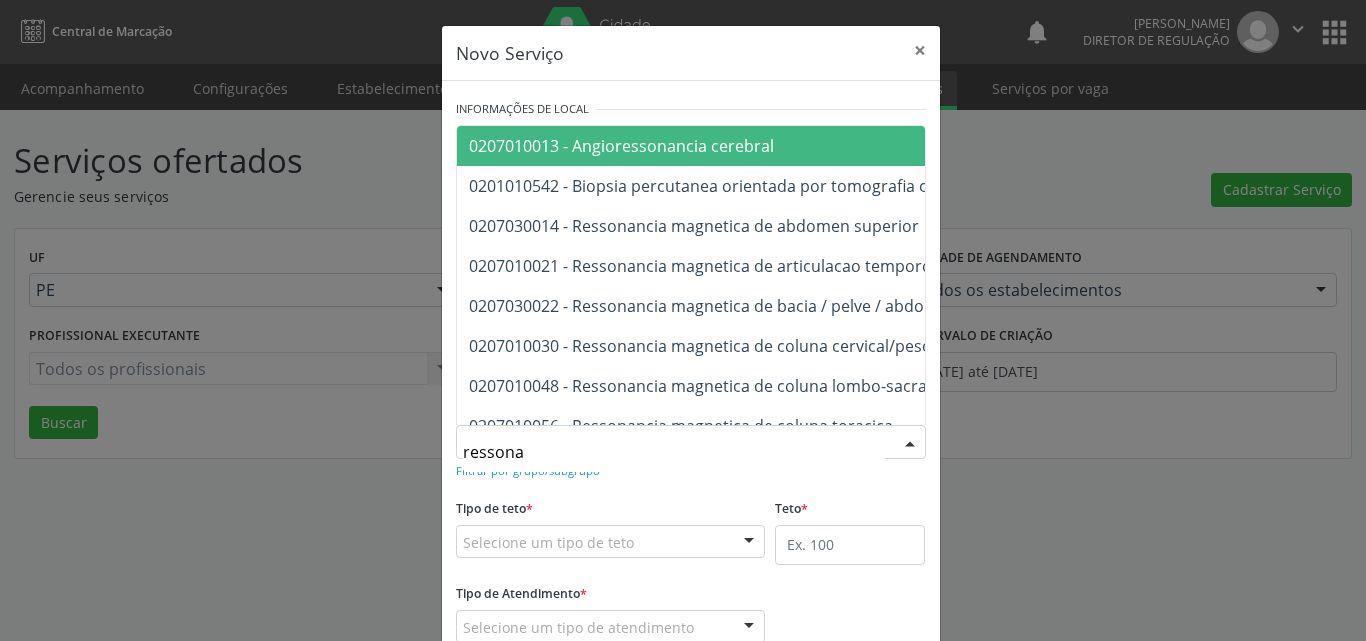 type on "ressonan" 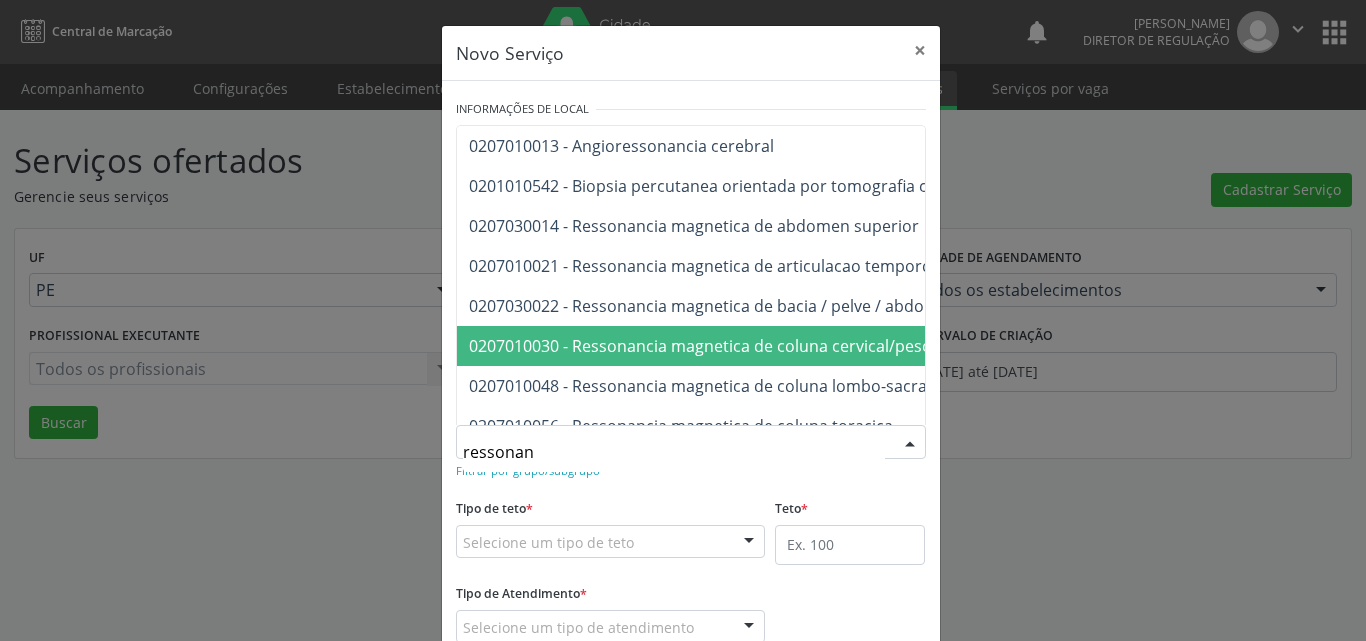 click on "0207010030 - Ressonancia magnetica de coluna cervical/pescoço" at bounding box center (713, 346) 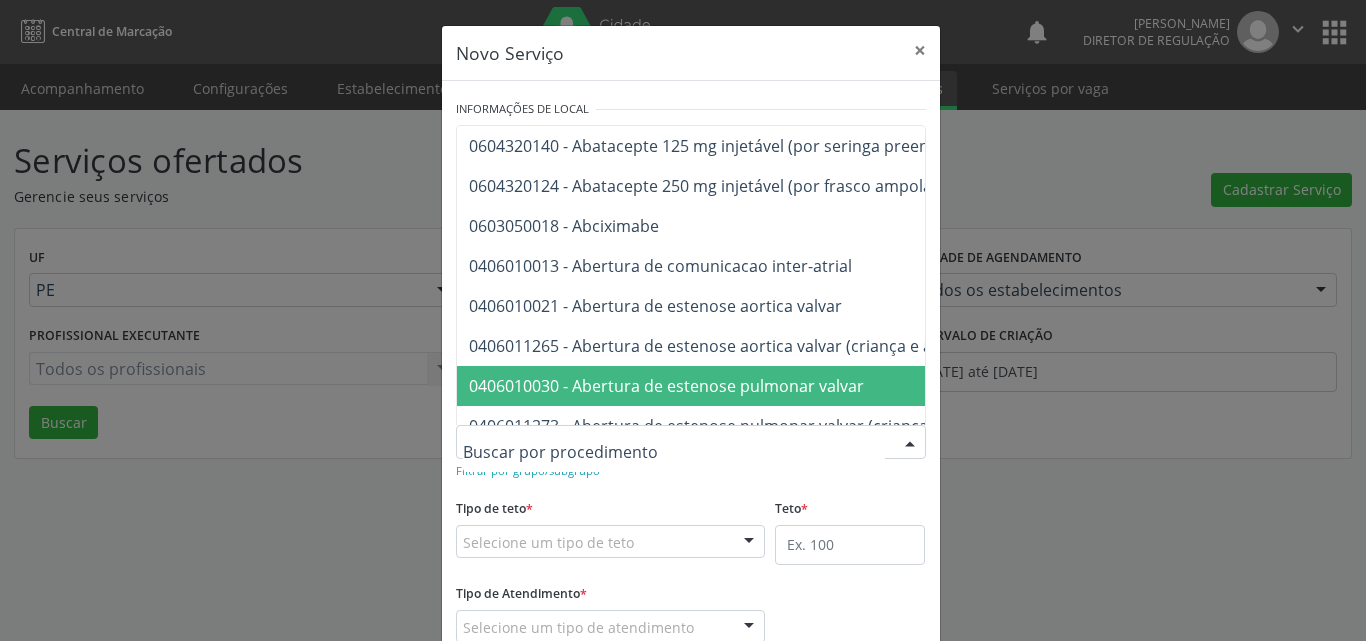 click on "0604320140 - Abatacepte 125 mg injetável (por seringa preenchida)   0604320124 - Abatacepte 250 mg injetável (por frasco ampola).   0603050018 - Abciximabe   0406010013 - Abertura de comunicacao inter-atrial   0406010021 - Abertura de estenose aortica valvar   0406011265 - Abertura de estenose aortica valvar (criança e adolescente)   0406010030 - Abertura de estenose pulmonar valvar   0406011273 - Abertura de estenose pulmonar valvar (criança e adolescente)   0301080011 - Abordagem cognitiva comportamental do fumante (por atendimento / paciente)   0307020010 - Acesso a polpa dentaria e medicacao (por dente)   0604660030 - Acetazolamida 250 mg (por comprimido)   0202010783 - Acidez titulável no leite humano (dornic)   0202090019 - Acido urico liquido no sinovial e derrames   0604600011 - Acitretina 10 mg (por capsula)   0604600020 - Acitretina 25 mg (por capsula)   0301060118 - Acolhimento com classificação de risco" at bounding box center (691, 442) 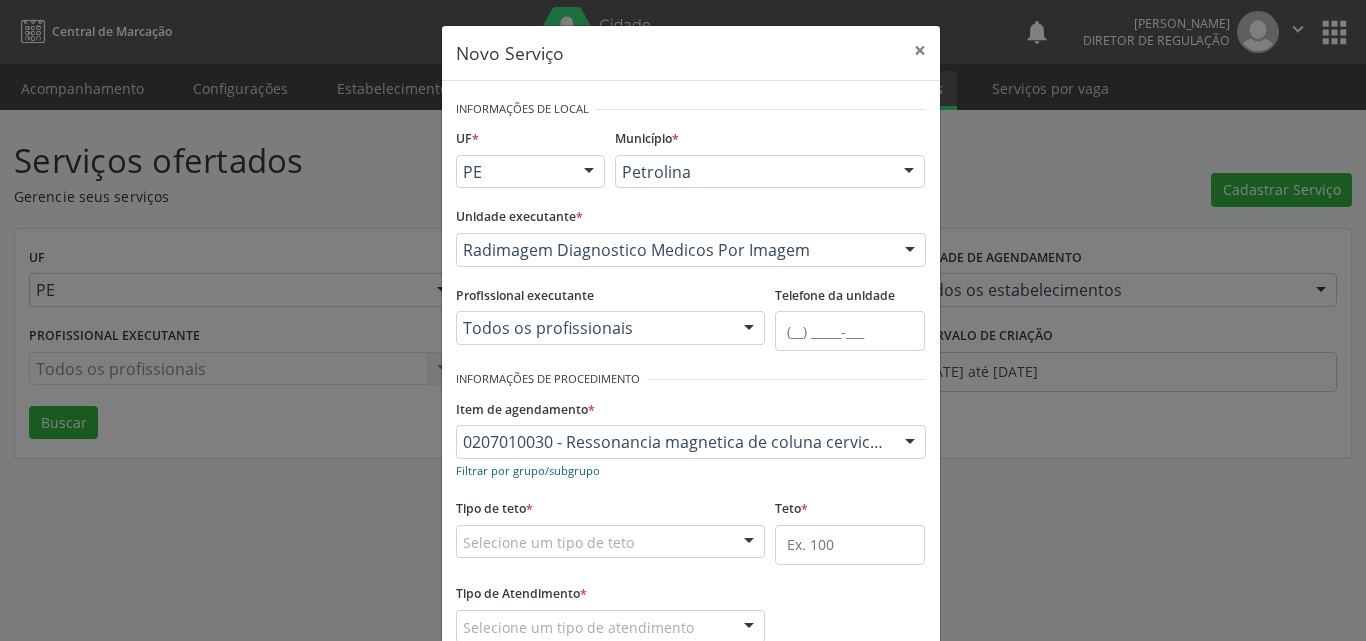 click on "Filtrar por grupo/subgrupo" at bounding box center (528, 470) 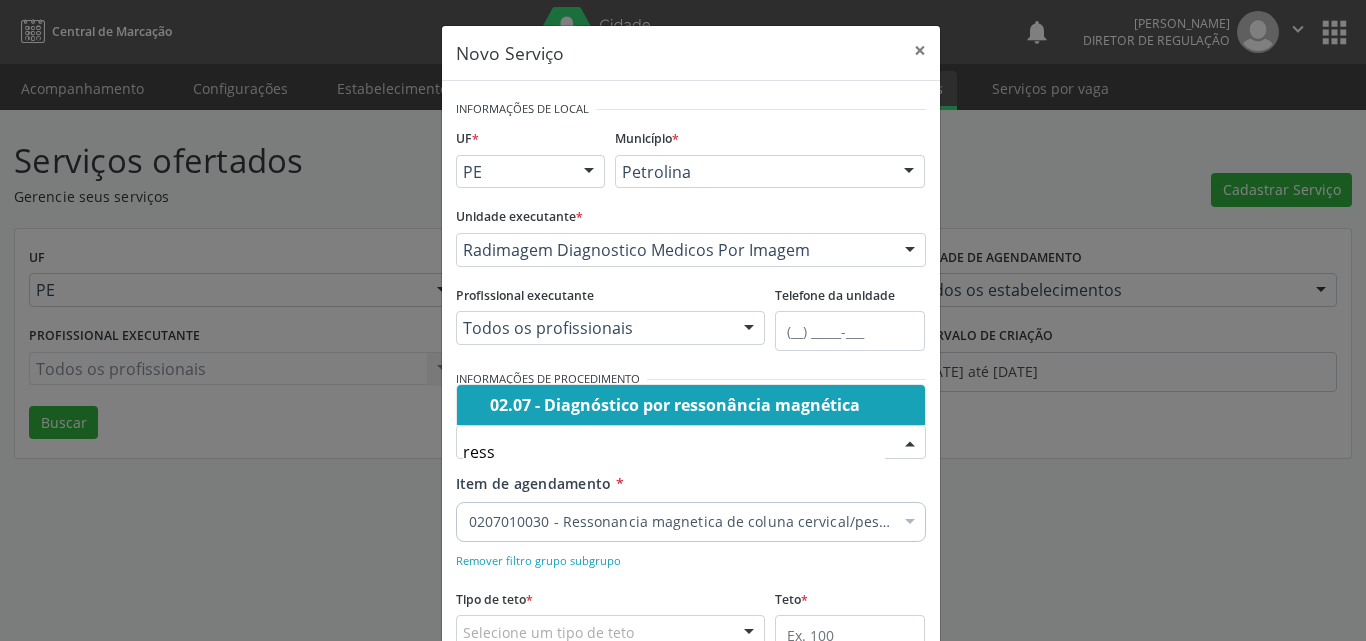 type on "resso" 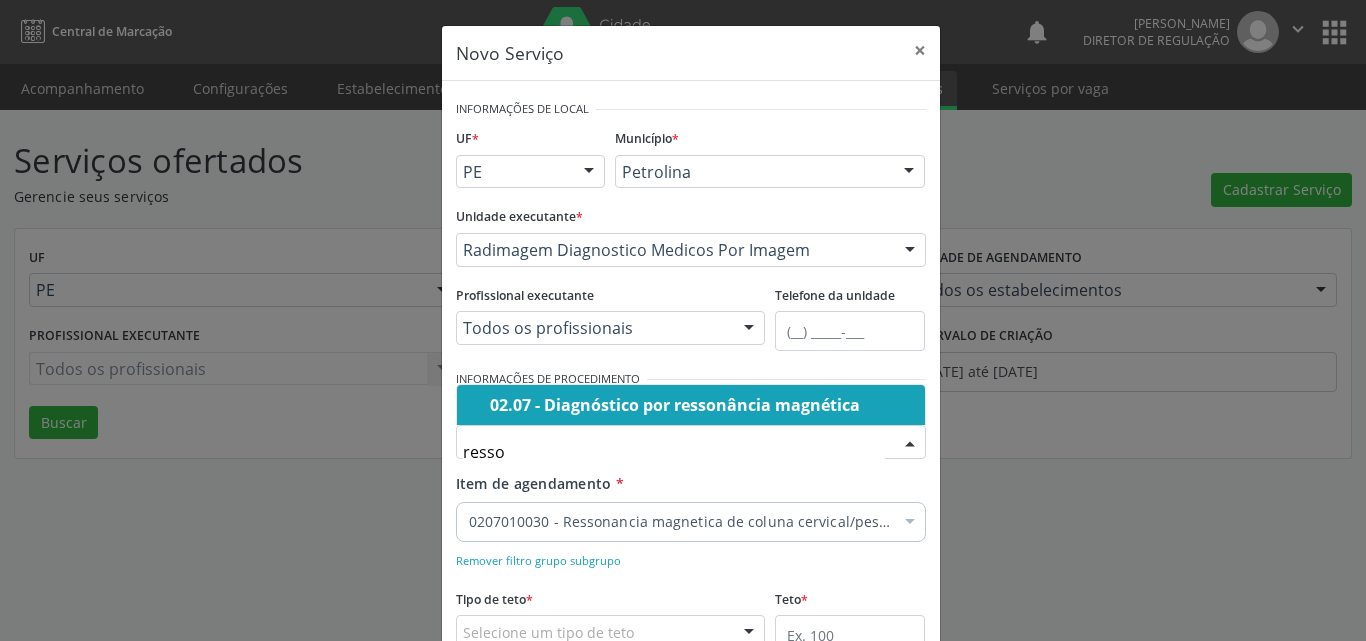 click on "02.07 - Diagnóstico por ressonância magnética" at bounding box center [701, 405] 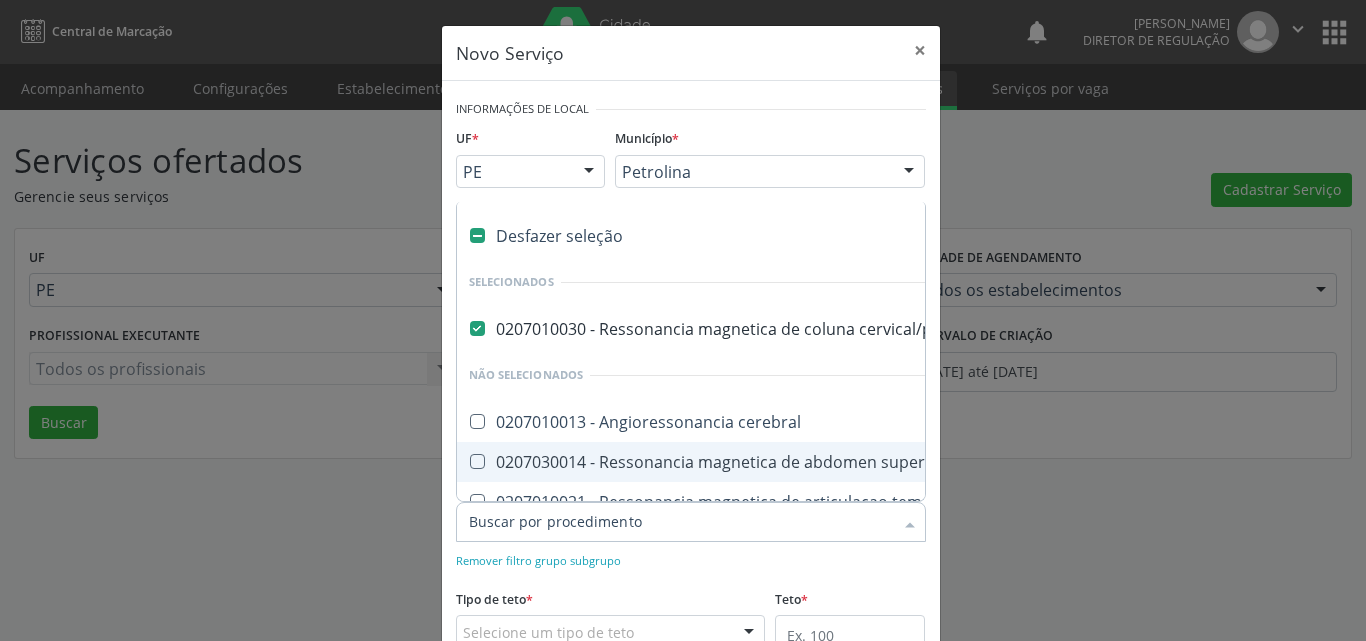 scroll, scrollTop: 200, scrollLeft: 0, axis: vertical 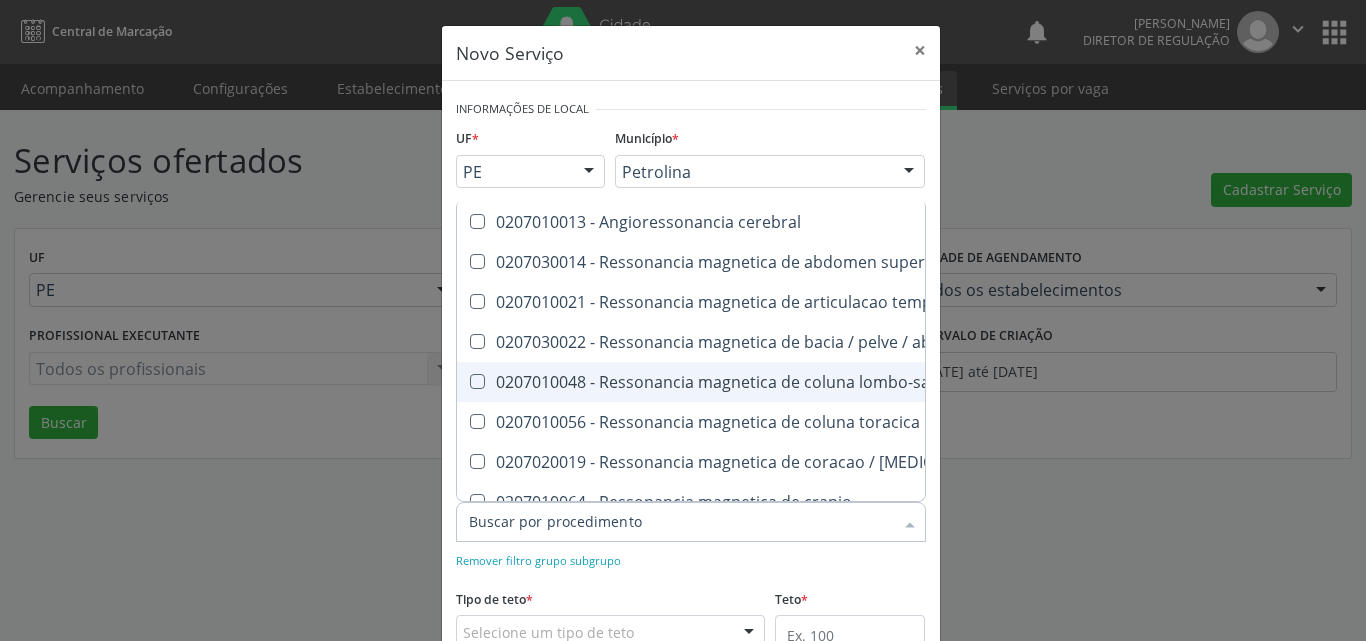 click on "0207010048 - Ressonancia magnetica de coluna lombo-sacra" at bounding box center [798, 382] 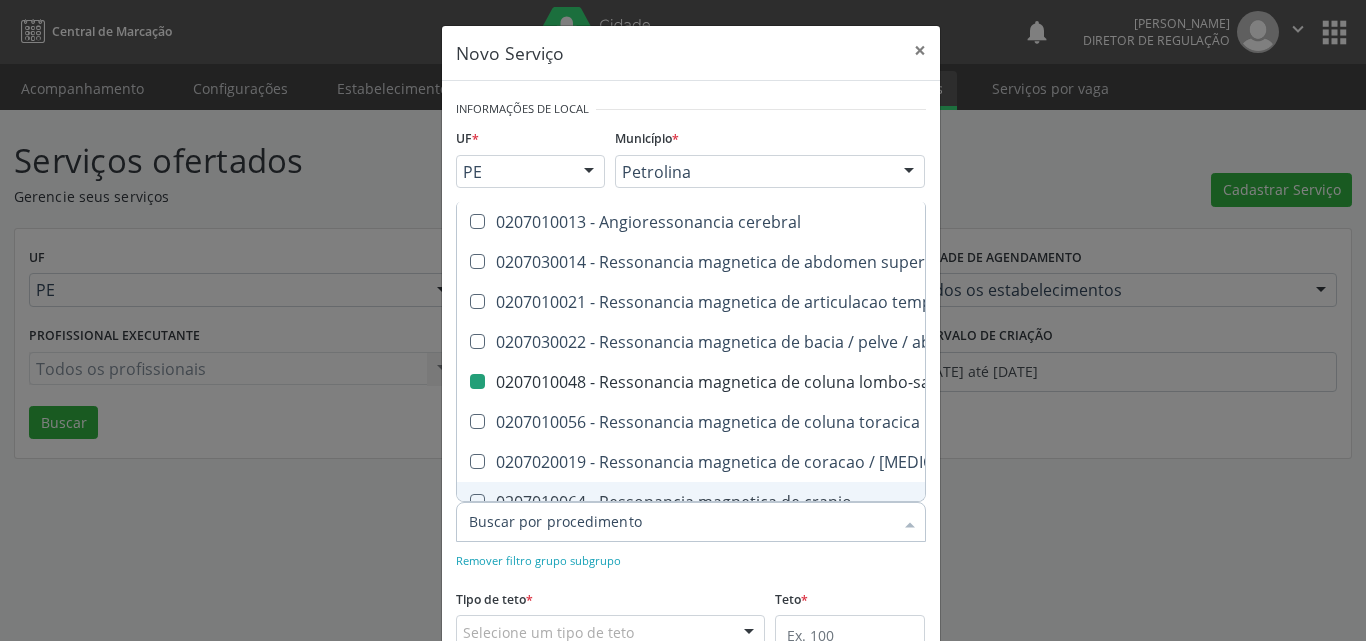 checkbox on "false" 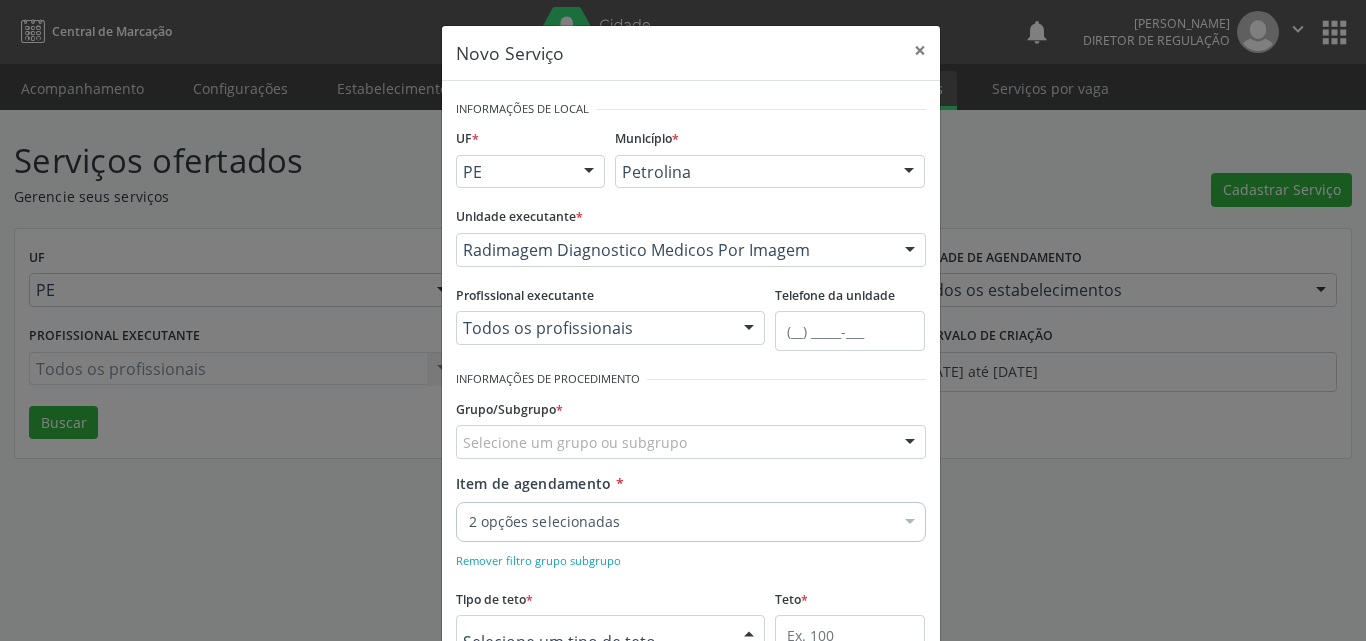 scroll, scrollTop: 0, scrollLeft: 0, axis: both 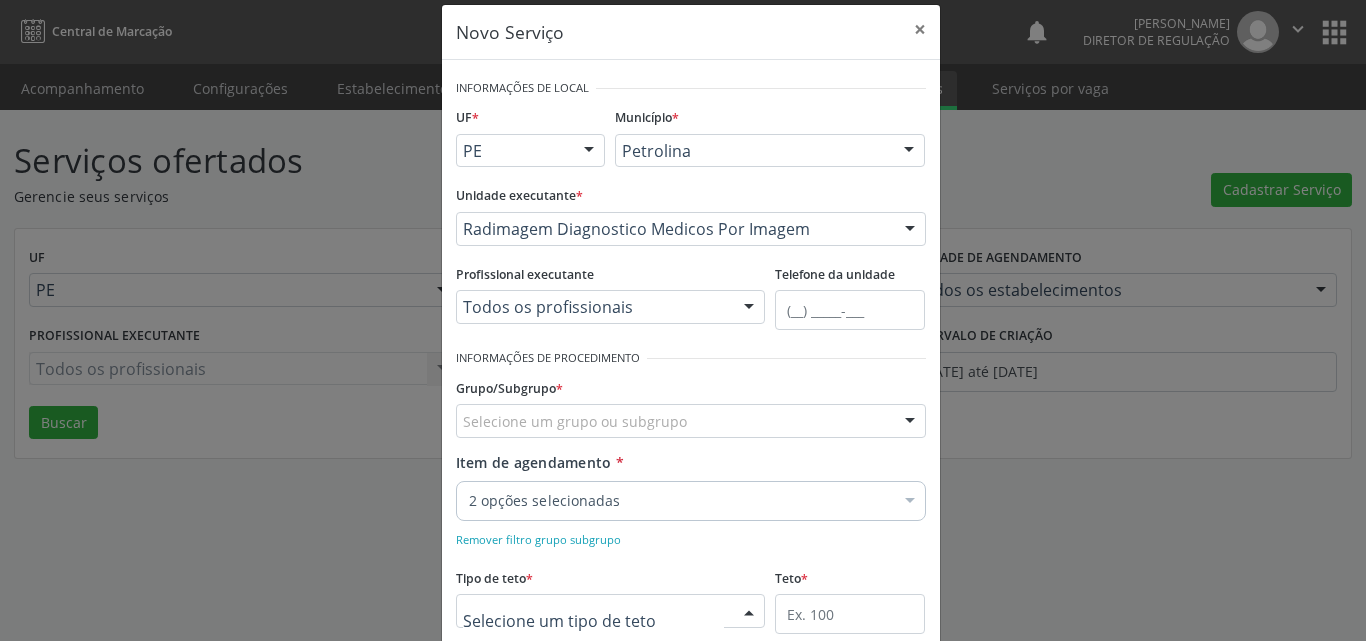 click at bounding box center [611, 611] 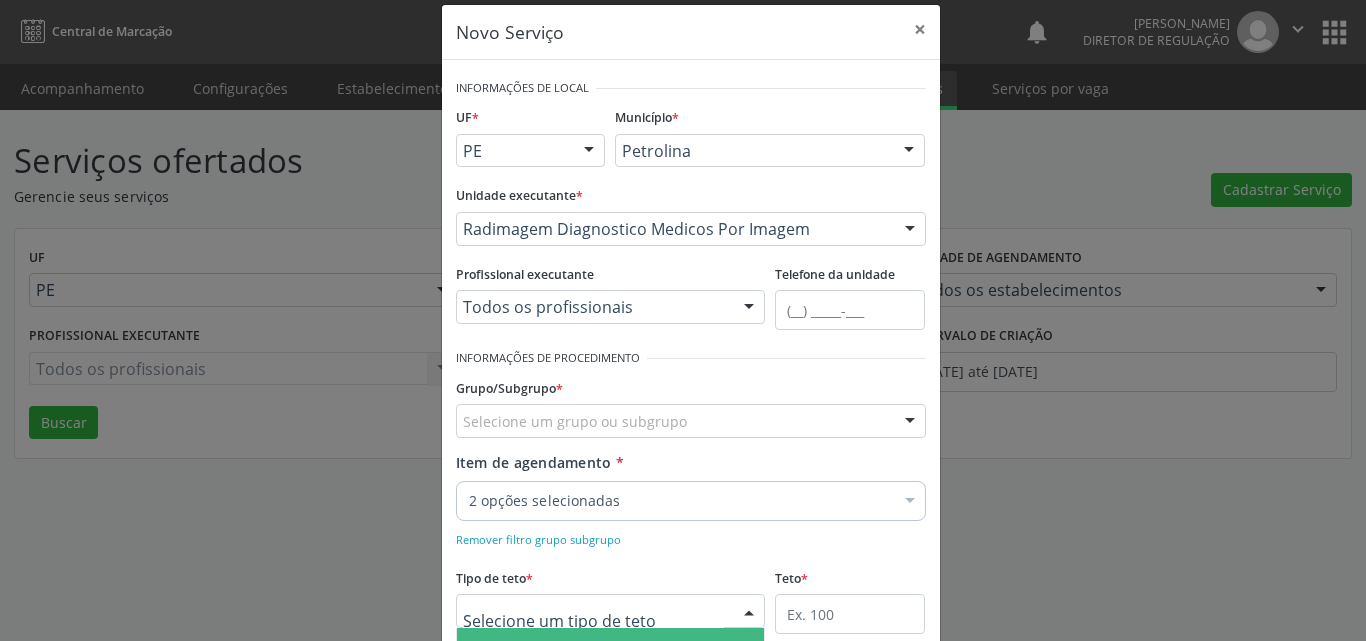 scroll, scrollTop: 223, scrollLeft: 0, axis: vertical 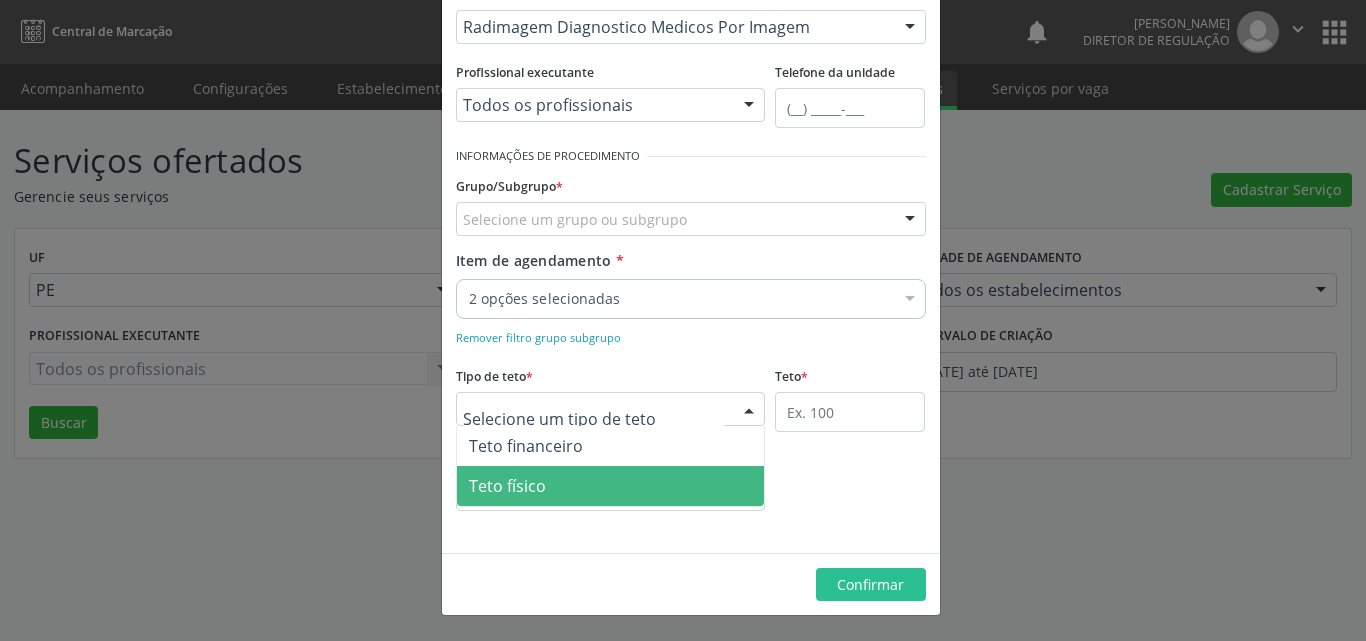 click on "Teto físico" at bounding box center (611, 486) 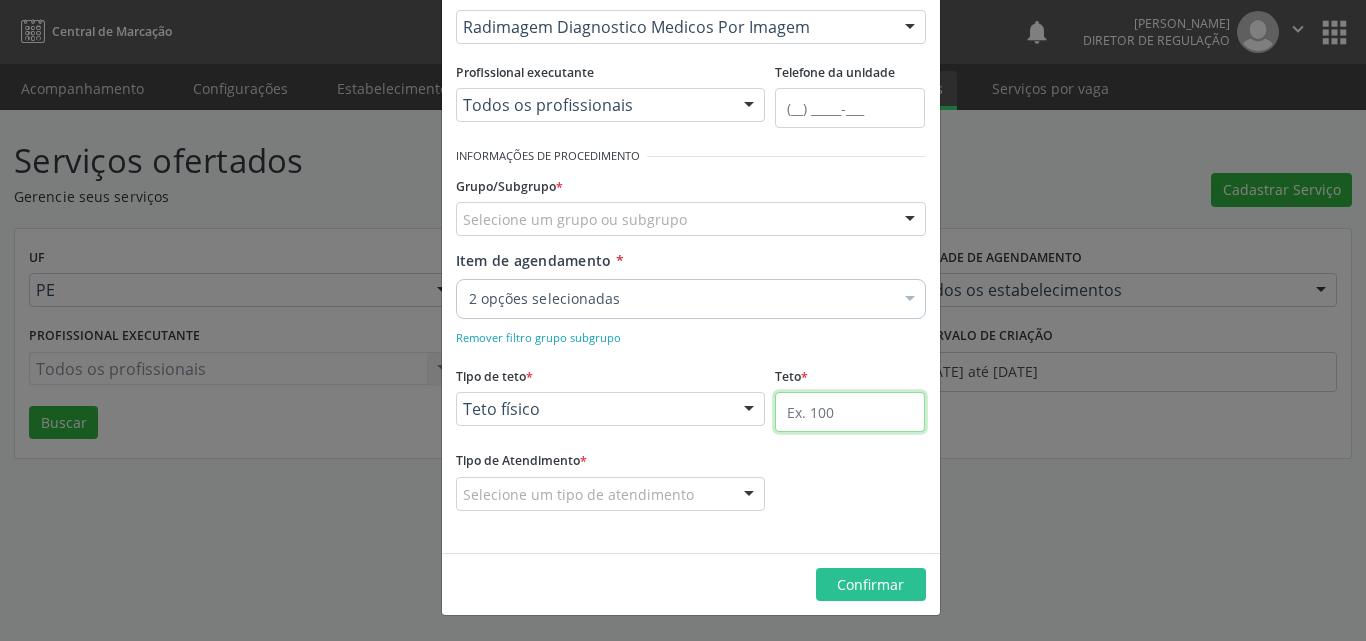 click at bounding box center [850, 412] 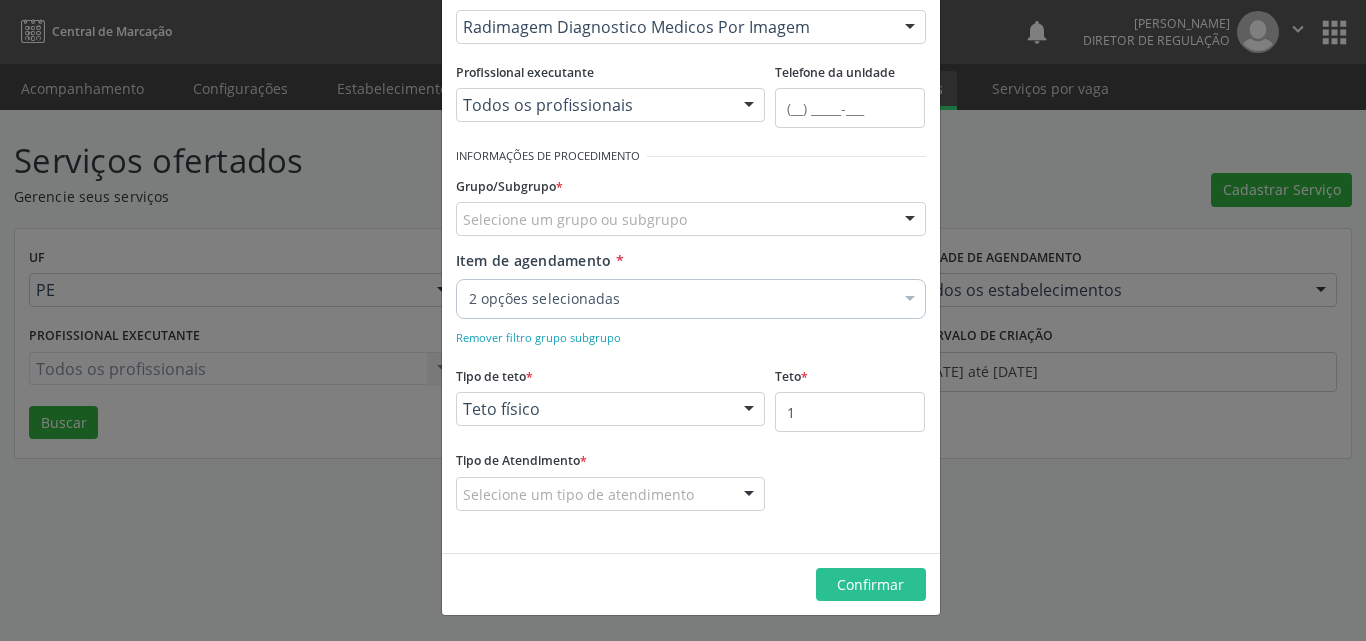 click on "Selecione um tipo de atendimento" at bounding box center (611, 494) 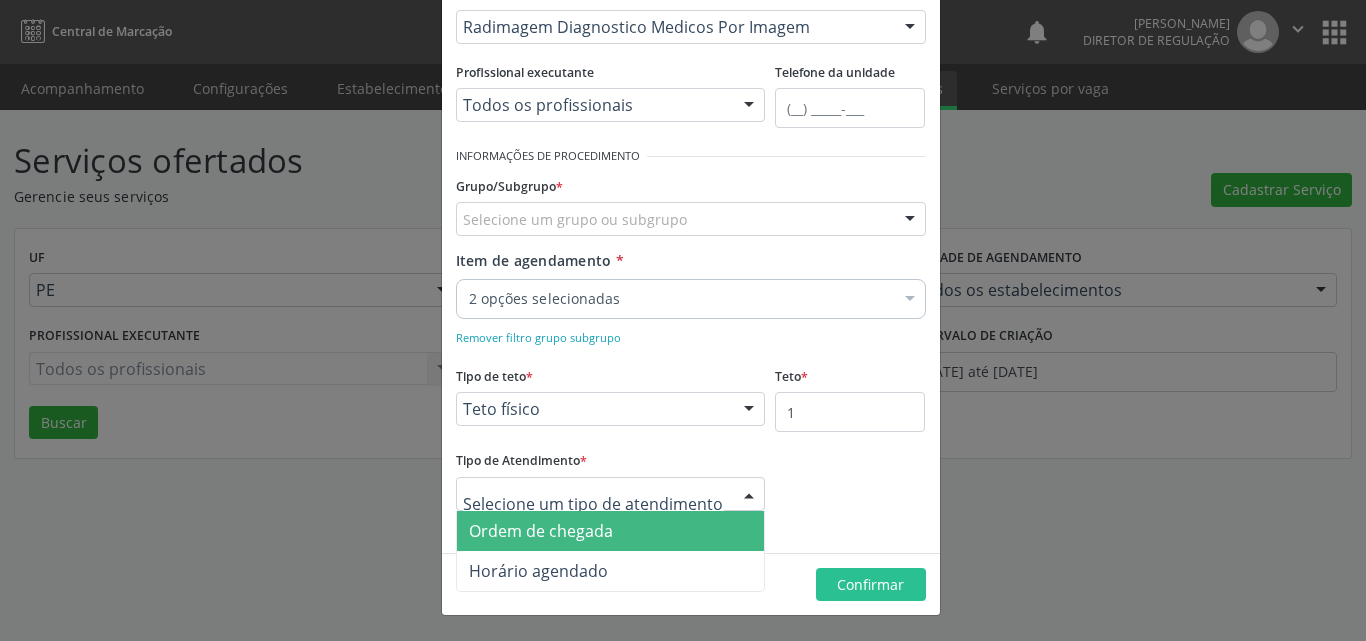click on "Ordem de chegada" at bounding box center [611, 531] 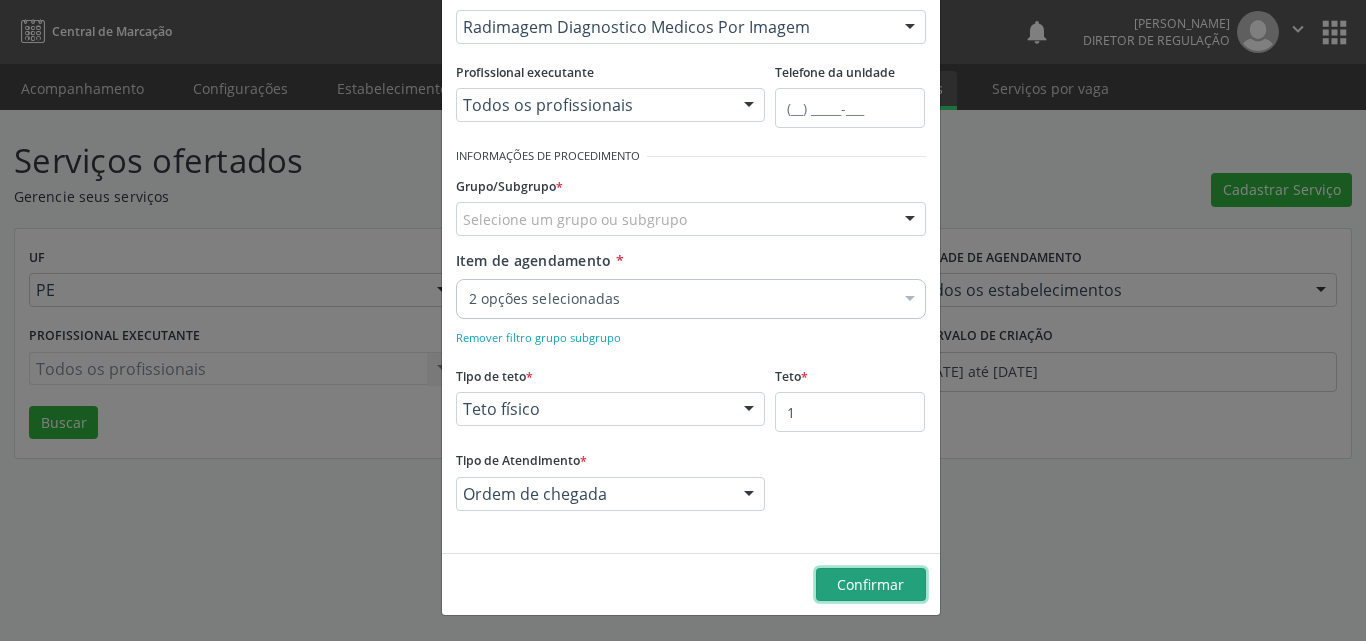click on "Confirmar" at bounding box center [870, 584] 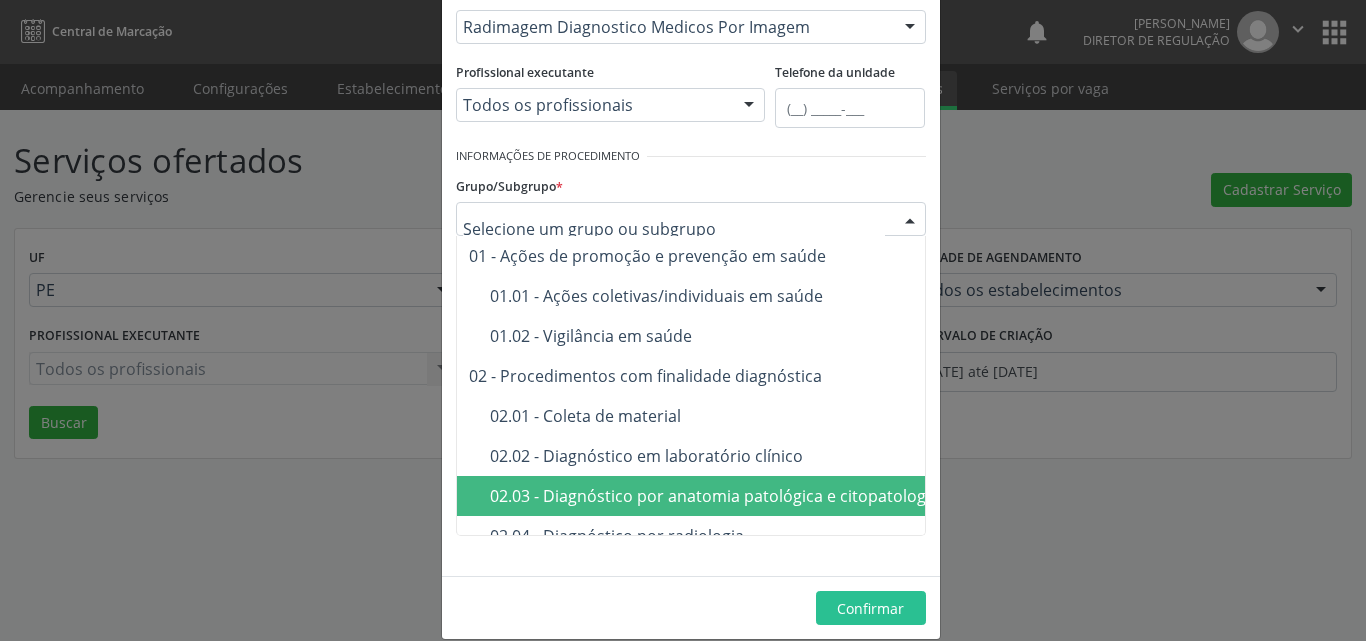 click at bounding box center [691, 219] 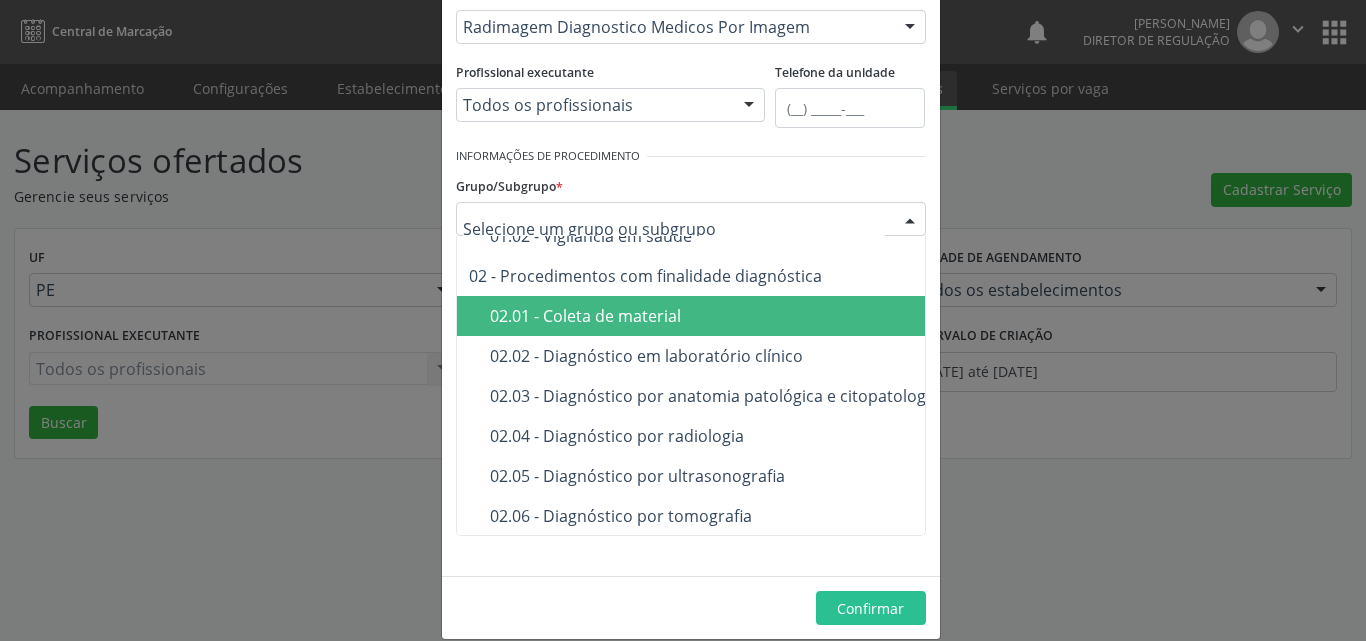 scroll, scrollTop: 200, scrollLeft: 0, axis: vertical 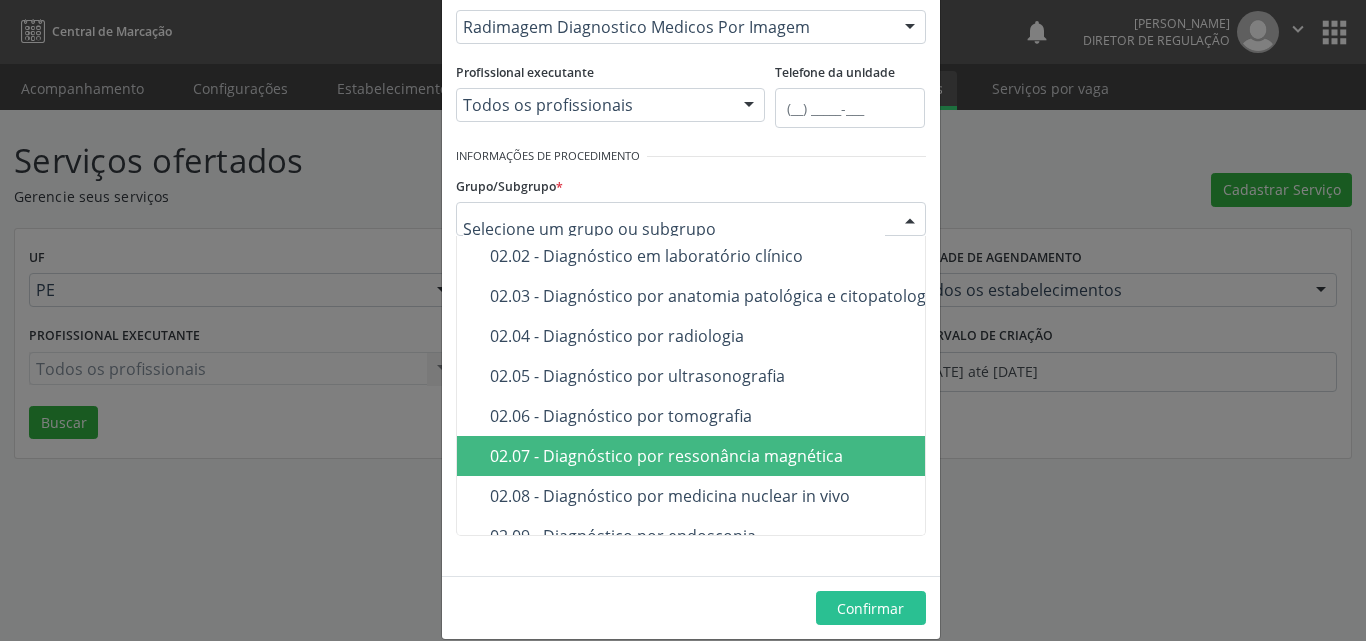 click on "02.07 - Diagnóstico por ressonância magnética" at bounding box center [828, 456] 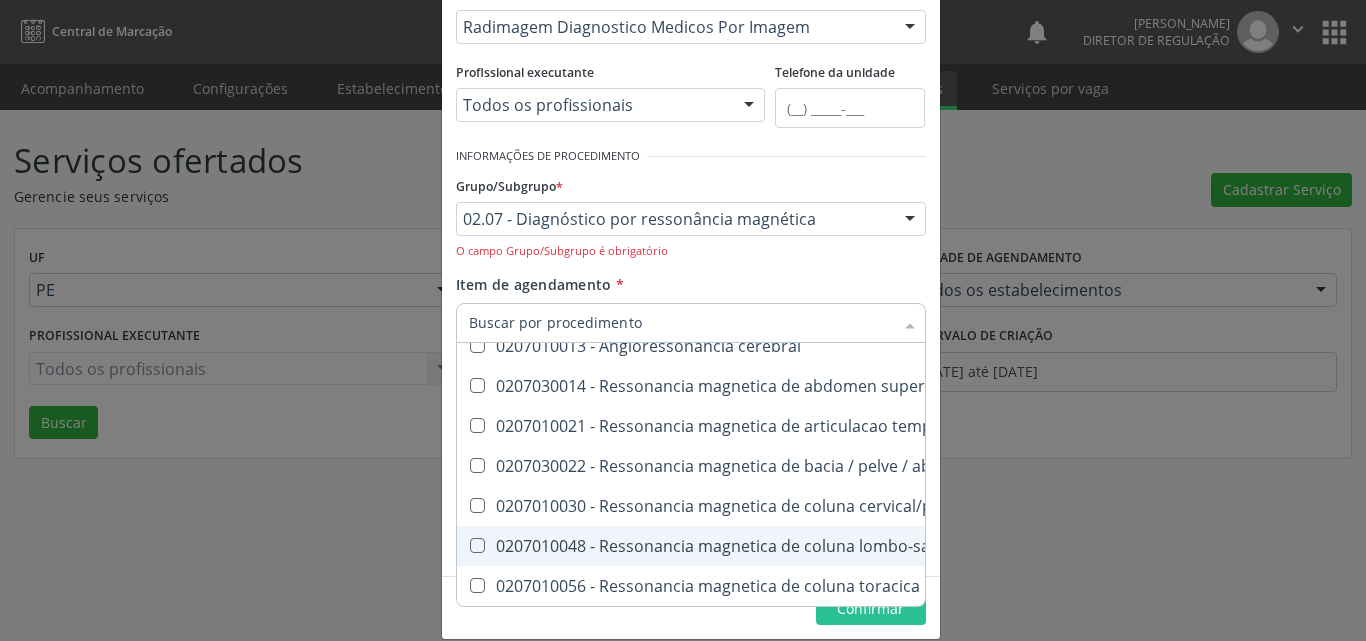 scroll, scrollTop: 200, scrollLeft: 0, axis: vertical 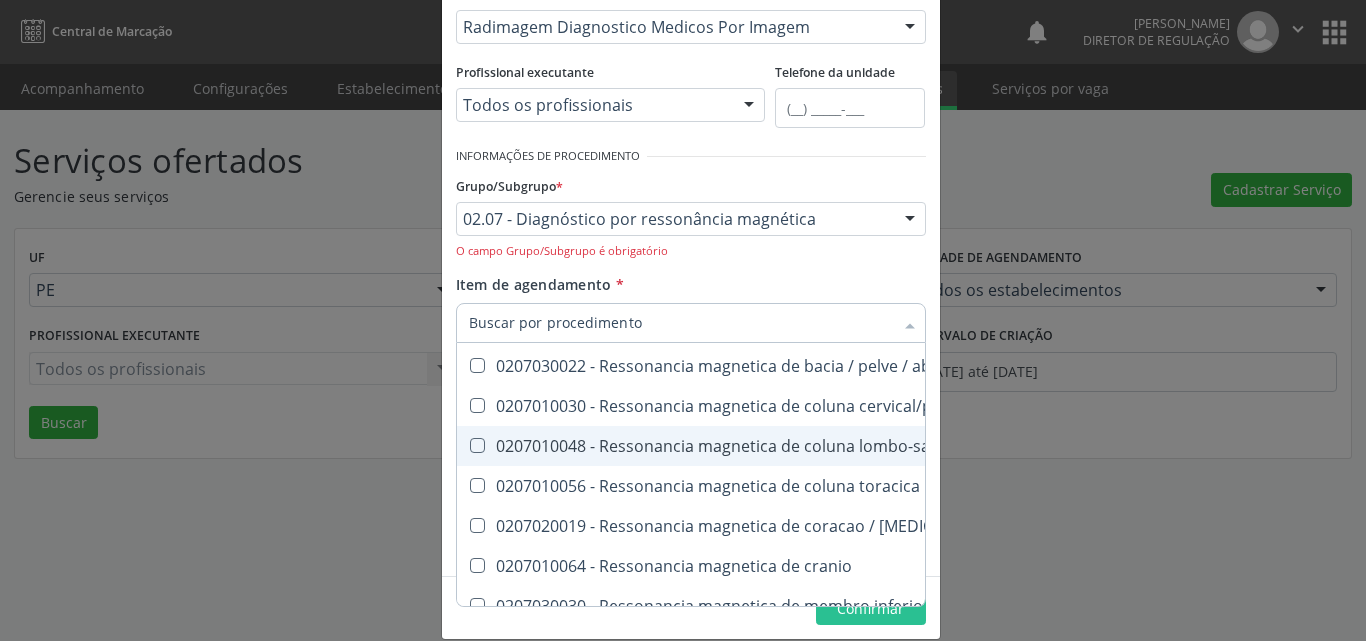 click on "0207010048 - Ressonancia magnetica de coluna lombo-sacra" at bounding box center [798, 446] 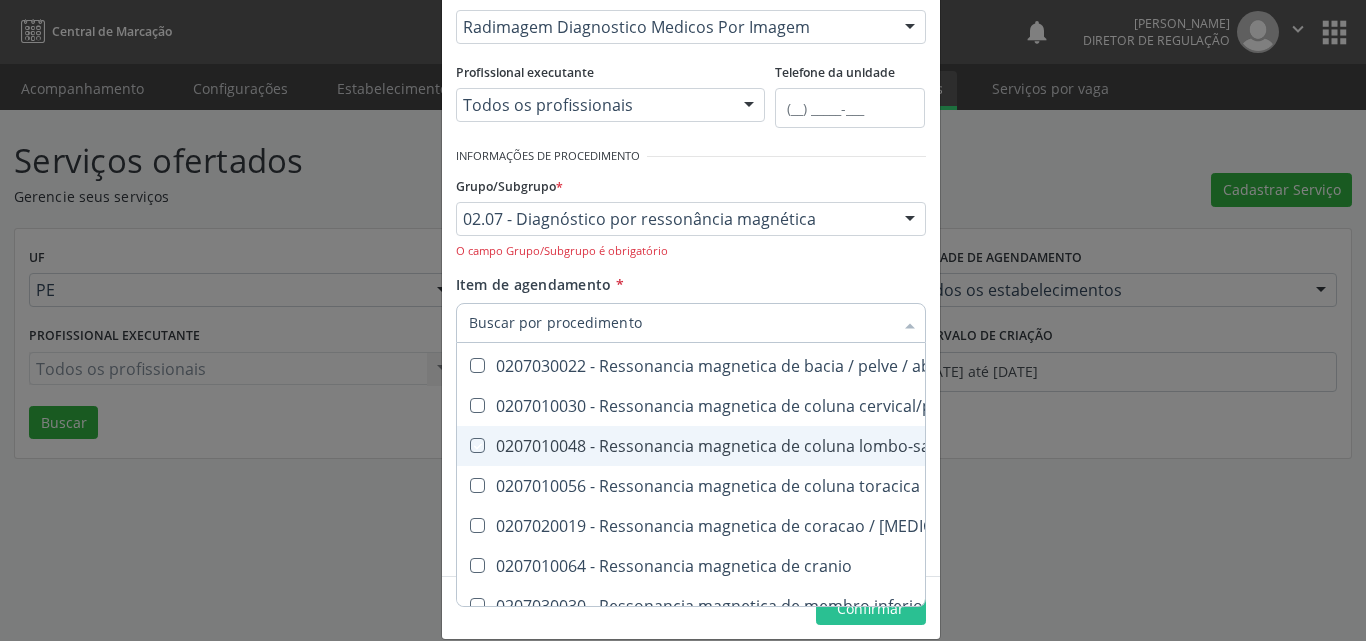 checkbox on "true" 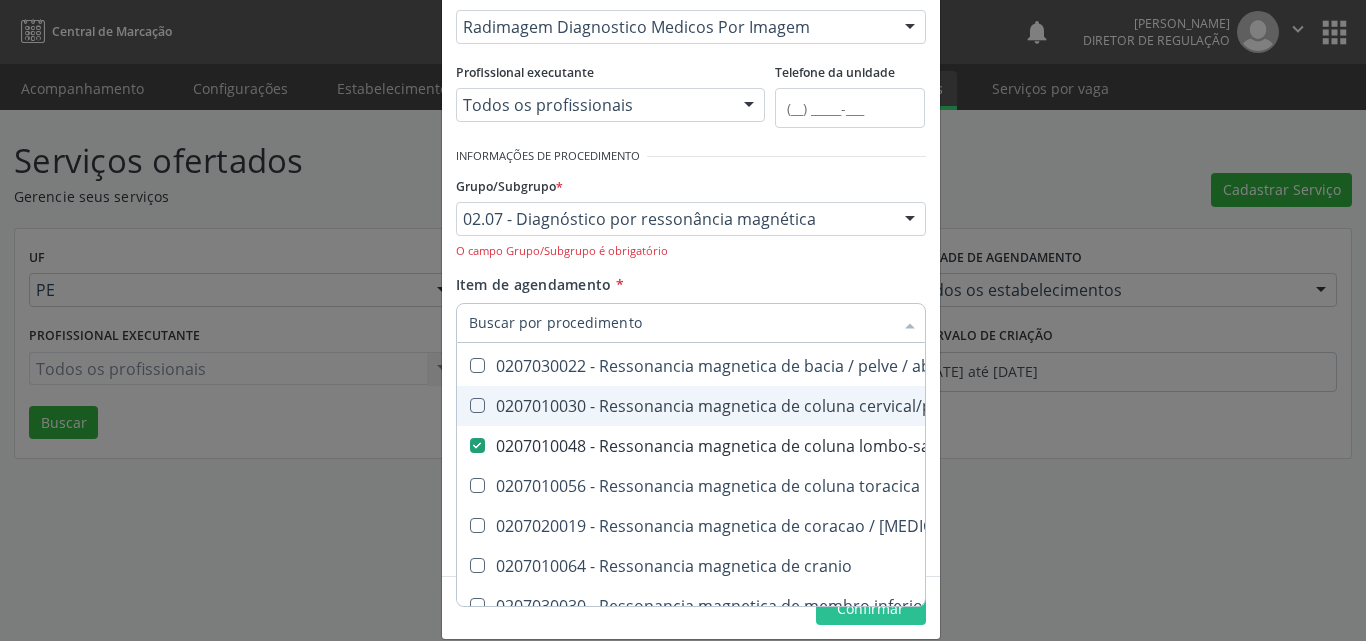 click on "0207010030 - Ressonancia magnetica de coluna cervical/pescoço" at bounding box center (798, 406) 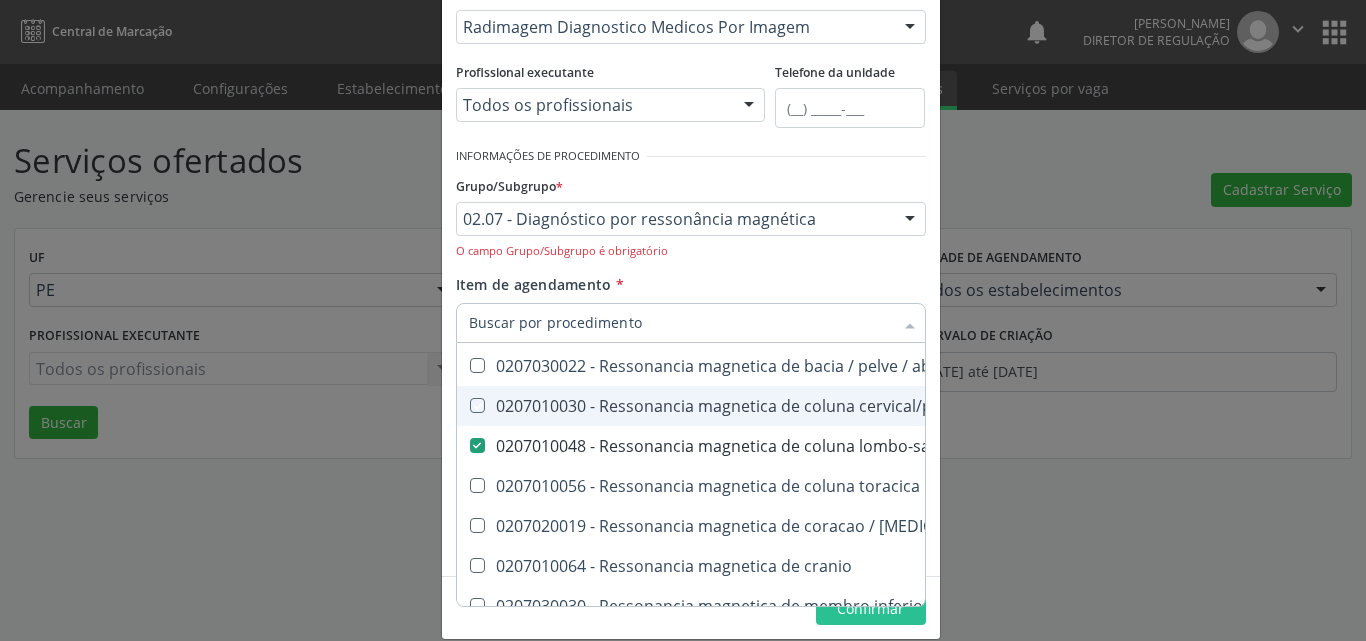 checkbox on "true" 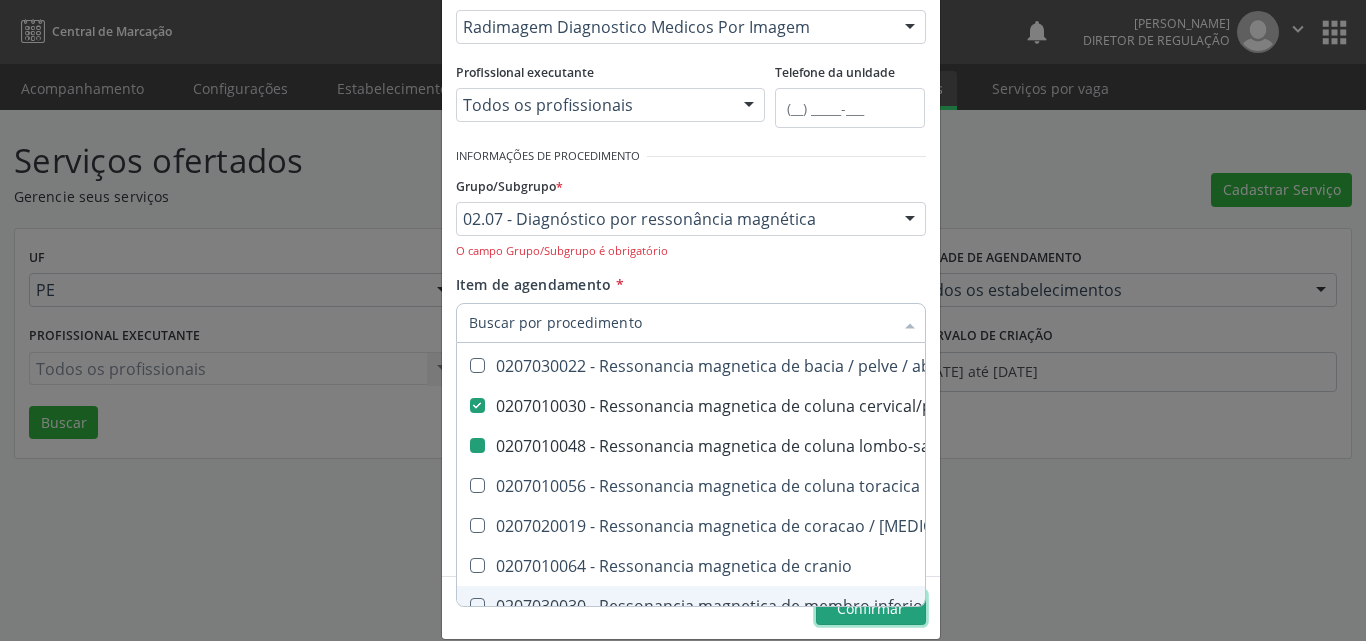 checkbox on "true" 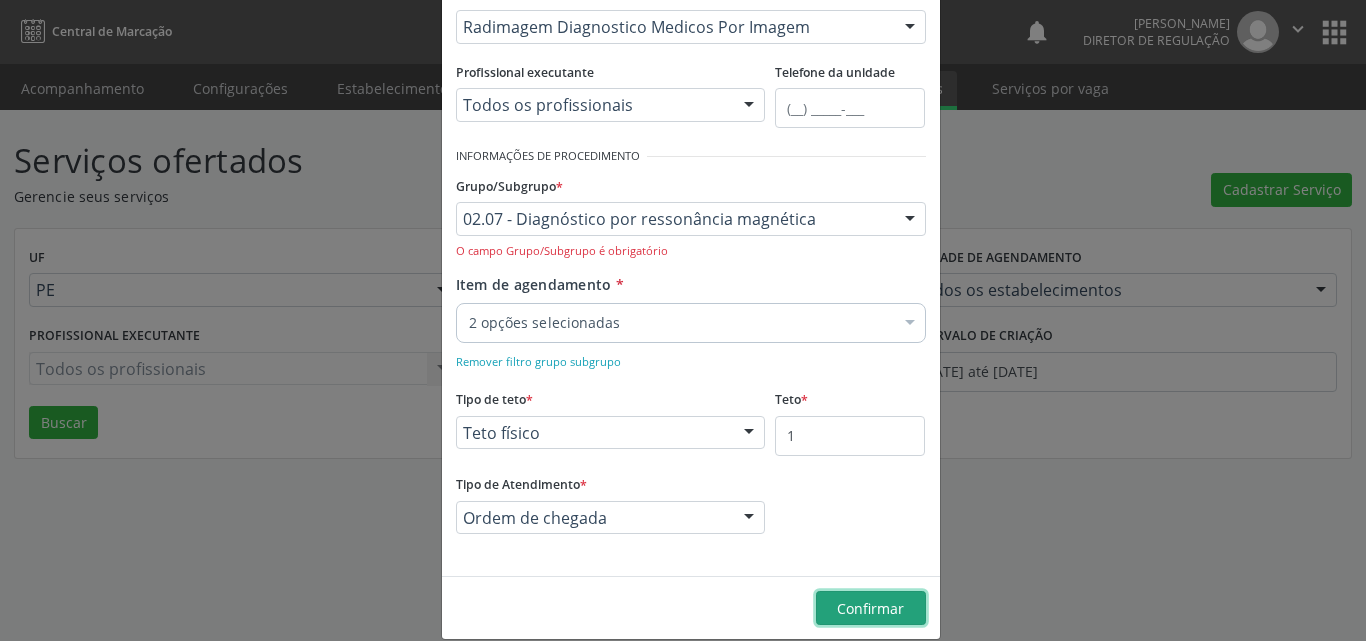click on "Confirmar" at bounding box center [870, 608] 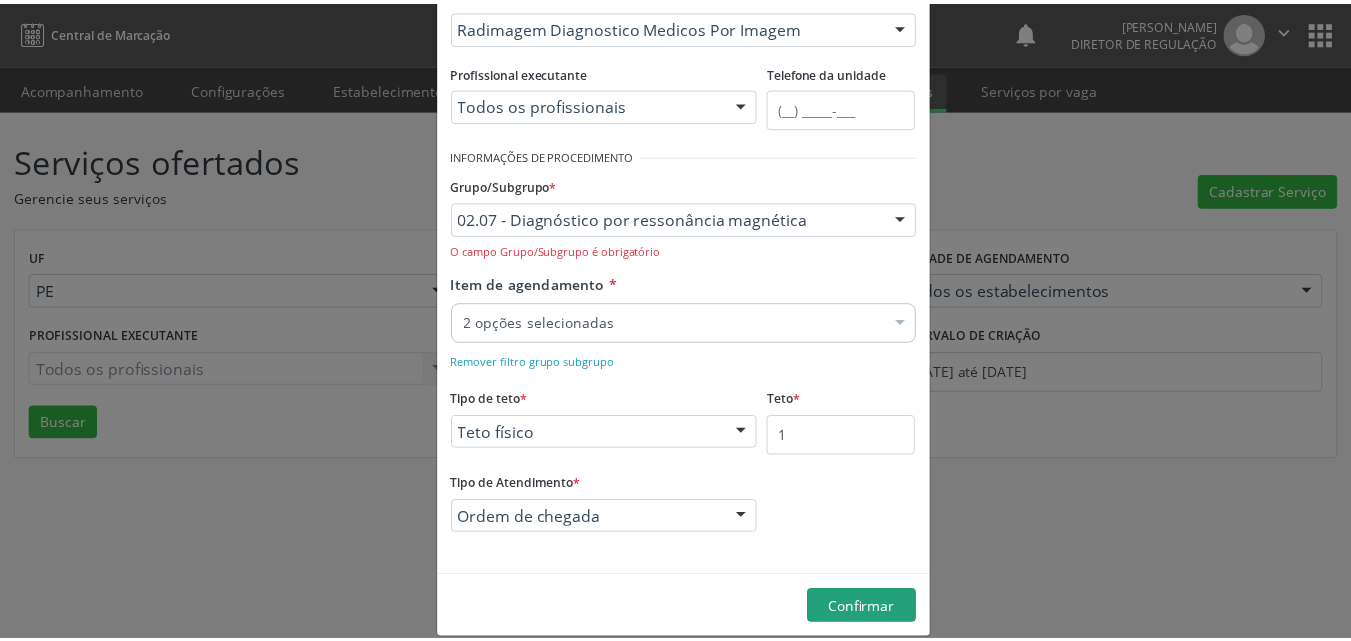 scroll, scrollTop: 0, scrollLeft: 0, axis: both 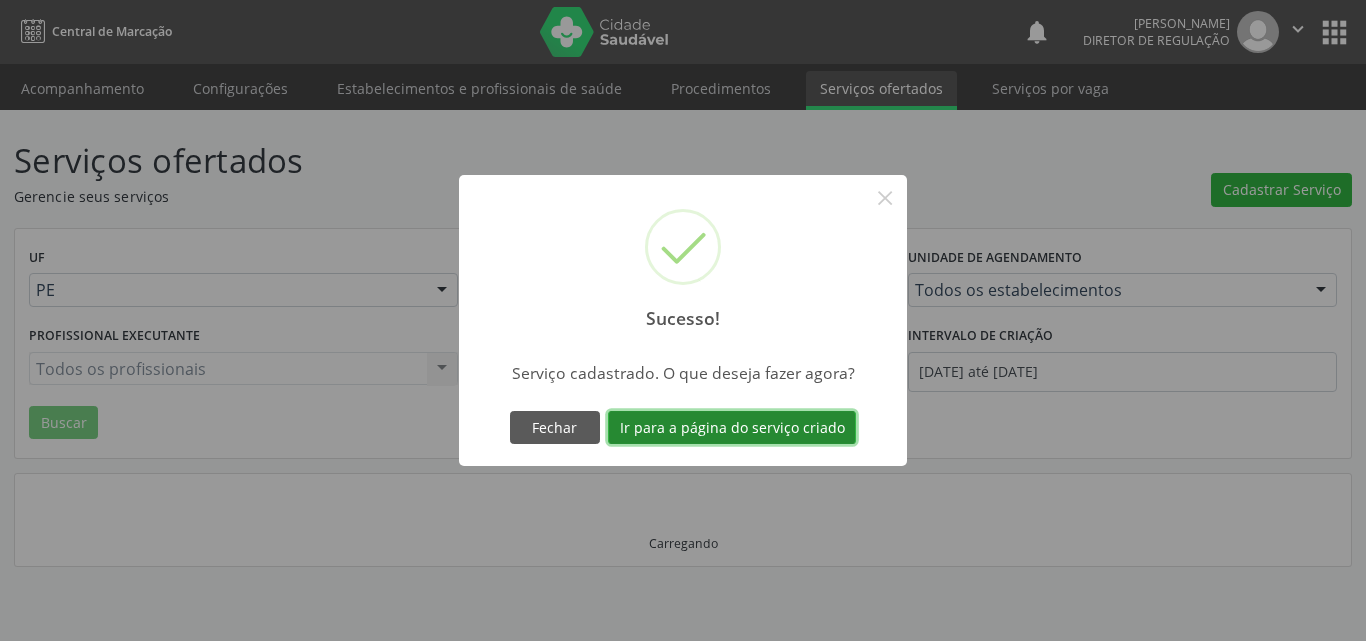 click on "Ir para a página do serviço criado" at bounding box center (732, 428) 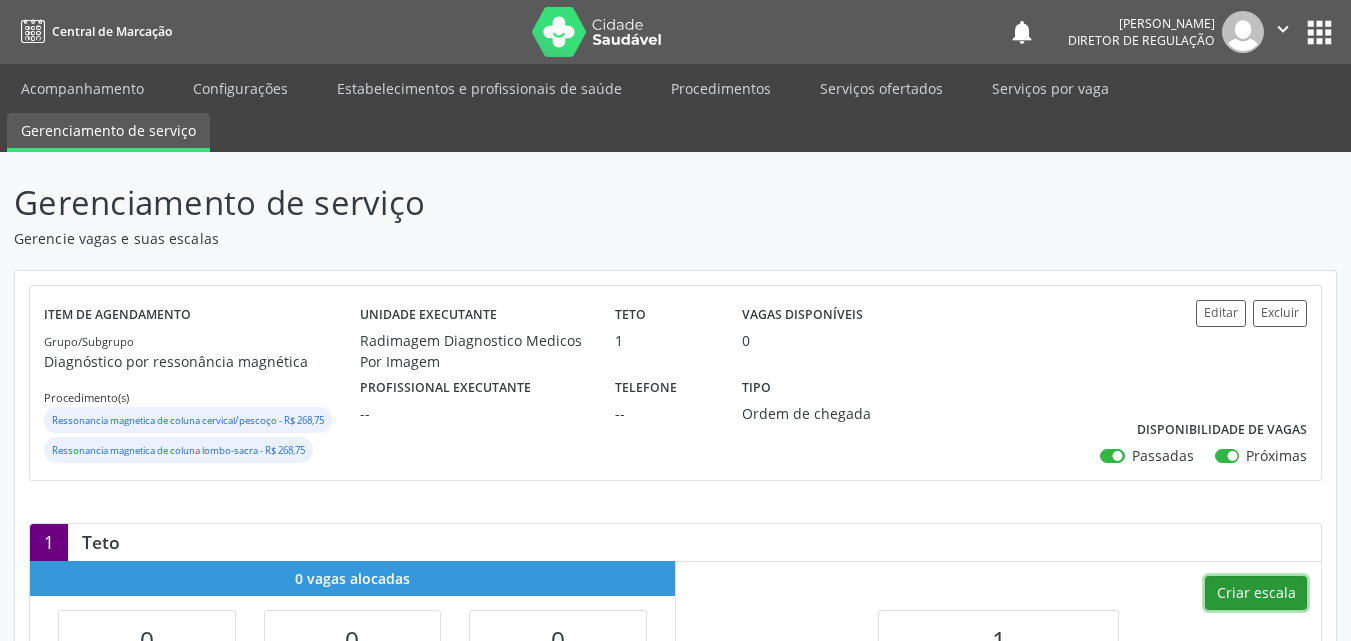 click on "Criar escala" at bounding box center [1256, 593] 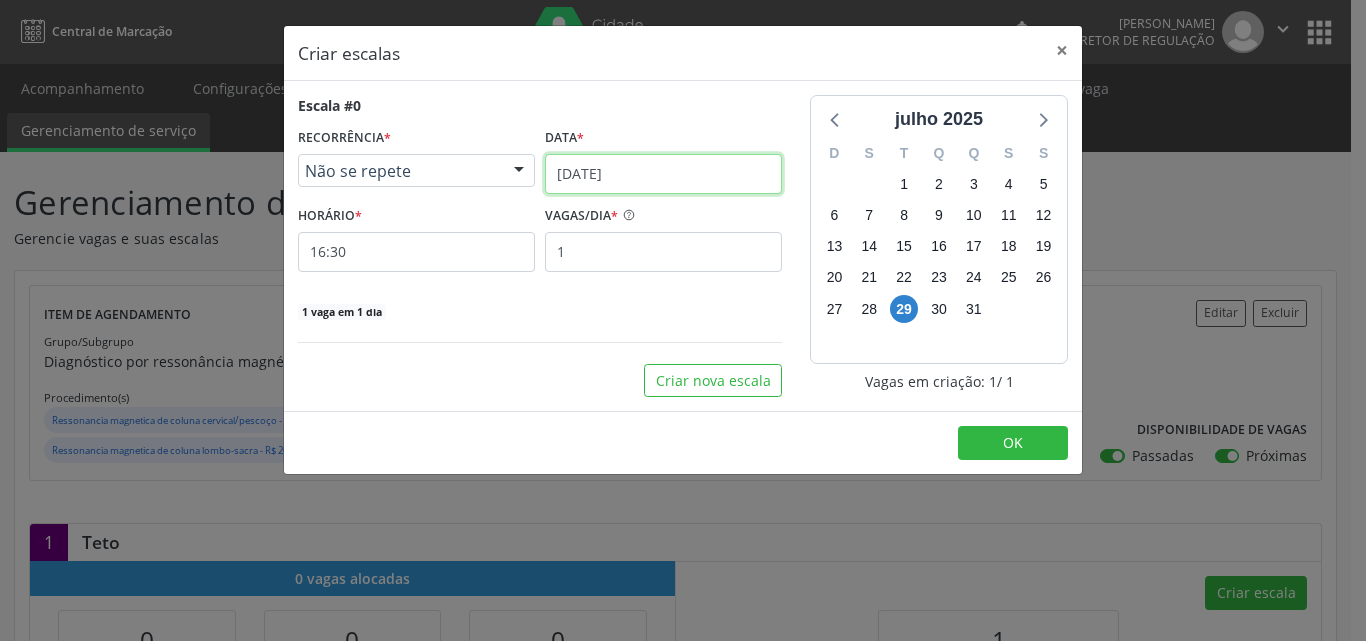 click on "[DATE]" at bounding box center (663, 174) 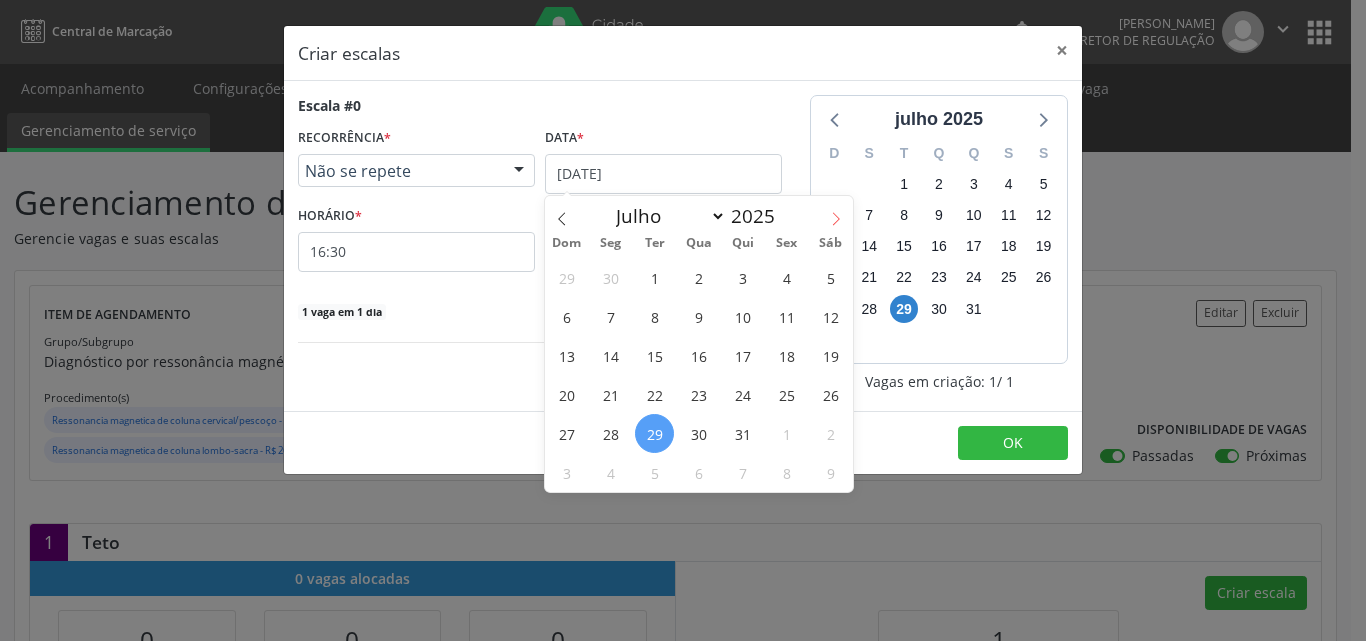 click 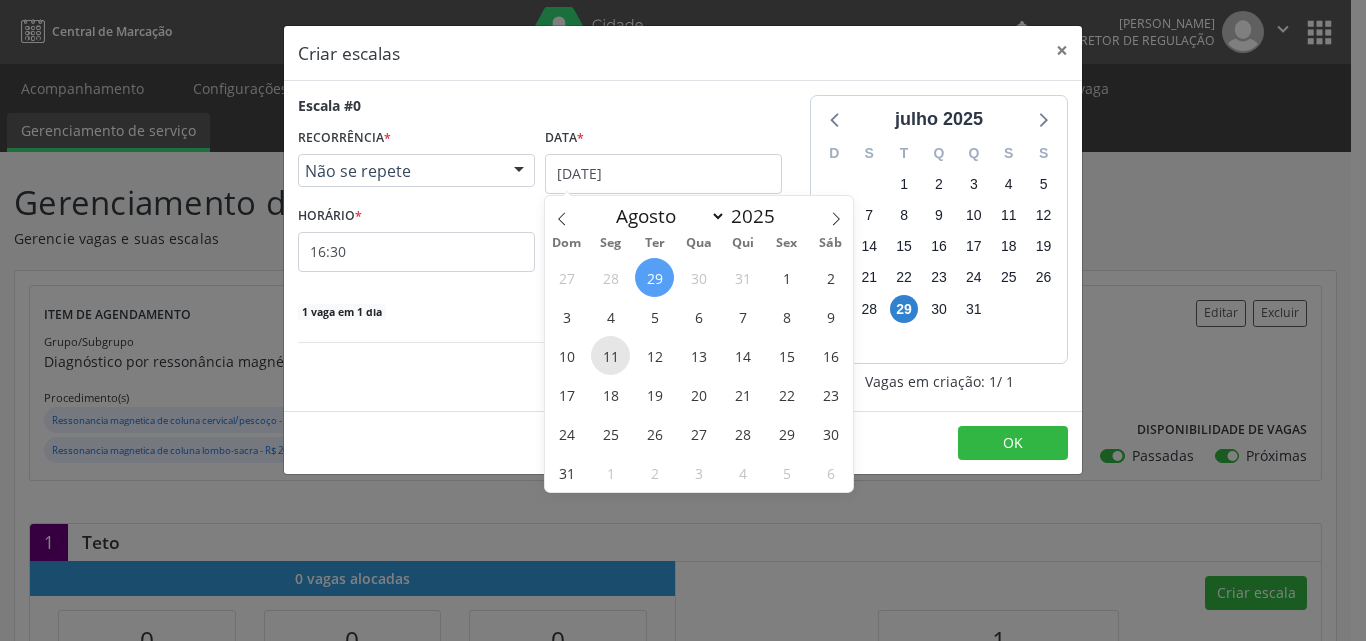 click on "11" at bounding box center [610, 355] 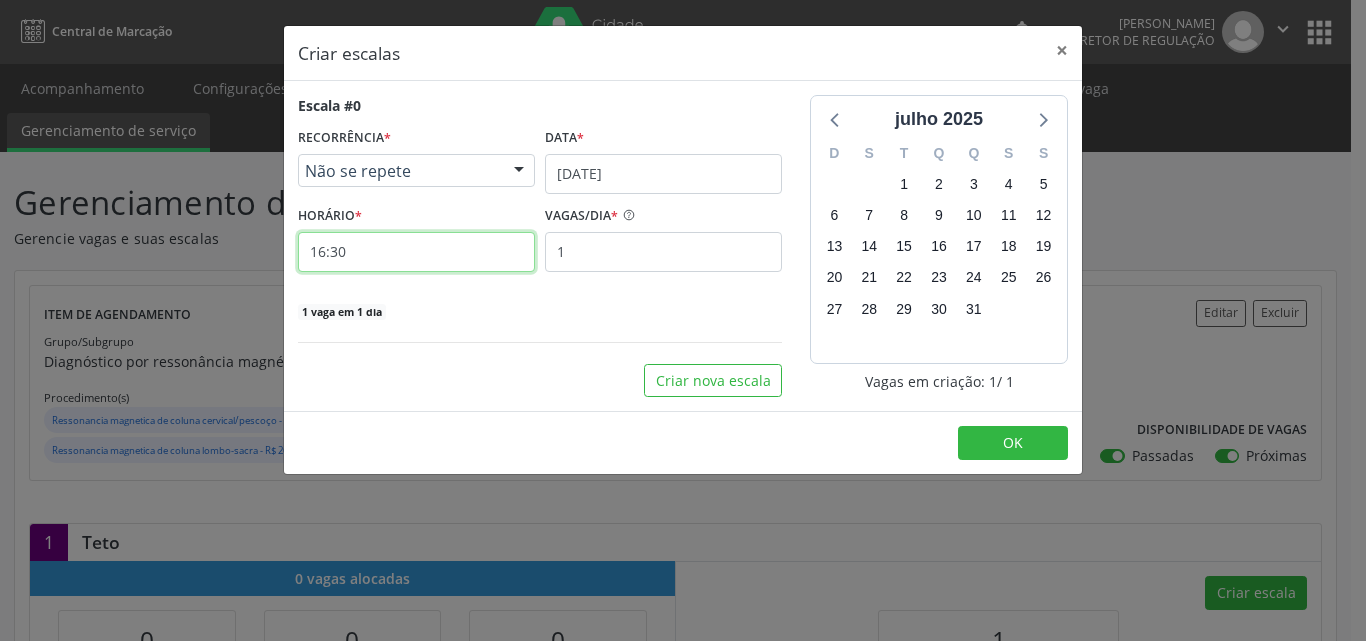 click on "16:30" at bounding box center (416, 252) 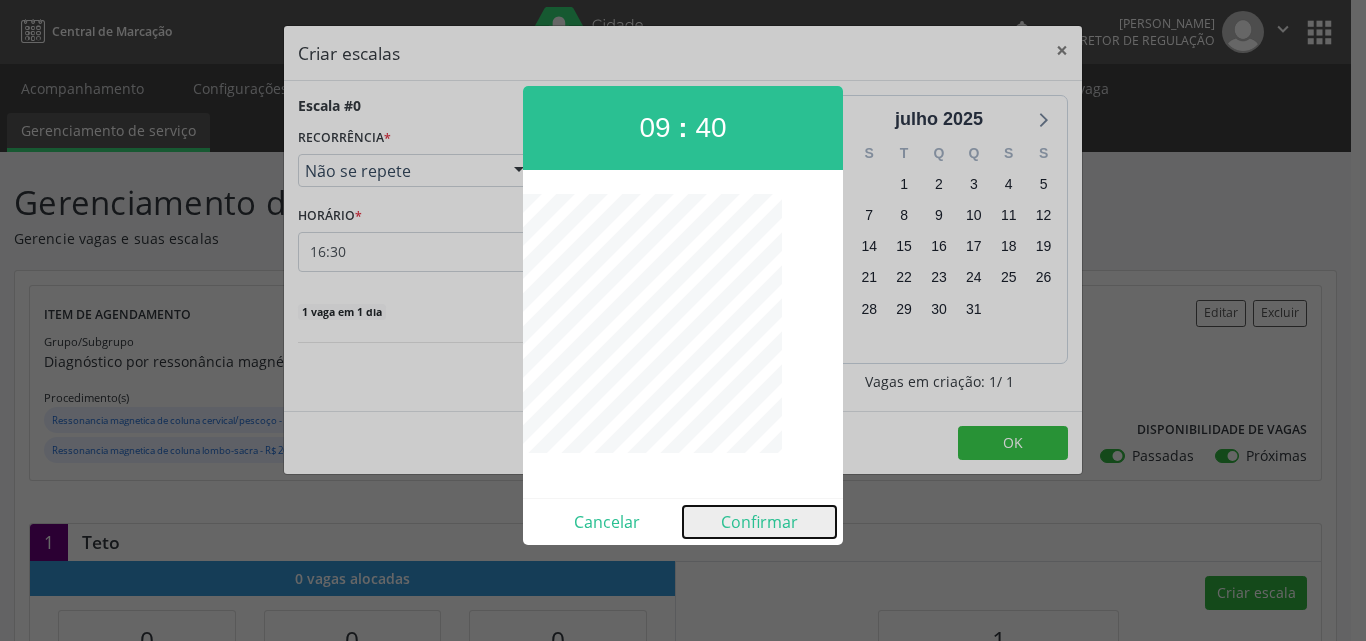 click on "Confirmar" at bounding box center (759, 522) 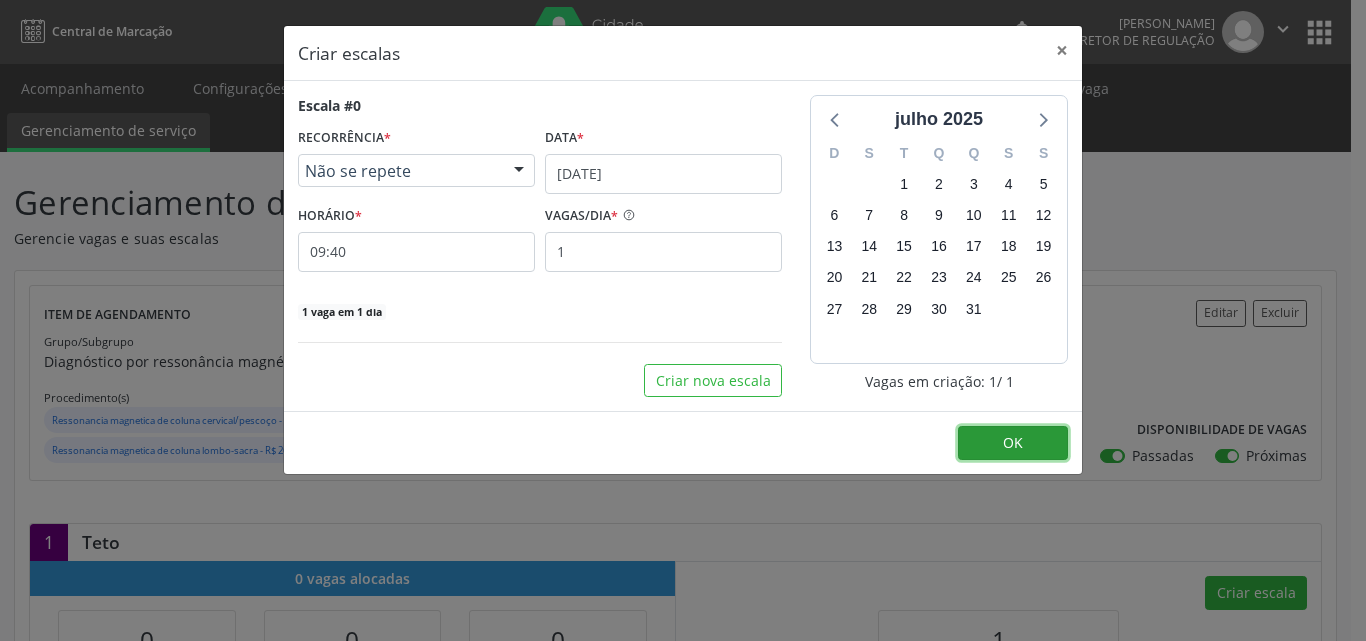 click on "OK" at bounding box center (1013, 443) 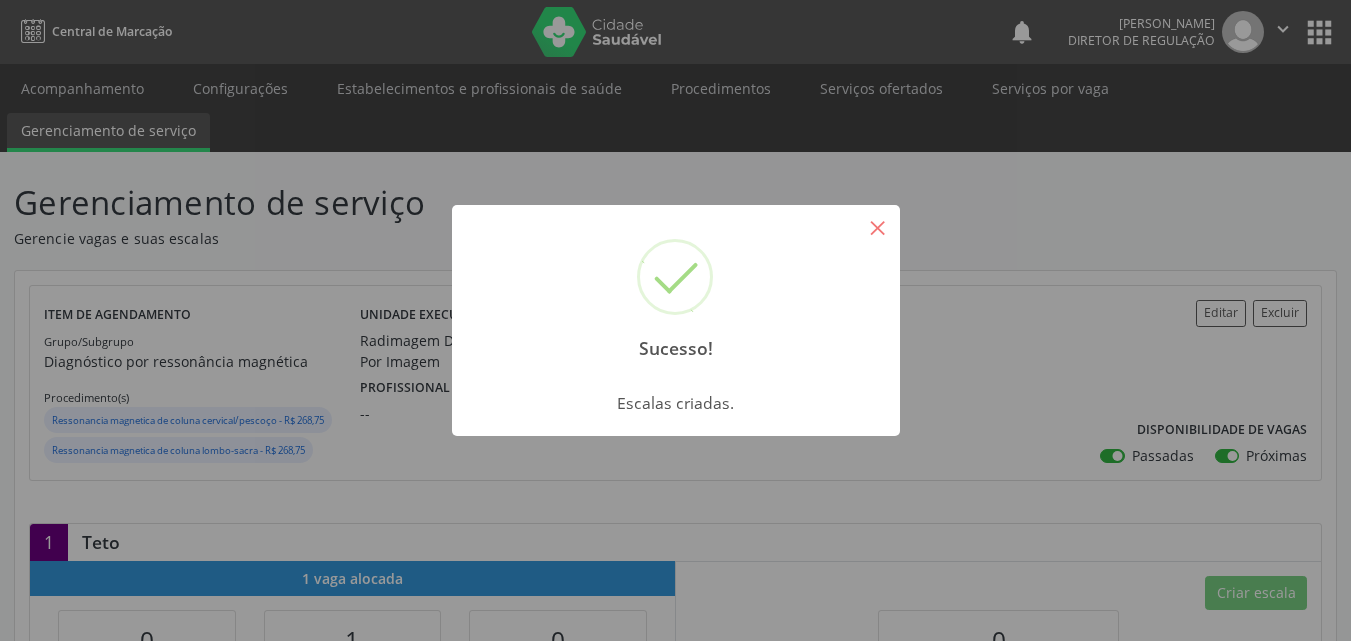 click on "×" at bounding box center (878, 227) 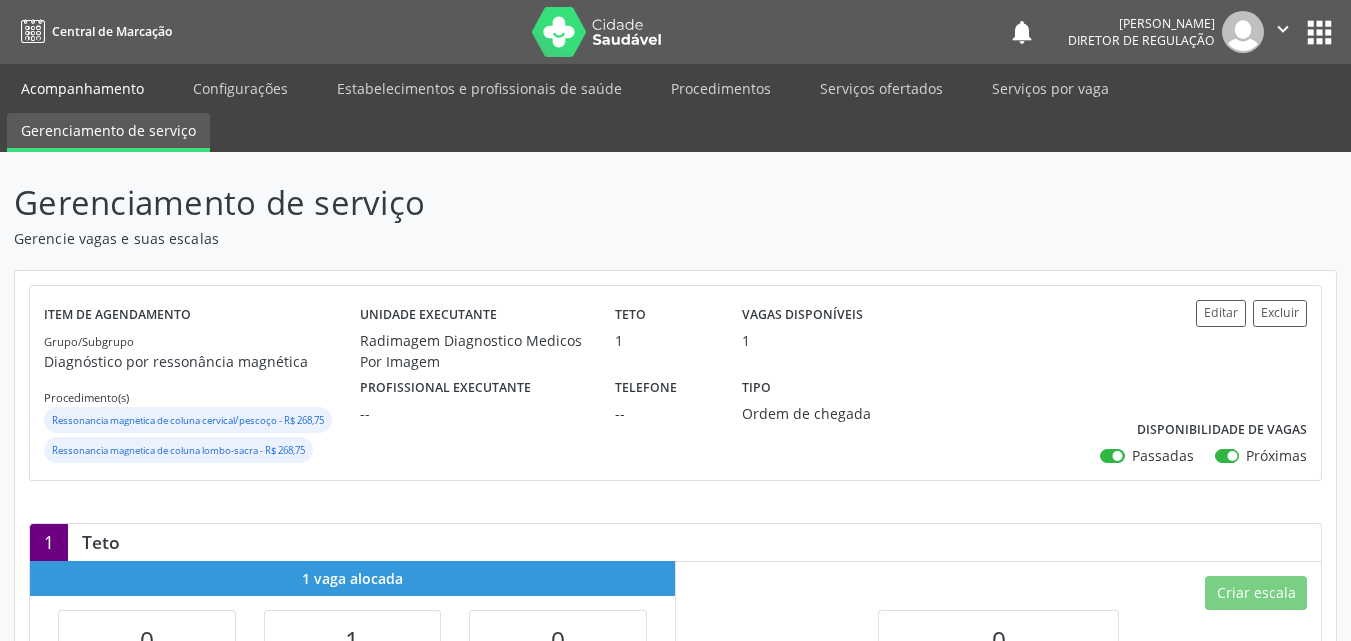 click on "Acompanhamento" at bounding box center [82, 88] 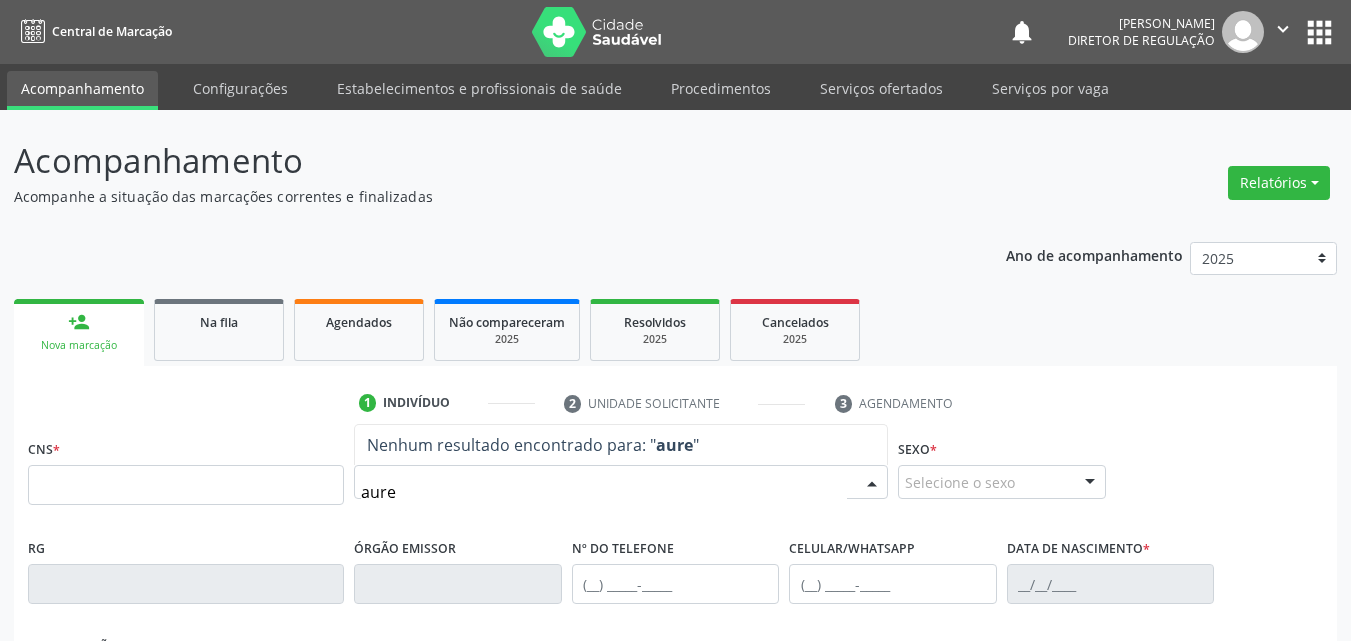 type on "aurea" 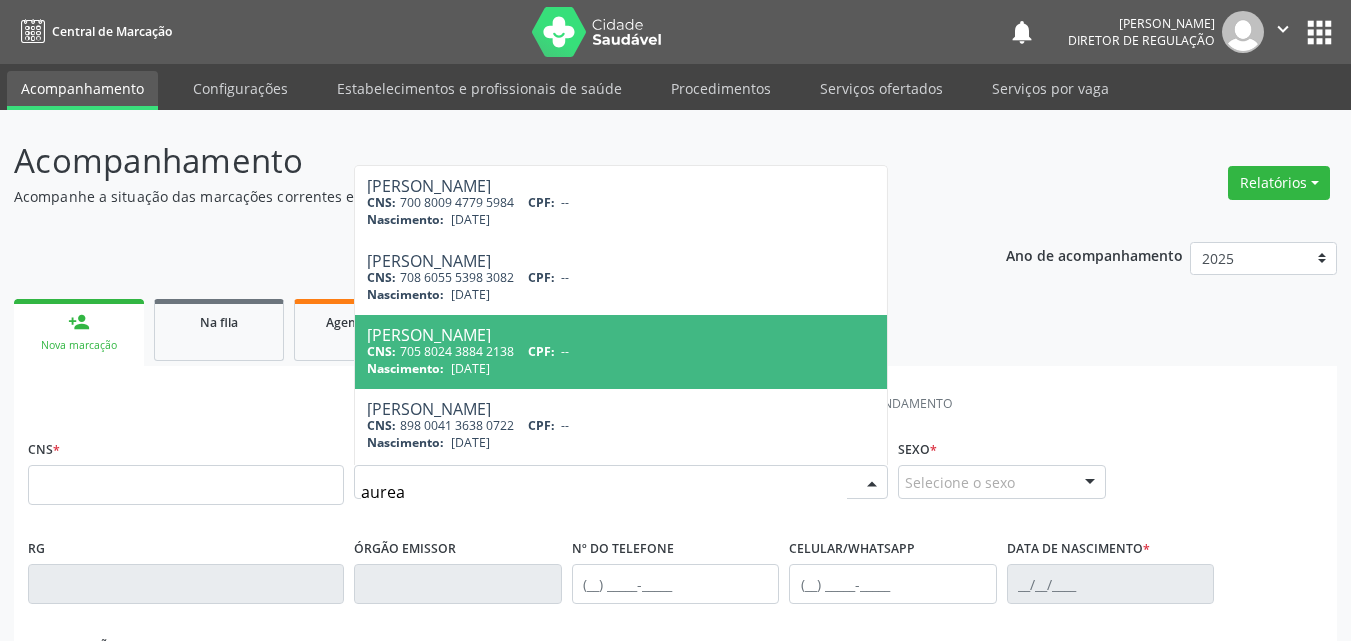 scroll, scrollTop: 73, scrollLeft: 0, axis: vertical 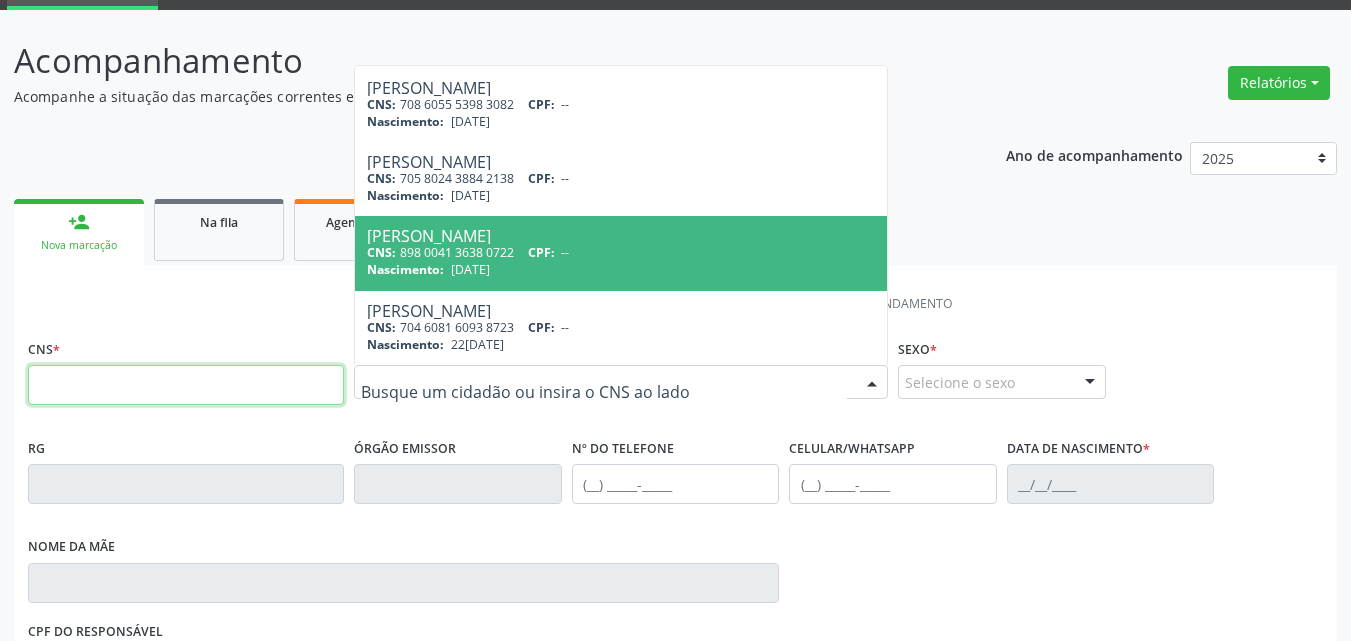click at bounding box center [186, 385] 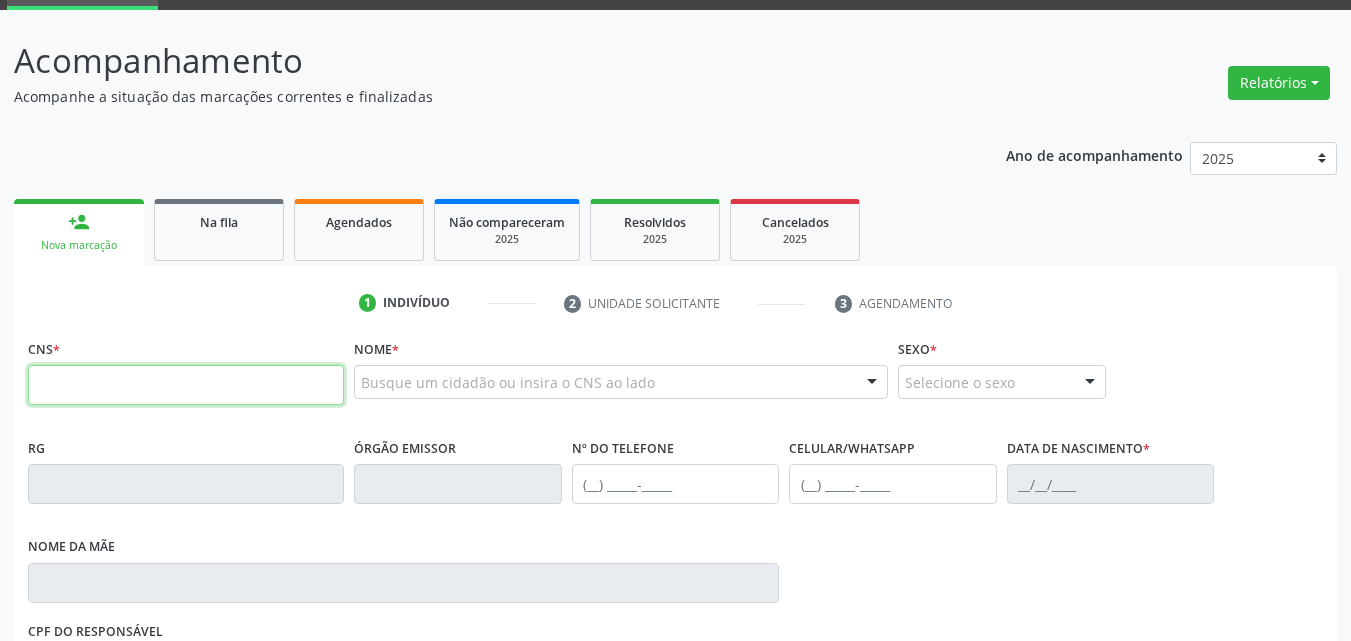 scroll, scrollTop: 0, scrollLeft: 0, axis: both 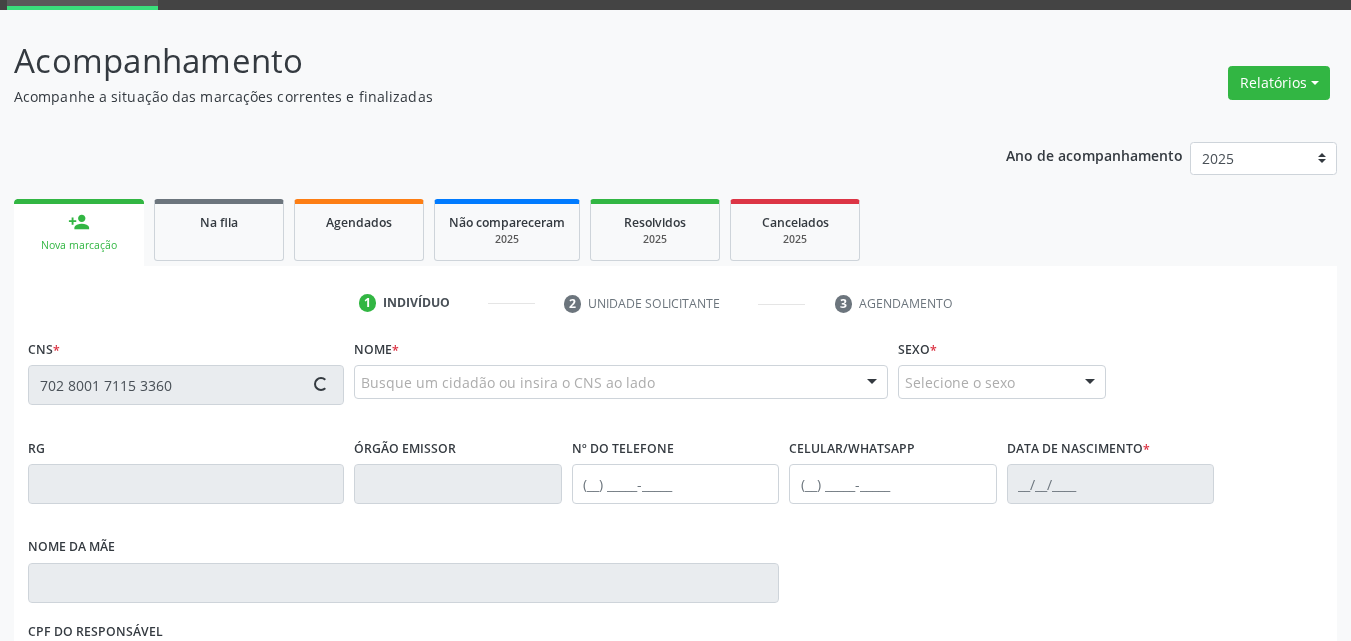 type on "702 8001 7115 3360" 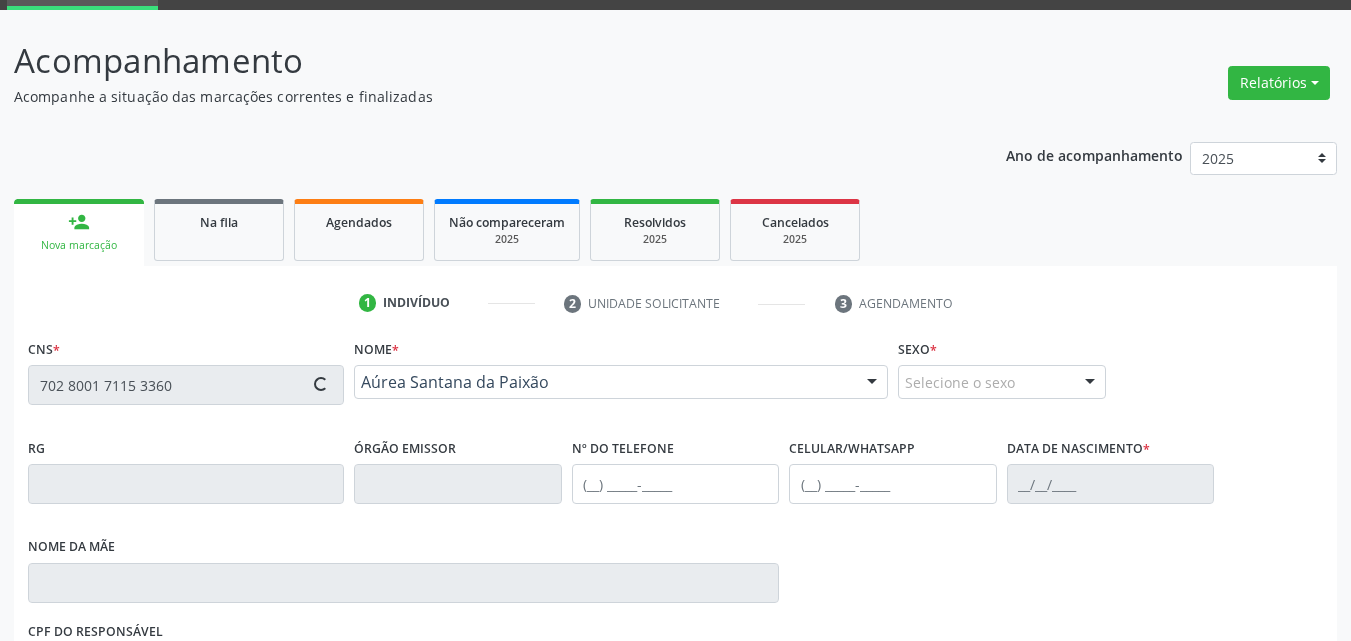 type on "(87) 98808-7939" 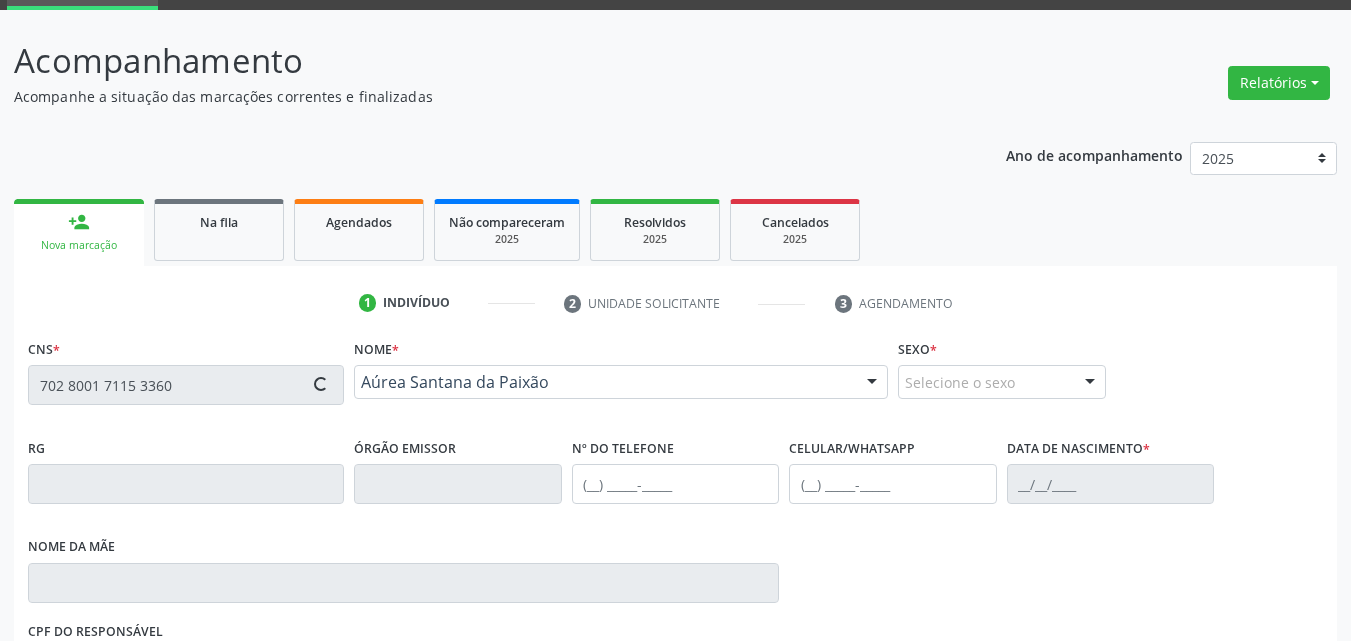 type on "(87) 98808-7939" 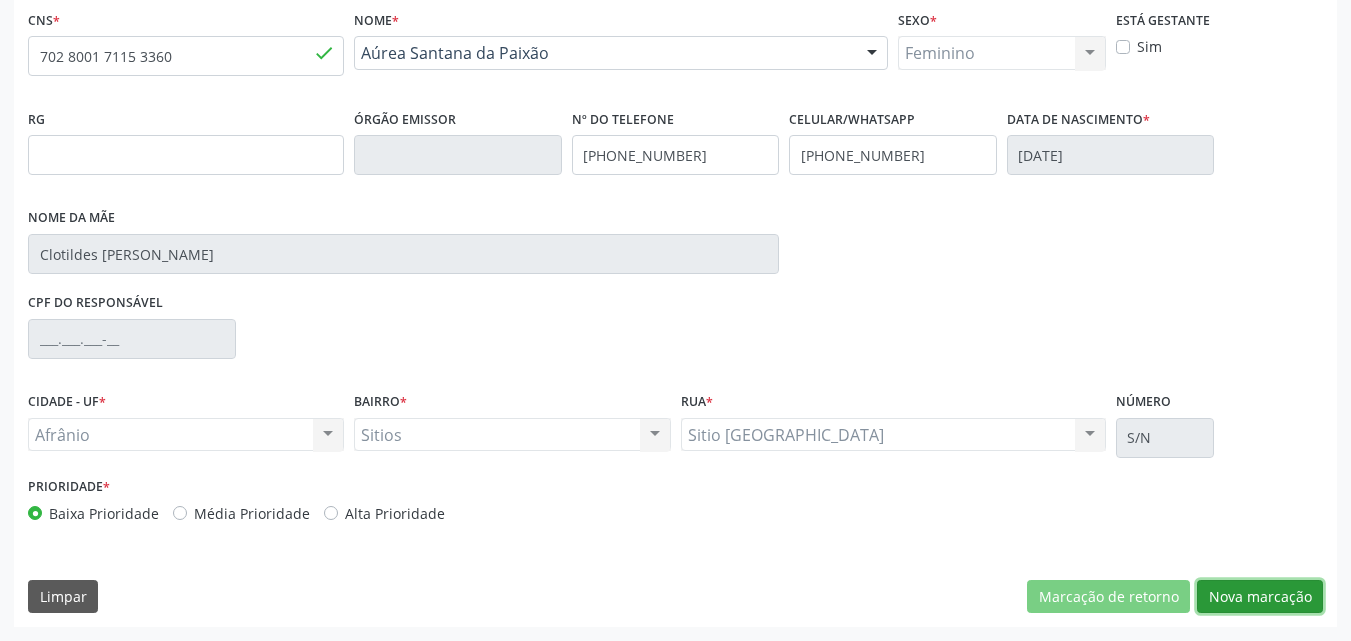 click on "Nova marcação" at bounding box center [1260, 597] 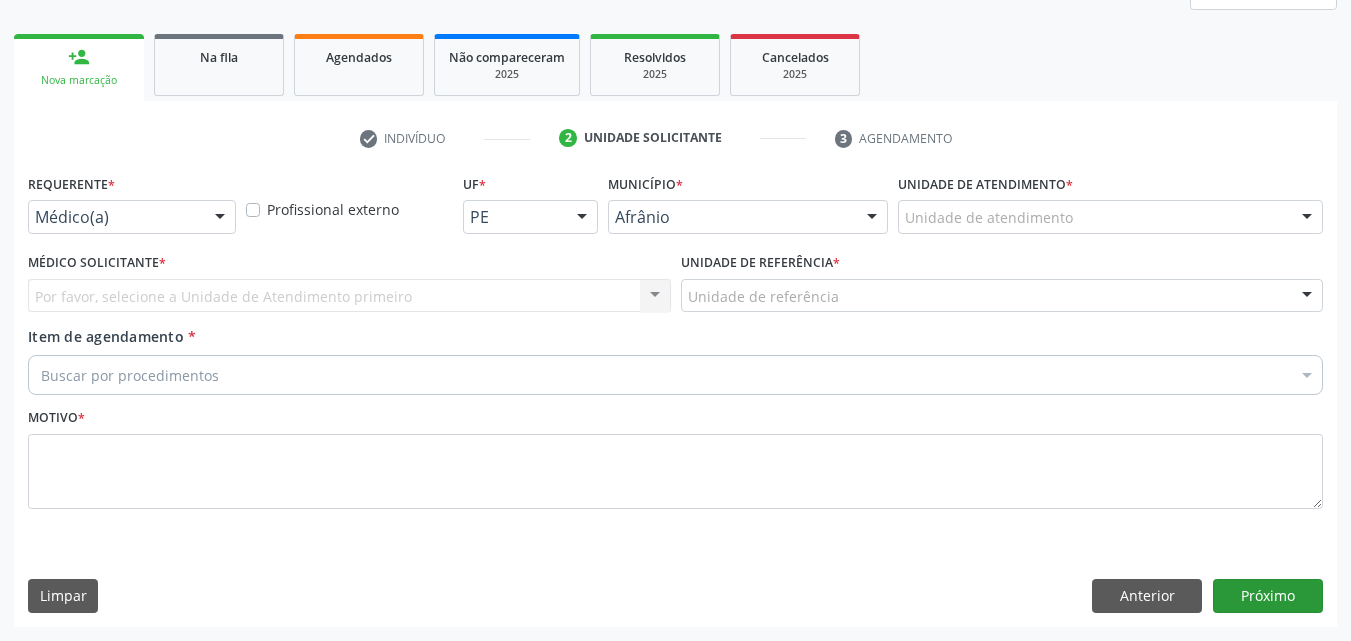 scroll, scrollTop: 265, scrollLeft: 0, axis: vertical 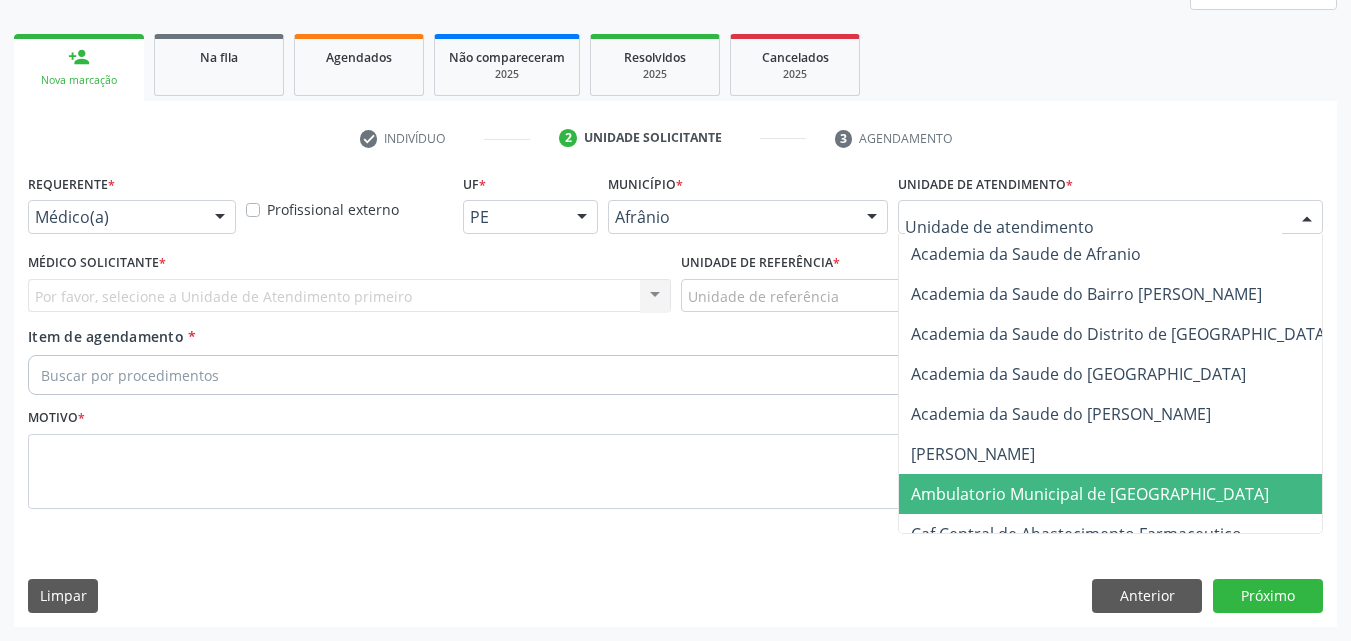 drag, startPoint x: 1055, startPoint y: 497, endPoint x: 1033, endPoint y: 489, distance: 23.409399 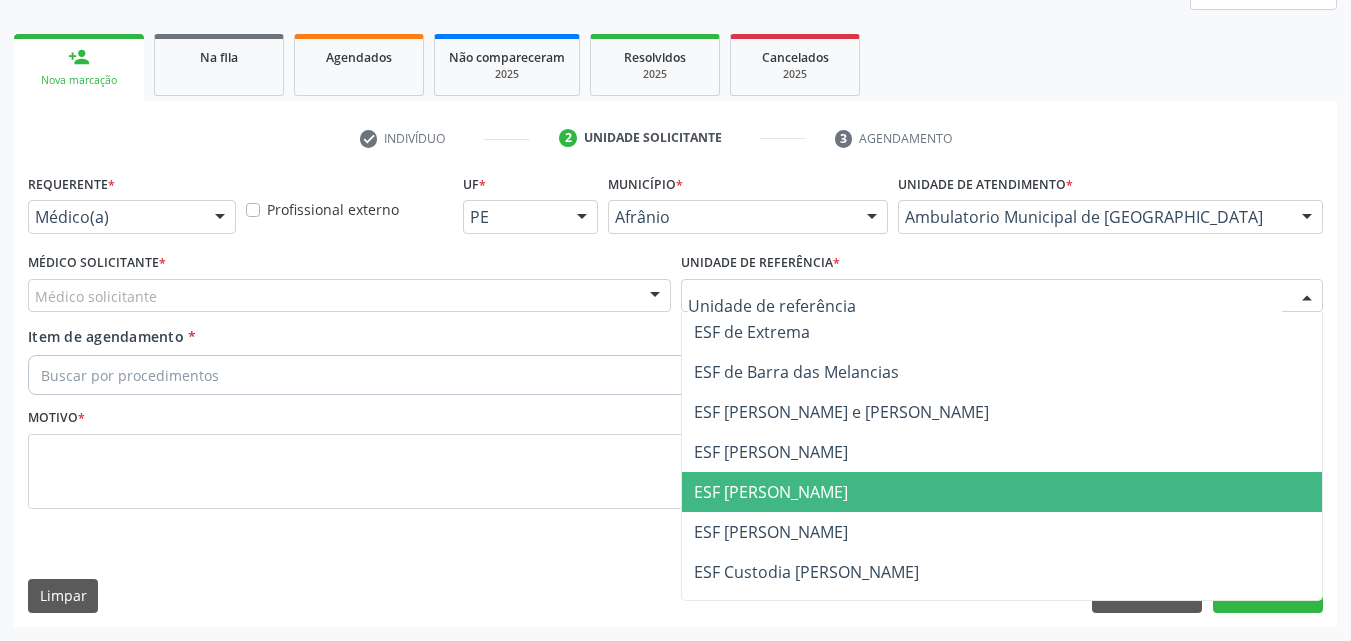 click on "ESF [PERSON_NAME]" at bounding box center [771, 492] 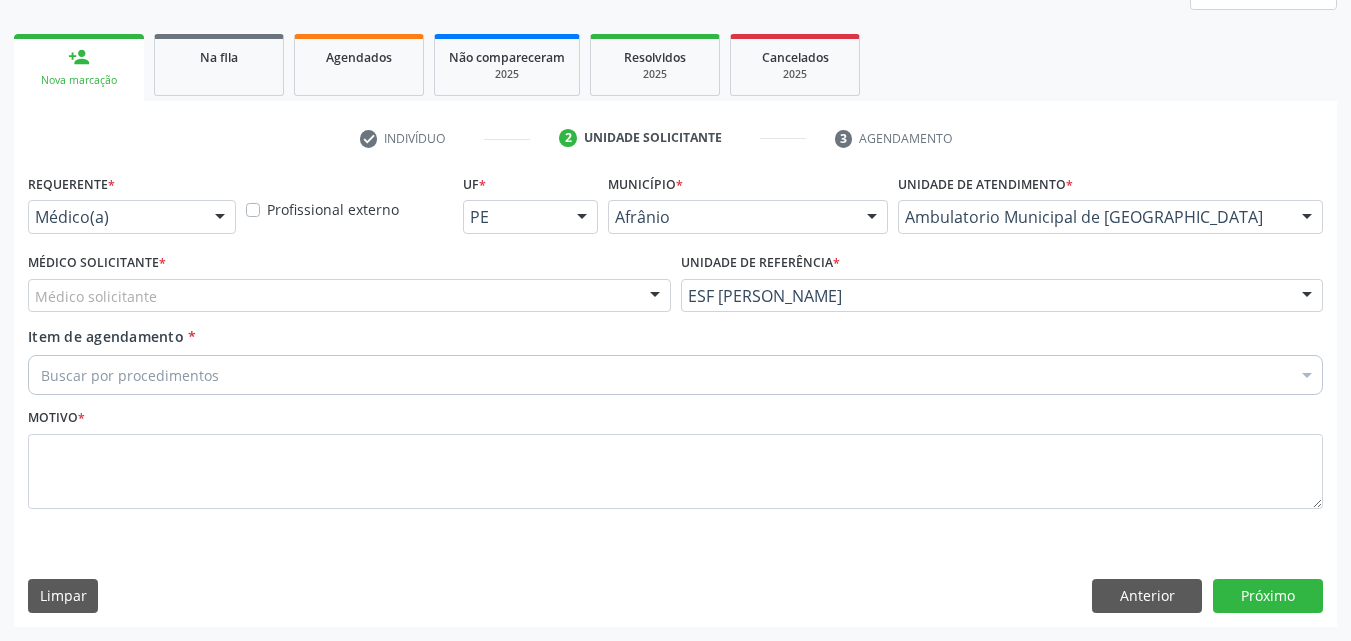 click on "Médico Solicitante
*
Médico solicitante
Alysson Rodrigo Ferreira Cavalcanti   Bruno Saraiva Bezerra Medrado   Carlos Gustavo Pessoa da Silva Reis   Diego Ramon Ferreira Belem   Francisco Henrique Ferraz   Humberto Artur Silva Santos   Jiulianna Castro de Assis   Joao Monteiro Neto   Josenilson Ramos de Menezes   Lucas Daykson David Macedo de Oliveira   Luis Henrique de Sa Nunes   Paulo Webster Bezerra de Araujo   Risomar Fernandes de Sa   Shamara Crystynna Cardoso Santos   Suyenne Gomes de Araujo Freire   Thiago Fagner Inacio Vilar
Nenhum resultado encontrado para: "   "
Não há nenhuma opção para ser exibida." at bounding box center (349, 280) 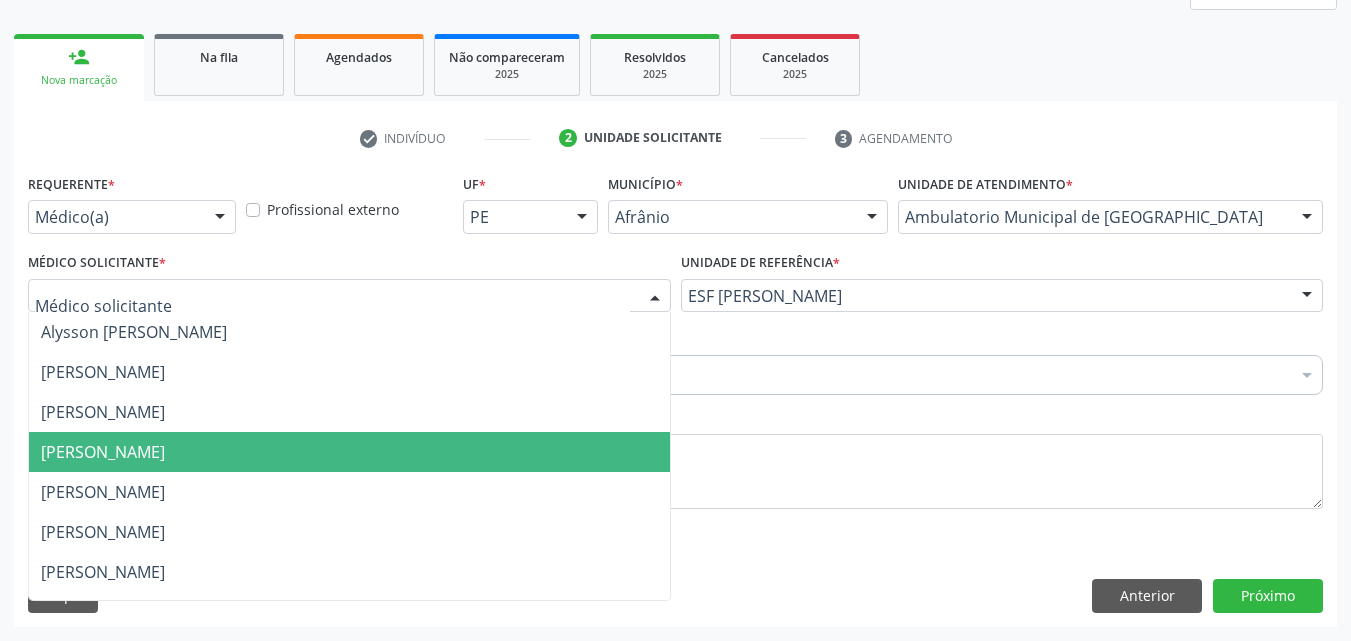 click on "[PERSON_NAME]" at bounding box center (349, 452) 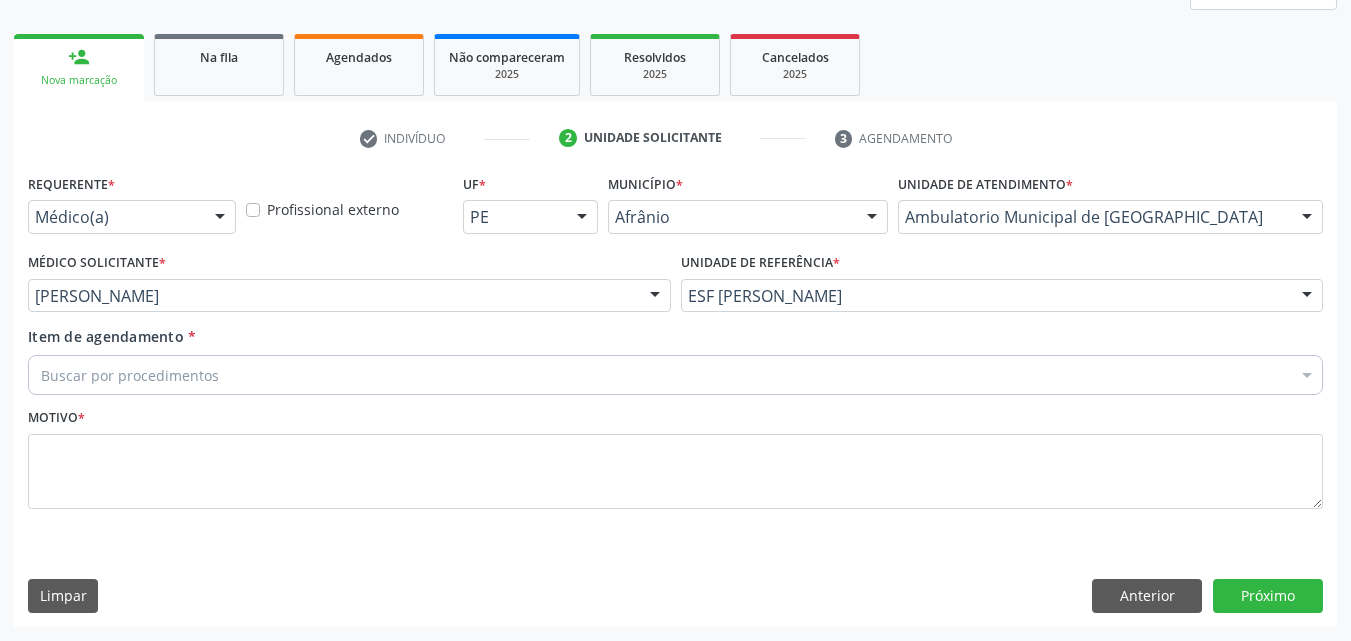 click on "Buscar por procedimentos" at bounding box center (675, 375) 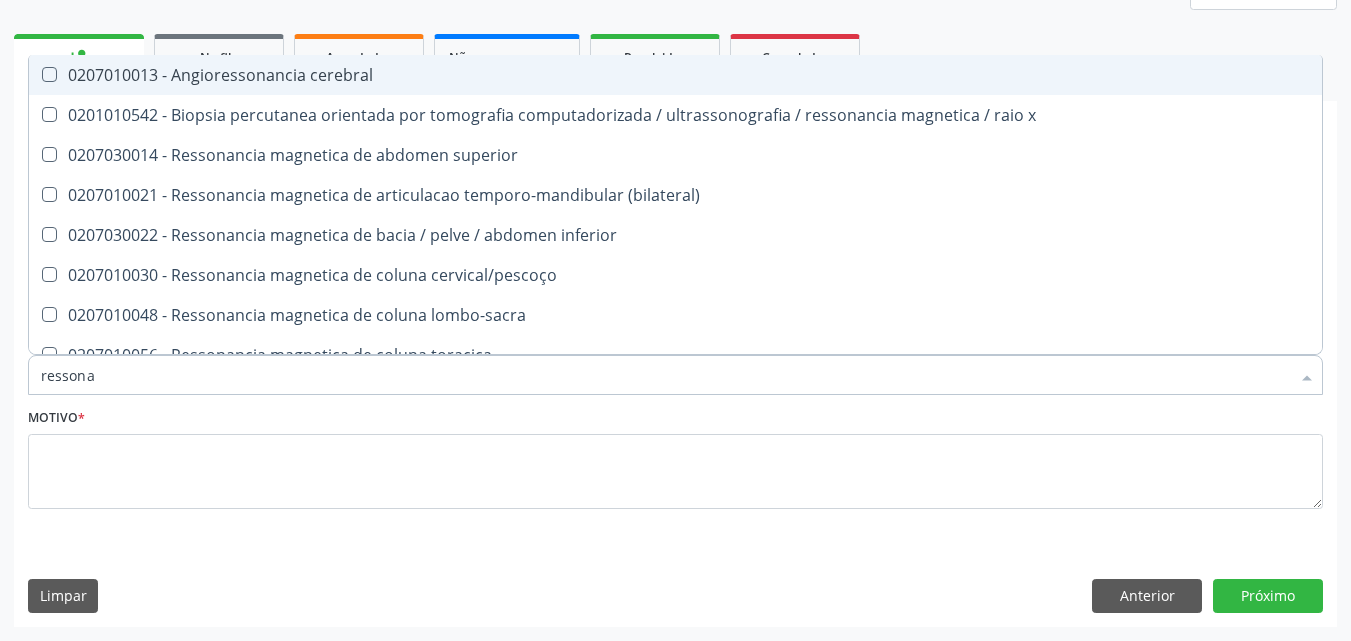 type on "ressonan" 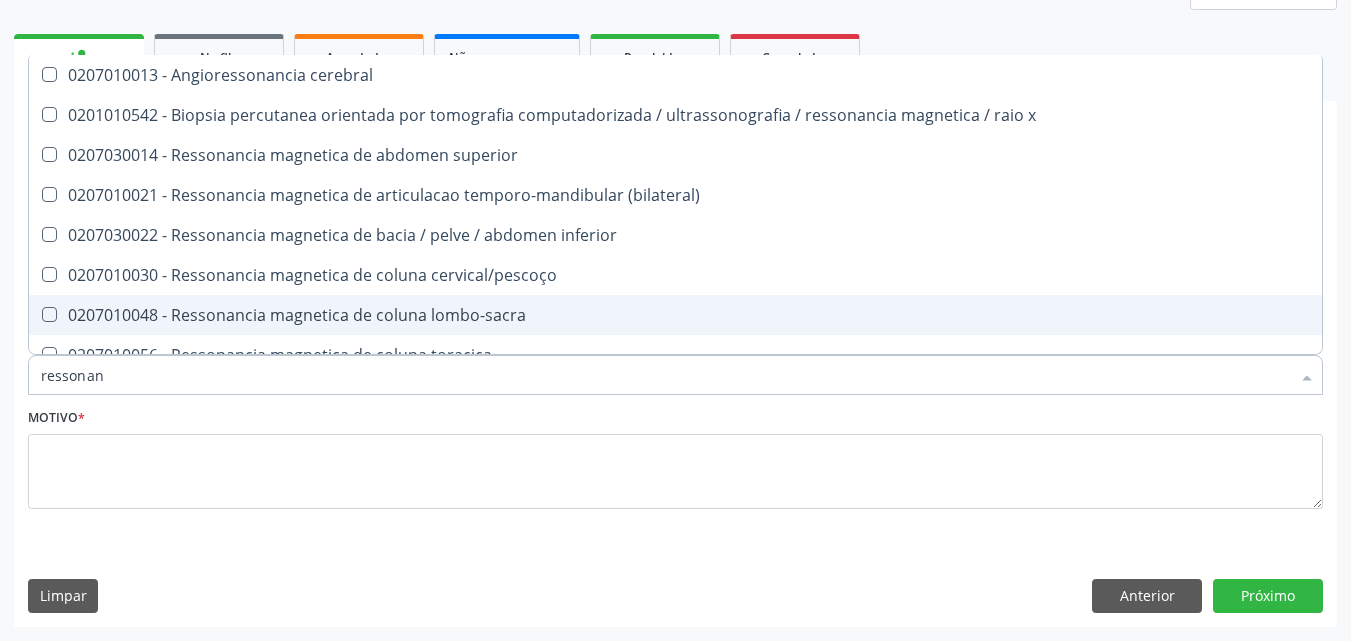 click on "0207010048 - Ressonancia magnetica de coluna lombo-sacra" at bounding box center (675, 315) 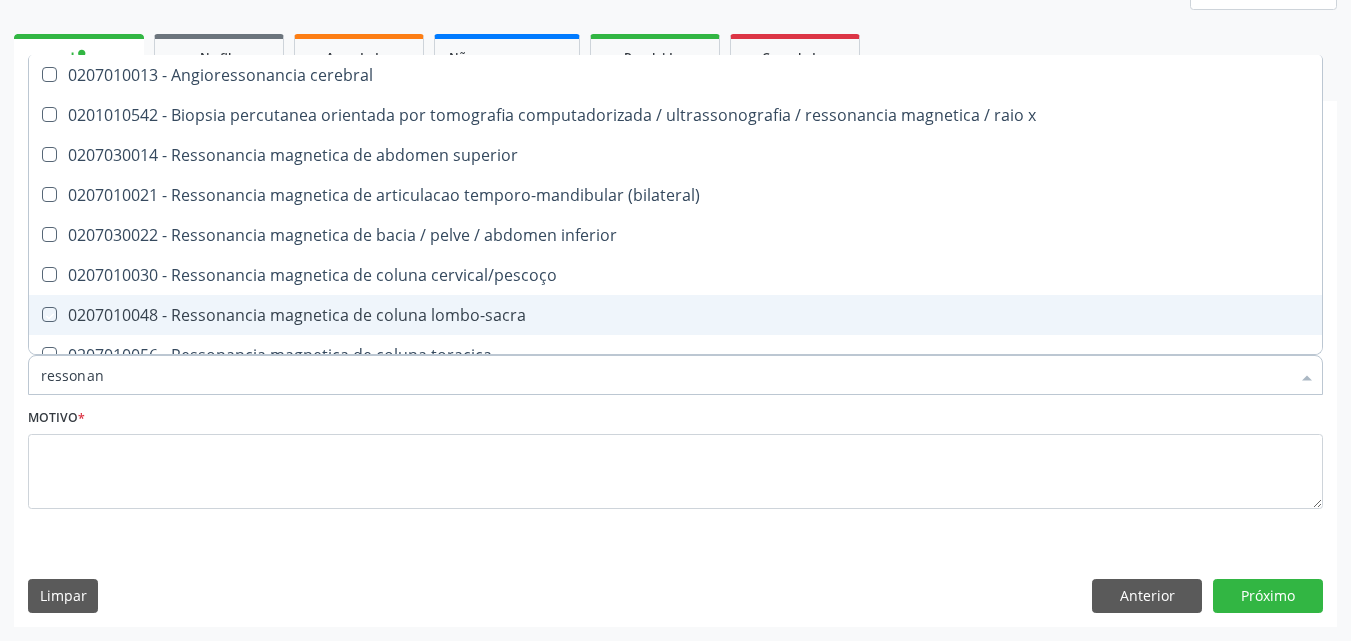 checkbox on "true" 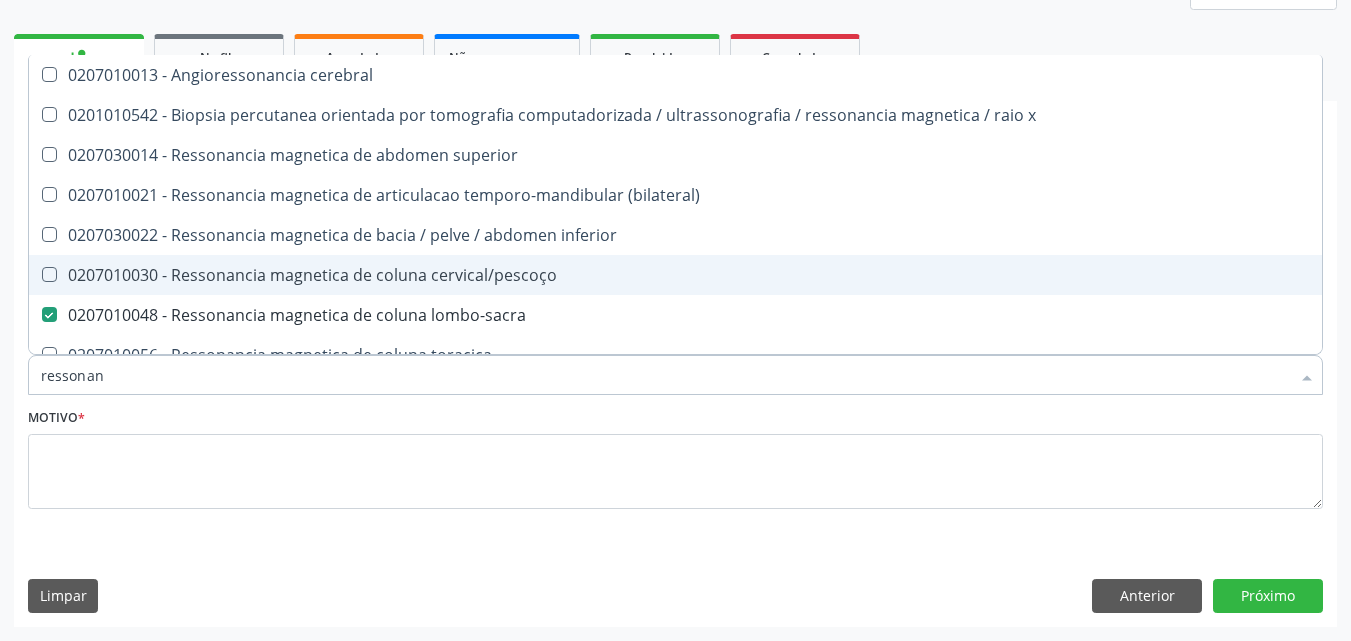 click on "0207010030 - Ressonancia magnetica de coluna cervical/pescoço" at bounding box center [675, 275] 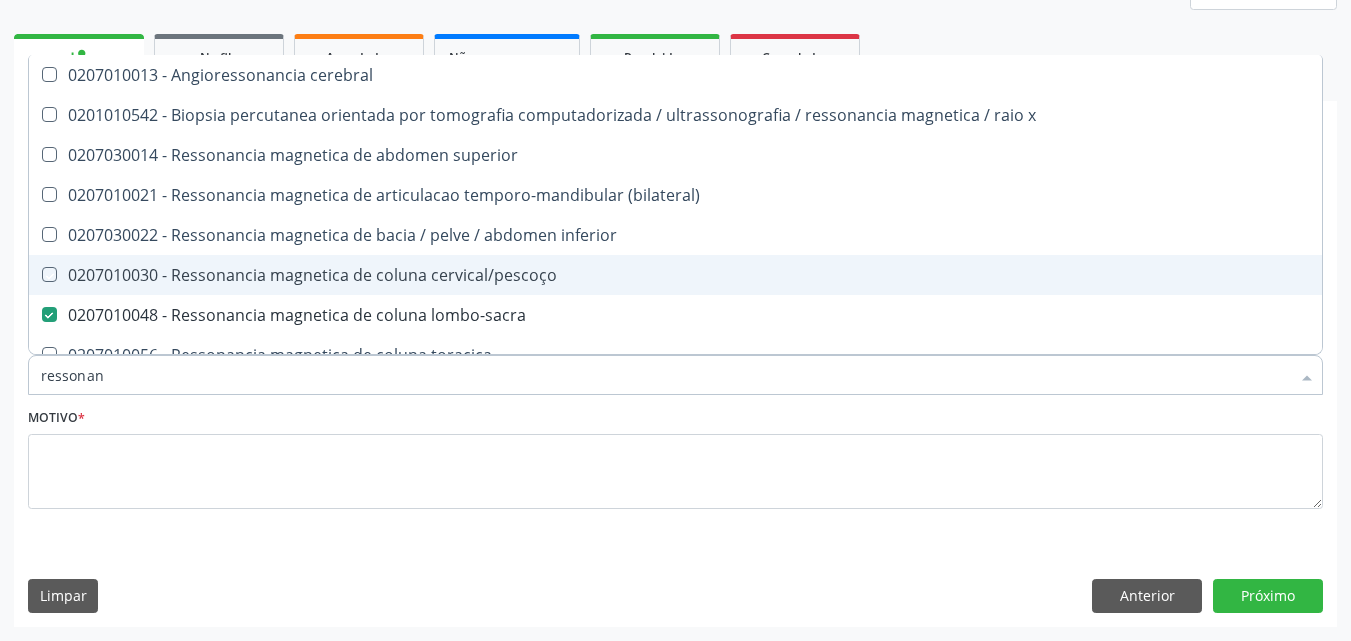 checkbox on "true" 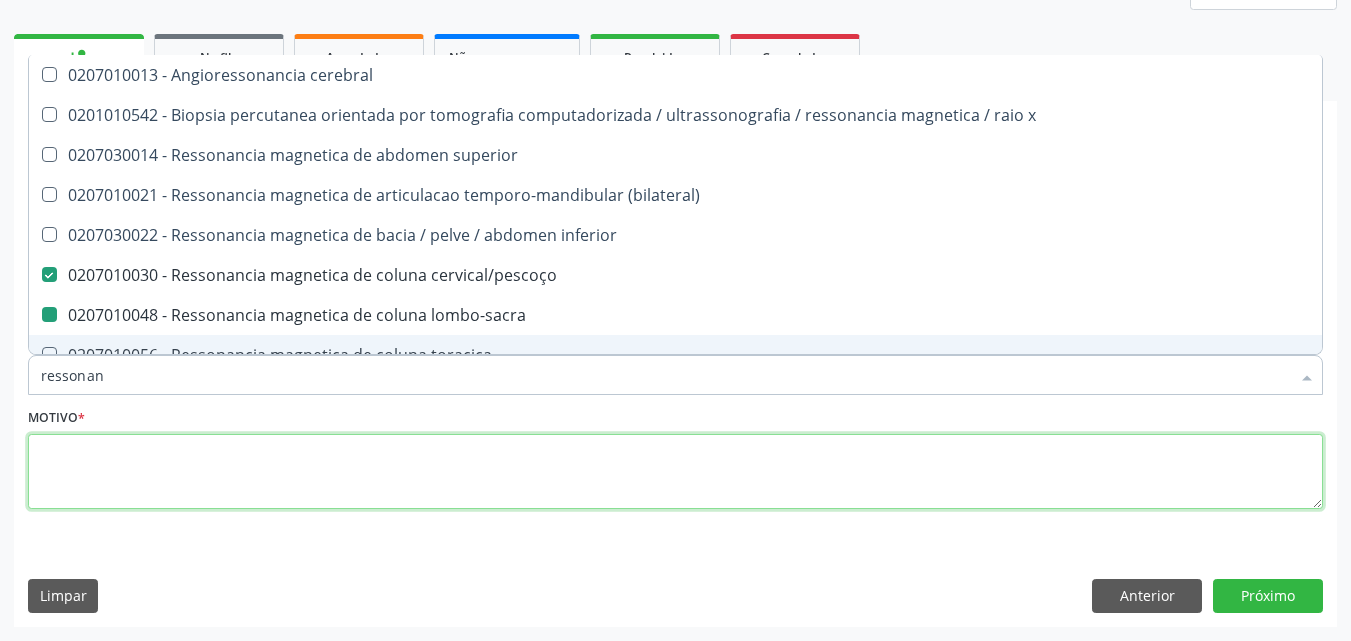 click at bounding box center [675, 472] 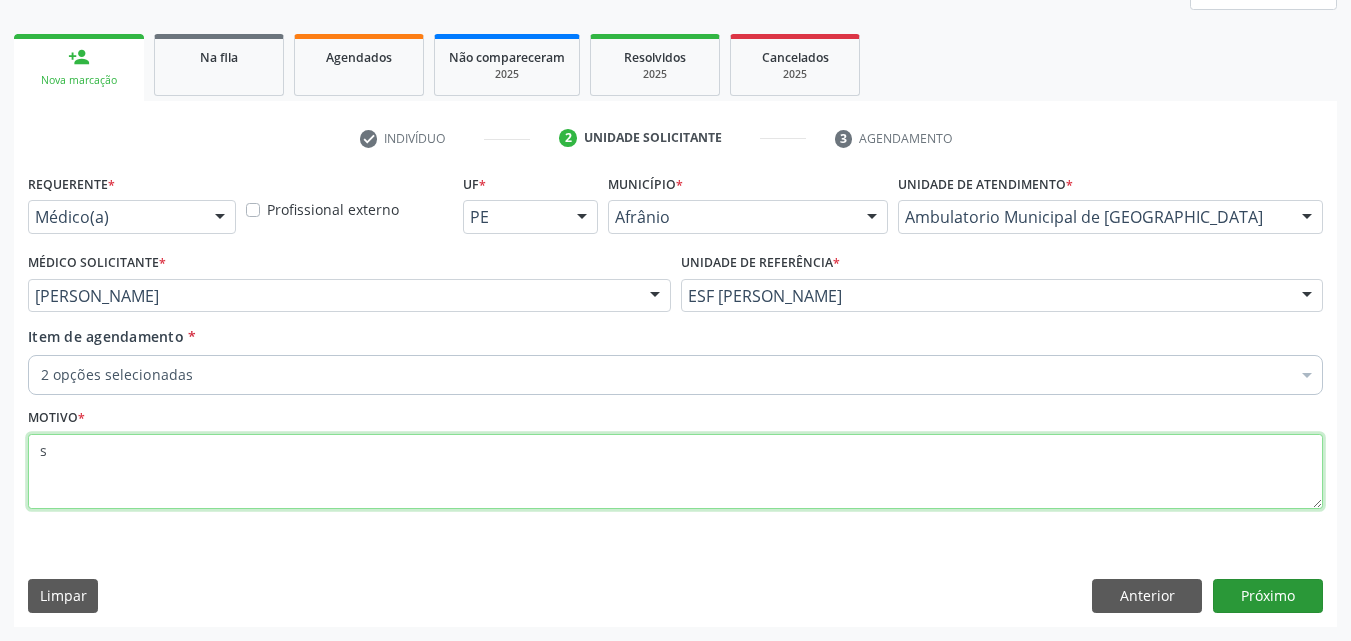 type on "s" 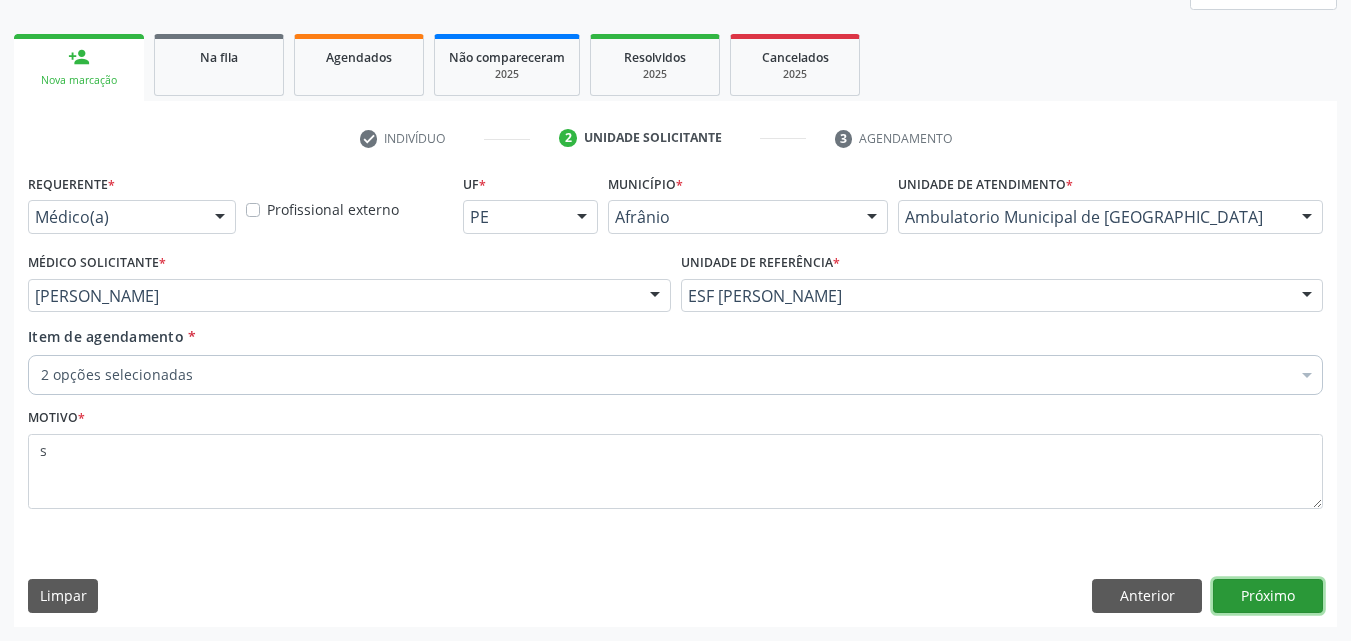 click on "Próximo" at bounding box center (1268, 596) 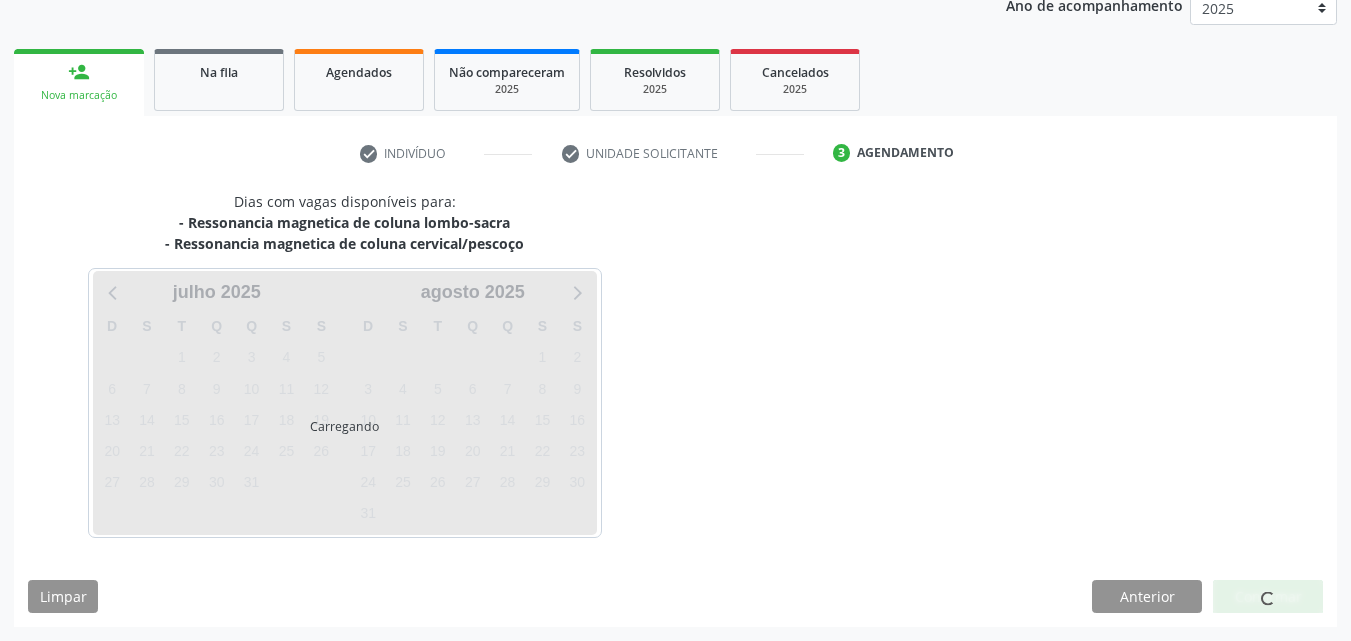 scroll, scrollTop: 250, scrollLeft: 0, axis: vertical 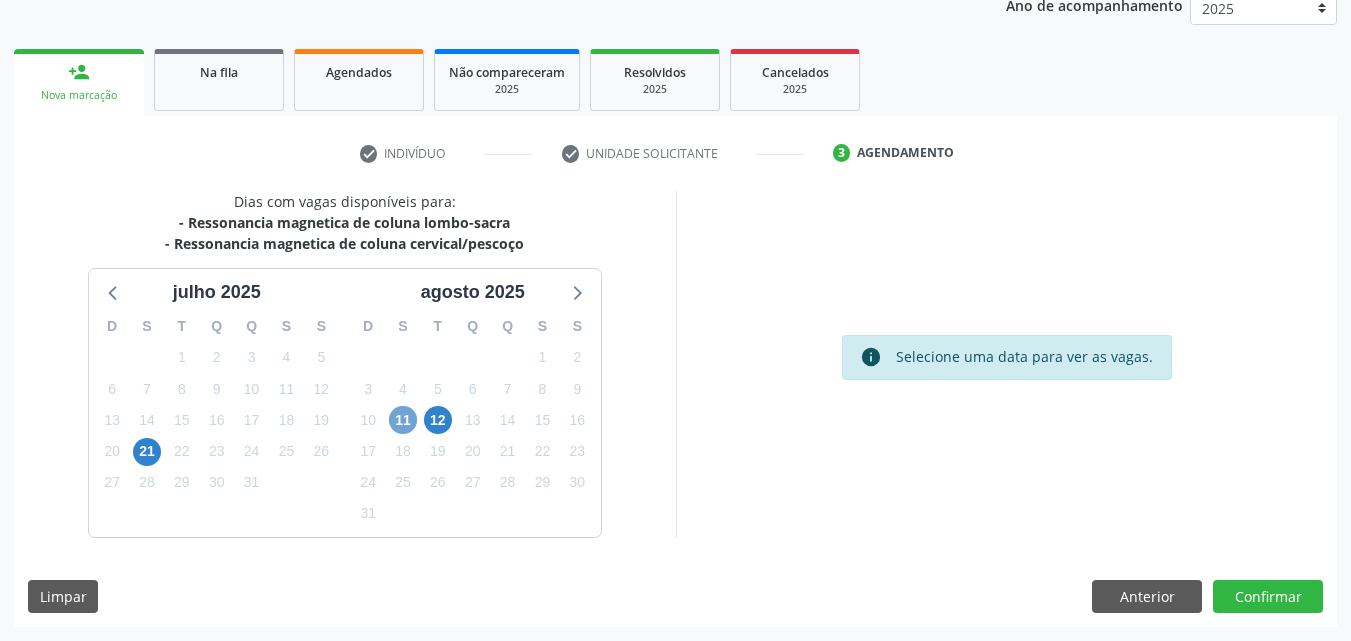 click on "11" at bounding box center (403, 420) 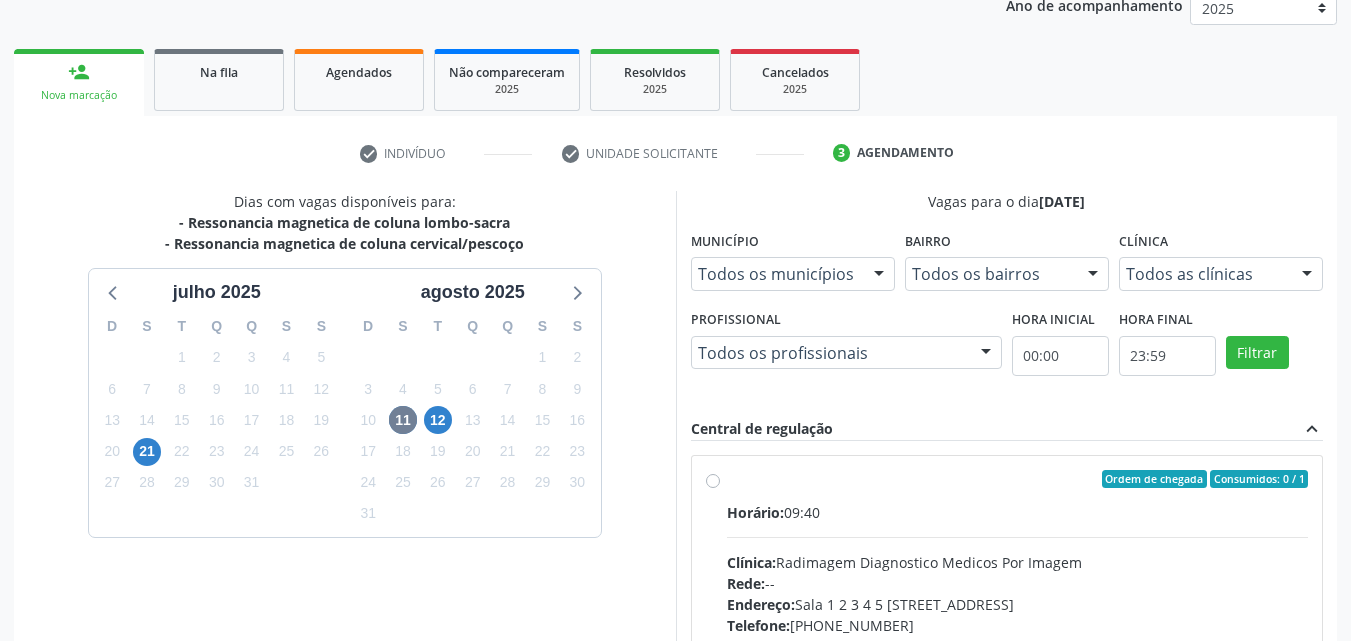 click on "Ordem de chegada
Consumidos: 0 / 1
Horário:   09:40
Clínica:  Radimagem Diagnostico Medicos Por Imagem
Rede:
--
Endereço:   Sala 1 2 3 4 5 E7, nº 159, Centro, Petrolina - PE
Telefone:   (87) 38613324
Profissional:
--
Informações adicionais sobre o atendimento
Idade de atendimento:
Sem restrição
Gênero(s) atendido(s):
Sem restrição
Informações adicionais:
--" at bounding box center [1018, 623] 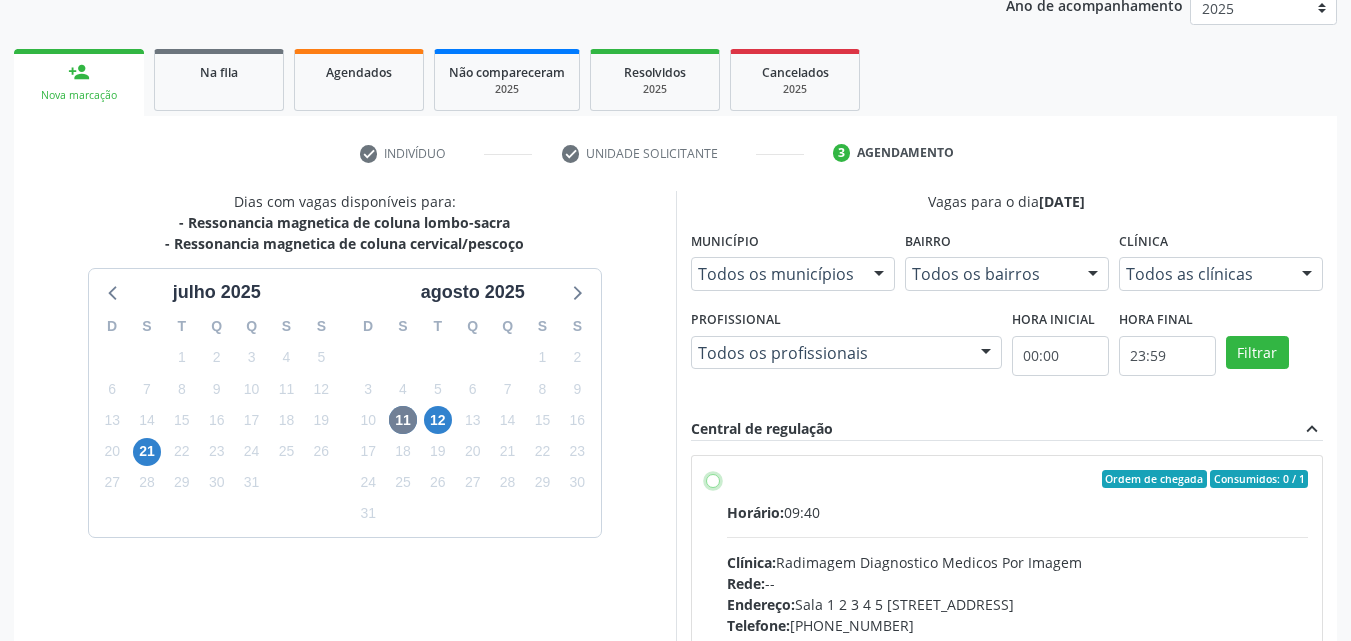 click on "Ordem de chegada
Consumidos: 0 / 1
Horário:   09:40
Clínica:  Radimagem Diagnostico Medicos Por Imagem
Rede:
--
Endereço:   Sala 1 2 3 4 5 E7, nº 159, Centro, Petrolina - PE
Telefone:   (87) 38613324
Profissional:
--
Informações adicionais sobre o atendimento
Idade de atendimento:
Sem restrição
Gênero(s) atendido(s):
Sem restrição
Informações adicionais:
--" at bounding box center (713, 479) 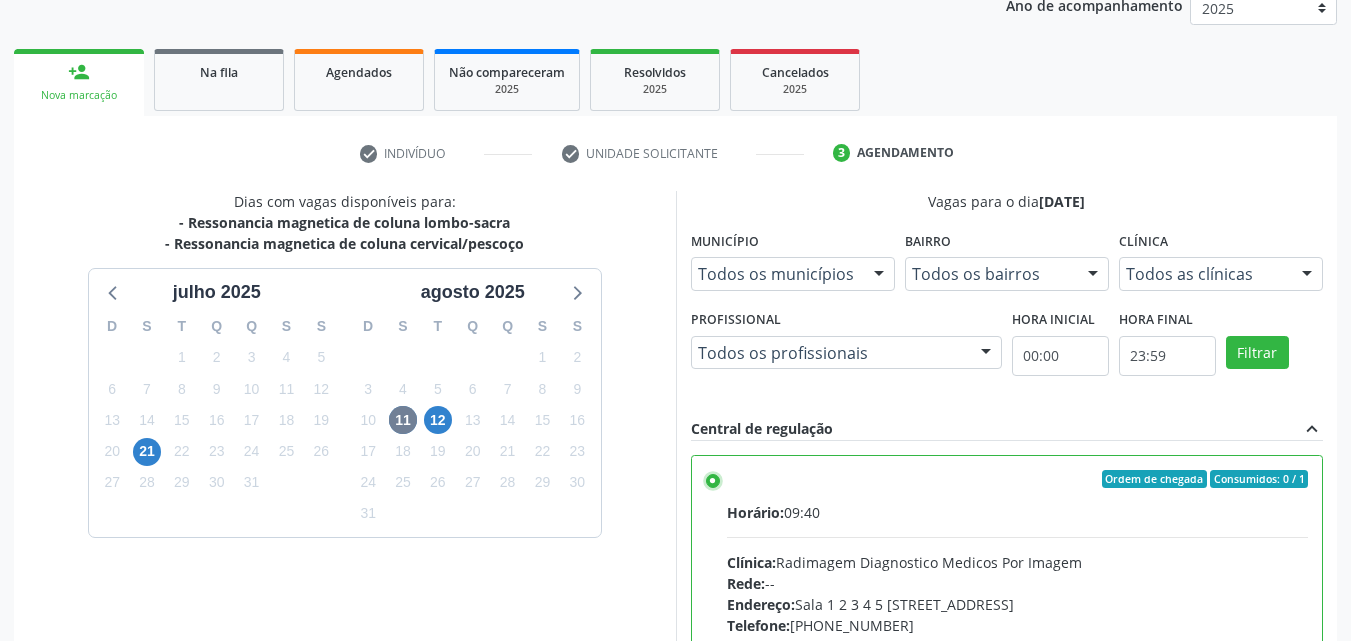 scroll, scrollTop: 99, scrollLeft: 0, axis: vertical 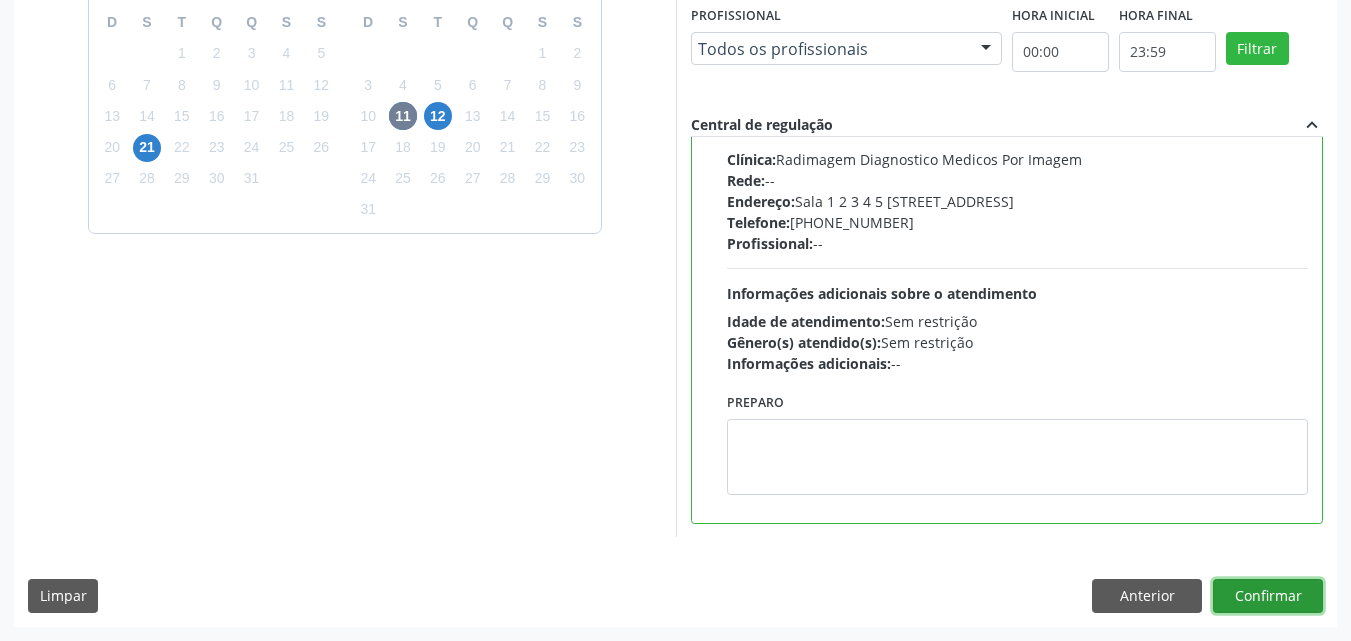 click on "Confirmar" at bounding box center [1268, 596] 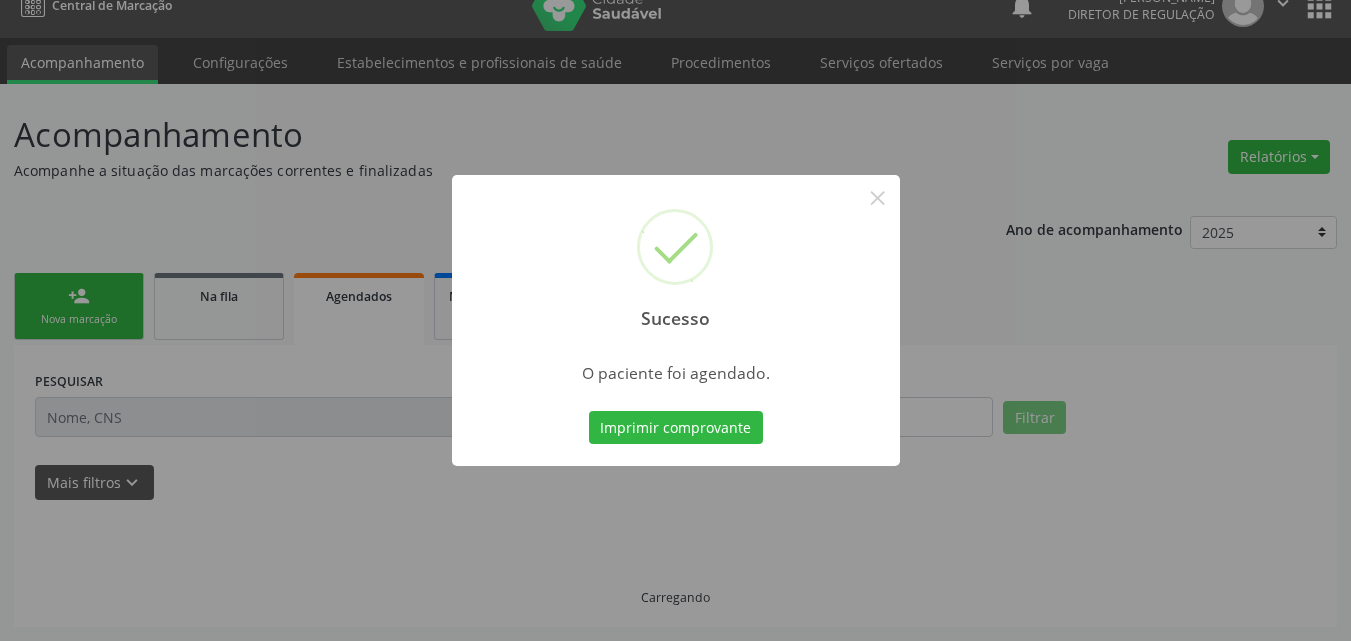 scroll, scrollTop: 26, scrollLeft: 0, axis: vertical 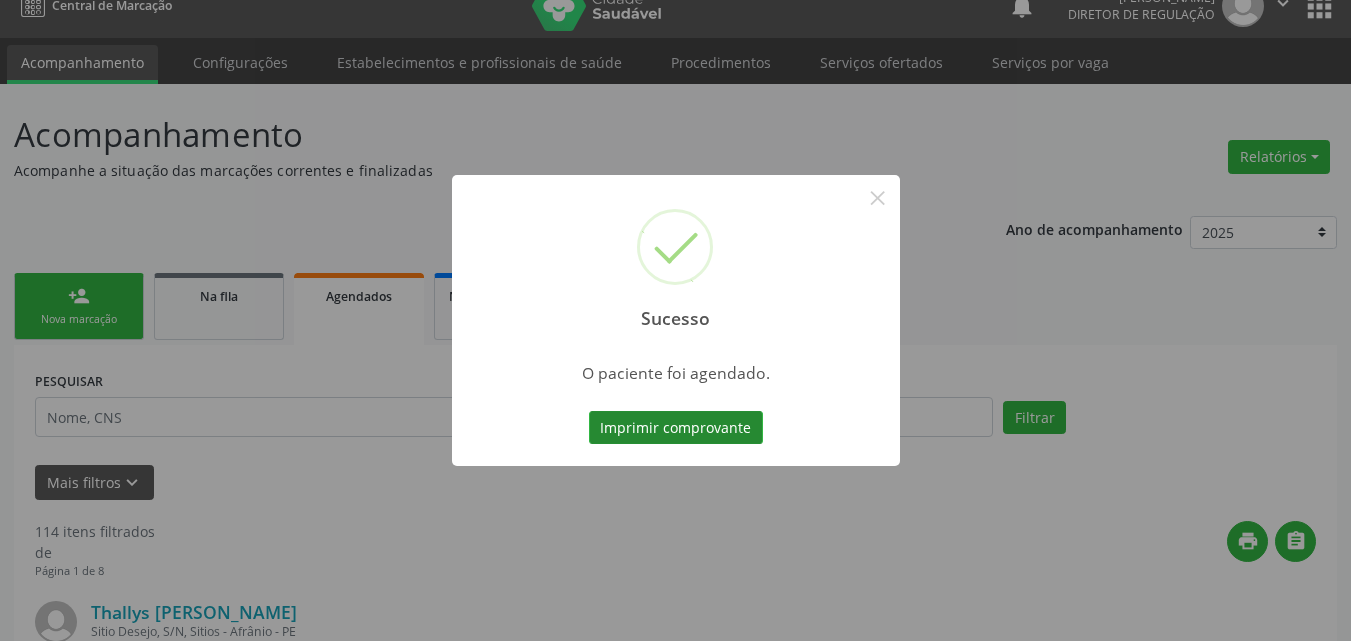 click on "Imprimir comprovante" at bounding box center [676, 428] 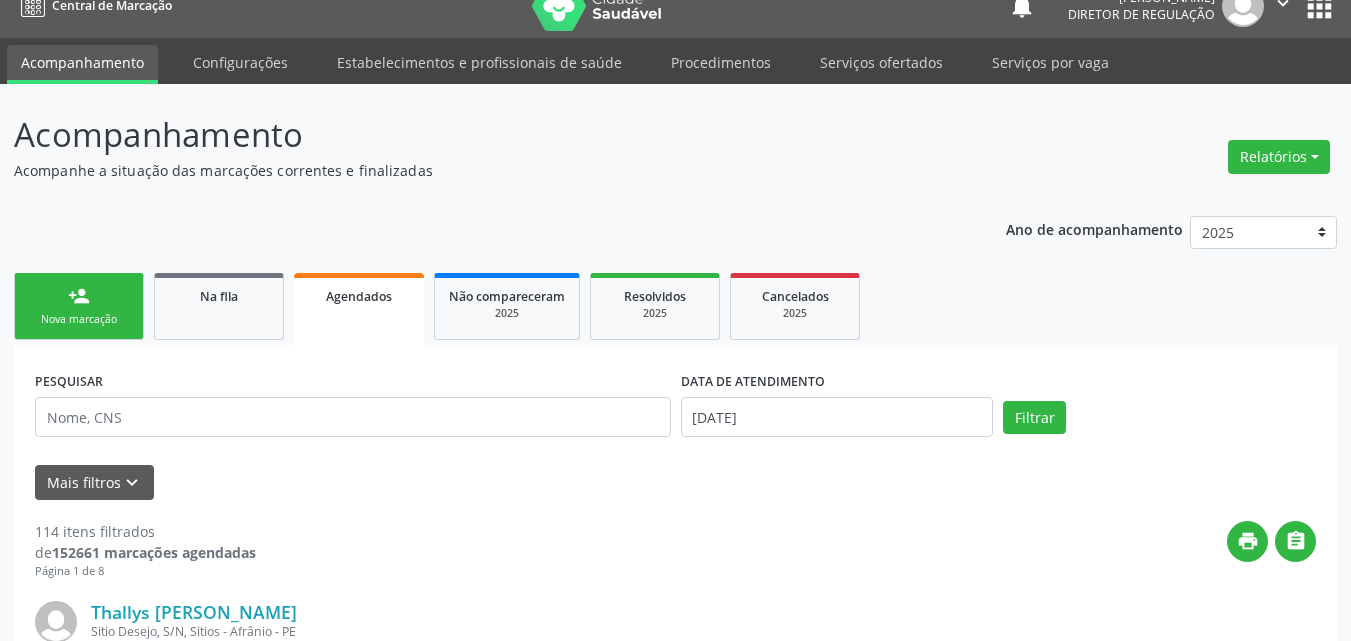 click on "Nova marcação" at bounding box center (79, 319) 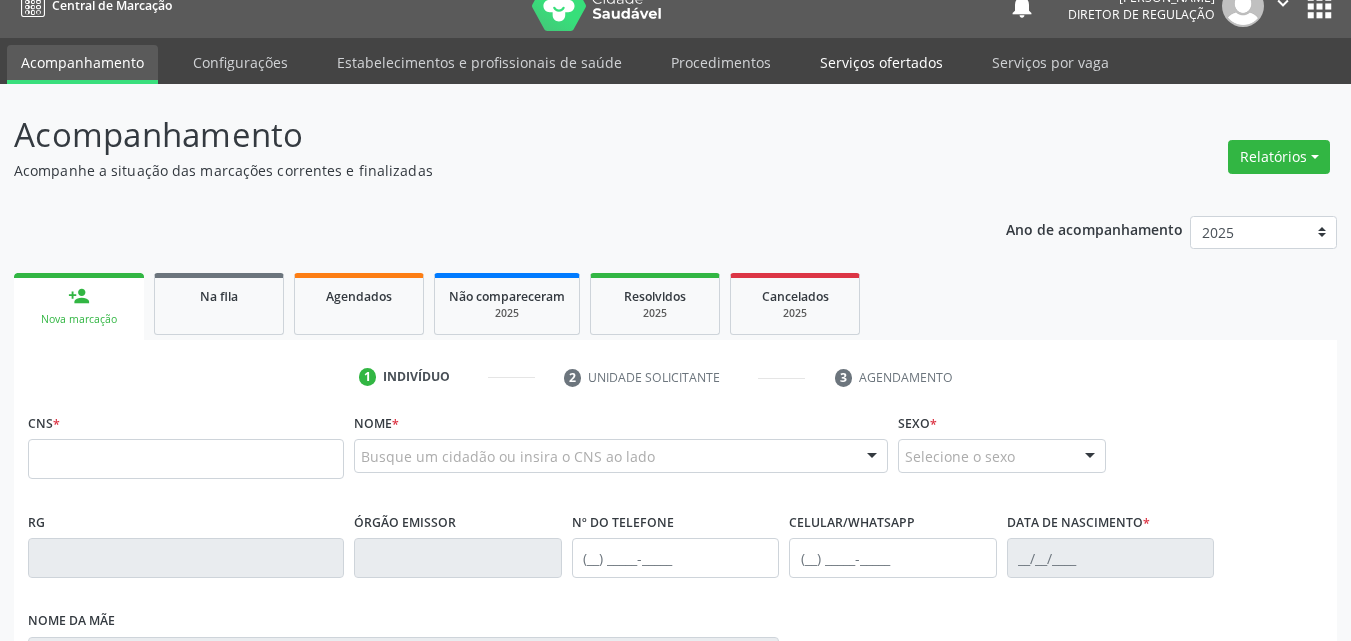 click on "Serviços ofertados" at bounding box center (881, 62) 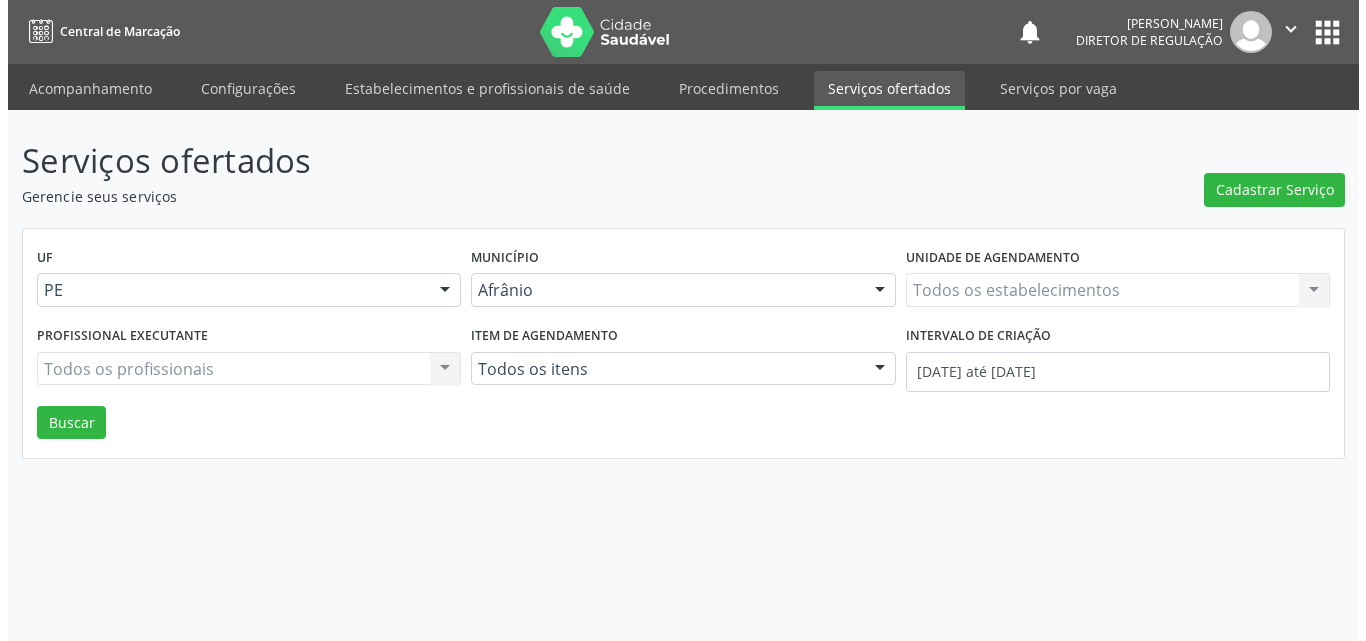 scroll, scrollTop: 0, scrollLeft: 0, axis: both 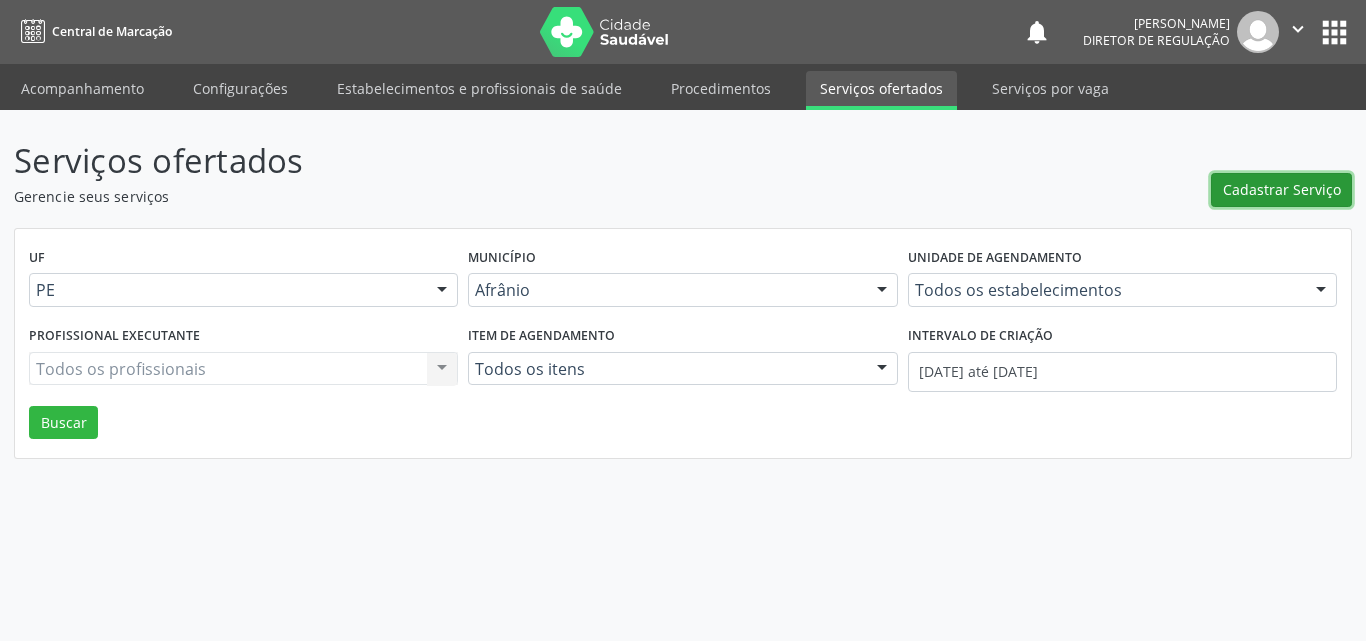 click on "Cadastrar Serviço" at bounding box center (1282, 189) 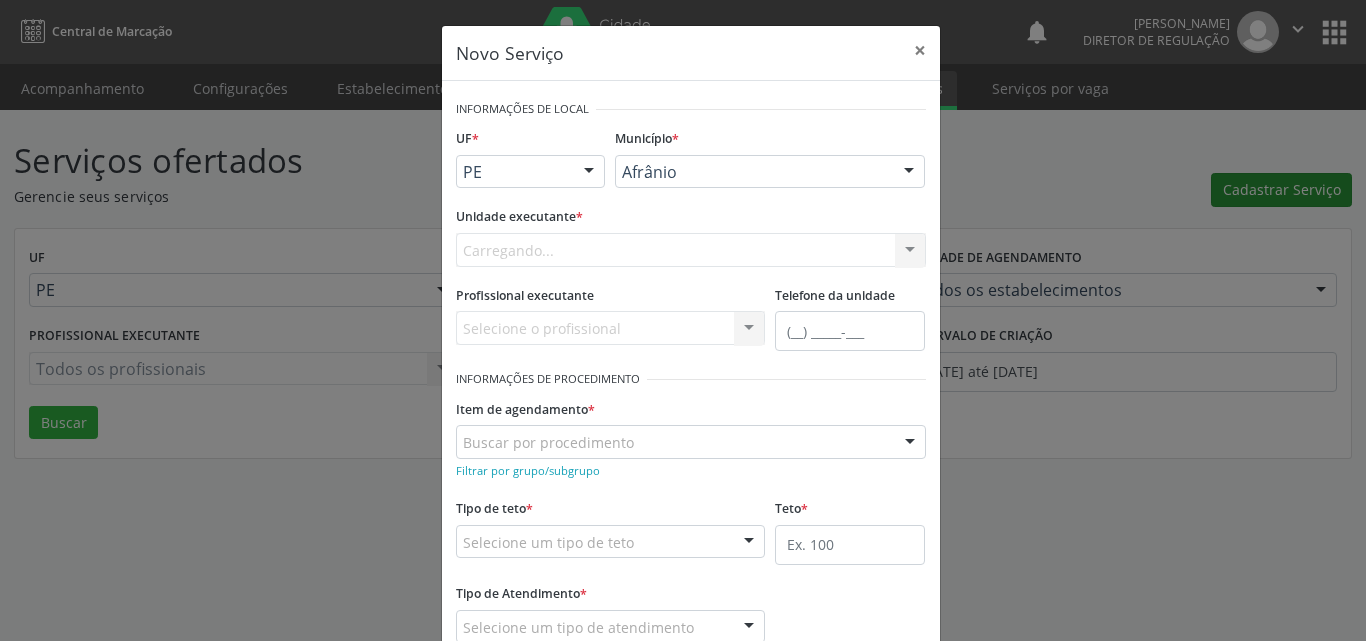 scroll, scrollTop: 0, scrollLeft: 0, axis: both 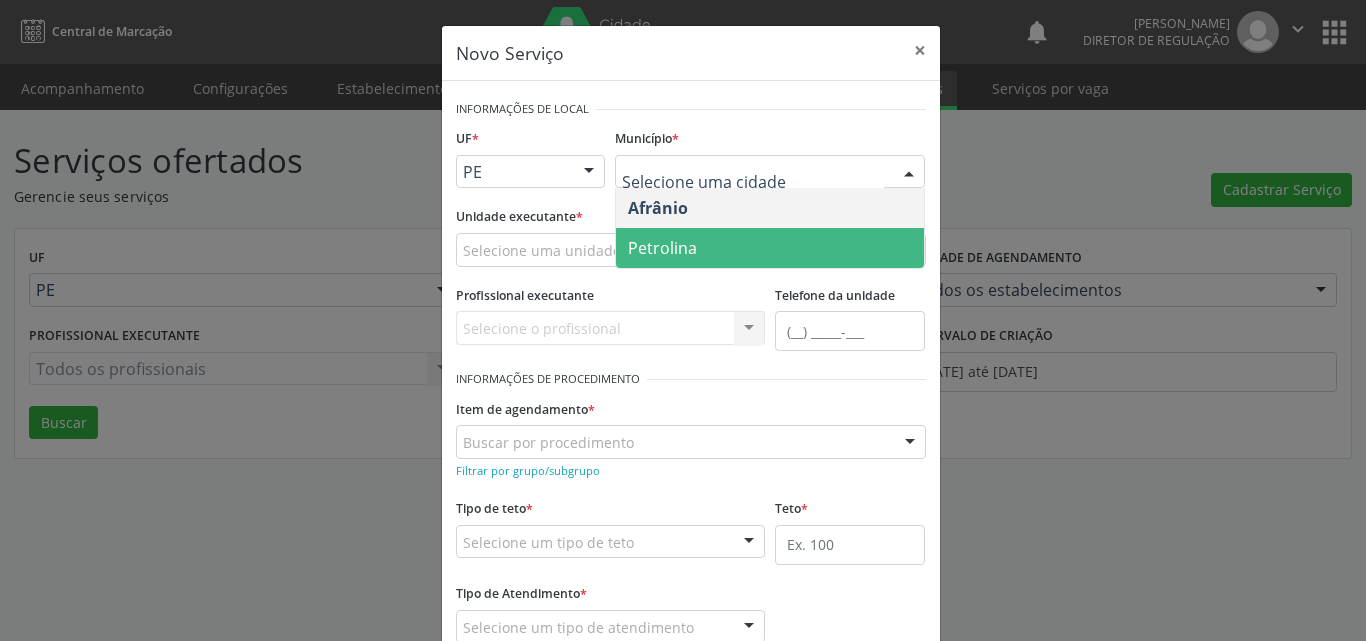 click on "Petrolina" at bounding box center [770, 248] 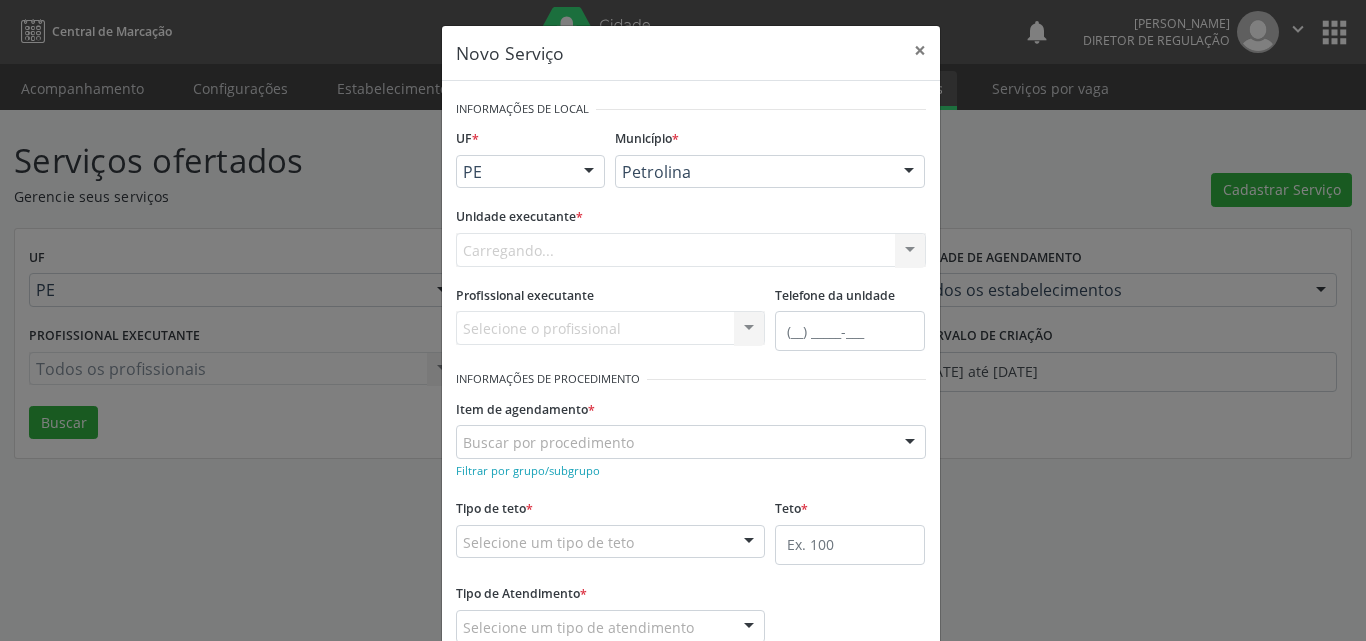 click on "Carregando...
Academia da Saude de Afranio   Academia da Saude do Bairro [PERSON_NAME]   Academia da Saude do Distrito de [GEOGRAPHIC_DATA] do Distrito de Extrema   [GEOGRAPHIC_DATA] do [PERSON_NAME]   Ambulatorio Municipal de Saude   Caf Central de Abastecimento Farmaceutico   Centro de Atencao Psicossocial de Afranio Pe   Centro de Especialidades   Cime   Cuidar   Equipe de Atencao Basica Prisional Tipo I com Saude Mental   Esf [PERSON_NAME] Nonato   Esf Custodia Maria da Conceicao   Esf [PERSON_NAME] e [PERSON_NAME]   Esf [PERSON_NAME]   Esf de Barra das Melancias   Esf de Extrema   Farmacia Basica do Municipio de [GEOGRAPHIC_DATA][PERSON_NAME] [MEDICAL_DATA] Ambulatorio Municipal   Laboratorio de Protese Dentario   Lid Laboratorio de Investigacoes e Diagnosticos               Selac" at bounding box center [691, 250] 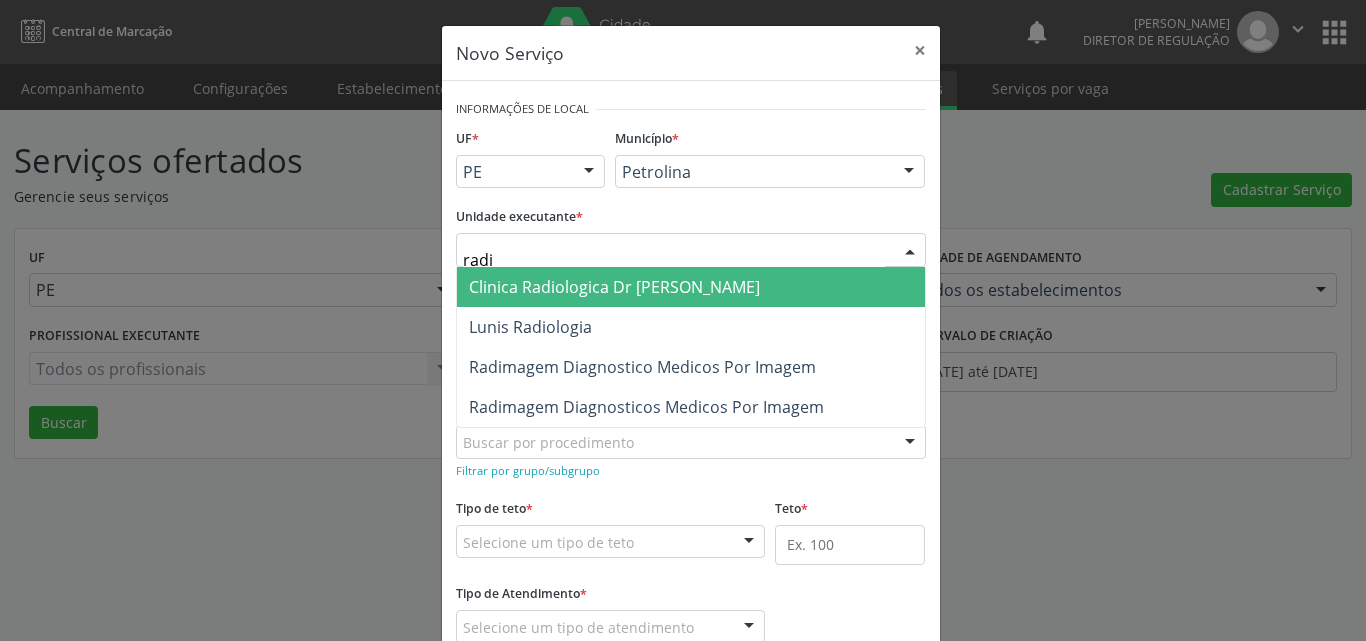 type on "radim" 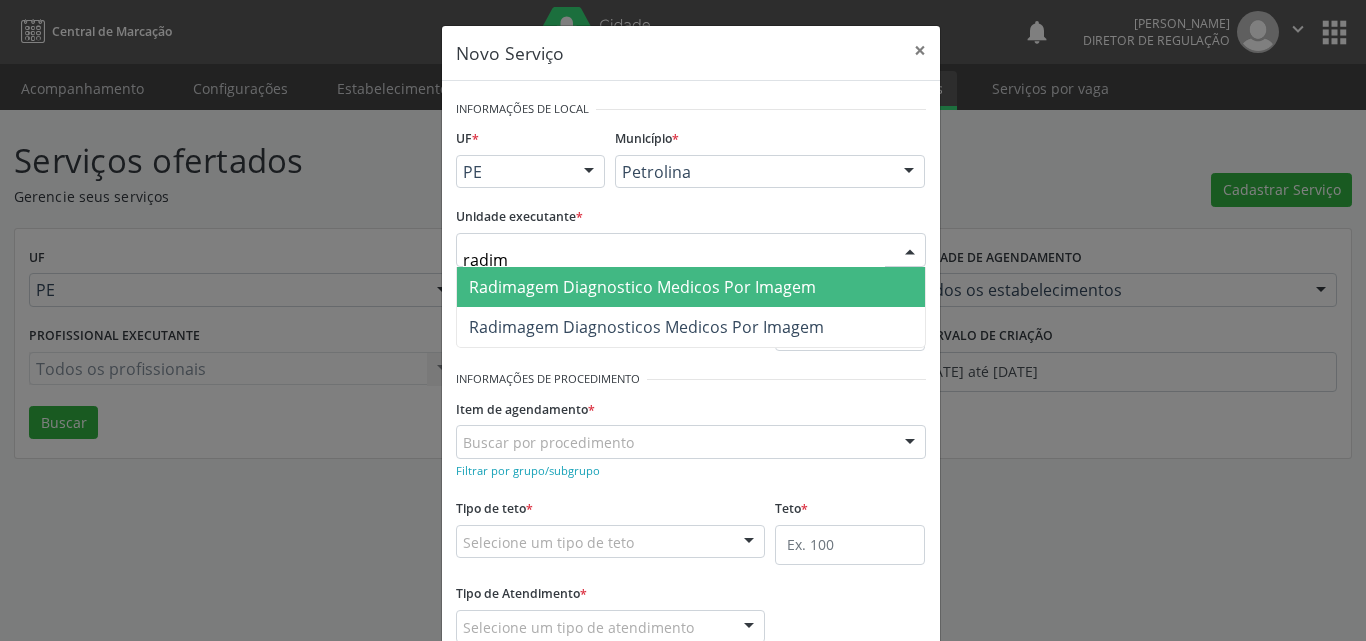 click on "Radimagem Diagnostico Medicos Por Imagem" at bounding box center (642, 287) 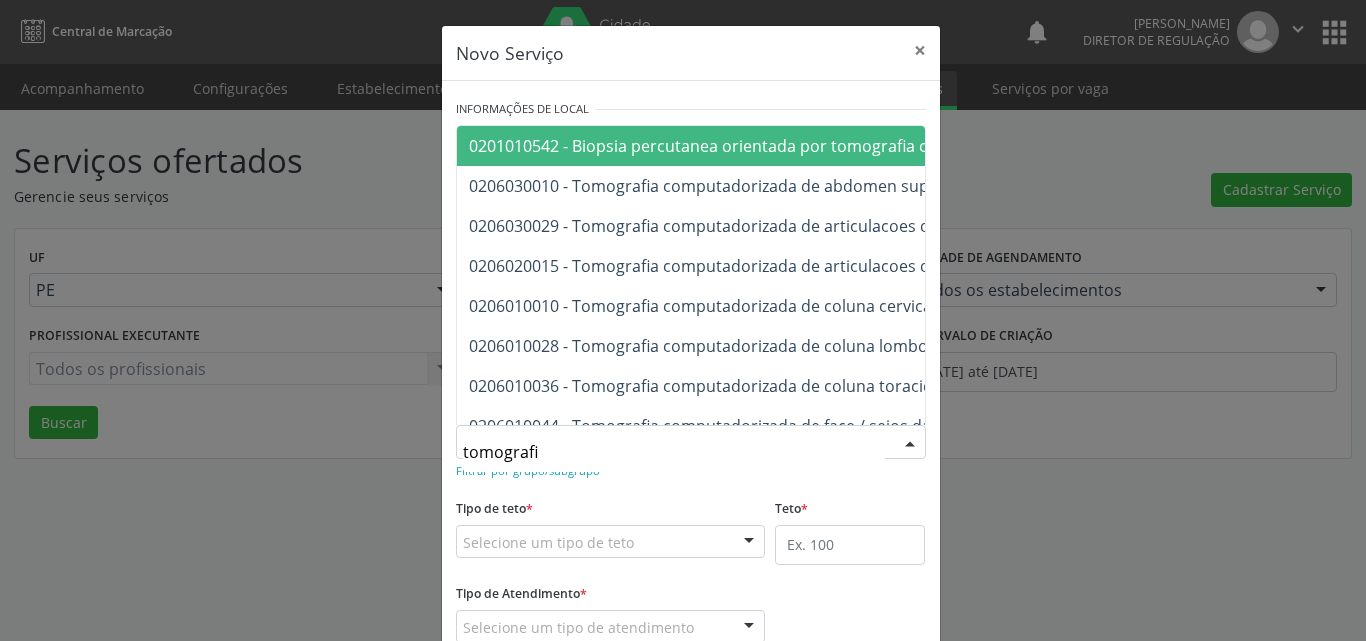 type on "tomografia" 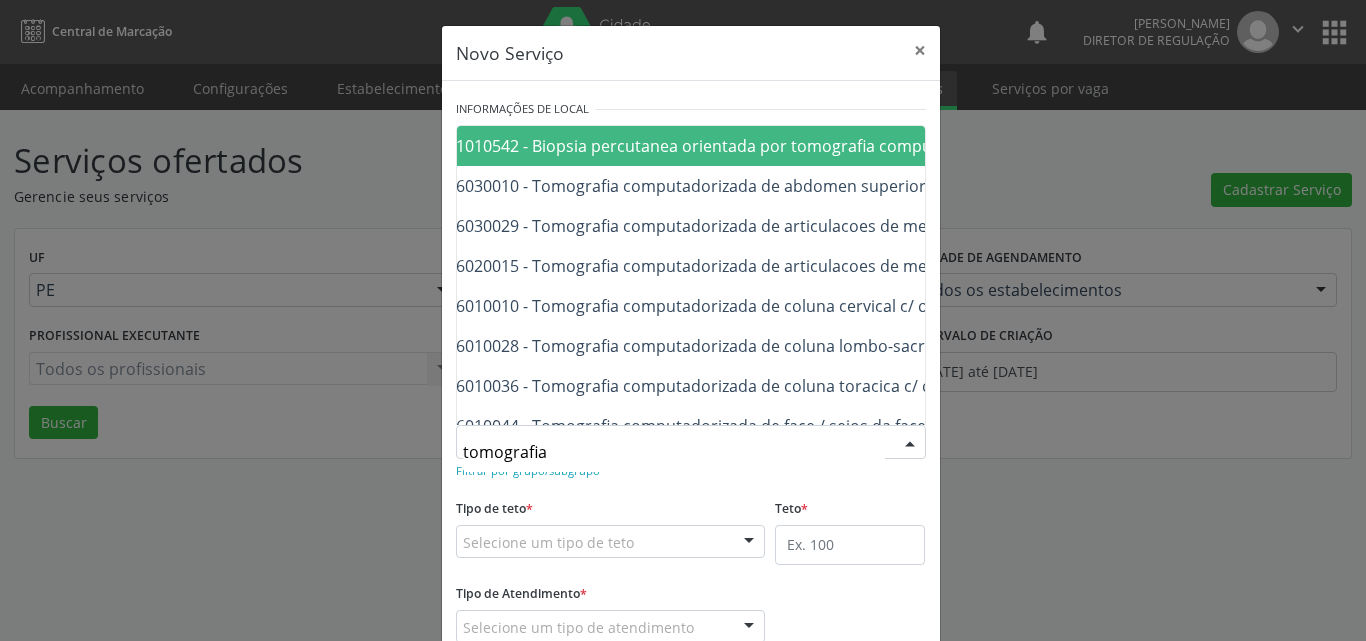 scroll, scrollTop: 0, scrollLeft: 80, axis: horizontal 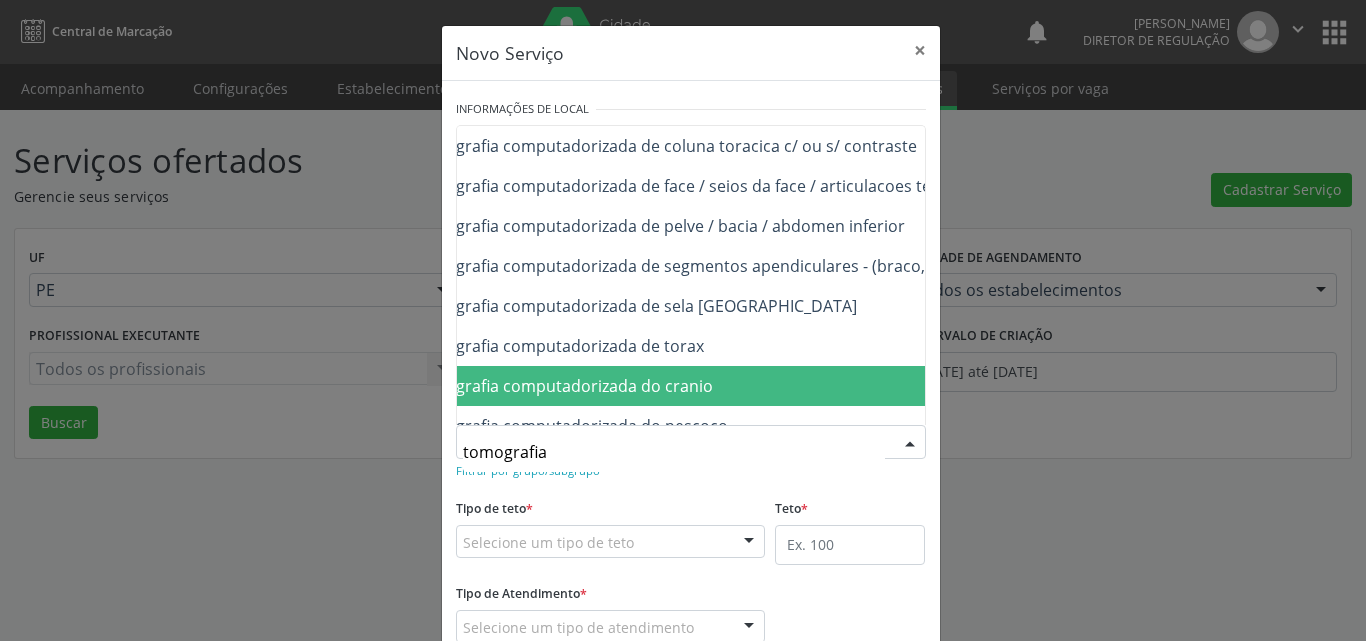 click on "0206010079 - Tomografia computadorizada do cranio" at bounding box center (793, 386) 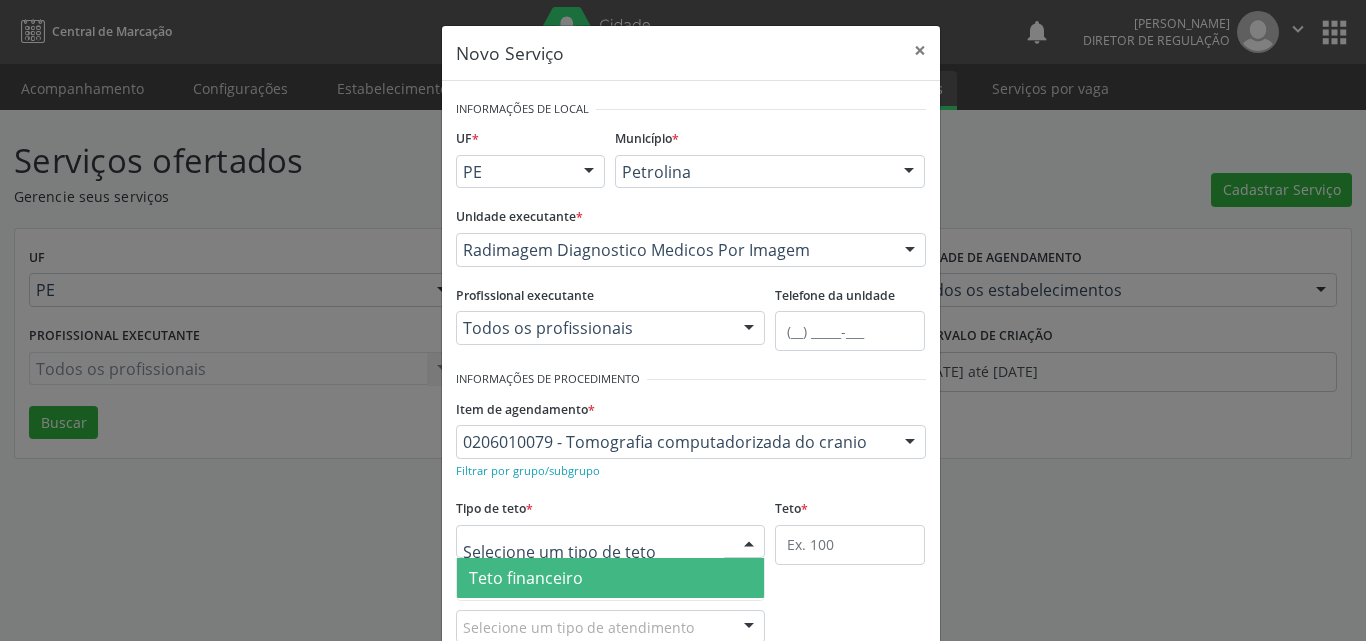 click at bounding box center (611, 542) 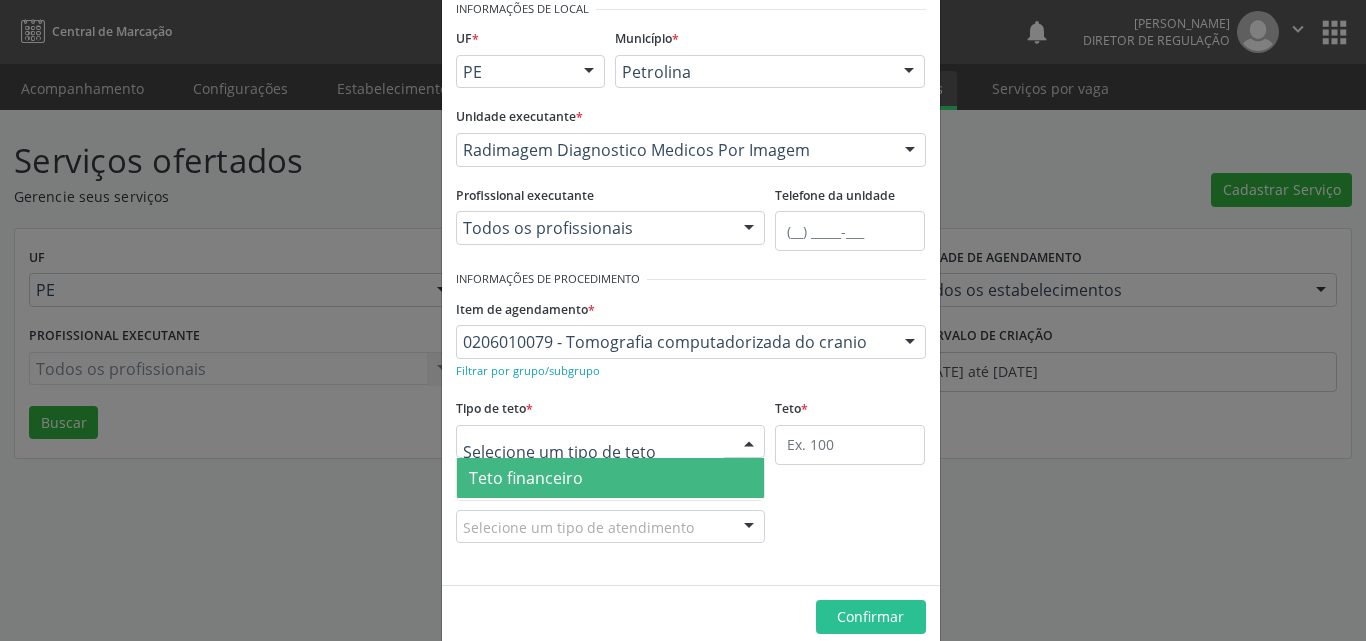 scroll, scrollTop: 132, scrollLeft: 0, axis: vertical 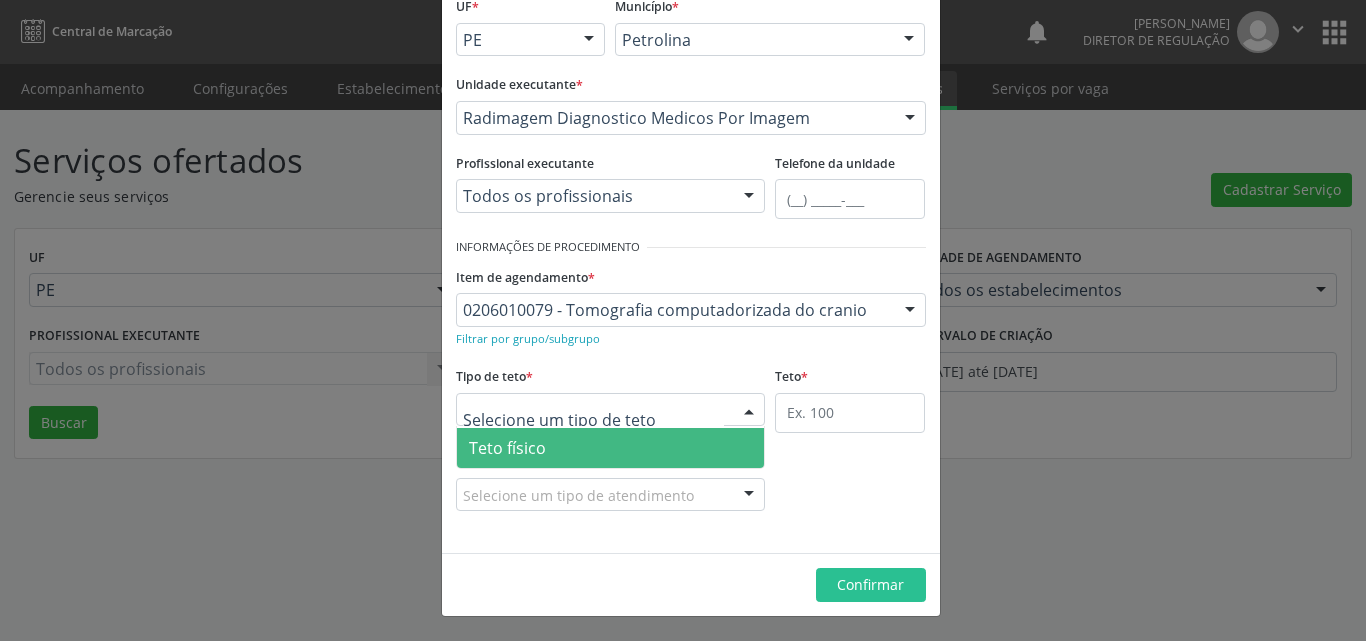 click on "Teto físico" at bounding box center [611, 448] 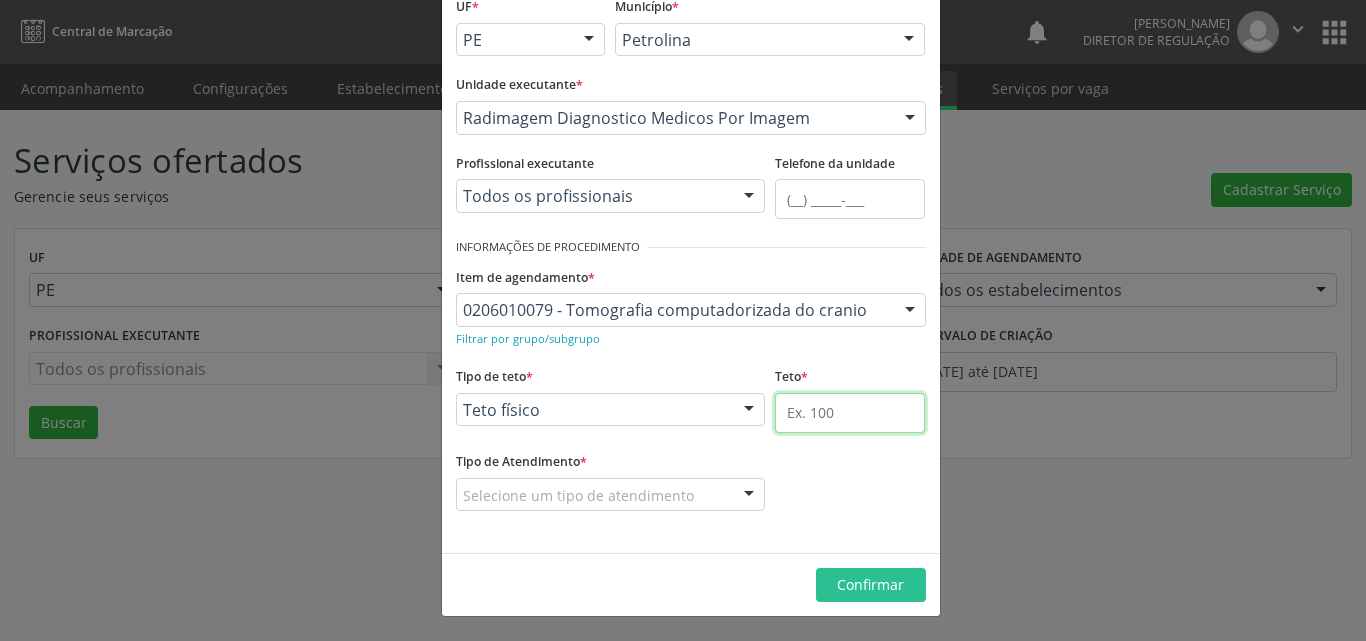 click at bounding box center (850, 413) 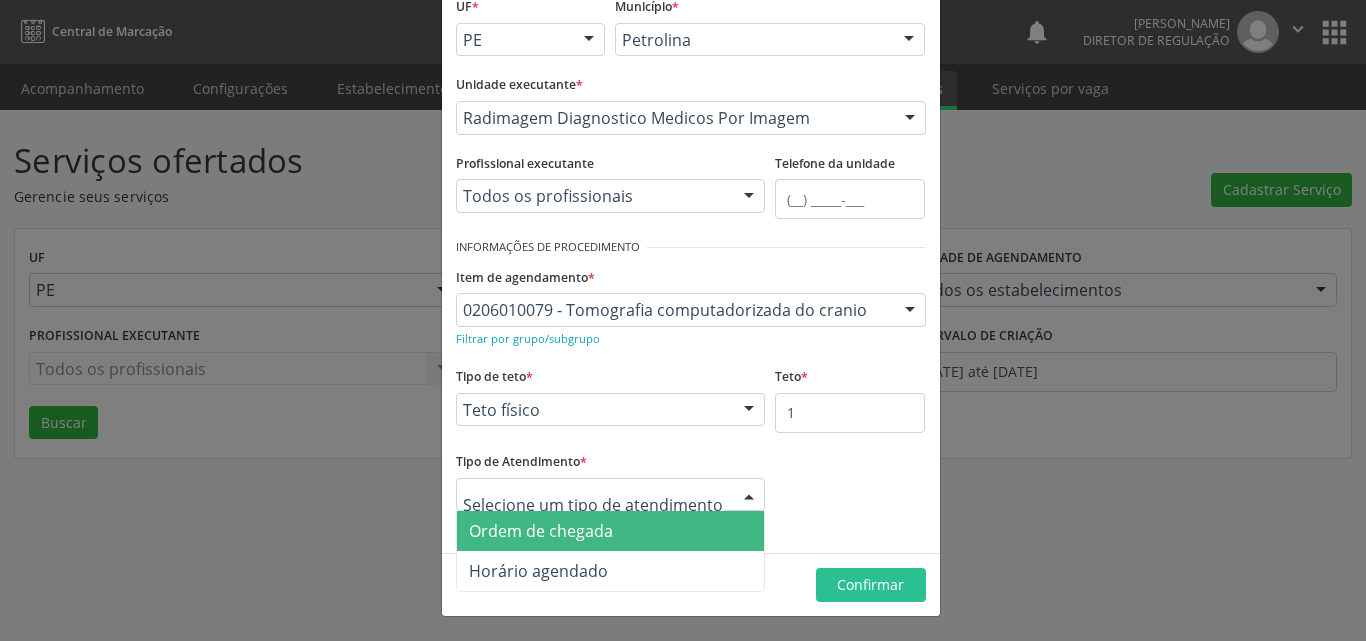 click at bounding box center [611, 495] 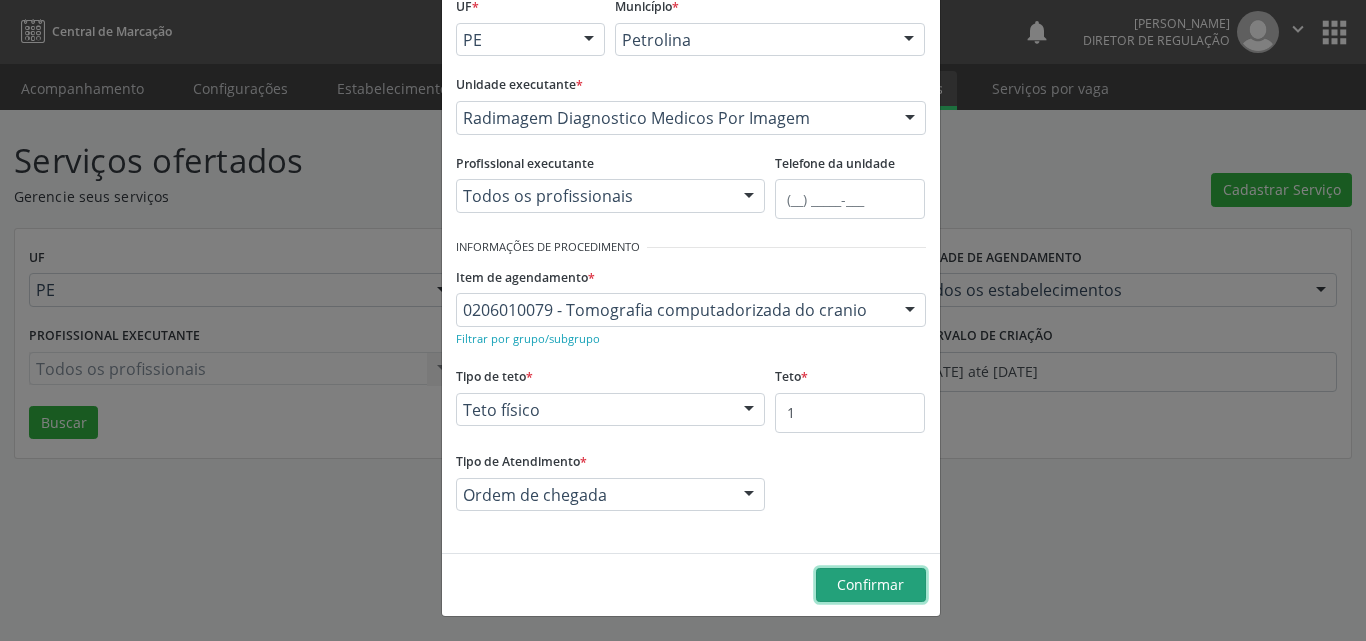 click on "Confirmar" at bounding box center [870, 584] 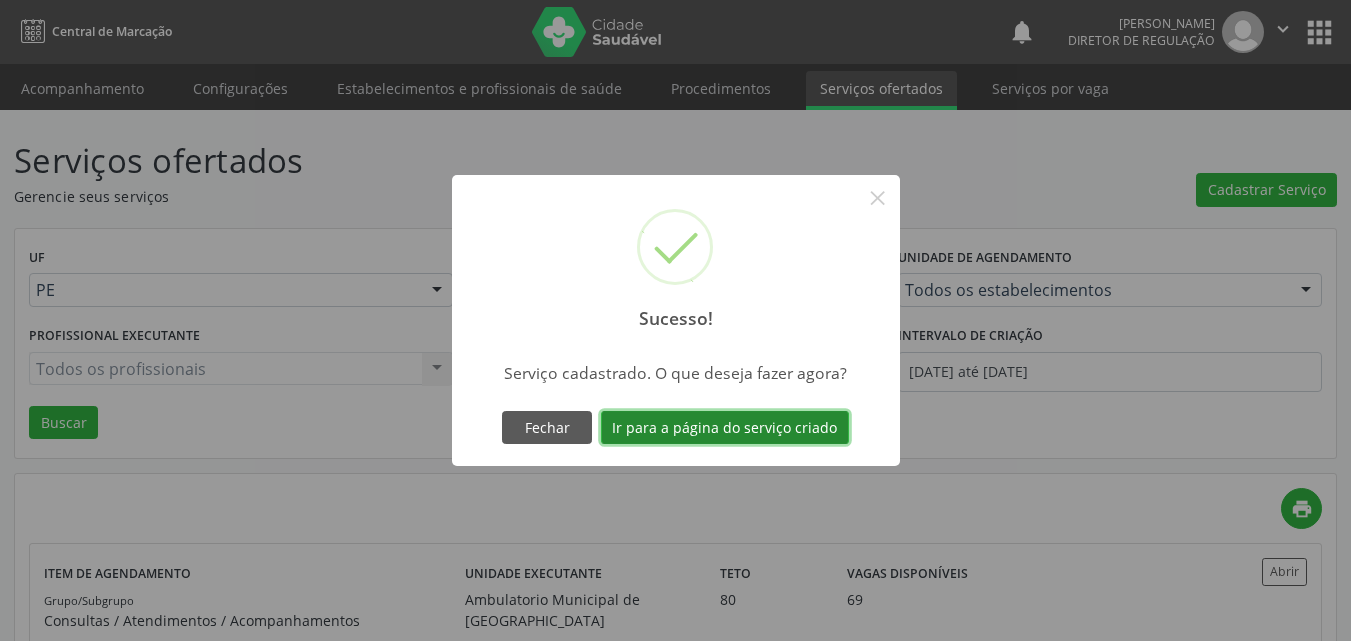 click on "Ir para a página do serviço criado" at bounding box center [725, 428] 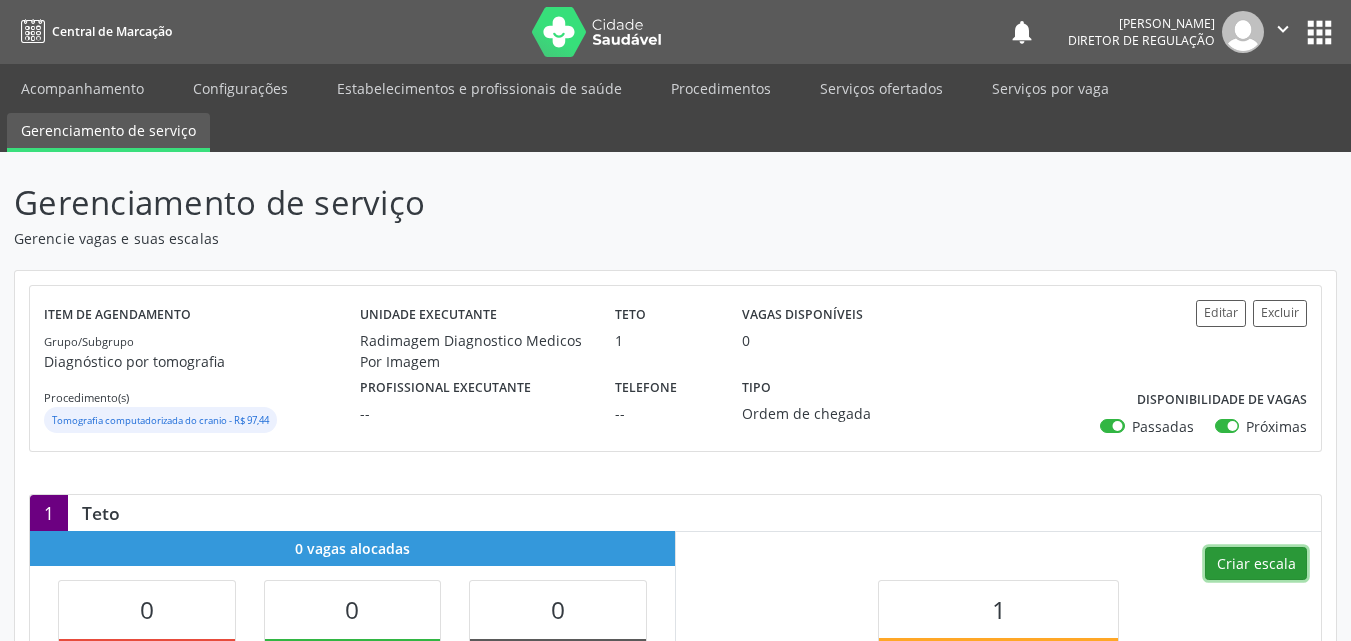 click on "Criar escala" at bounding box center (1256, 564) 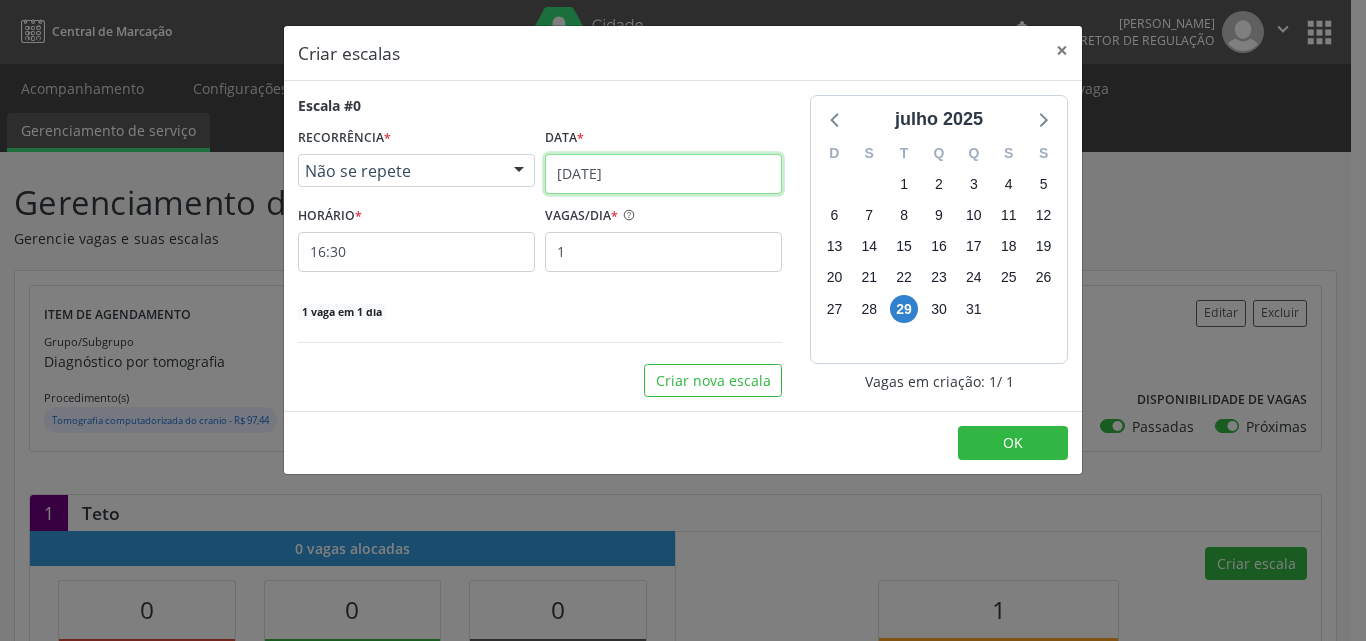 click on "[DATE]" at bounding box center (663, 174) 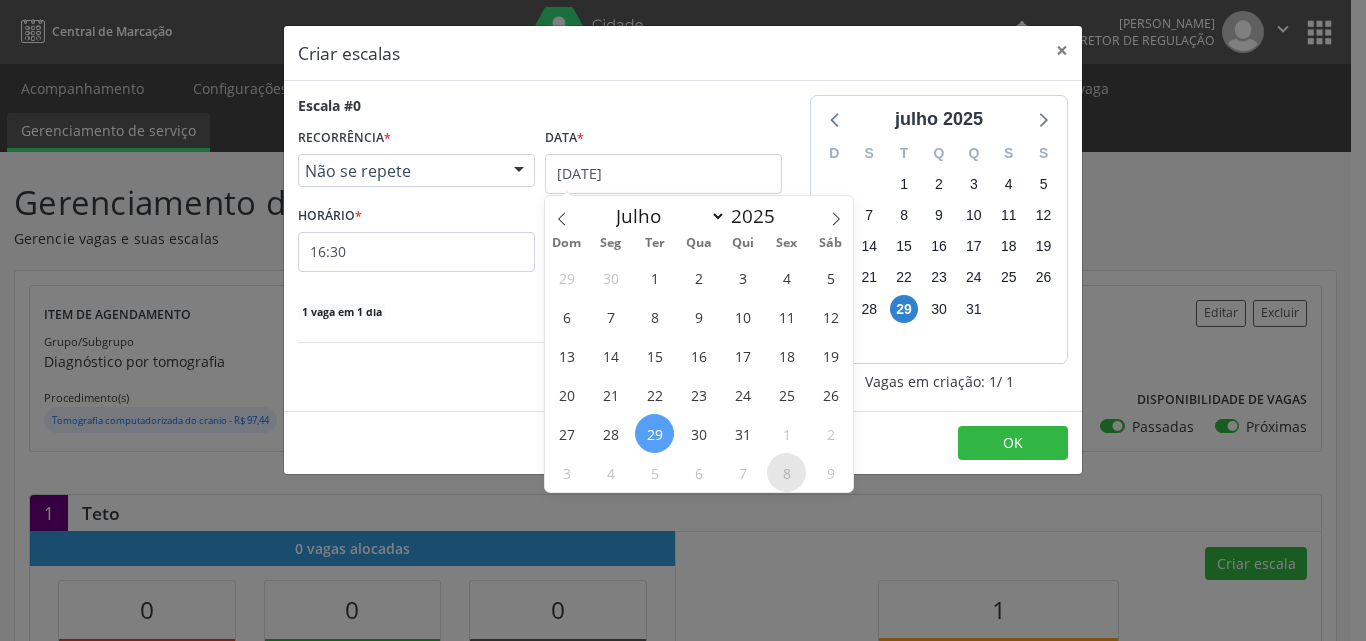 click on "8" at bounding box center (786, 472) 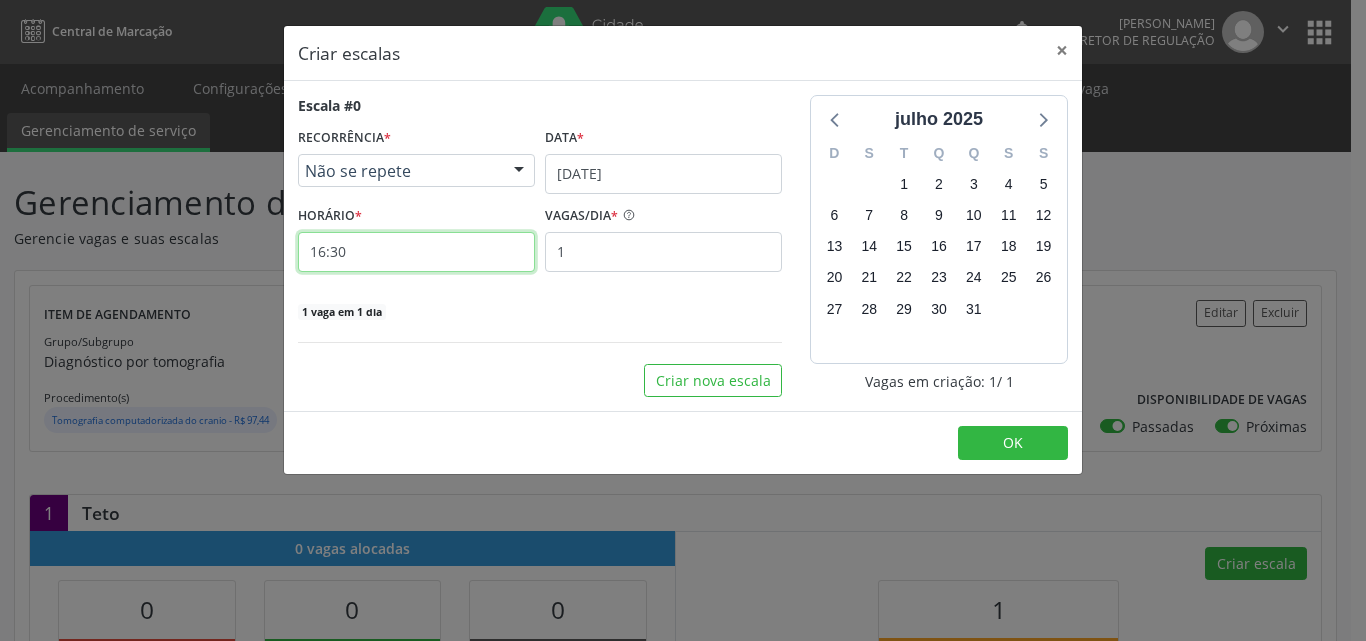 click on "16:30" at bounding box center (416, 252) 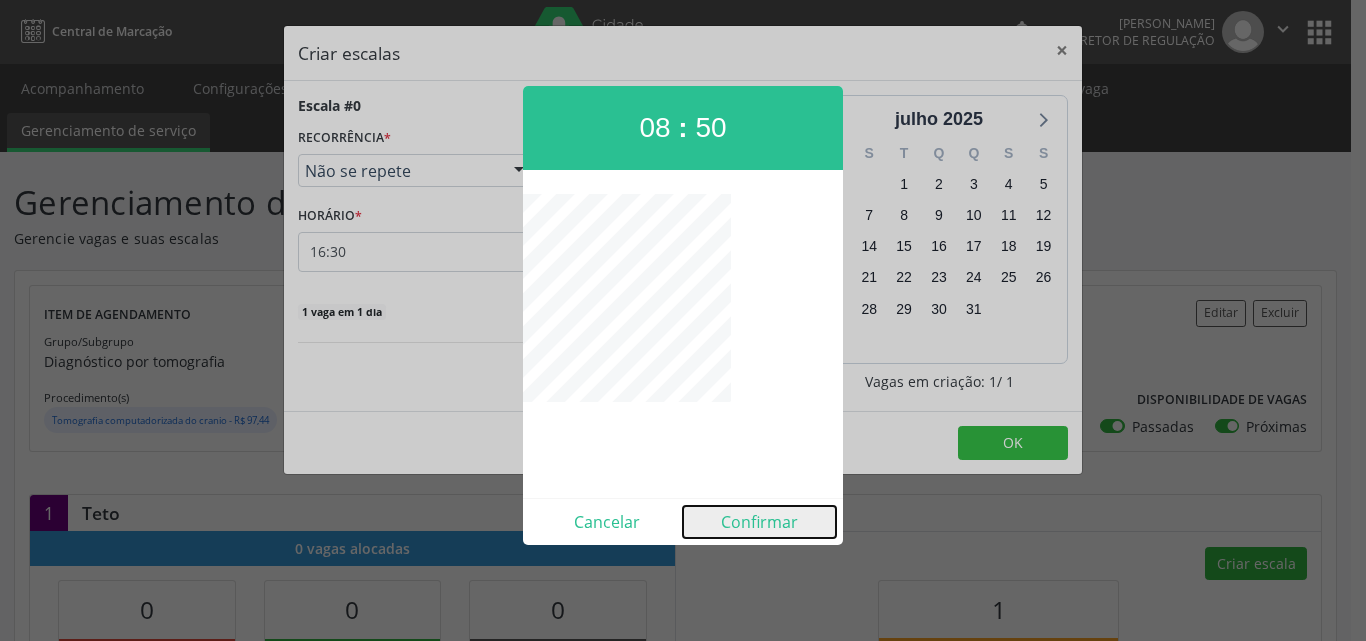 click on "Confirmar" at bounding box center (759, 522) 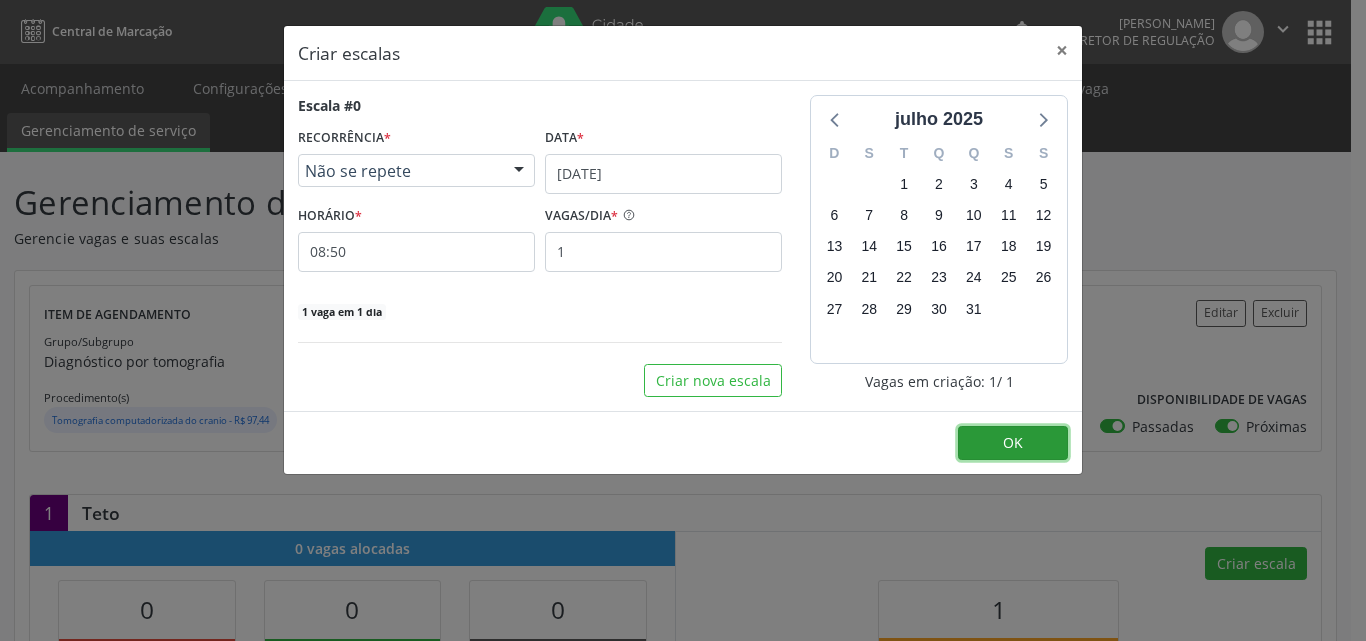 click on "OK" at bounding box center [1013, 442] 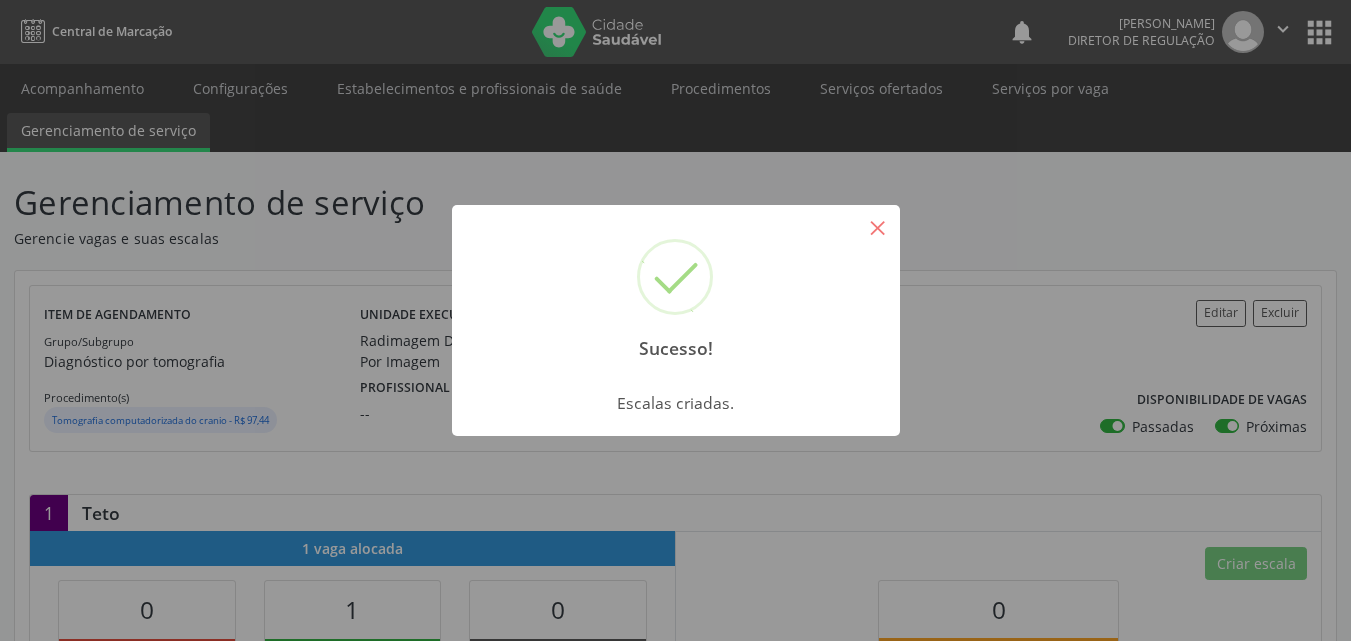 click on "×" at bounding box center [878, 227] 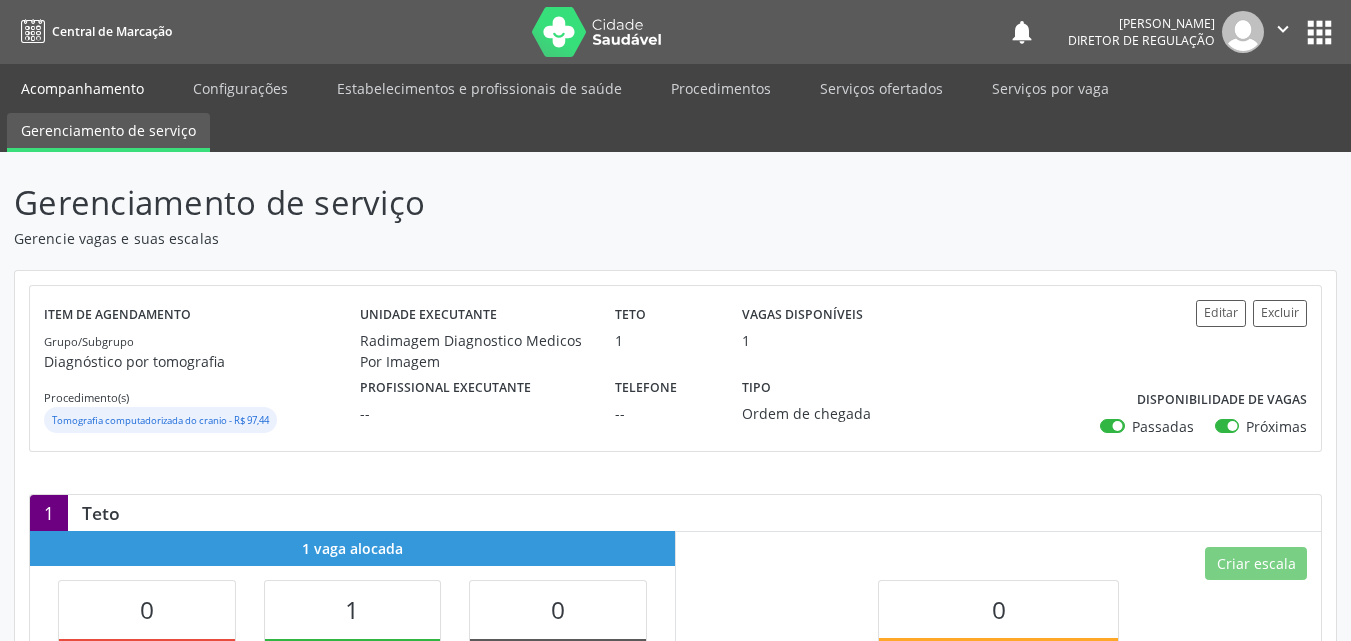 click on "Acompanhamento" at bounding box center (82, 88) 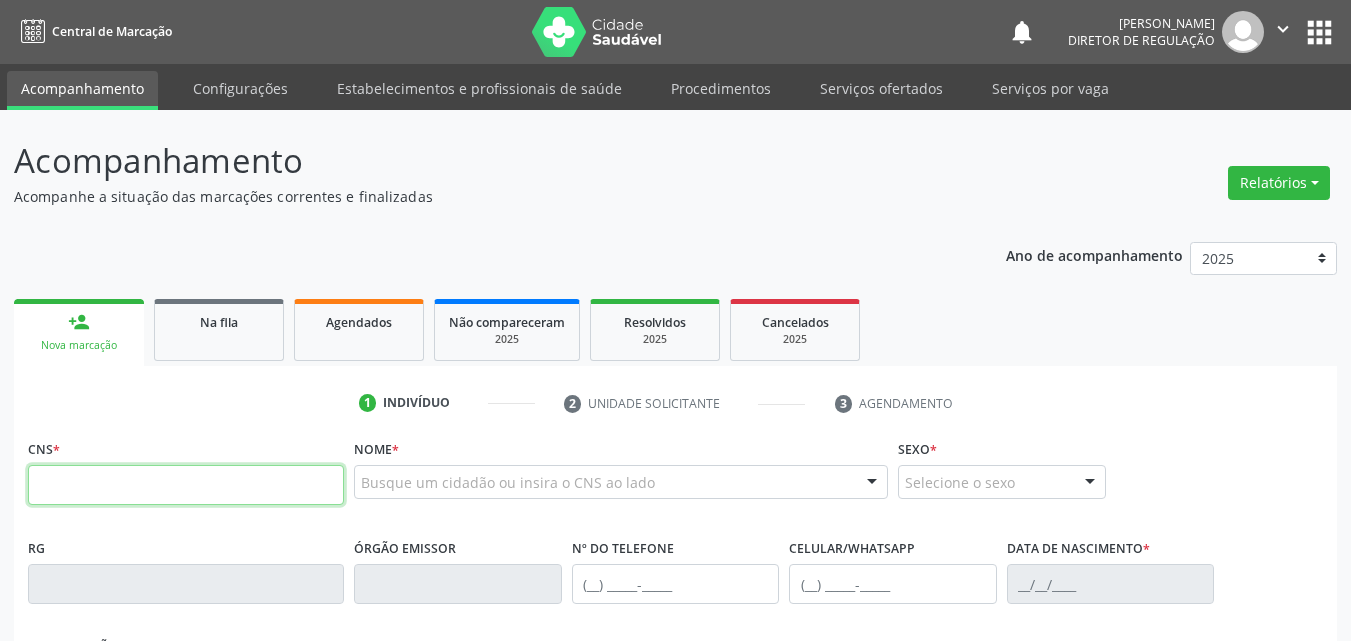 click at bounding box center (186, 485) 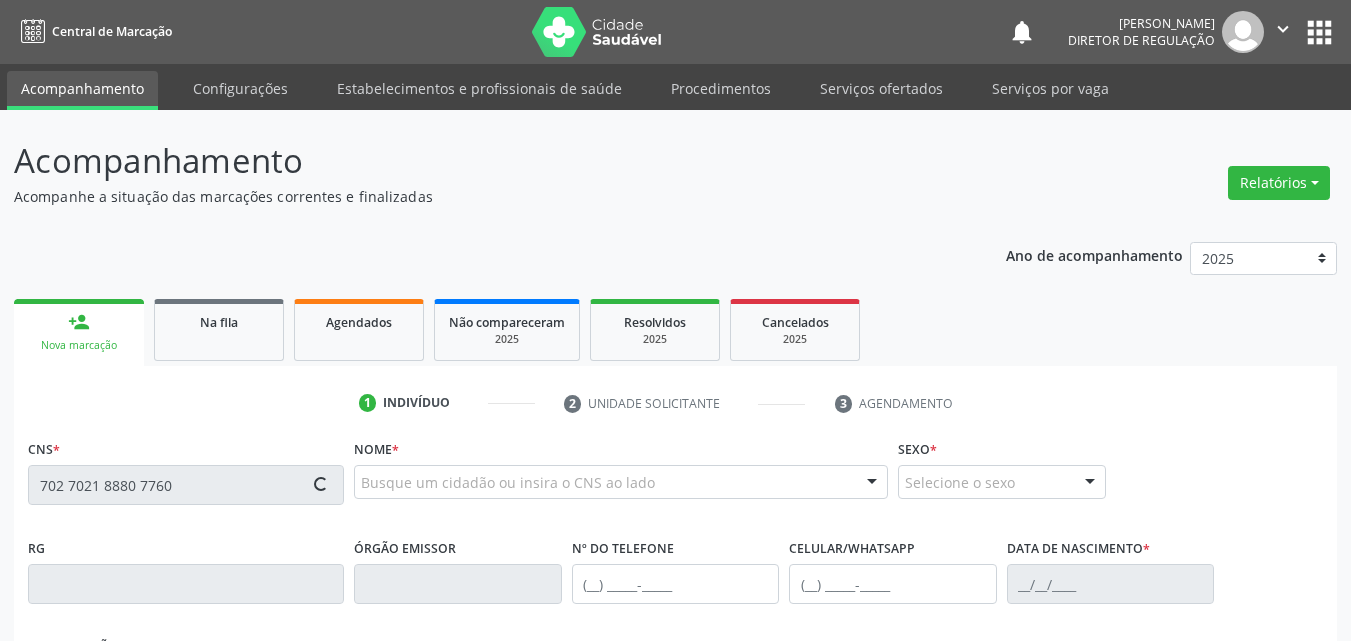 type on "702 7021 8880 7760" 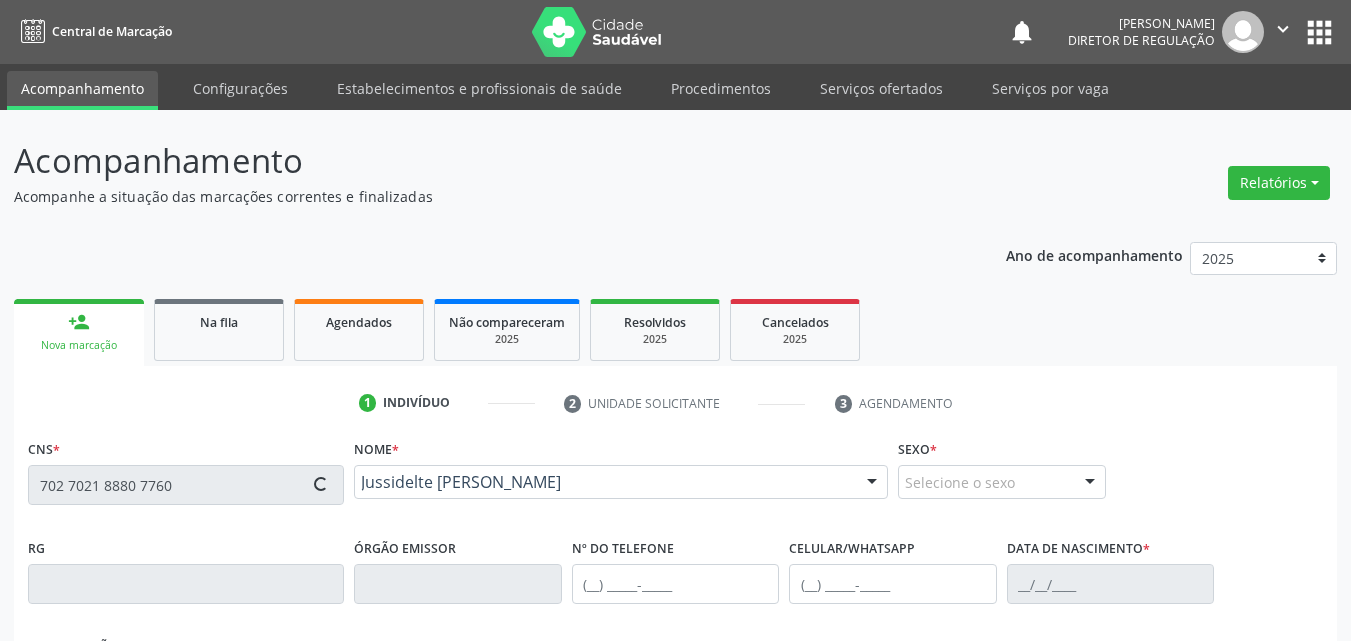 scroll, scrollTop: 429, scrollLeft: 0, axis: vertical 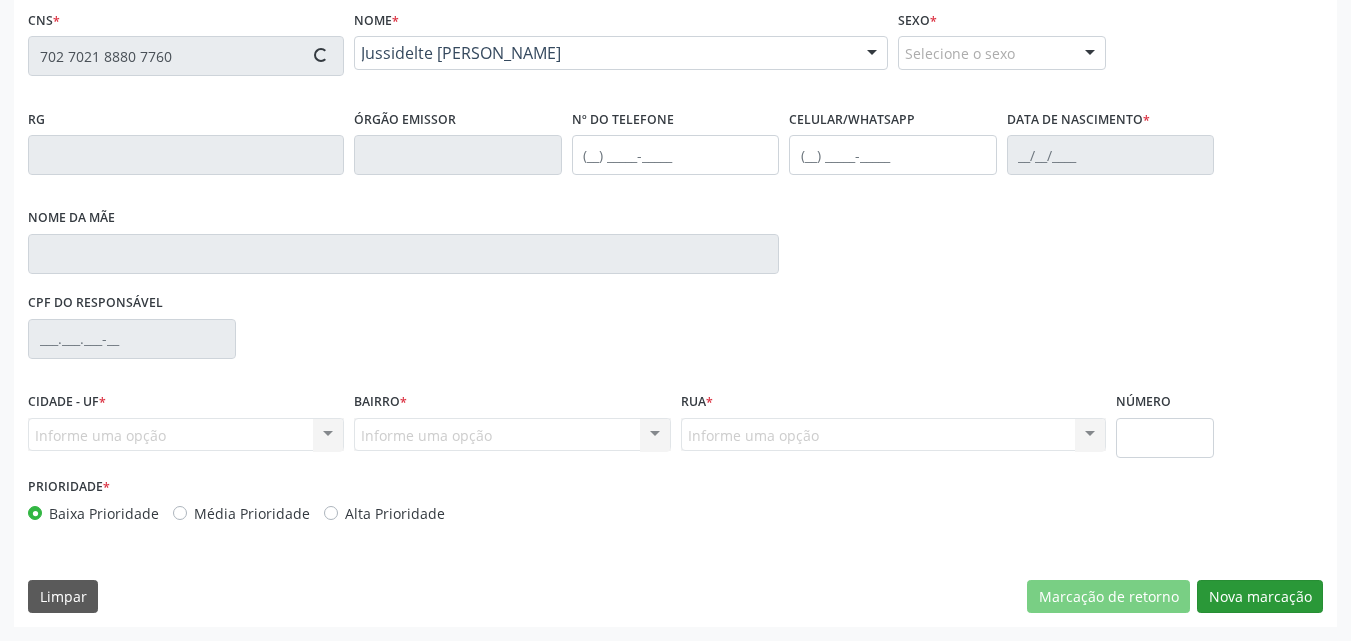 type on "[PHONE_NUMBER]" 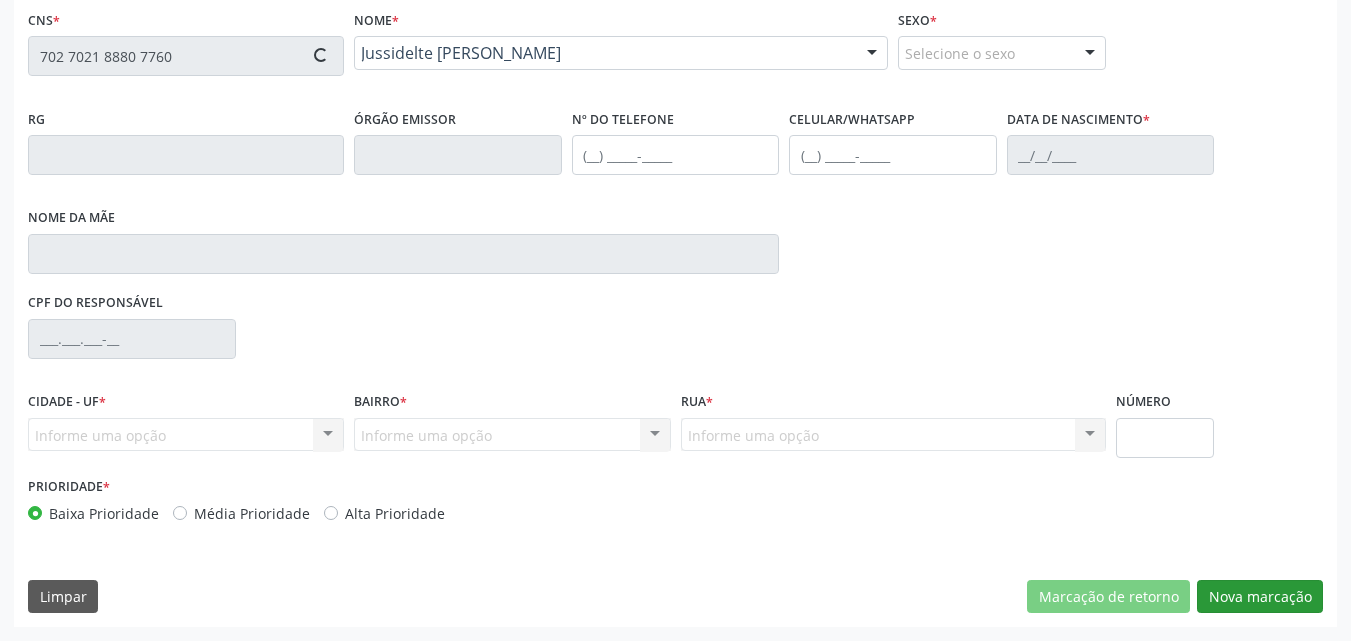 type on "[PHONE_NUMBER]" 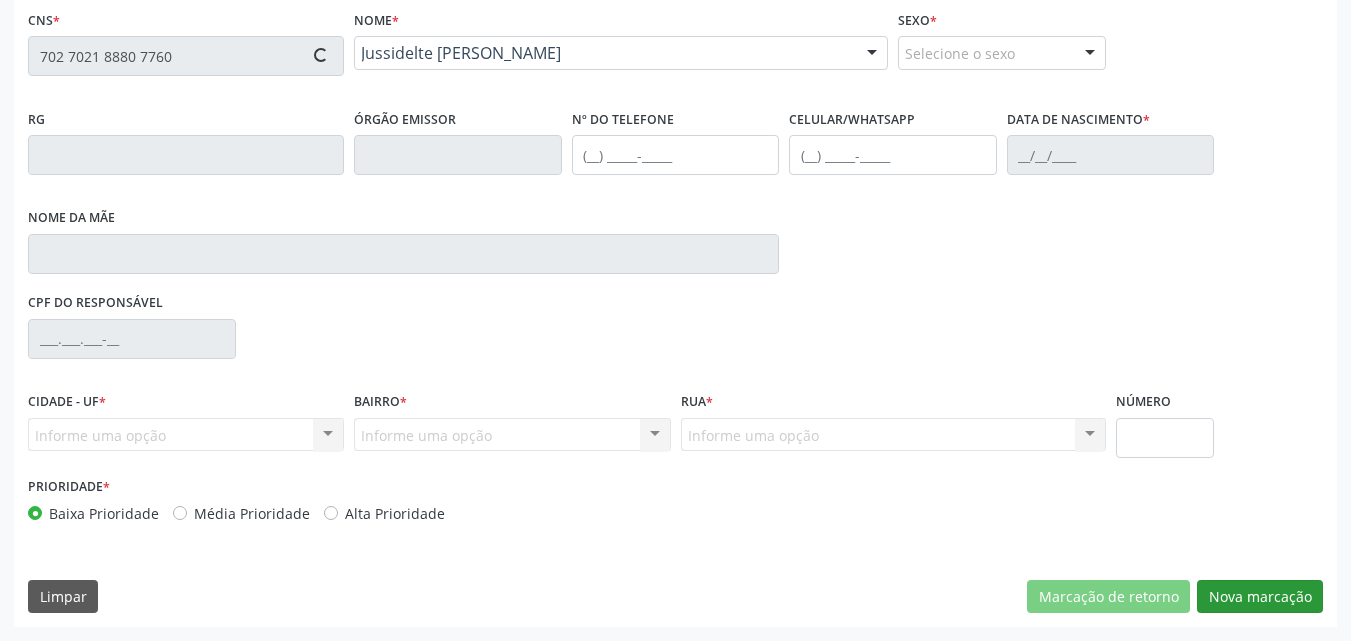 type on "[DATE]" 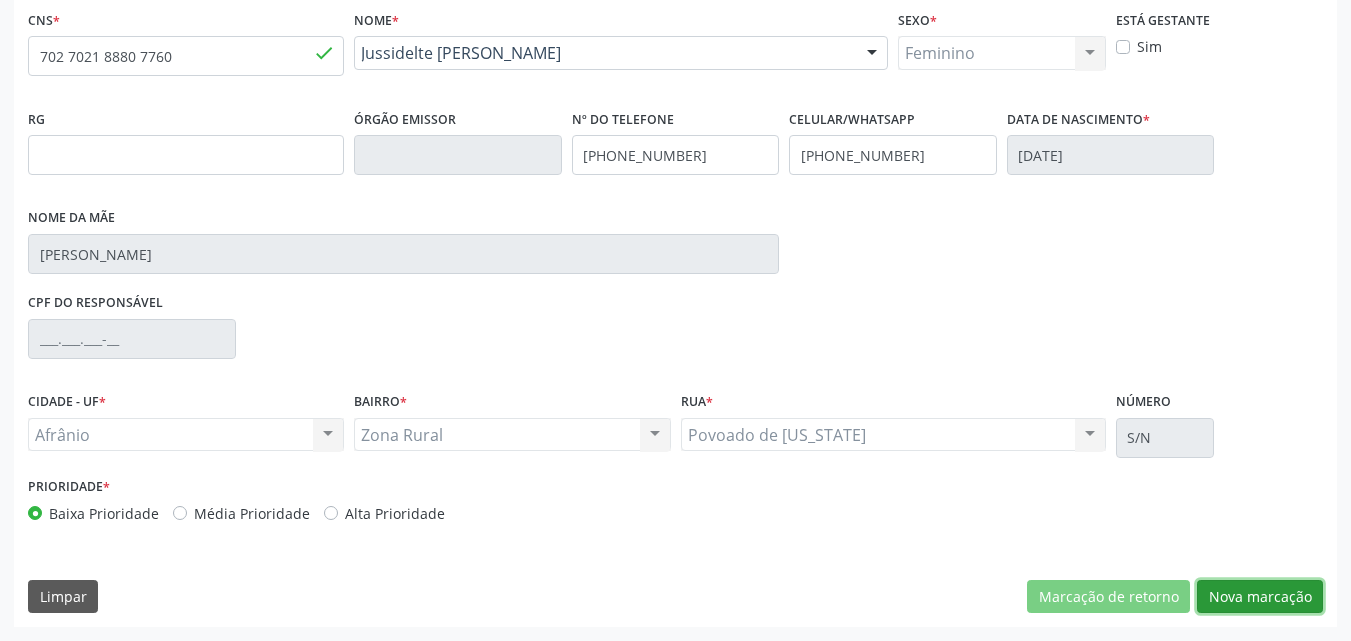 click on "Nova marcação" at bounding box center [1260, 597] 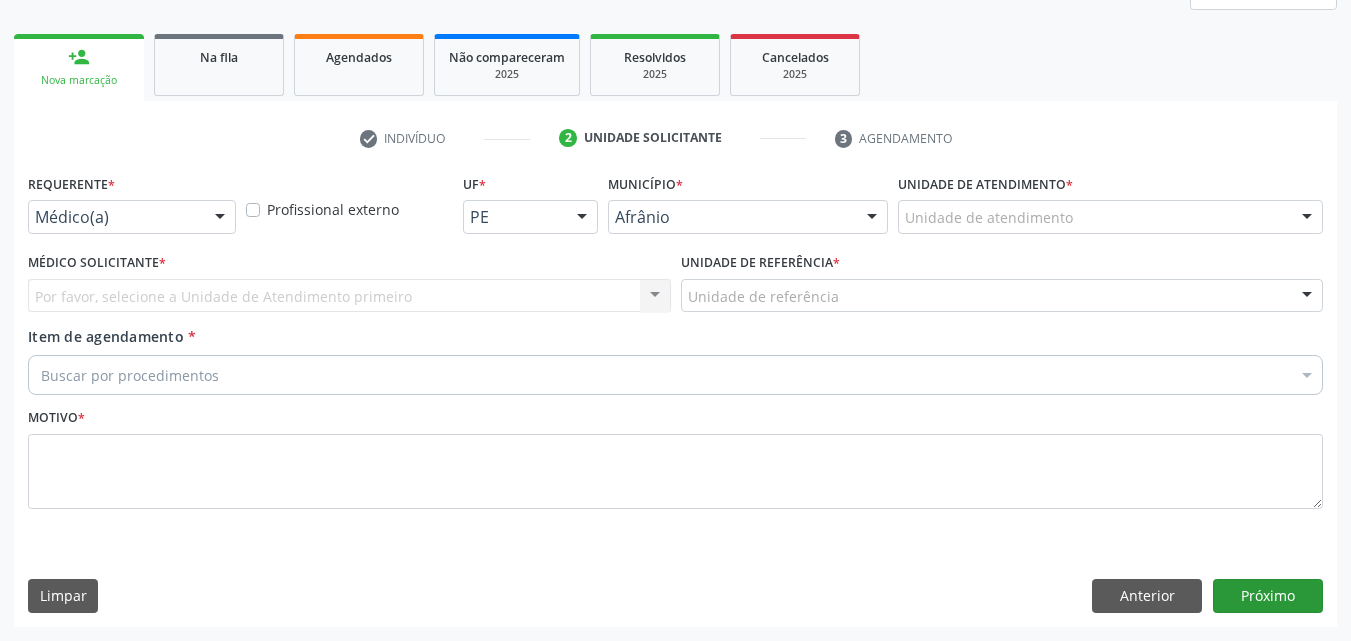 scroll, scrollTop: 265, scrollLeft: 0, axis: vertical 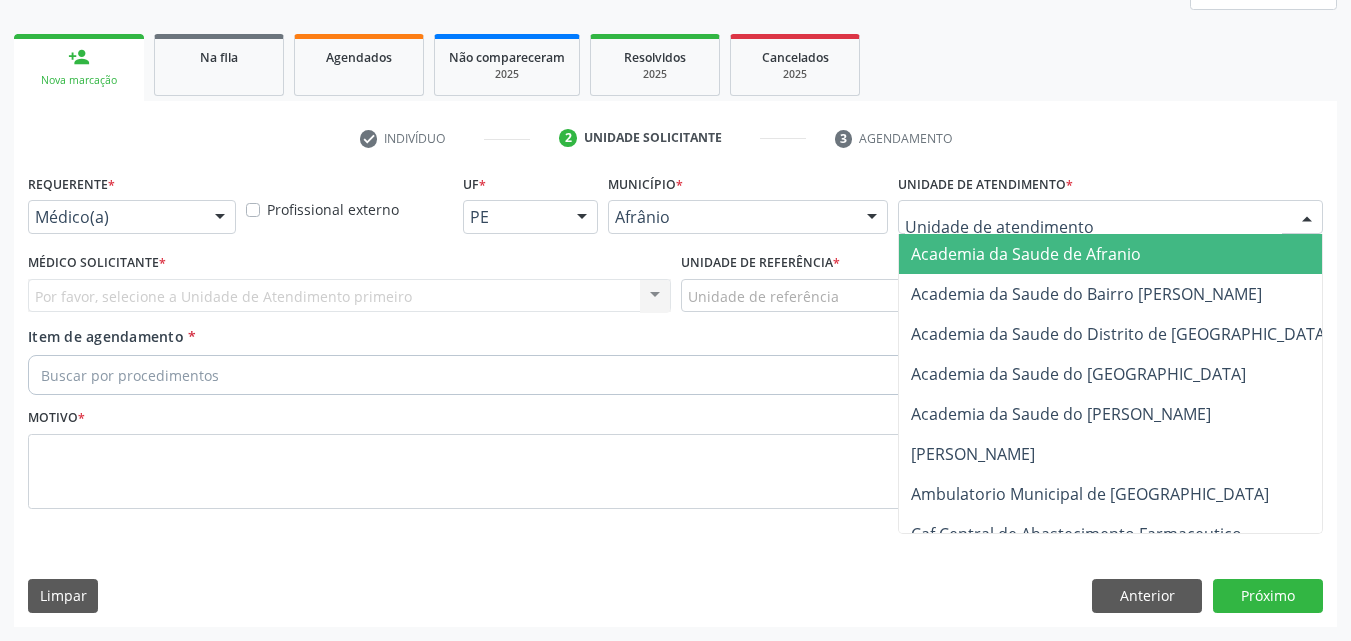 click at bounding box center (1110, 217) 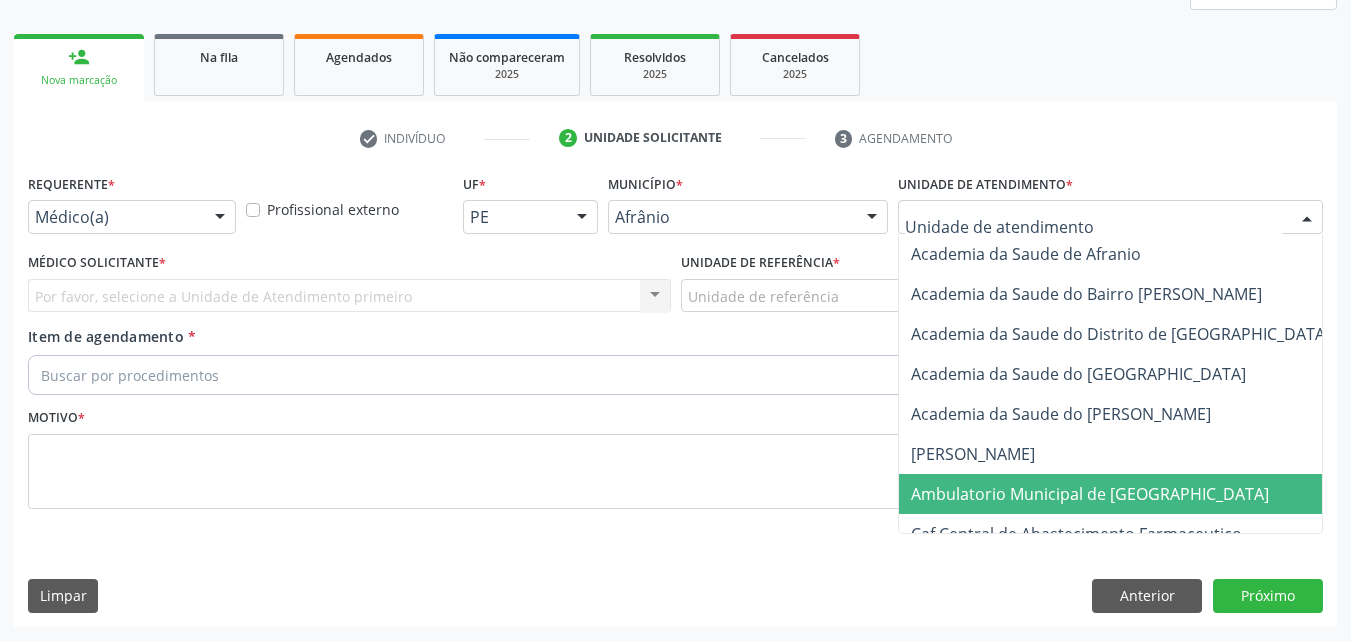 drag, startPoint x: 1102, startPoint y: 503, endPoint x: 1075, endPoint y: 490, distance: 29.966648 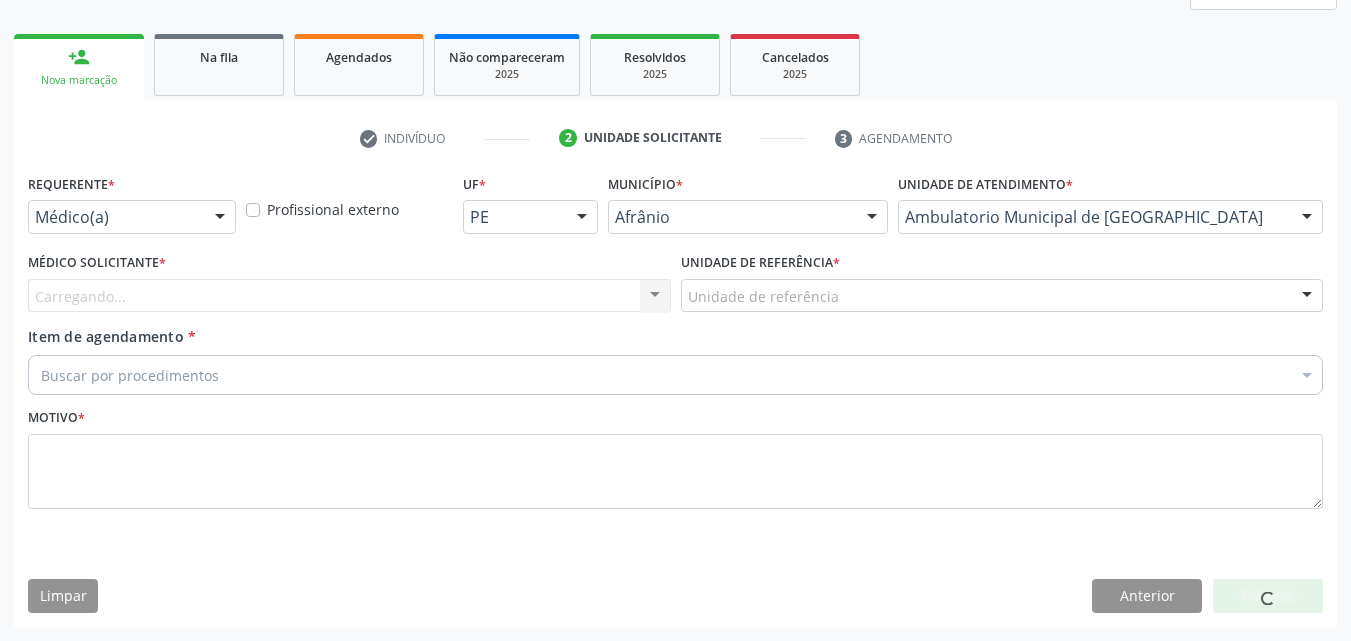click on "Unidade de referência" at bounding box center [1002, 296] 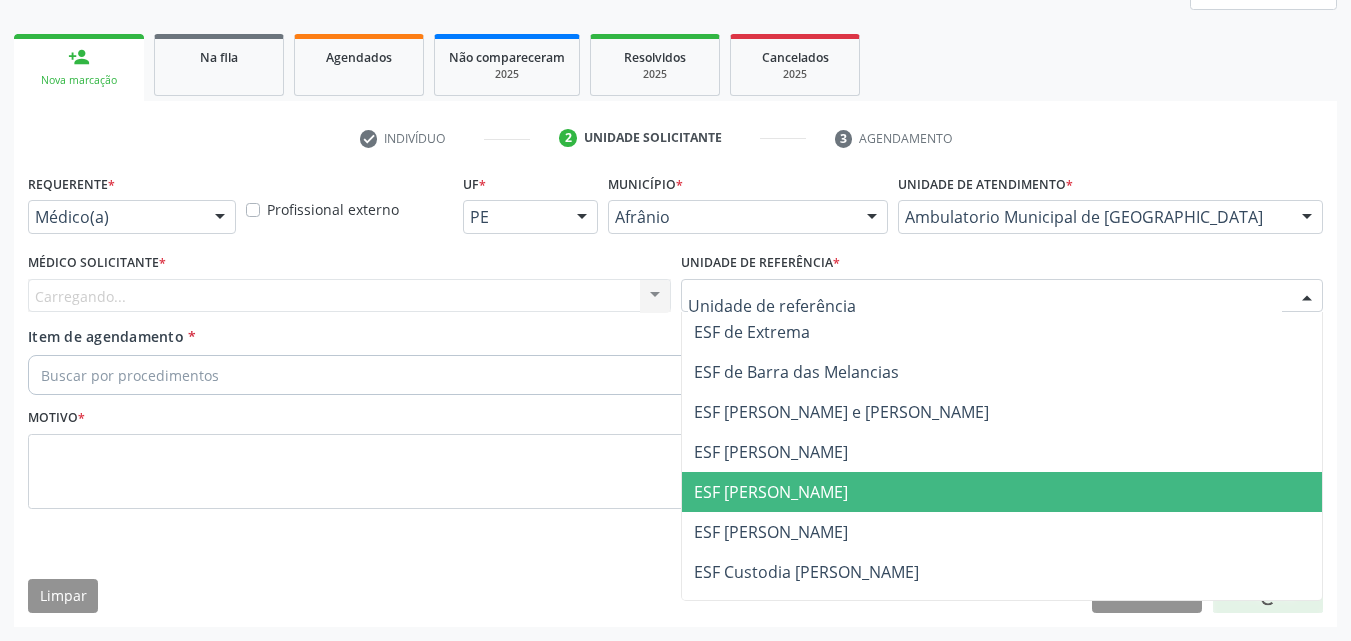 click on "ESF [PERSON_NAME]" at bounding box center [1002, 492] 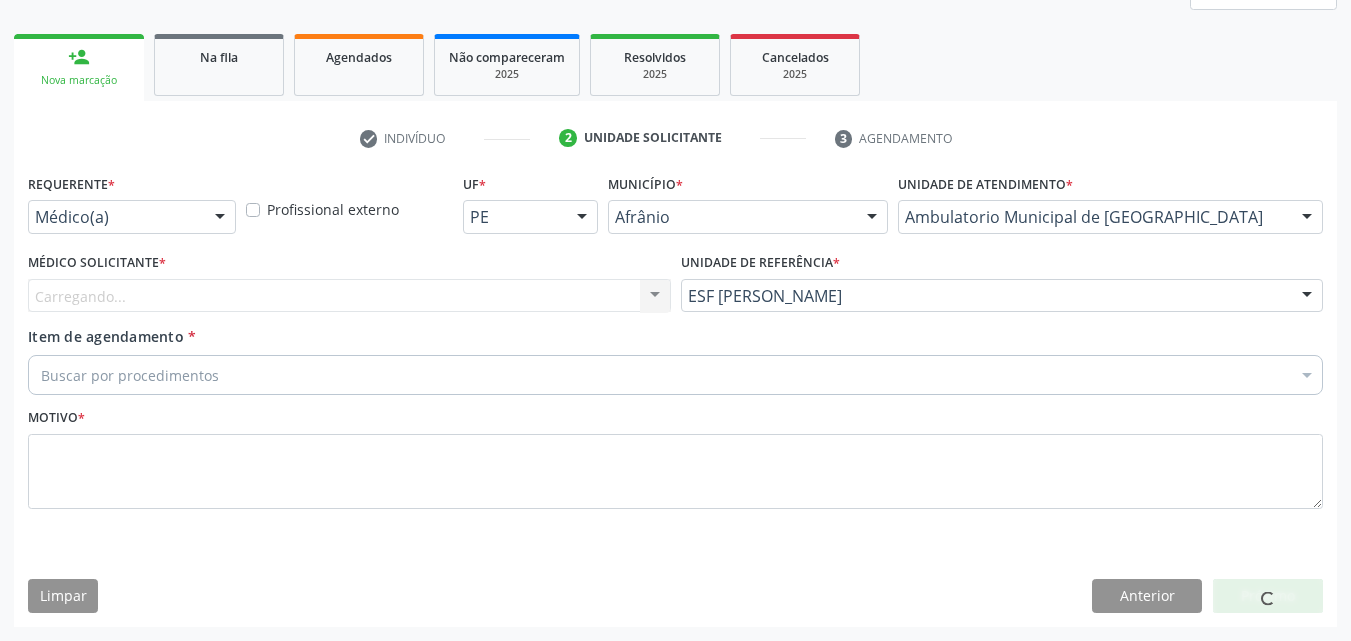 click on "Carregando..." at bounding box center [349, 296] 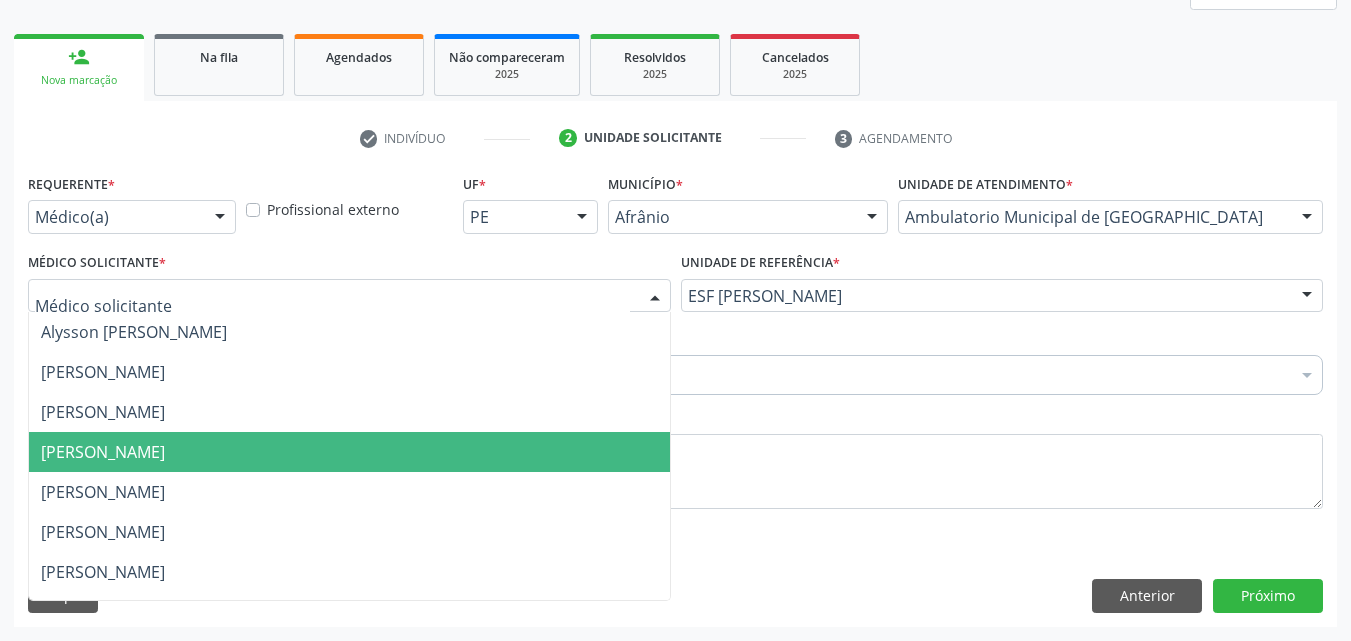 click on "[PERSON_NAME]" at bounding box center (349, 452) 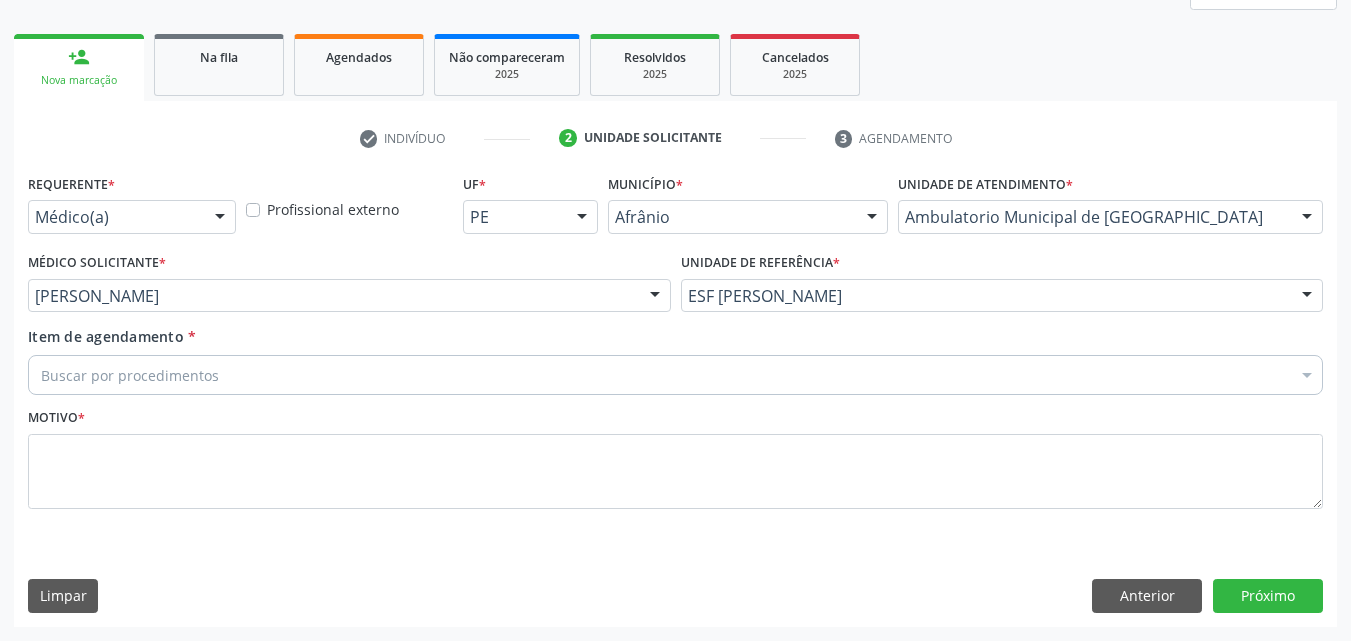 click on "Buscar por procedimentos" at bounding box center (675, 375) 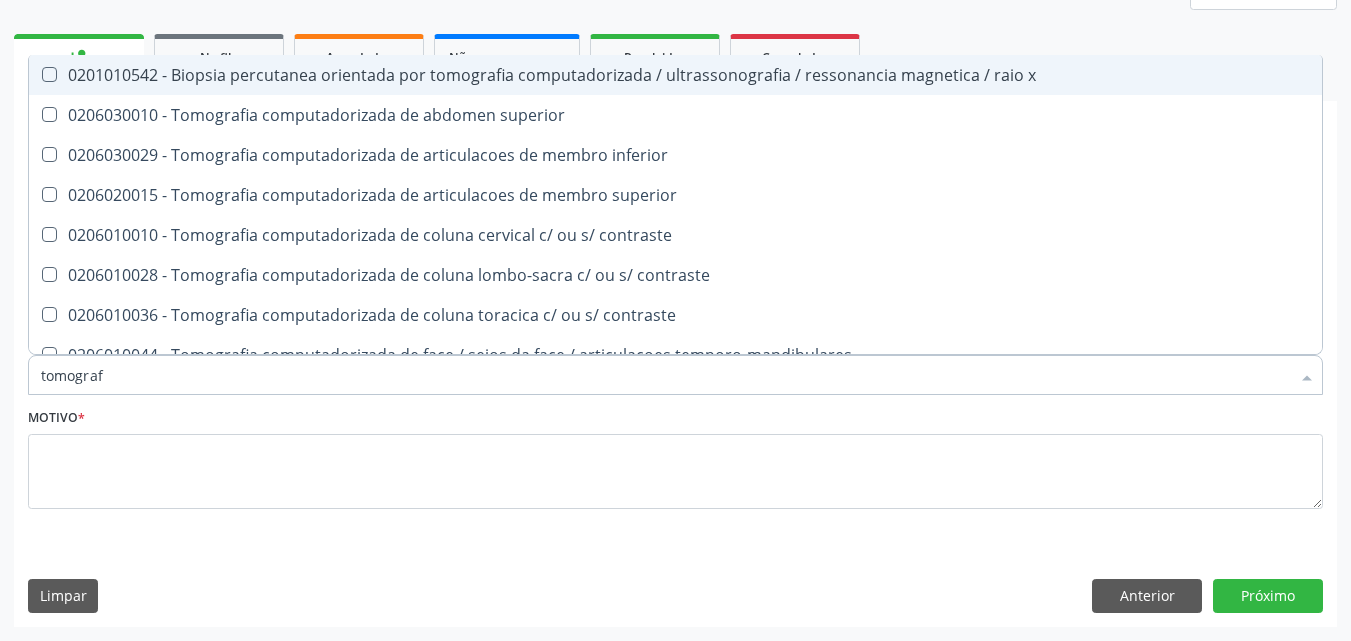 type on "tomografi" 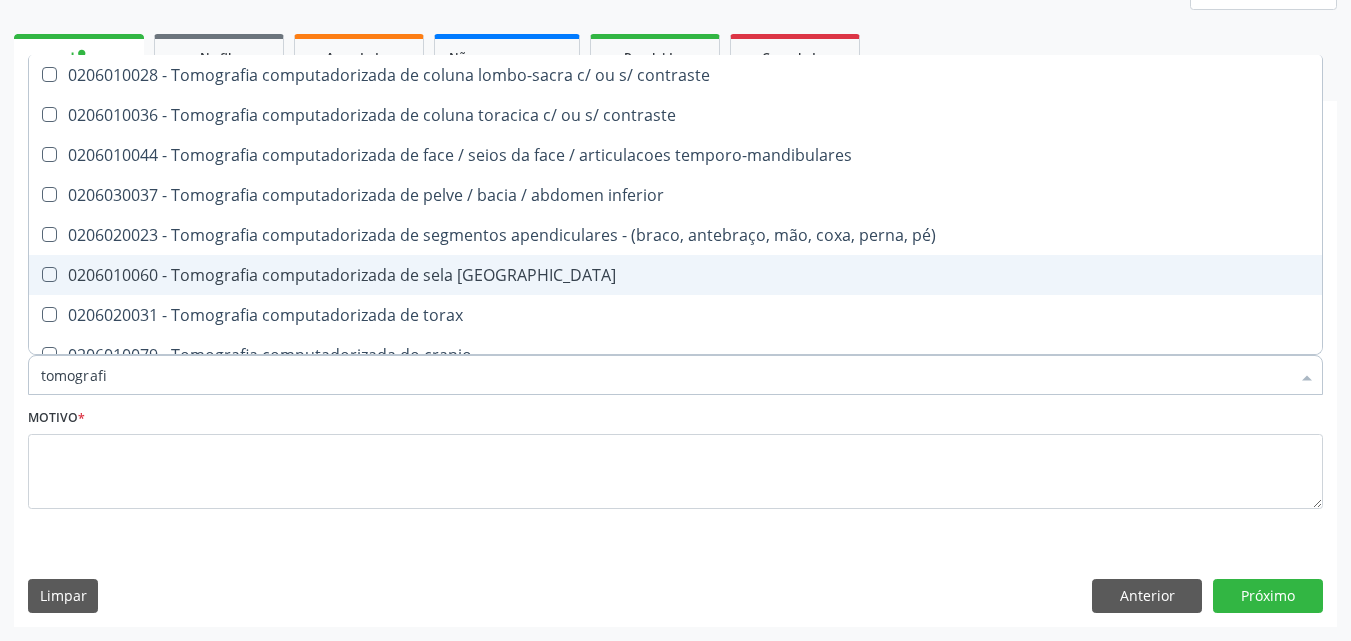 scroll, scrollTop: 300, scrollLeft: 0, axis: vertical 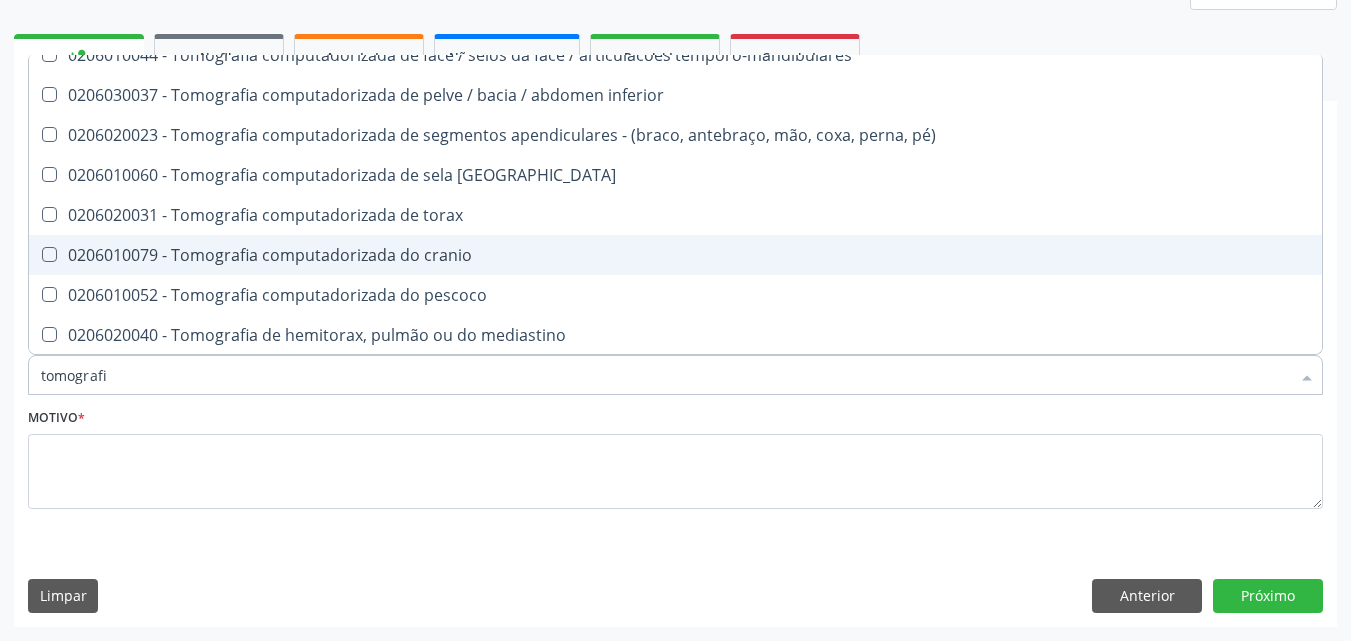 click on "0206010079 - Tomografia computadorizada do cranio" at bounding box center [675, 255] 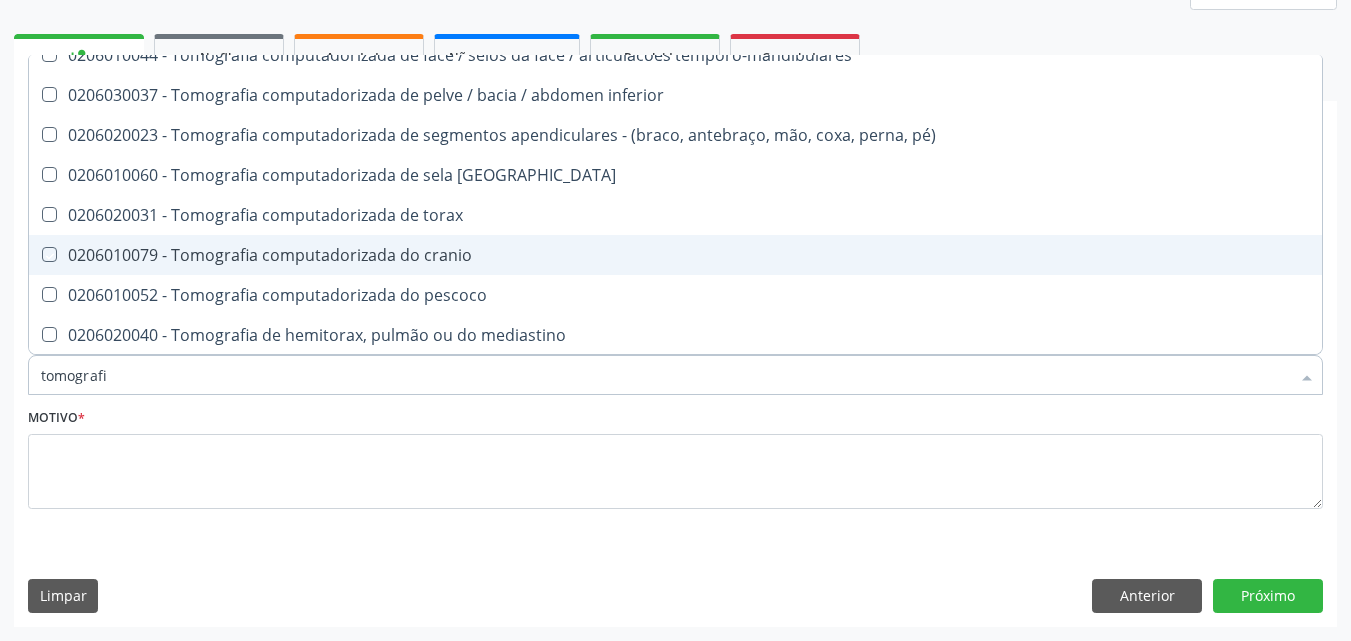 checkbox on "true" 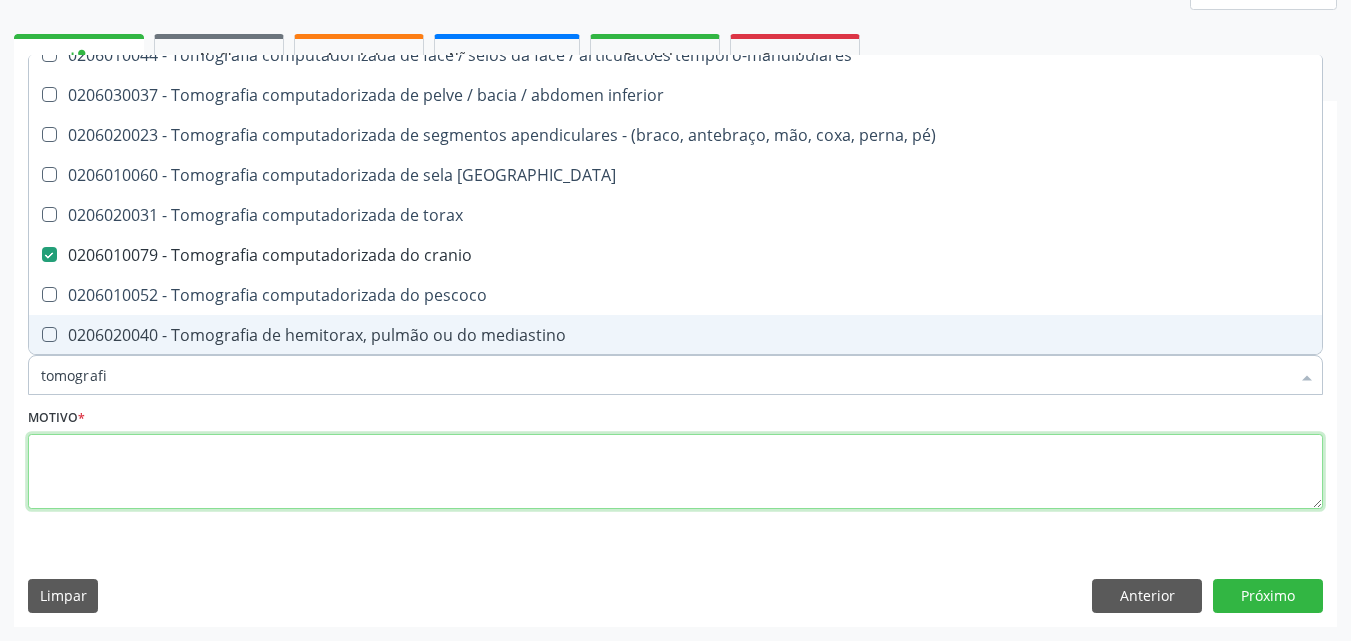 click at bounding box center [675, 472] 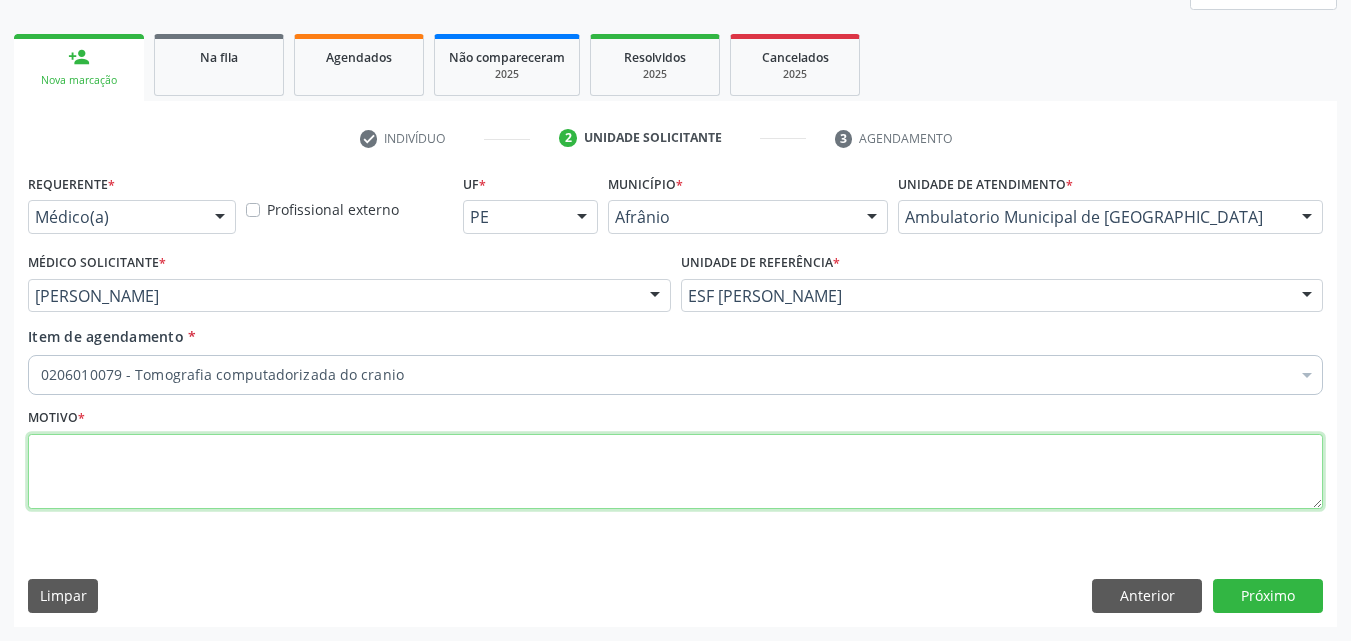 scroll, scrollTop: 0, scrollLeft: 0, axis: both 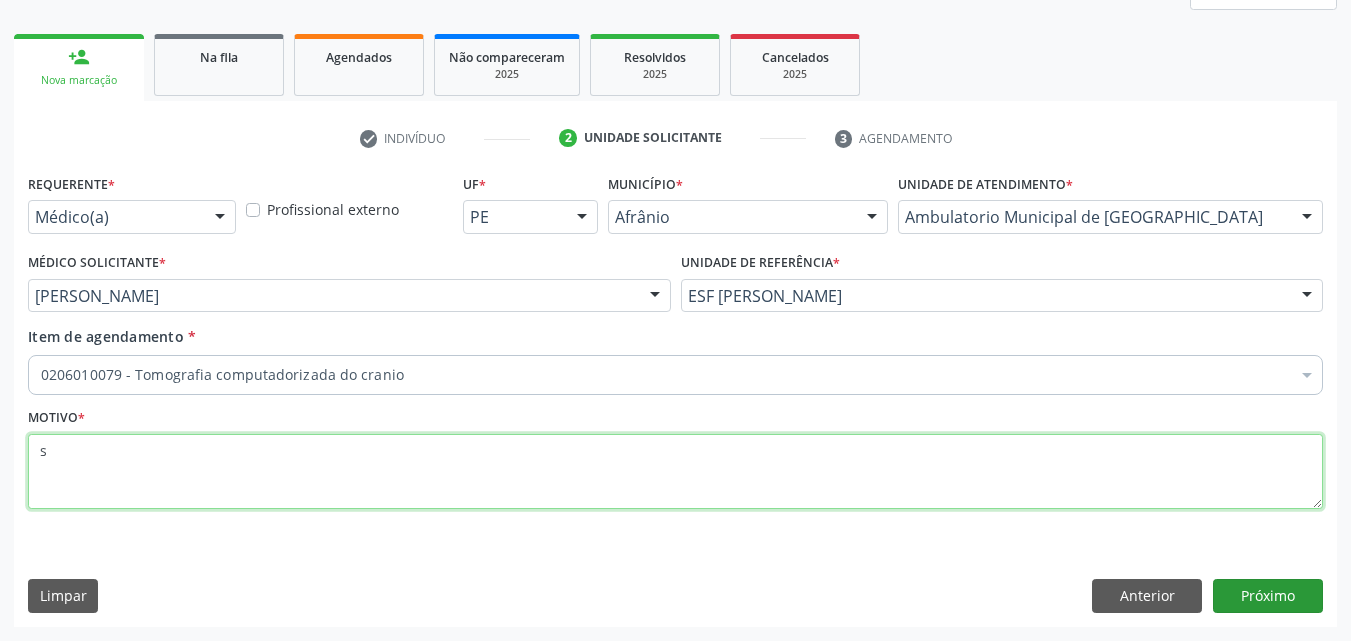 type on "s" 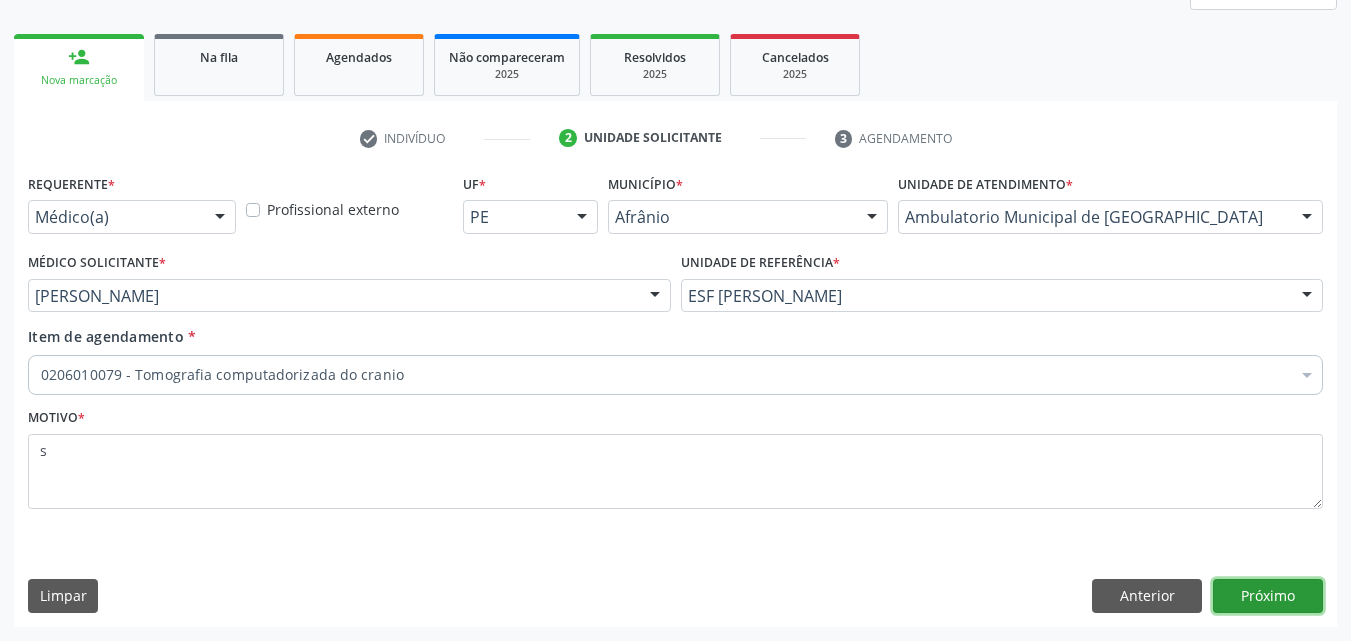 click on "Próximo" at bounding box center [1268, 596] 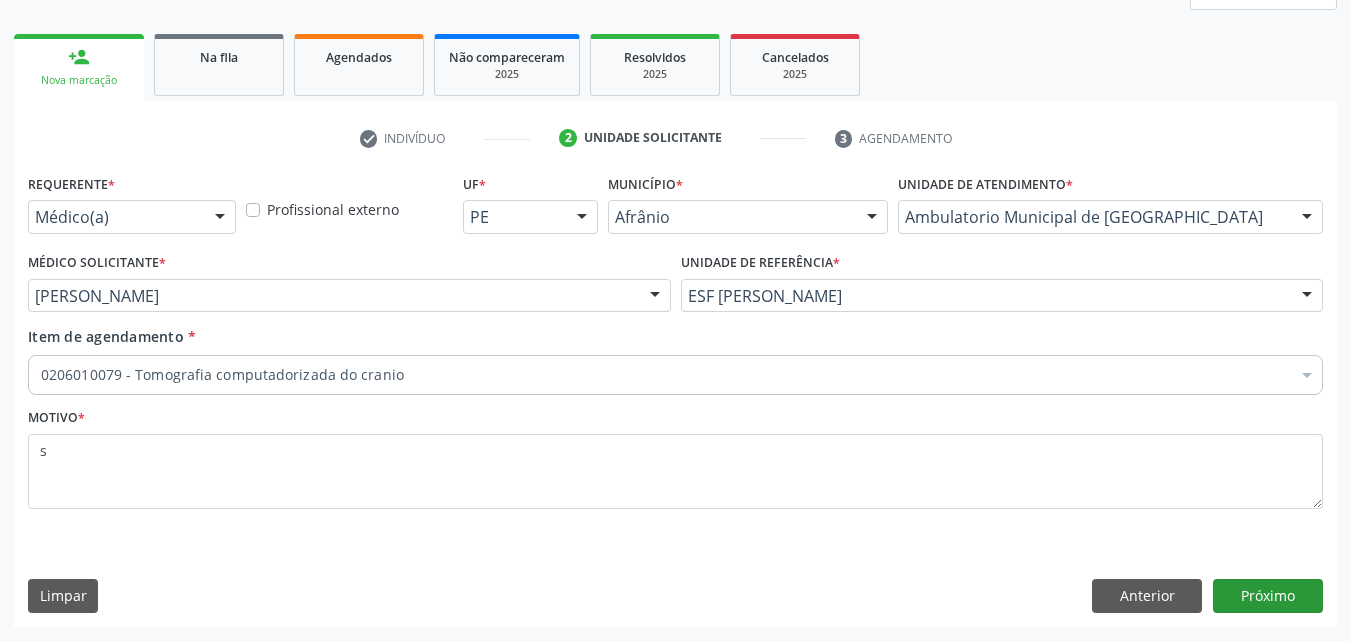 scroll, scrollTop: 229, scrollLeft: 0, axis: vertical 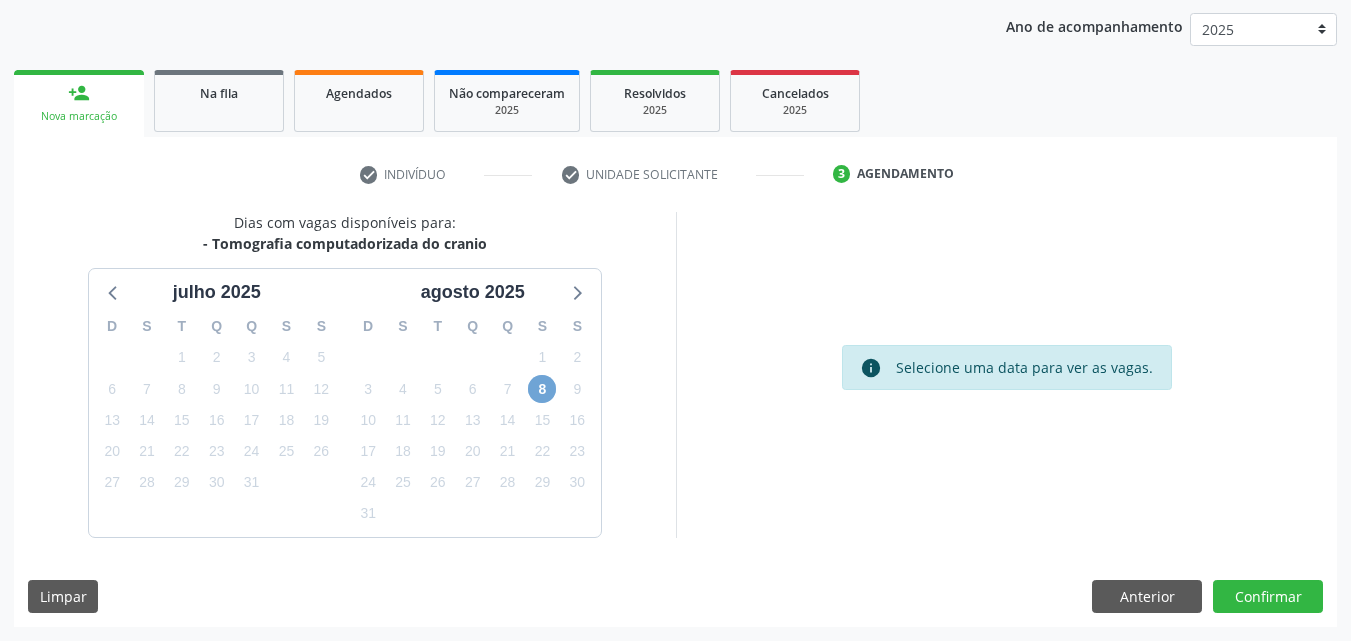 click on "8" at bounding box center (542, 389) 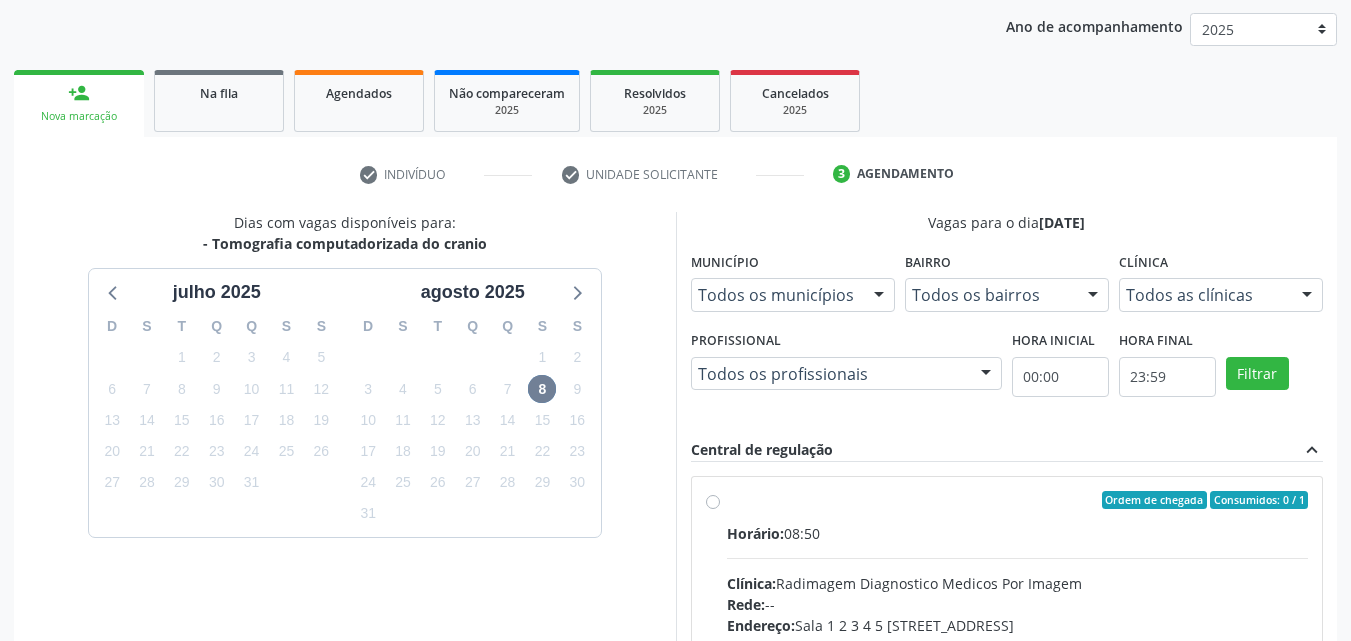 click on "Ordem de chegada
Consumidos: 0 / 1" at bounding box center (1018, 500) 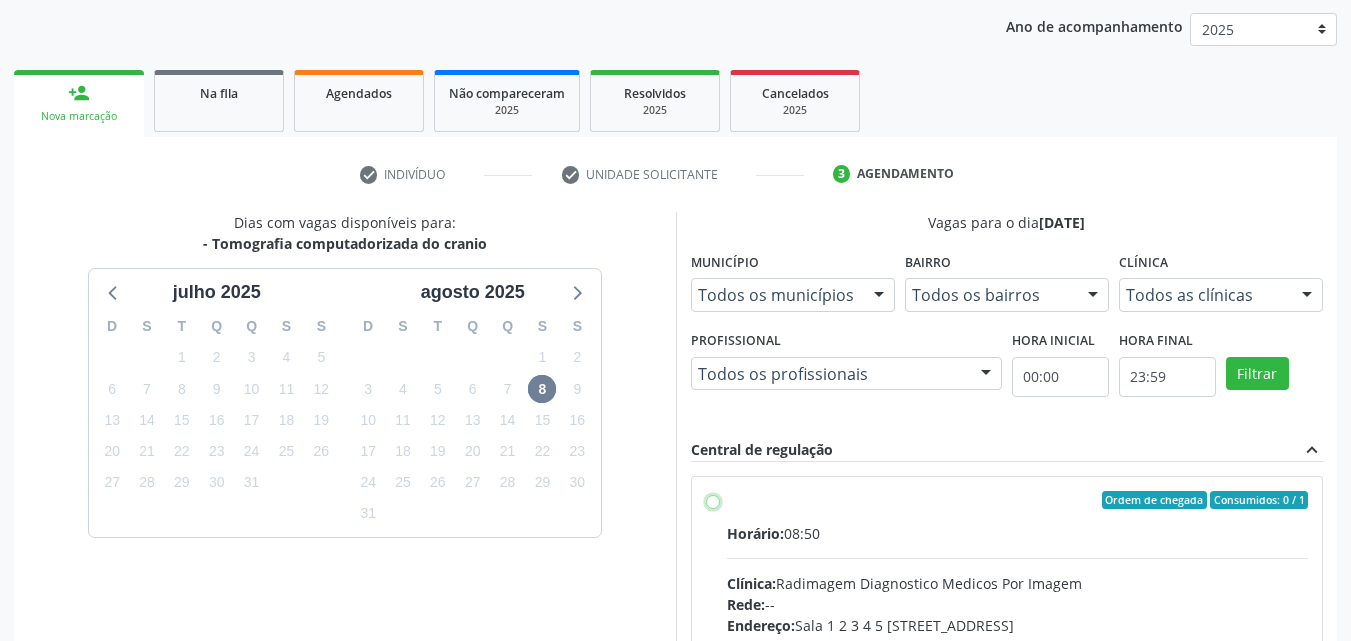 click on "Ordem de chegada
Consumidos: 0 / 1
Horário:   08:50
Clínica:  Radimagem Diagnostico Medicos Por Imagem
Rede:
--
Endereço:   Sala 1 2 3 4 5 E7, nº 159, Centro, Petrolina - PE
Telefone:   (87) 38613324
Profissional:
--
Informações adicionais sobre o atendimento
Idade de atendimento:
Sem restrição
Gênero(s) atendido(s):
Sem restrição
Informações adicionais:
--" at bounding box center (713, 500) 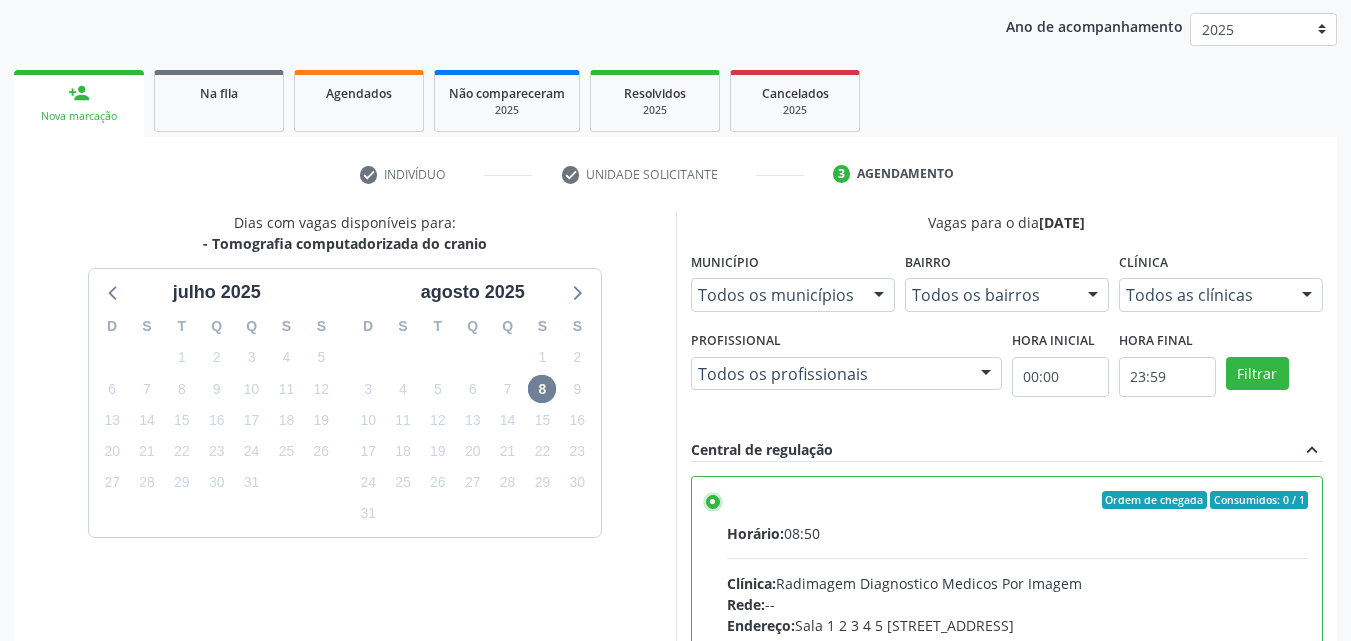 scroll, scrollTop: 429, scrollLeft: 0, axis: vertical 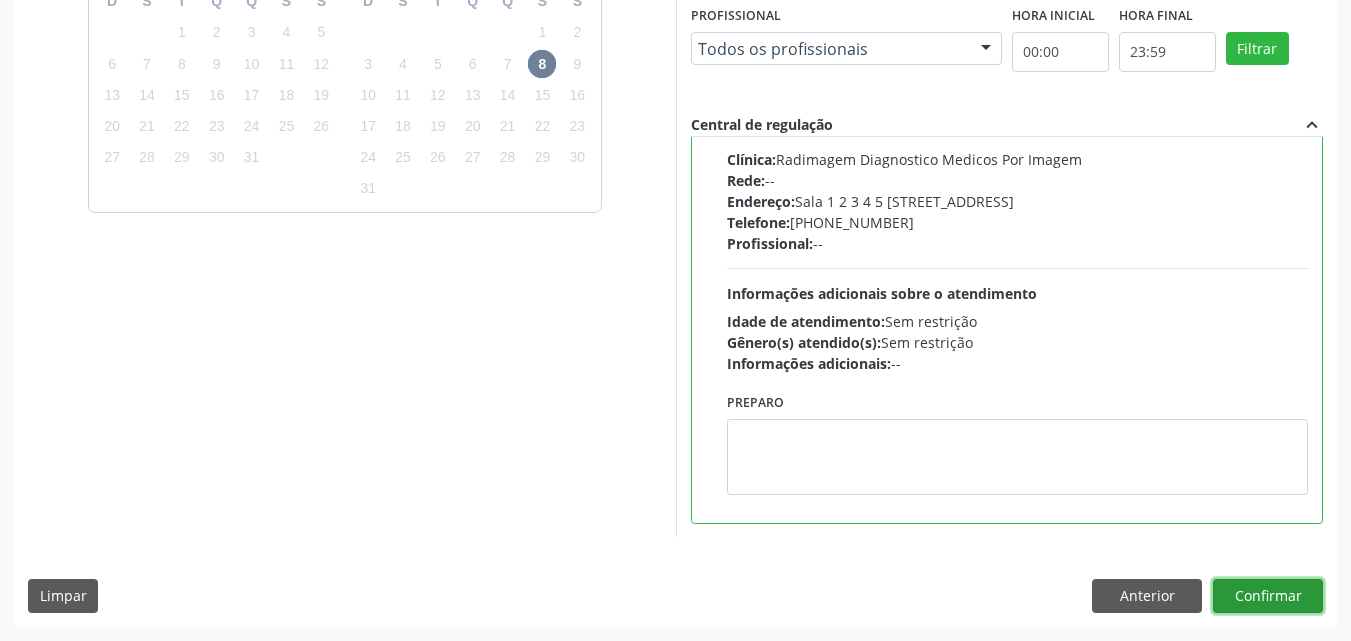 click on "Confirmar" at bounding box center (1268, 596) 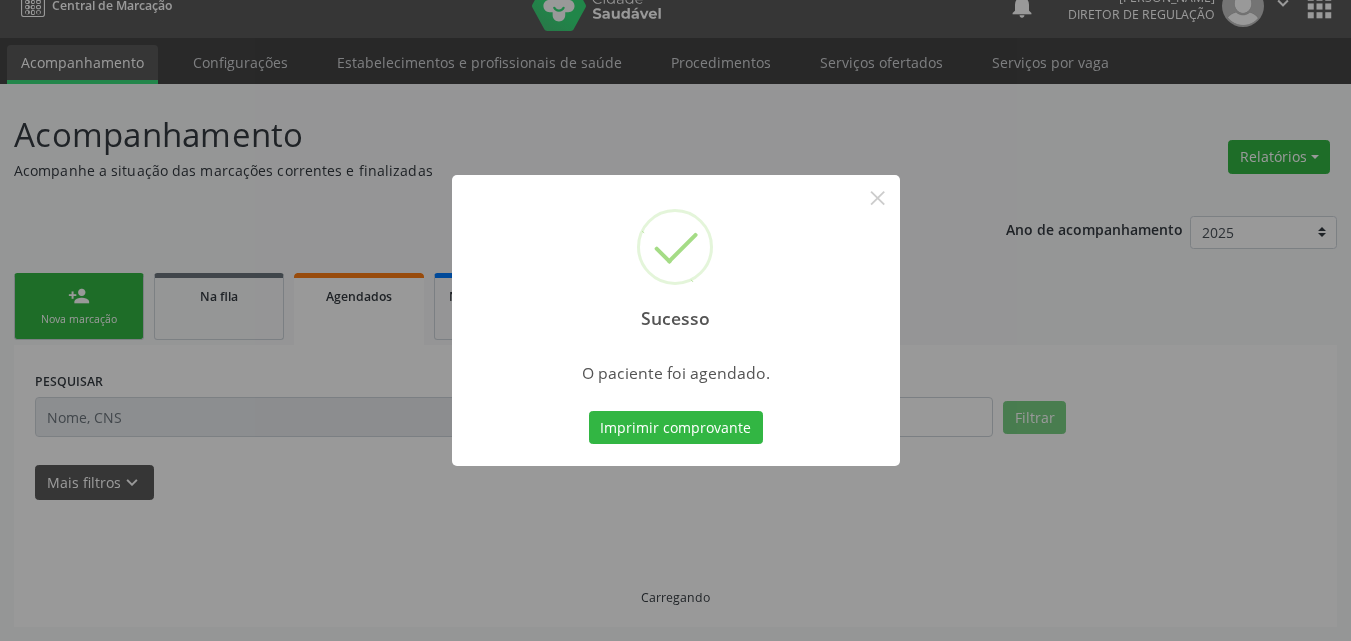 scroll, scrollTop: 26, scrollLeft: 0, axis: vertical 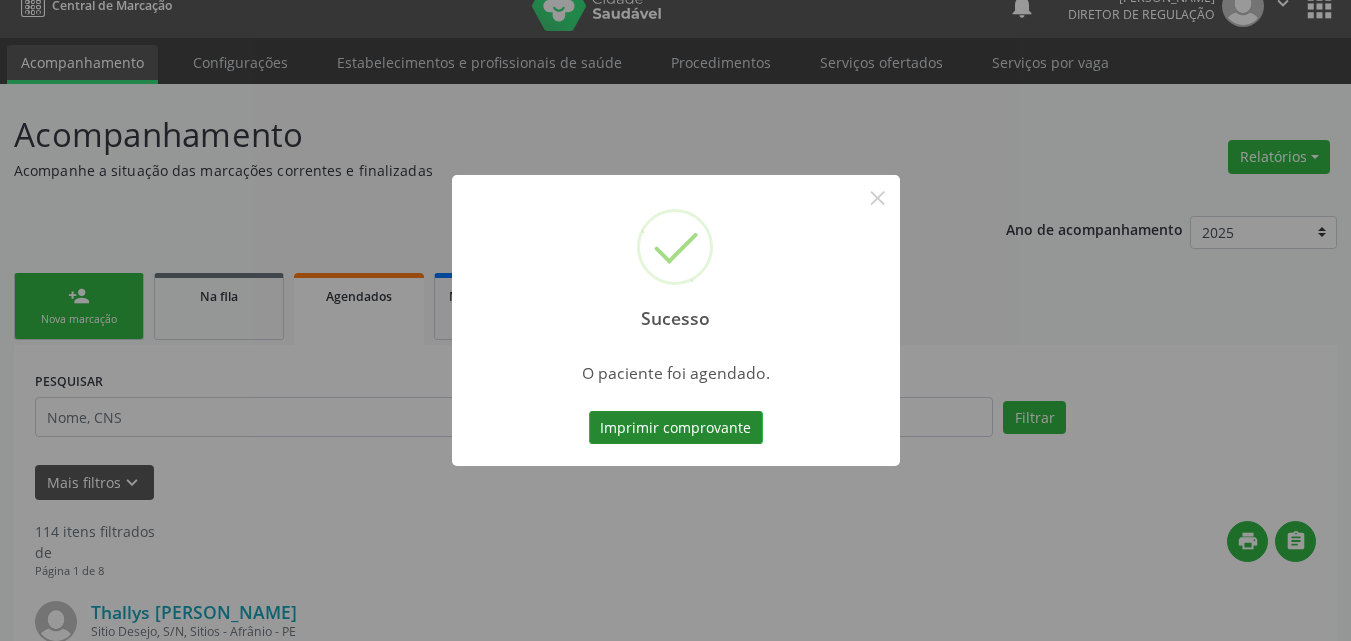 click on "Imprimir comprovante" at bounding box center [676, 428] 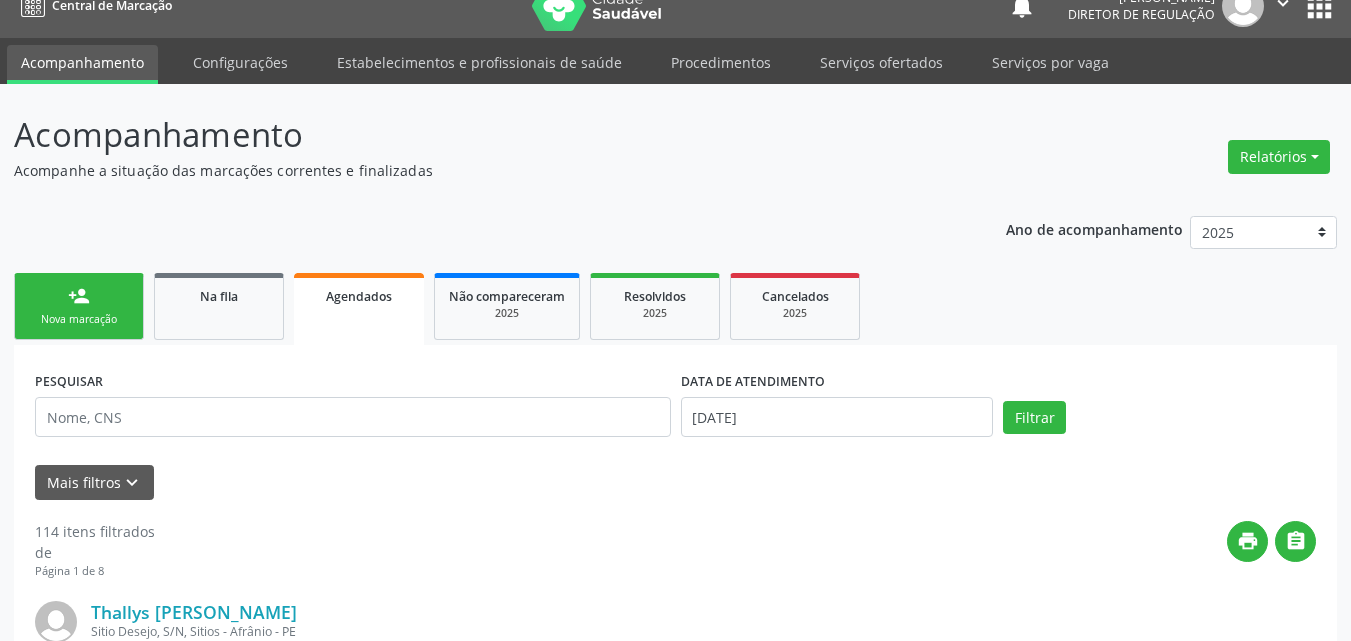 click on "person_add
Nova marcação" at bounding box center [79, 306] 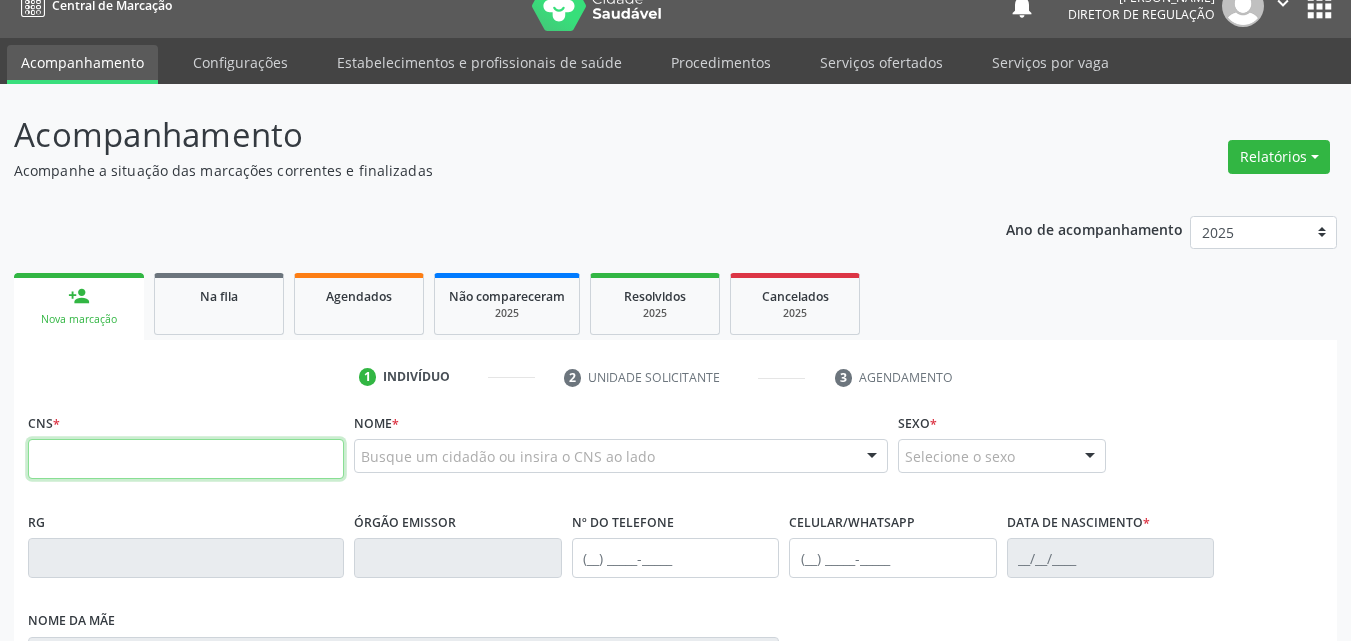 click at bounding box center (186, 459) 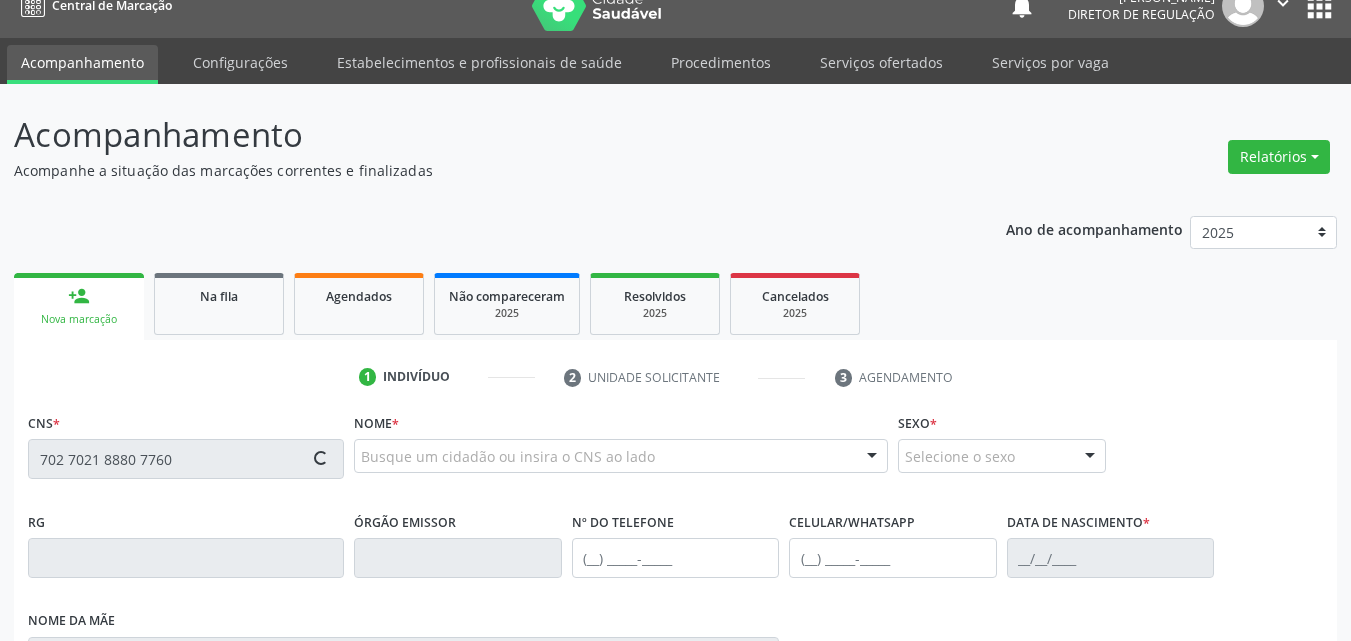type on "702 7021 8880 7760" 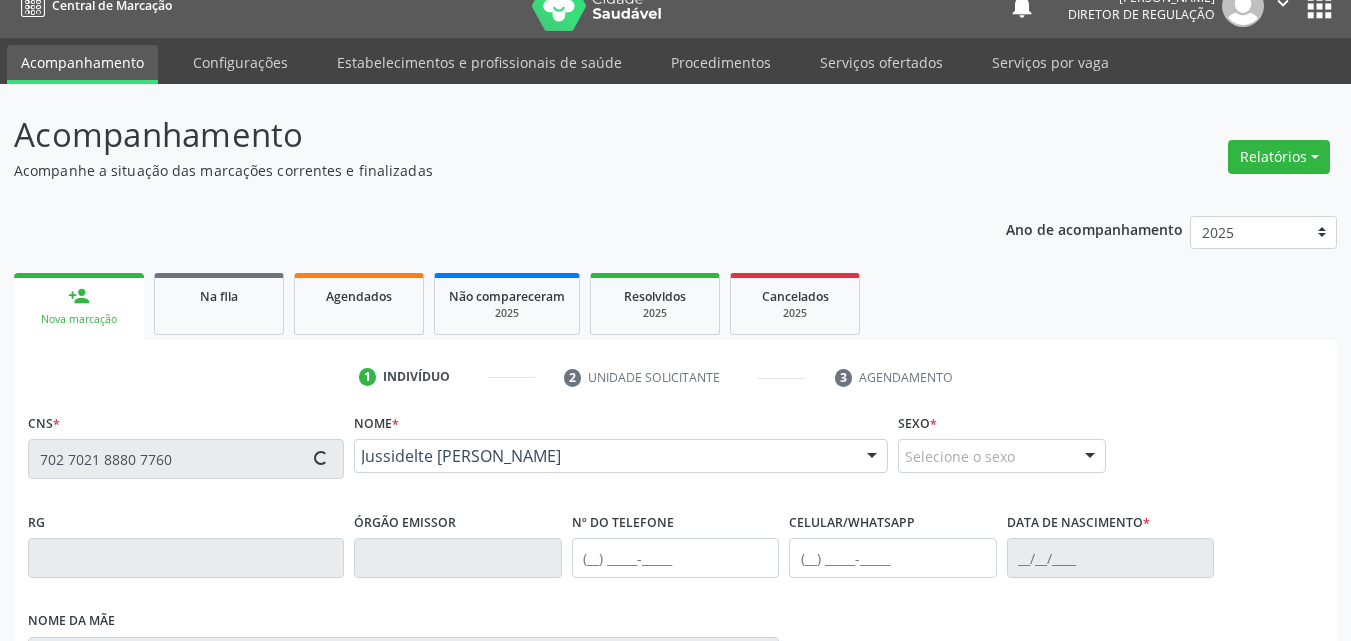 scroll, scrollTop: 429, scrollLeft: 0, axis: vertical 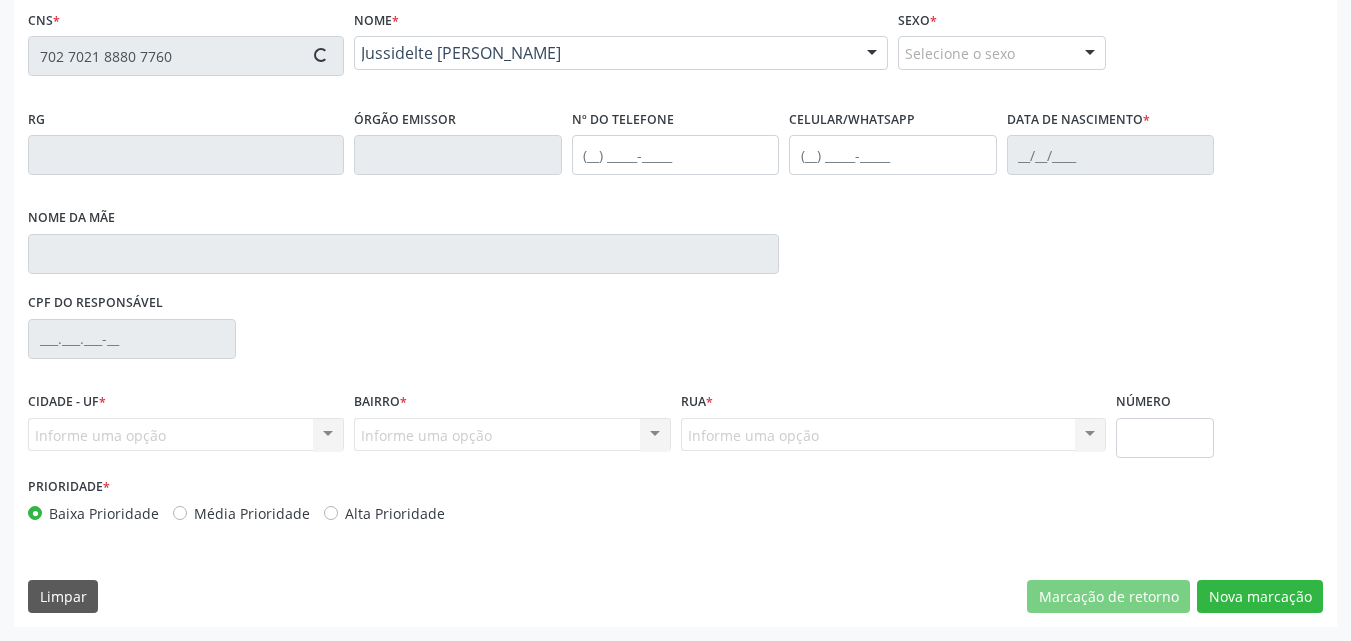 type on "[PHONE_NUMBER]" 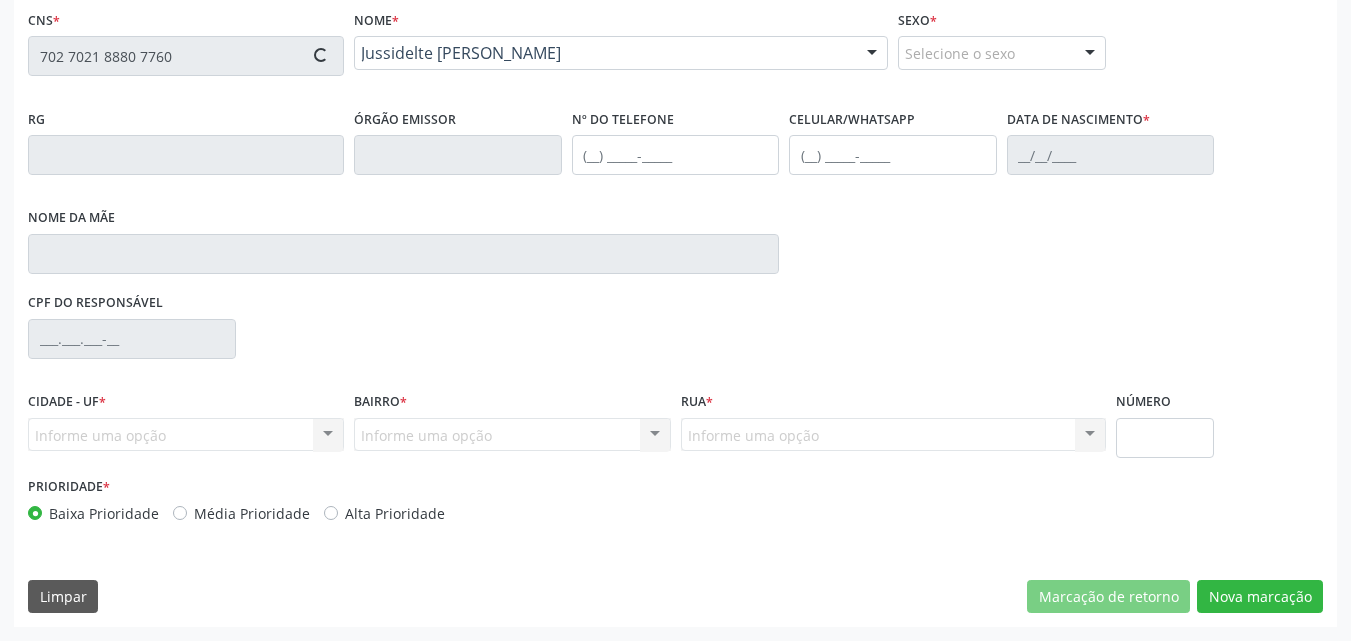 type on "[PHONE_NUMBER]" 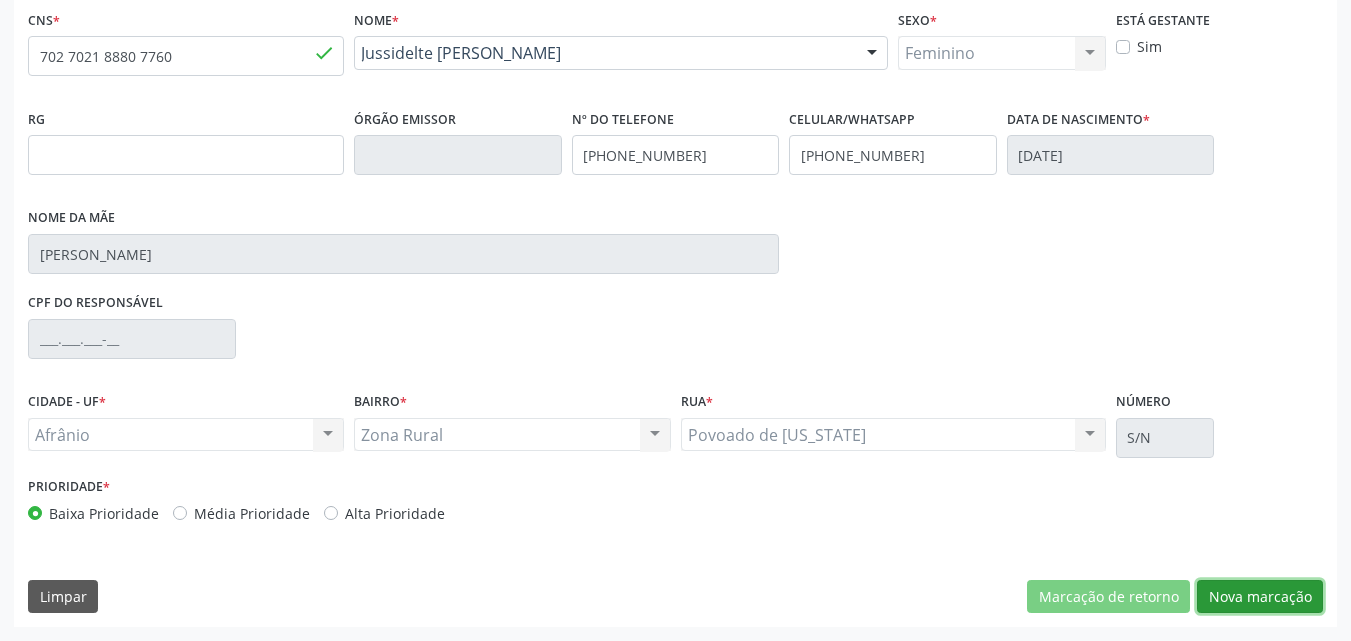 click on "Nova marcação" at bounding box center (1260, 597) 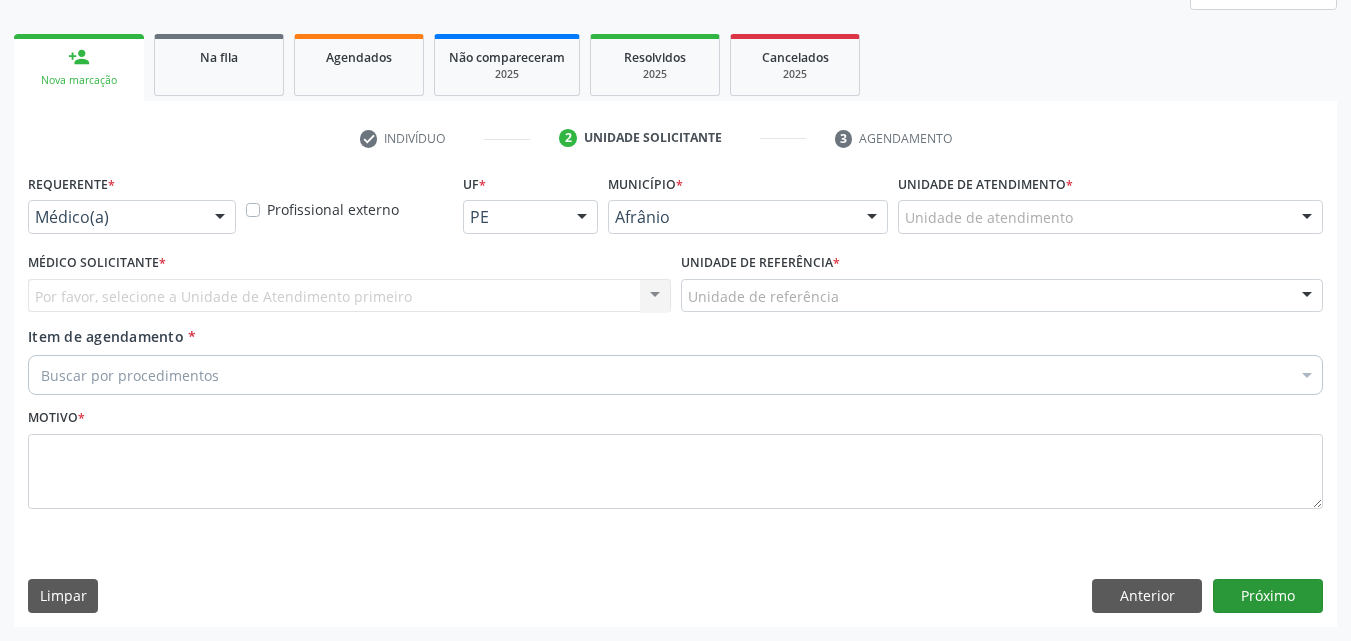 scroll, scrollTop: 265, scrollLeft: 0, axis: vertical 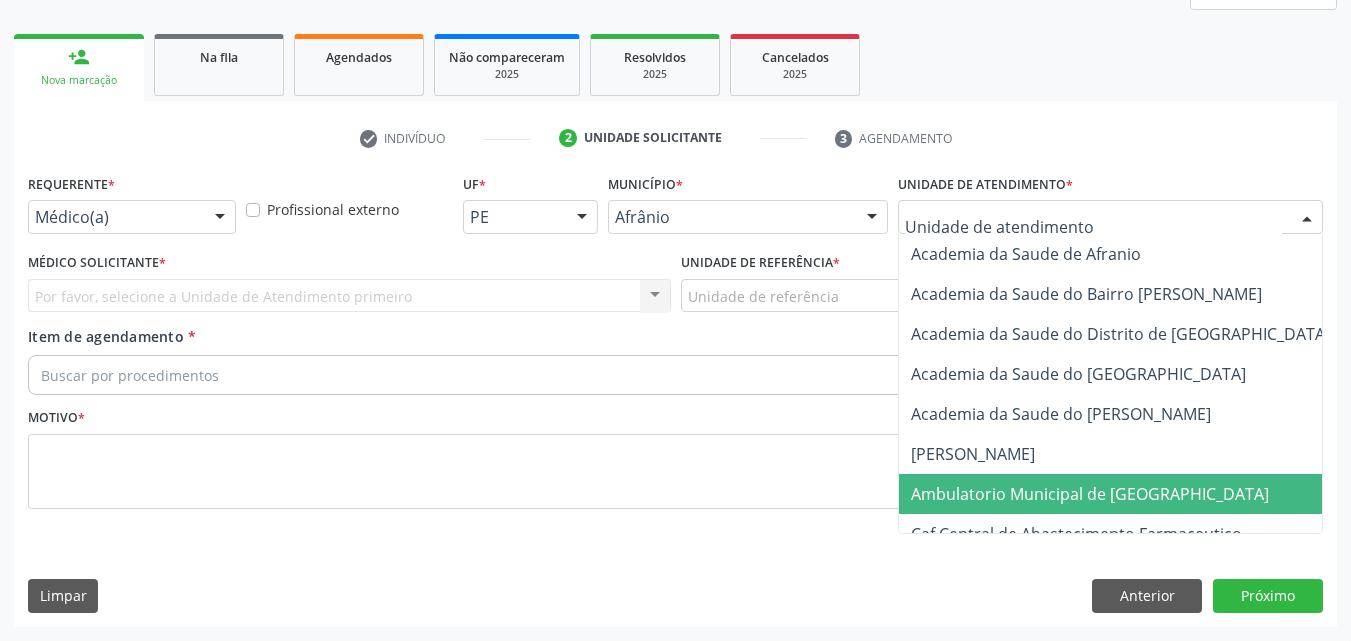 click on "Ambulatorio Municipal de [GEOGRAPHIC_DATA]" at bounding box center (1090, 494) 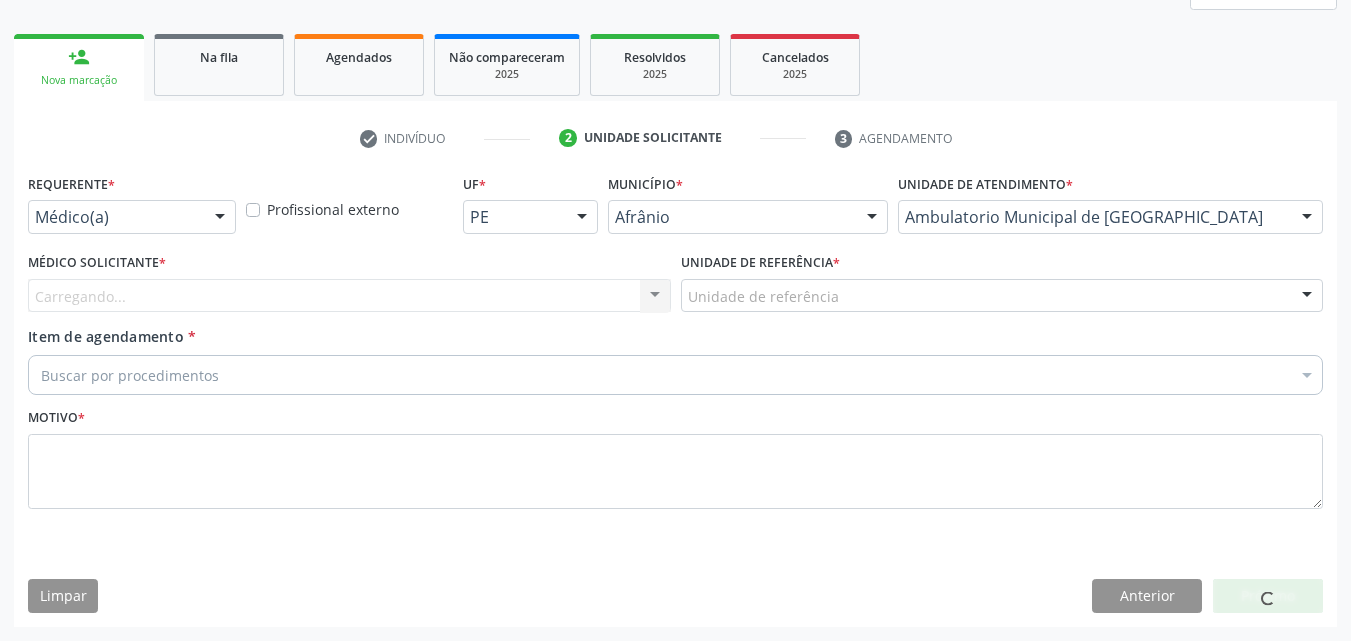 click on "Unidade de referência" at bounding box center [1002, 296] 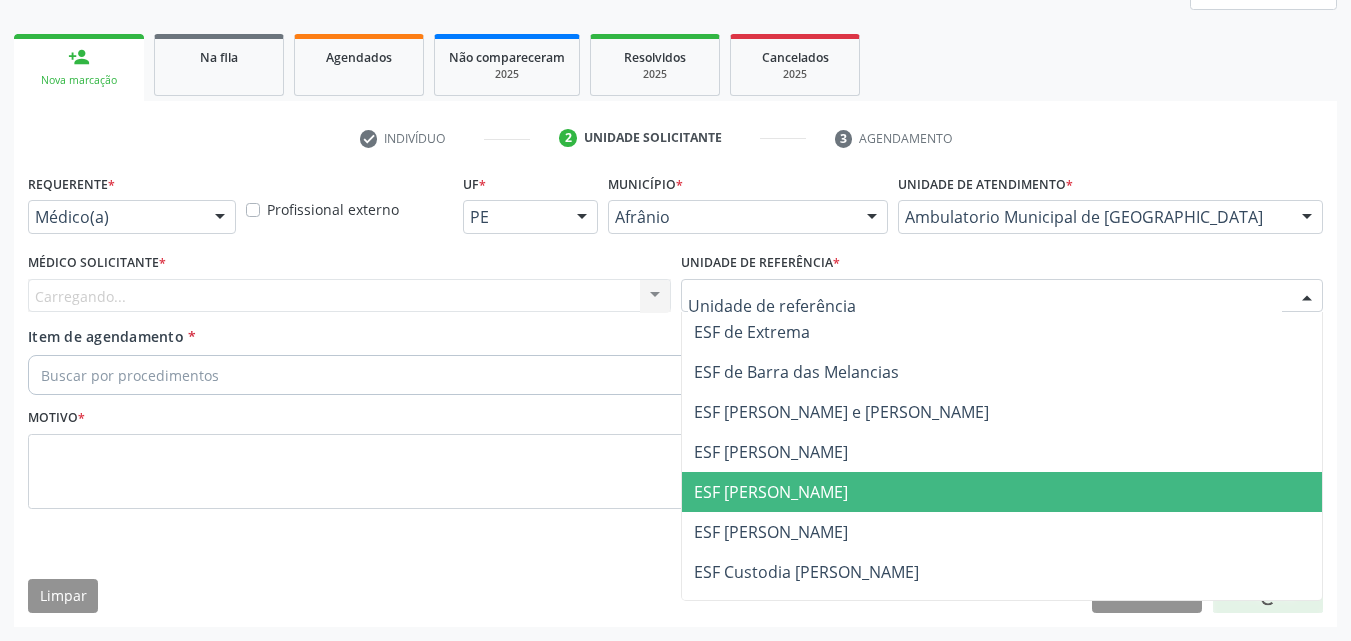 click on "ESF [PERSON_NAME]" at bounding box center [1002, 492] 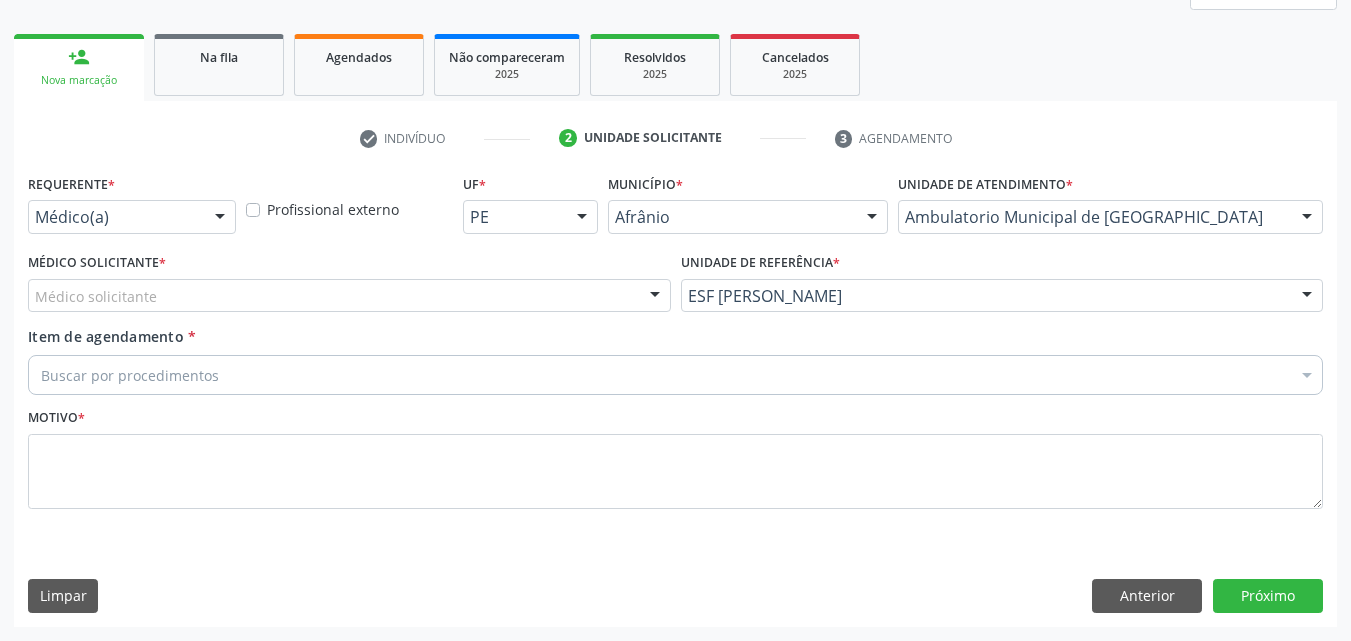 click on "Médico solicitante" at bounding box center [349, 296] 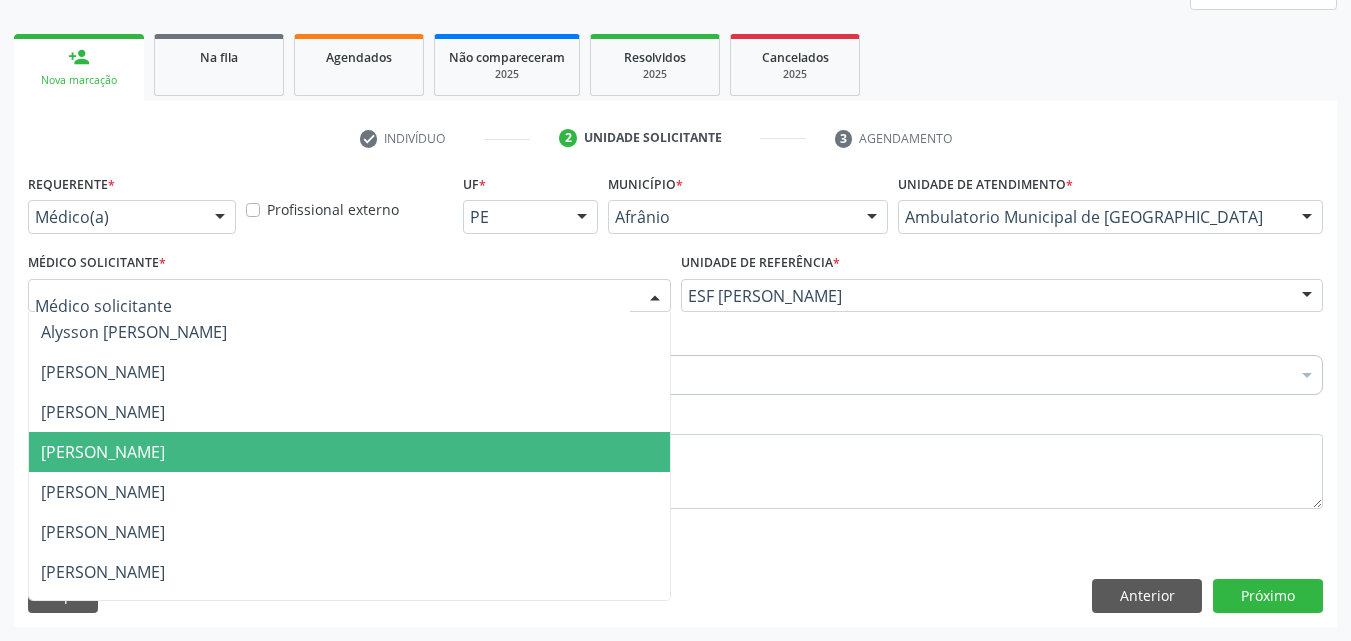 click on "[PERSON_NAME]" at bounding box center (103, 452) 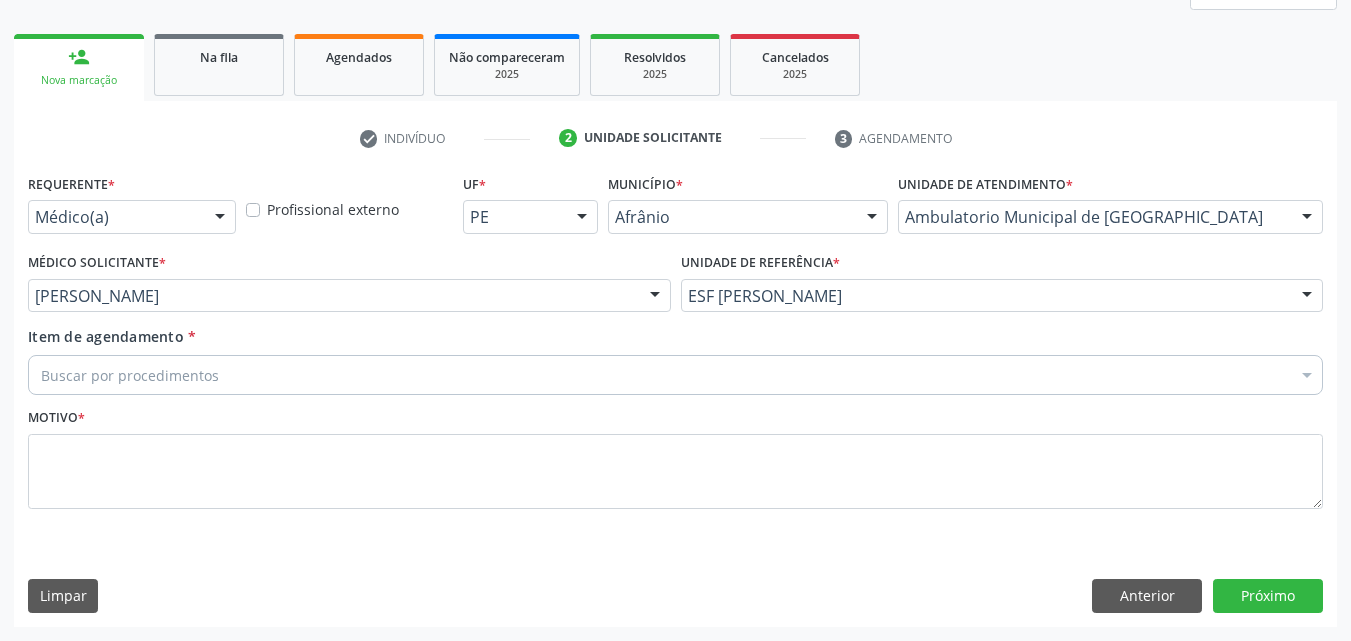 click on "Buscar por procedimentos" at bounding box center [675, 375] 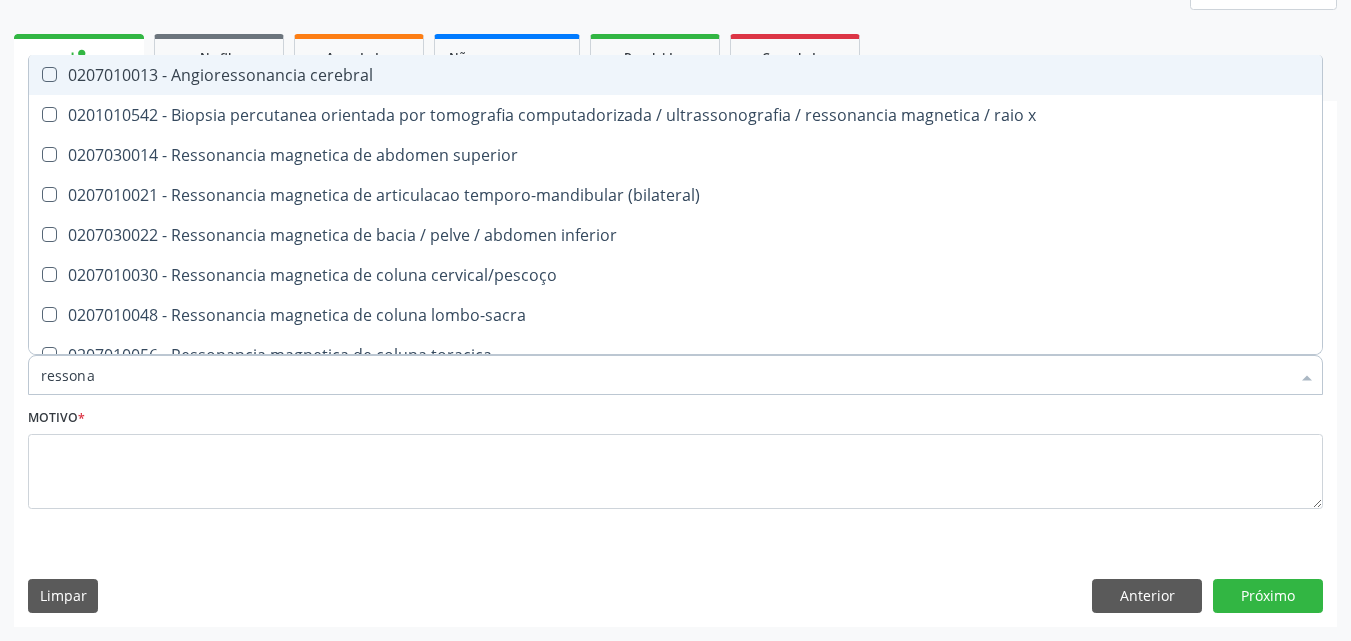 type on "ressonan" 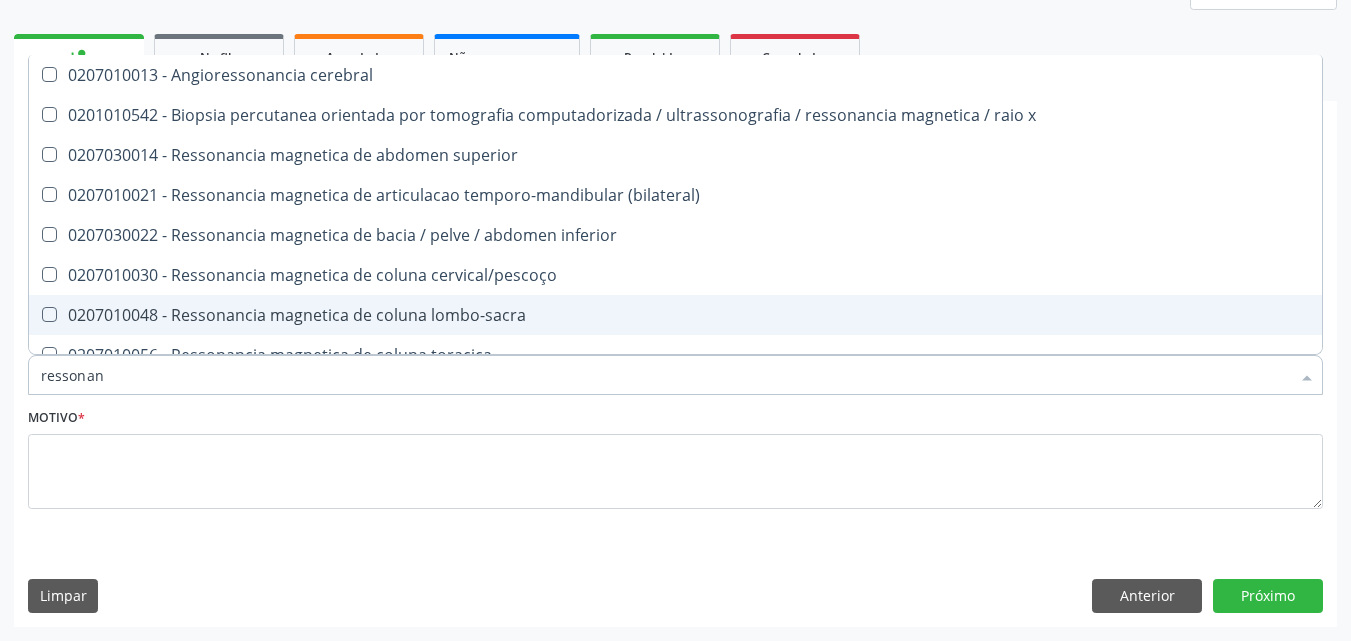 click on "0207010048 - Ressonancia magnetica de coluna lombo-sacra" at bounding box center [675, 315] 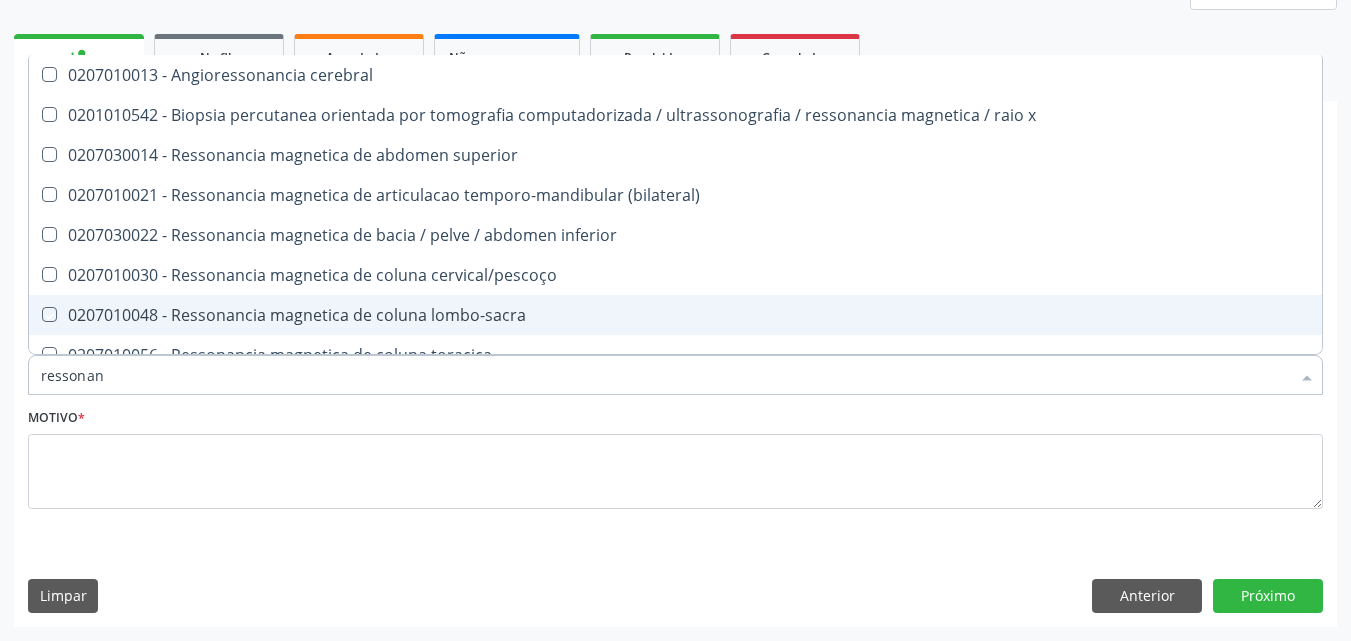 checkbox on "true" 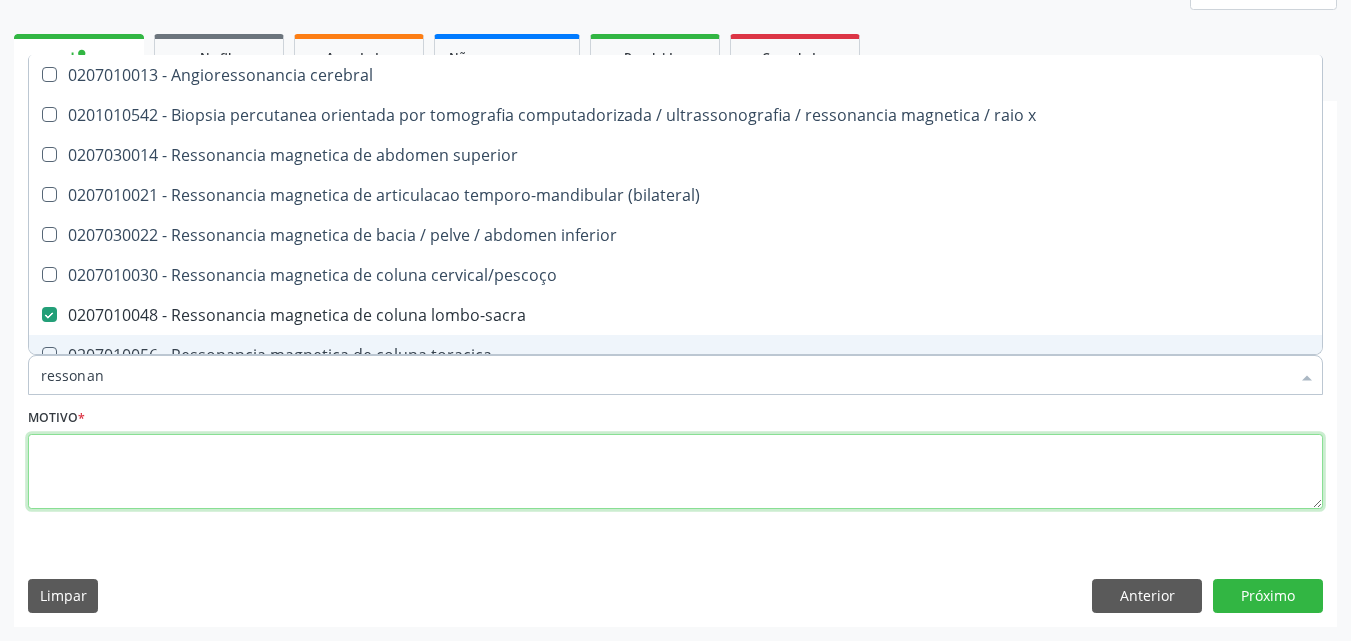 click at bounding box center [675, 472] 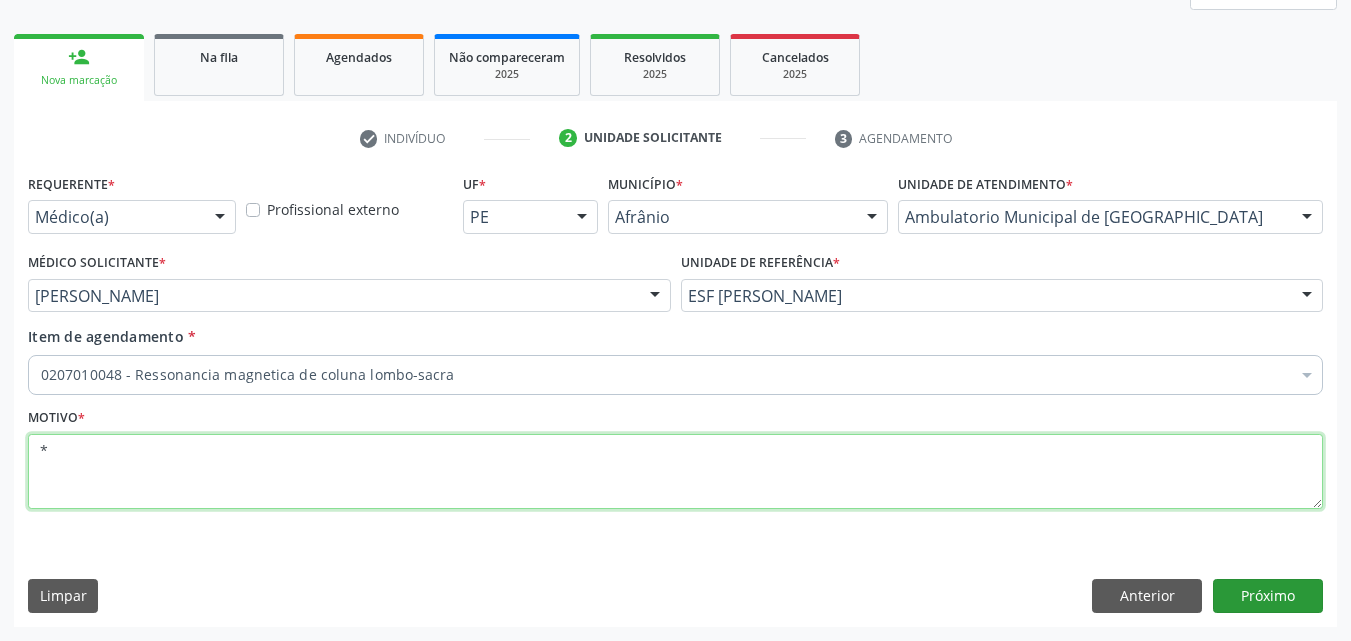 type on "*" 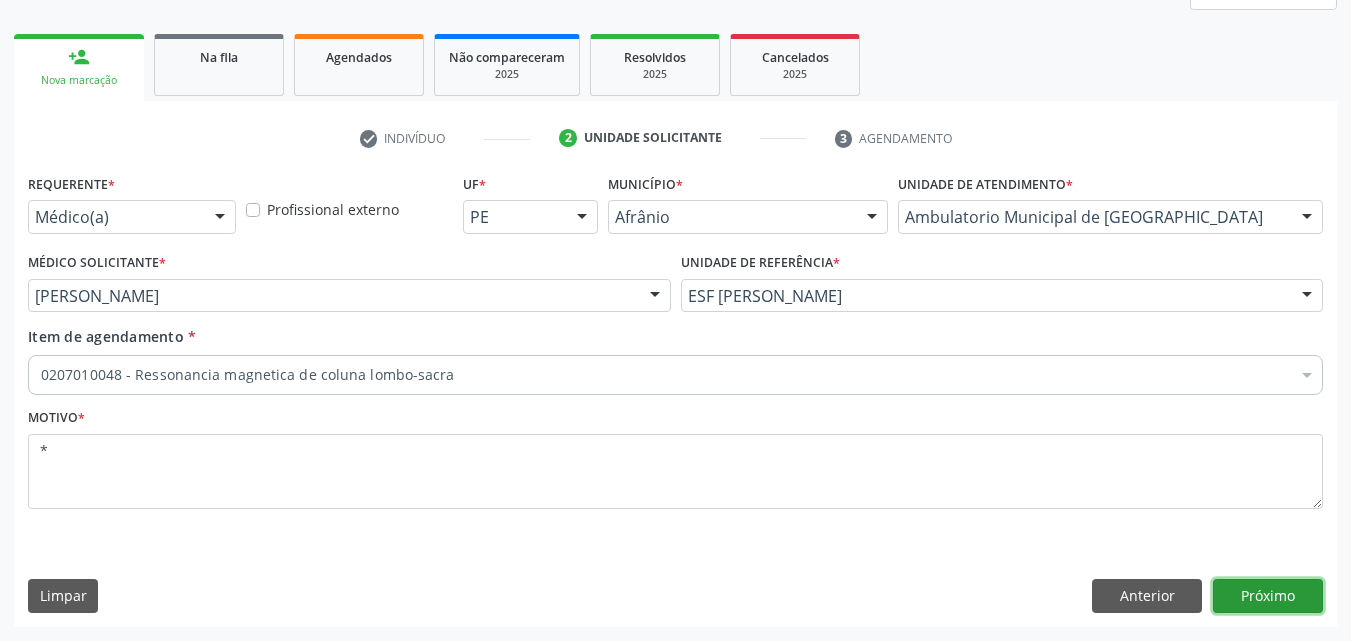 click on "Próximo" at bounding box center [1268, 596] 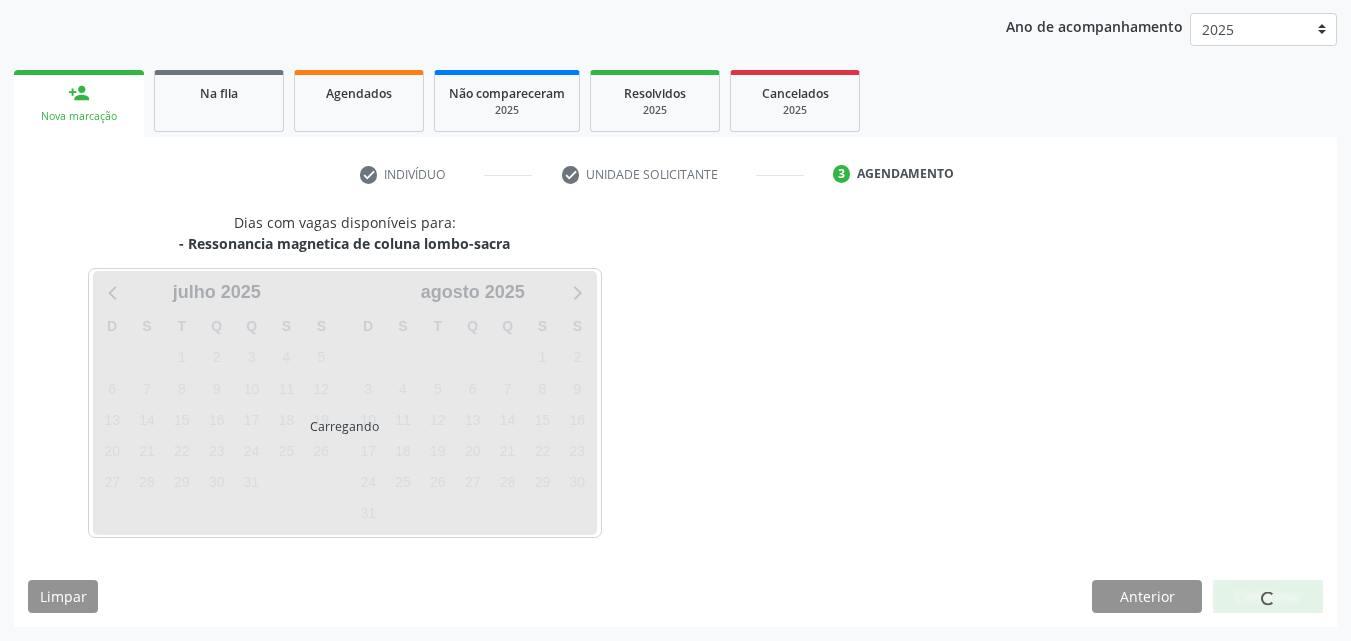 scroll, scrollTop: 229, scrollLeft: 0, axis: vertical 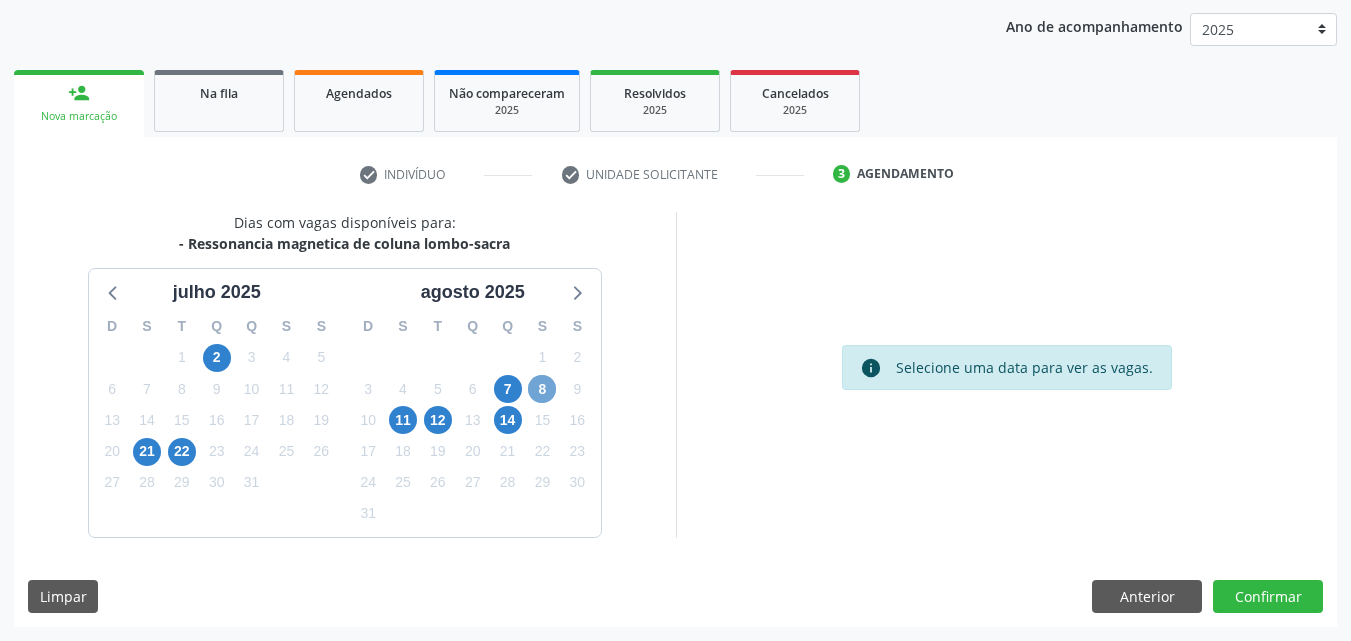 click on "8" at bounding box center [542, 389] 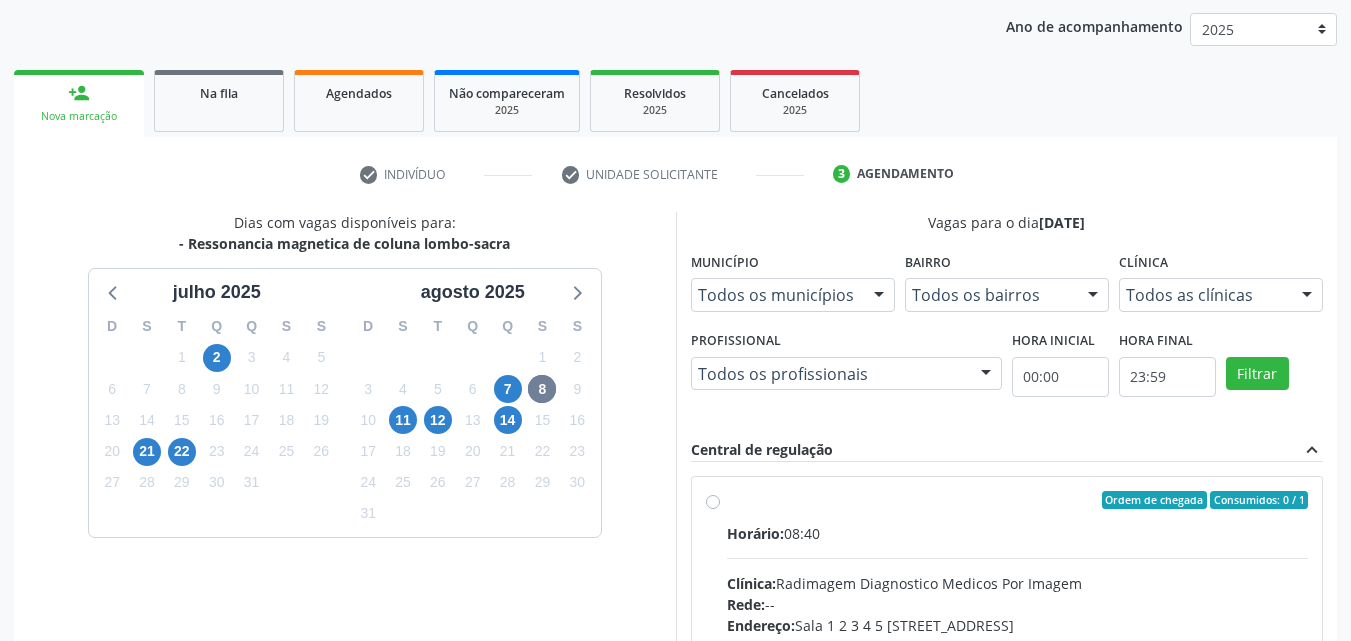 click on "Ordem de chegada
Consumidos: 0 / 1" at bounding box center (1018, 500) 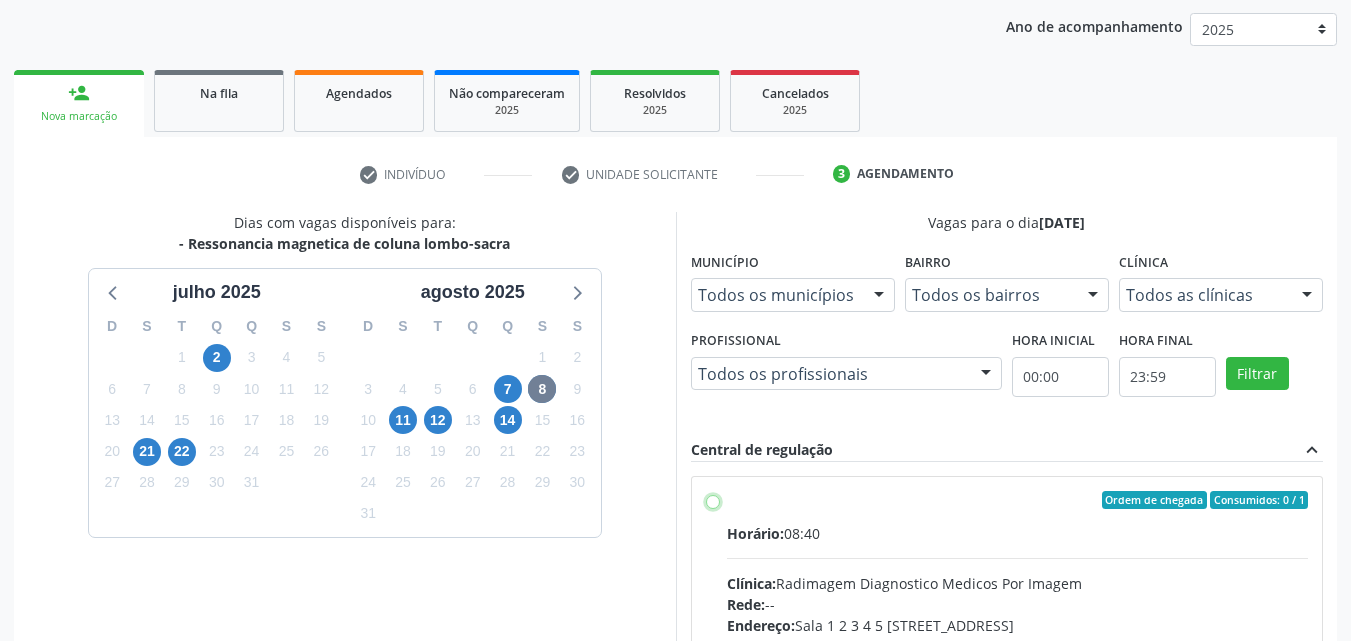 click on "Ordem de chegada
Consumidos: 0 / 1
Horário:   08:40
Clínica:  Radimagem Diagnostico Medicos Por Imagem
Rede:
--
Endereço:   Sala 1 2 3 4 5 E7, nº 159, Centro, Petrolina - PE
Telefone:   (87) 38613324
Profissional:
--
Informações adicionais sobre o atendimento
Idade de atendimento:
Sem restrição
Gênero(s) atendido(s):
Sem restrição
Informações adicionais:
--" at bounding box center [713, 500] 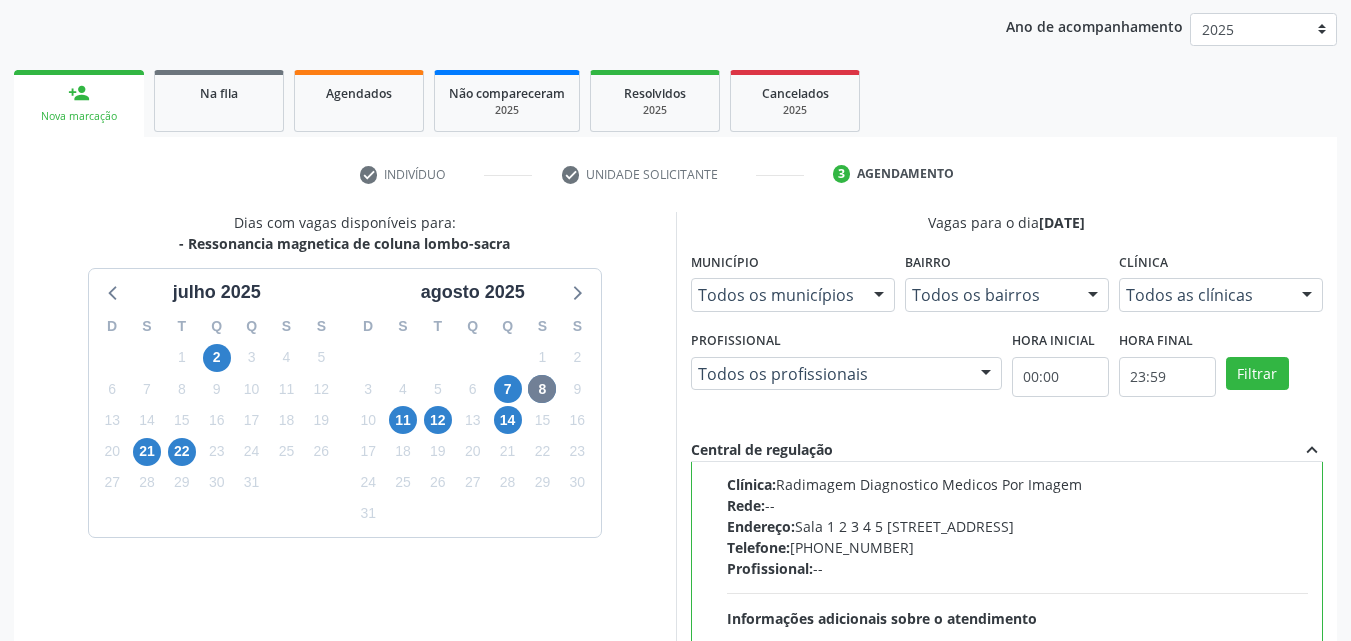 scroll, scrollTop: 0, scrollLeft: 0, axis: both 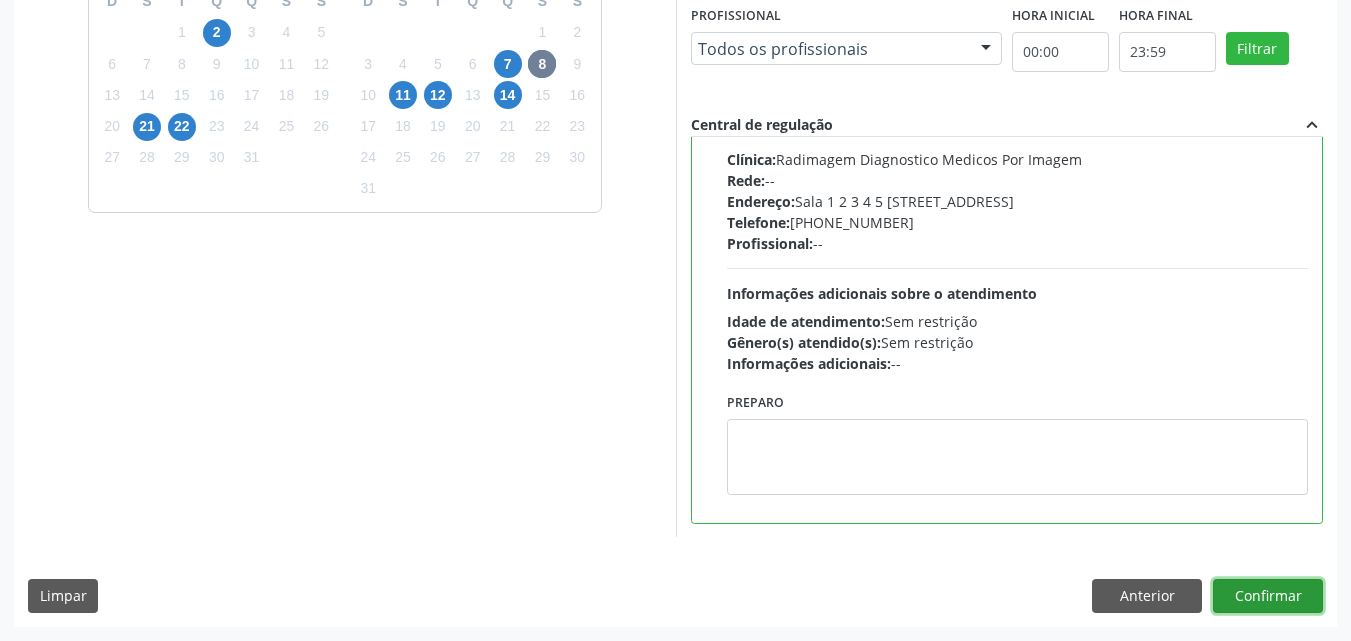 click on "Confirmar" at bounding box center (1268, 596) 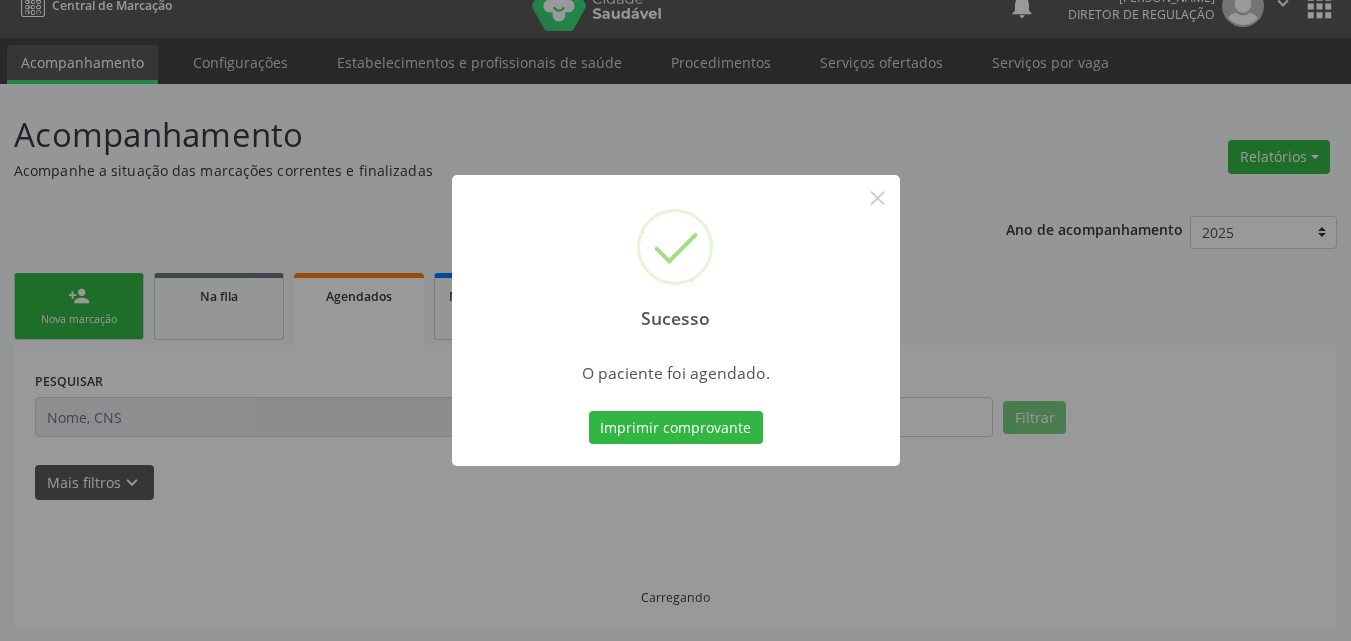 scroll, scrollTop: 26, scrollLeft: 0, axis: vertical 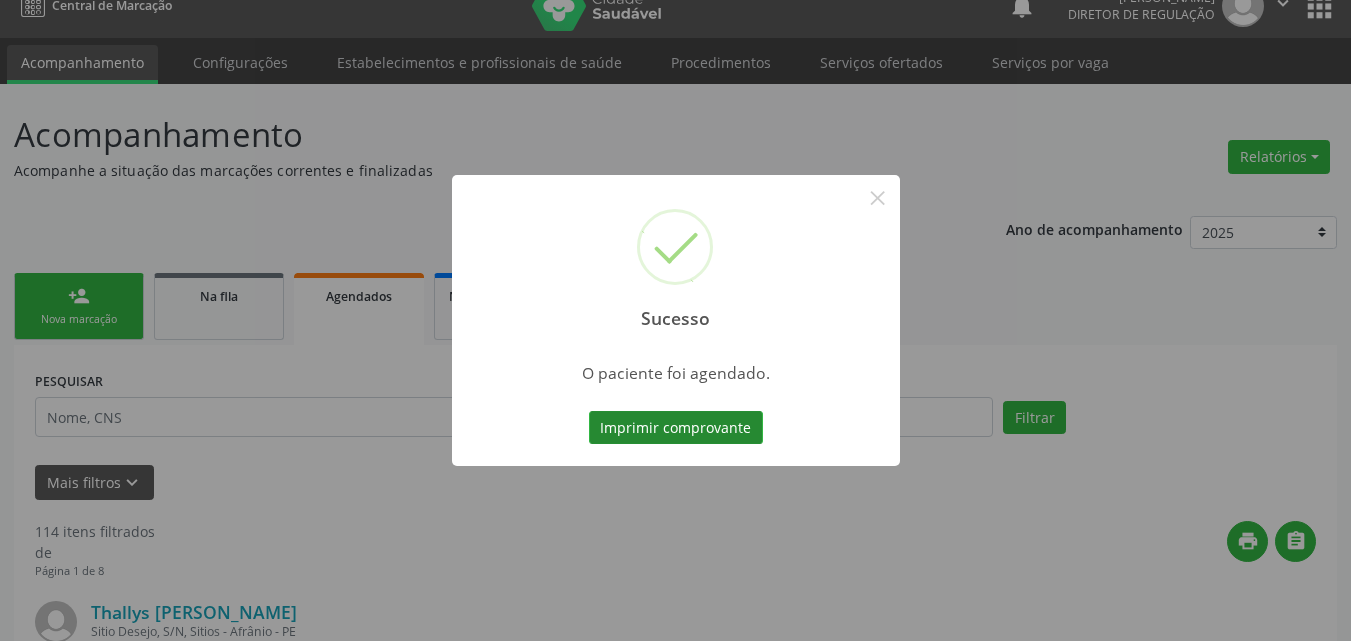click on "Imprimir comprovante" at bounding box center [676, 428] 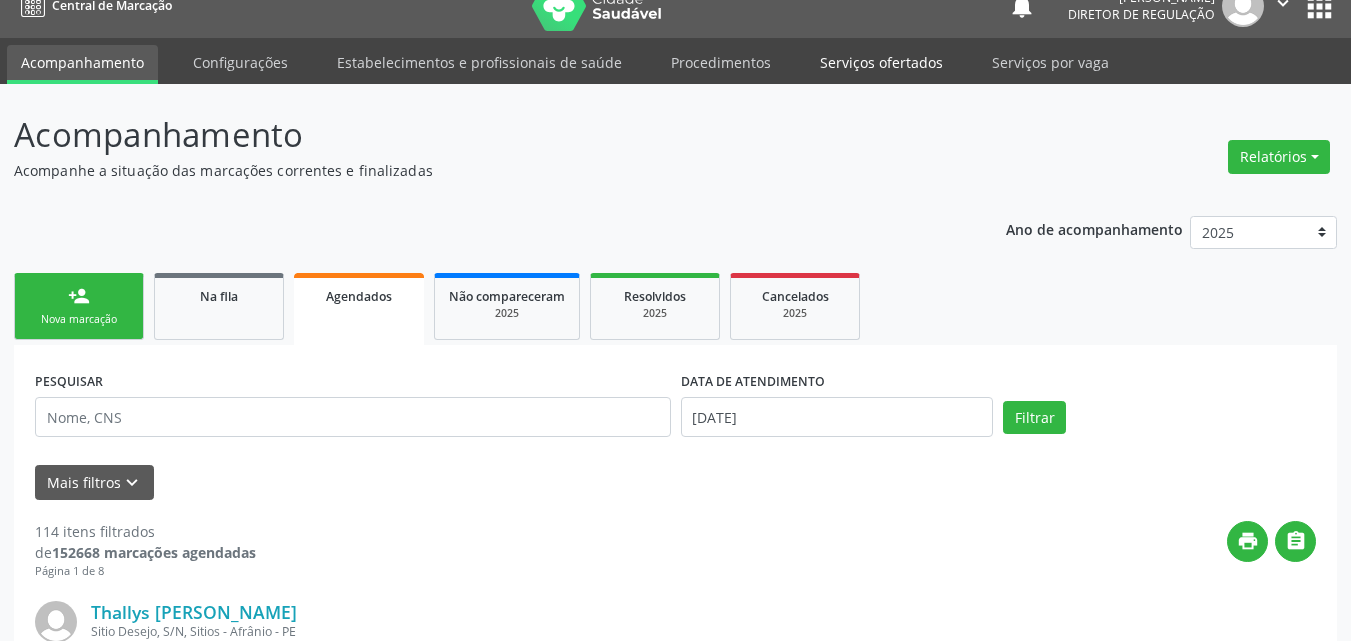 click on "Serviços ofertados" at bounding box center [881, 62] 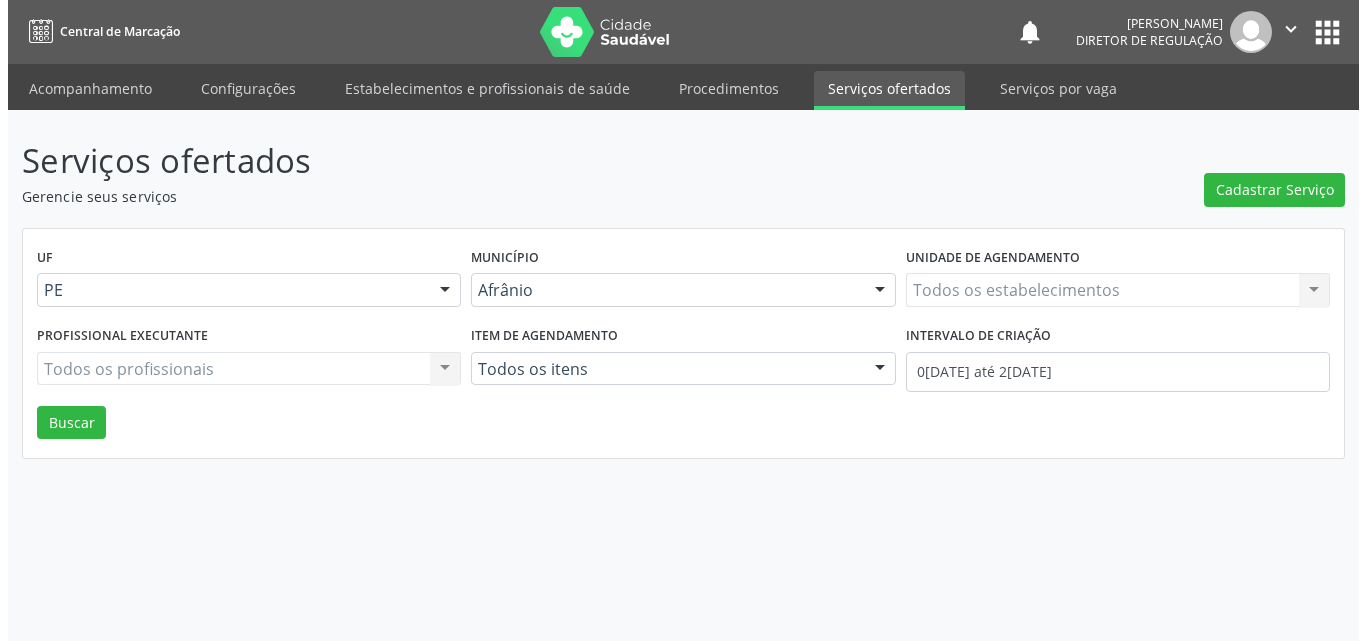 scroll, scrollTop: 0, scrollLeft: 0, axis: both 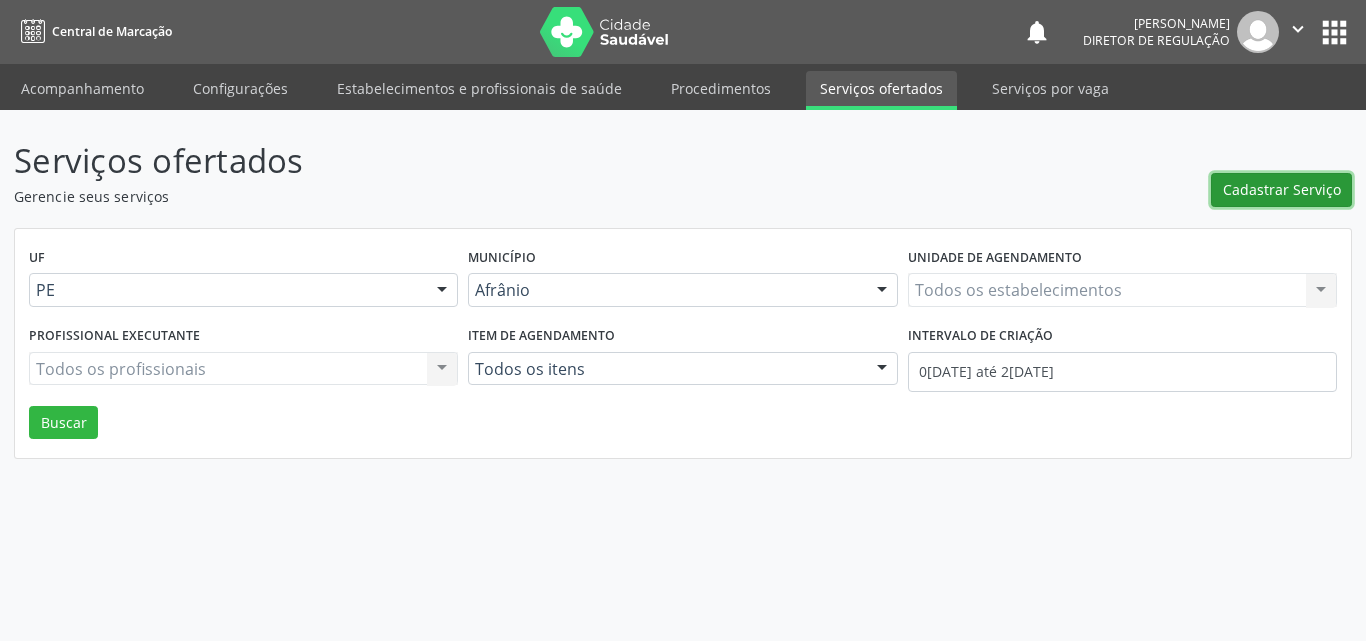 click on "Cadastrar Serviço" at bounding box center [1282, 189] 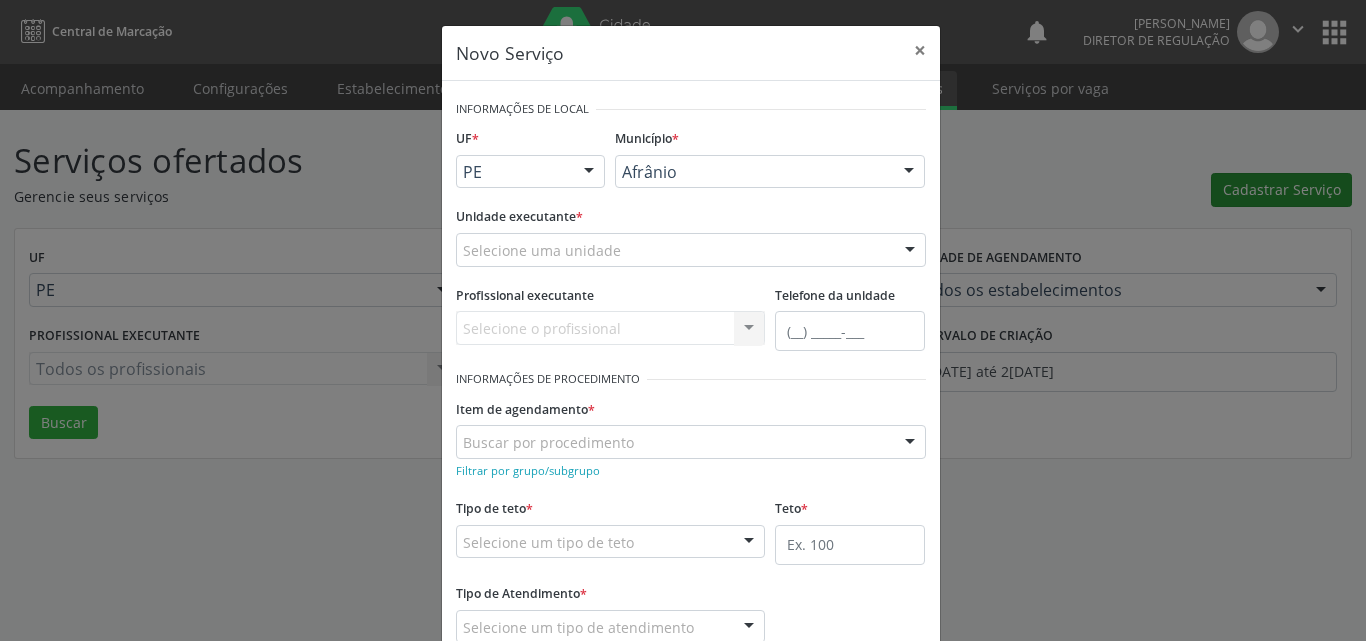 scroll, scrollTop: 0, scrollLeft: 0, axis: both 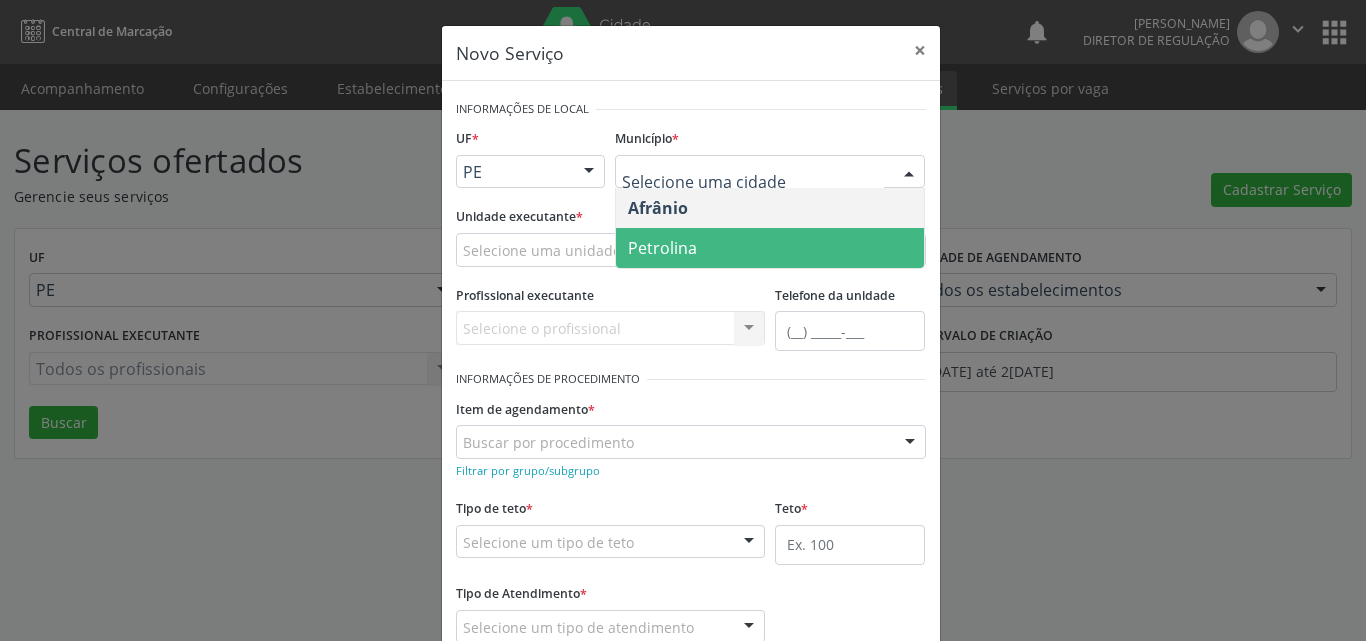 click on "Petrolina" at bounding box center [770, 248] 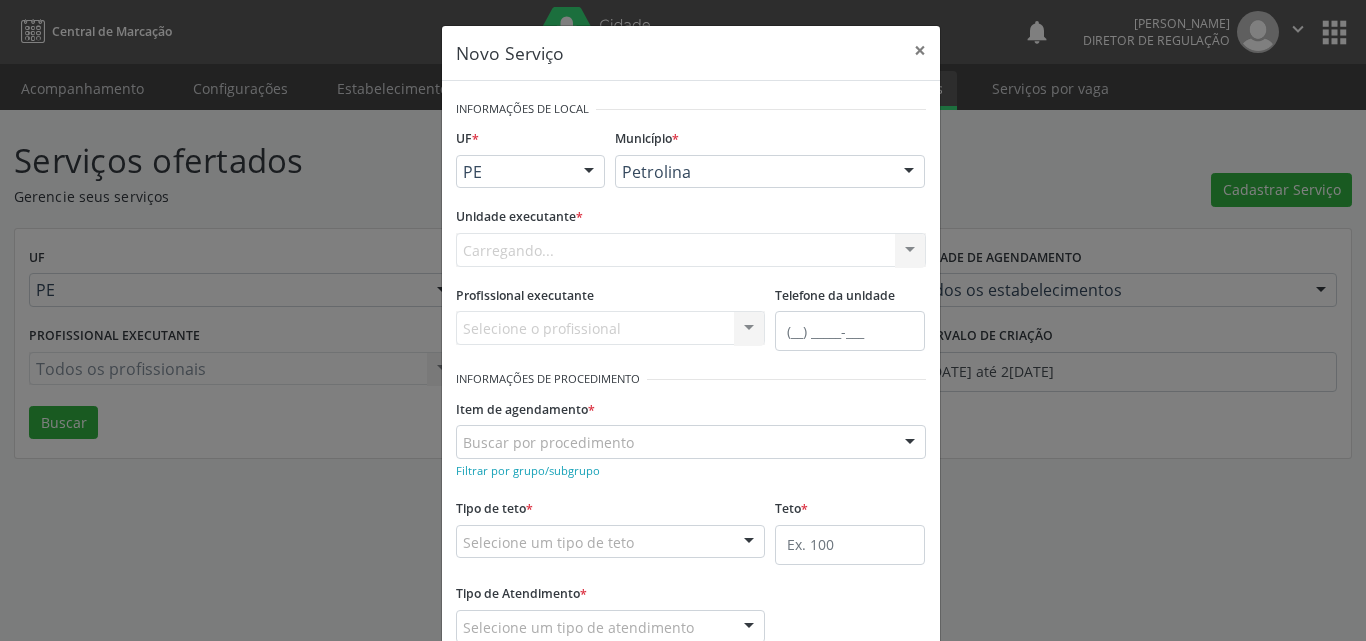 click on "Carregando...
Academia da Saude de Afranio   Academia da Saude do Bairro [PERSON_NAME]   Academia da Saude do Distrito de [GEOGRAPHIC_DATA] do Distrito de Extrema   [GEOGRAPHIC_DATA] do [PERSON_NAME]   Ambulatorio Municipal de Saude   Caf Central de Abastecimento Farmaceutico   Centro de Atencao Psicossocial de Afranio Pe   Centro de Especialidades   Cime   Cuidar   Equipe de Atencao Basica Prisional Tipo I com Saude Mental   Esf [PERSON_NAME] Nonato   Esf Custodia Maria da Conceicao   Esf [PERSON_NAME] e [PERSON_NAME]   Esf [PERSON_NAME]   Esf de Barra das Melancias   Esf de Extrema   Farmacia Basica do Municipio de [GEOGRAPHIC_DATA][PERSON_NAME] [MEDICAL_DATA] Ambulatorio Municipal   Laboratorio de Protese Dentario   Lid Laboratorio de Investigacoes e Diagnosticos               Selac" at bounding box center (691, 250) 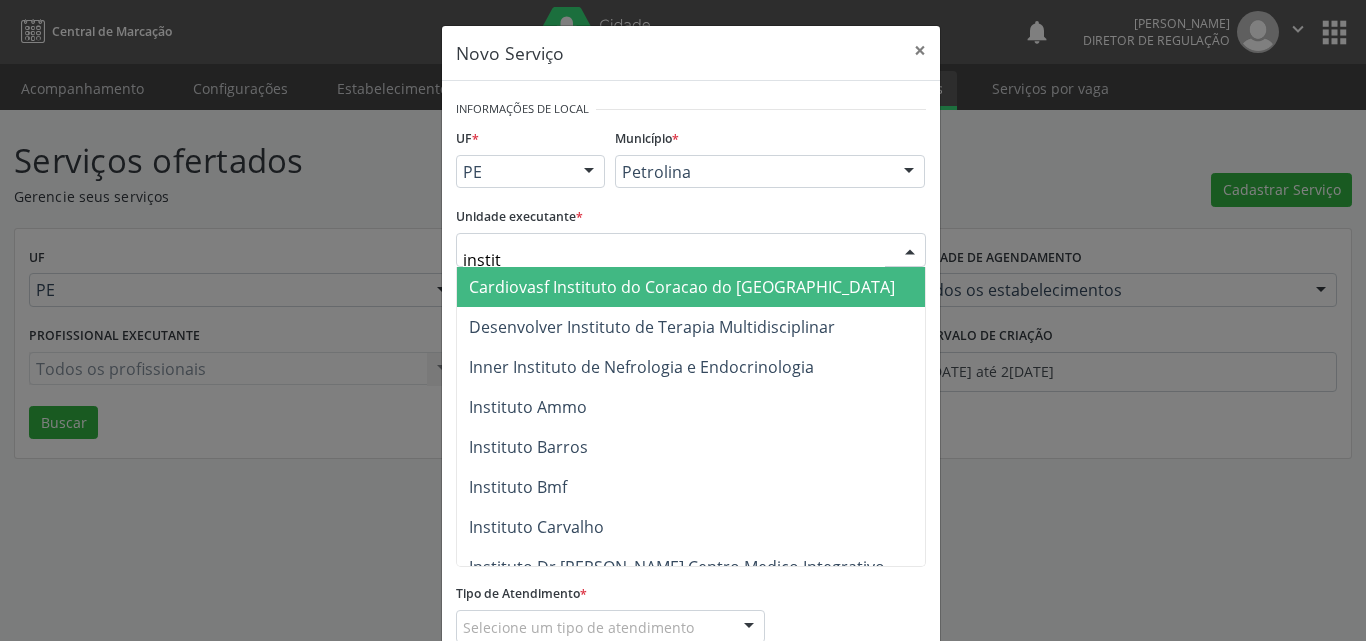 type on "institu" 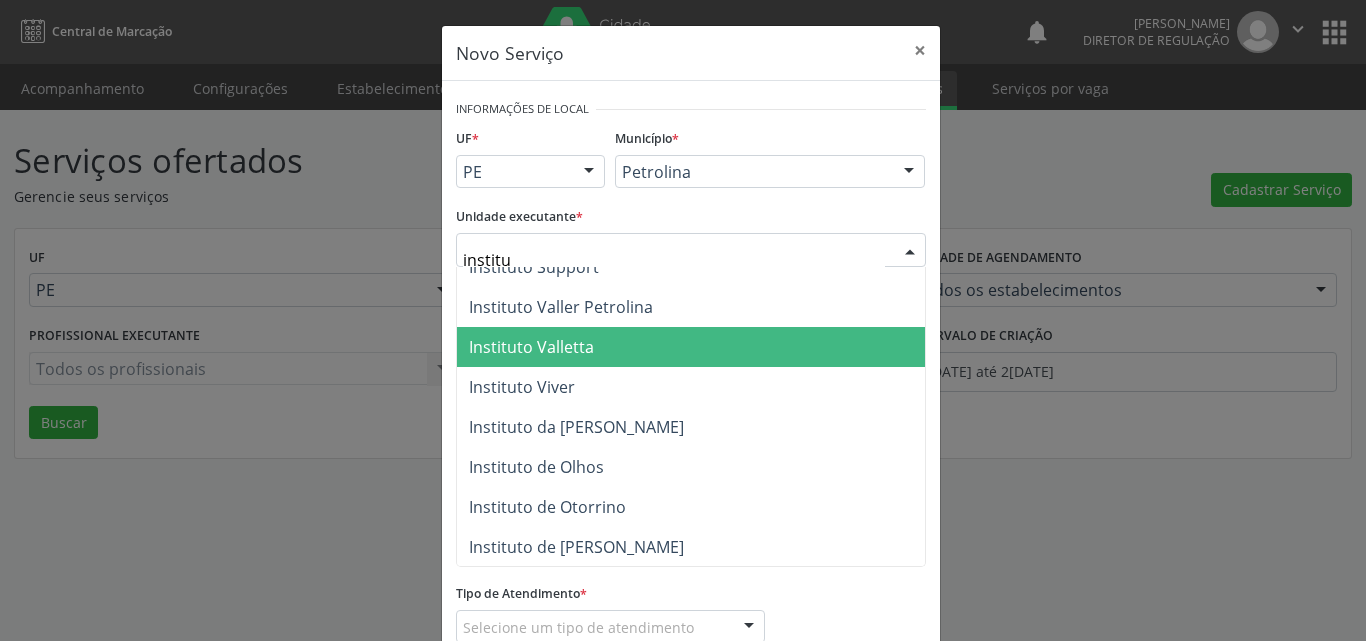 scroll, scrollTop: 1000, scrollLeft: 0, axis: vertical 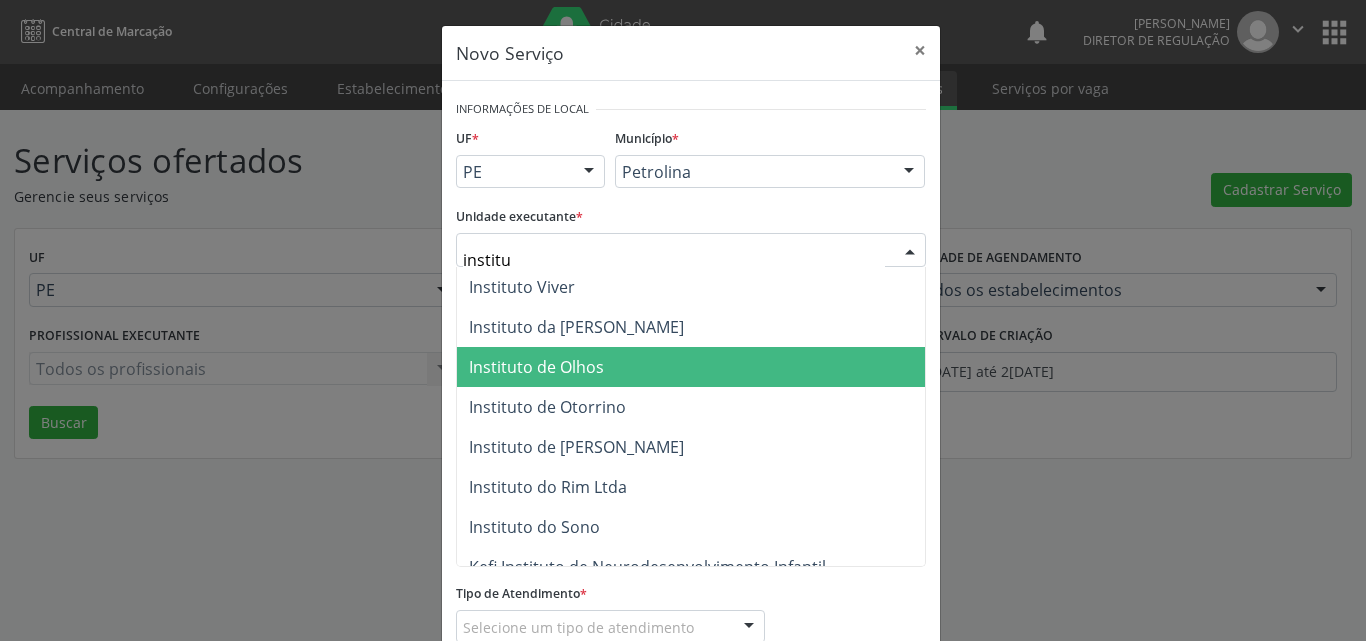 click on "Instituto de Olhos" at bounding box center [691, 367] 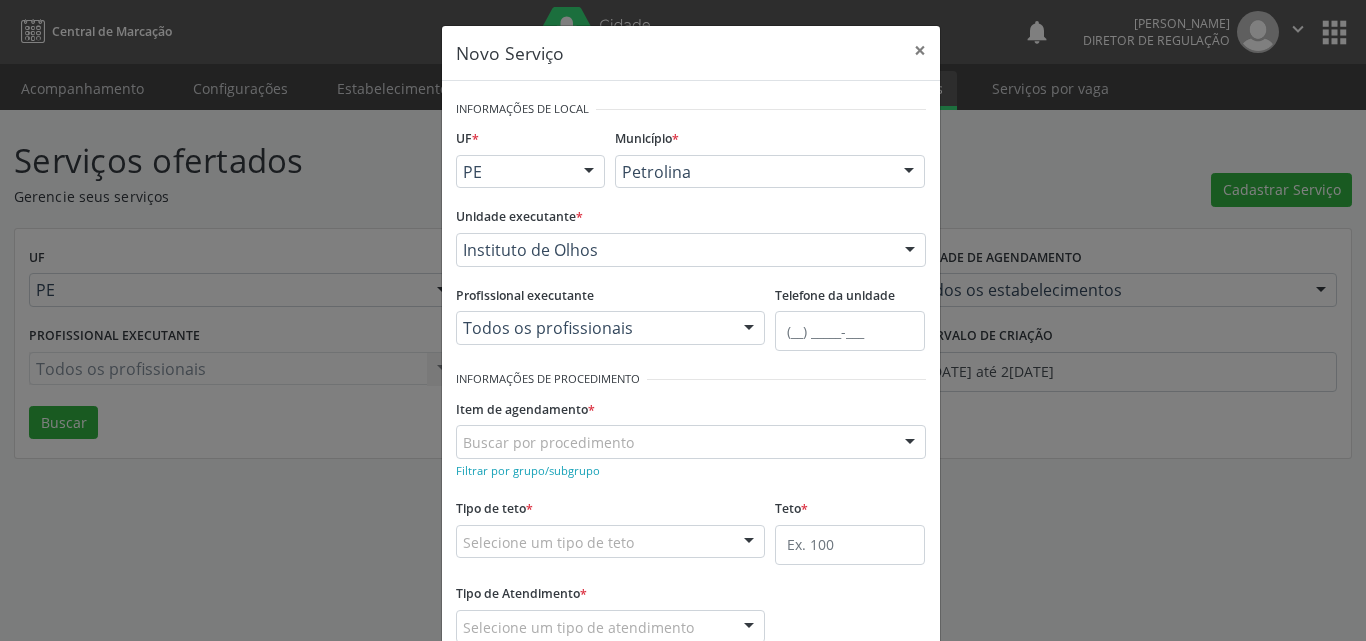 click on "Buscar por procedimento" at bounding box center (691, 442) 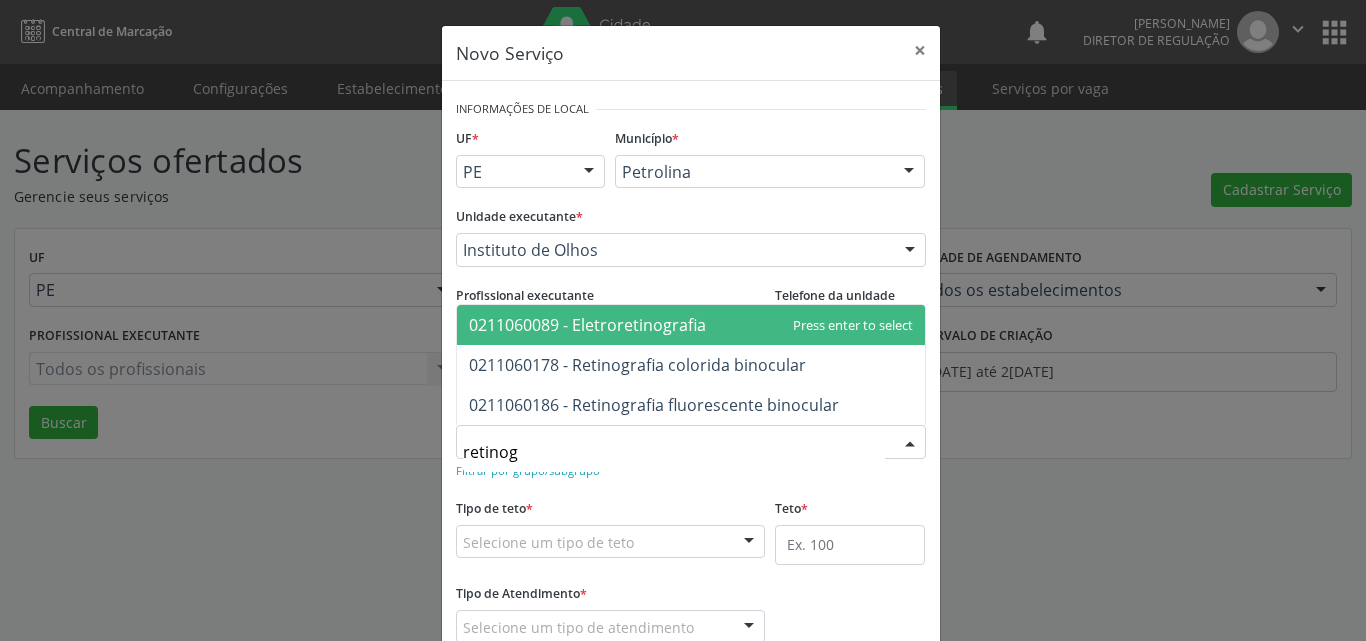 type on "retinogr" 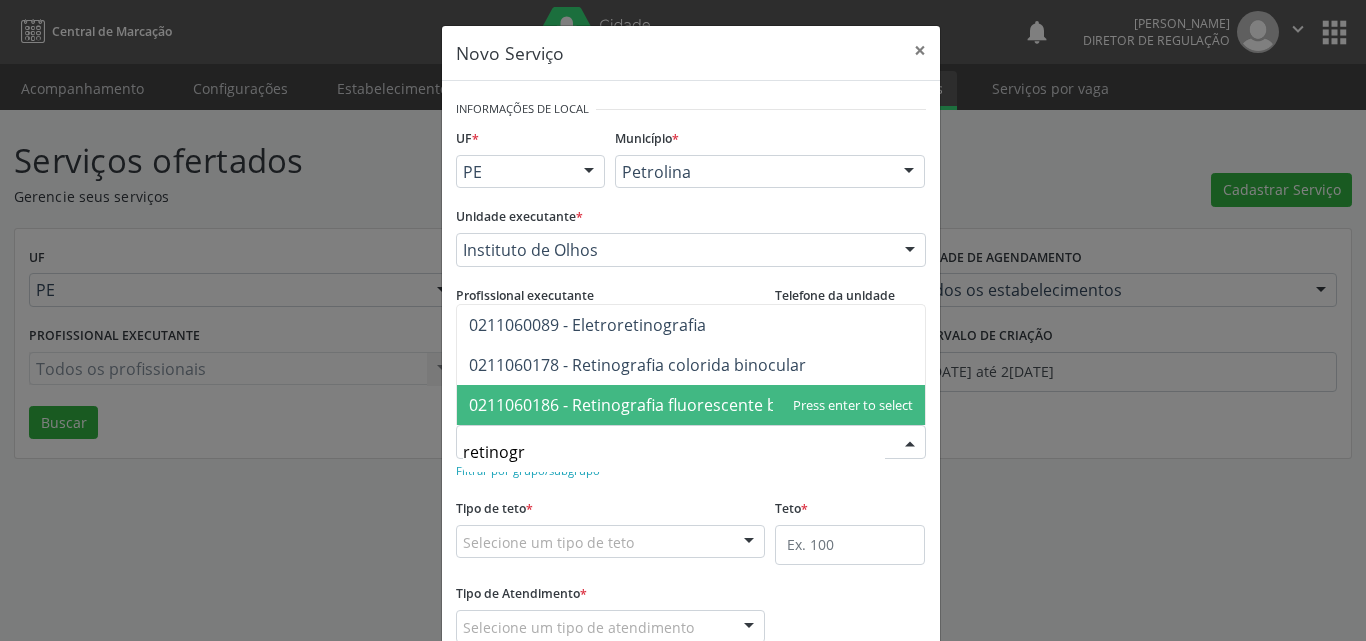 click on "0211060186 - Retinografia fluorescente binocular" at bounding box center (654, 405) 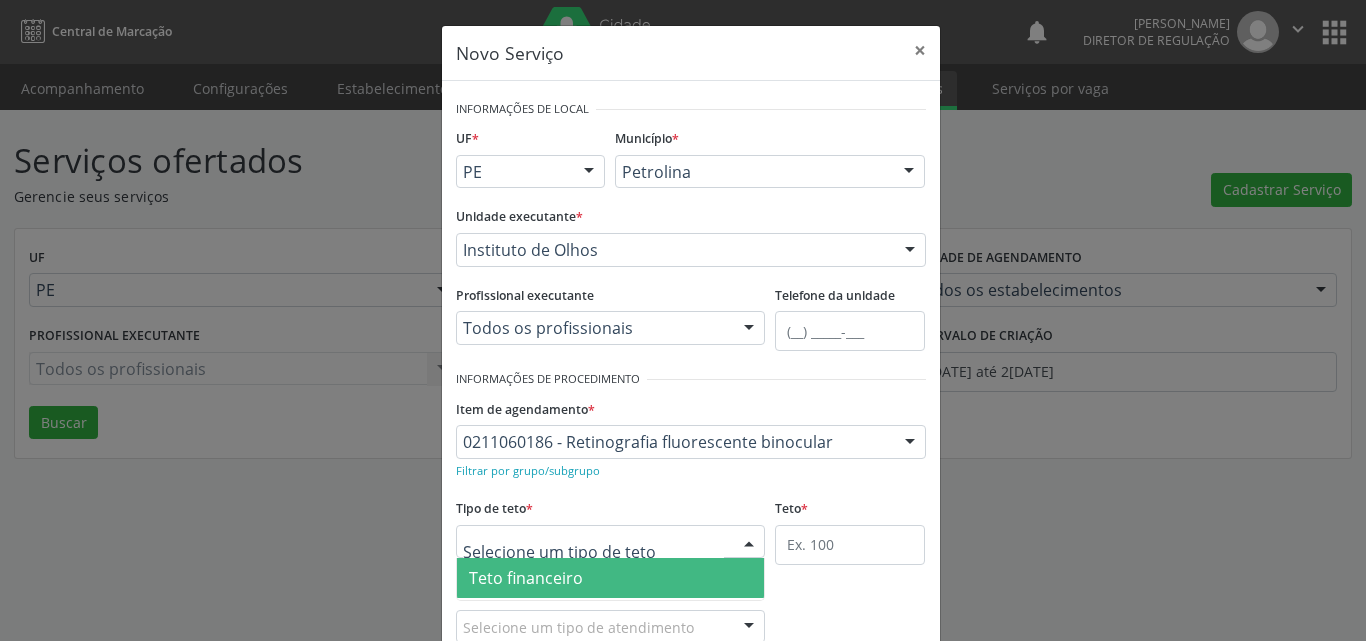 click at bounding box center [611, 542] 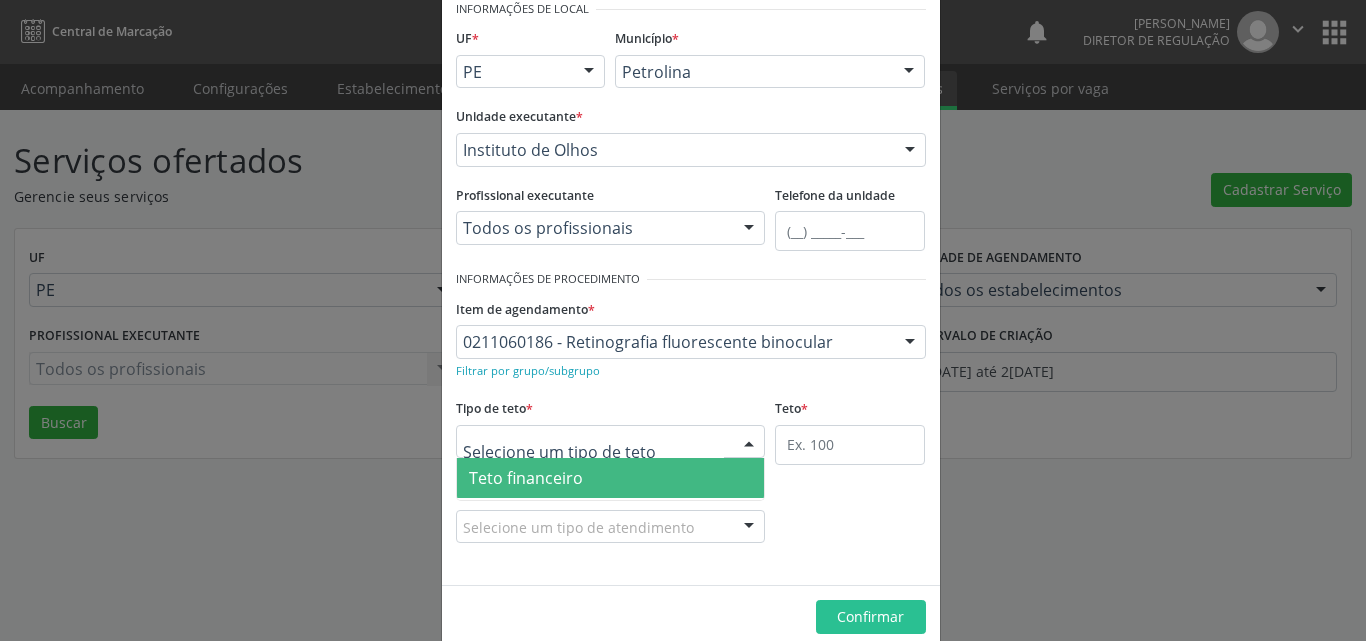 scroll, scrollTop: 38, scrollLeft: 0, axis: vertical 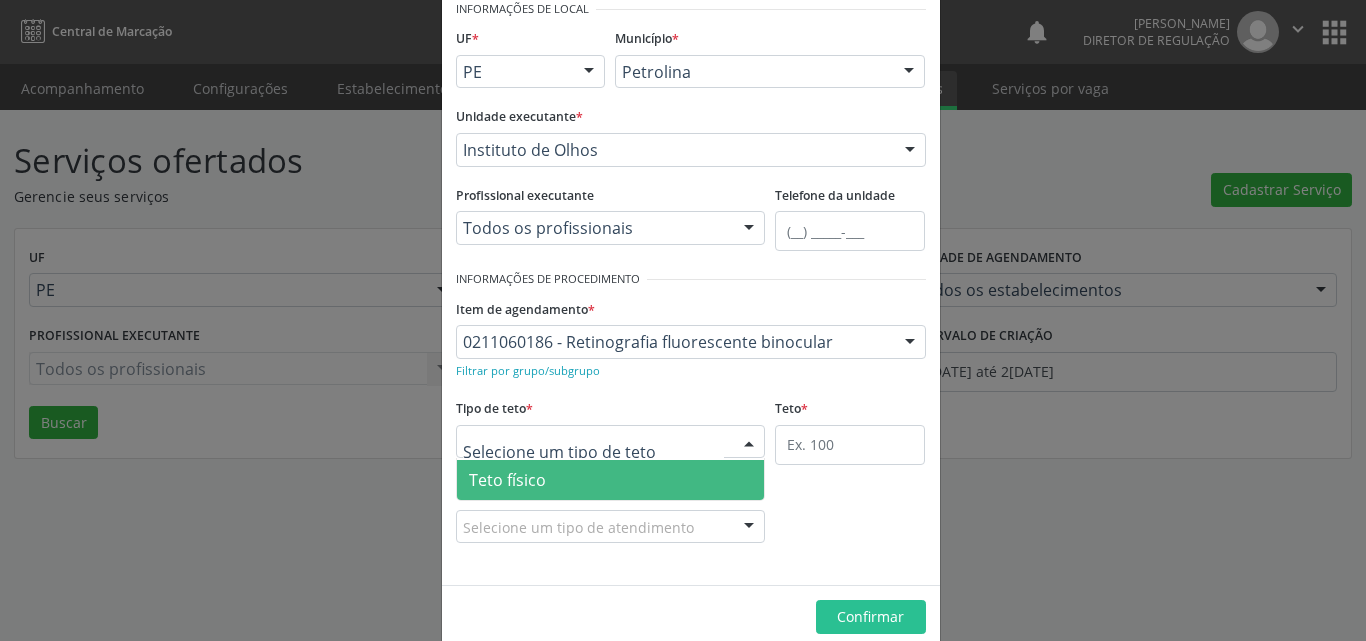 click on "Teto físico" at bounding box center (611, 480) 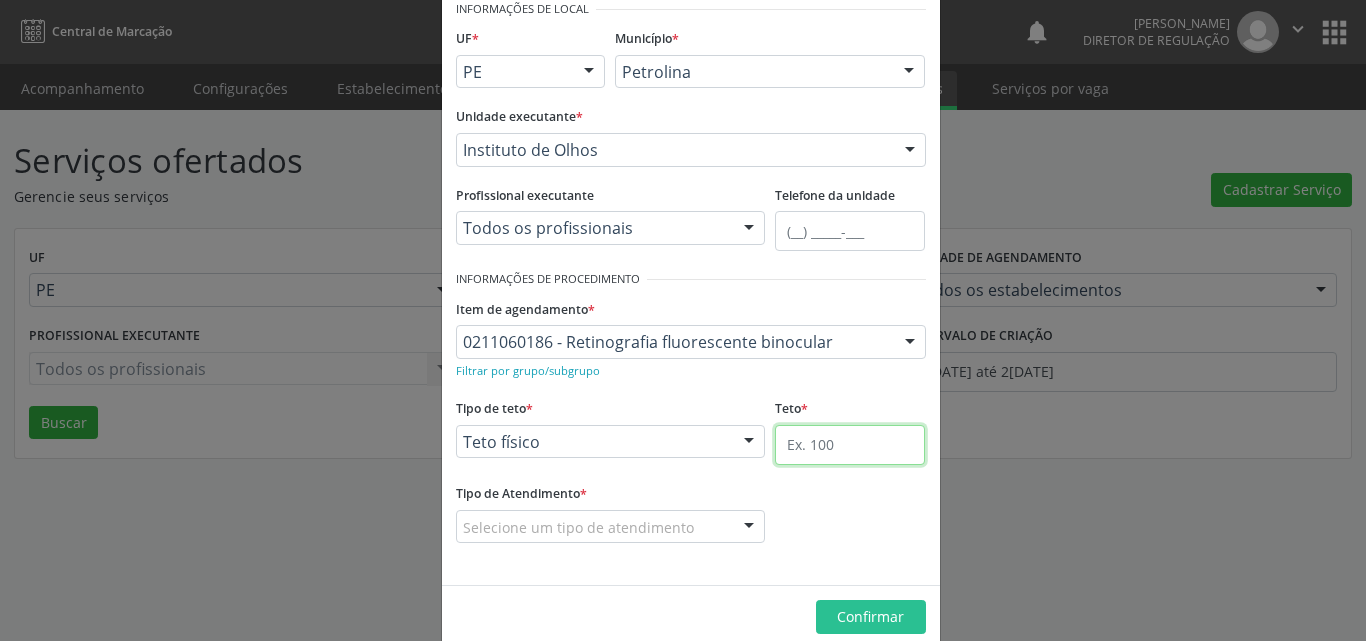 click at bounding box center (850, 445) 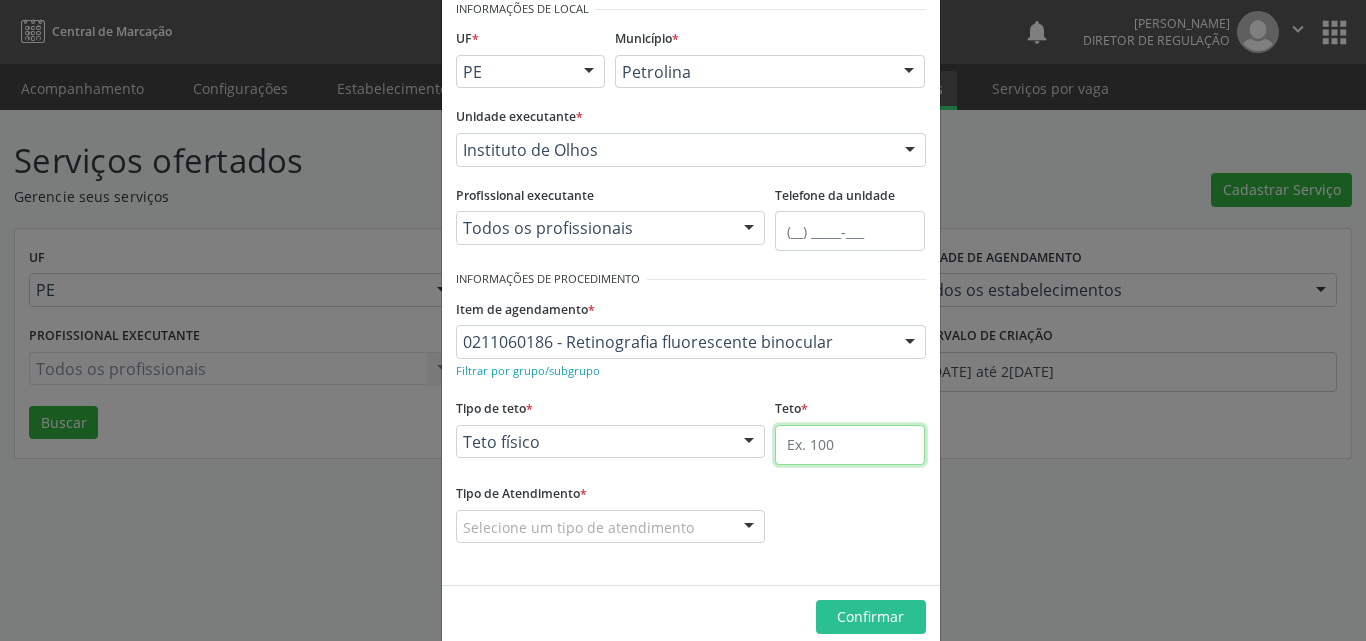 type on "2" 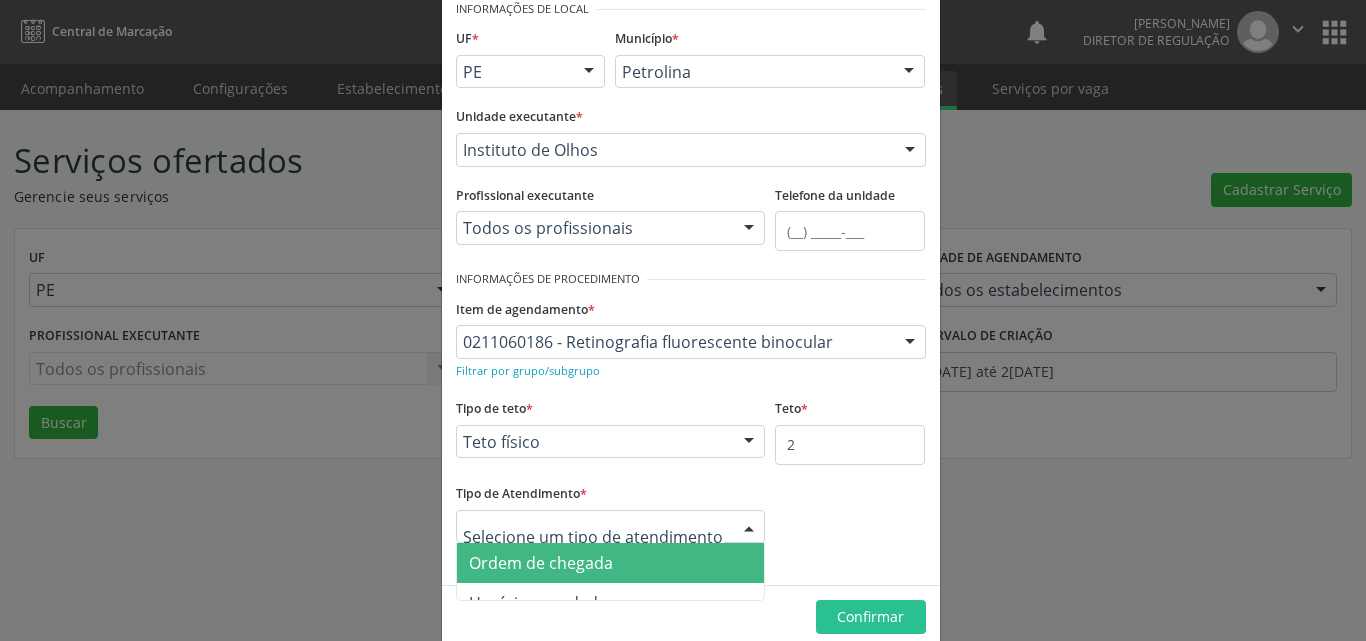 click on "Ordem de chegada" at bounding box center (611, 563) 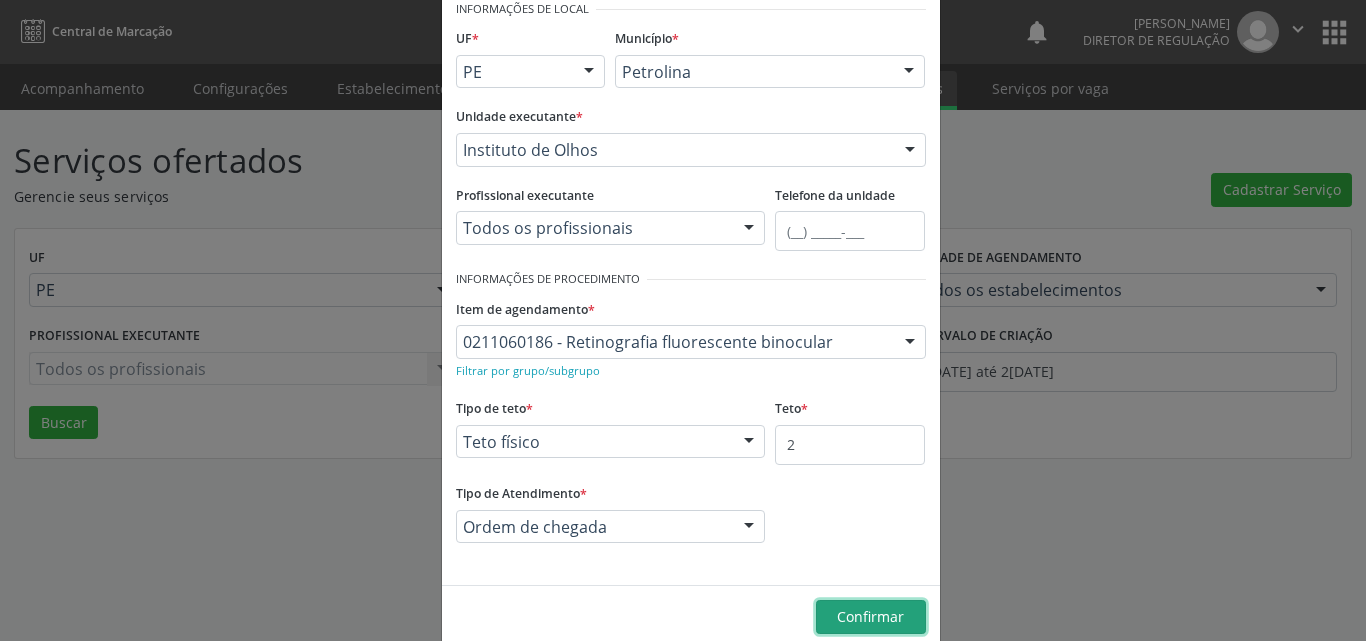 click on "Confirmar" at bounding box center (871, 617) 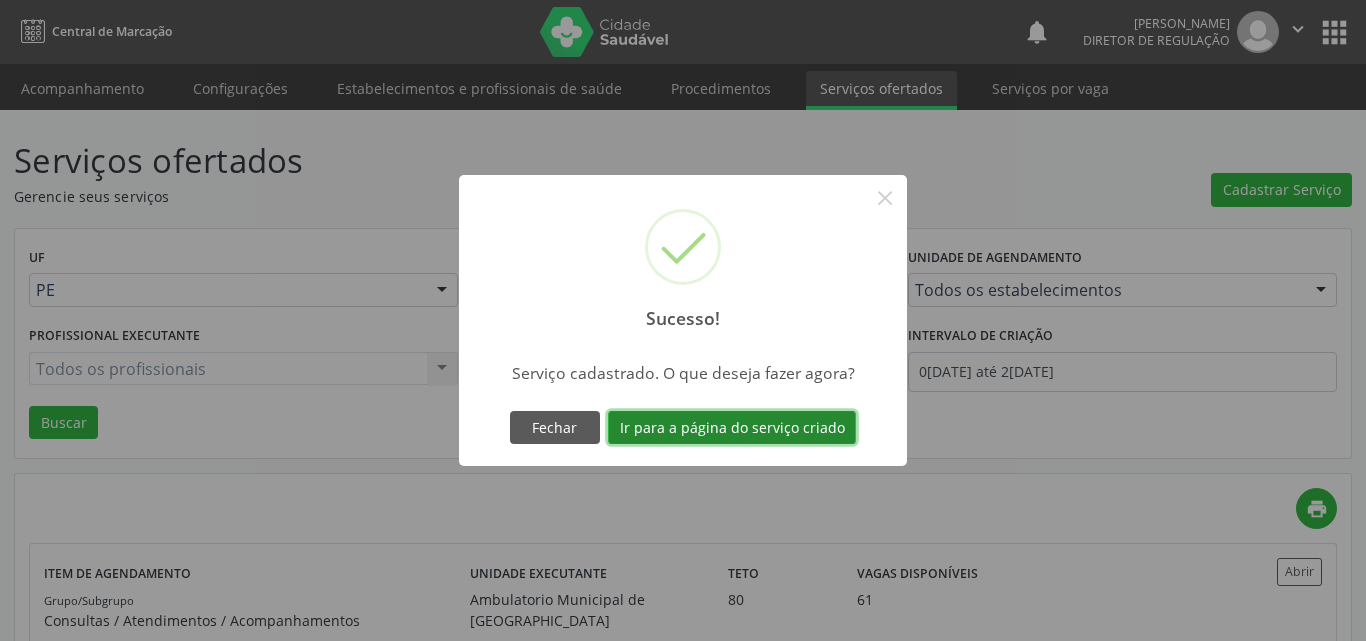 click on "Ir para a página do serviço criado" at bounding box center (732, 428) 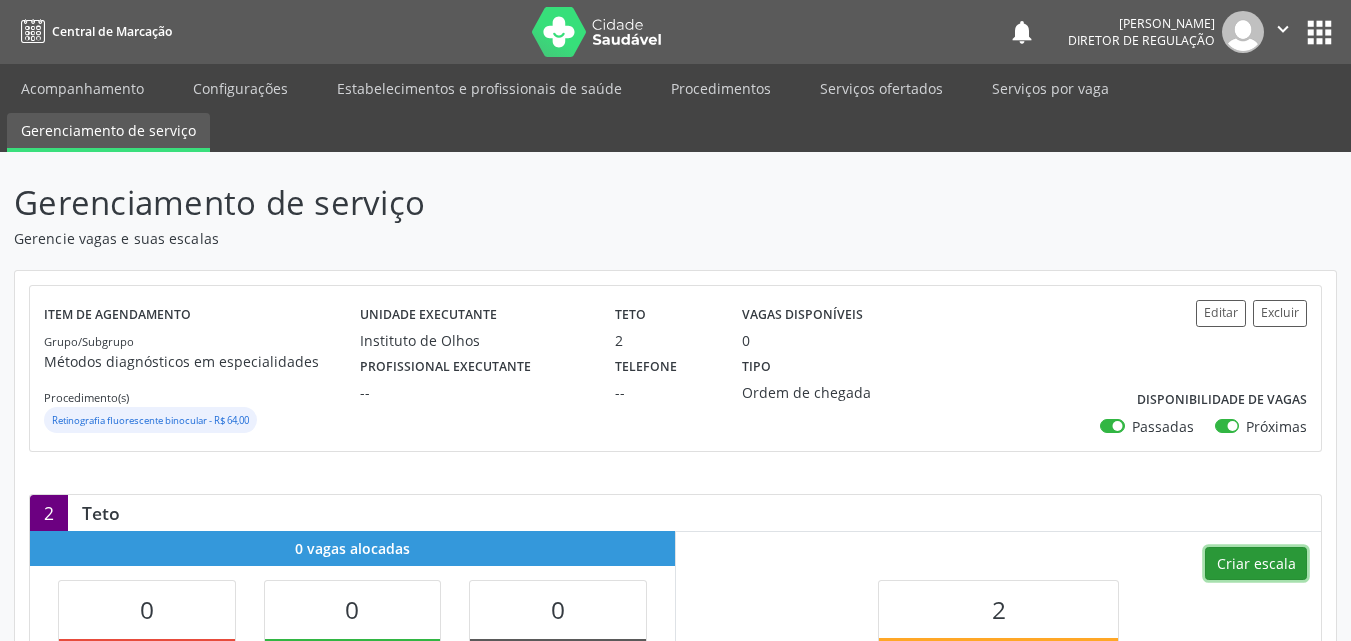 click on "Criar escala" at bounding box center (1256, 564) 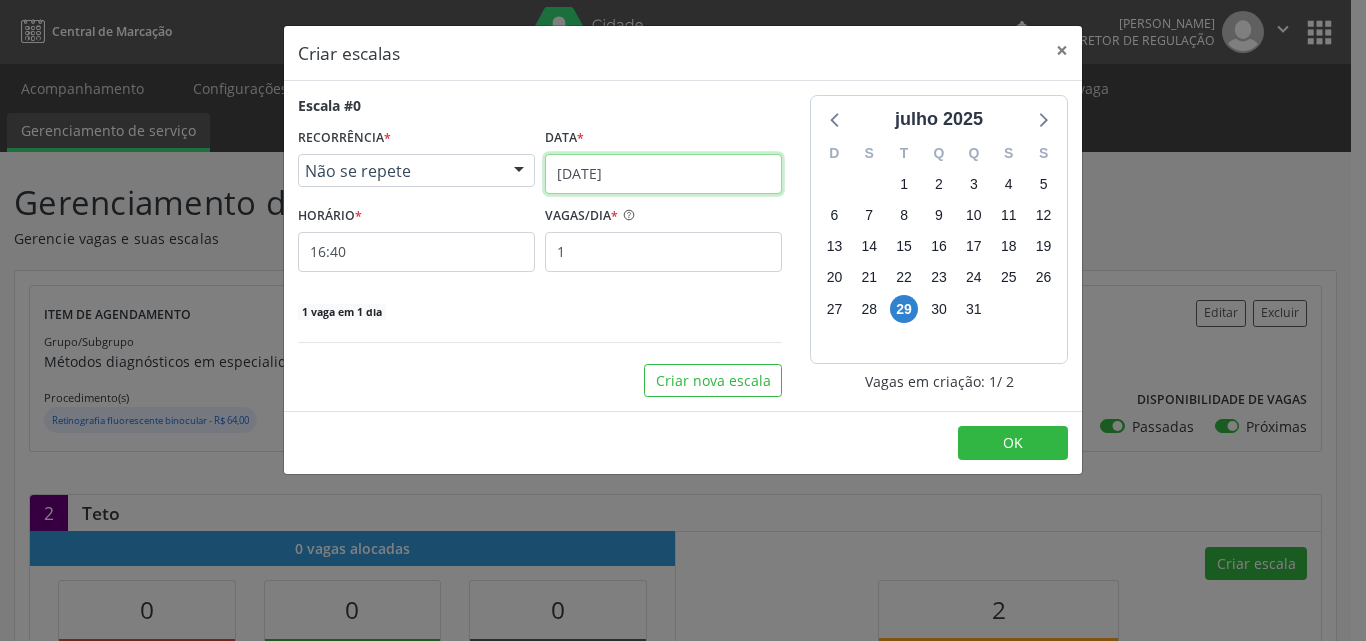 click on "[DATE]" at bounding box center (663, 174) 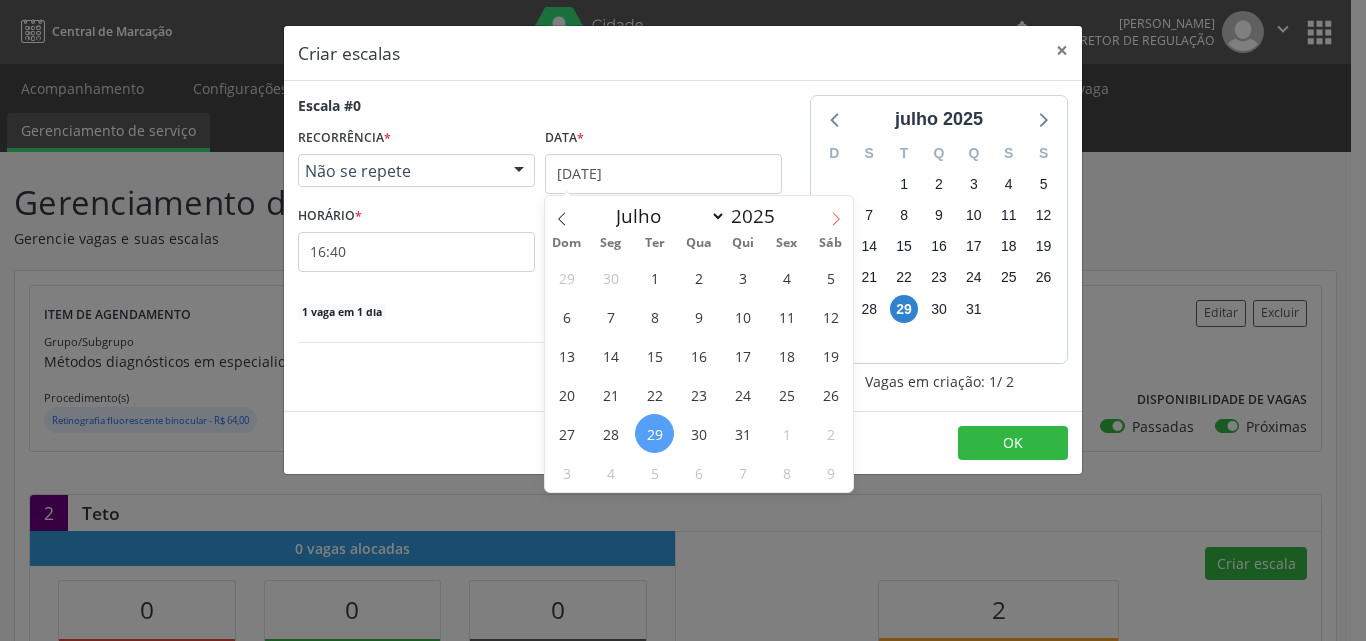 click 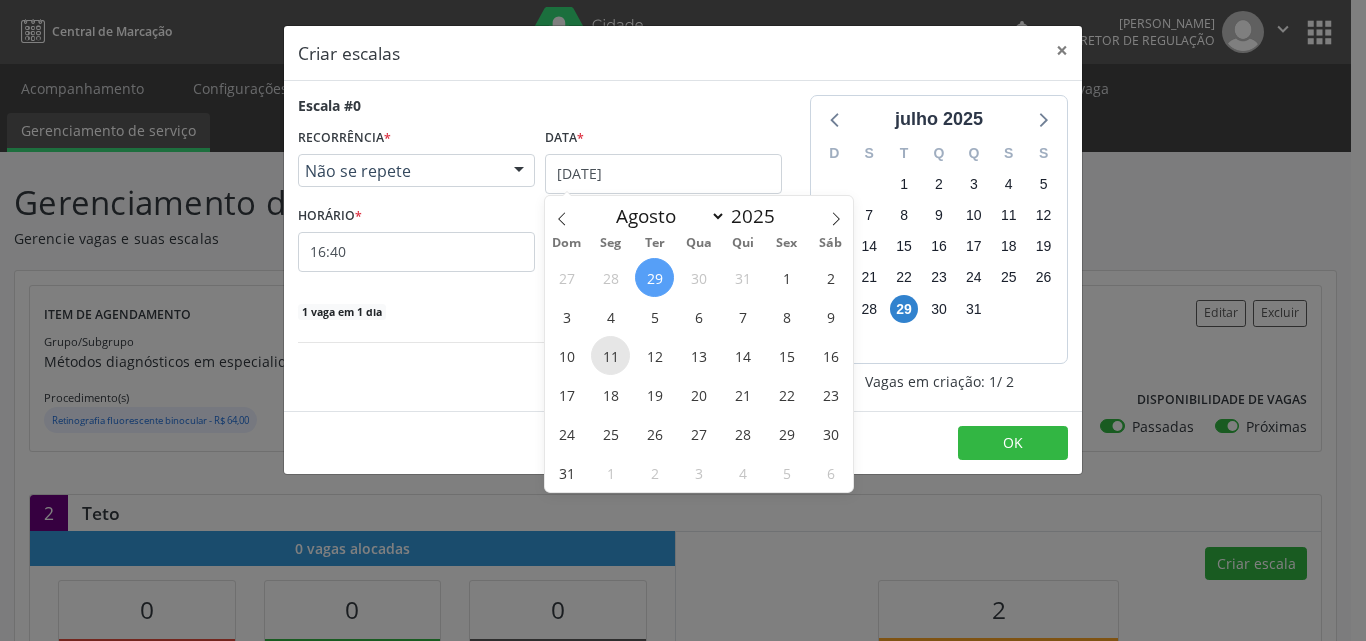 click on "11" at bounding box center [610, 355] 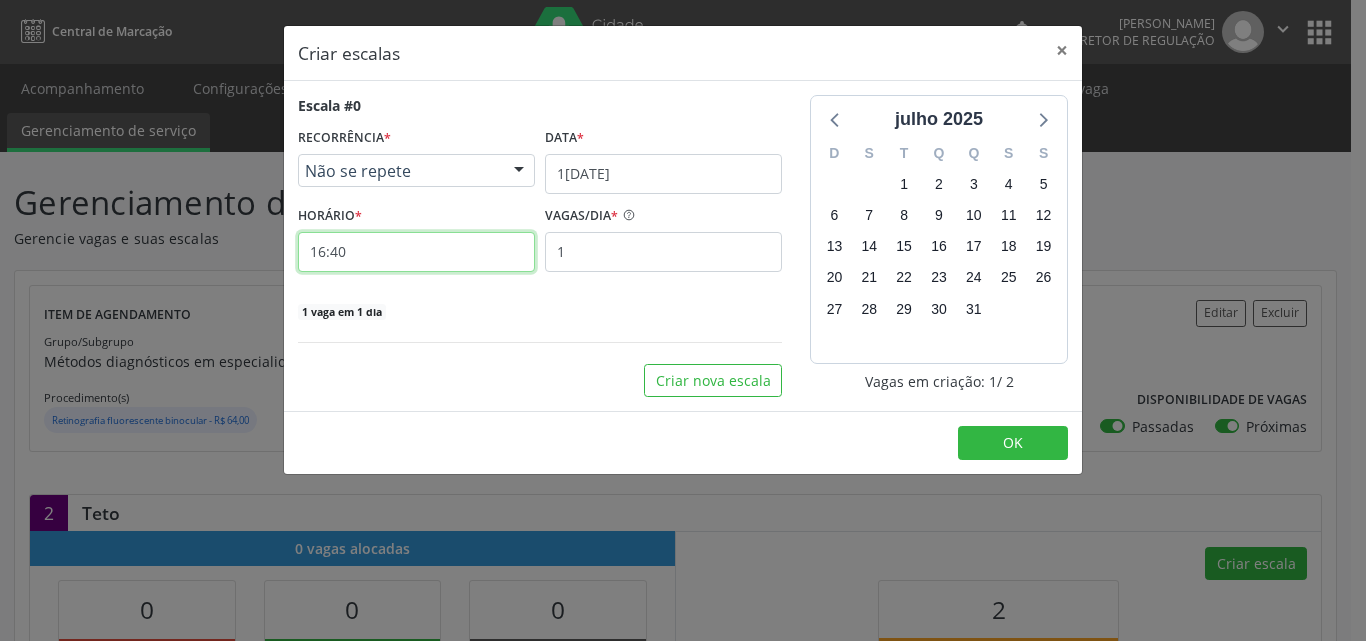 click on "16:40" at bounding box center [416, 252] 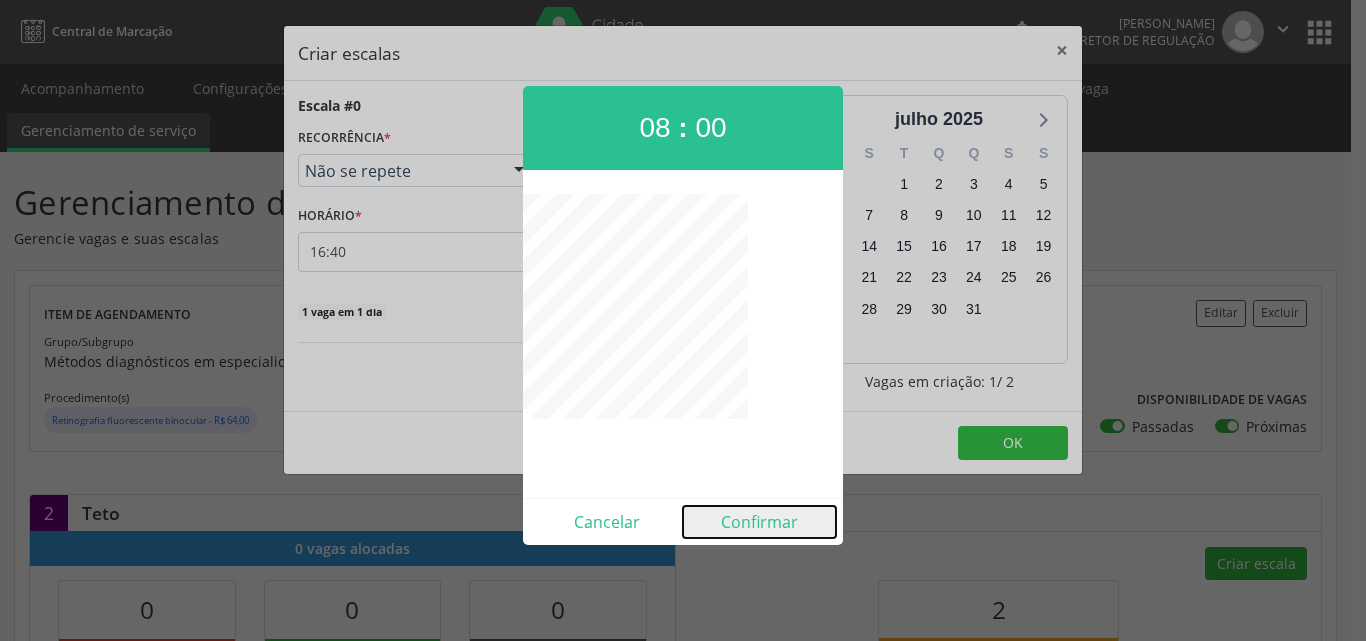 click on "Confirmar" at bounding box center [759, 522] 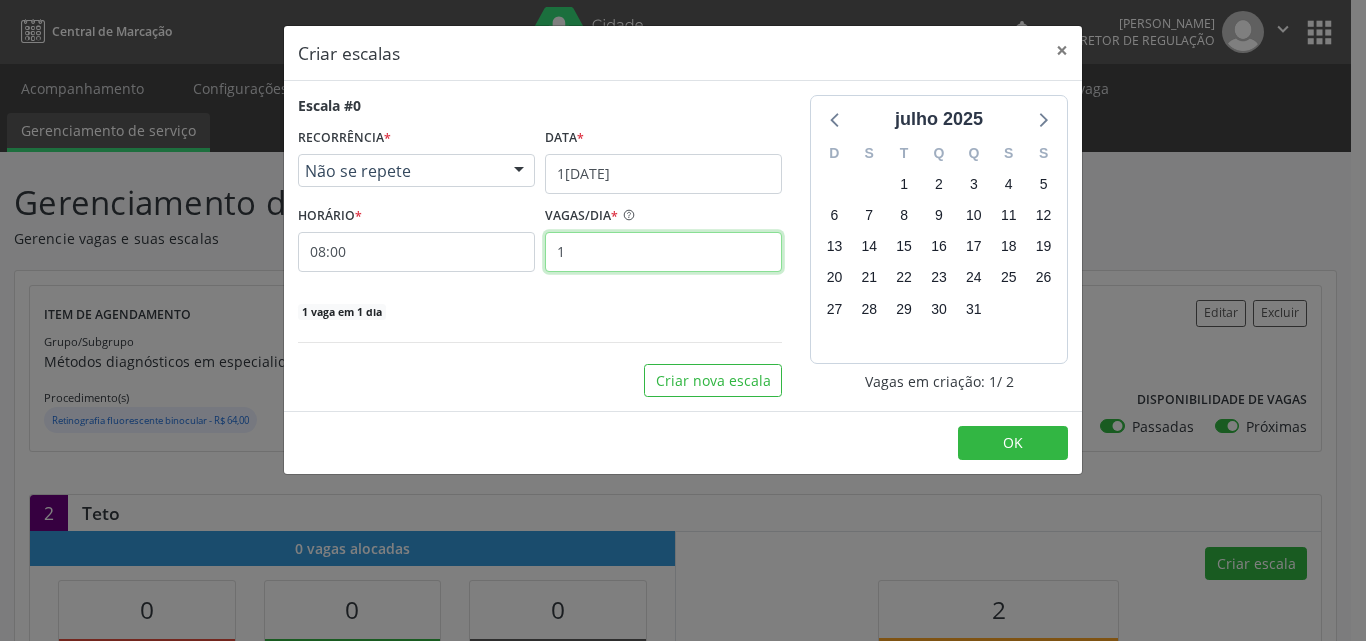click on "1" at bounding box center [663, 252] 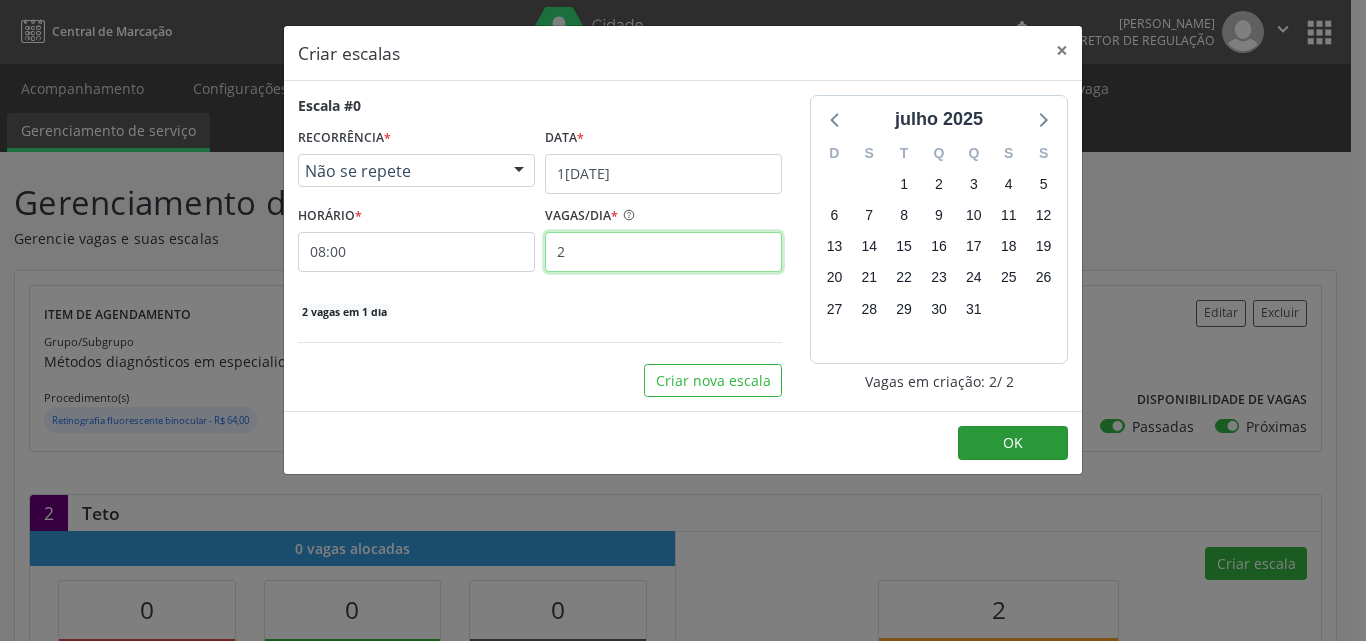 type on "2" 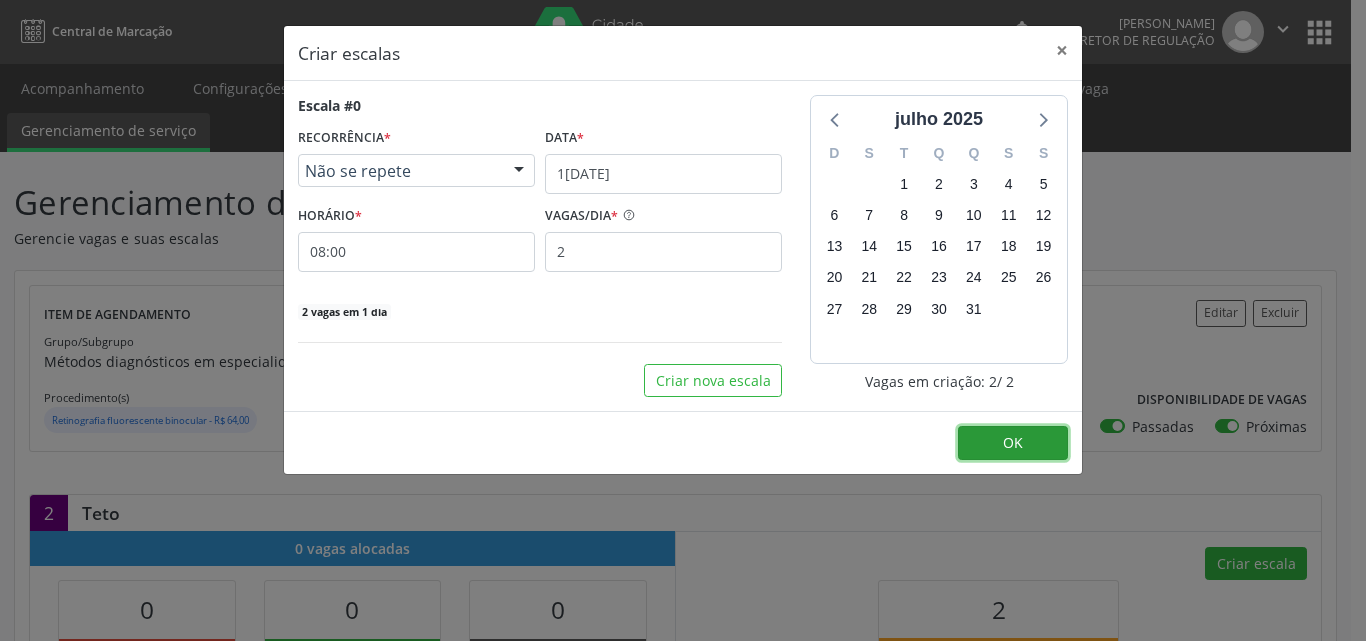 click on "OK" at bounding box center (1013, 442) 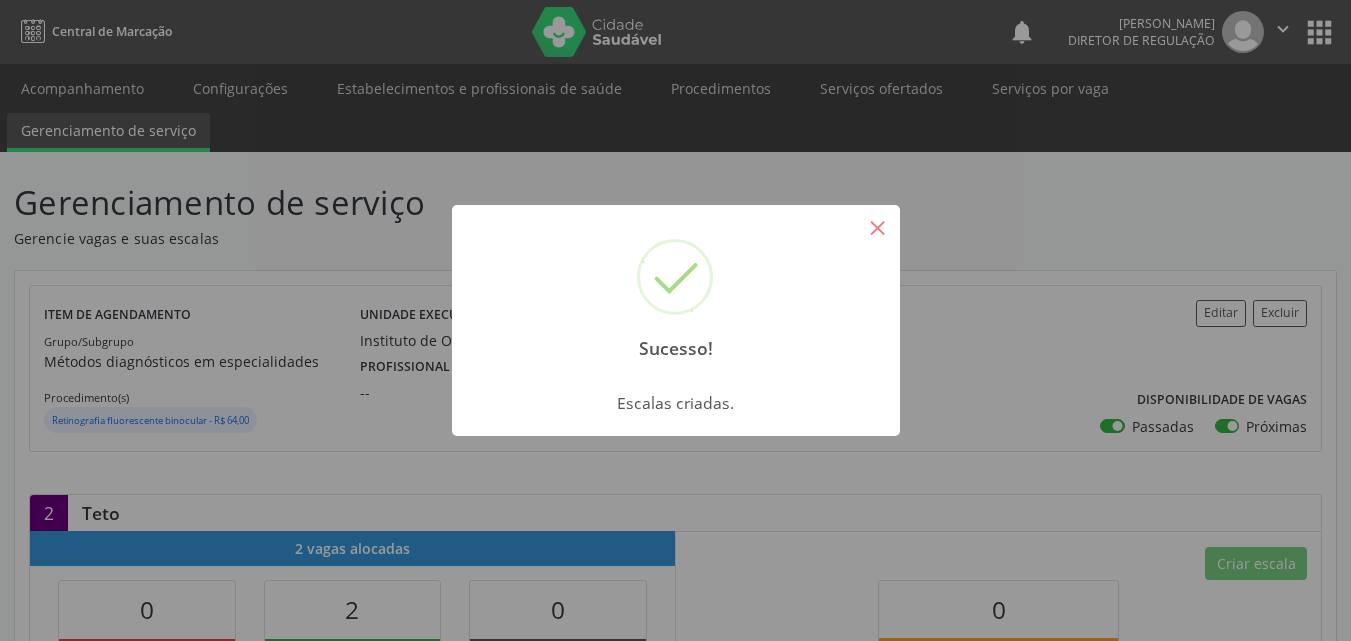 click on "×" at bounding box center [878, 227] 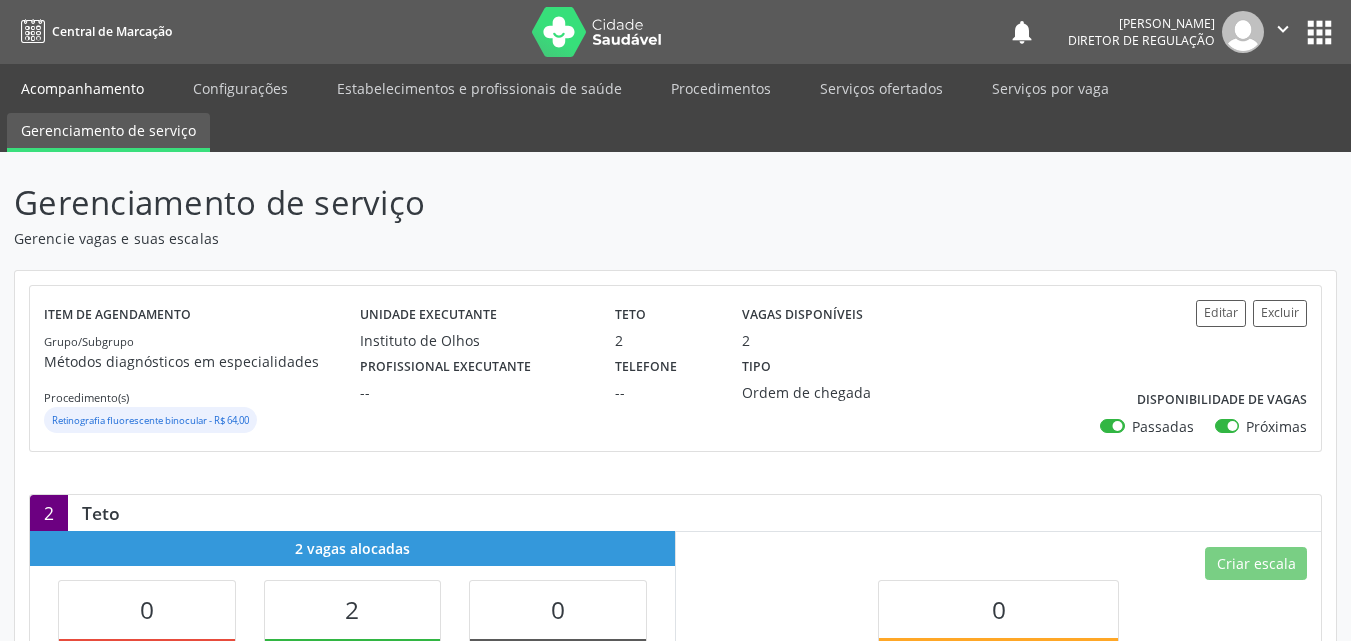 click on "Acompanhamento" at bounding box center (82, 88) 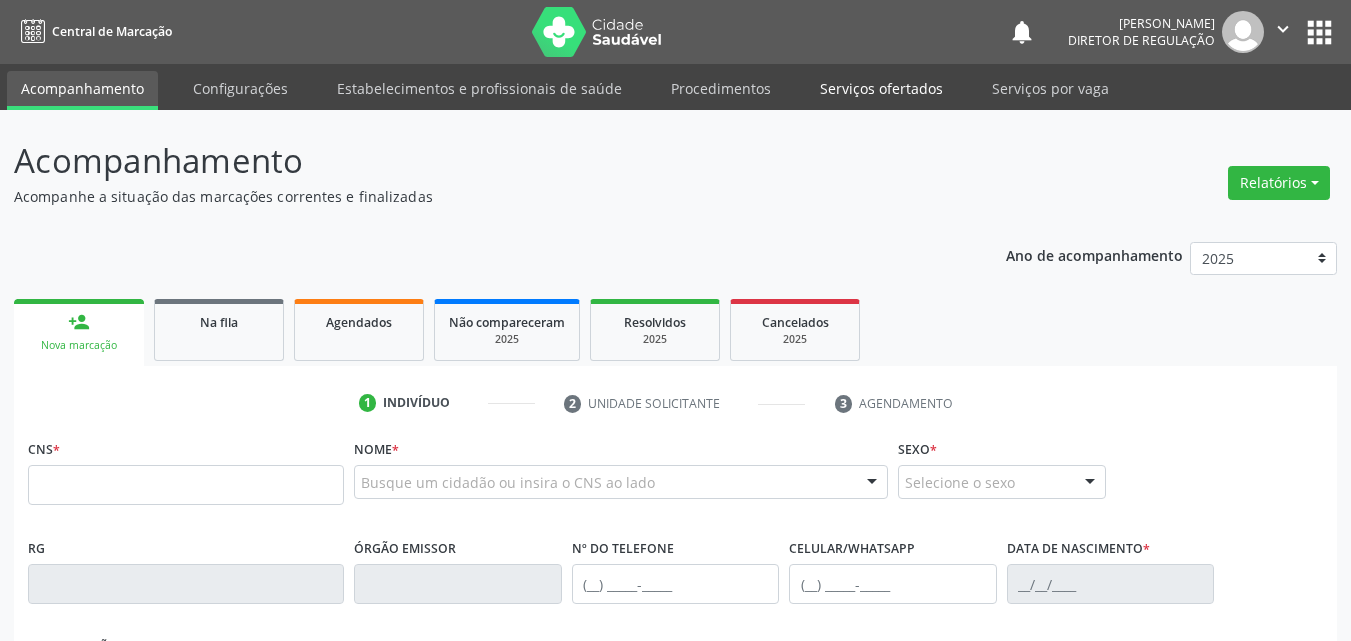 click on "Serviços ofertados" at bounding box center [881, 88] 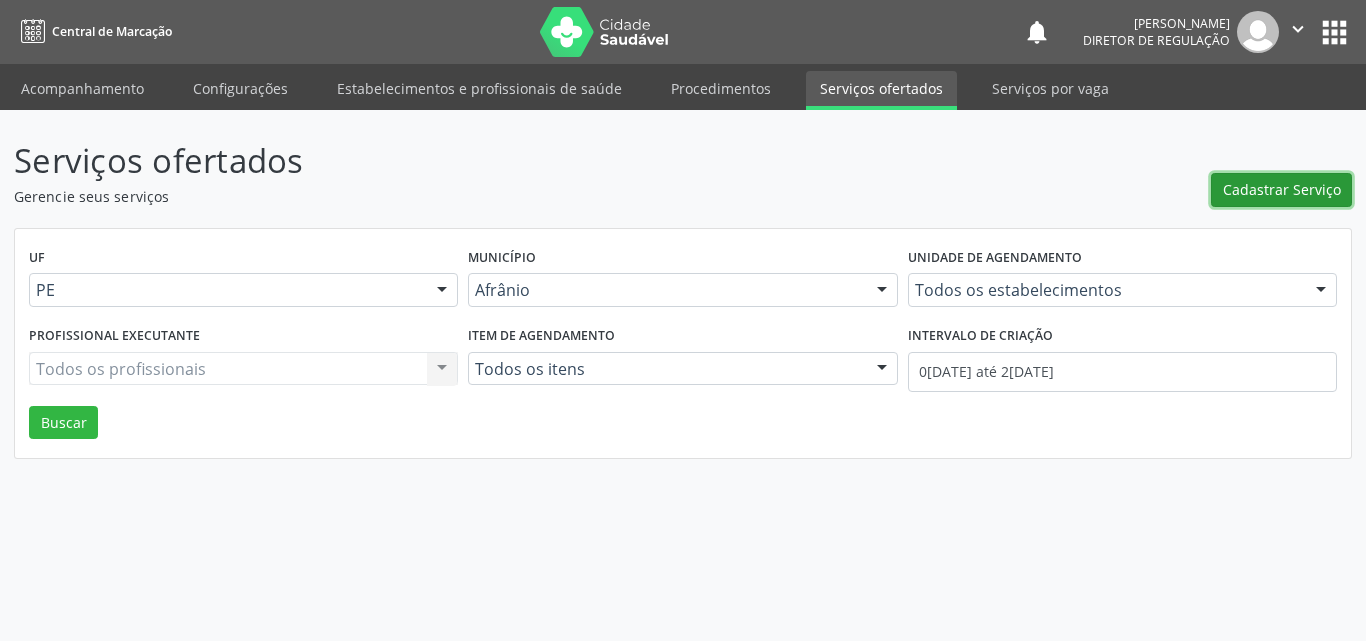 click on "Cadastrar Serviço" at bounding box center (1282, 189) 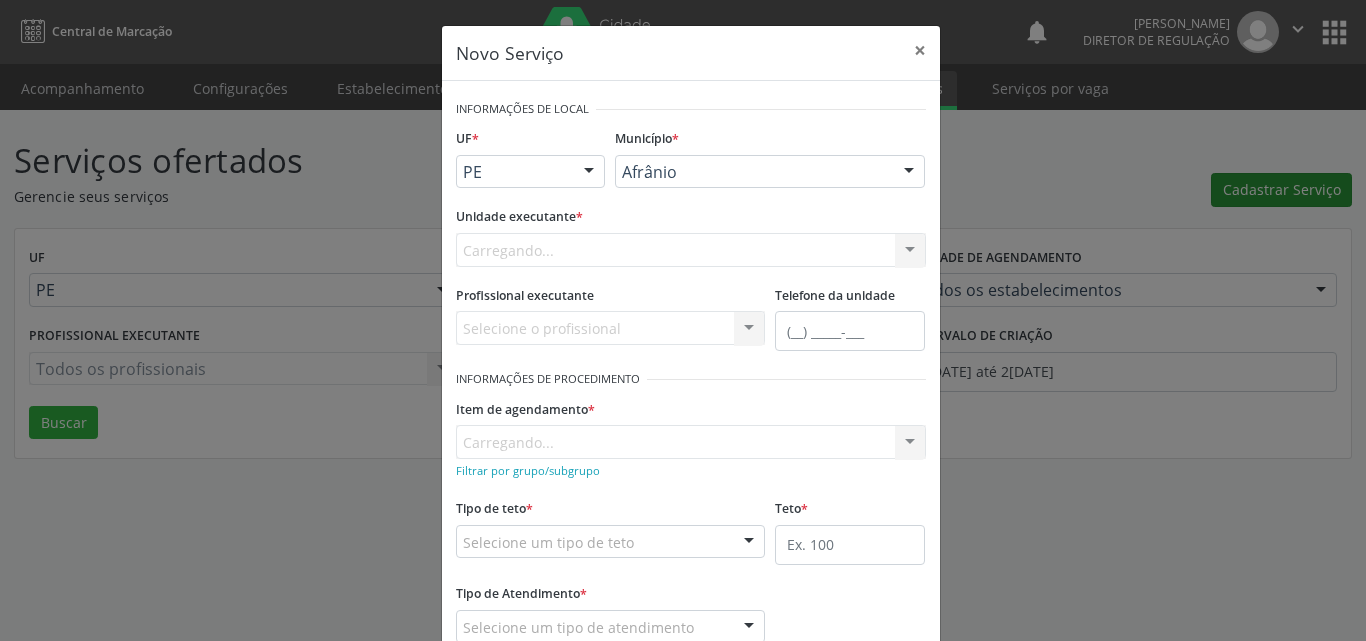 scroll, scrollTop: 0, scrollLeft: 0, axis: both 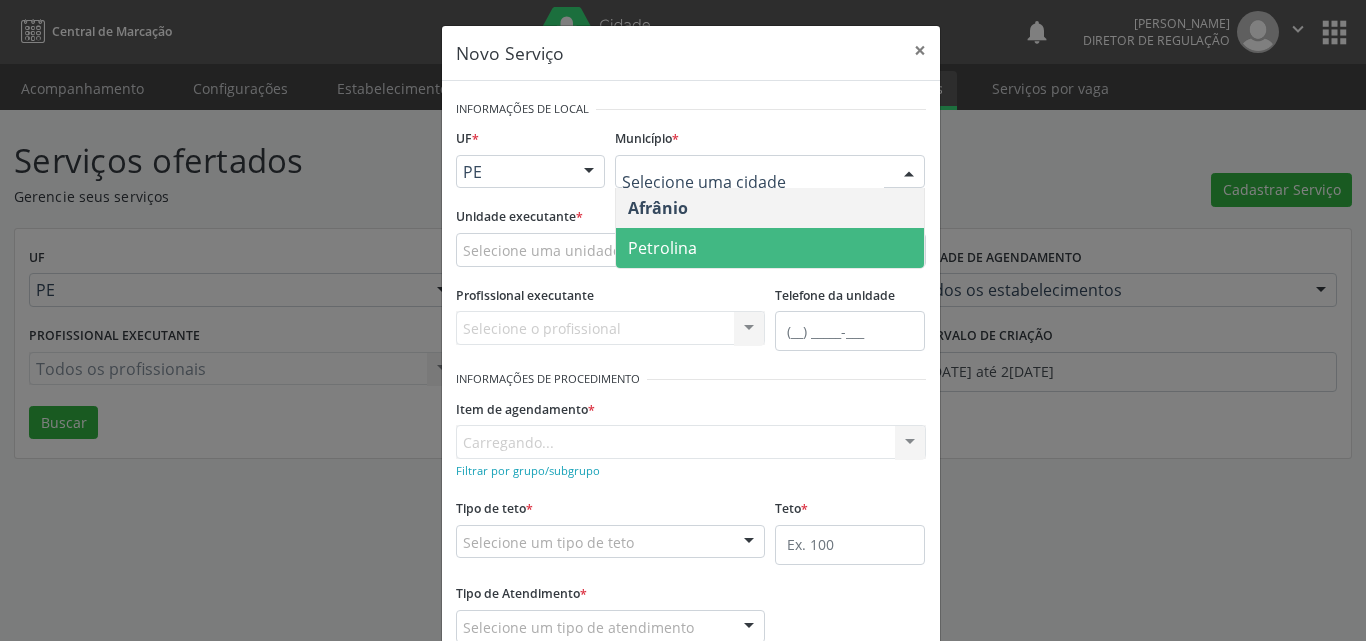click on "Petrolina" at bounding box center (770, 248) 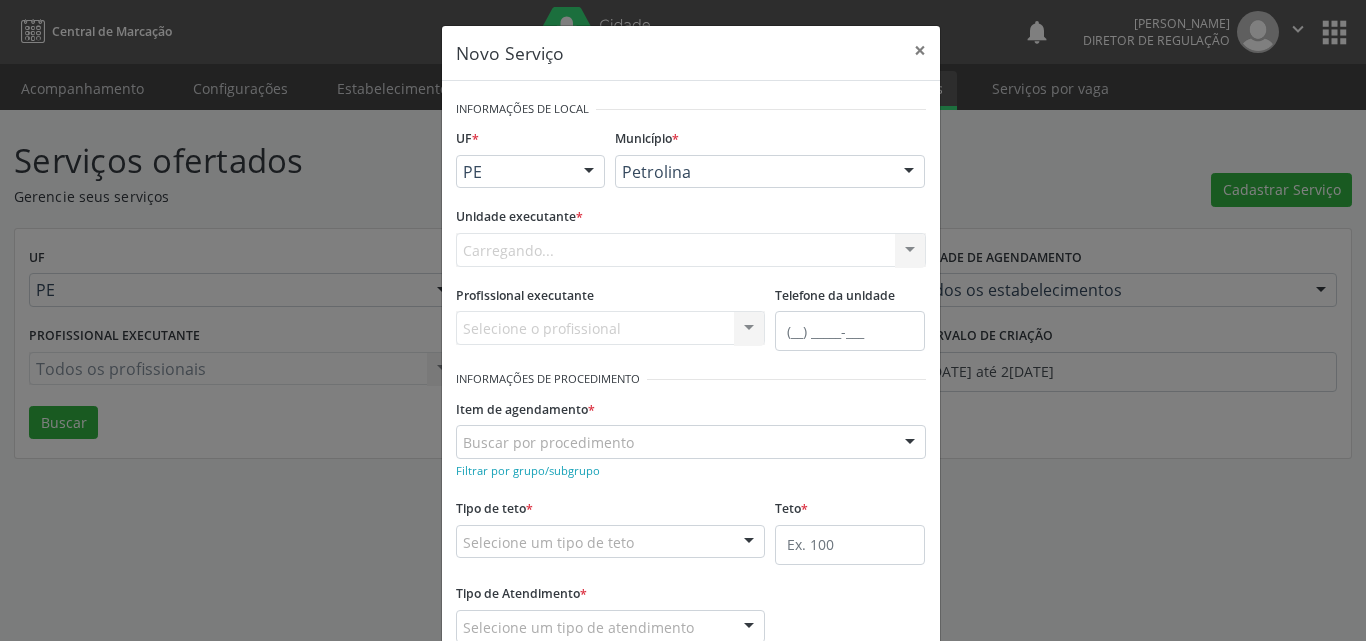 click on "Carregando...
Academia da Saude de Afranio   Academia da Saude do Bairro [PERSON_NAME]   Academia da Saude do Distrito de [GEOGRAPHIC_DATA] do Distrito de Extrema   [GEOGRAPHIC_DATA] do [PERSON_NAME]   Ambulatorio Municipal de Saude   Caf Central de Abastecimento Farmaceutico   Centro de Atencao Psicossocial de Afranio Pe   Centro de Especialidades   Cime   Cuidar   Equipe de Atencao Basica Prisional Tipo I com Saude Mental   Esf [PERSON_NAME] Nonato   Esf Custodia Maria da Conceicao   Esf [PERSON_NAME] e [PERSON_NAME]   Esf [PERSON_NAME]   Esf de Barra das Melancias   Esf de Extrema   Farmacia Basica do Municipio de [GEOGRAPHIC_DATA][PERSON_NAME] [MEDICAL_DATA] Ambulatorio Municipal   Laboratorio de Protese Dentario   Lid Laboratorio de Investigacoes e Diagnosticos               Selac" at bounding box center [691, 250] 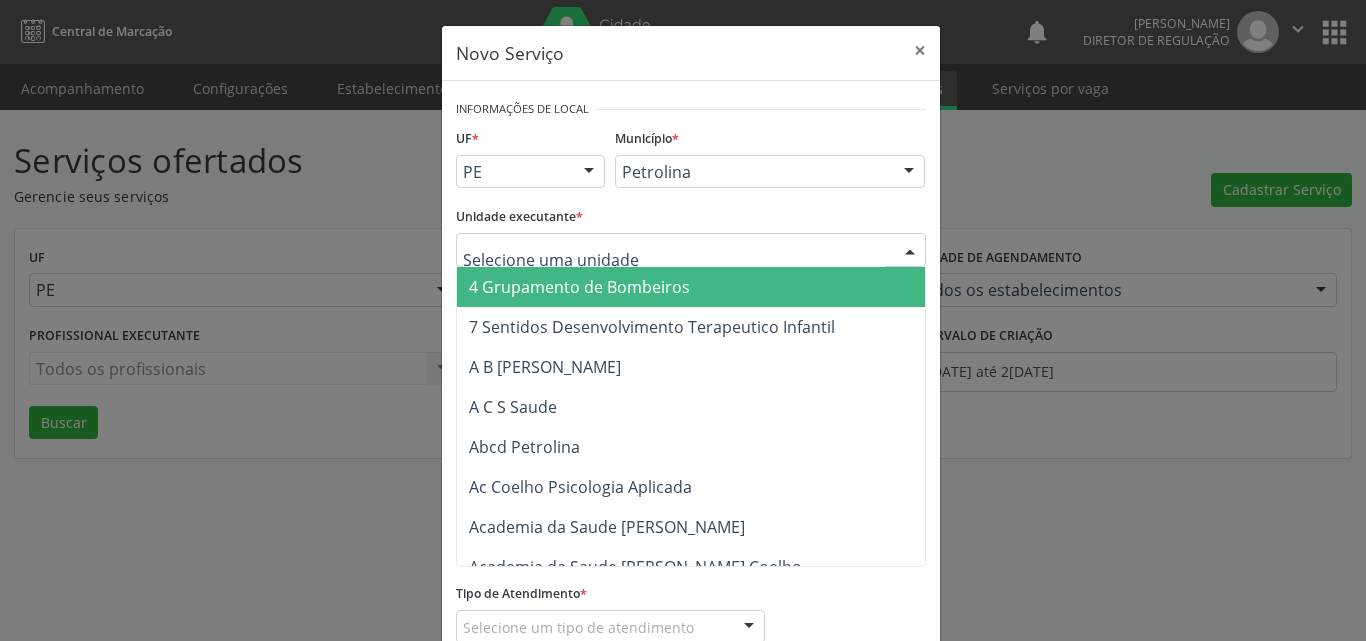 click at bounding box center (691, 250) 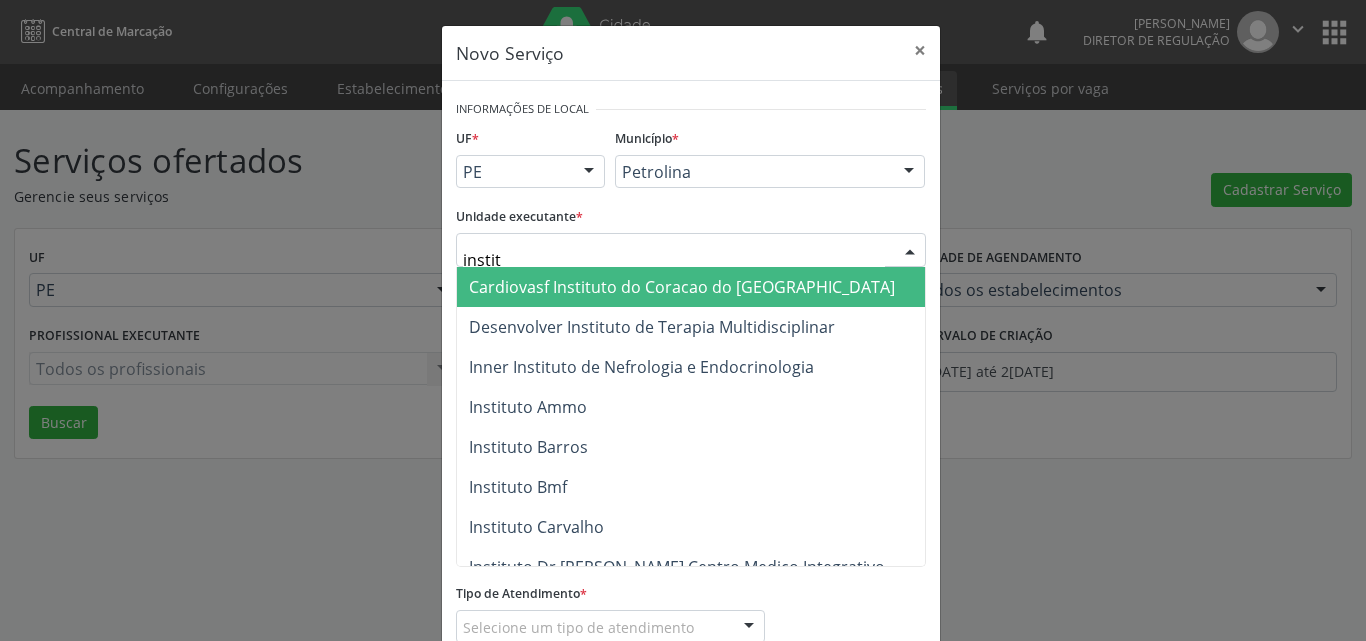 type on "institu" 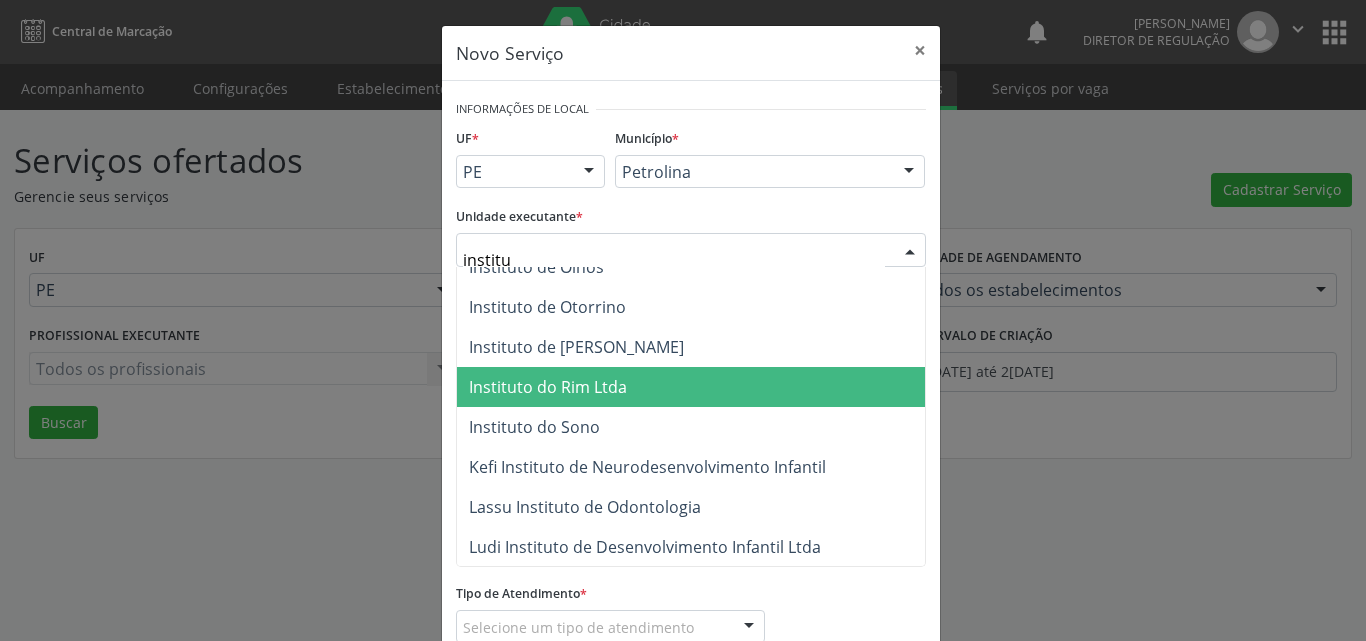 scroll, scrollTop: 1181, scrollLeft: 0, axis: vertical 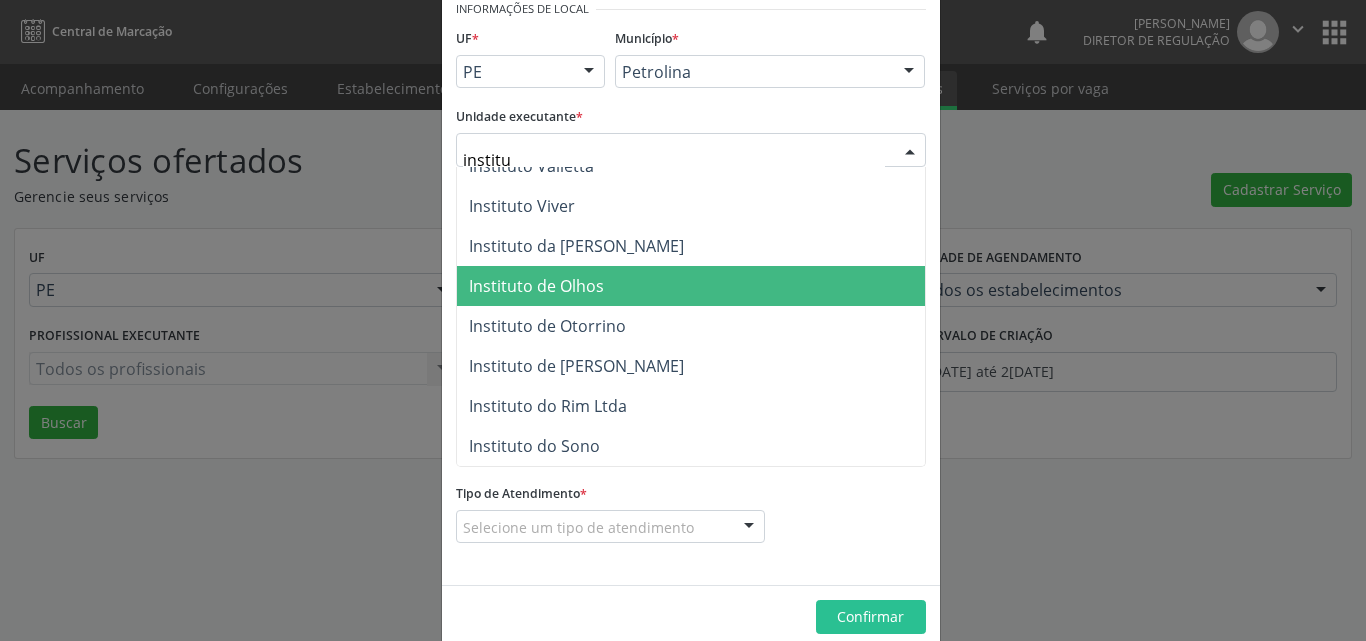 click on "Instituto de Olhos" at bounding box center [536, 286] 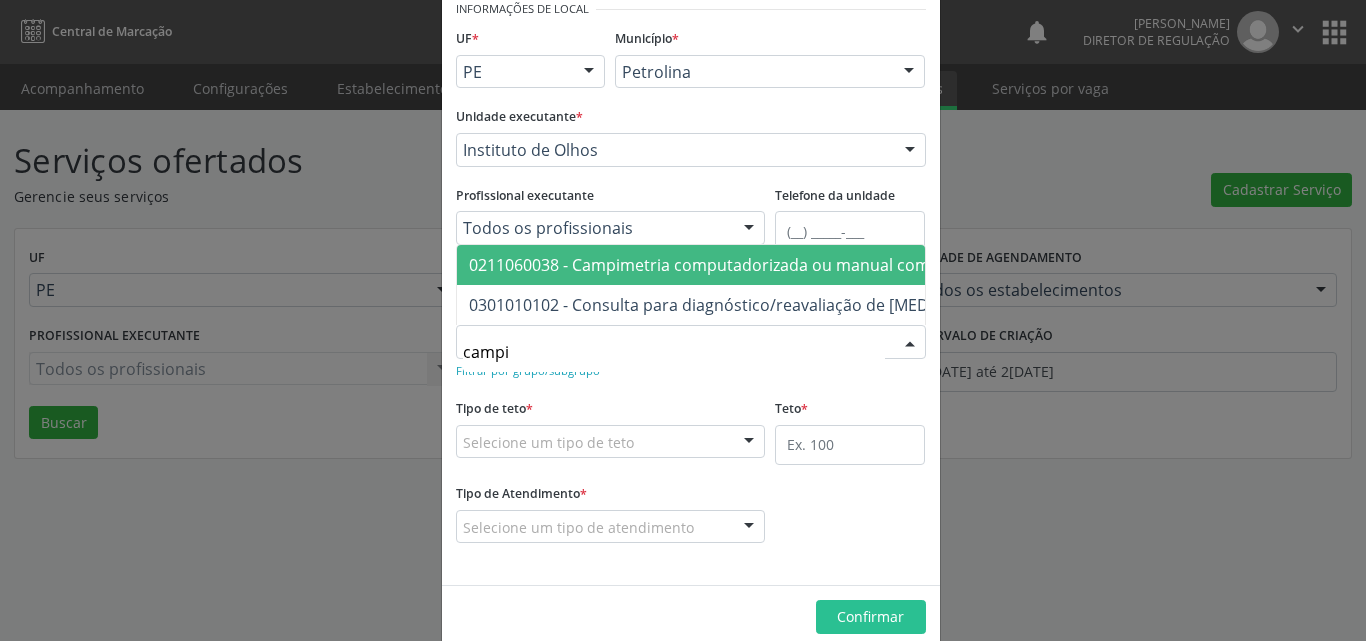 type on "campim" 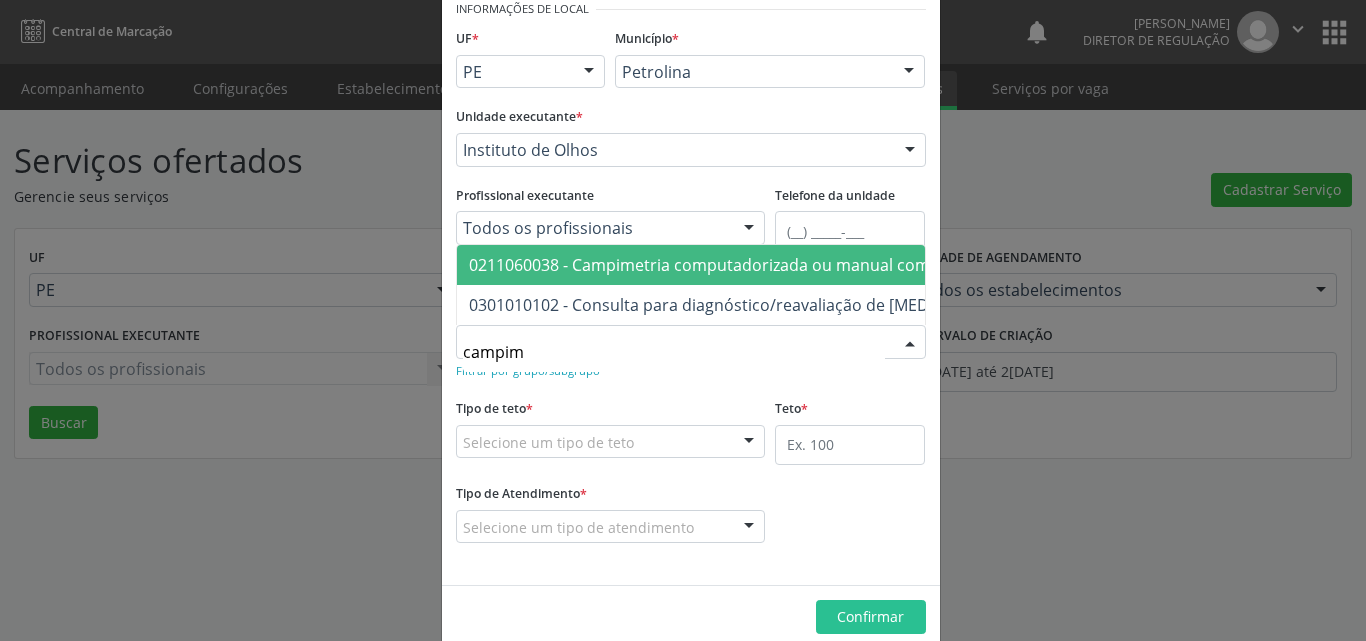 click on "0211060038 - Campimetria computadorizada ou manual com gráfico" at bounding box center [727, 265] 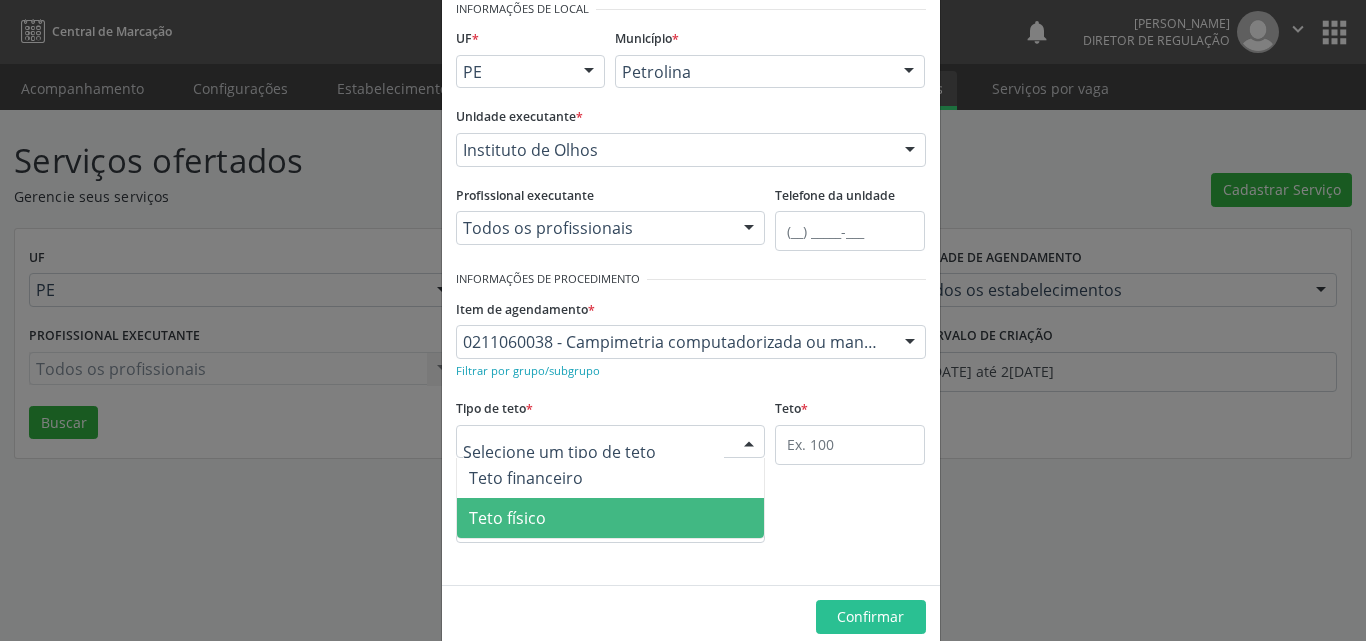 click on "Teto físico" at bounding box center (611, 518) 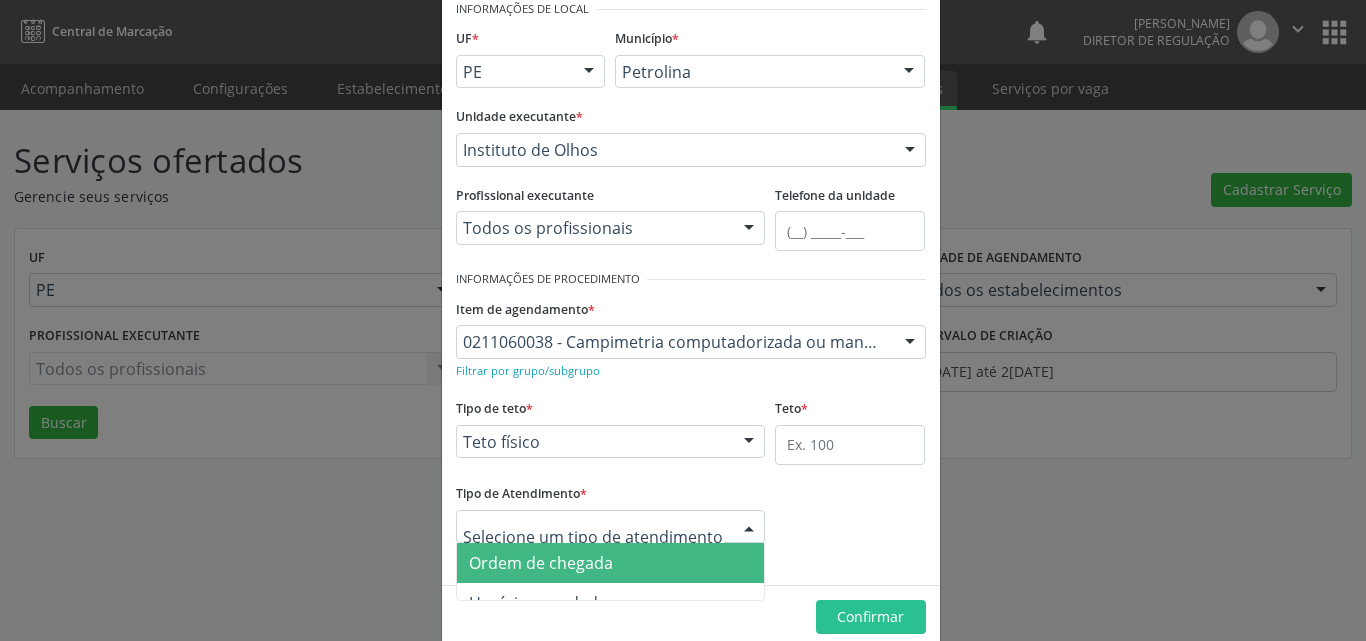click on "Ordem de chegada" at bounding box center (541, 563) 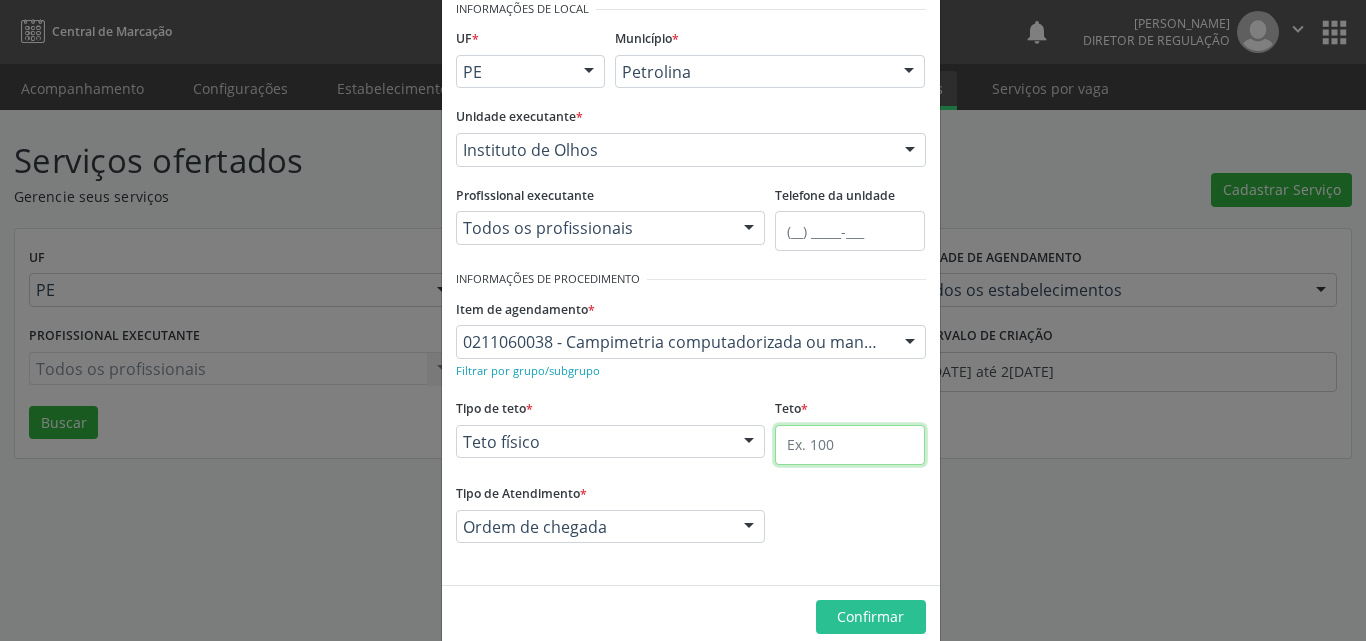 click at bounding box center (850, 445) 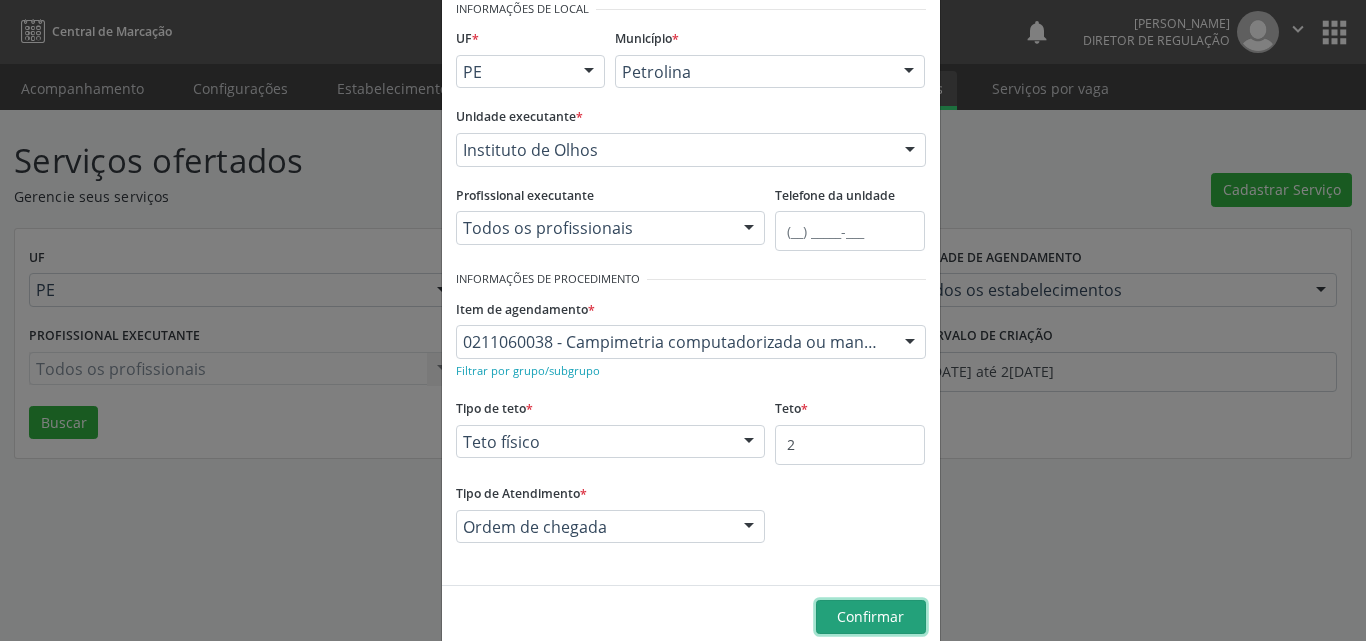 click on "Confirmar" at bounding box center (870, 616) 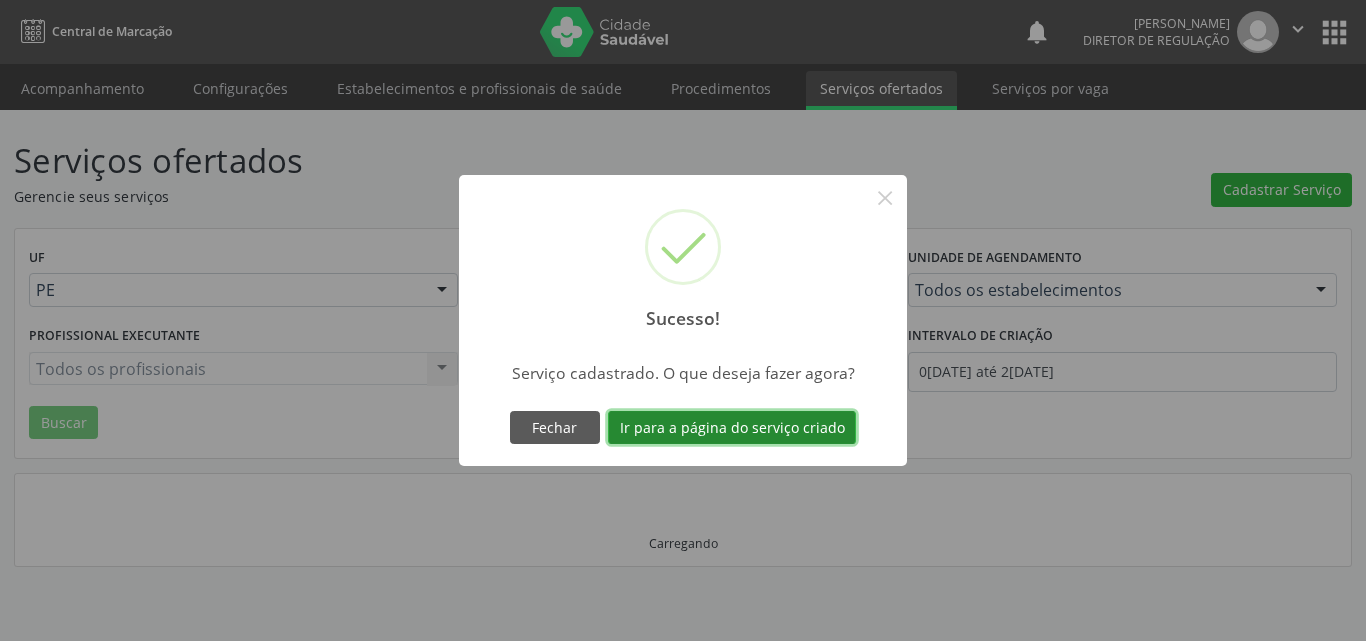 click on "Ir para a página do serviço criado" at bounding box center [732, 428] 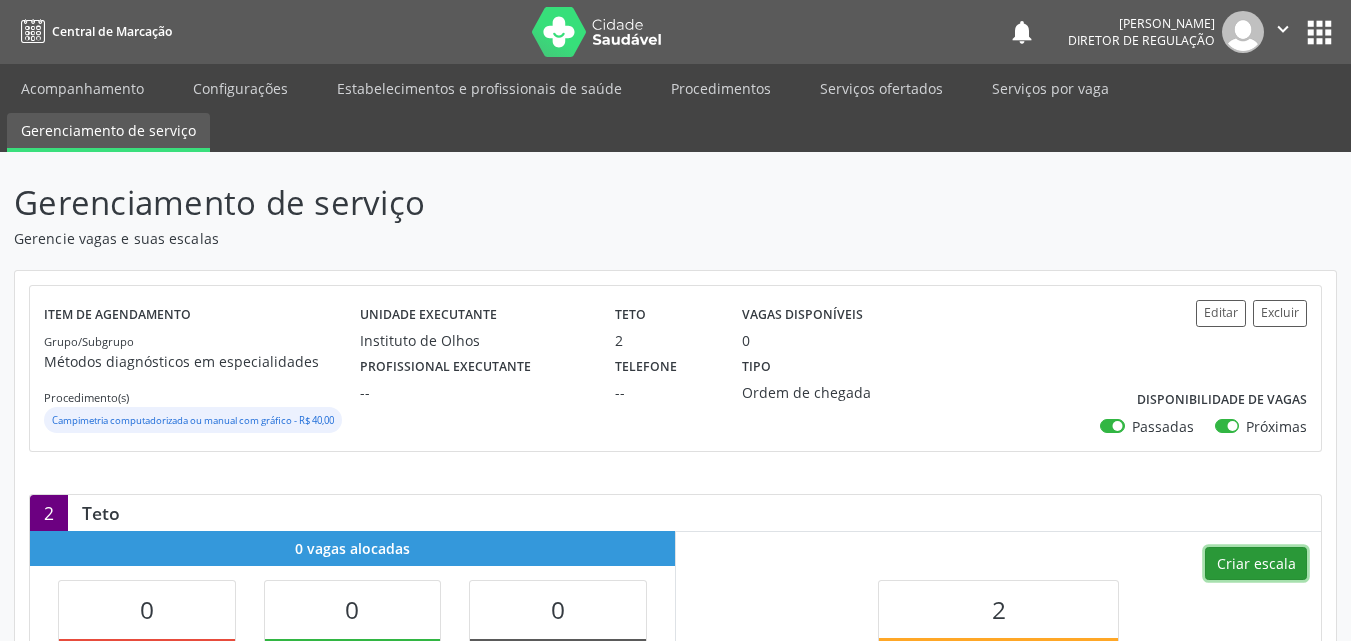 click on "Criar escala" at bounding box center (1256, 564) 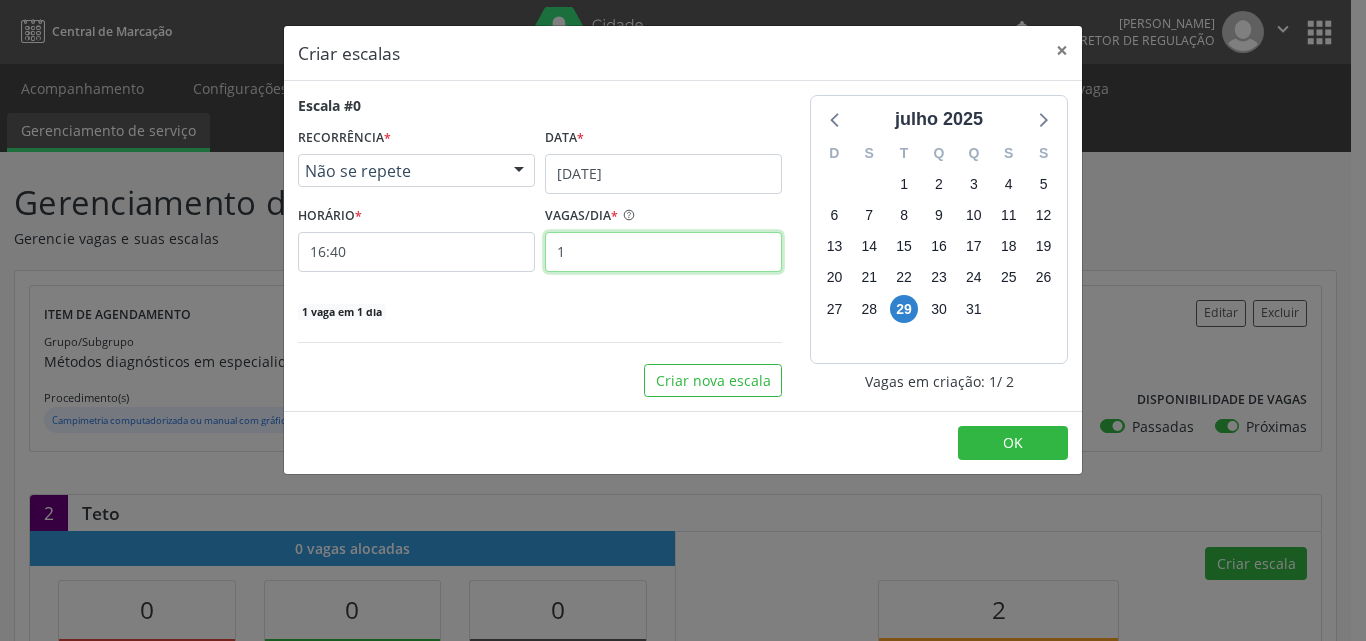click on "1" at bounding box center [663, 252] 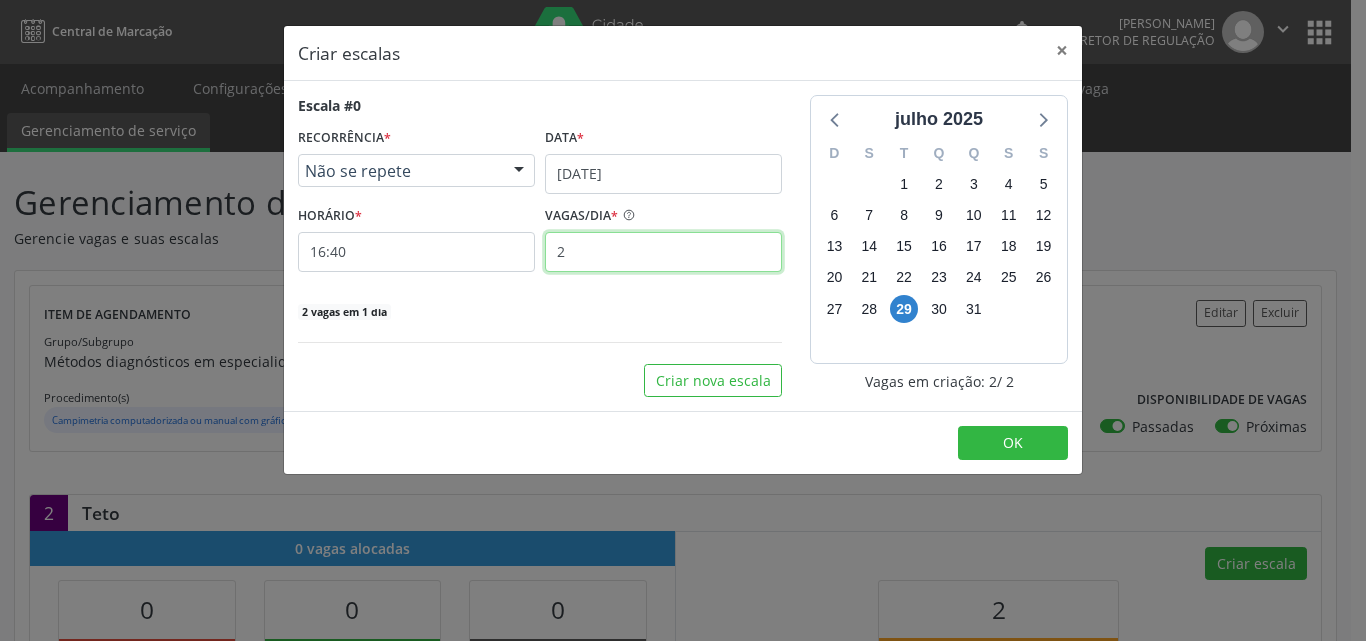 type on "2" 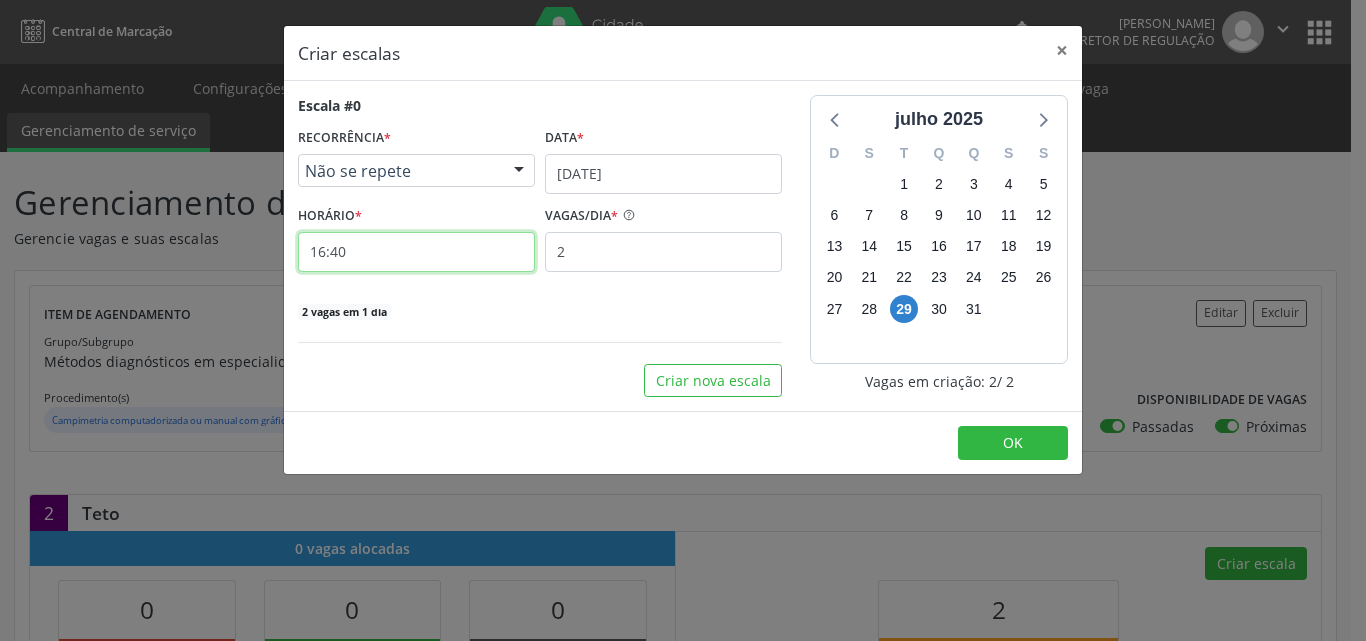 click on "16:40" at bounding box center (416, 252) 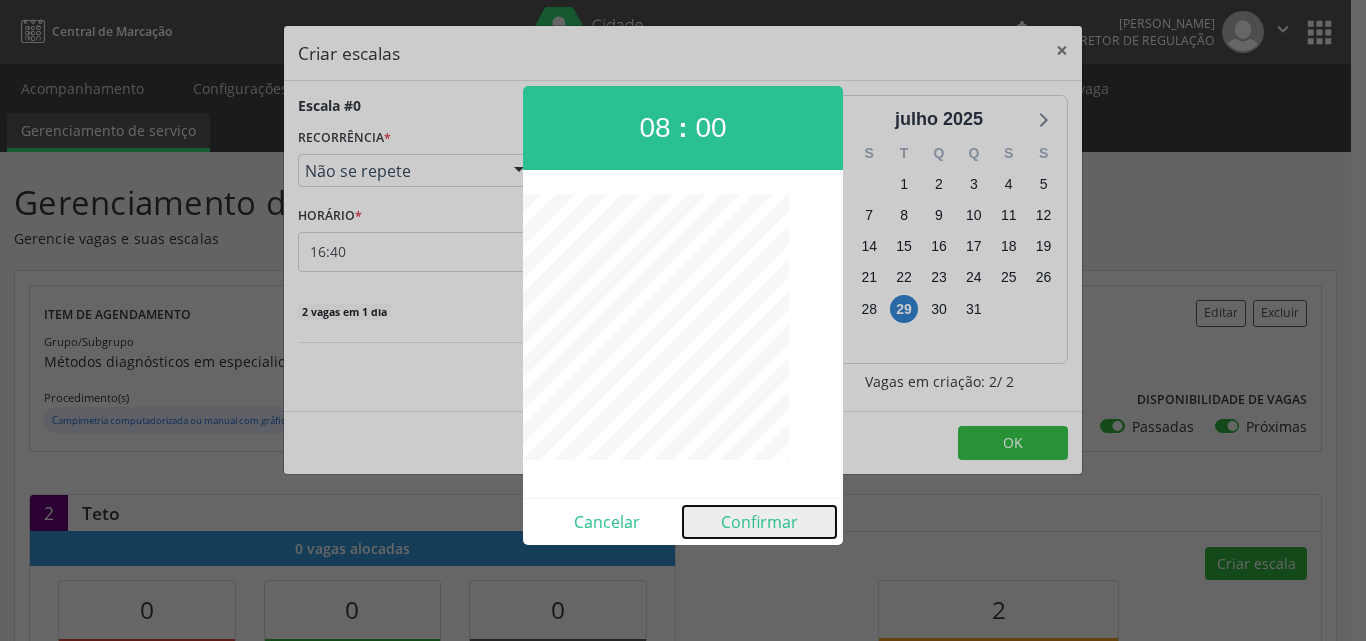 click on "Confirmar" at bounding box center [759, 522] 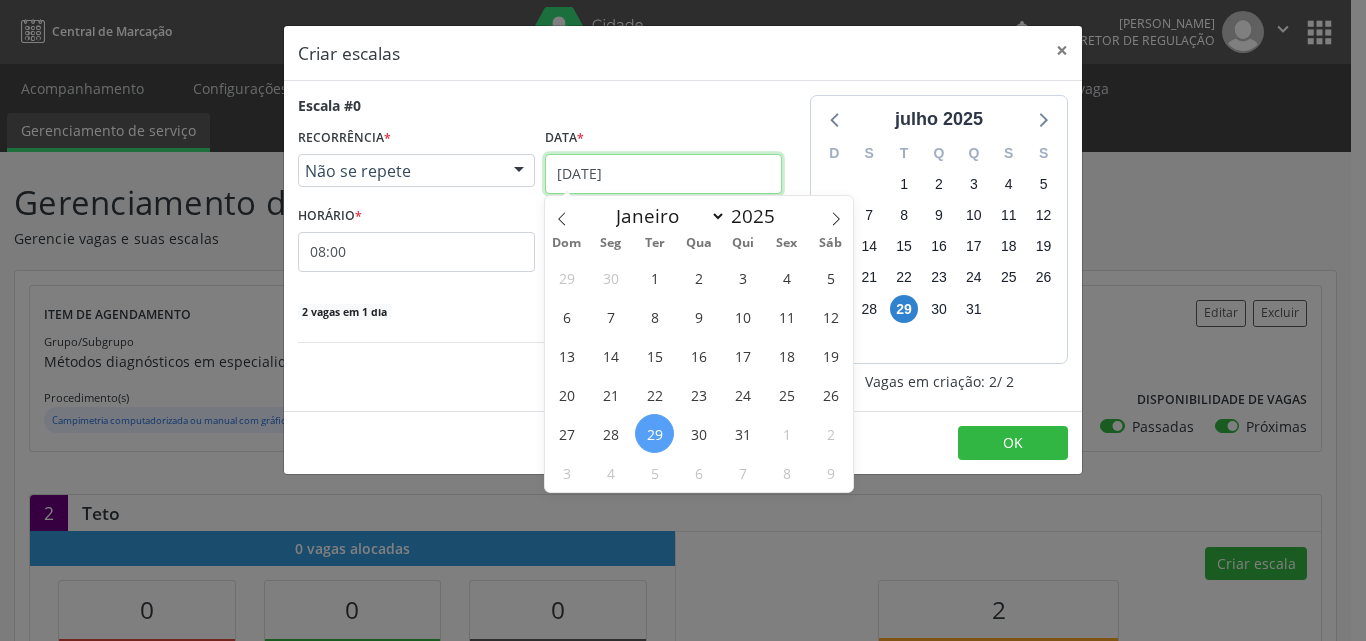 click on "[DATE]" at bounding box center [663, 174] 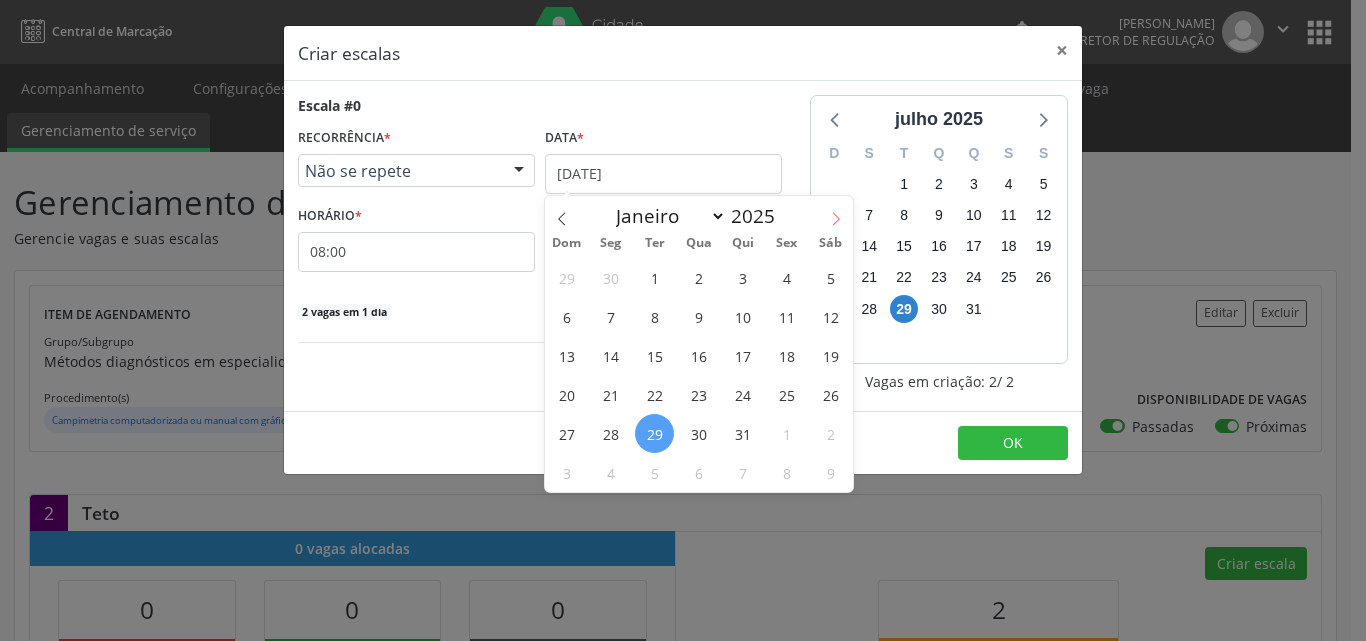 click 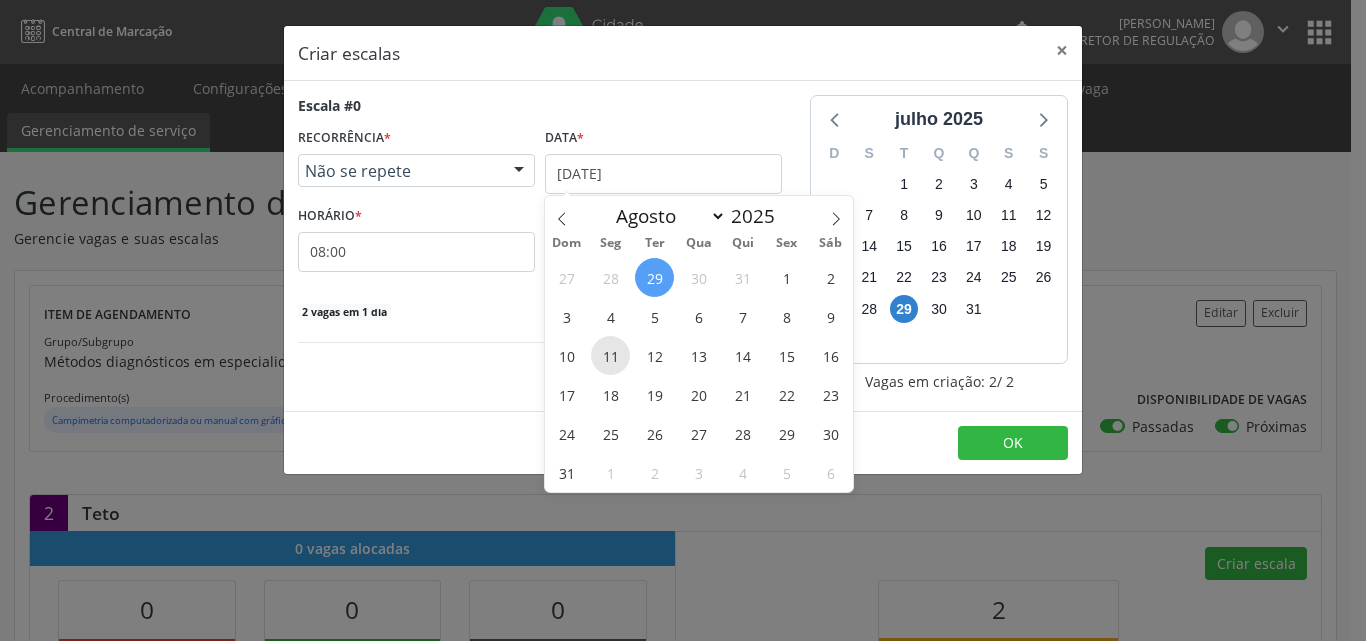 click on "11" at bounding box center (610, 355) 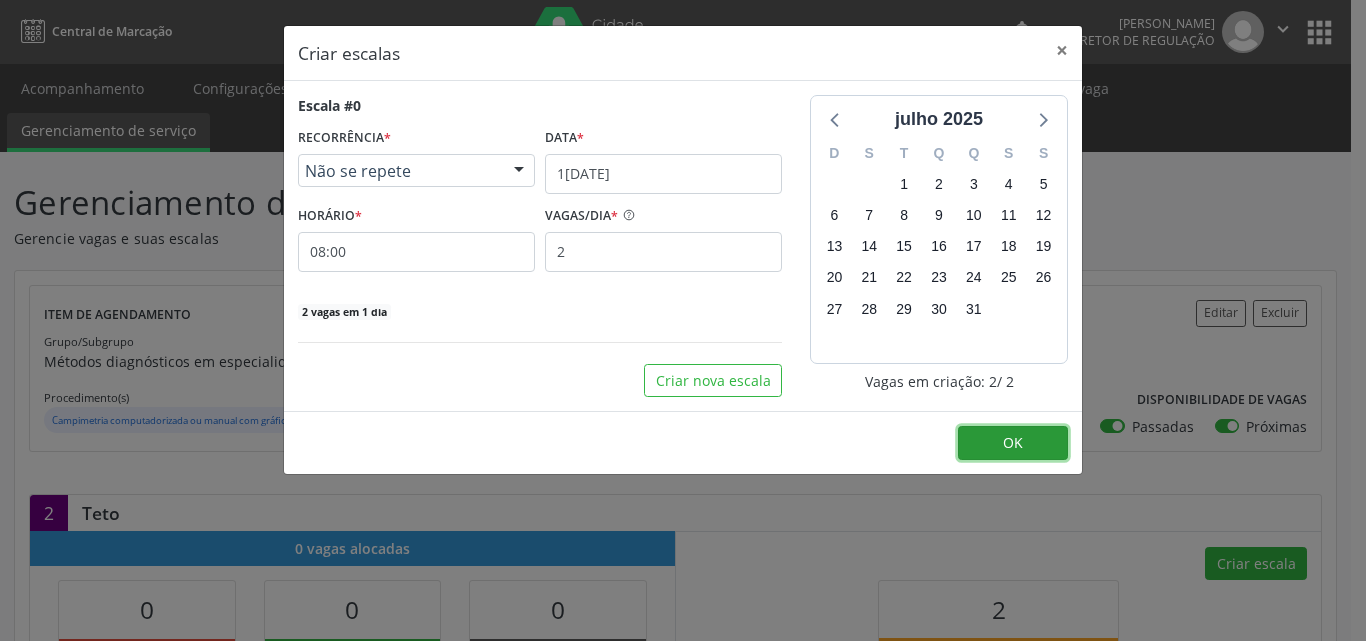 click on "OK" at bounding box center (1013, 443) 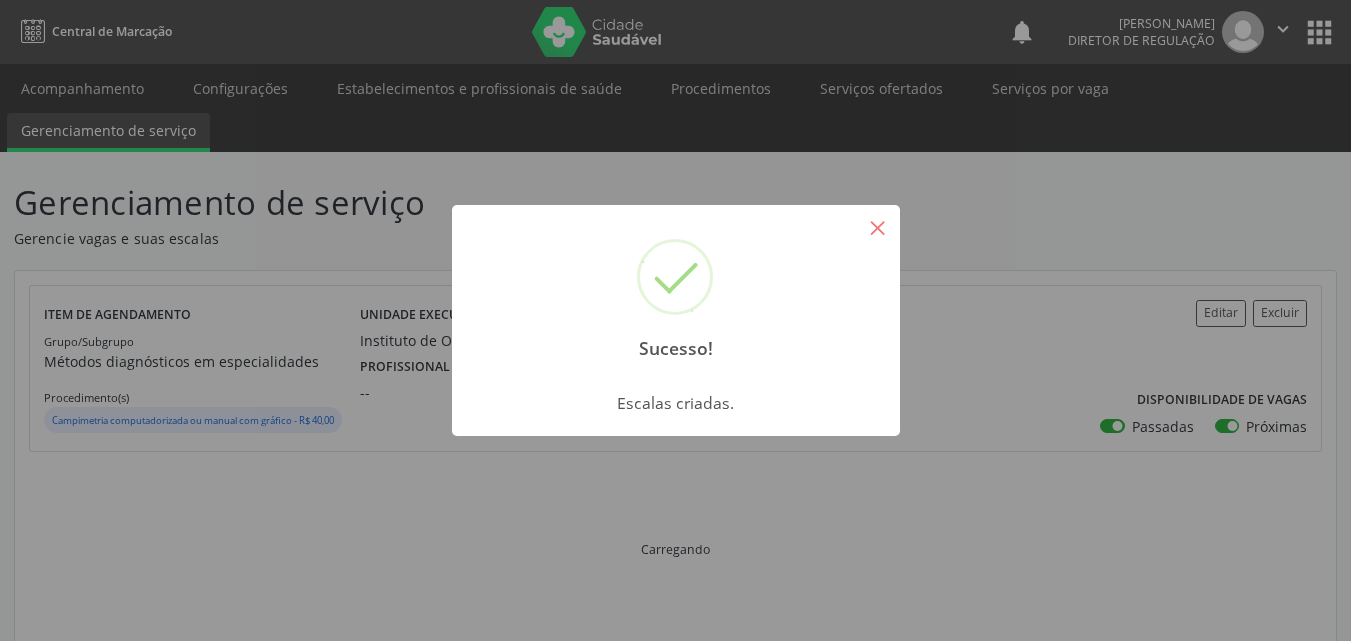 click on "×" at bounding box center (878, 227) 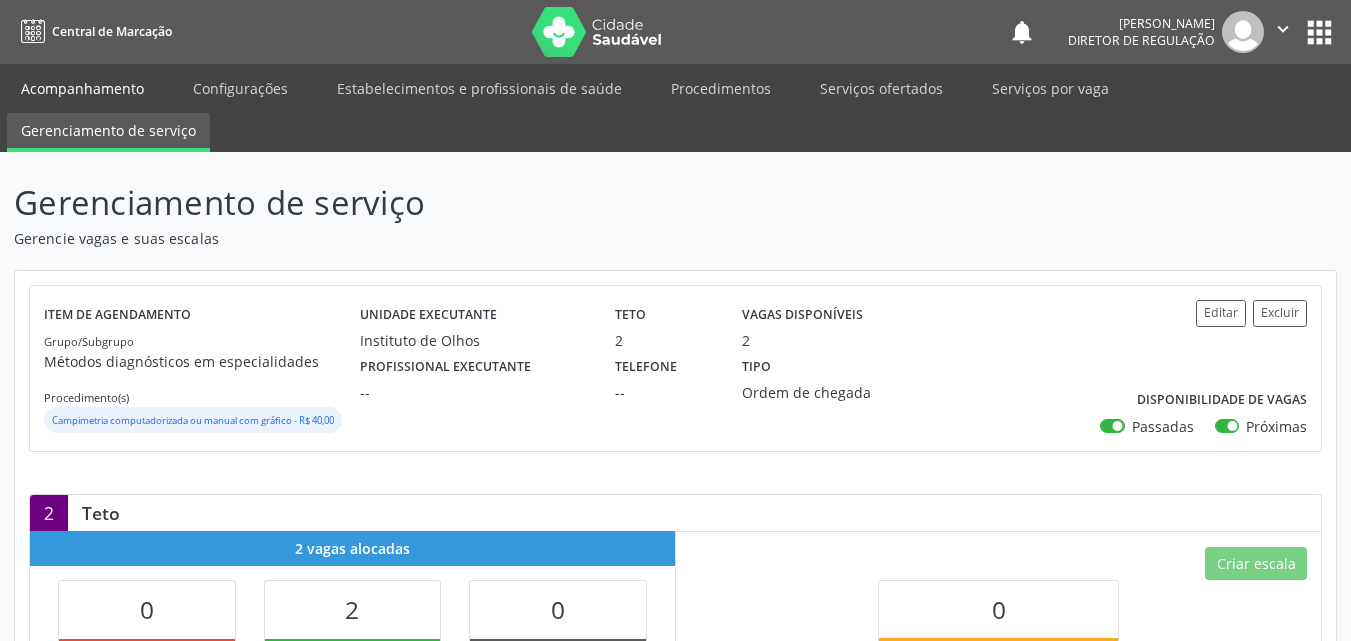 click on "Acompanhamento" at bounding box center [82, 88] 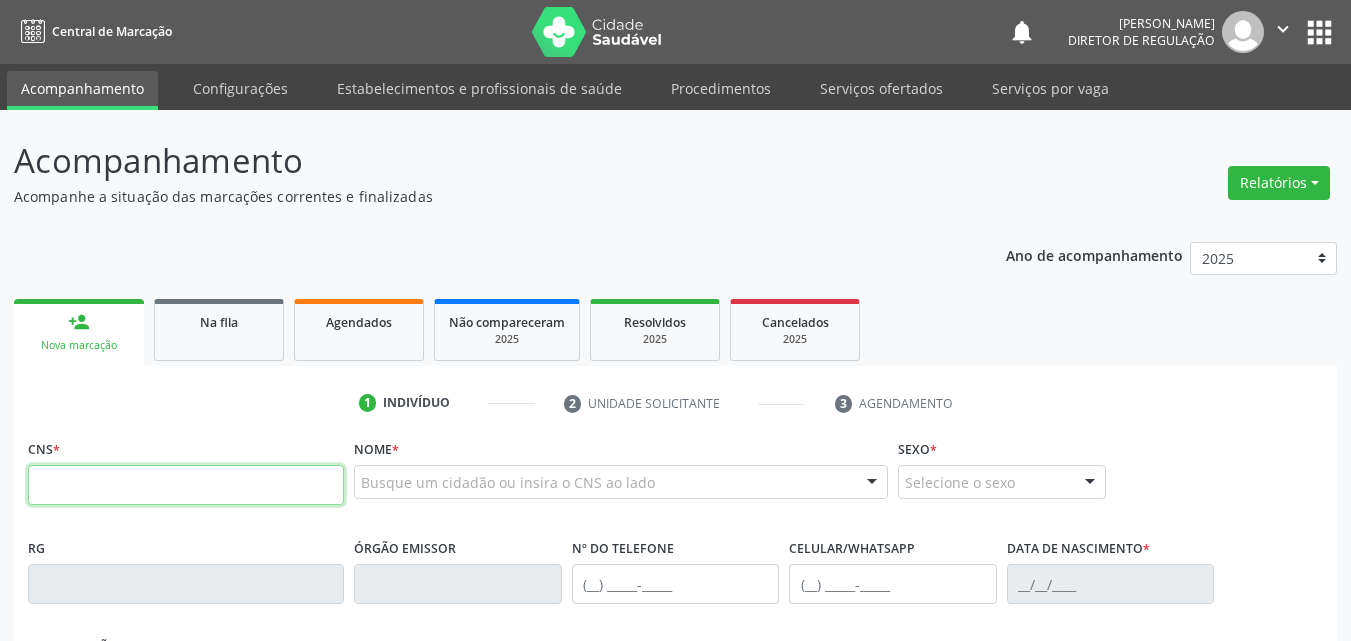 drag, startPoint x: 271, startPoint y: 476, endPoint x: 273, endPoint y: 466, distance: 10.198039 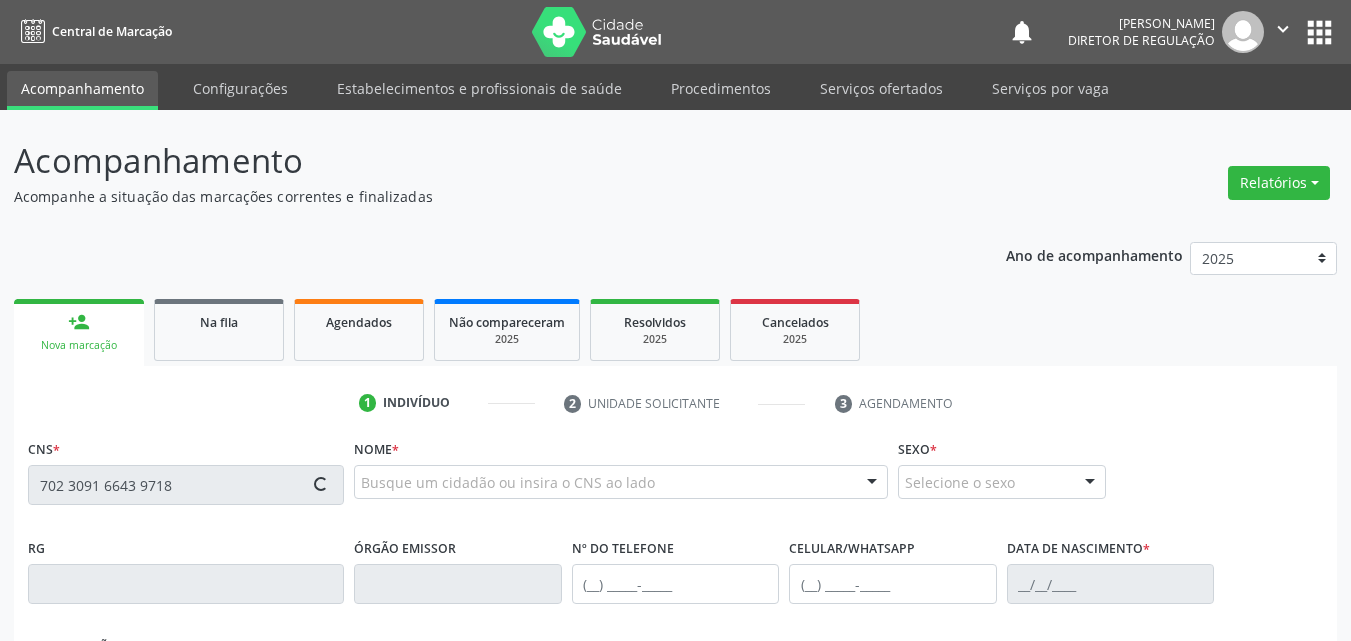 type on "702 3091 6643 9718" 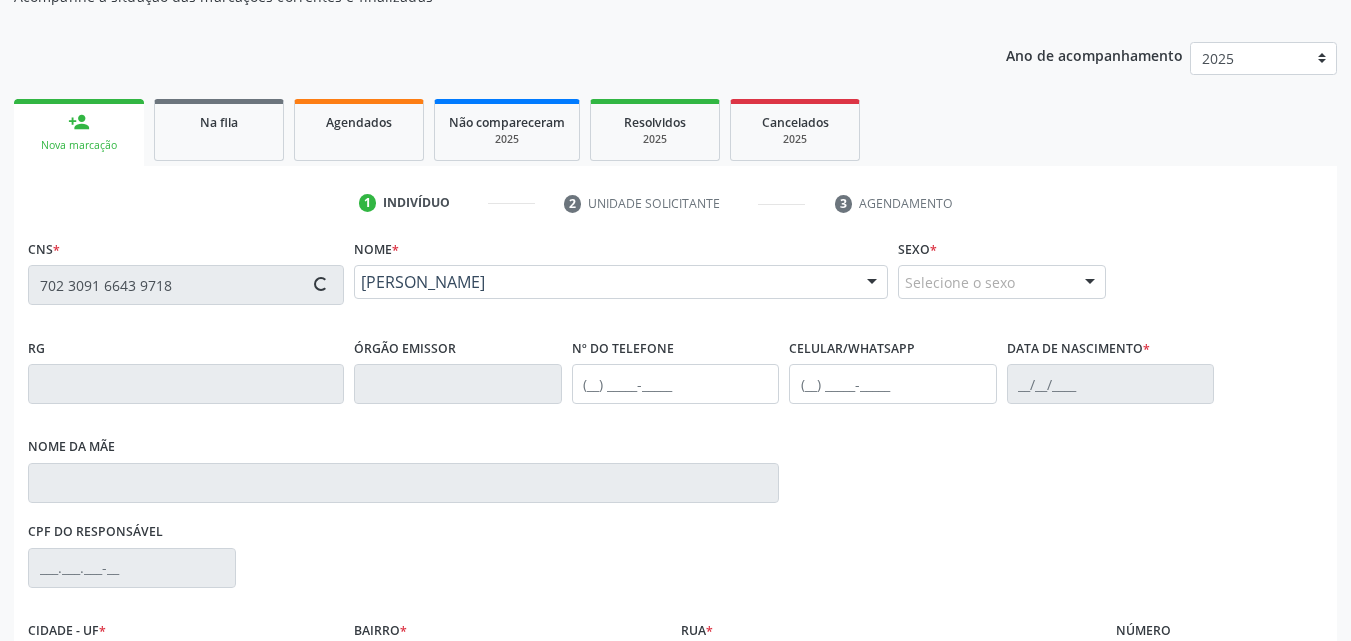 type on "0[DATE]" 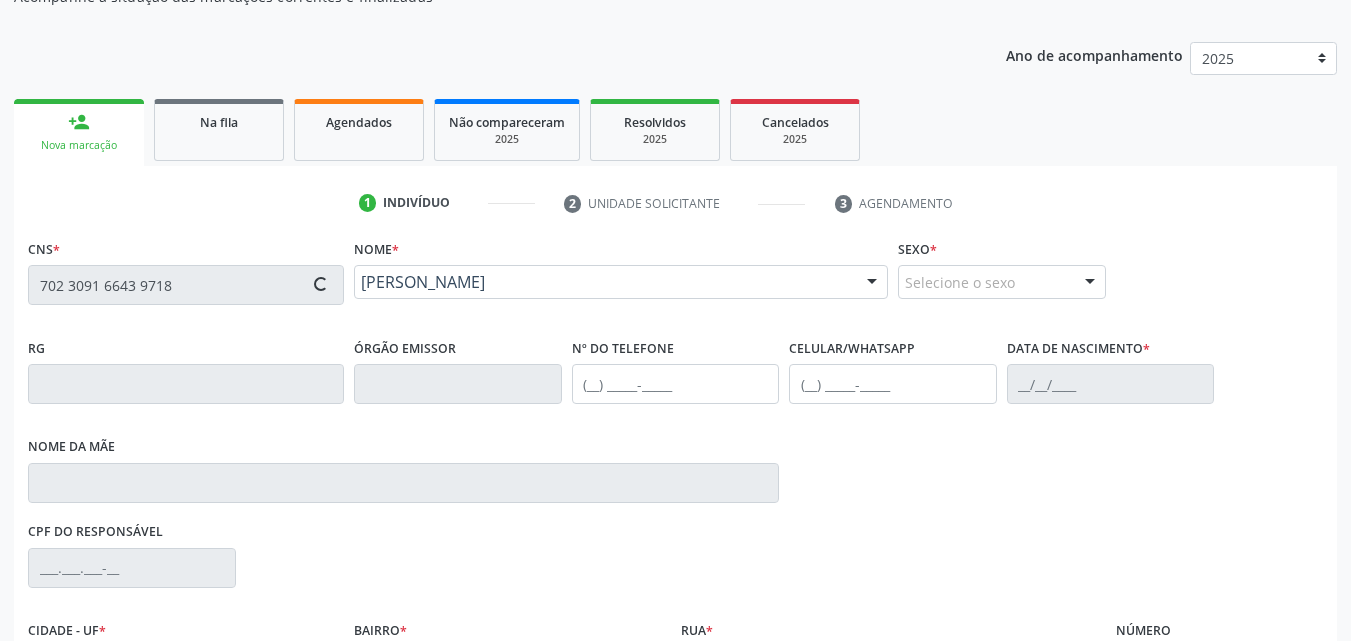 type on "S/N" 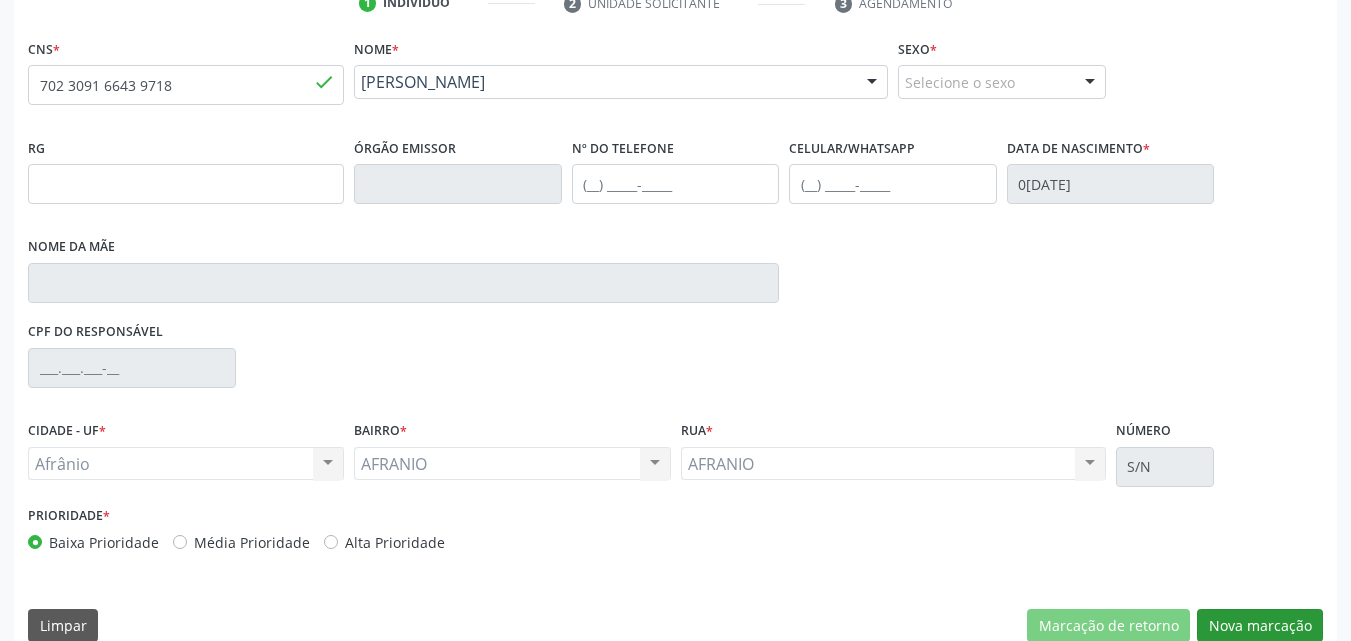 scroll, scrollTop: 429, scrollLeft: 0, axis: vertical 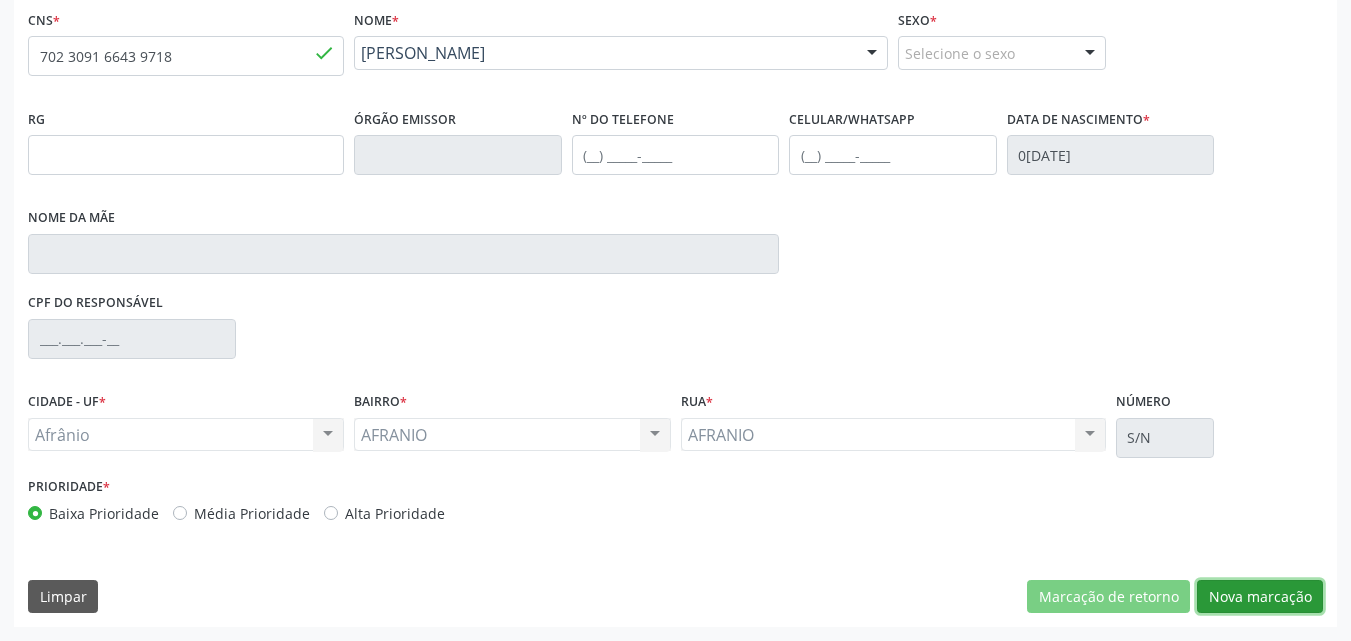 click on "Nova marcação" at bounding box center [1260, 597] 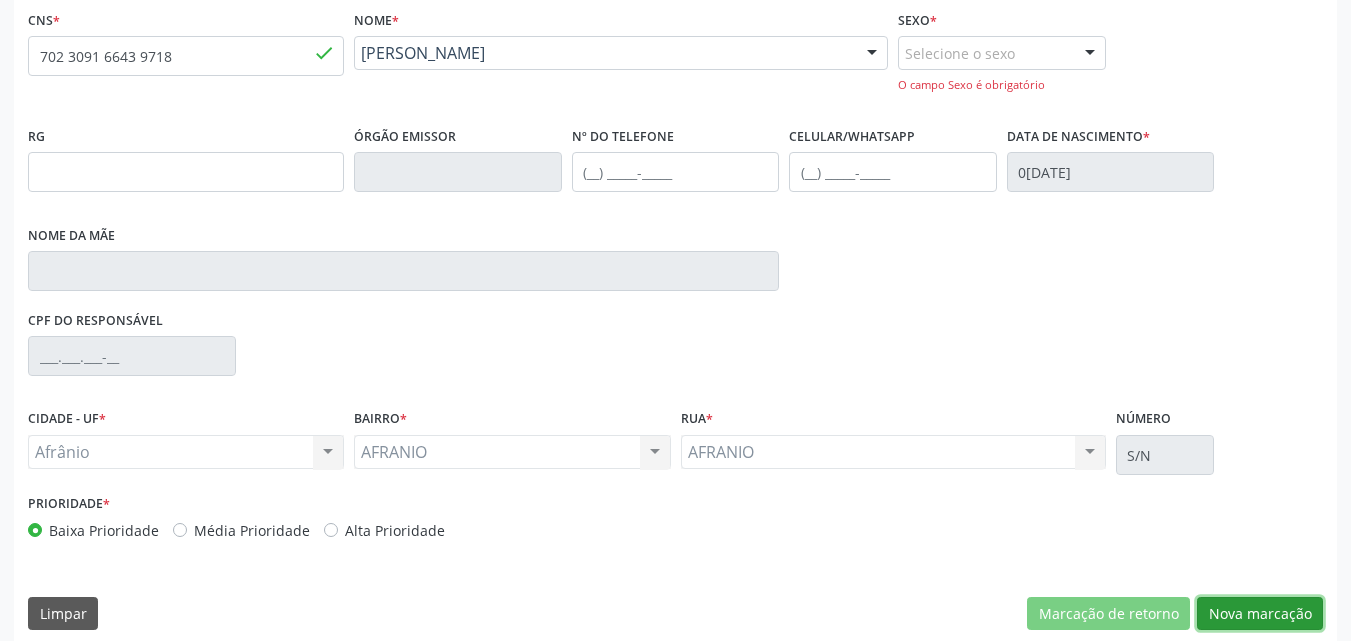click on "Nova marcação" at bounding box center (1260, 614) 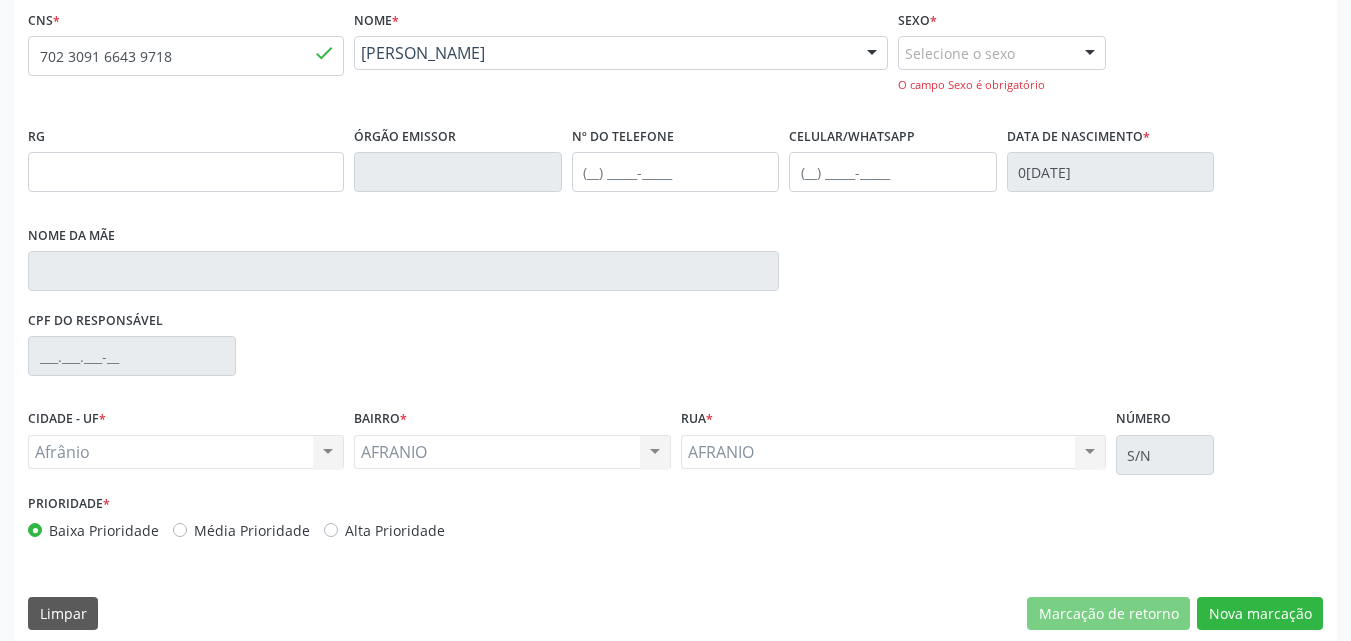 click on "Selecione o sexo" at bounding box center (1002, 53) 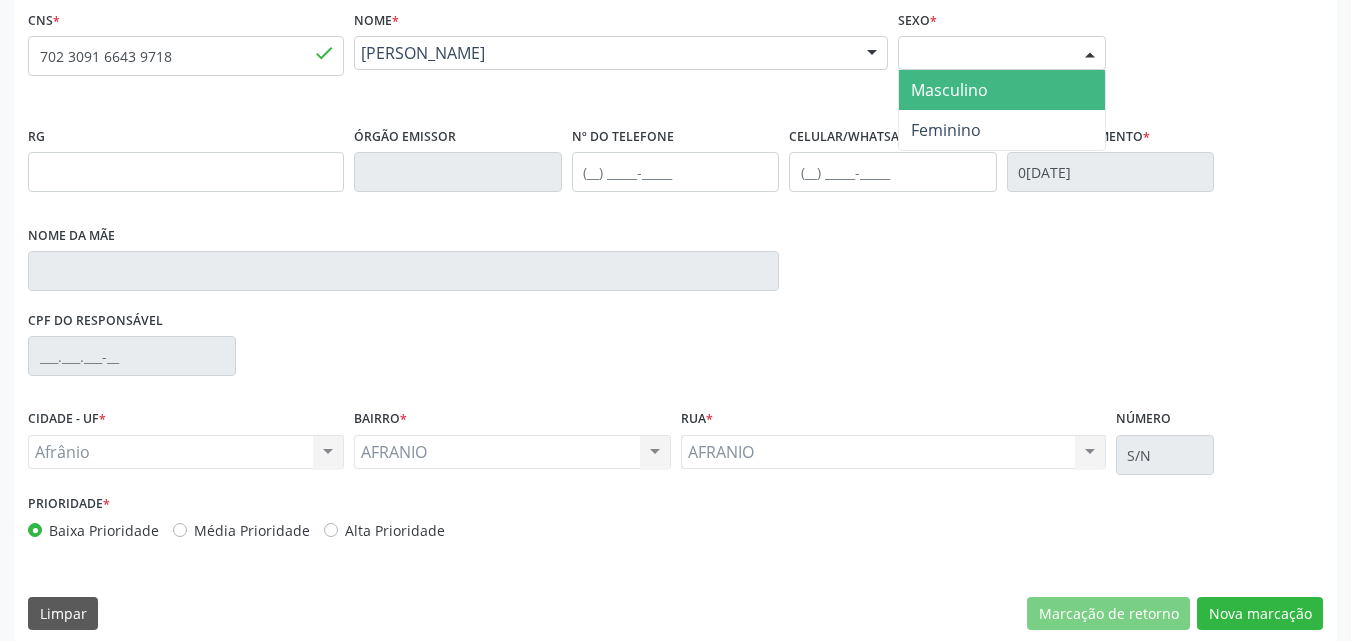 click on "Masculino" at bounding box center [1002, 90] 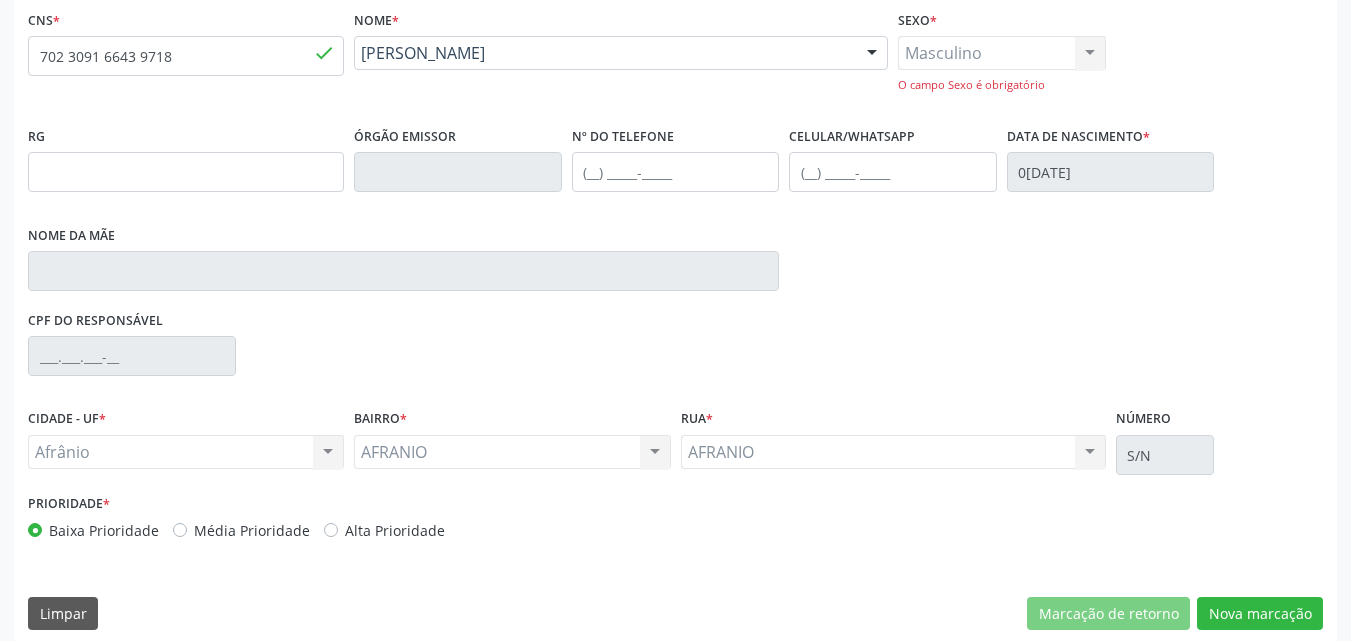 scroll, scrollTop: 446, scrollLeft: 0, axis: vertical 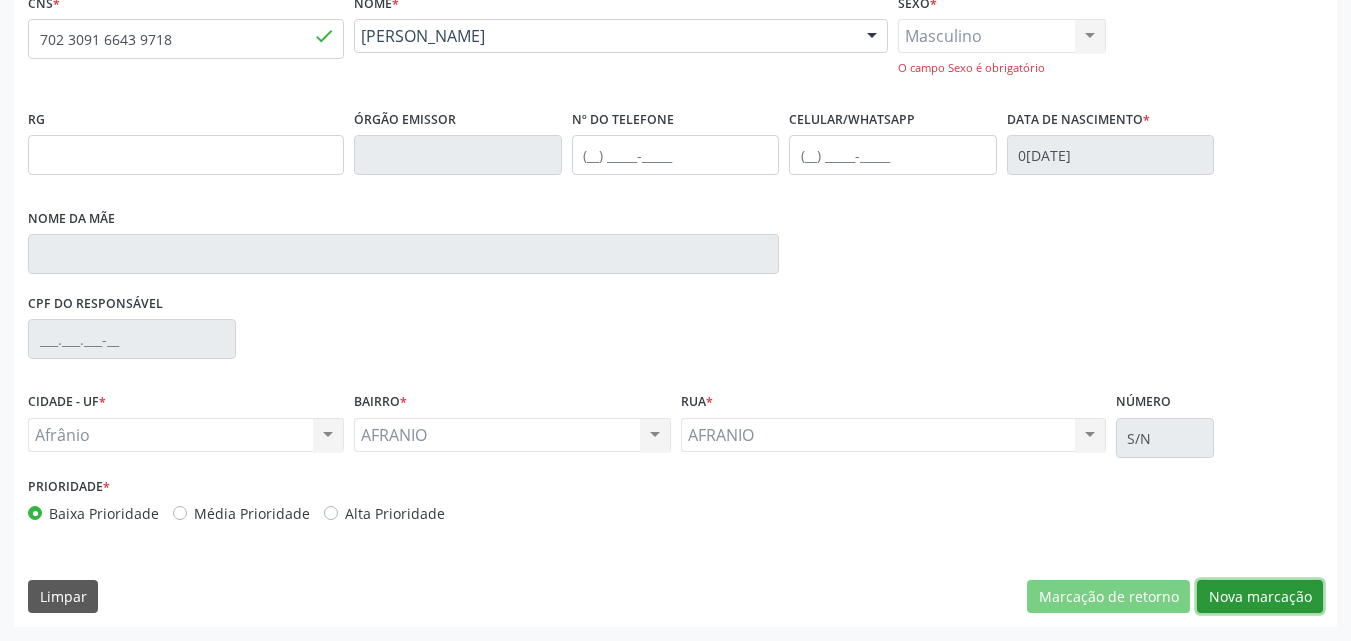 click on "Nova marcação" at bounding box center (1260, 597) 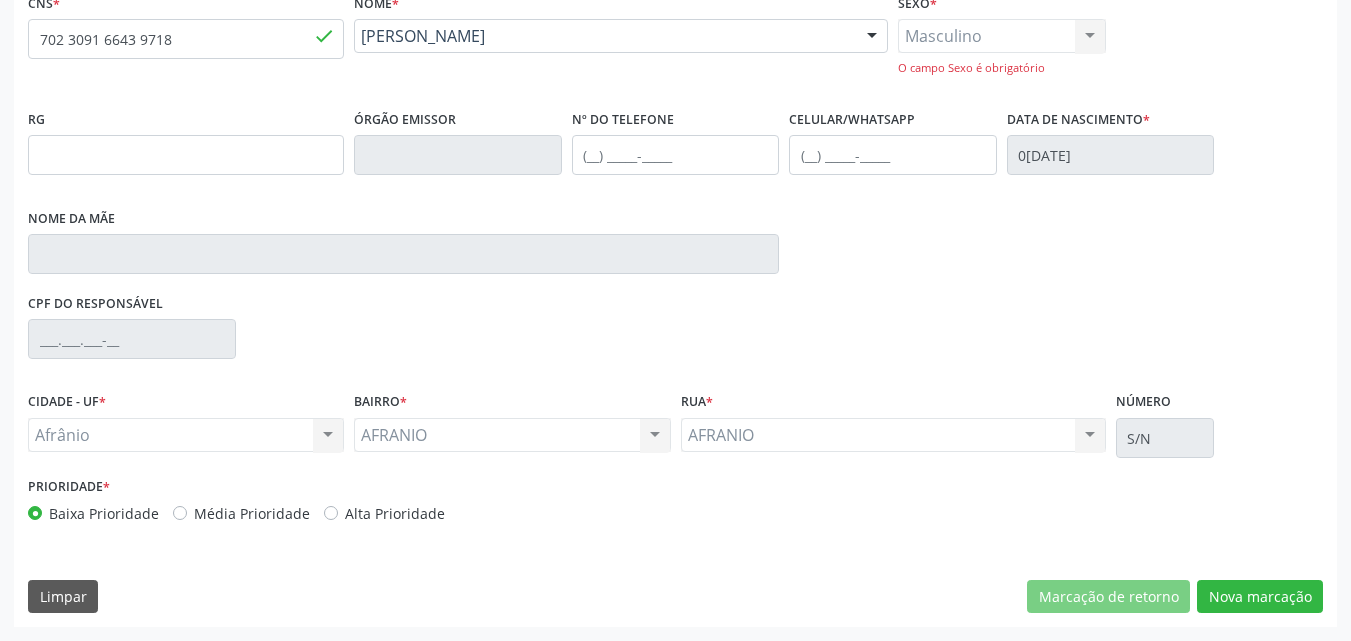 scroll, scrollTop: 265, scrollLeft: 0, axis: vertical 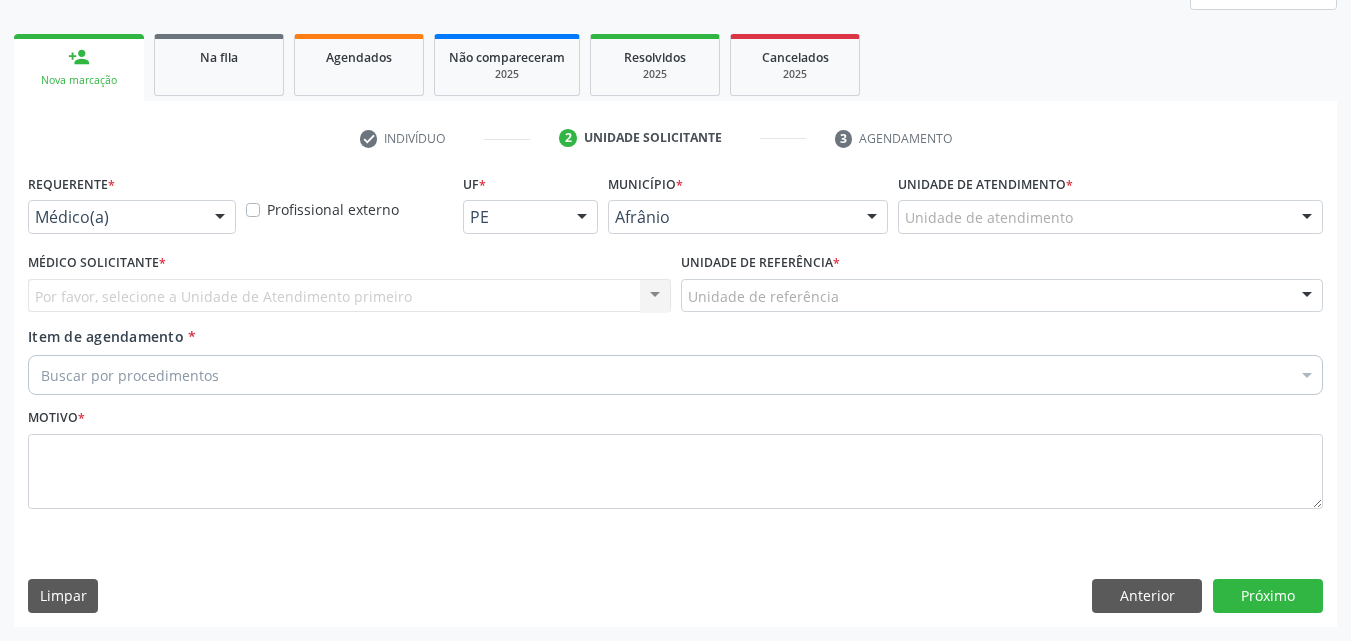 click on "Unidade de atendimento" at bounding box center (1110, 217) 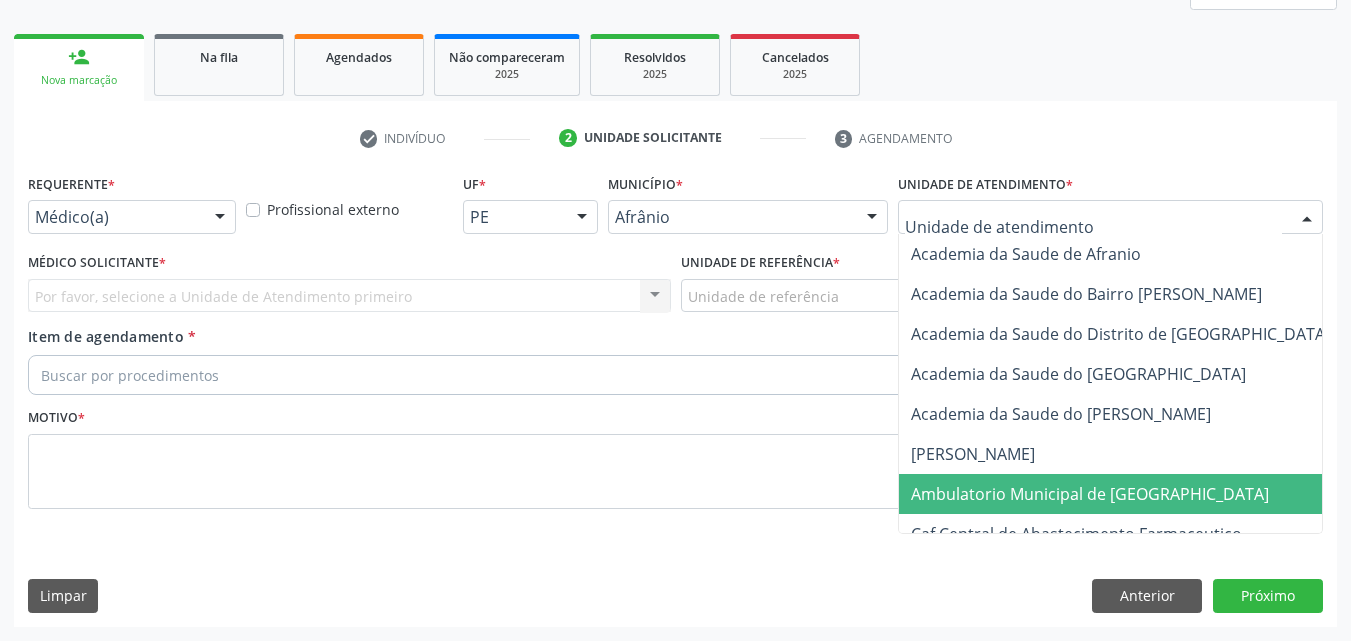 click on "Ambulatorio Municipal de [GEOGRAPHIC_DATA]" at bounding box center (1090, 494) 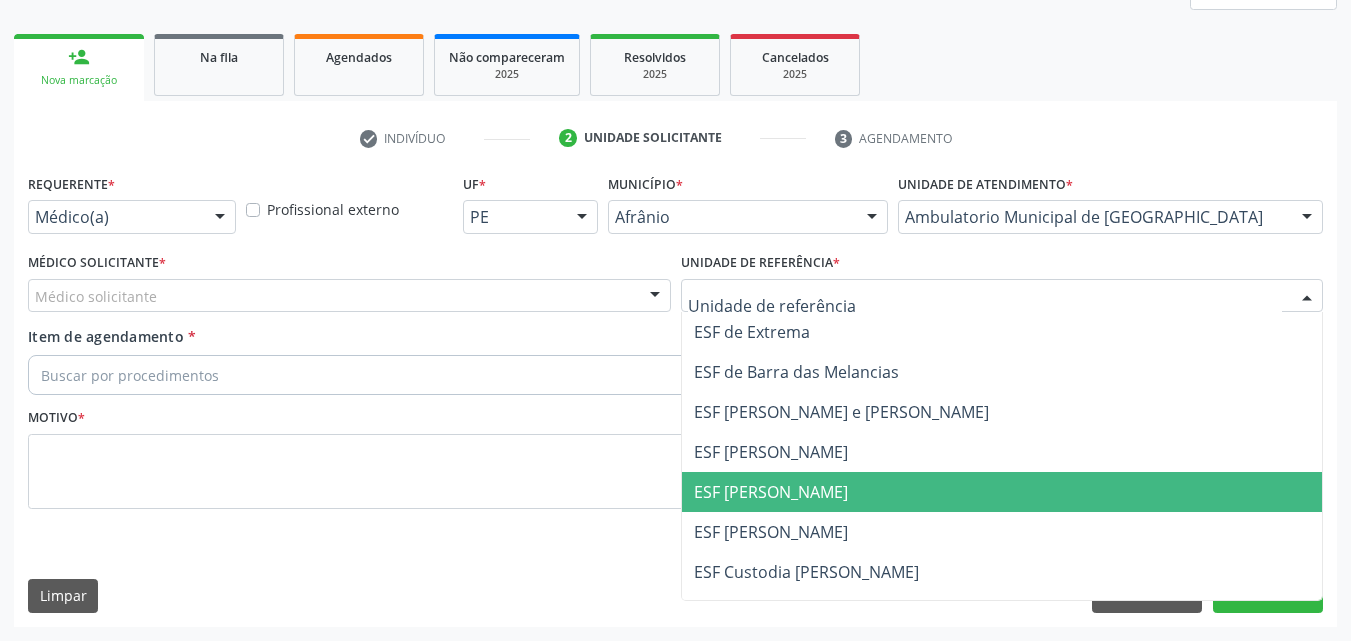 click on "ESF [PERSON_NAME]" at bounding box center [771, 492] 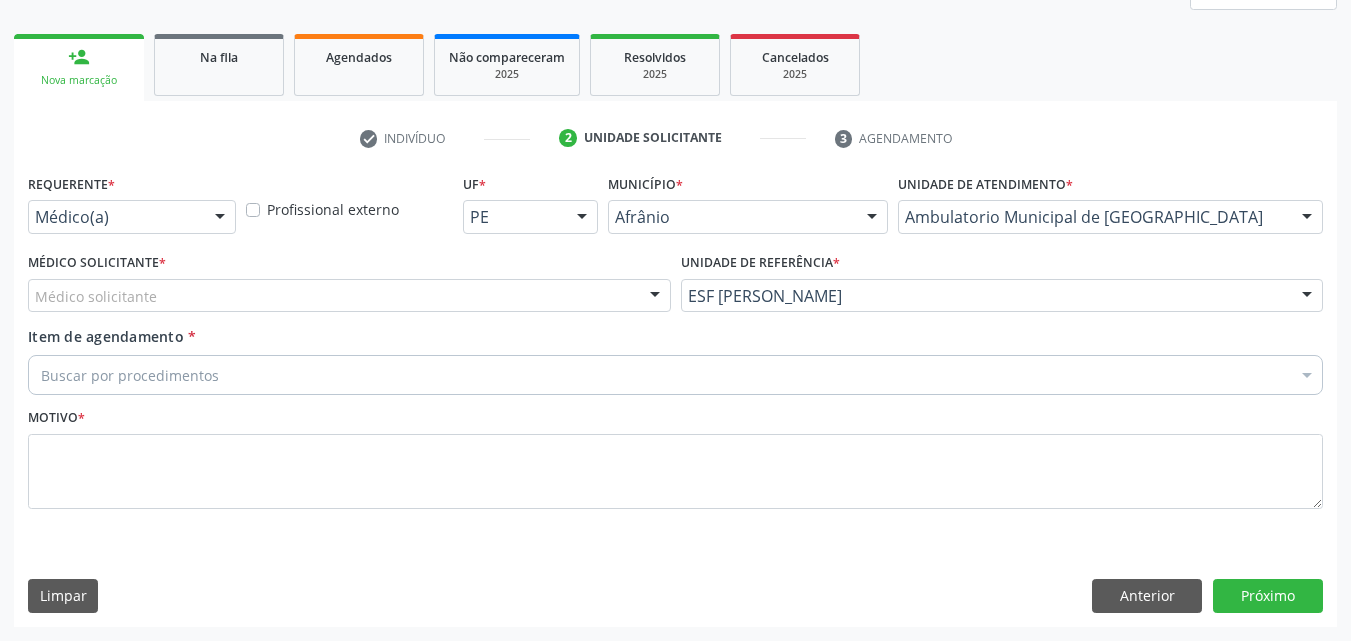click on "Médico solicitante" at bounding box center (349, 296) 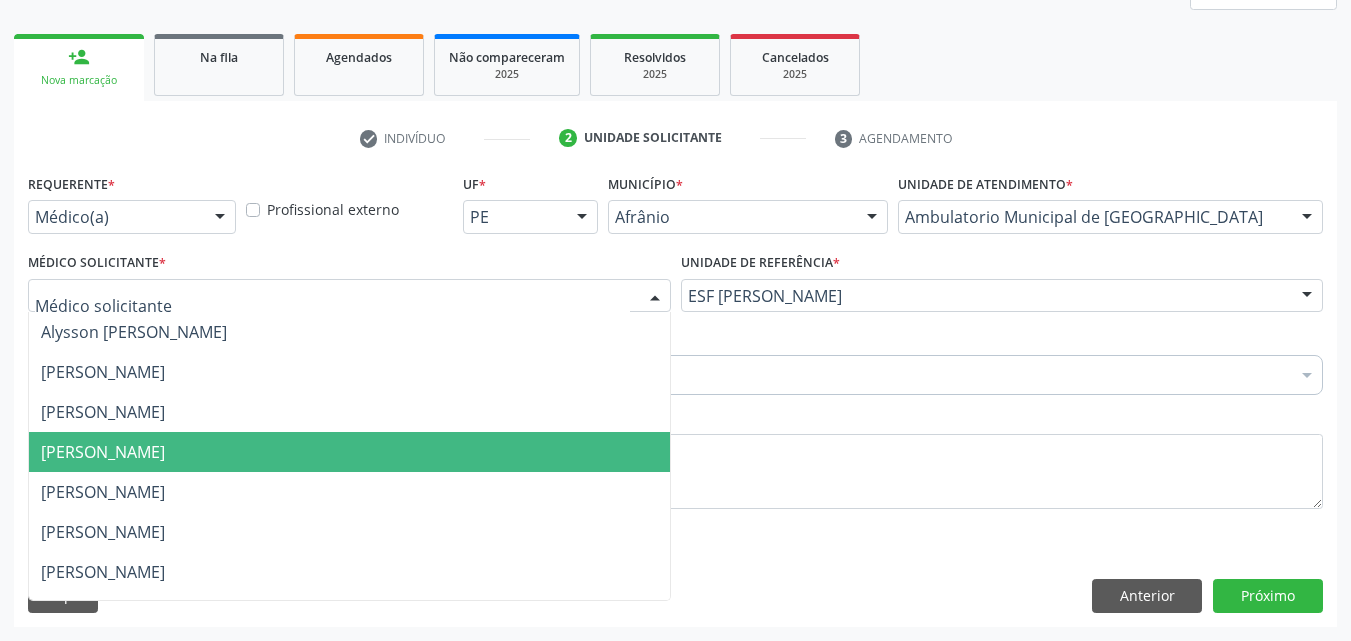 click on "[PERSON_NAME]" at bounding box center [349, 452] 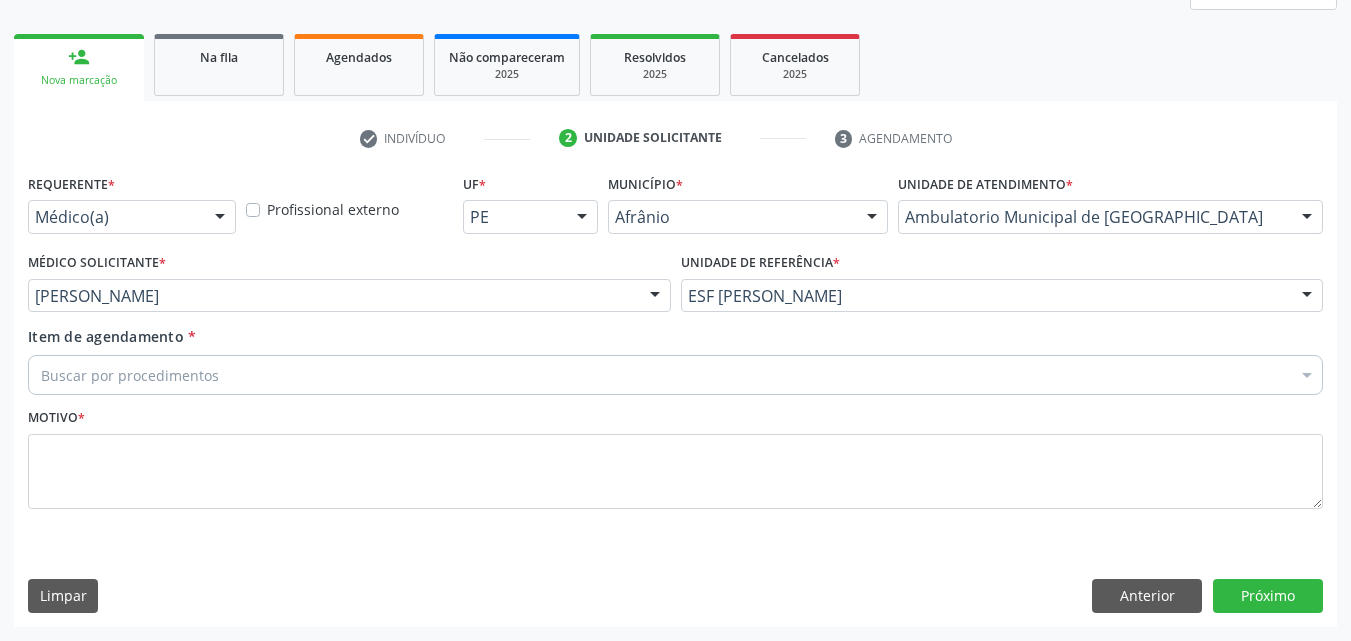 click on "Buscar por procedimentos" at bounding box center (675, 375) 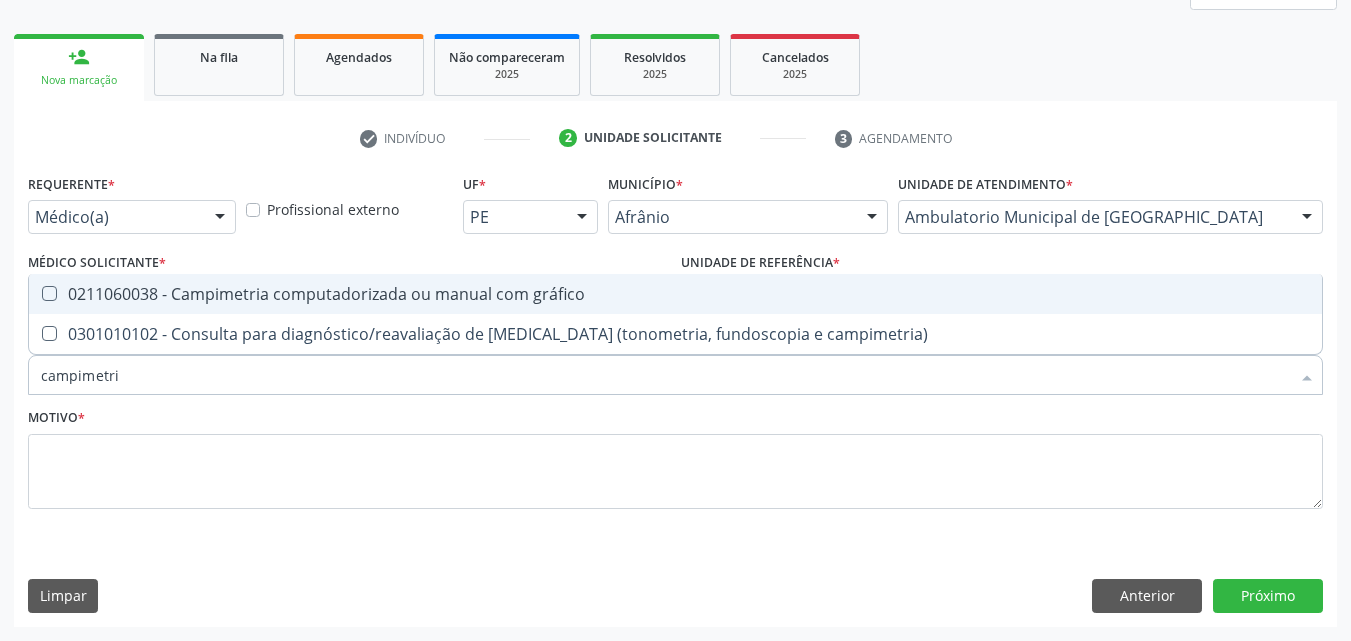 type on "campimetria" 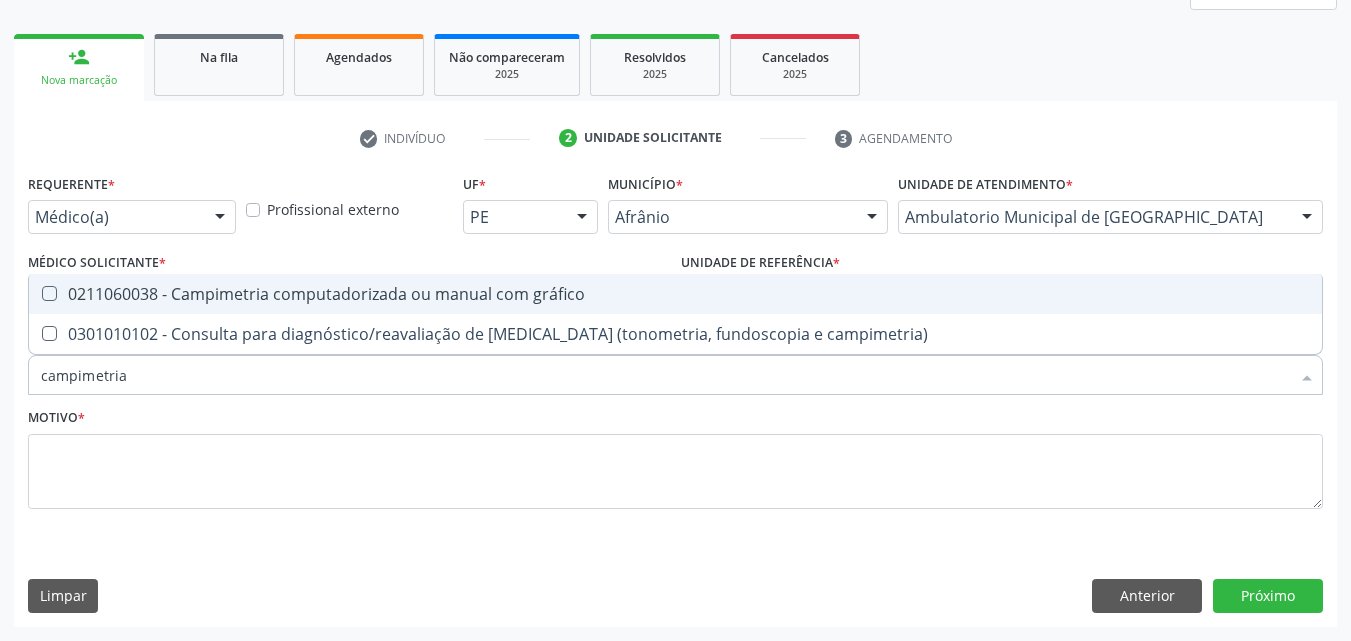 click on "0211060038 - Campimetria computadorizada ou manual com gráfico" at bounding box center (675, 294) 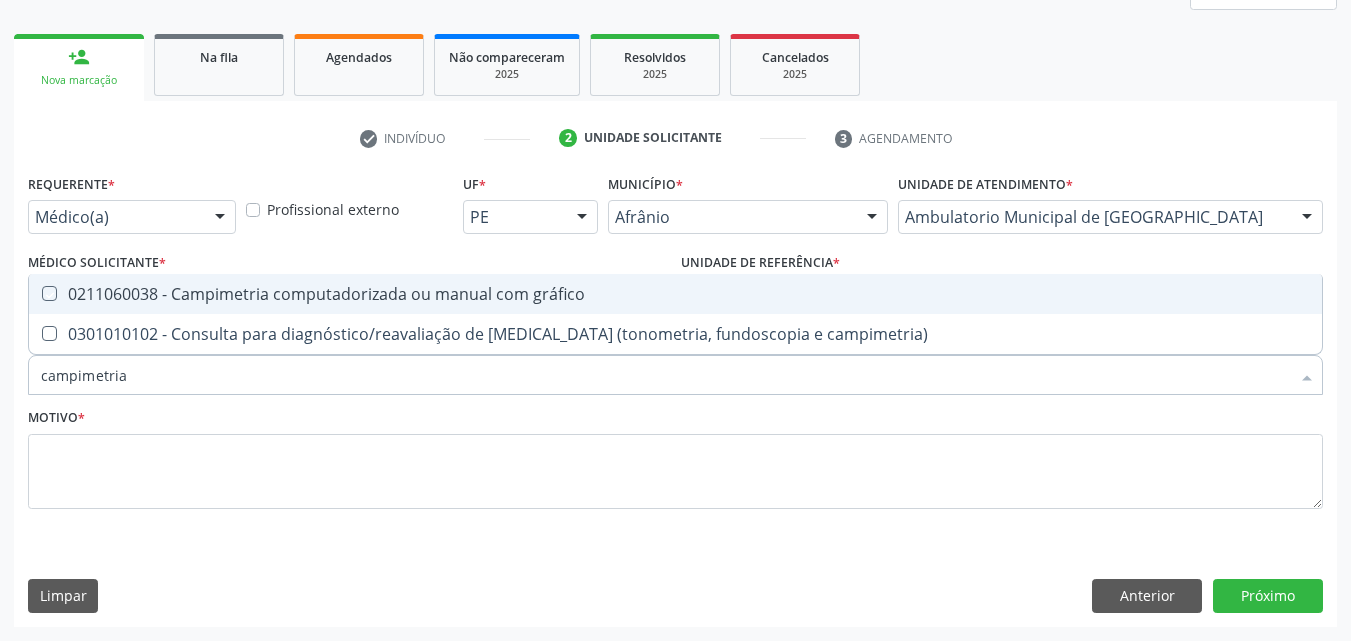 checkbox on "true" 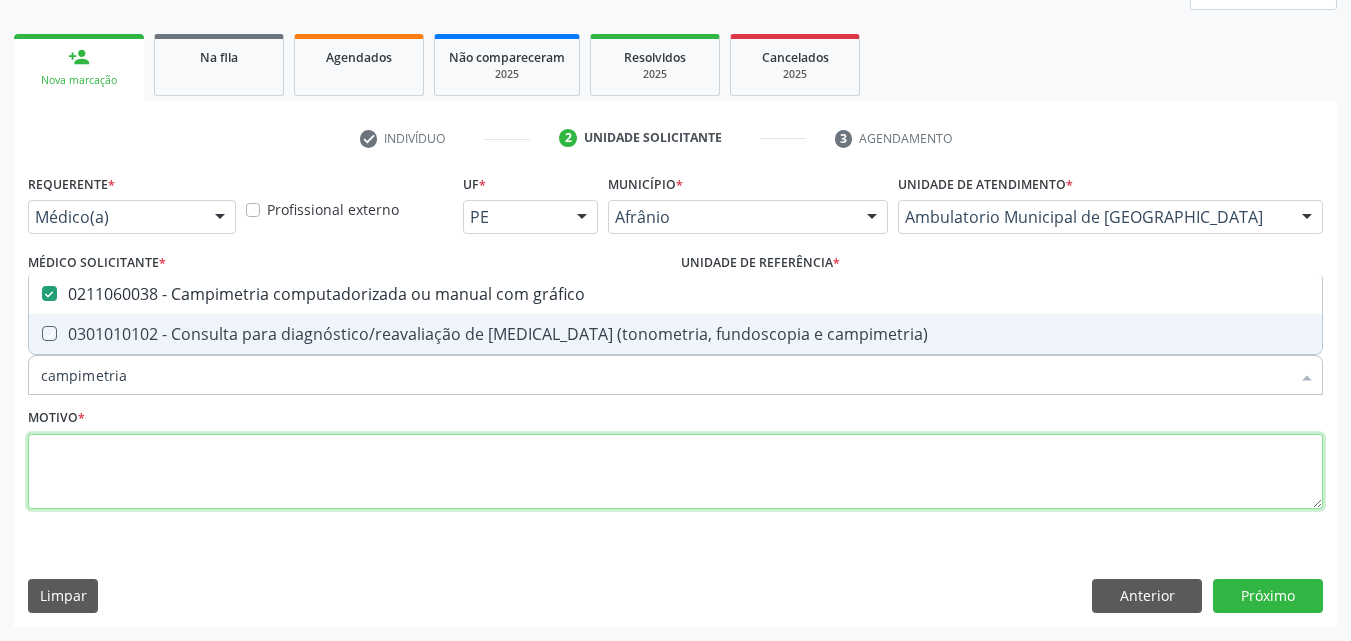click at bounding box center [675, 472] 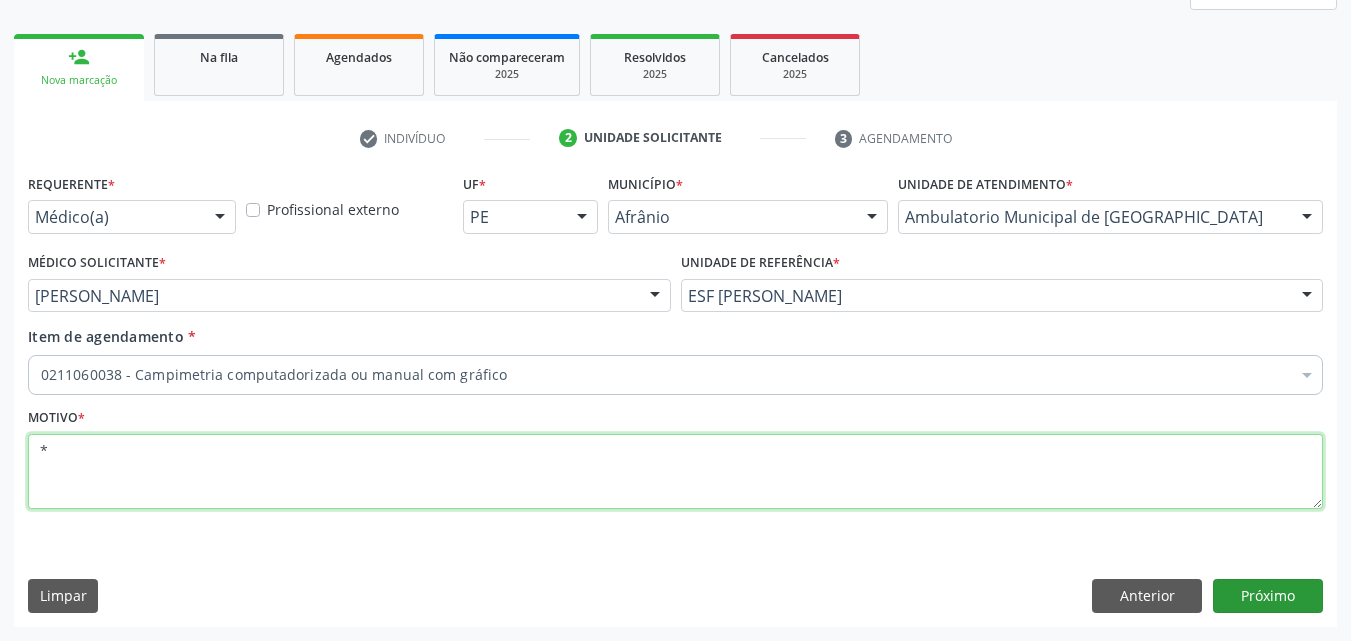 type on "*" 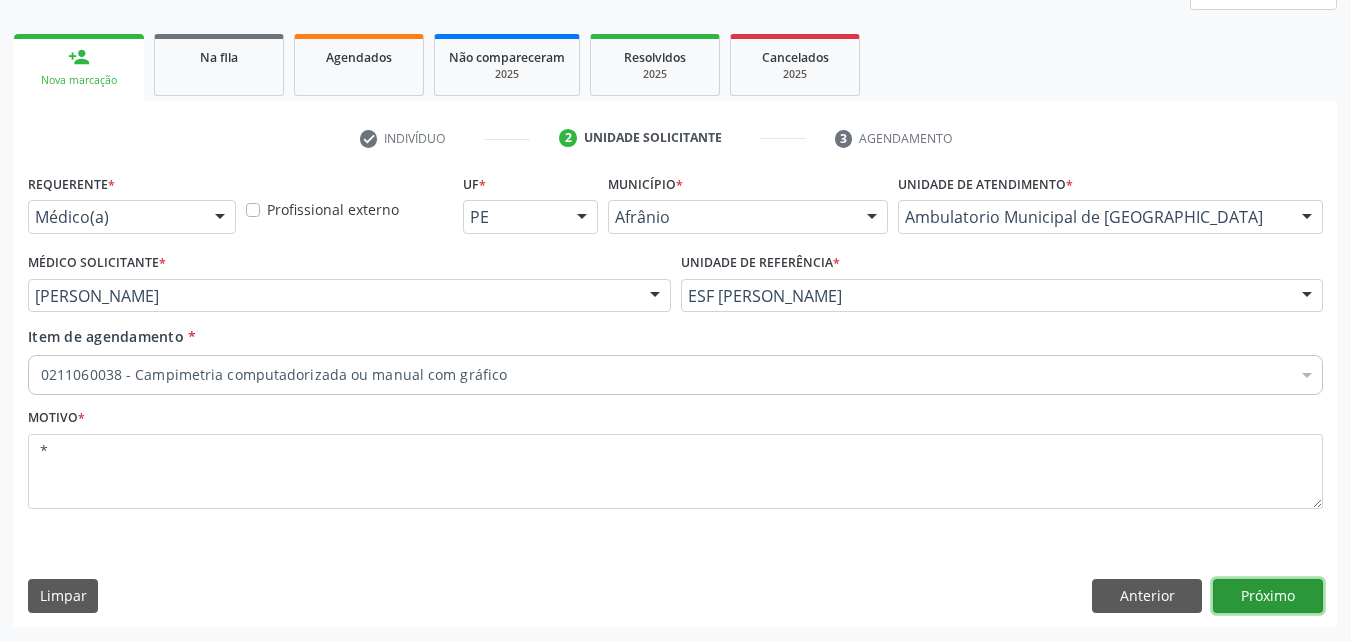 click on "Próximo" at bounding box center (1268, 596) 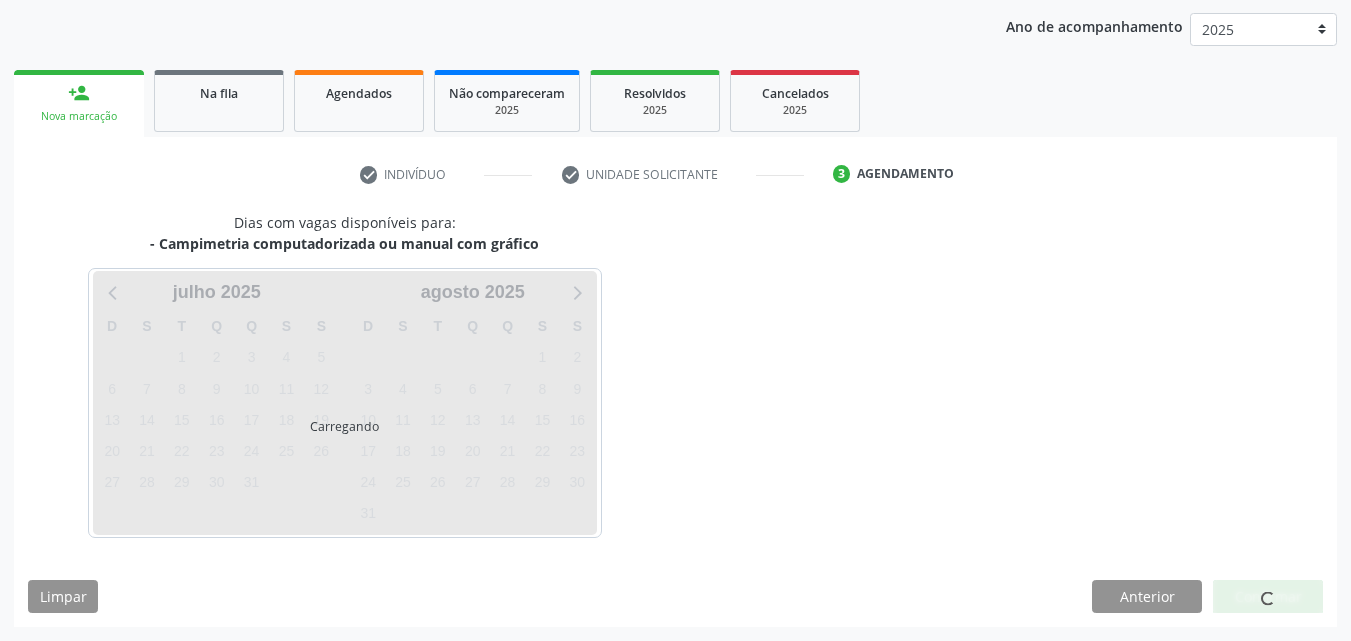 scroll, scrollTop: 229, scrollLeft: 0, axis: vertical 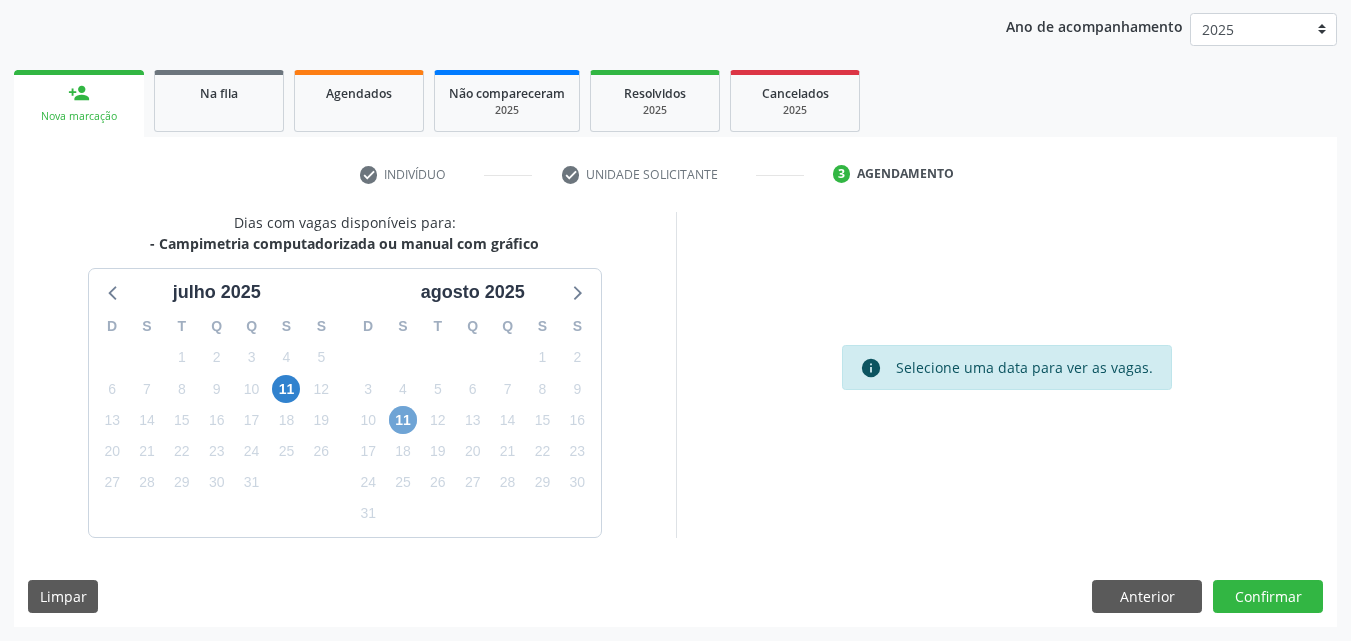 click on "11" at bounding box center (403, 420) 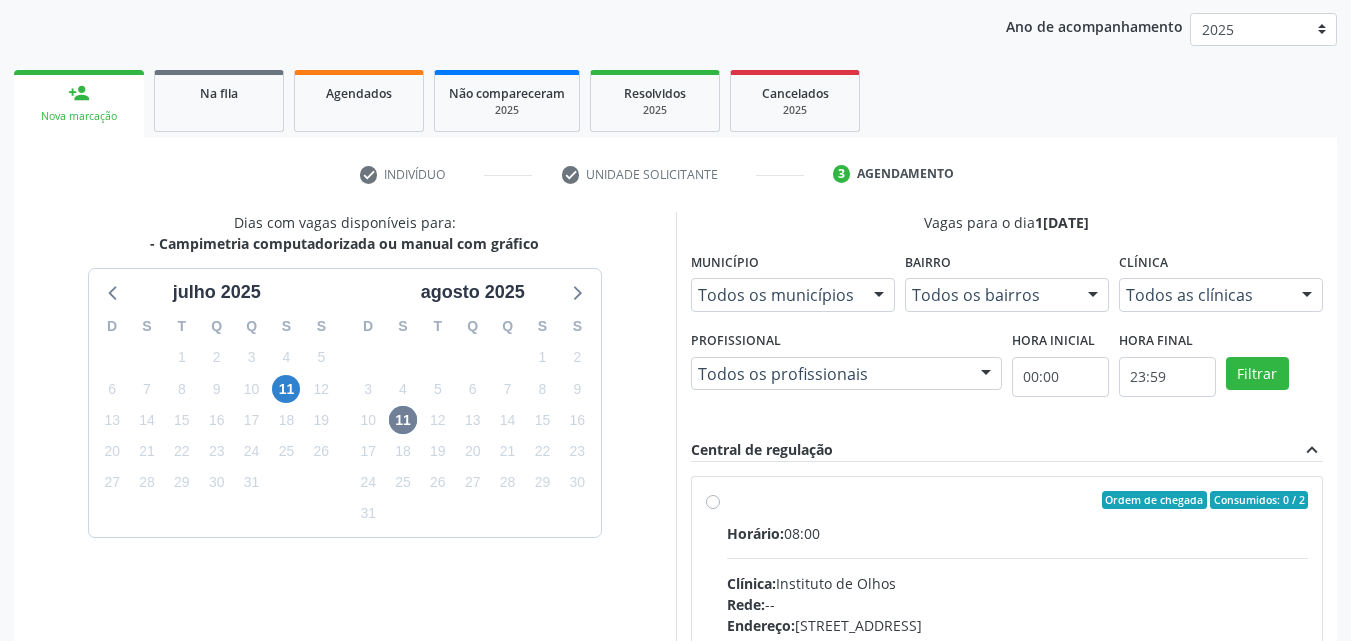 click on "Ordem de chegada
Consumidos: 0 / 2" at bounding box center [1018, 500] 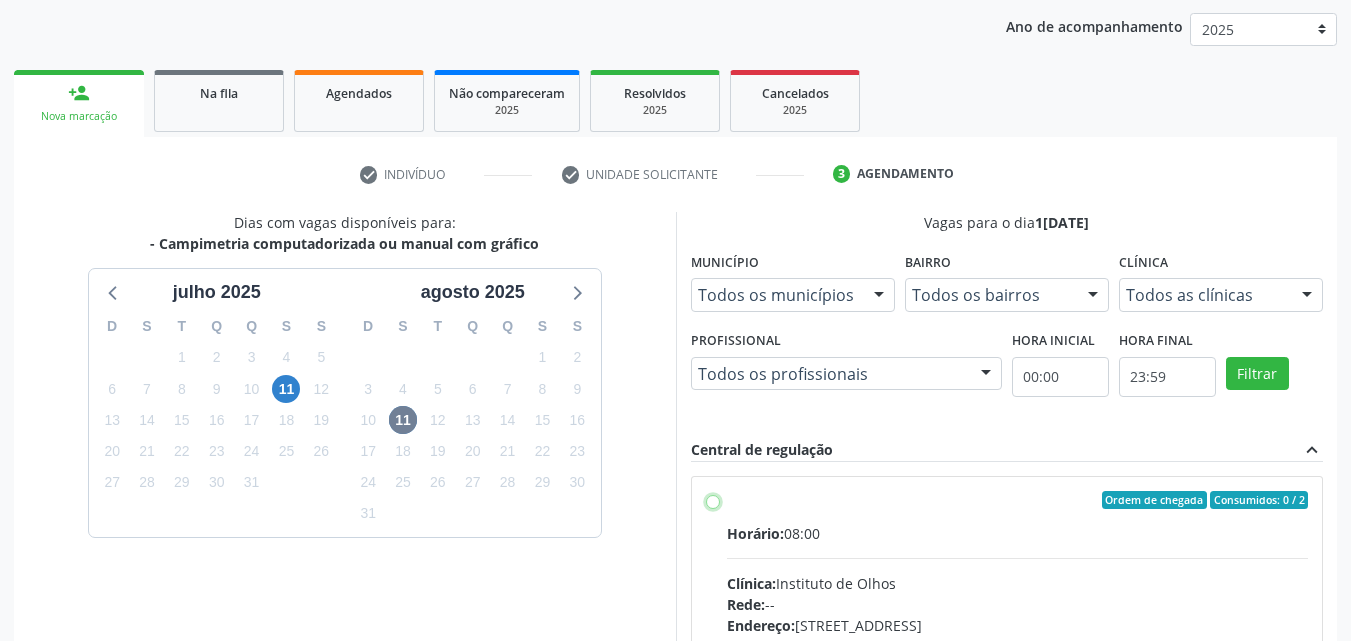 click on "Ordem de chegada
Consumidos: 0 / 2
Horário:   08:00
Clínica:  Instituto de Olhos
Rede:
--
Endereço:   [STREET_ADDRESS]
Telefone:   [PHONE_NUMBER]
Profissional:
--
Informações adicionais sobre o atendimento
Idade de atendimento:
Sem restrição
Gênero(s) atendido(s):
Sem restrição
Informações adicionais:
--" at bounding box center [713, 500] 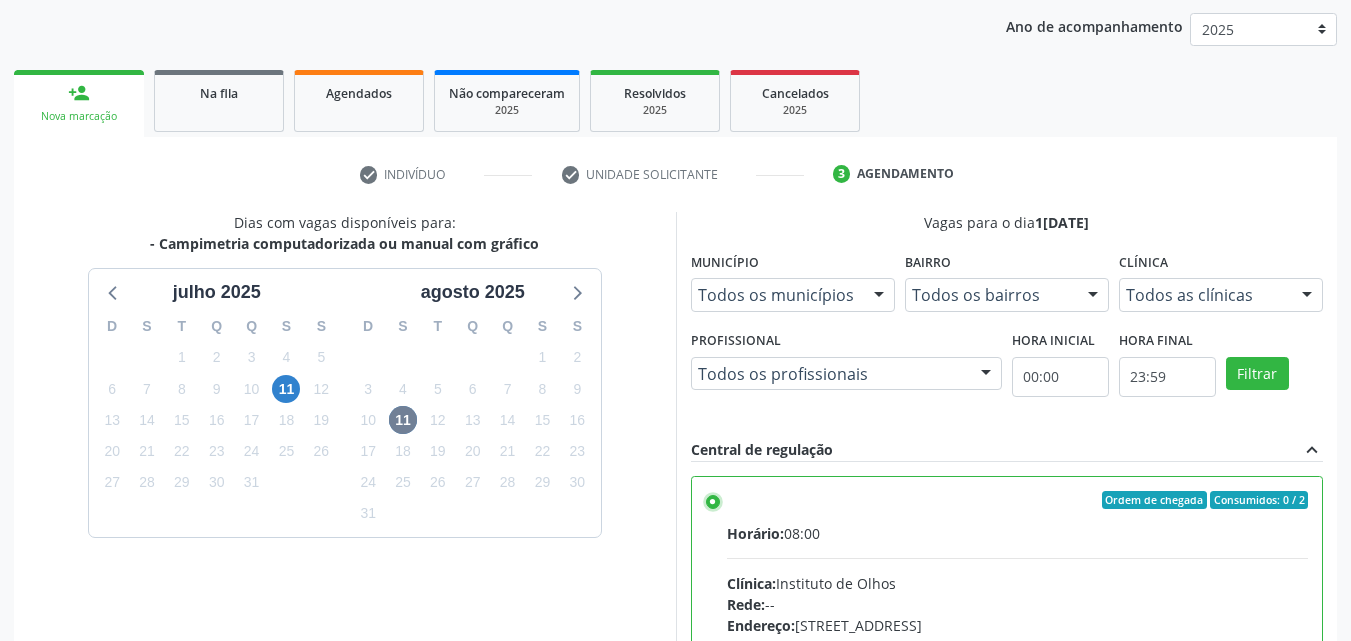scroll, scrollTop: 99, scrollLeft: 0, axis: vertical 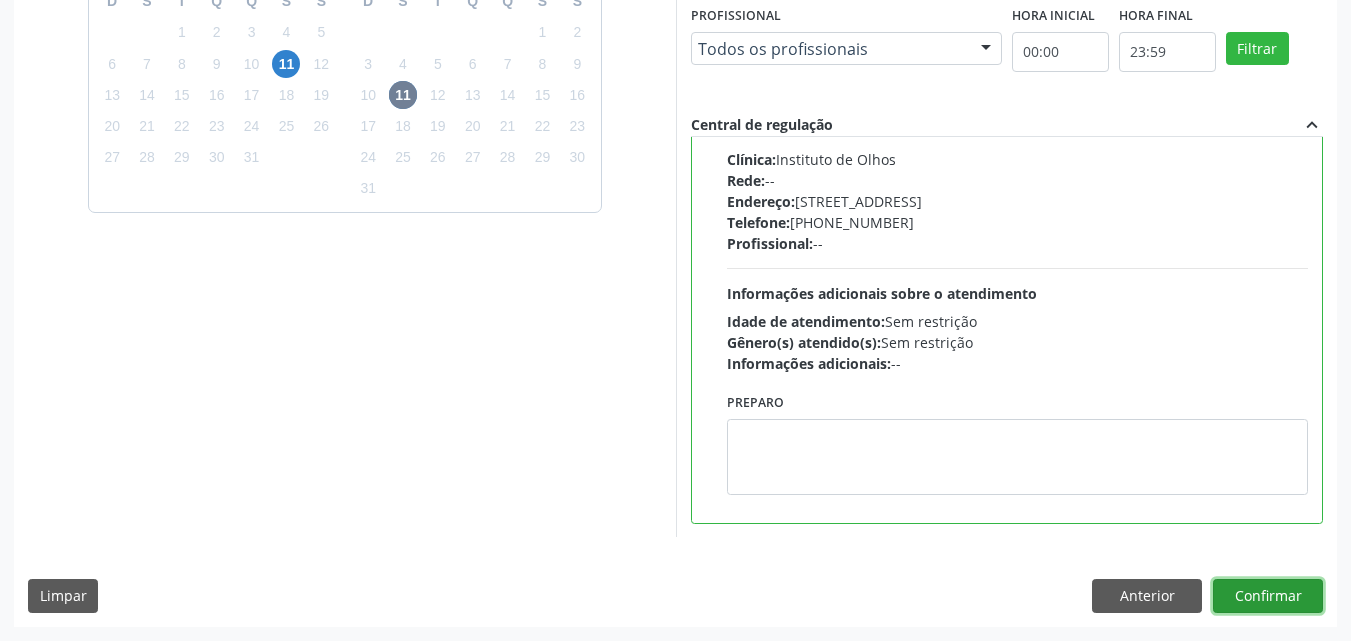 click on "Confirmar" at bounding box center [1268, 596] 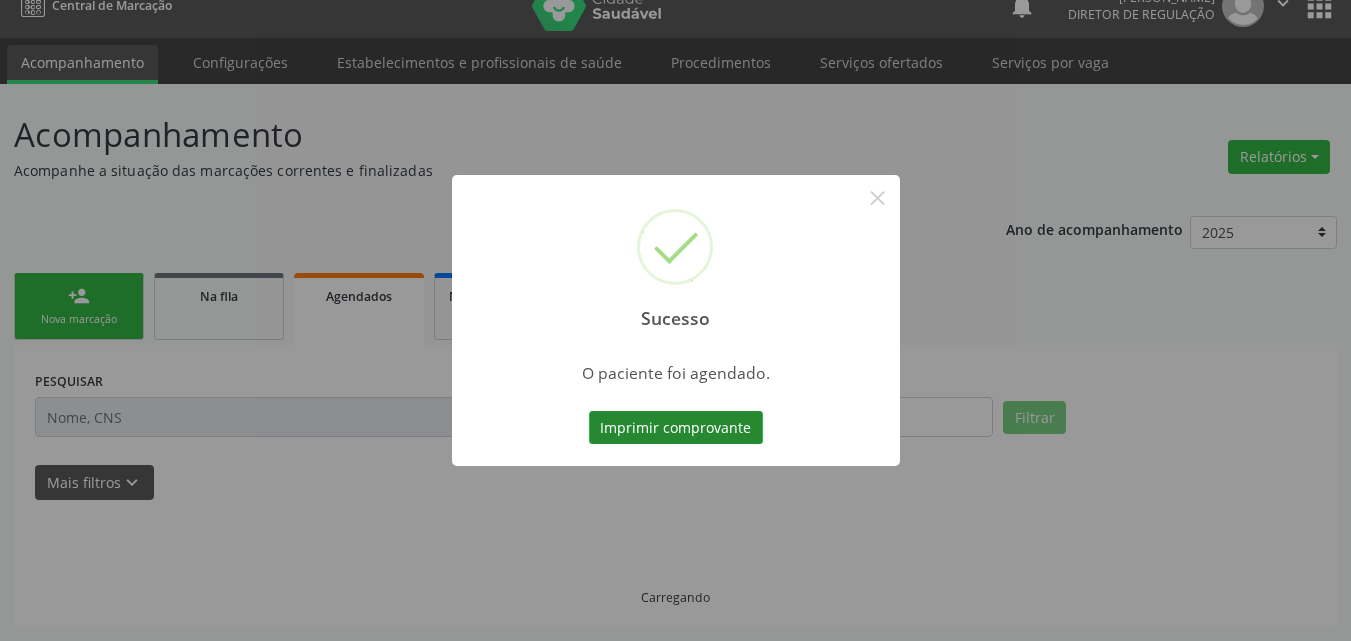 scroll, scrollTop: 26, scrollLeft: 0, axis: vertical 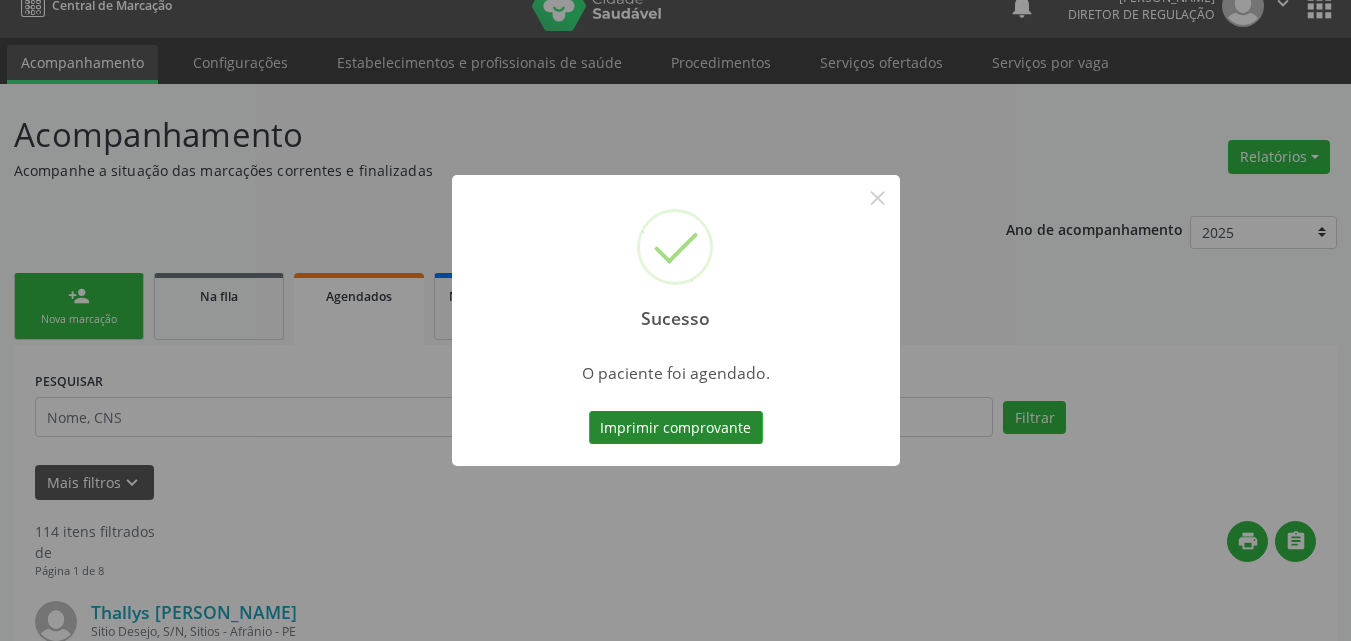 click on "Imprimir comprovante" at bounding box center [676, 428] 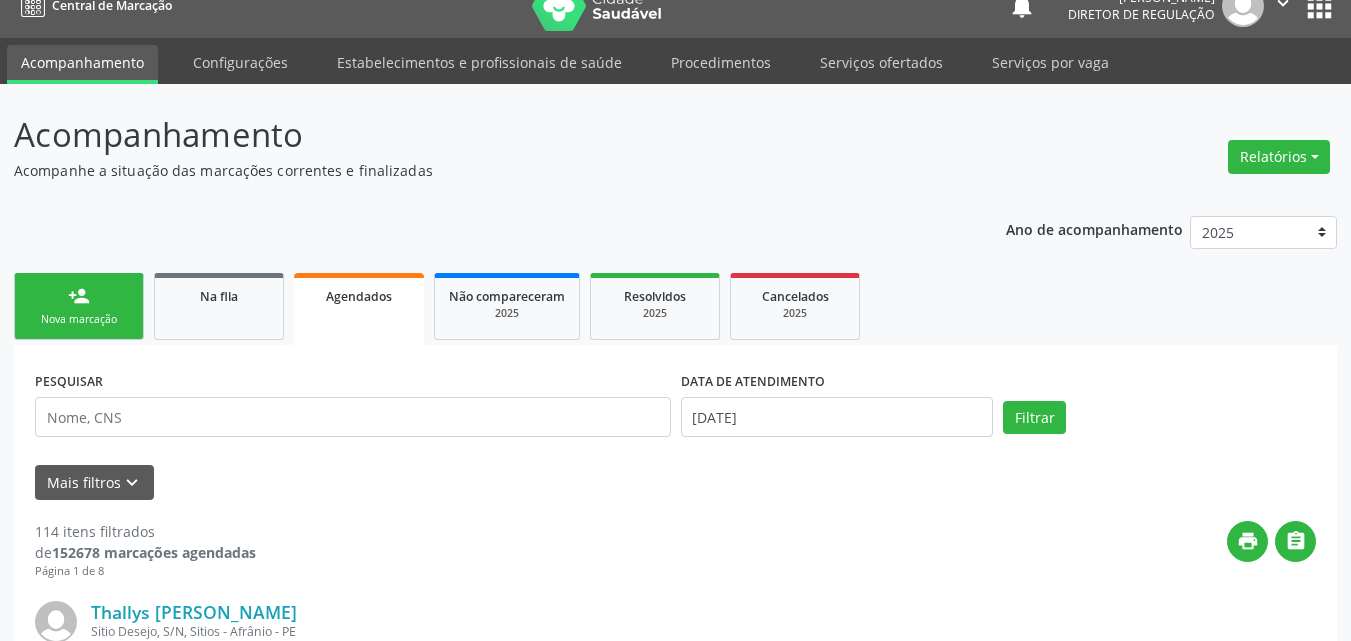 click on "person_add
Nova marcação" at bounding box center (79, 306) 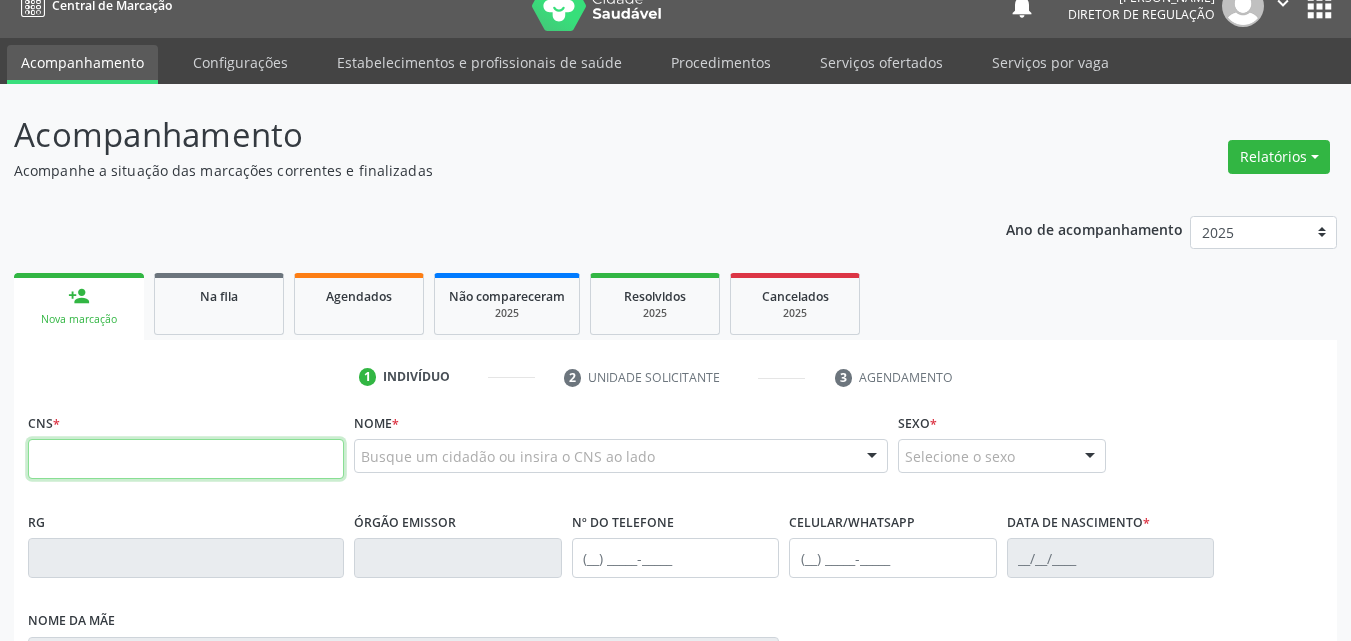 click at bounding box center (186, 459) 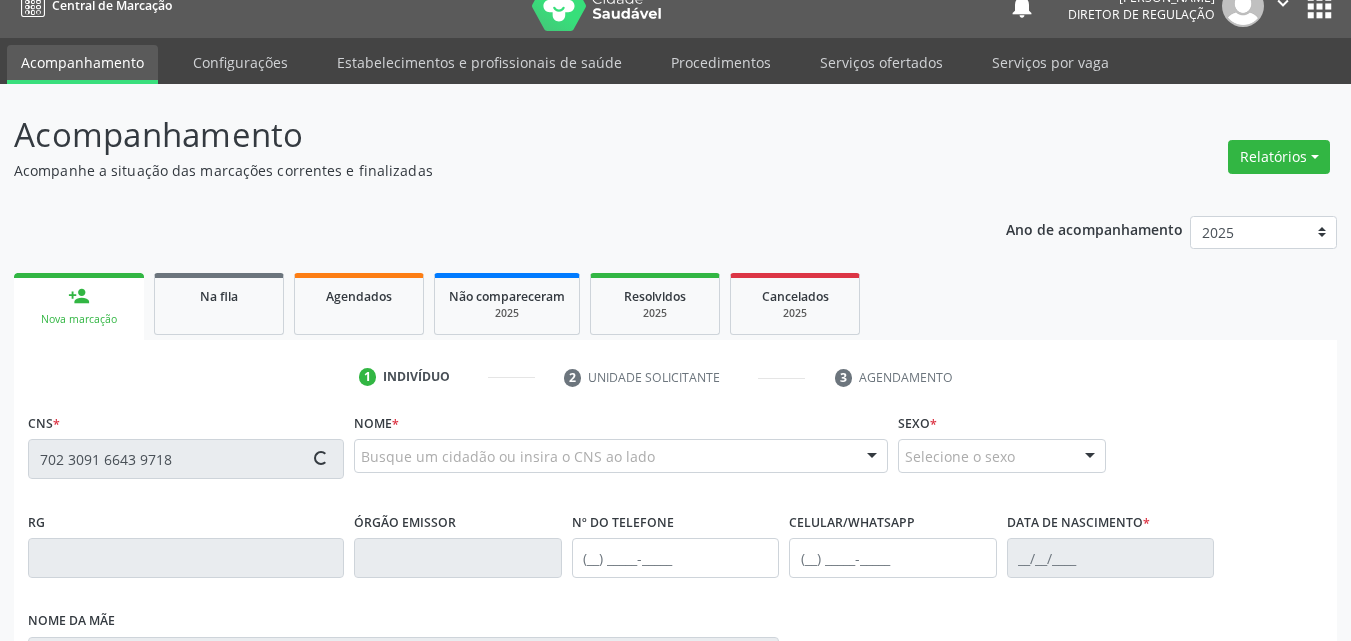 type on "702 3091 6643 9718" 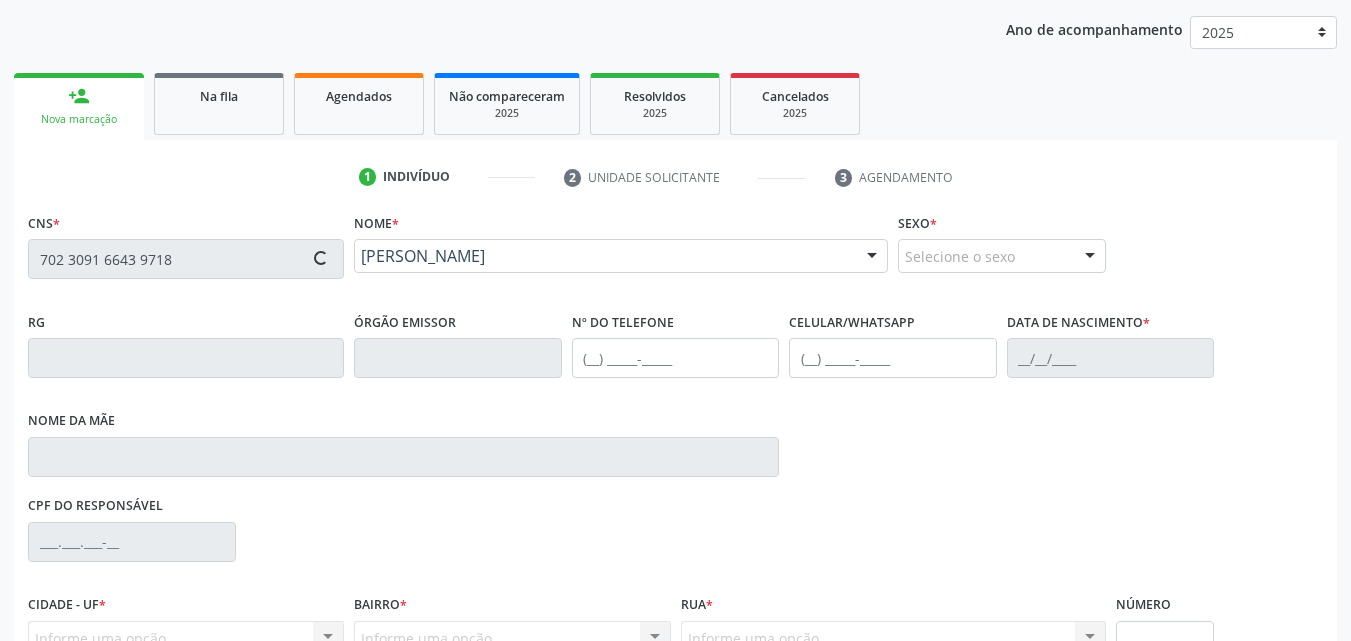 scroll, scrollTop: 429, scrollLeft: 0, axis: vertical 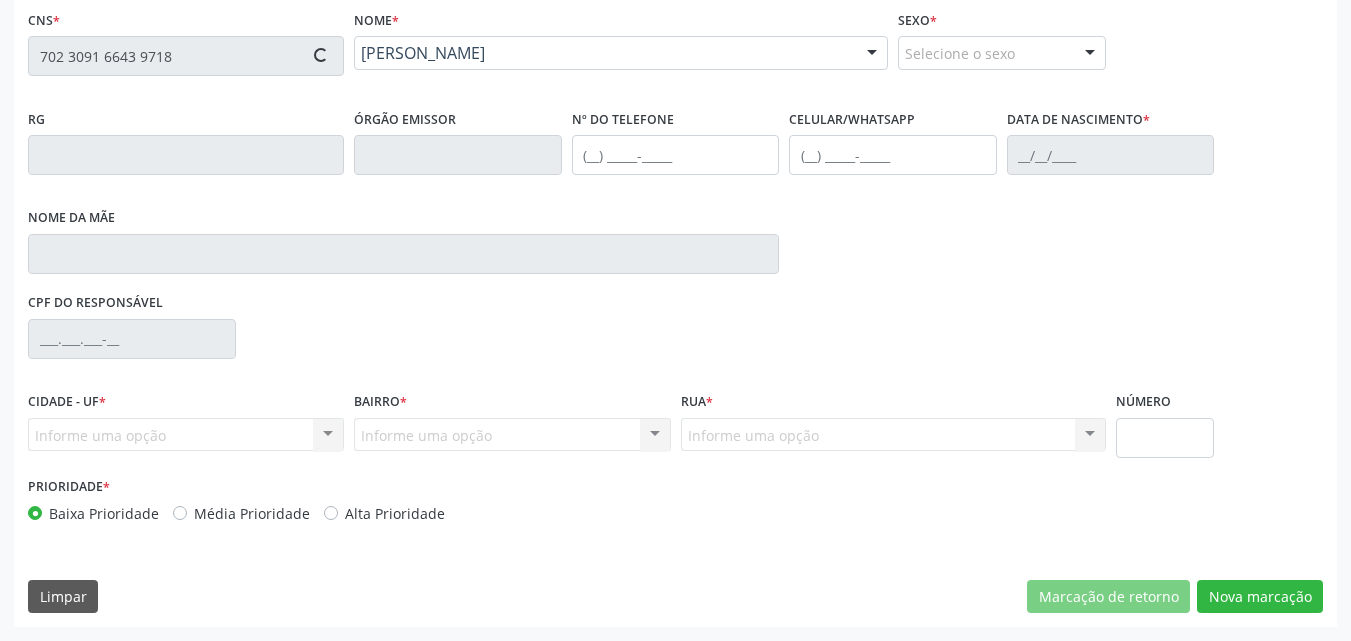 type on "0[DATE]" 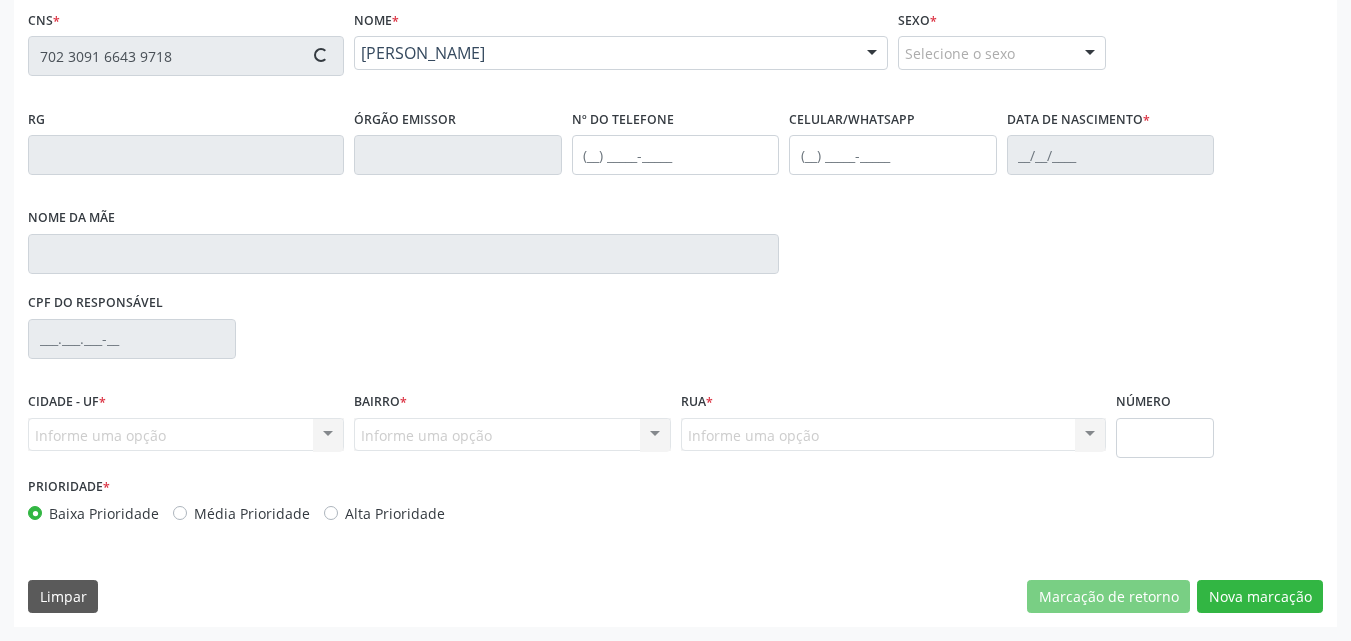 type on "S/N" 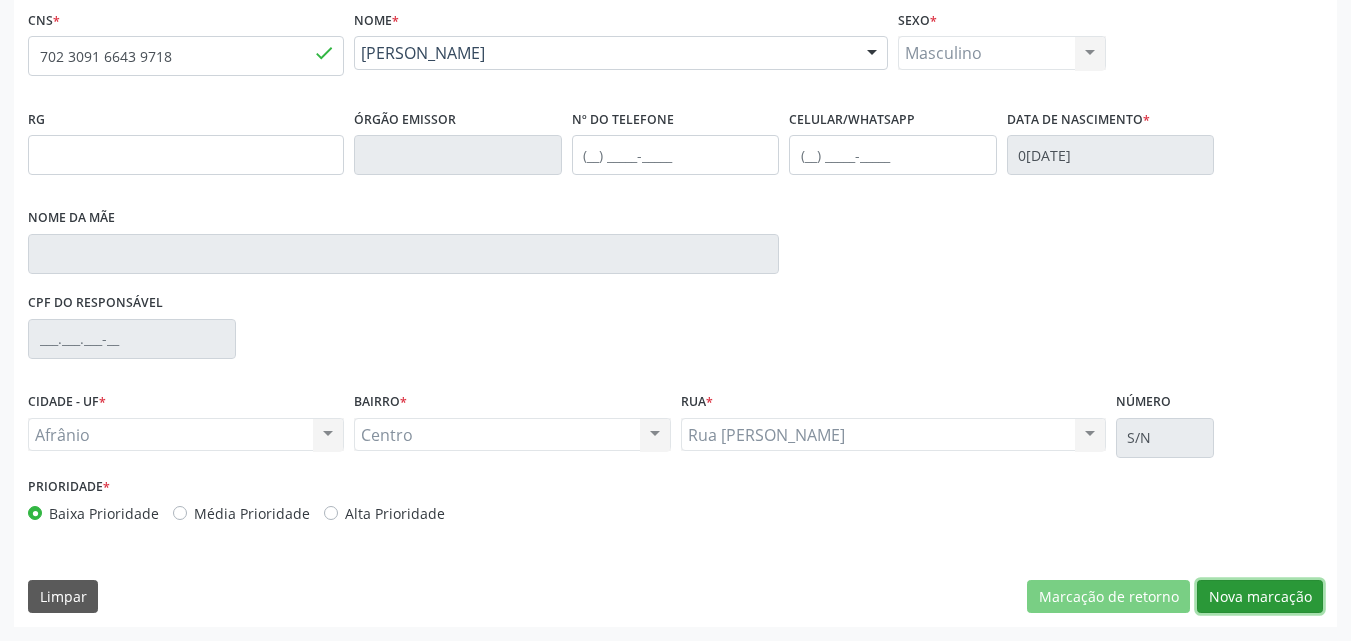 click on "Nova marcação" at bounding box center [1260, 597] 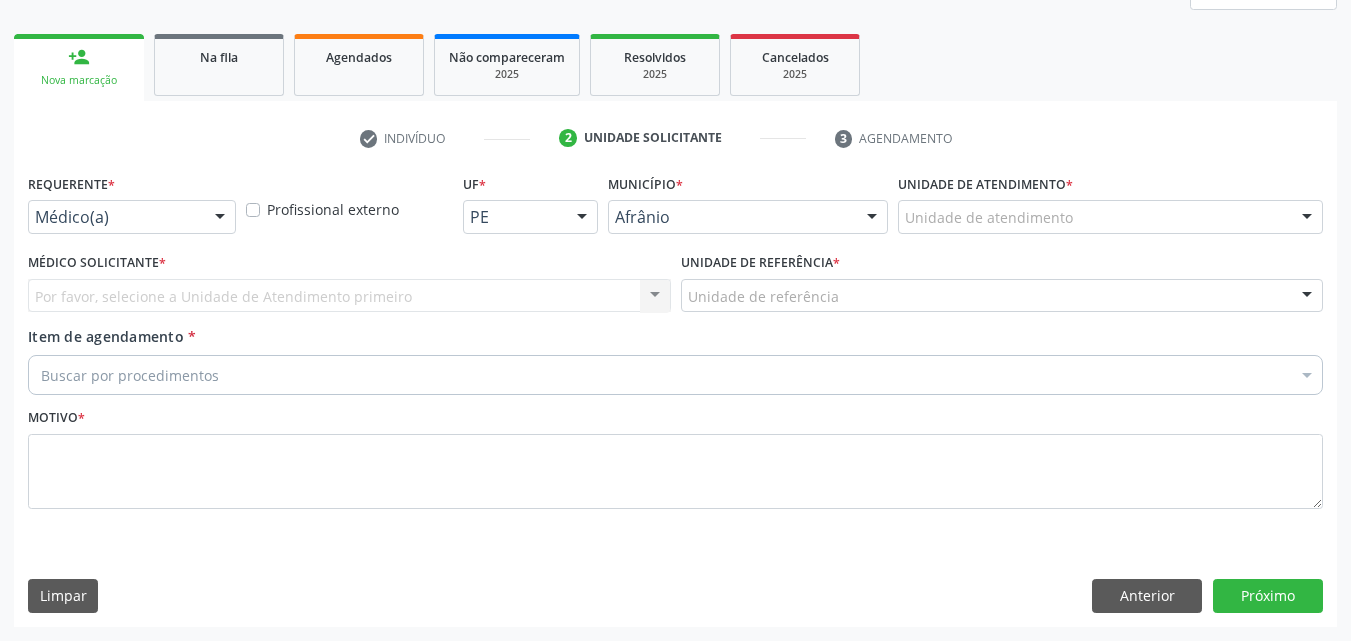 scroll, scrollTop: 265, scrollLeft: 0, axis: vertical 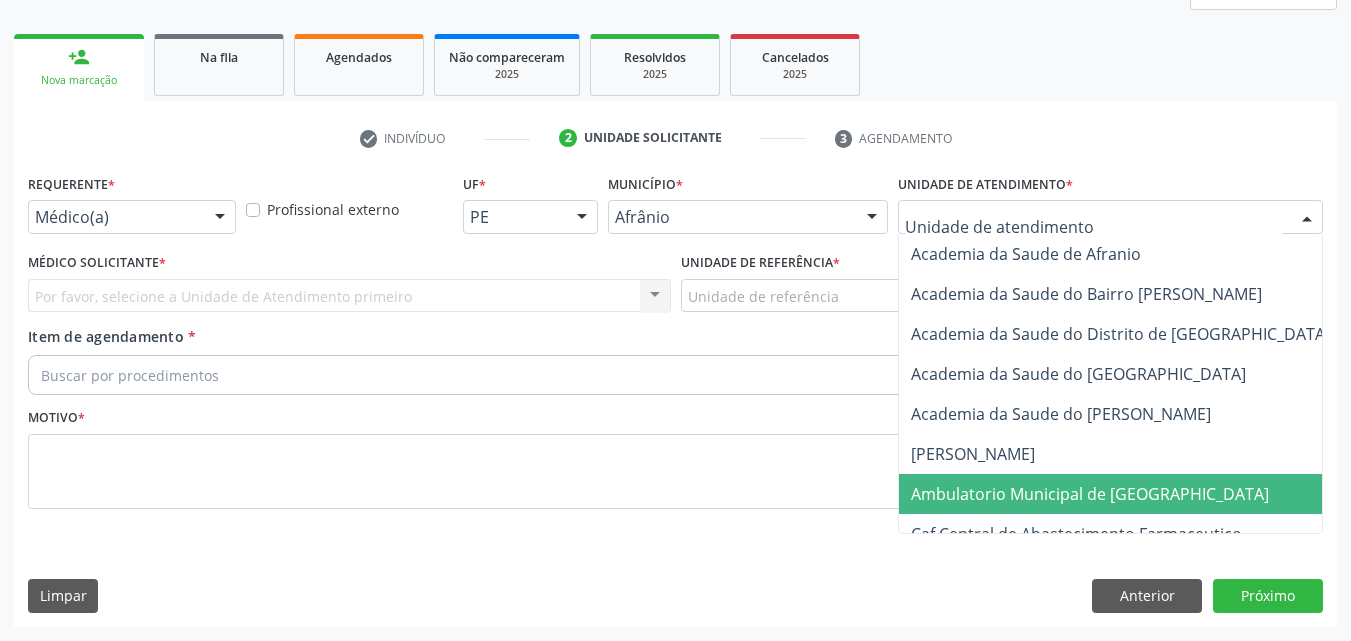 click on "Ambulatorio Municipal de [GEOGRAPHIC_DATA]" at bounding box center [1143, 494] 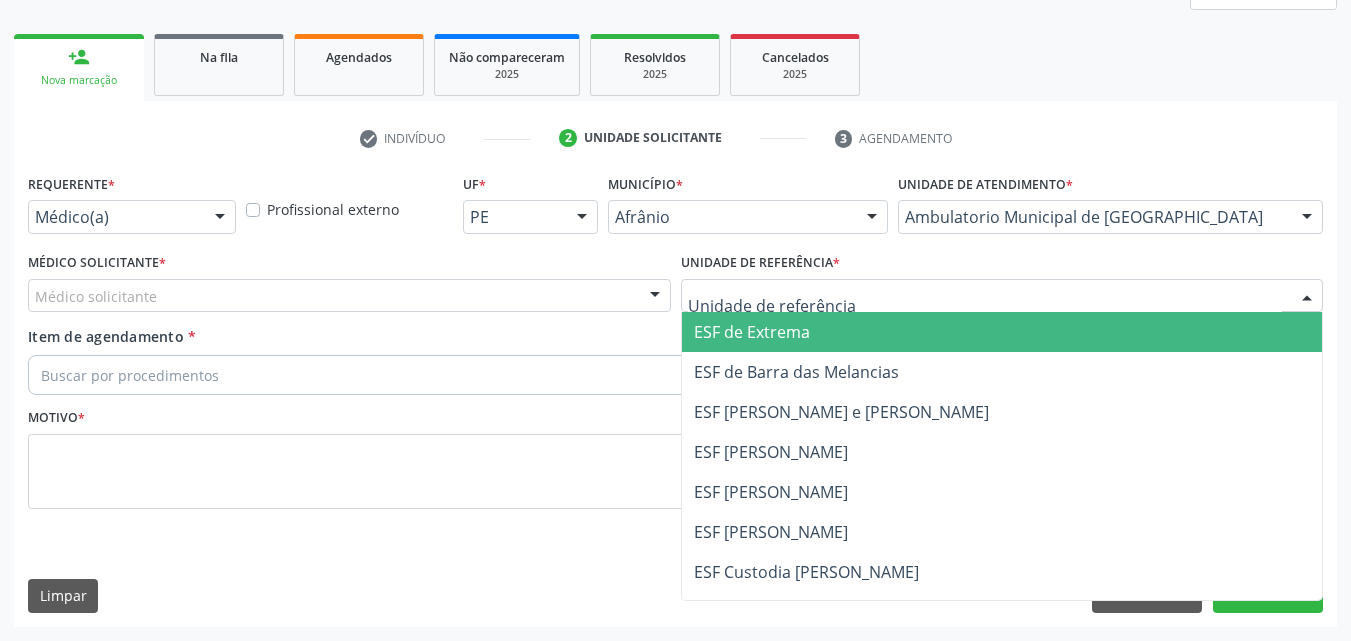 click at bounding box center [1002, 296] 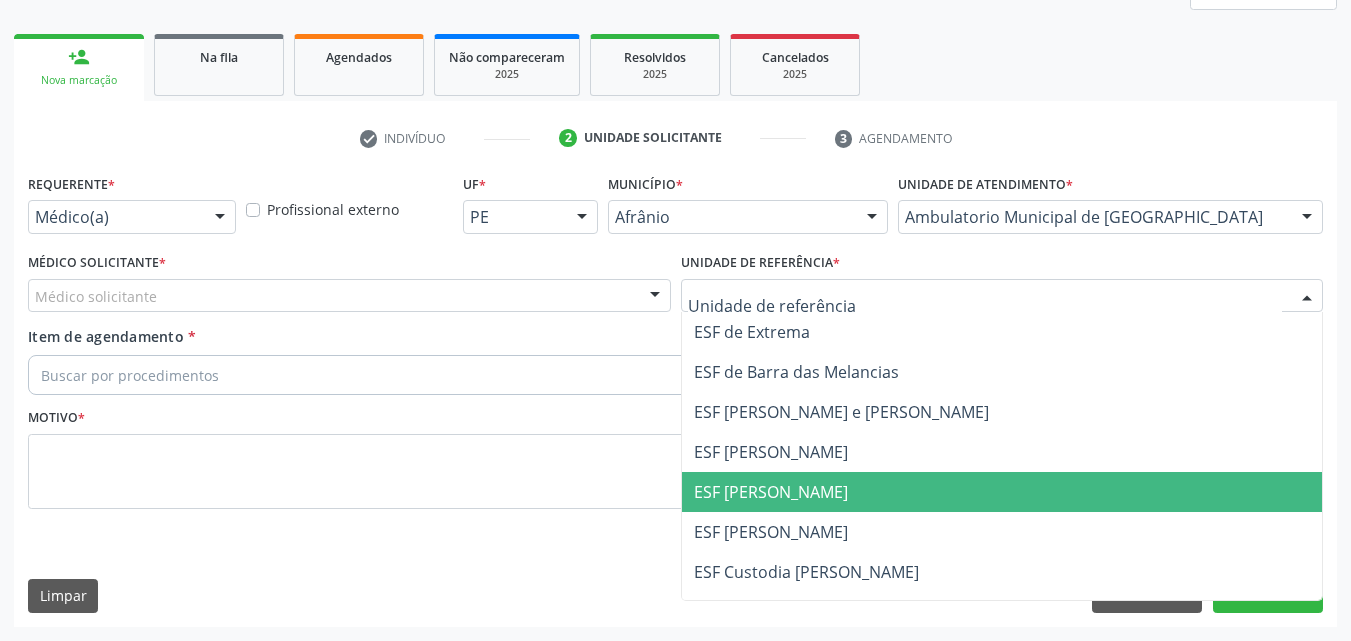 click on "ESF [PERSON_NAME]" at bounding box center [771, 492] 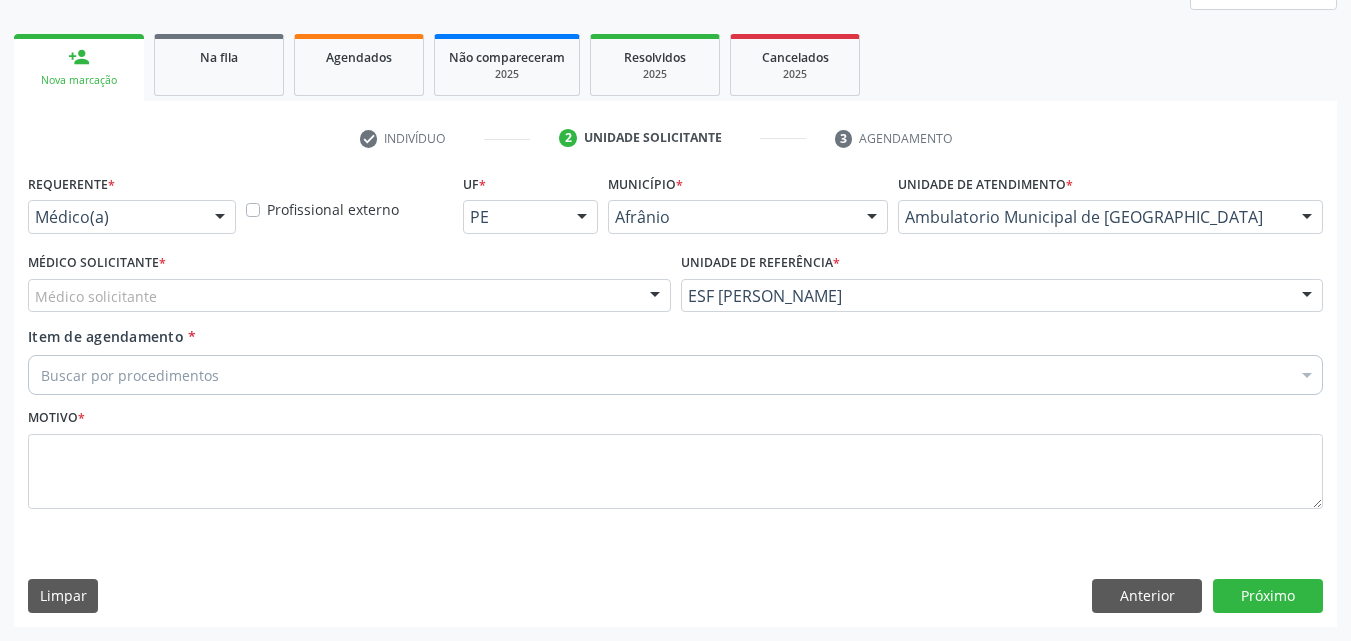 click on "Médico solicitante" at bounding box center (349, 296) 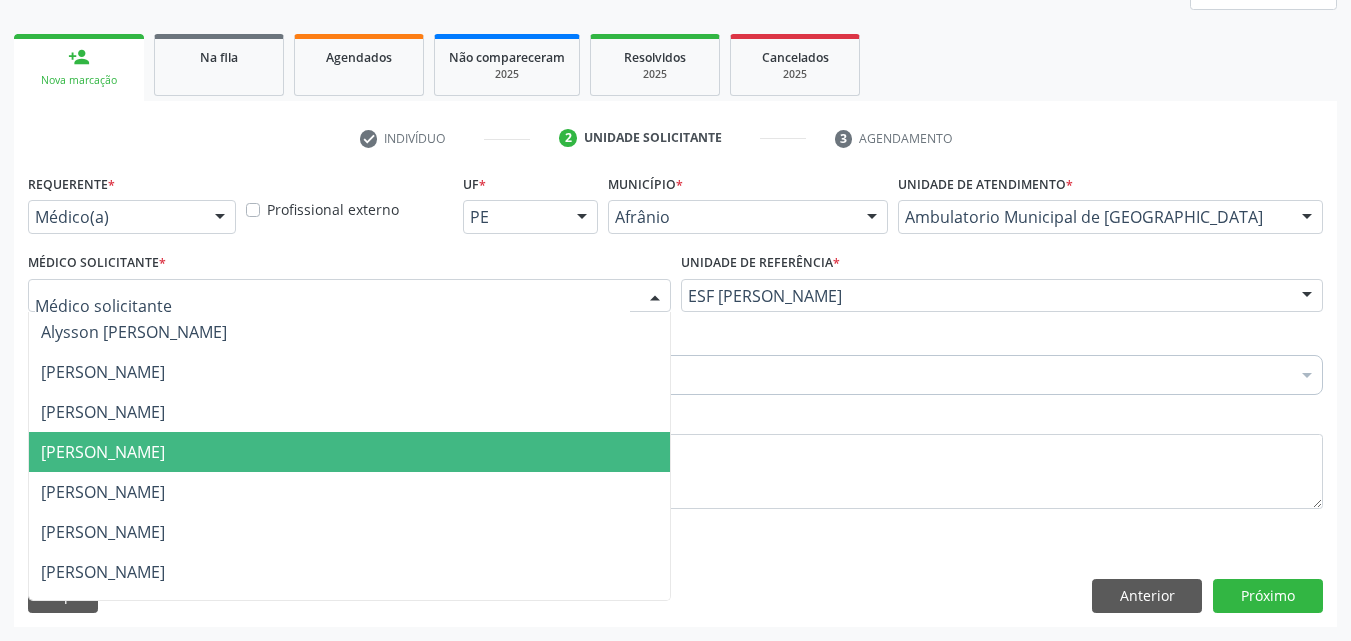 click on "[PERSON_NAME]" at bounding box center [349, 452] 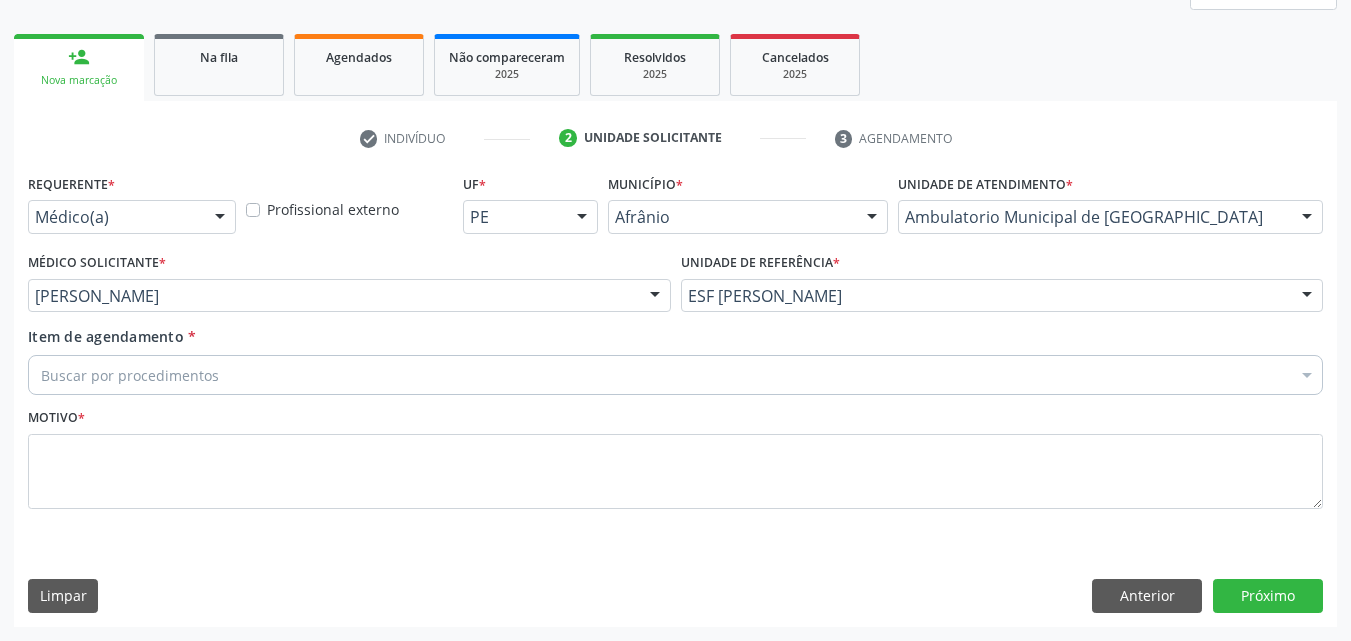 click on "Buscar por procedimentos" at bounding box center [675, 375] 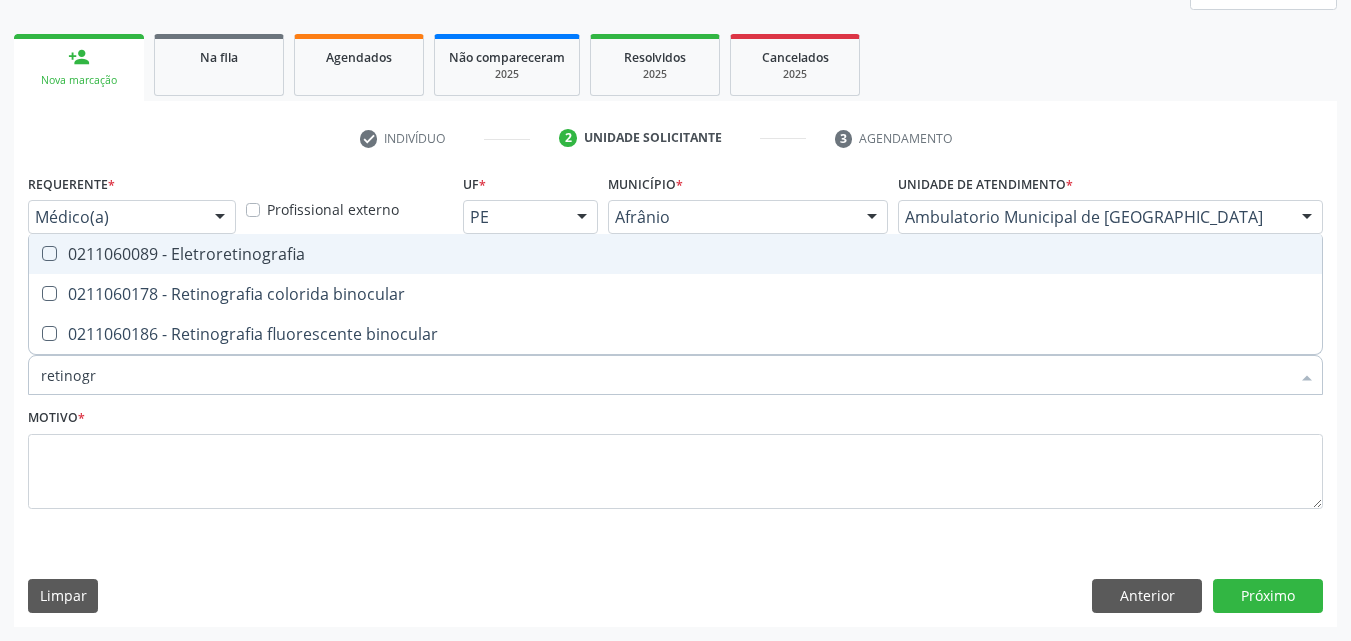 type on "retinogra" 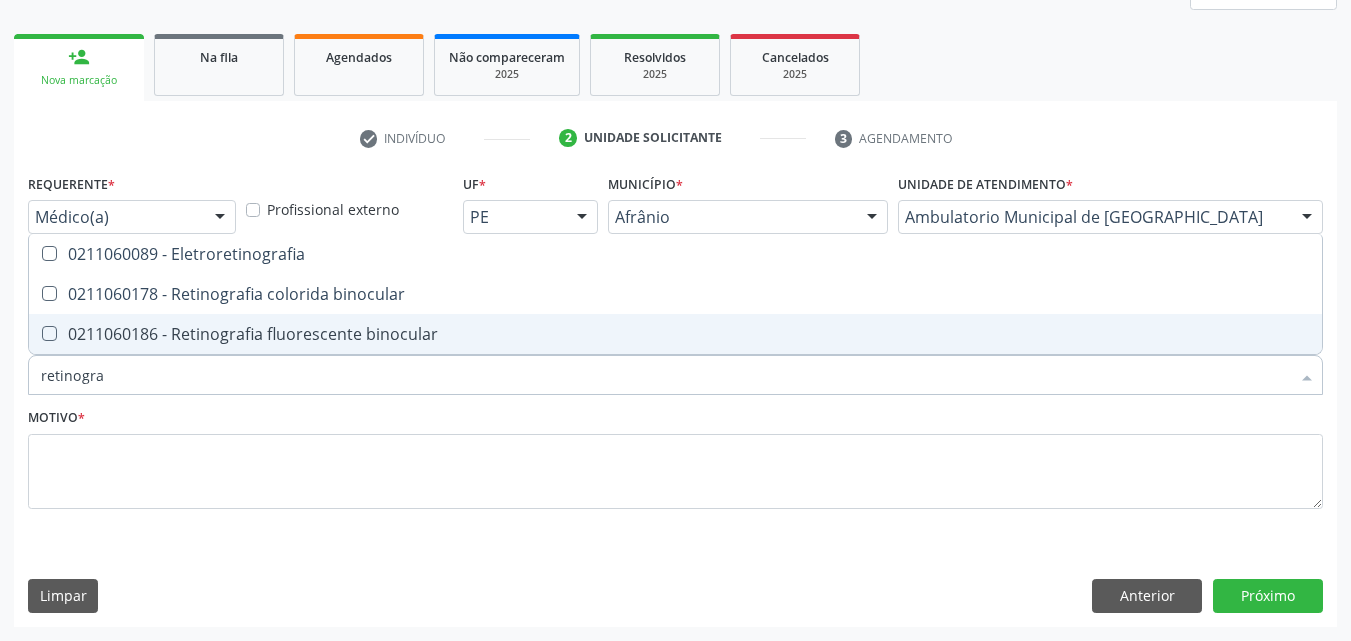 click on "0211060186 - Retinografia fluorescente binocular" at bounding box center (675, 334) 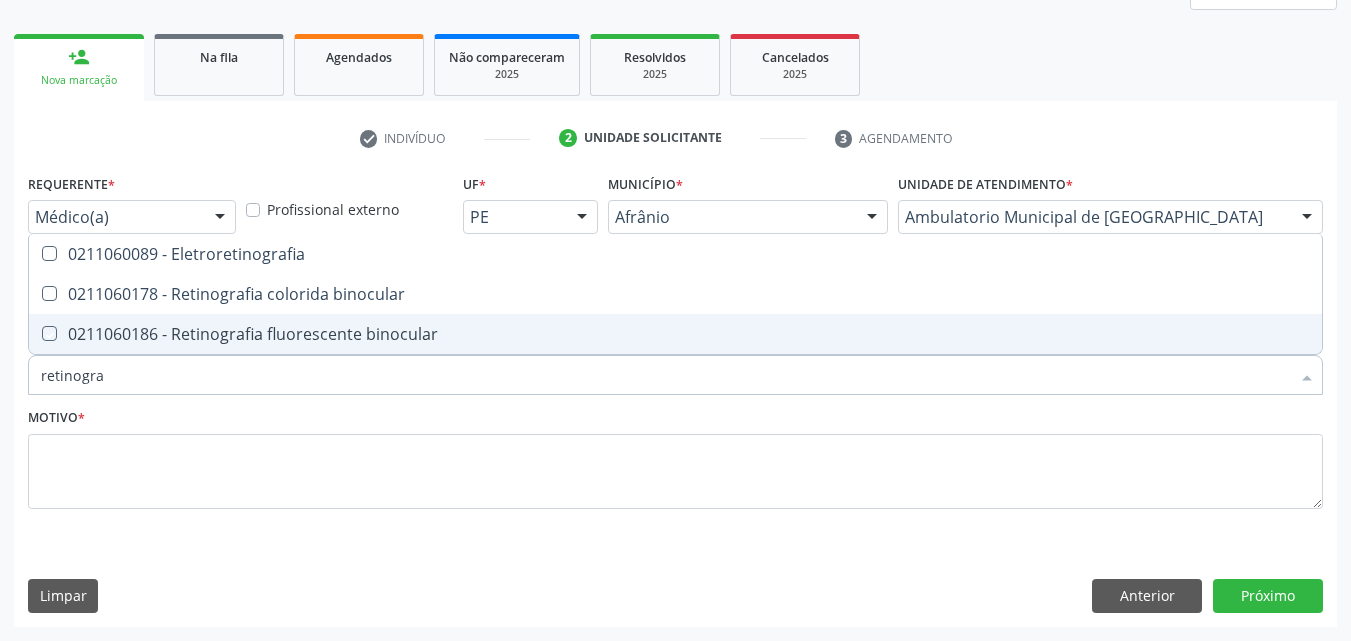 checkbox on "true" 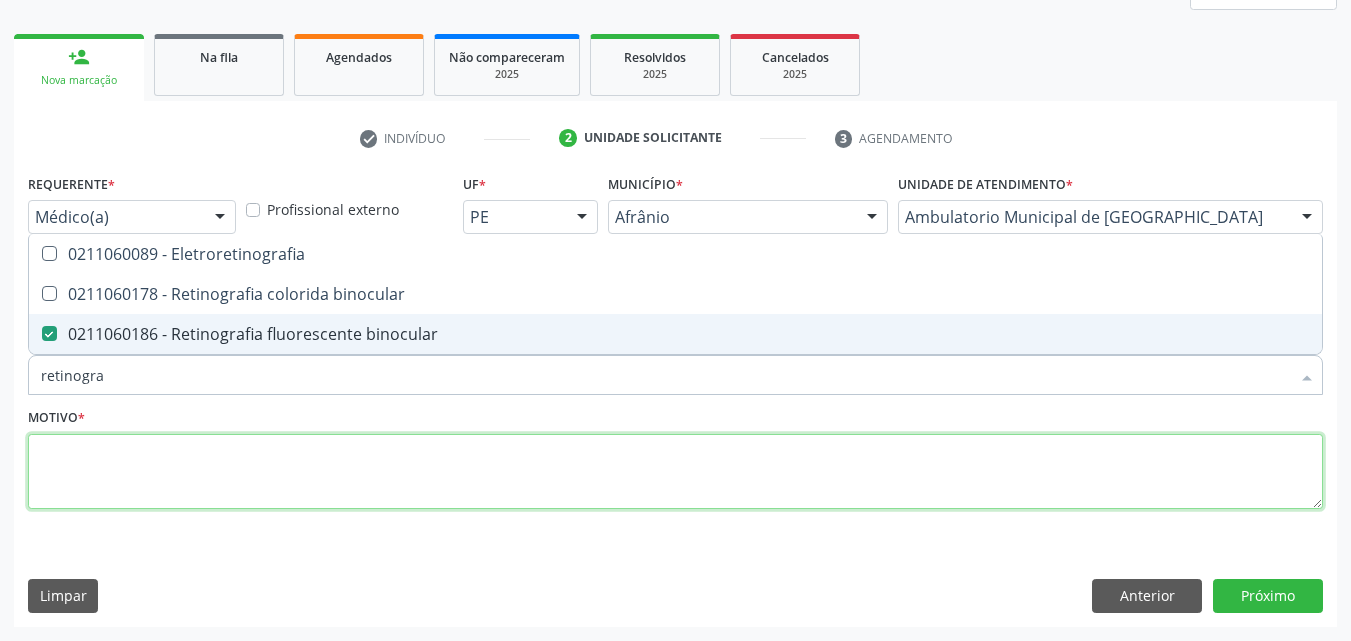 click at bounding box center [675, 472] 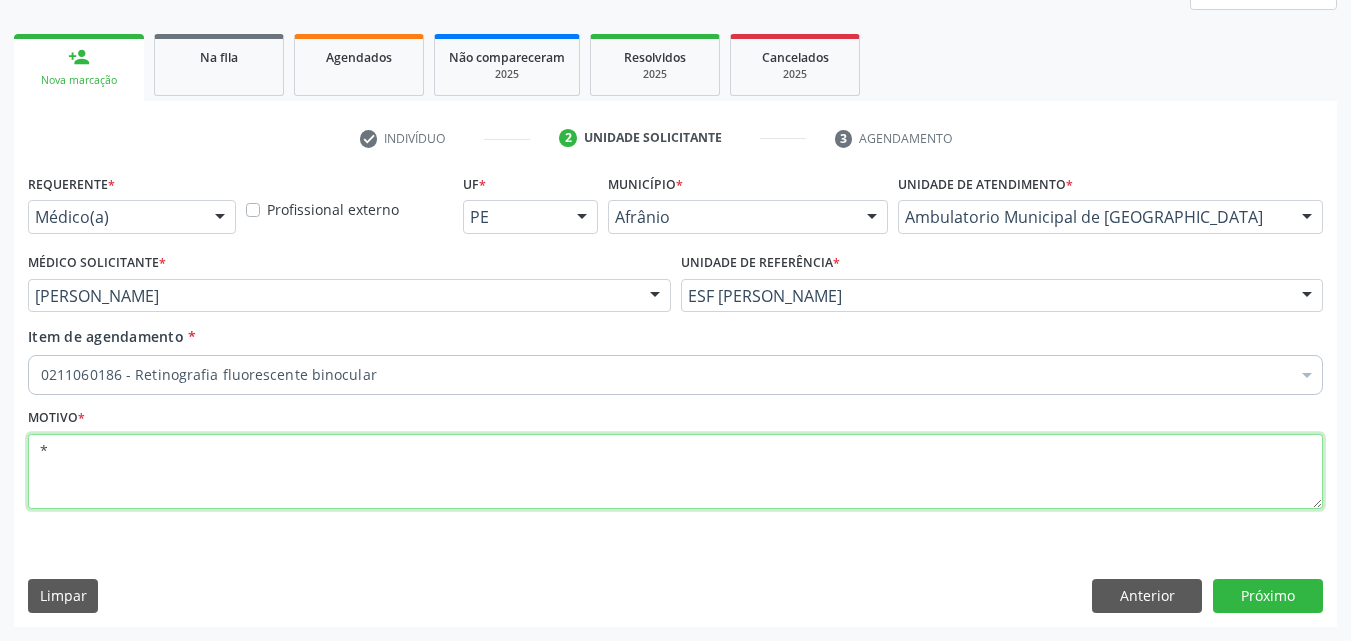 checkbox on "true" 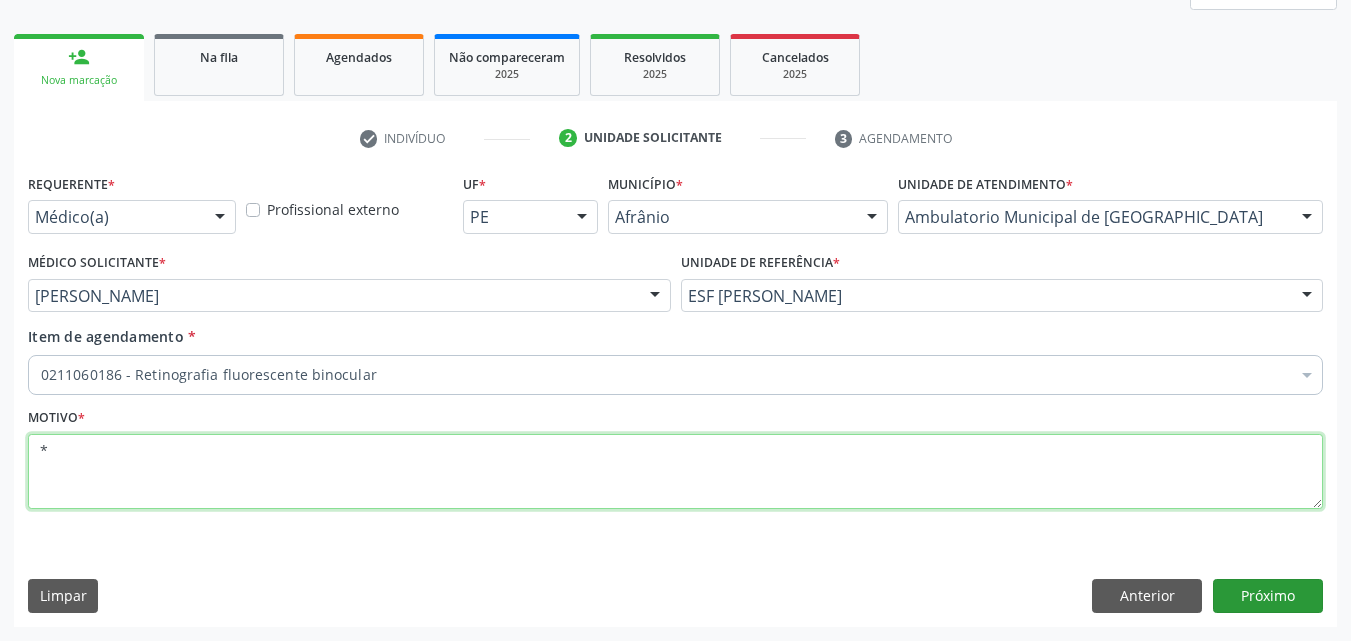type on "*" 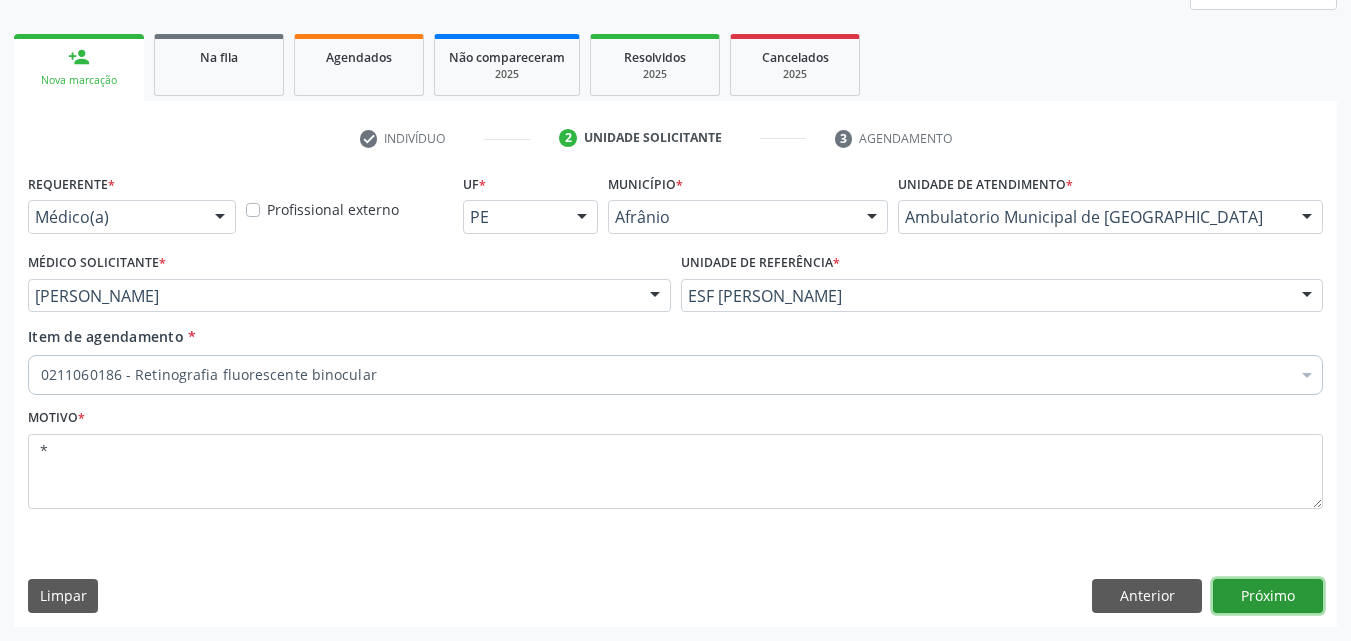 click on "Próximo" at bounding box center [1268, 596] 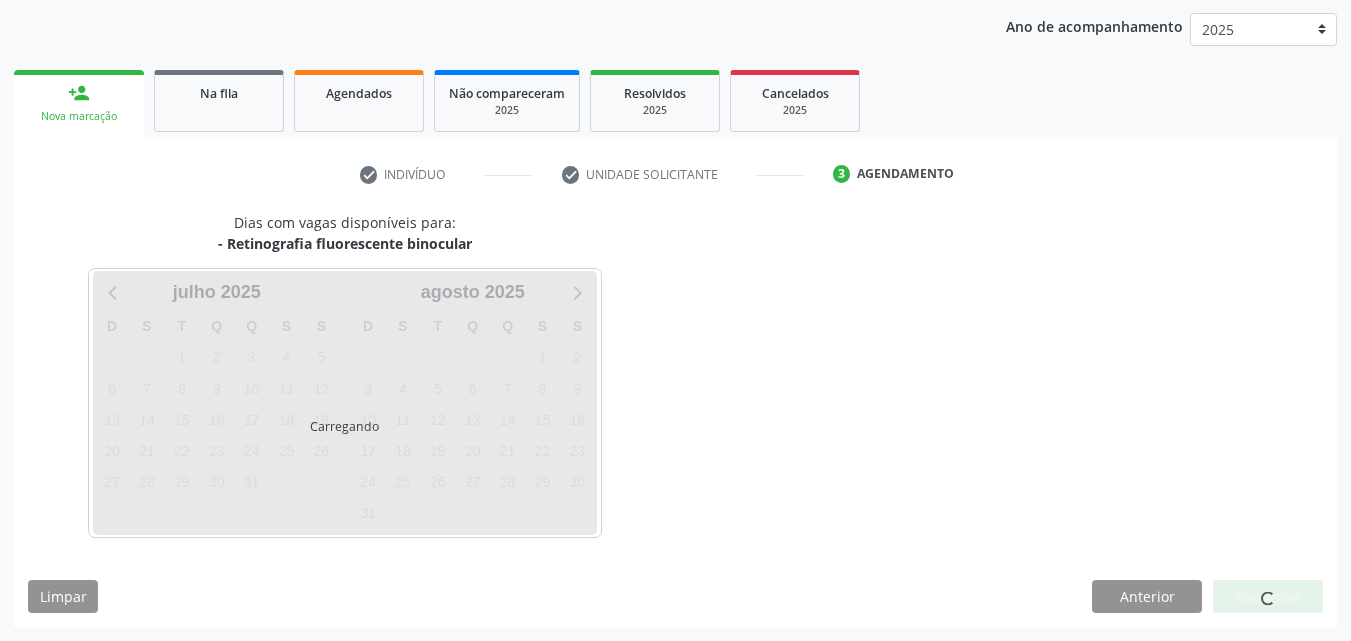 scroll, scrollTop: 229, scrollLeft: 0, axis: vertical 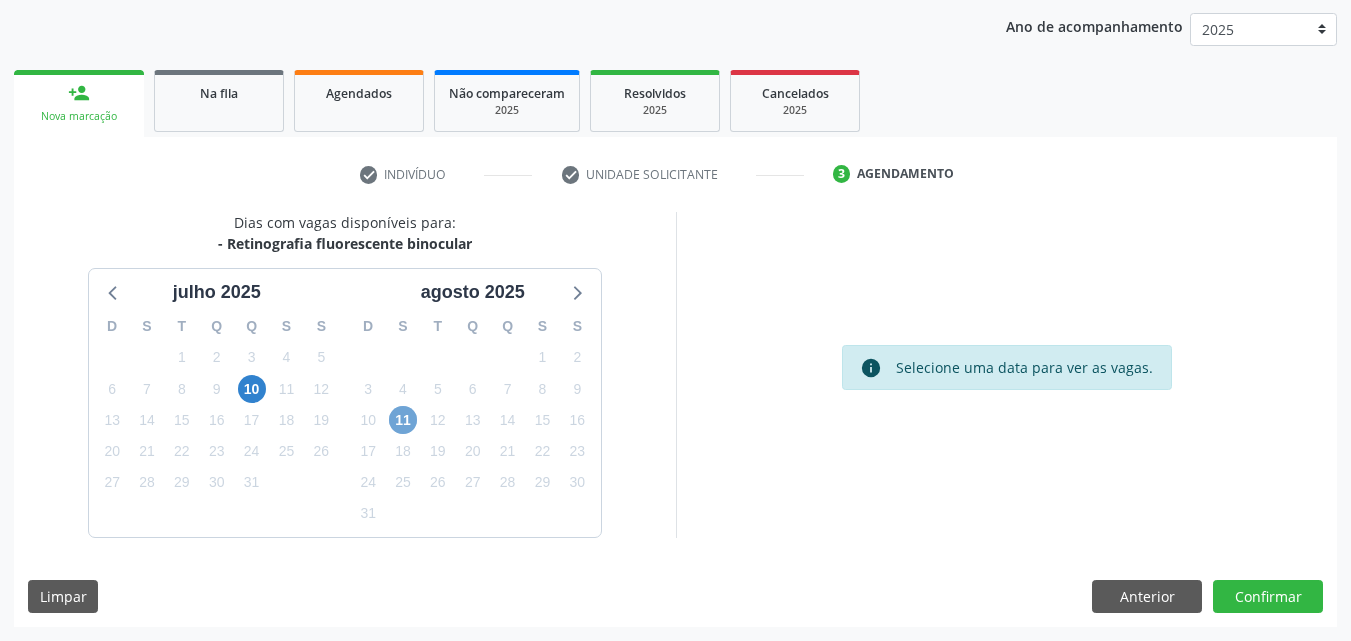 click on "11" at bounding box center (403, 420) 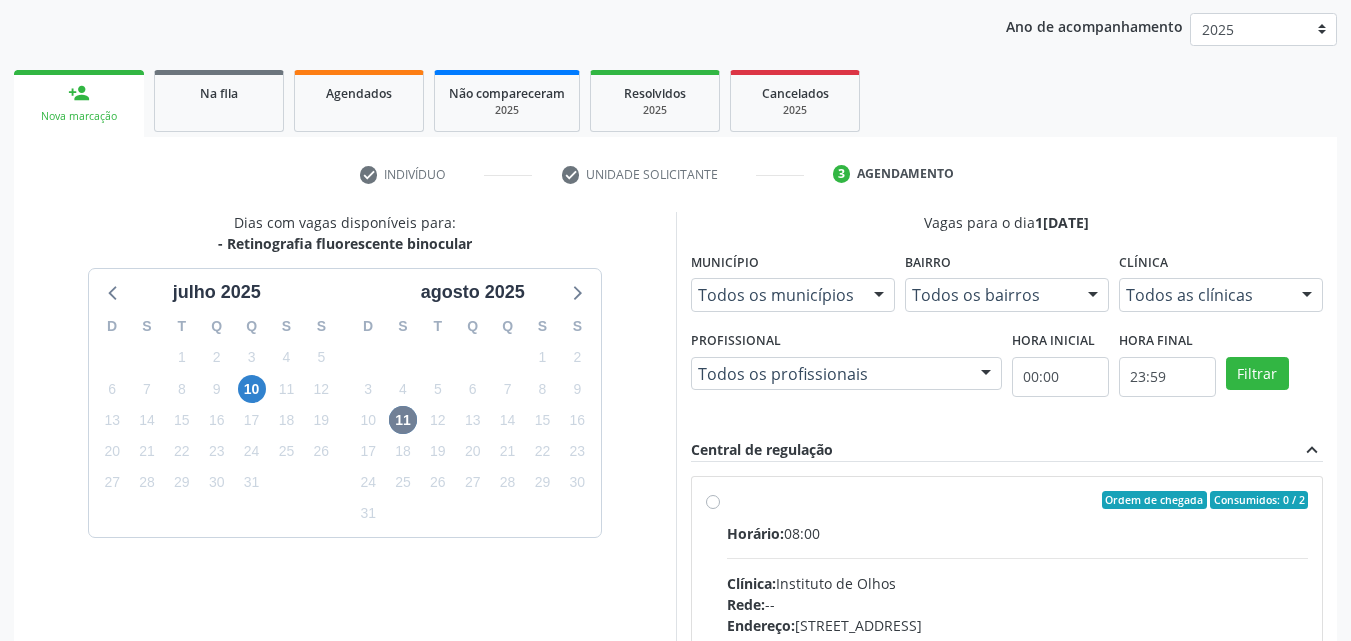 click on "Ordem de chegada
Consumidos: 0 / 2
Horário:   08:00
Clínica:  Instituto de Olhos
Rede:
--
Endereço:   [STREET_ADDRESS]
Telefone:   [PHONE_NUMBER]
Profissional:
--
Informações adicionais sobre o atendimento
Idade de atendimento:
Sem restrição
Gênero(s) atendido(s):
Sem restrição
Informações adicionais:
--" at bounding box center (1018, 644) 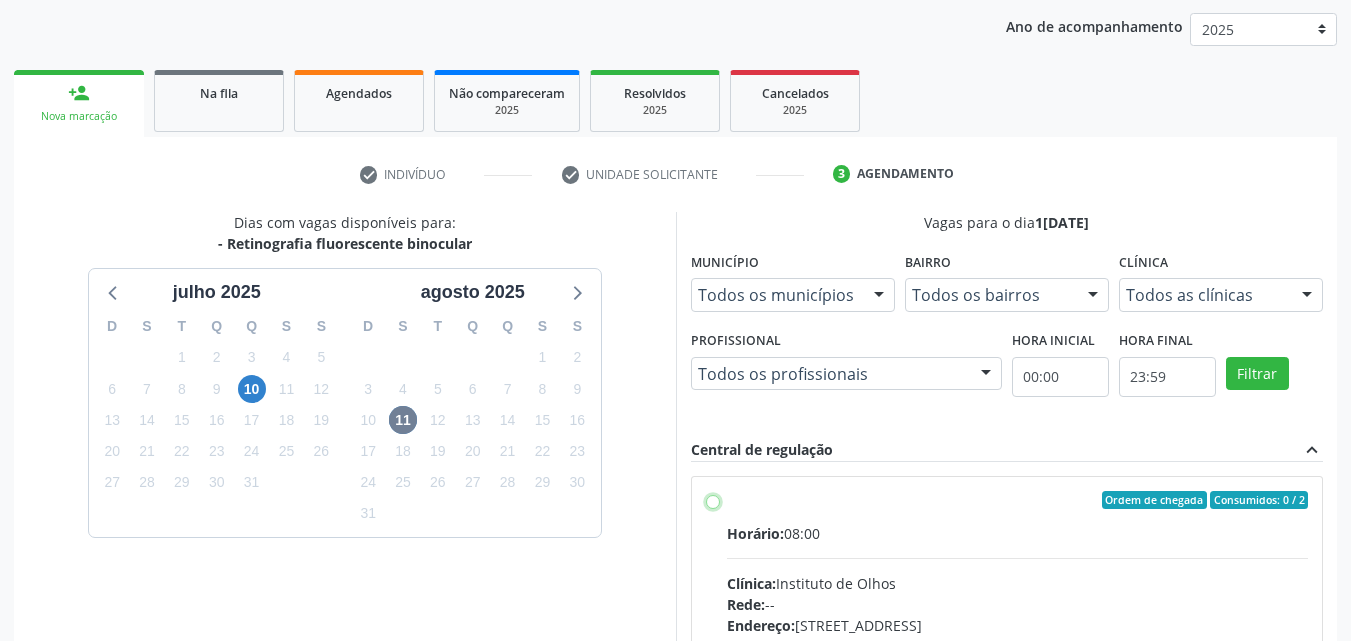 radio on "true" 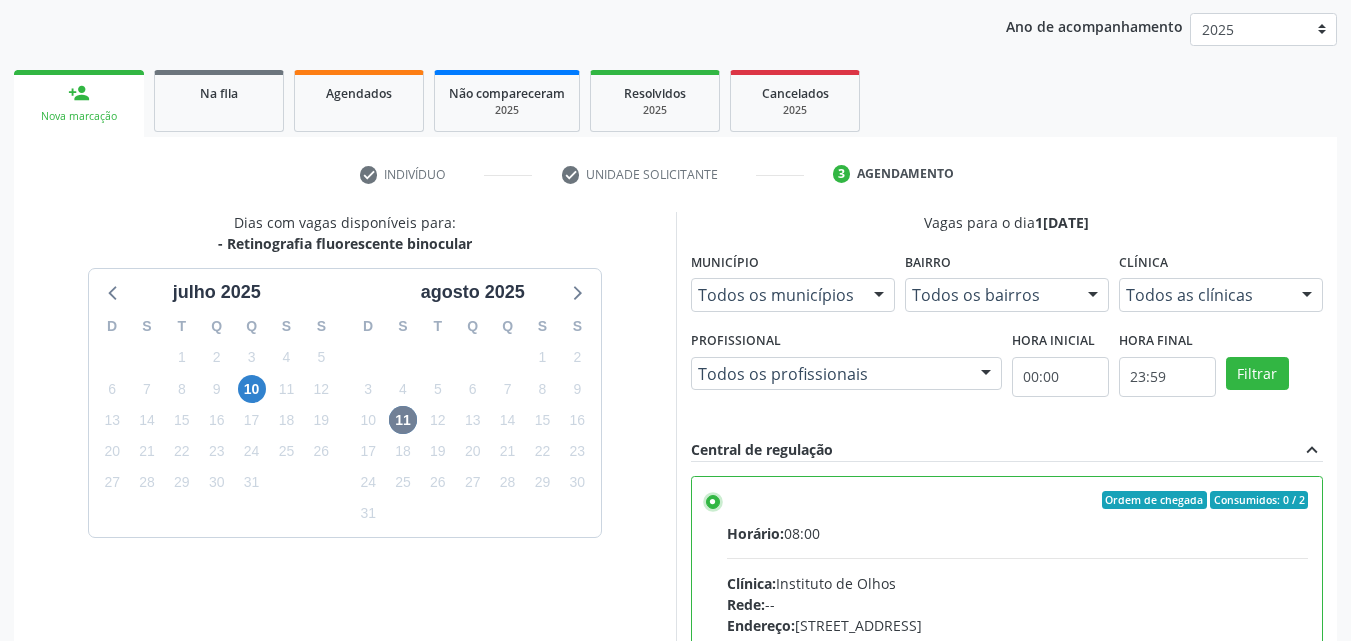 scroll, scrollTop: 99, scrollLeft: 0, axis: vertical 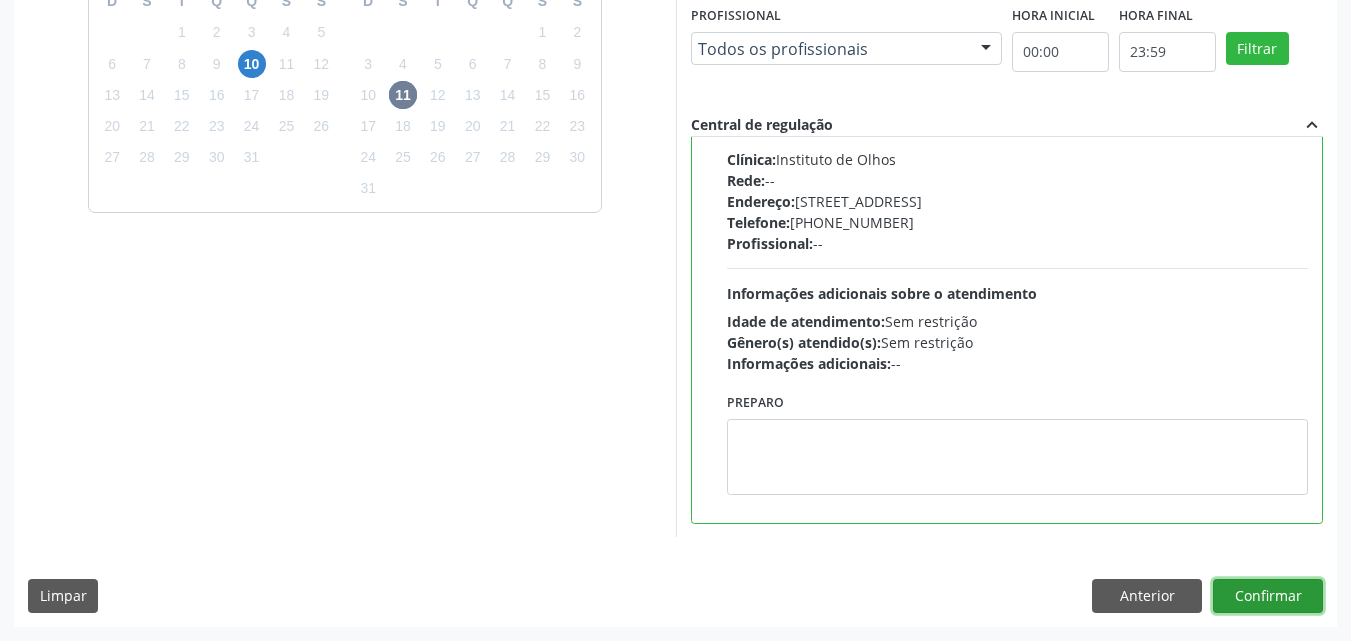 click on "Confirmar" at bounding box center (1268, 596) 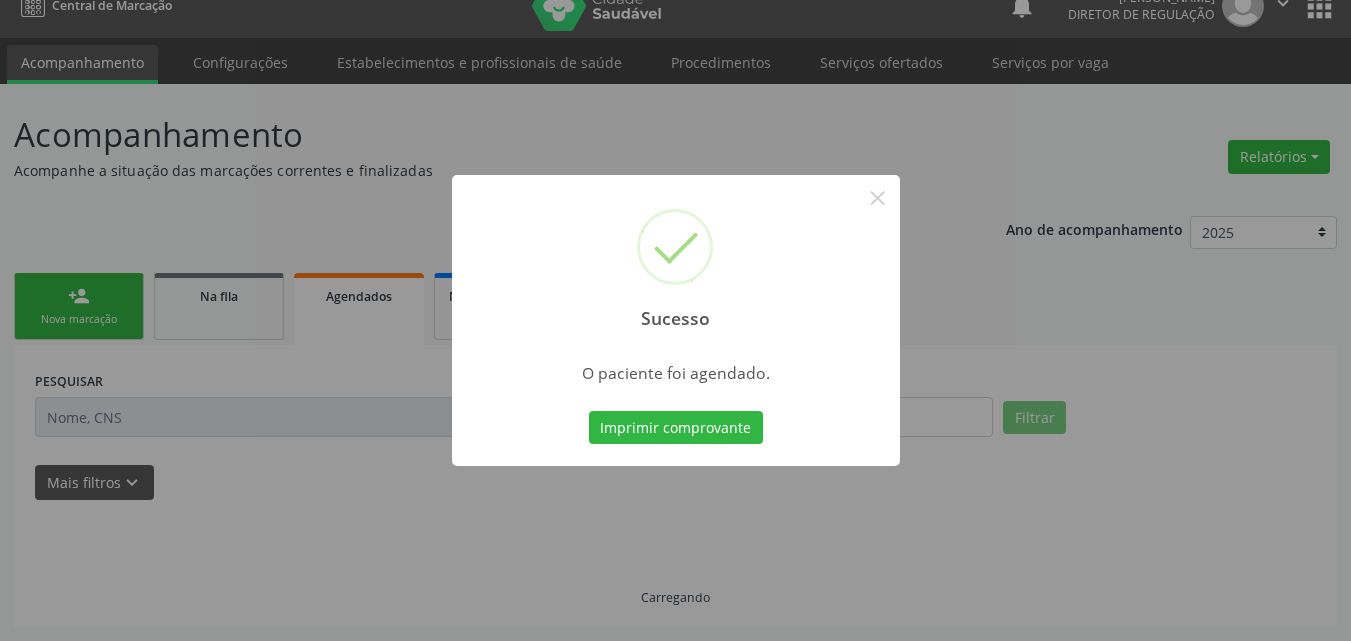 scroll, scrollTop: 26, scrollLeft: 0, axis: vertical 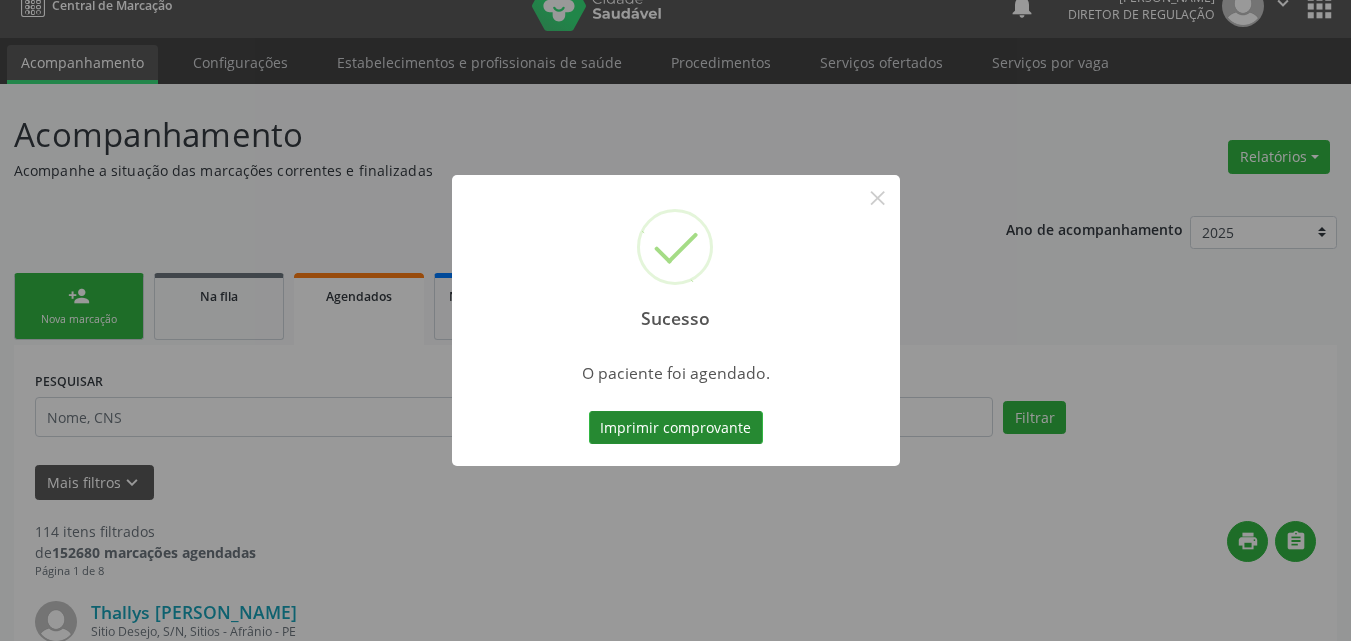click on "Imprimir comprovante" at bounding box center [676, 428] 